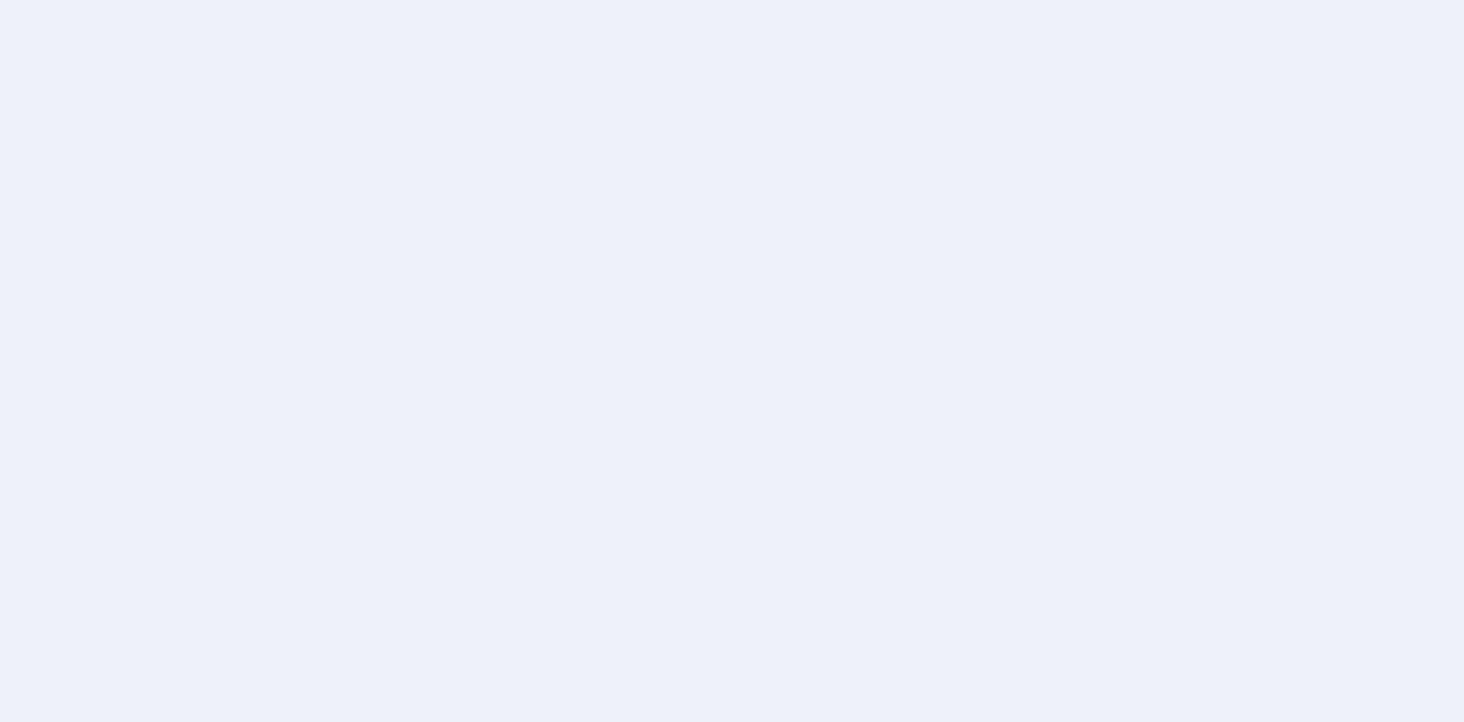scroll, scrollTop: 0, scrollLeft: 0, axis: both 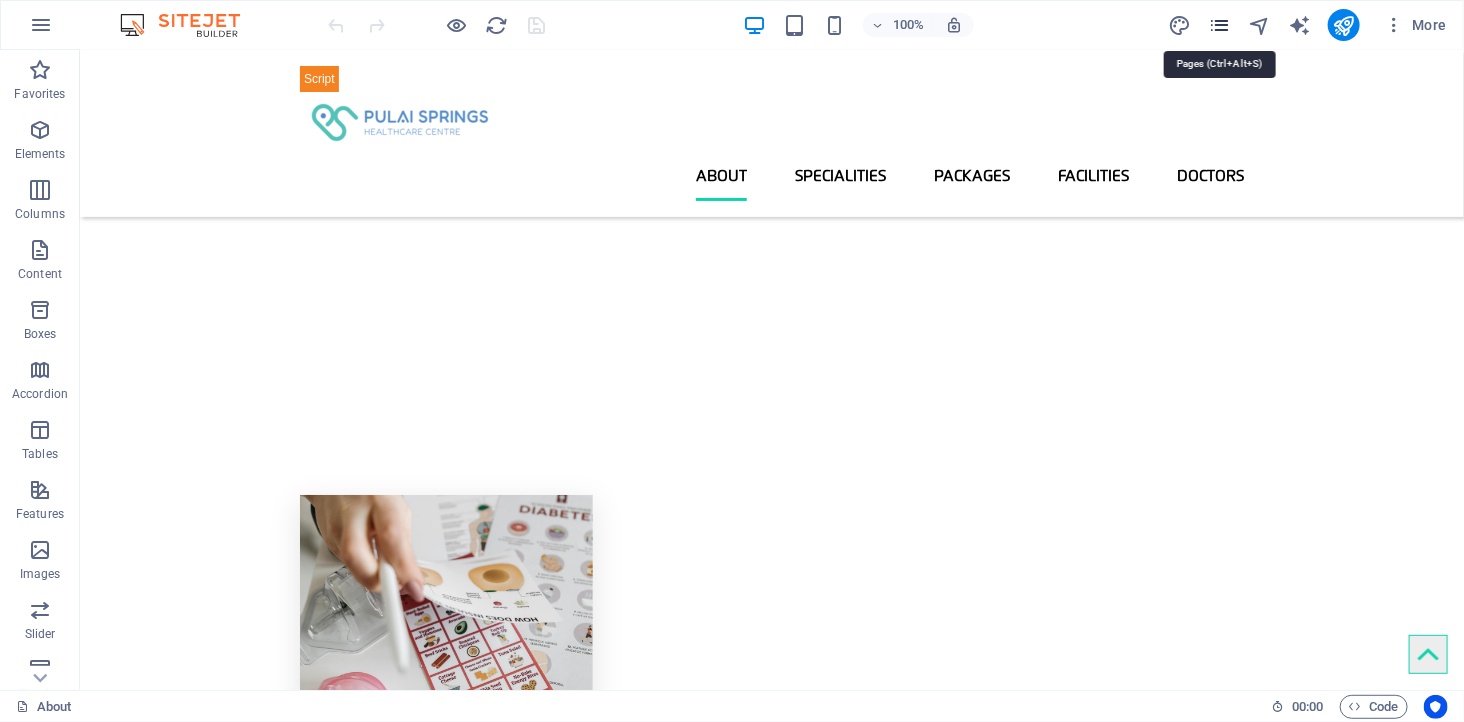 click at bounding box center (1219, 25) 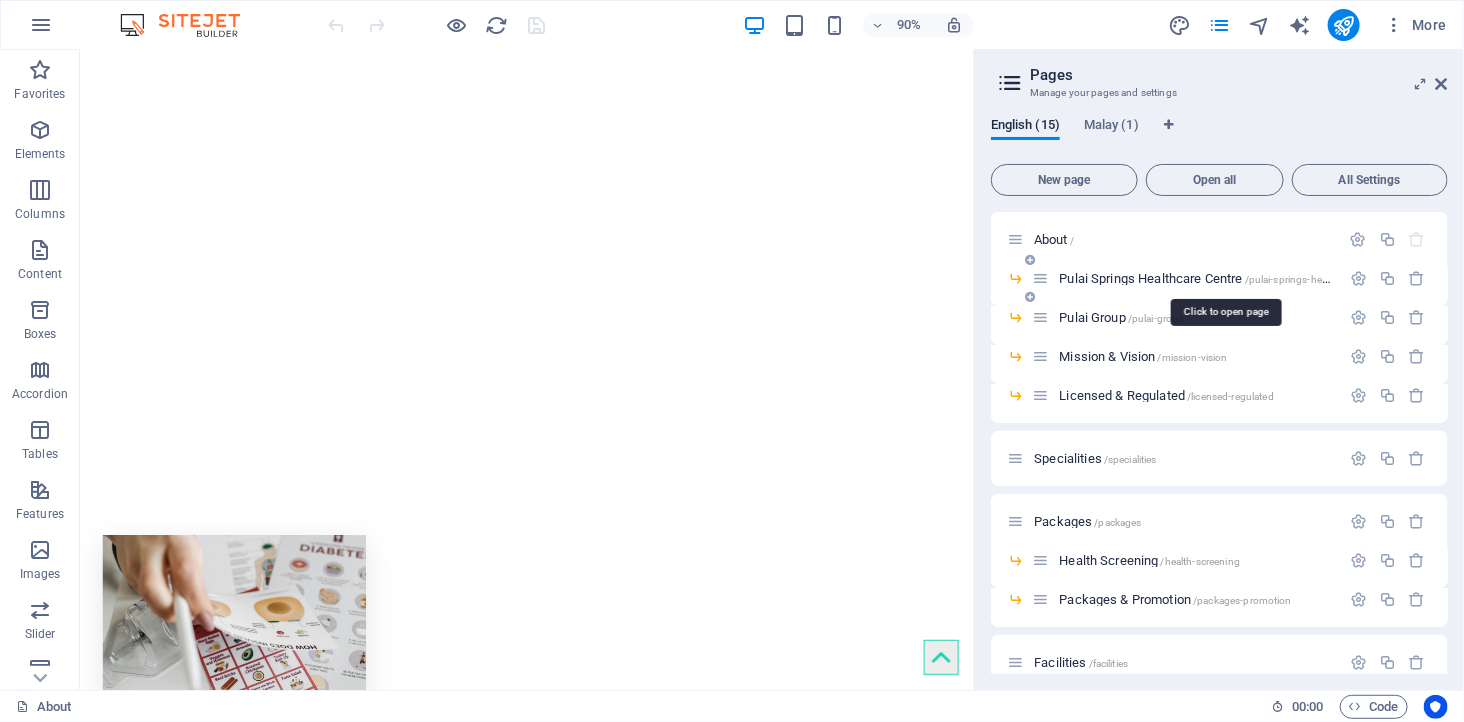 click on "Pulai Springs Healthcare Centre /pulai-springs-healthcare-centre" at bounding box center (1223, 278) 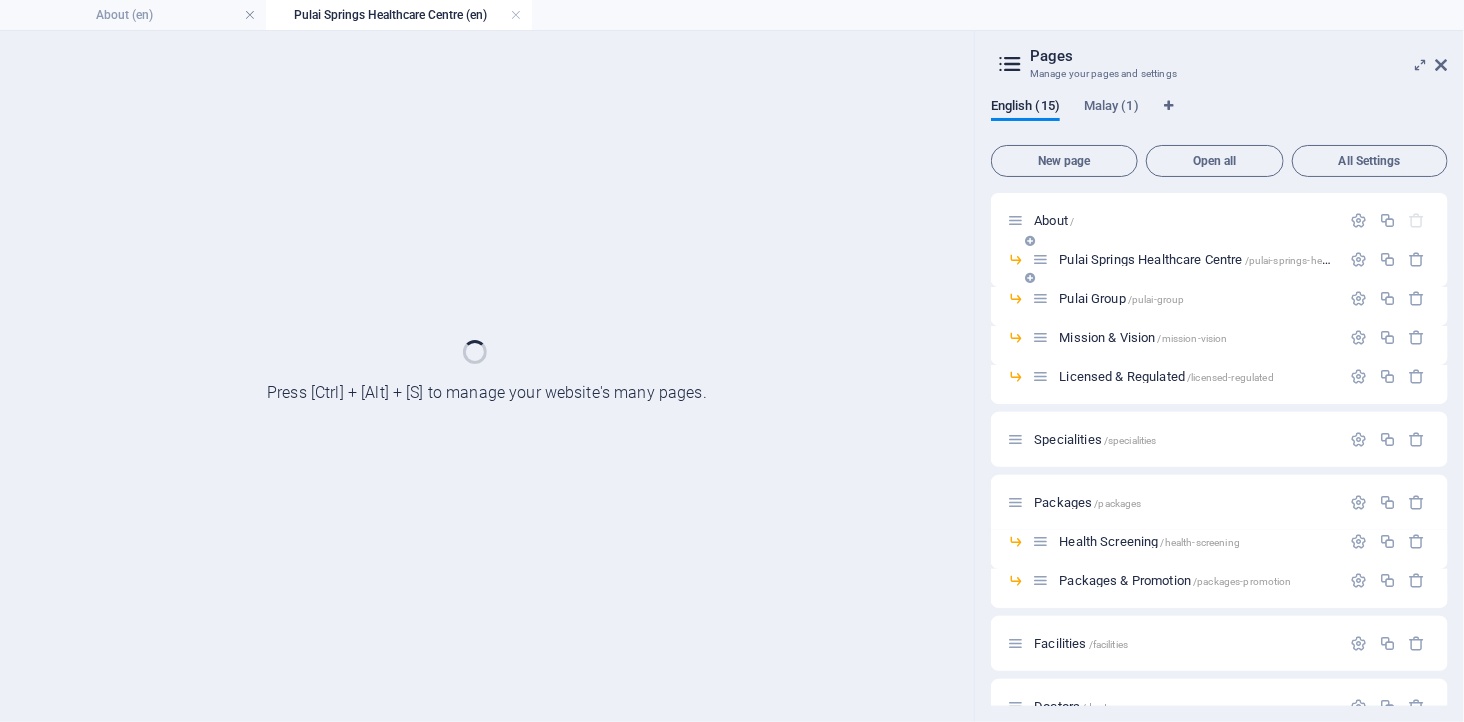 click on "Pulai Springs Healthcare Centre /pulai-springs-healthcare-centre" at bounding box center (1219, 267) 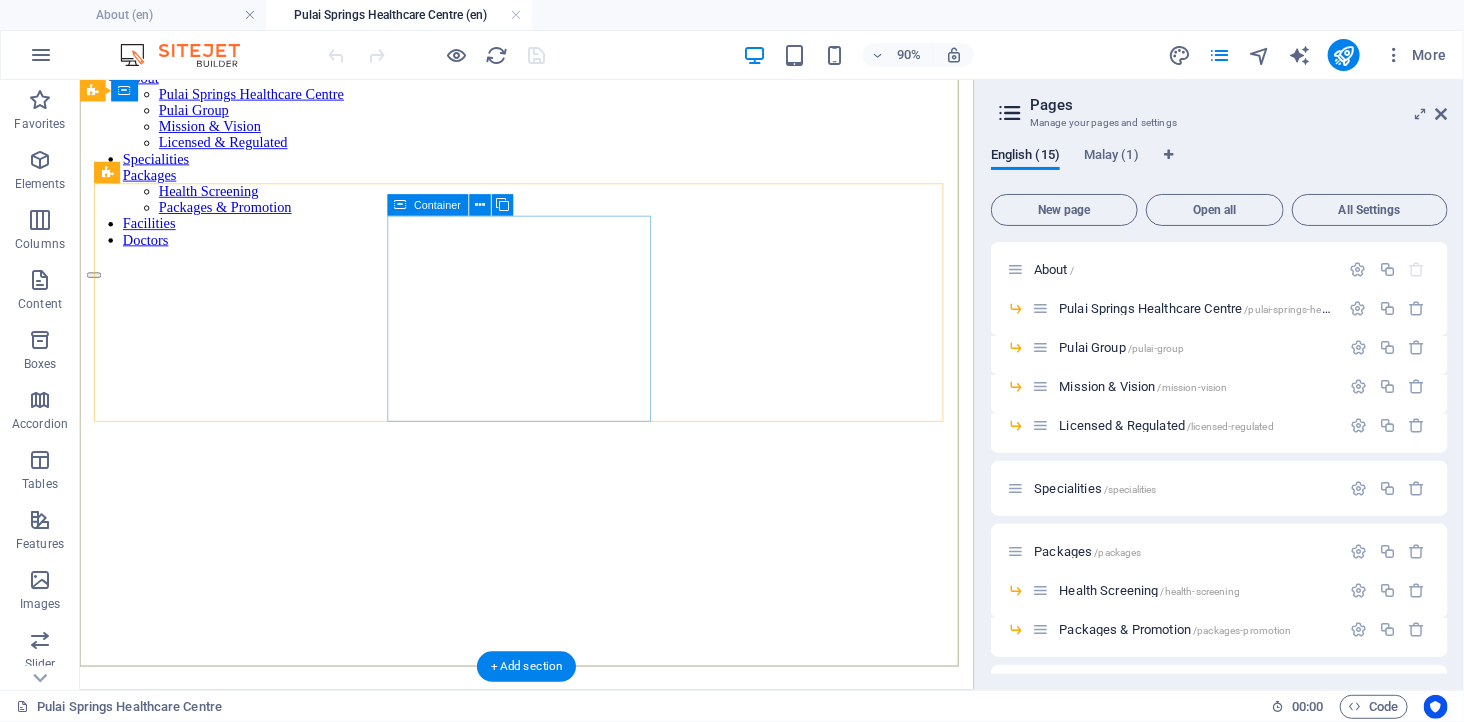 scroll, scrollTop: 111, scrollLeft: 0, axis: vertical 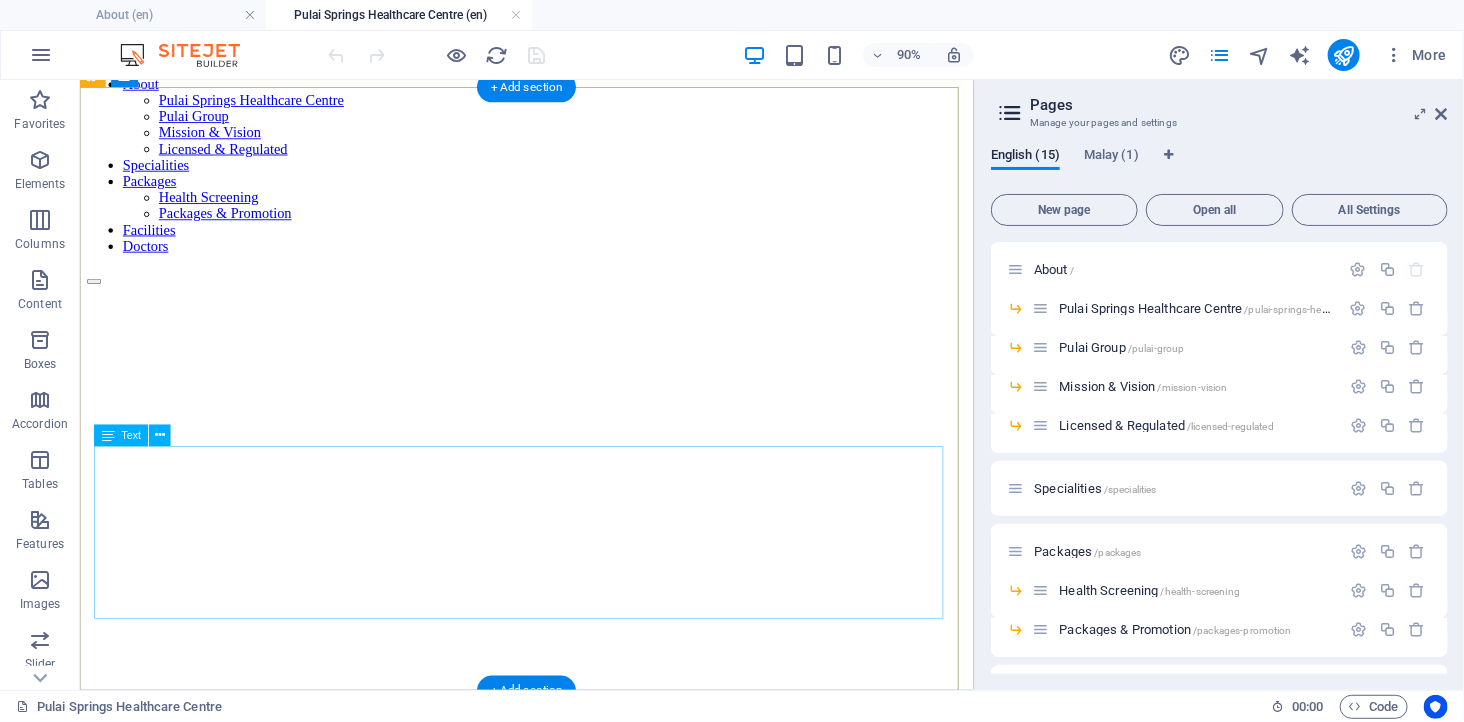 click on "Why Choose Pulai Springs Healthcare Centre? Calm, resort-inspired environment for patient comfort Efficient outpatient care with minimal wait times Integrated diagnostics and medical consultation under one roof" at bounding box center [575, 4332] 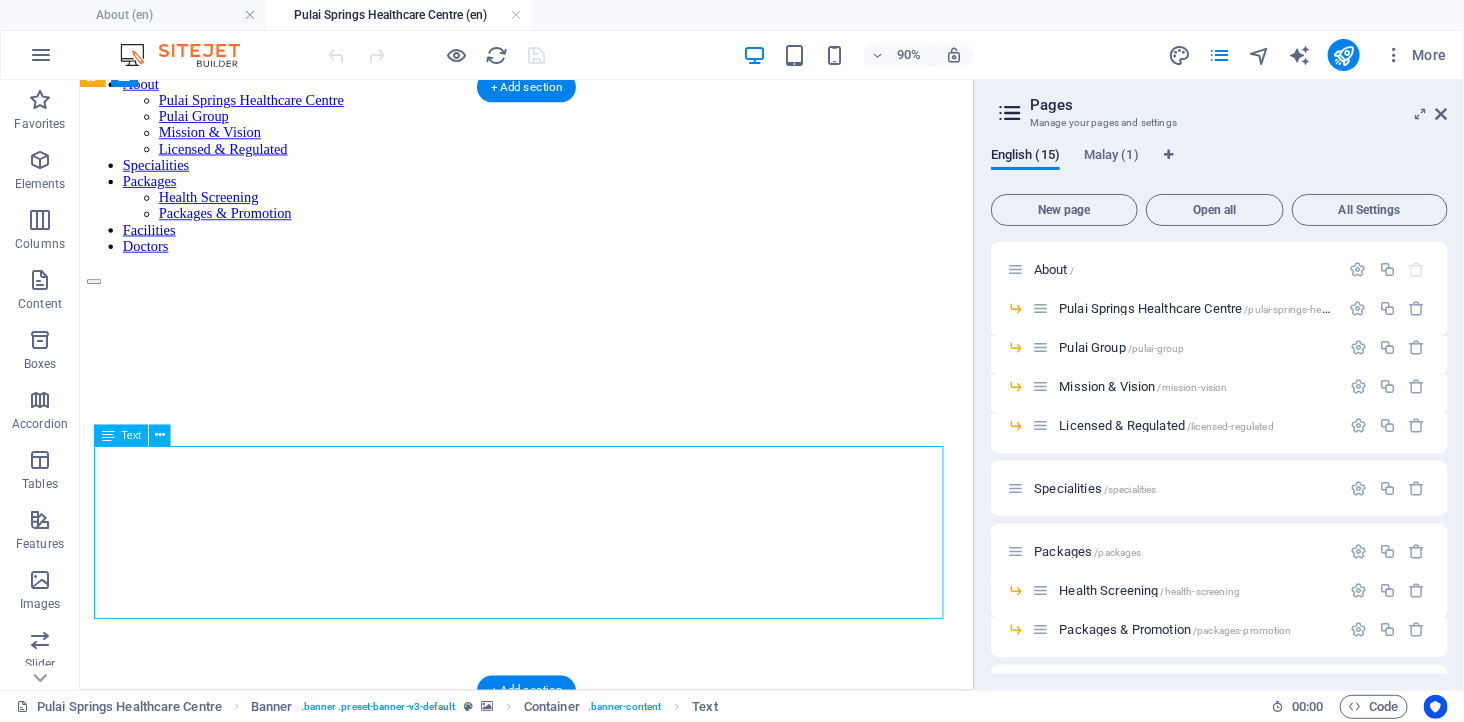 click on "Why Choose Pulai Springs Healthcare Centre? Calm, resort-inspired environment for patient comfort Efficient outpatient care with minimal wait times Integrated diagnostics and medical consultation under one roof" at bounding box center (575, 4332) 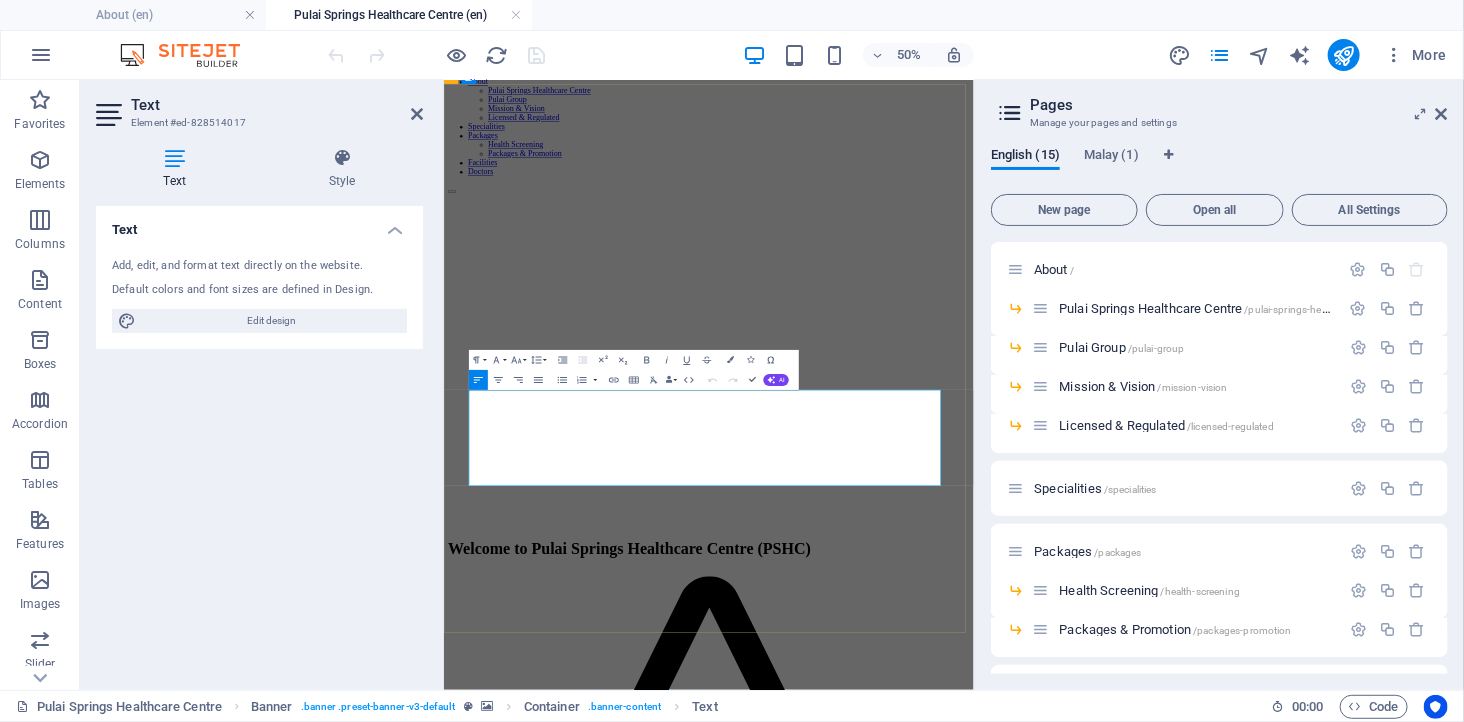 drag, startPoint x: 970, startPoint y: 792, endPoint x: 579, endPoint y: 799, distance: 391.06265 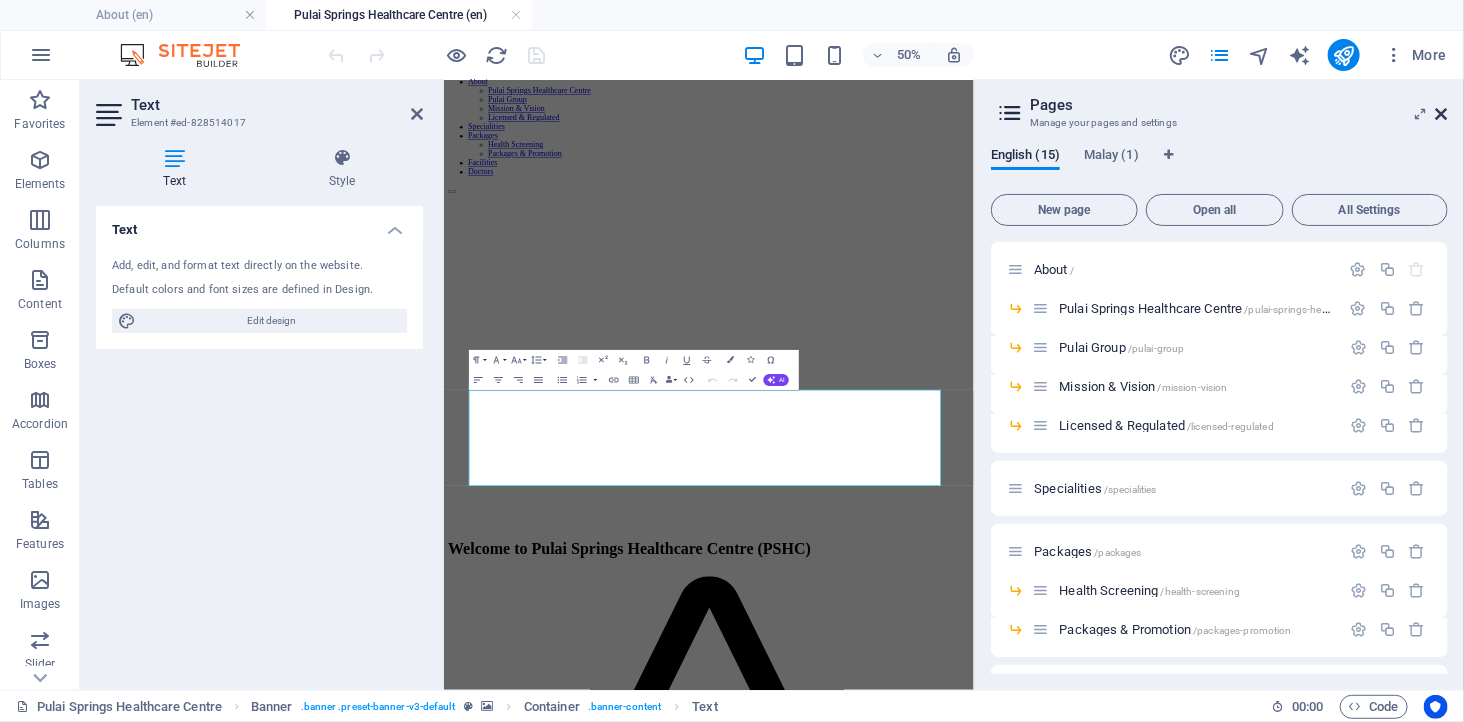 drag, startPoint x: 1444, startPoint y: 111, endPoint x: 978, endPoint y: 42, distance: 471.08066 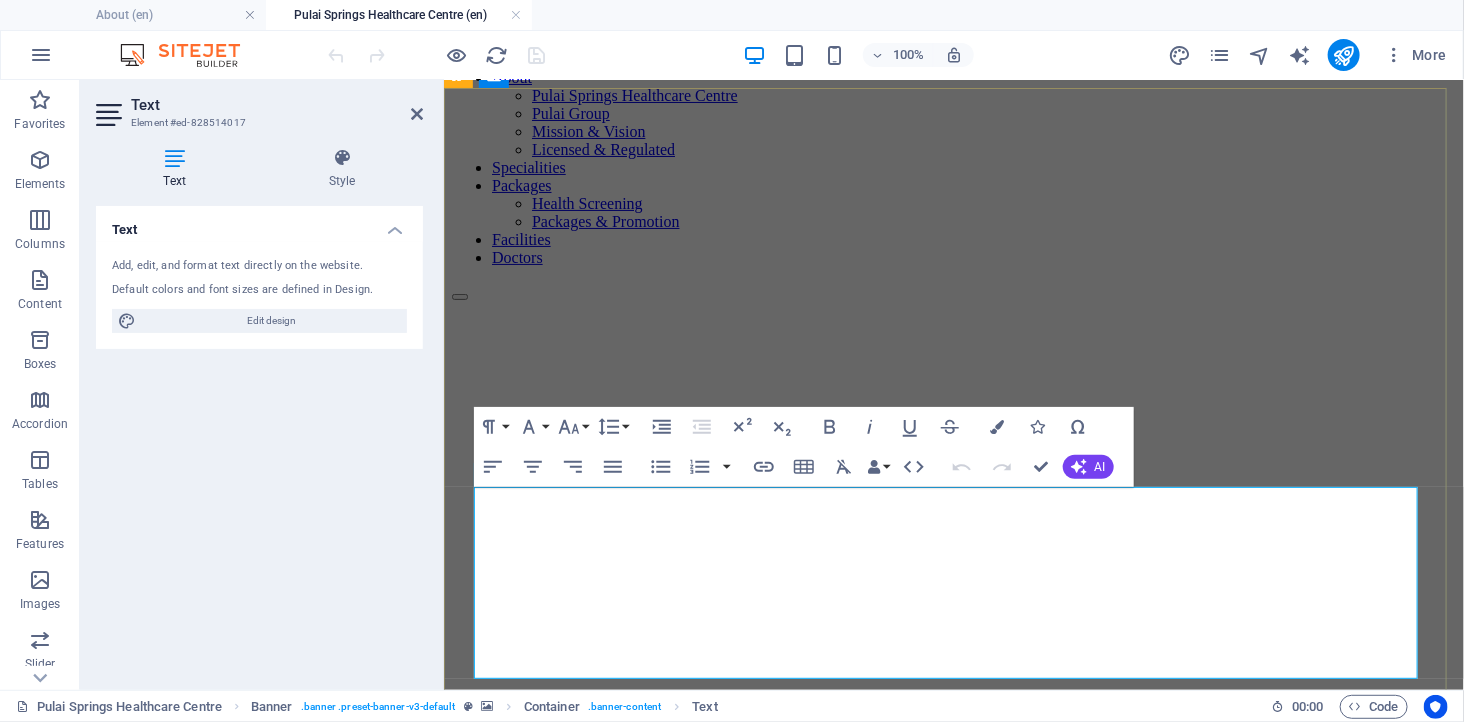 scroll, scrollTop: 222, scrollLeft: 0, axis: vertical 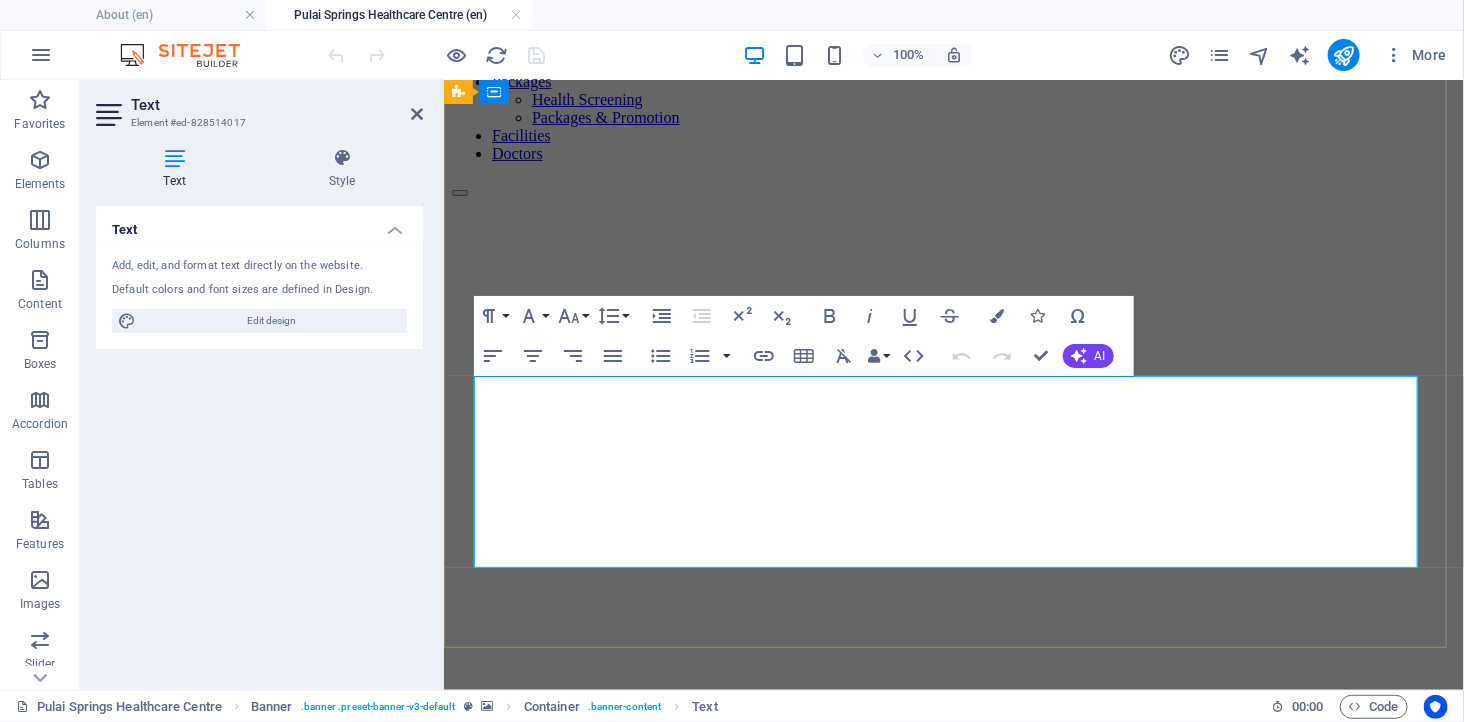 click on "Efficient outpatient care with minimal wait times" at bounding box center [953, 4350] 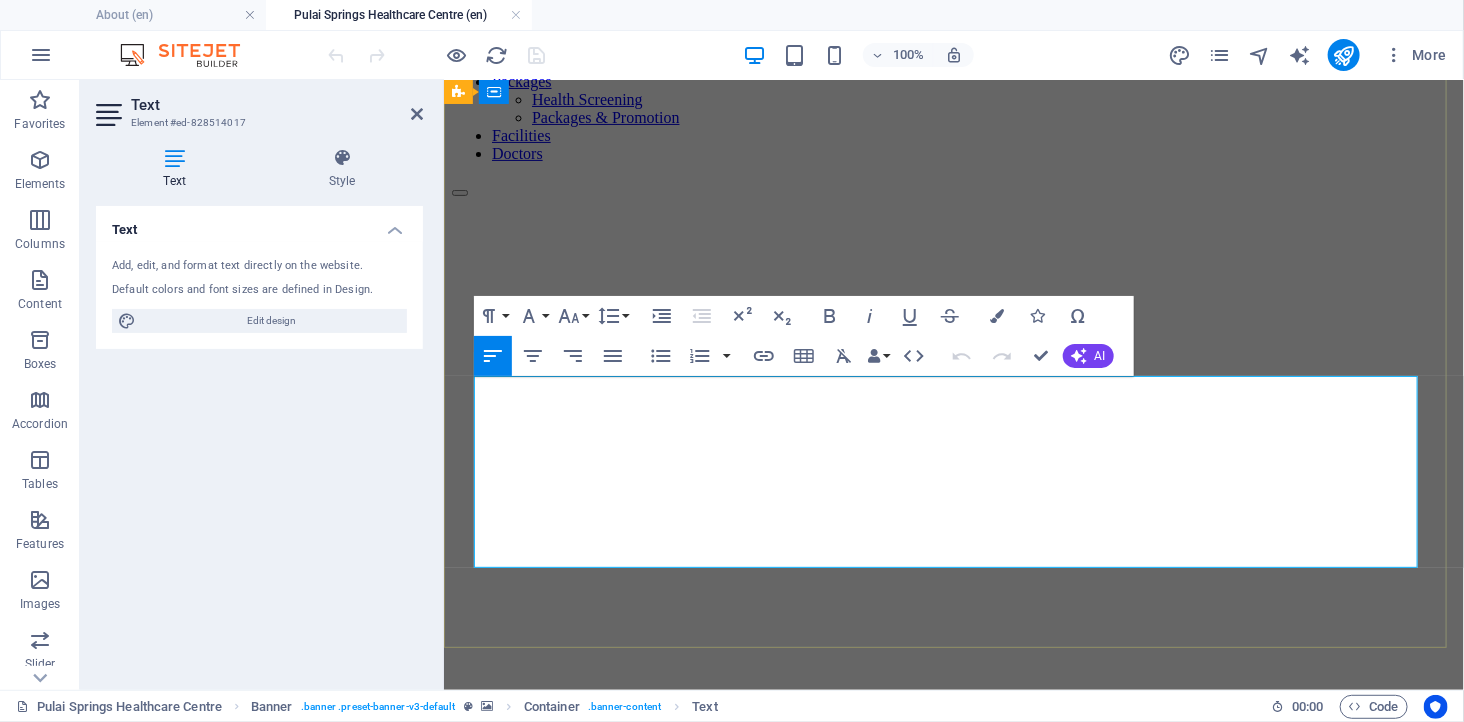 drag, startPoint x: 477, startPoint y: 483, endPoint x: 841, endPoint y: 471, distance: 364.19775 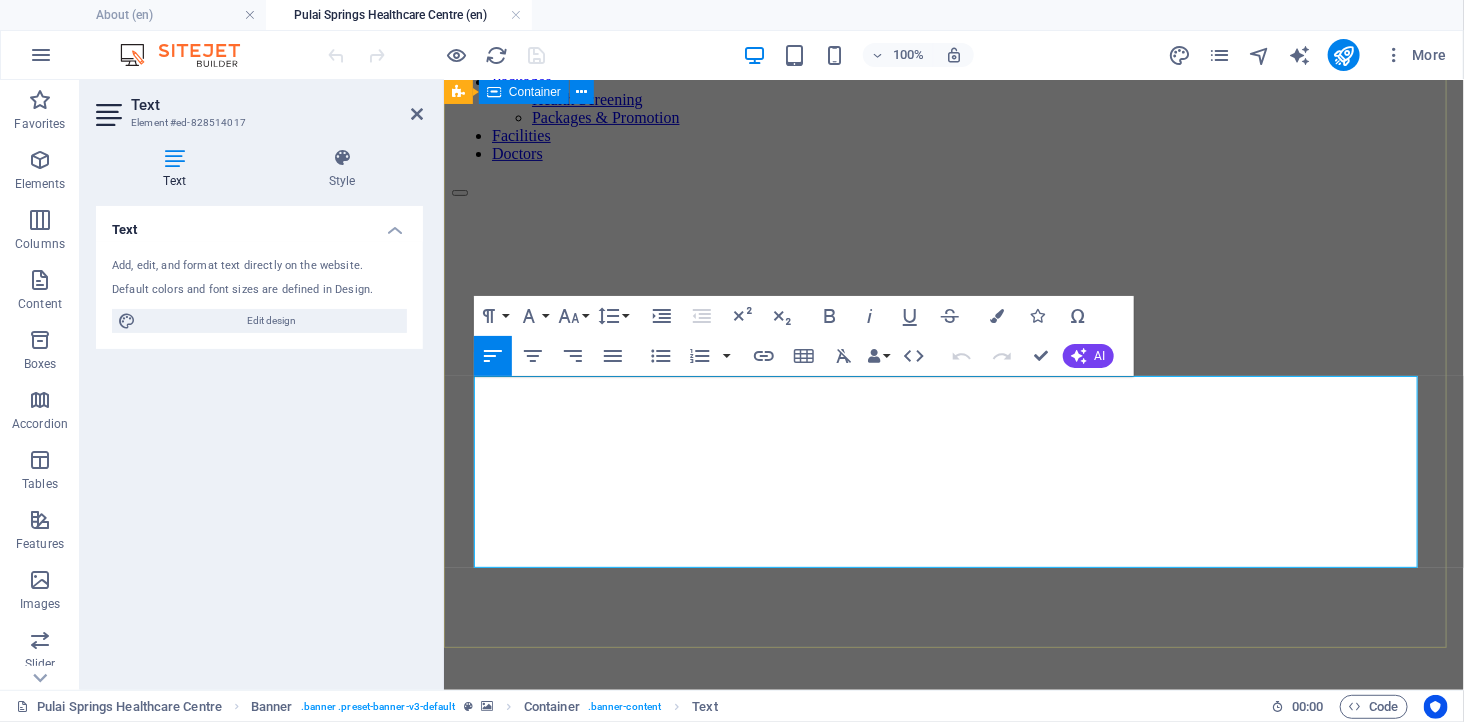 drag, startPoint x: 934, startPoint y: 481, endPoint x: 470, endPoint y: 475, distance: 464.0388 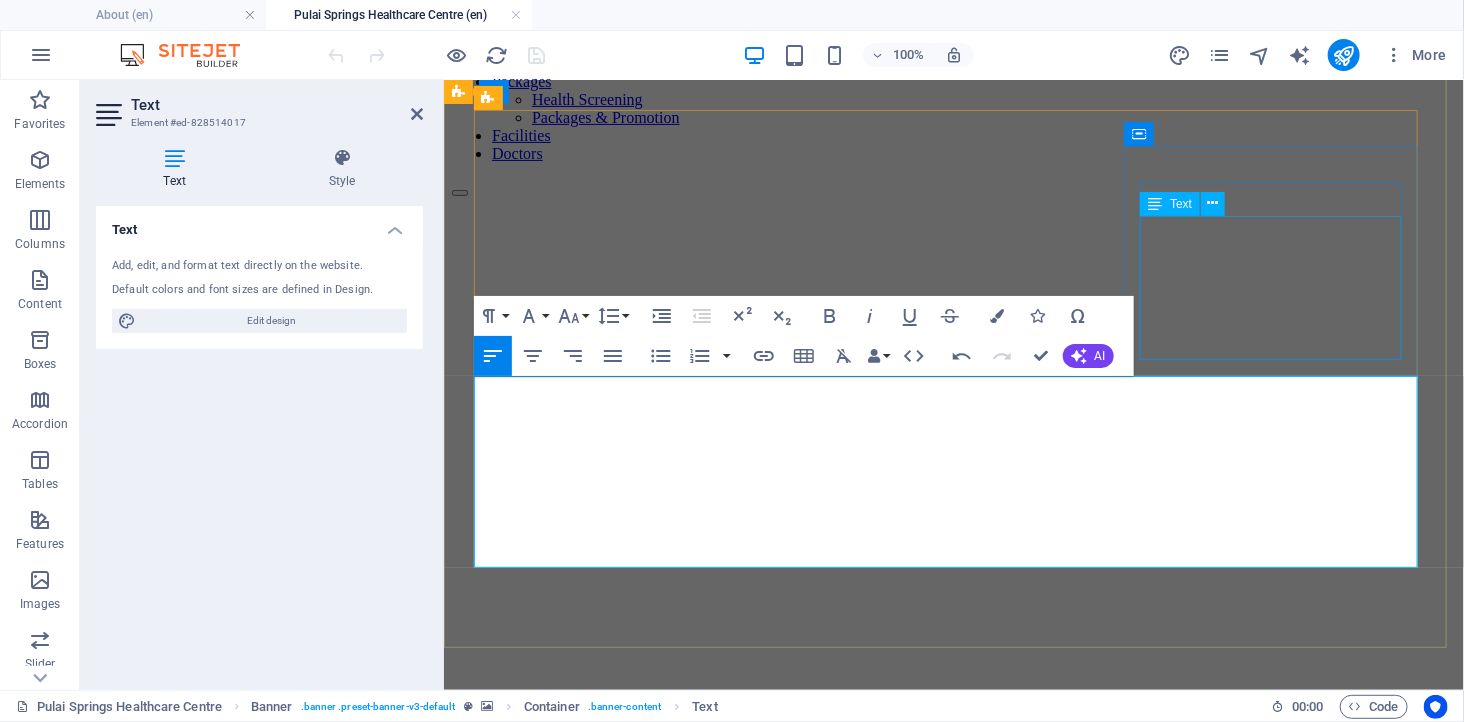 click on "Lorem ipsum dolor sit amet, consectetuer adipiscing elit. Aenean commodo ligula eget dolor. Lorem ipsum dolor sit amet, consectetuer adipiscing elit leget dolor." at bounding box center (953, 4121) 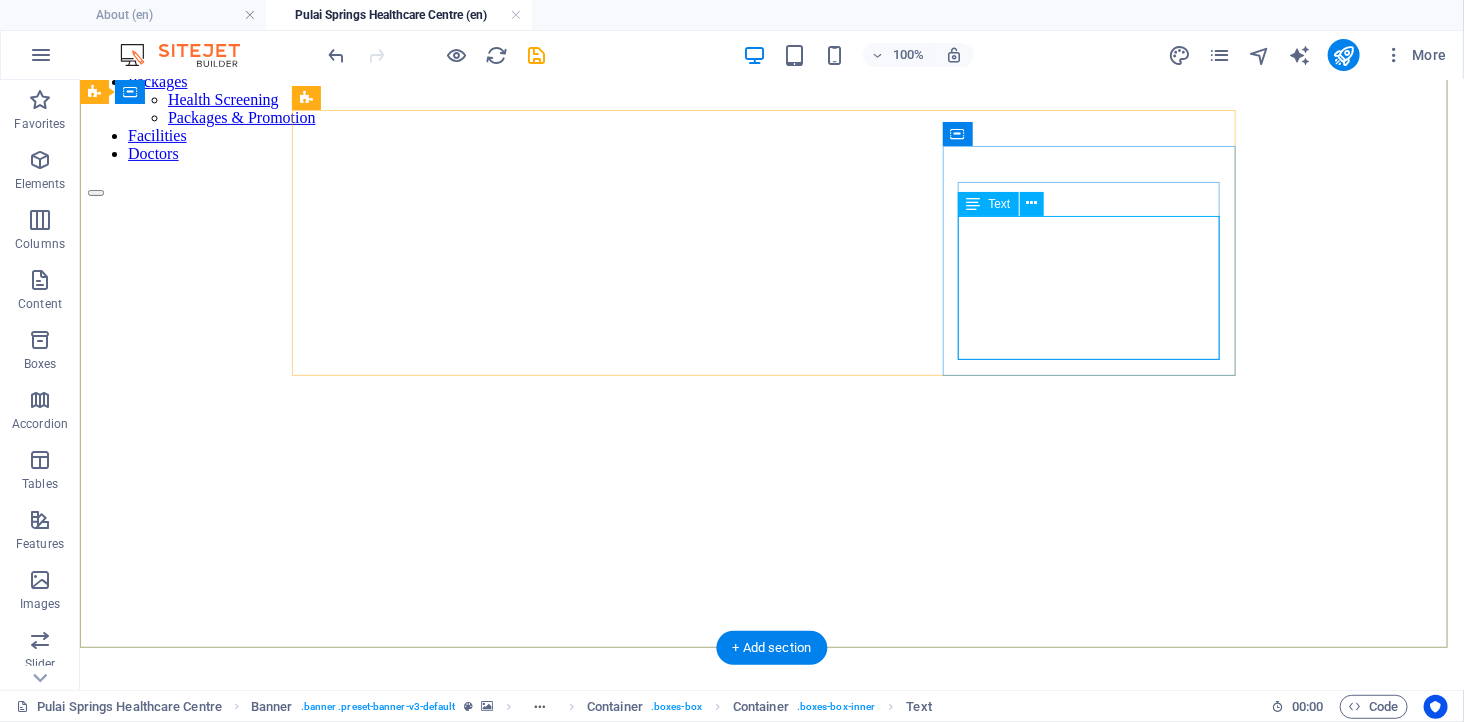 click on "Lorem ipsum dolor sit amet, consectetuer adipiscing elit. Aenean commodo ligula eget dolor. Lorem ipsum dolor sit amet, consectetuer adipiscing elit leget dolor." at bounding box center (771, 5157) 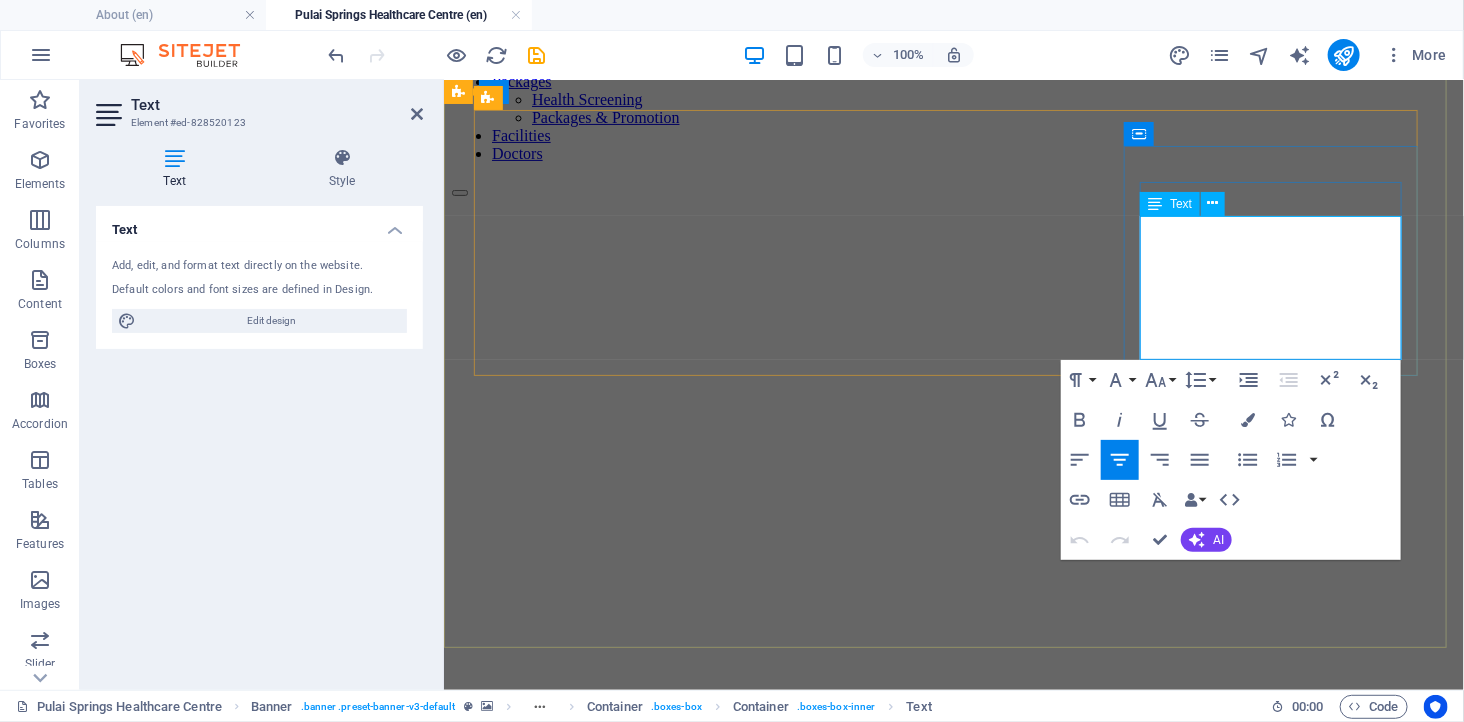 drag, startPoint x: 1155, startPoint y: 232, endPoint x: 1347, endPoint y: 352, distance: 226.41554 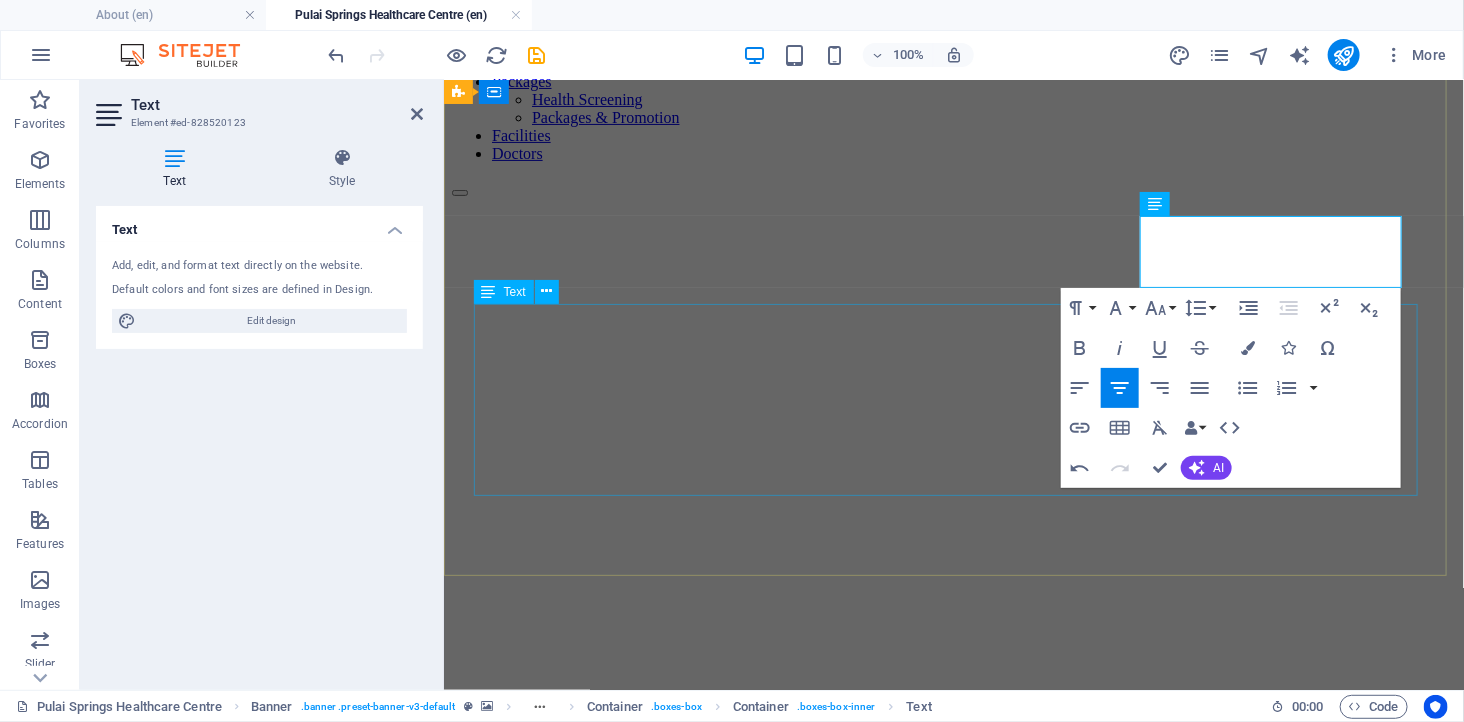drag, startPoint x: 976, startPoint y: 343, endPoint x: 1338, endPoint y: 343, distance: 362 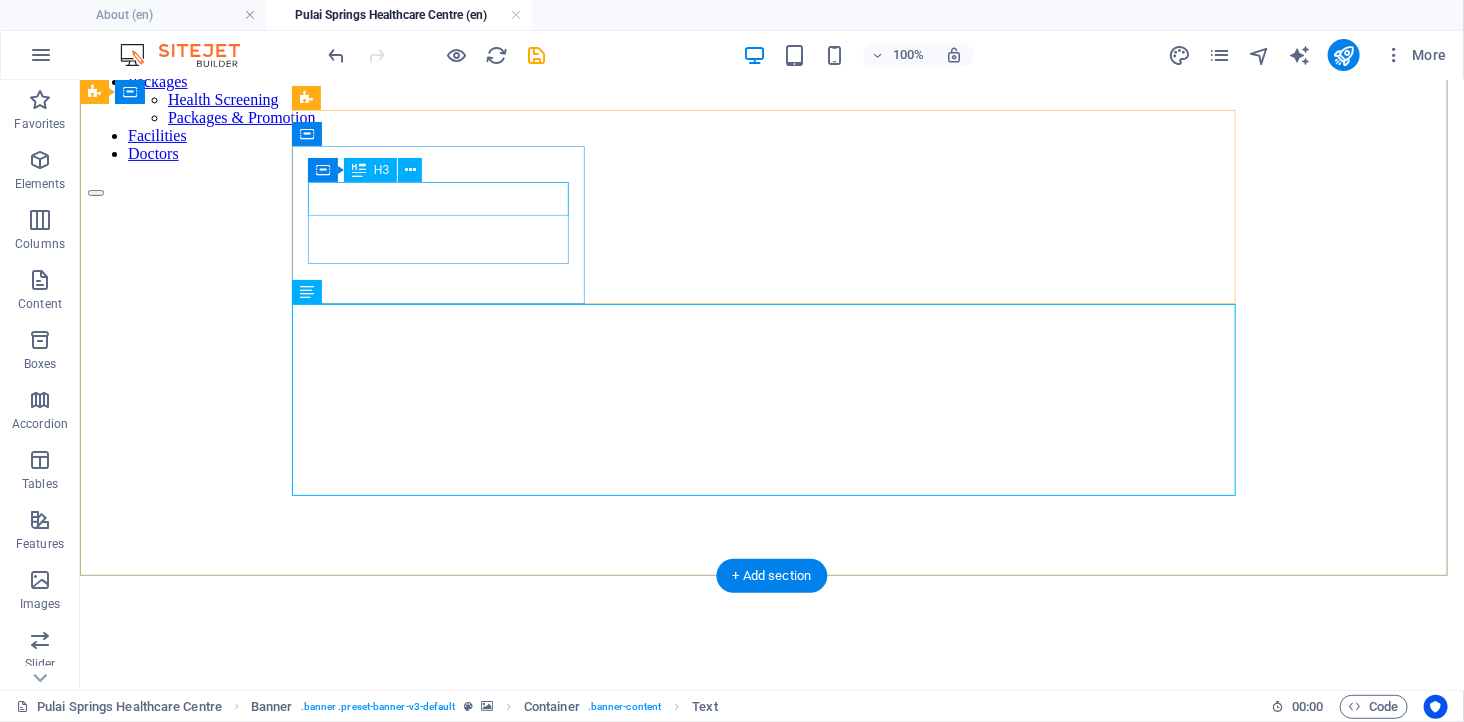 click on "Headline" at bounding box center [771, 2233] 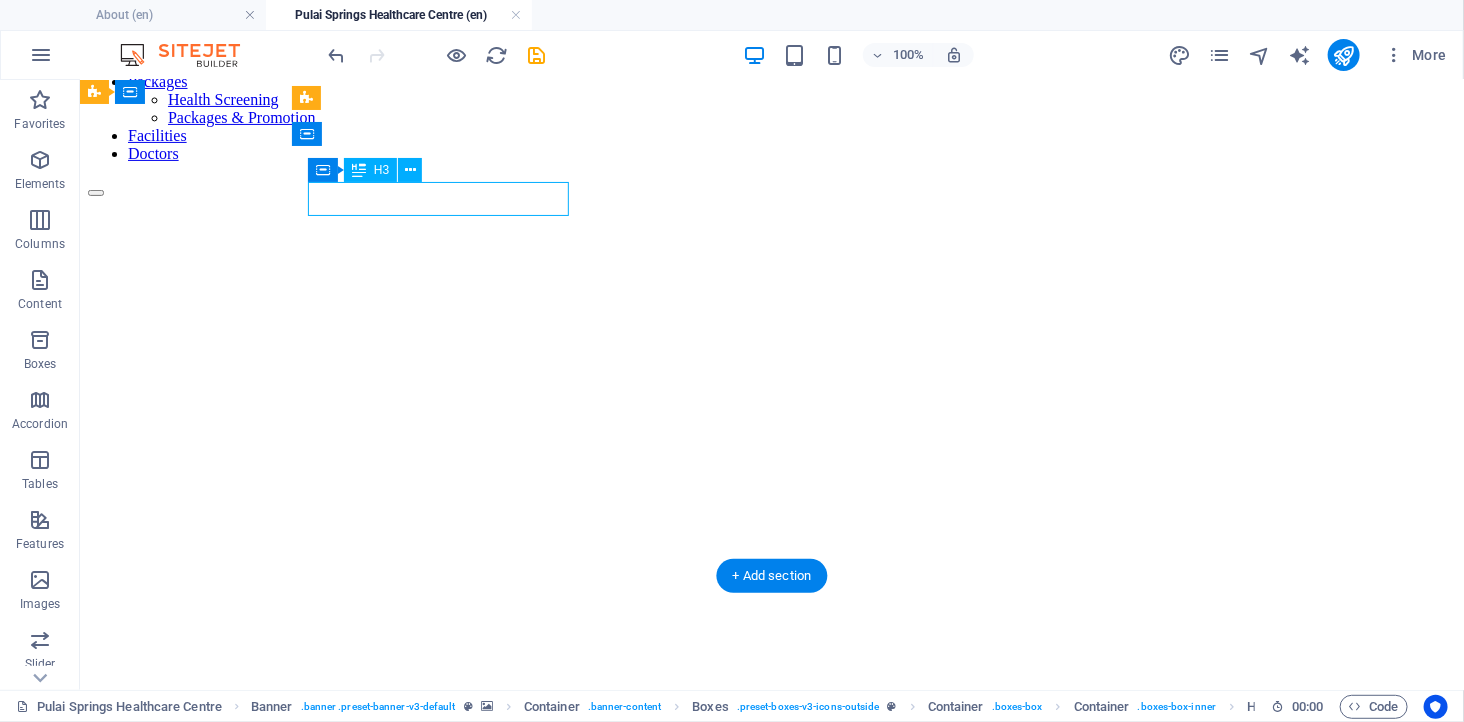 click on "Headline" at bounding box center (771, 2233) 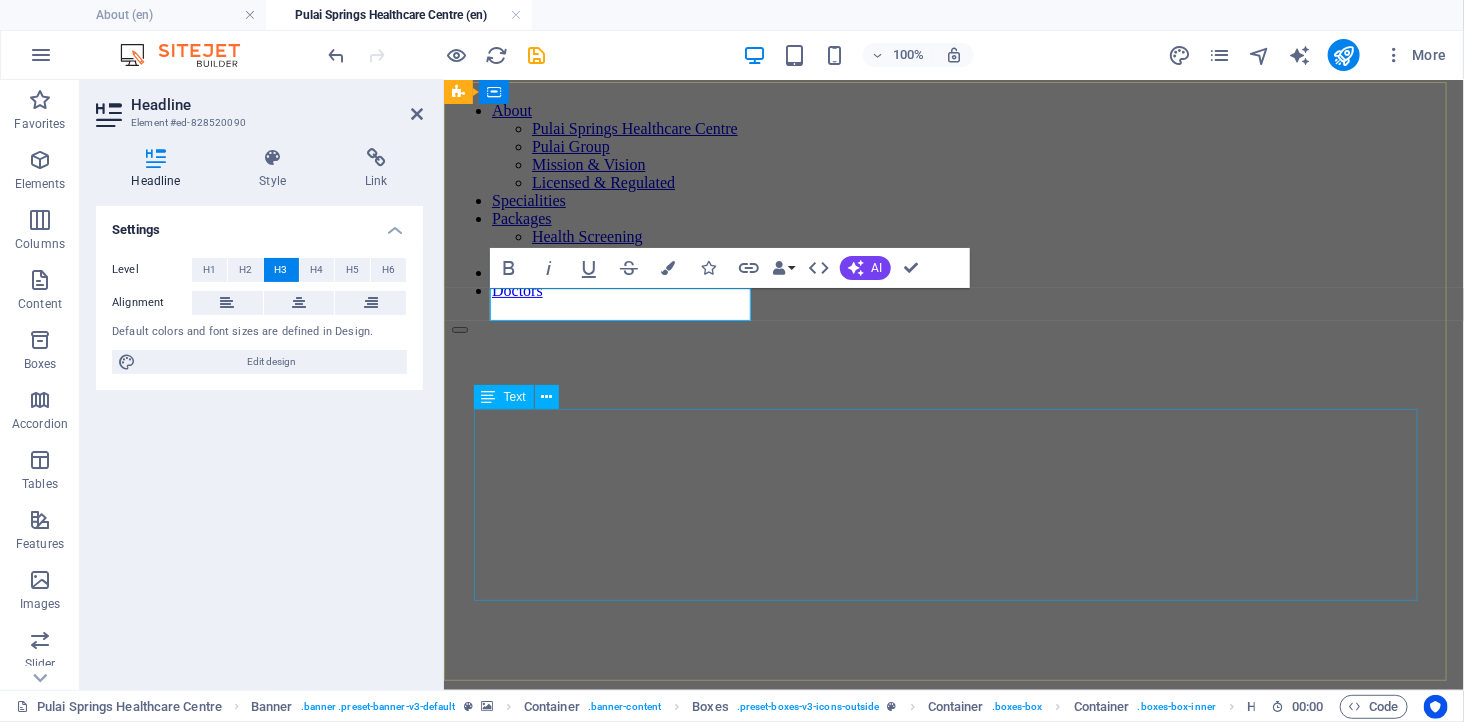 scroll, scrollTop: 0, scrollLeft: 0, axis: both 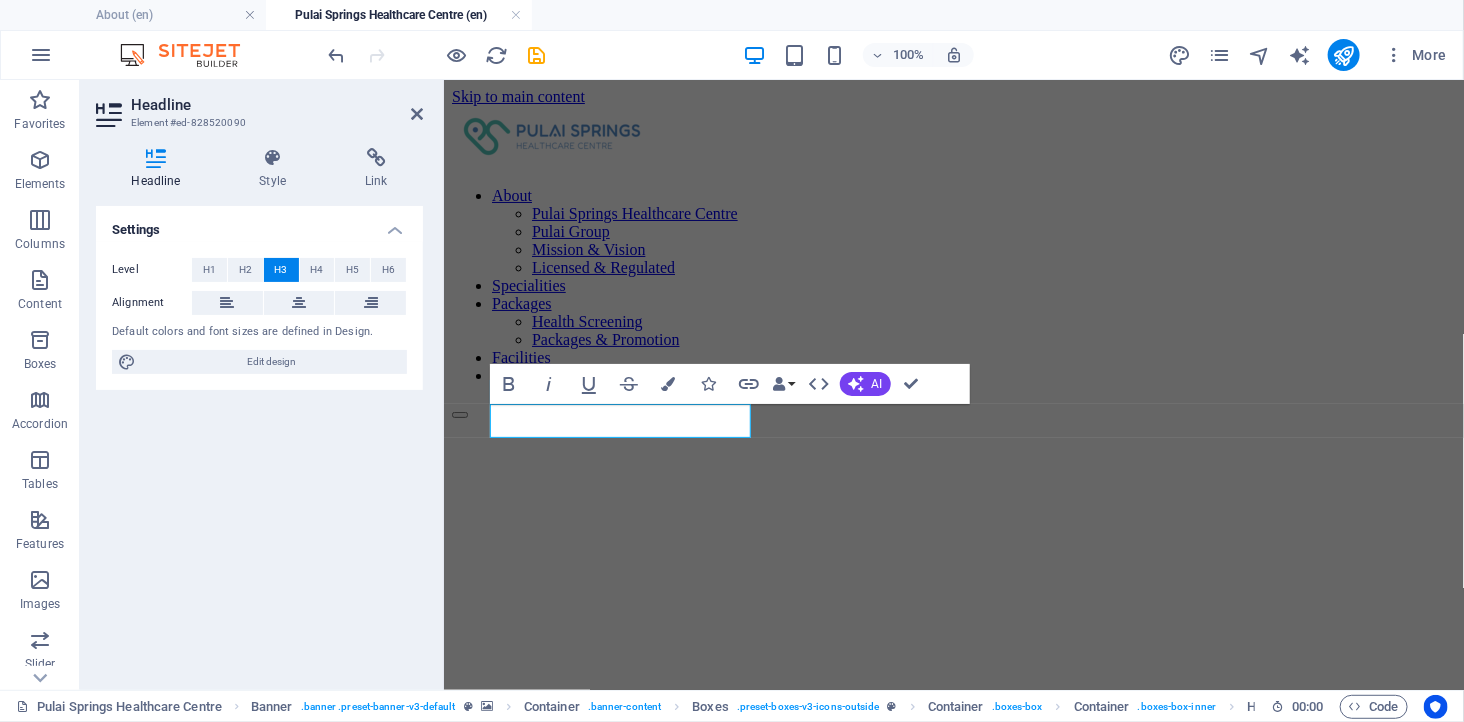 click at bounding box center (537, 55) 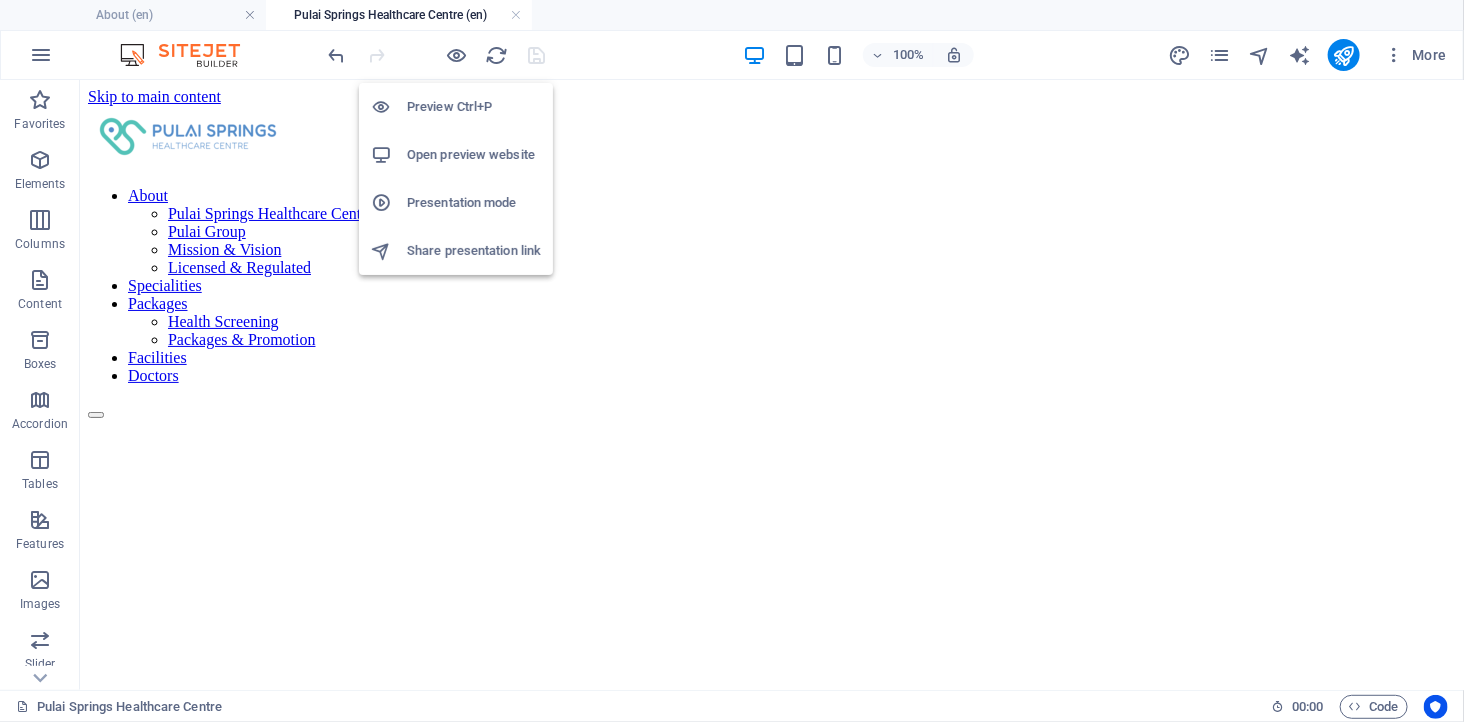 click on "Open preview website" at bounding box center [474, 155] 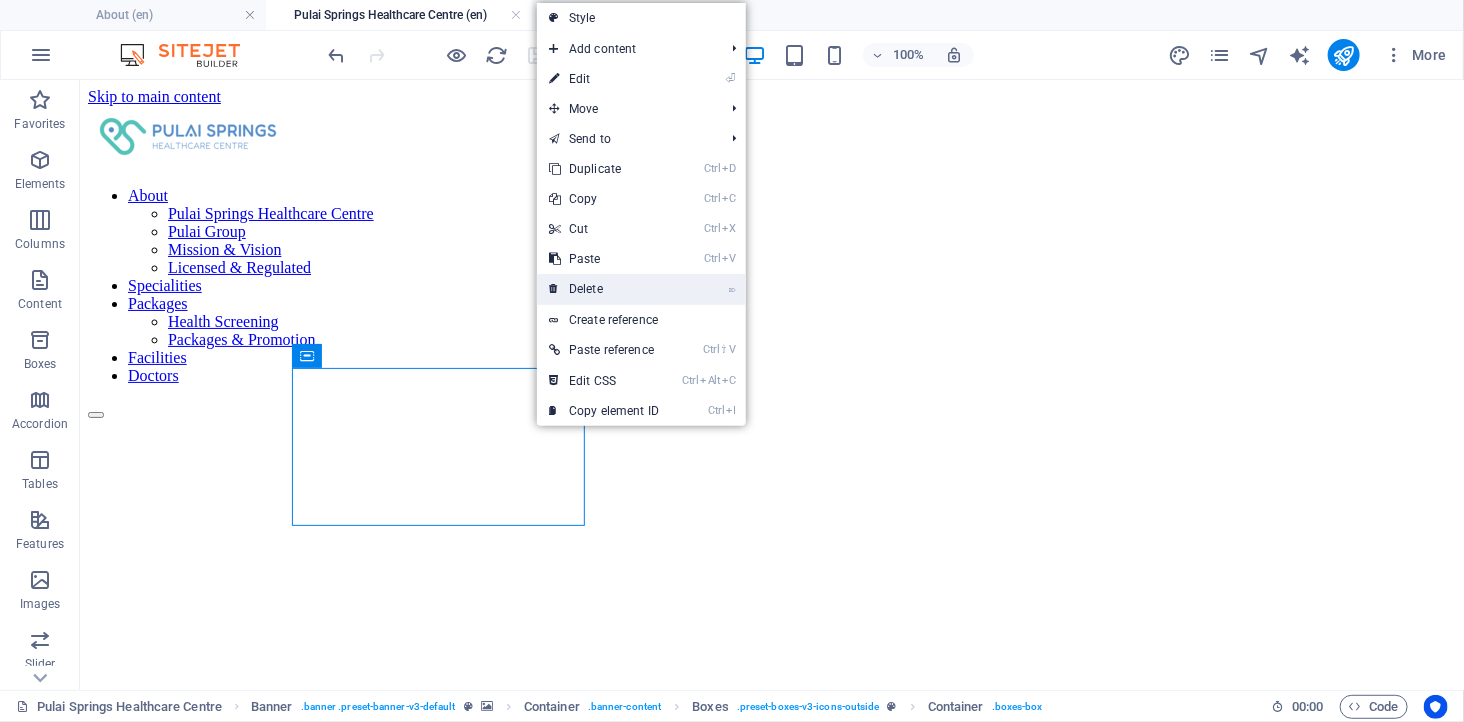 click on "⌦  Delete" at bounding box center [604, 289] 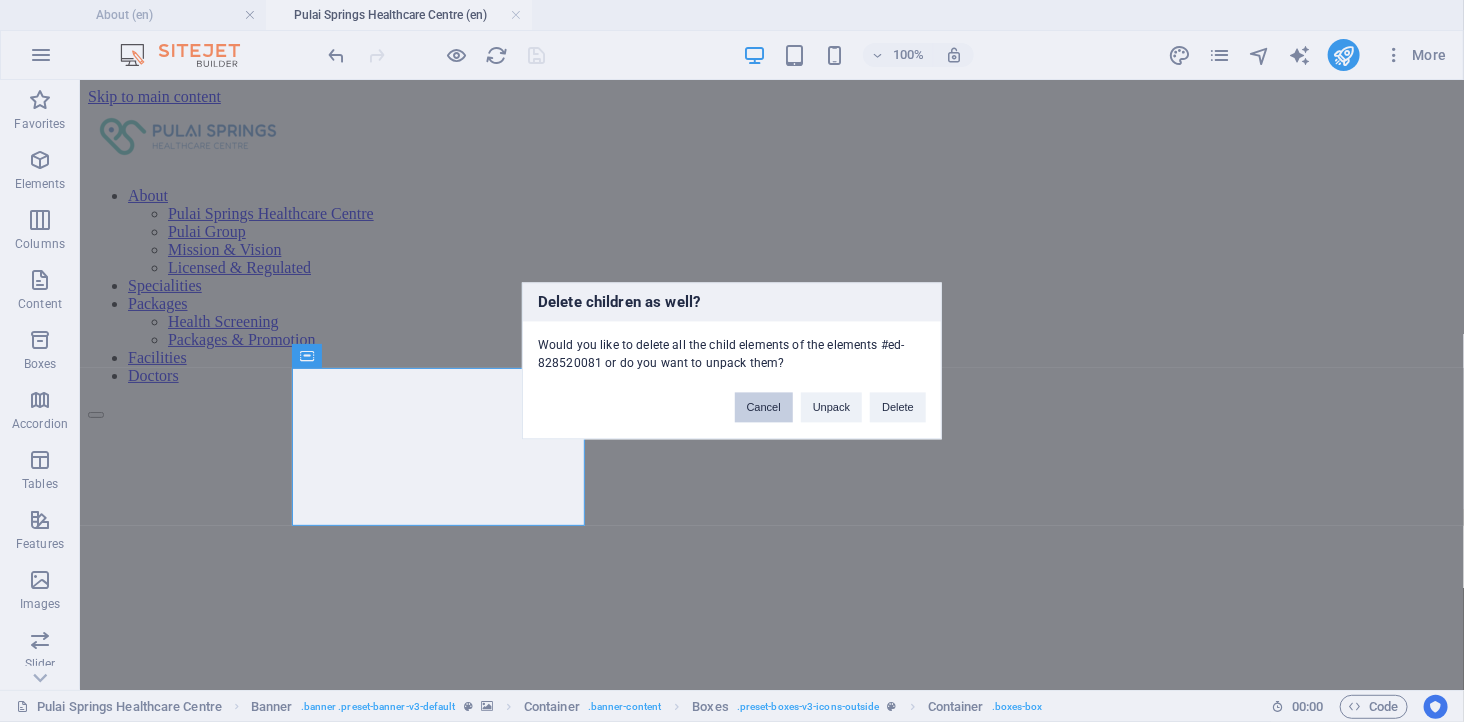 click on "Cancel" at bounding box center (764, 408) 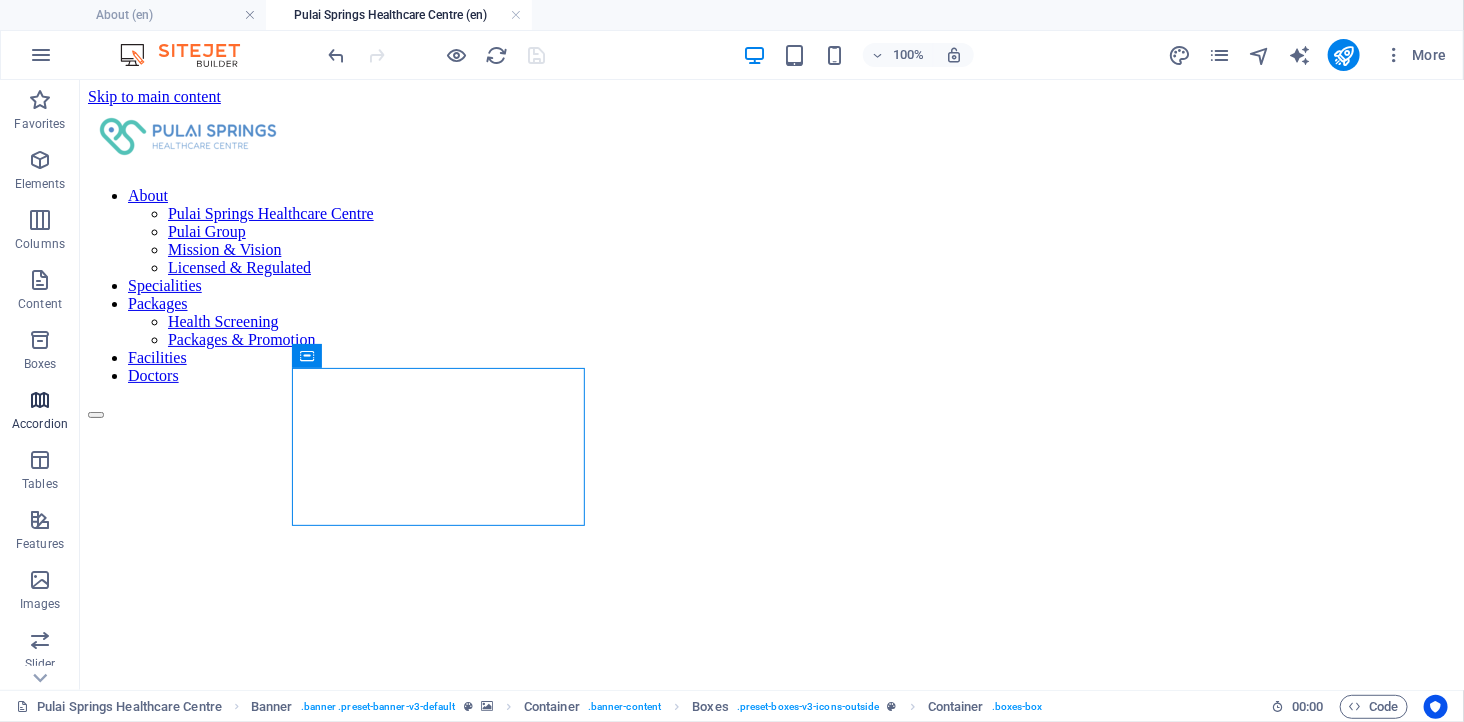 click at bounding box center [40, 400] 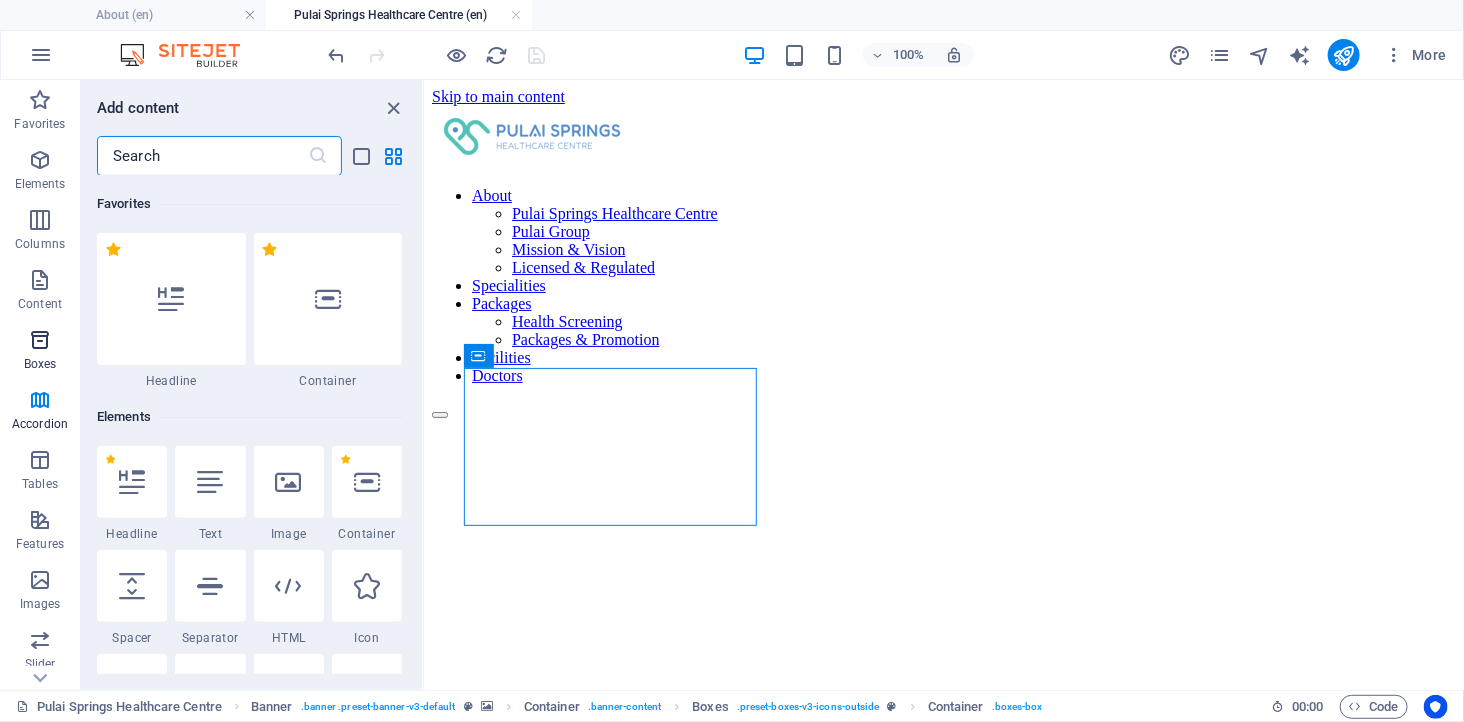 click on "Boxes" at bounding box center [40, 364] 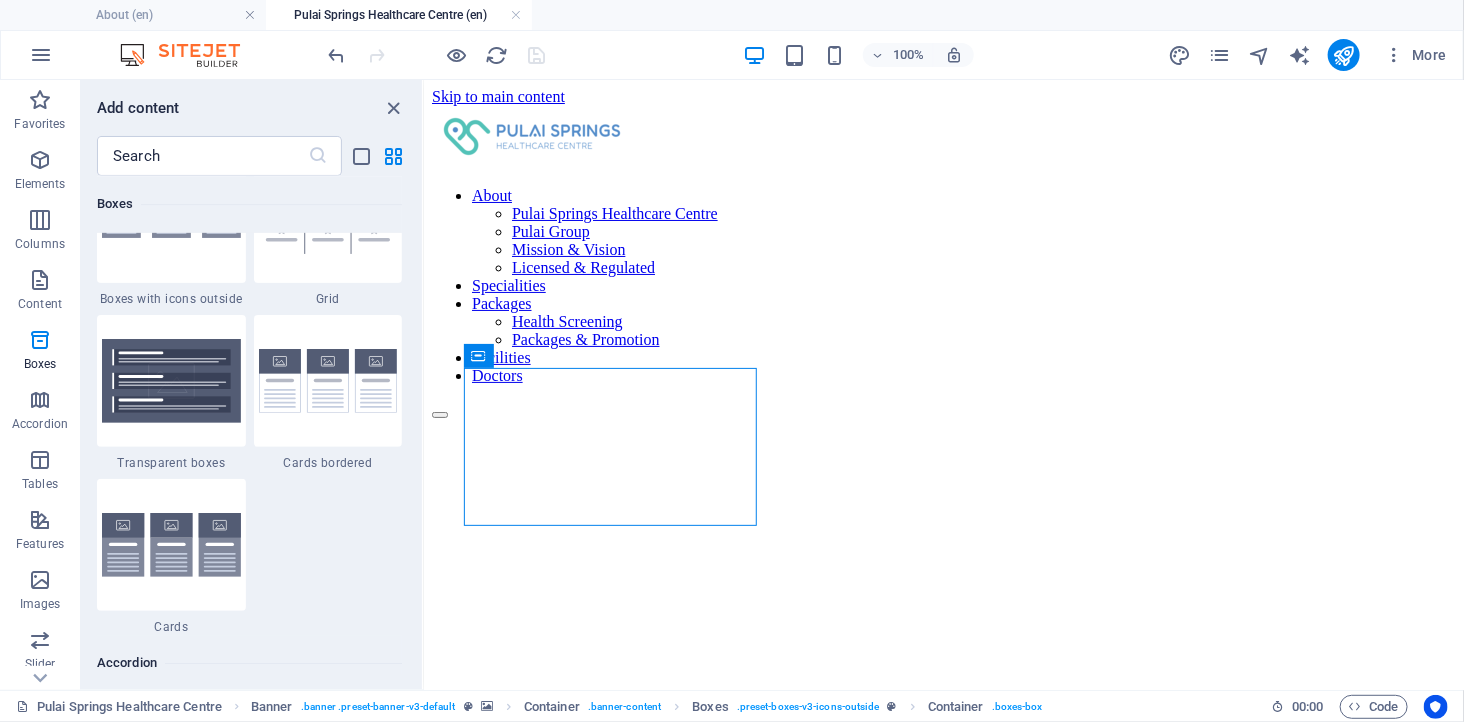 scroll, scrollTop: 5958, scrollLeft: 0, axis: vertical 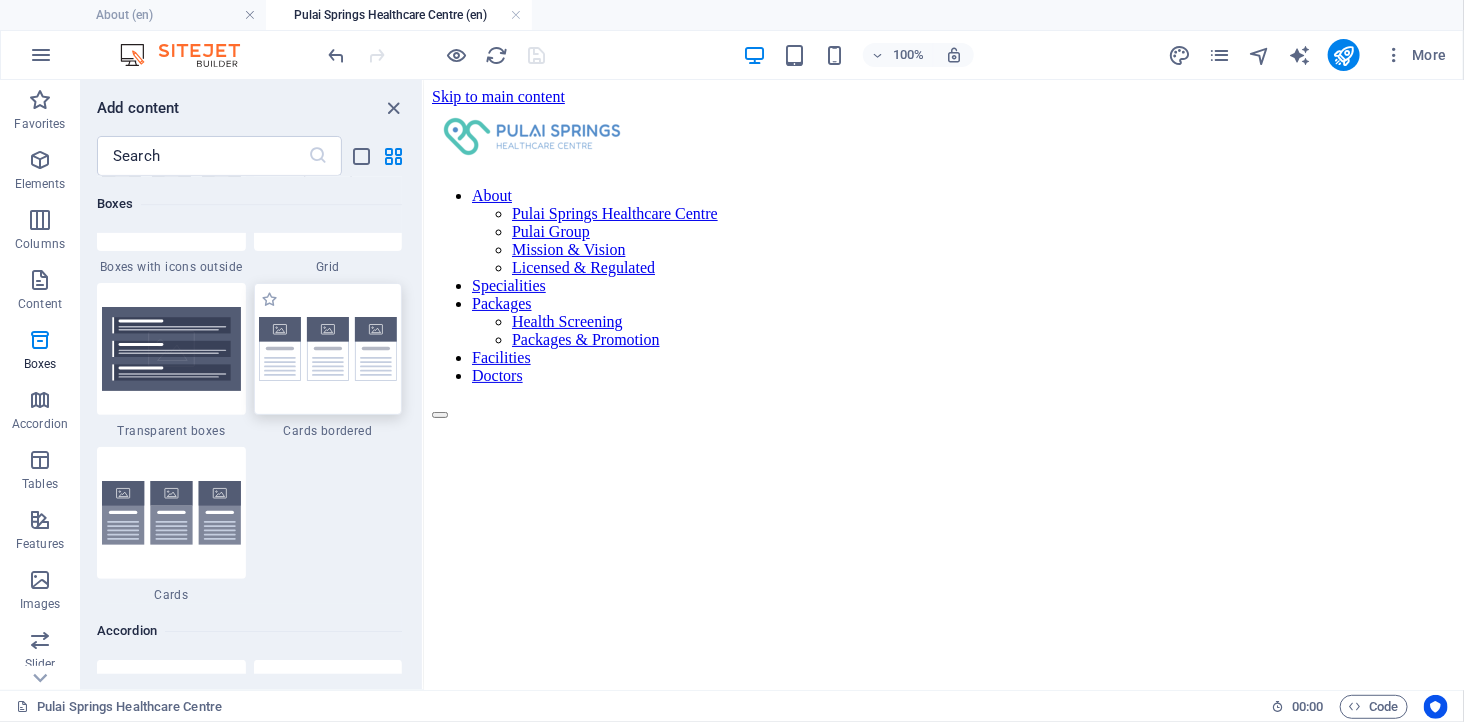 drag, startPoint x: 321, startPoint y: 340, endPoint x: 286, endPoint y: 390, distance: 61.03278 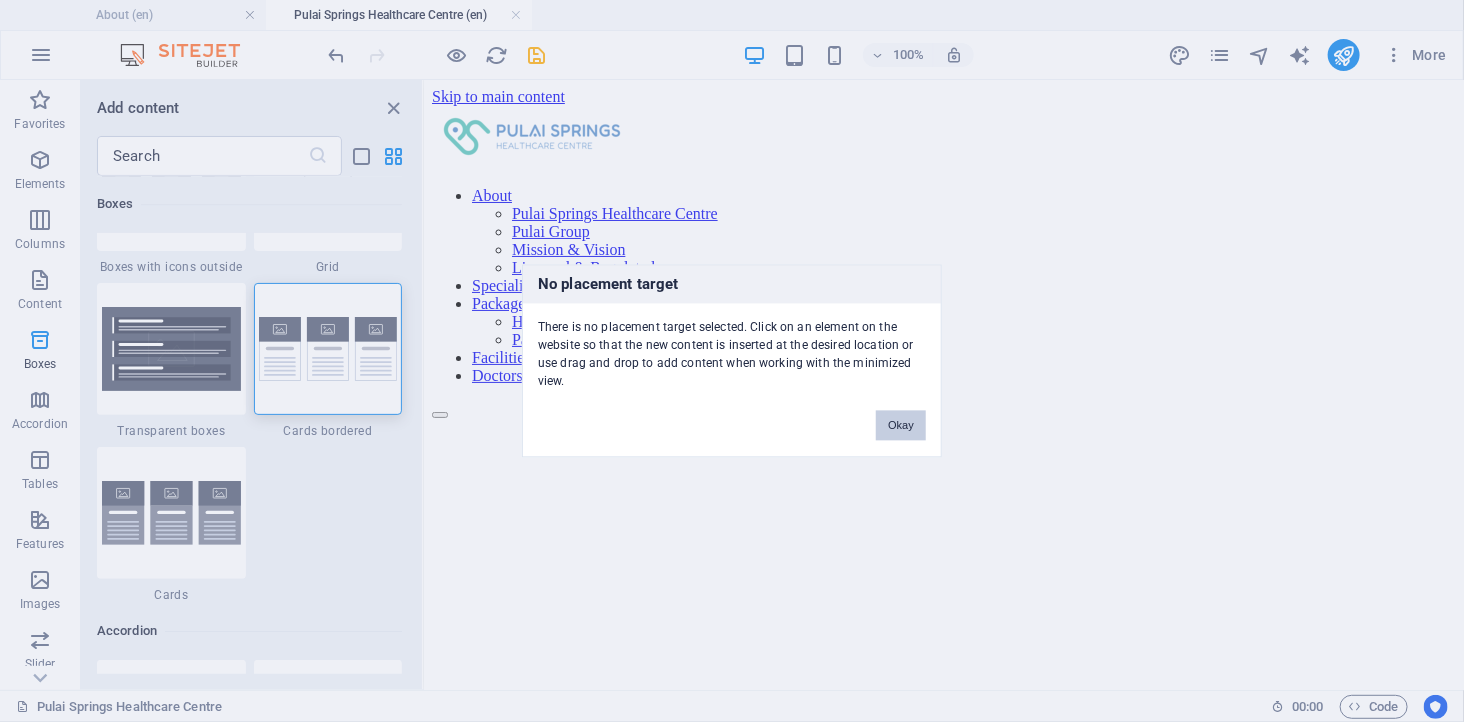 click on "No placement target There is no placement target selected. Click on an element on the website so that the new content is inserted at the desired location or use drag and drop to add content when working with the minimized view. Okay" at bounding box center [732, 361] 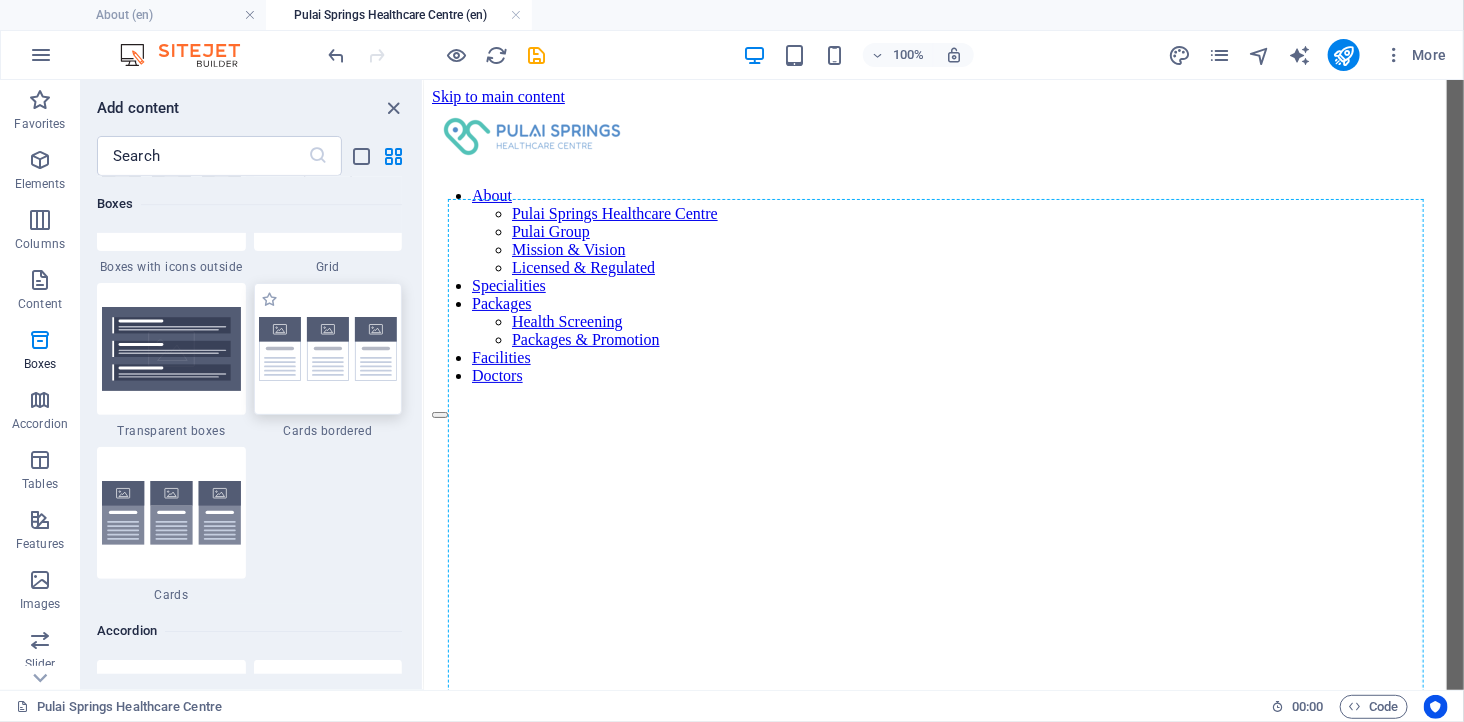 scroll, scrollTop: 44, scrollLeft: 0, axis: vertical 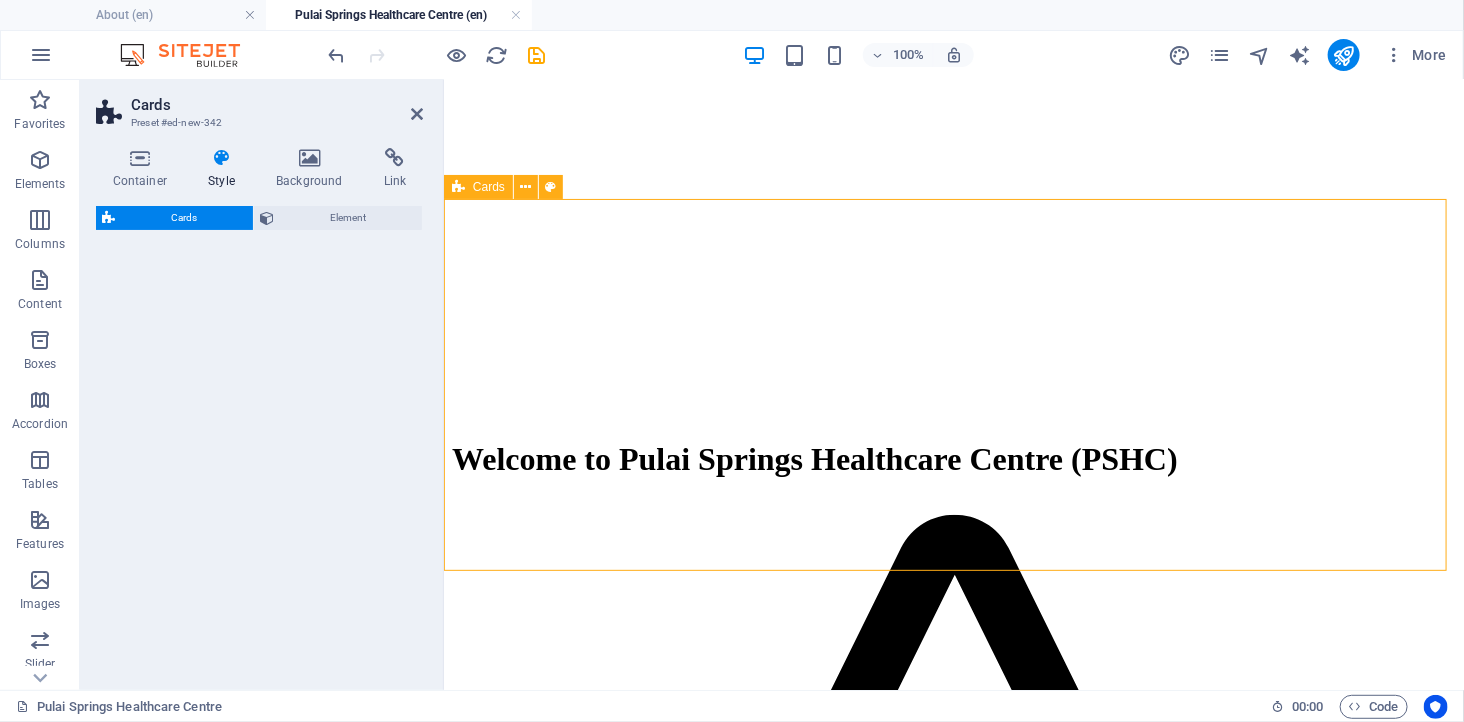 select on "rem" 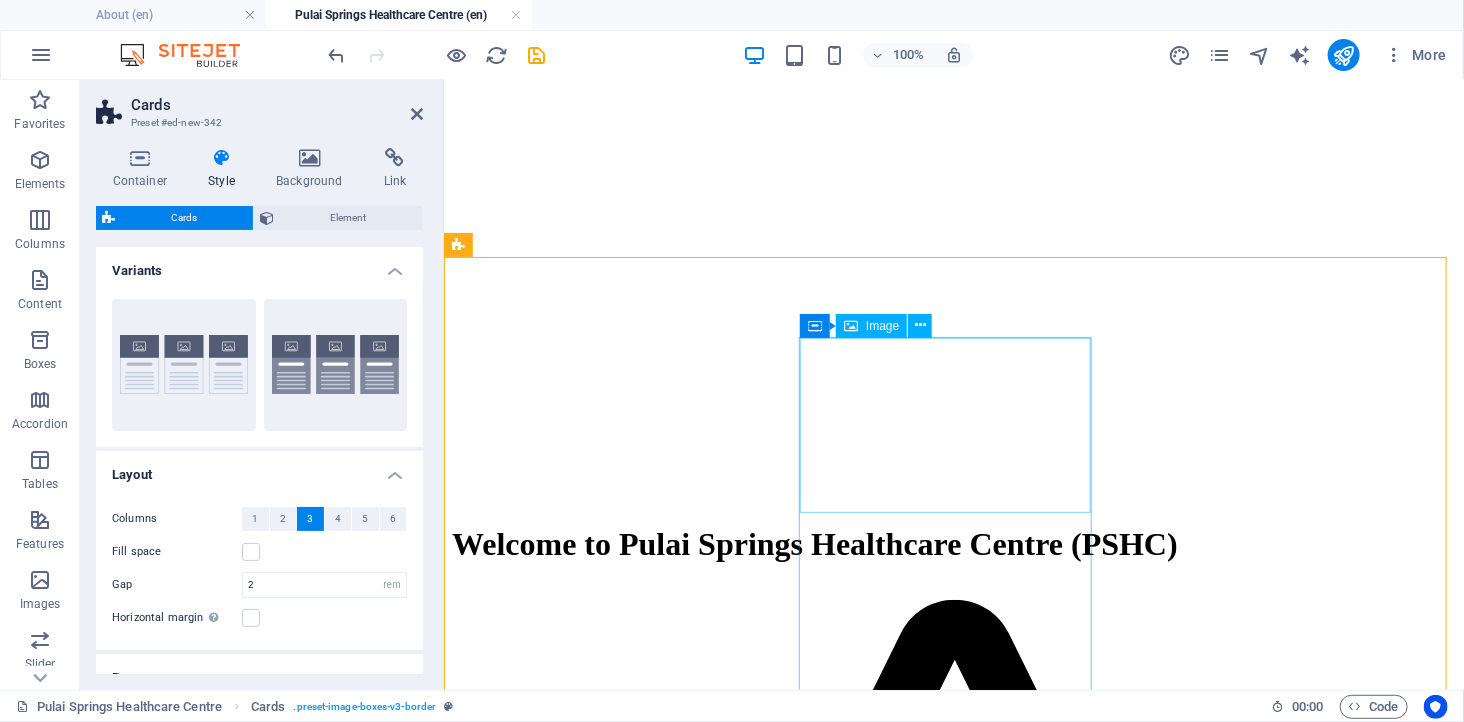 scroll, scrollTop: 376, scrollLeft: 0, axis: vertical 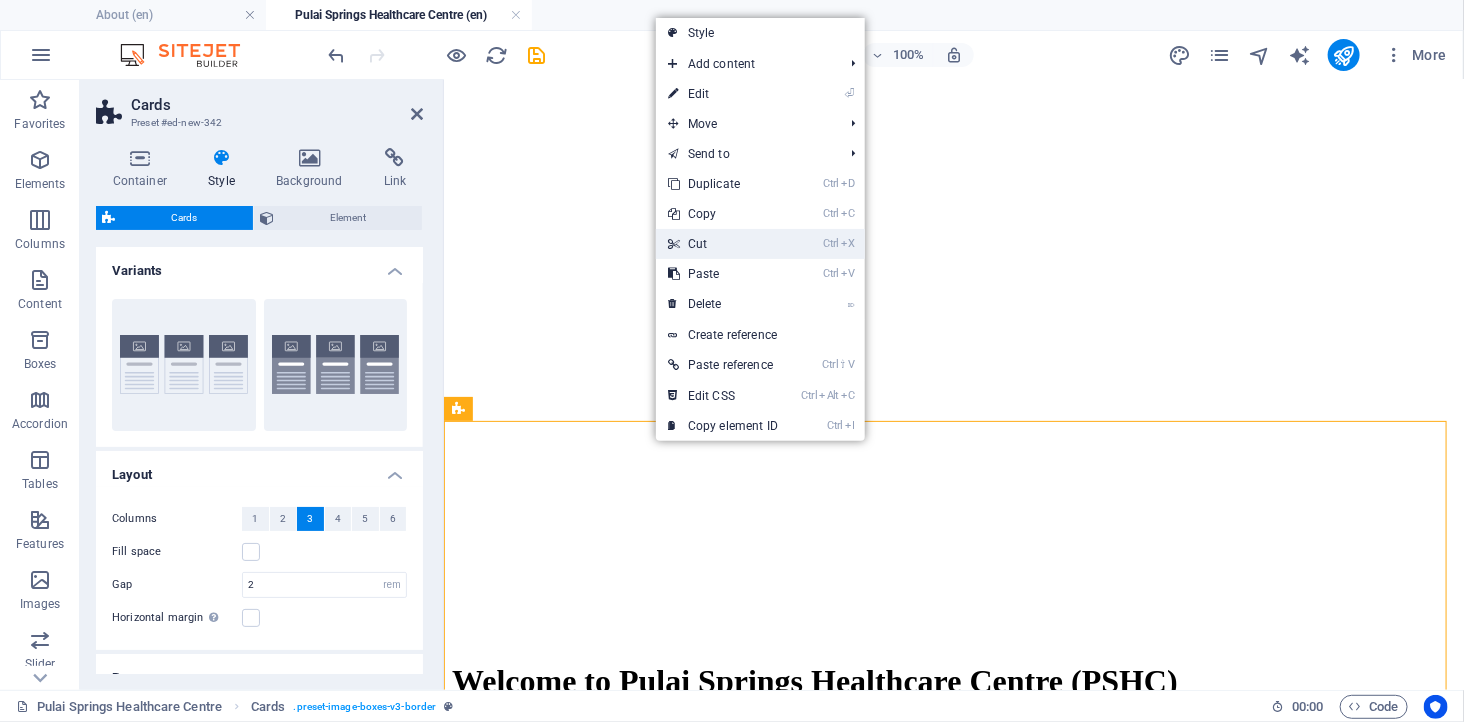 click on "Ctrl X  Cut" at bounding box center (723, 244) 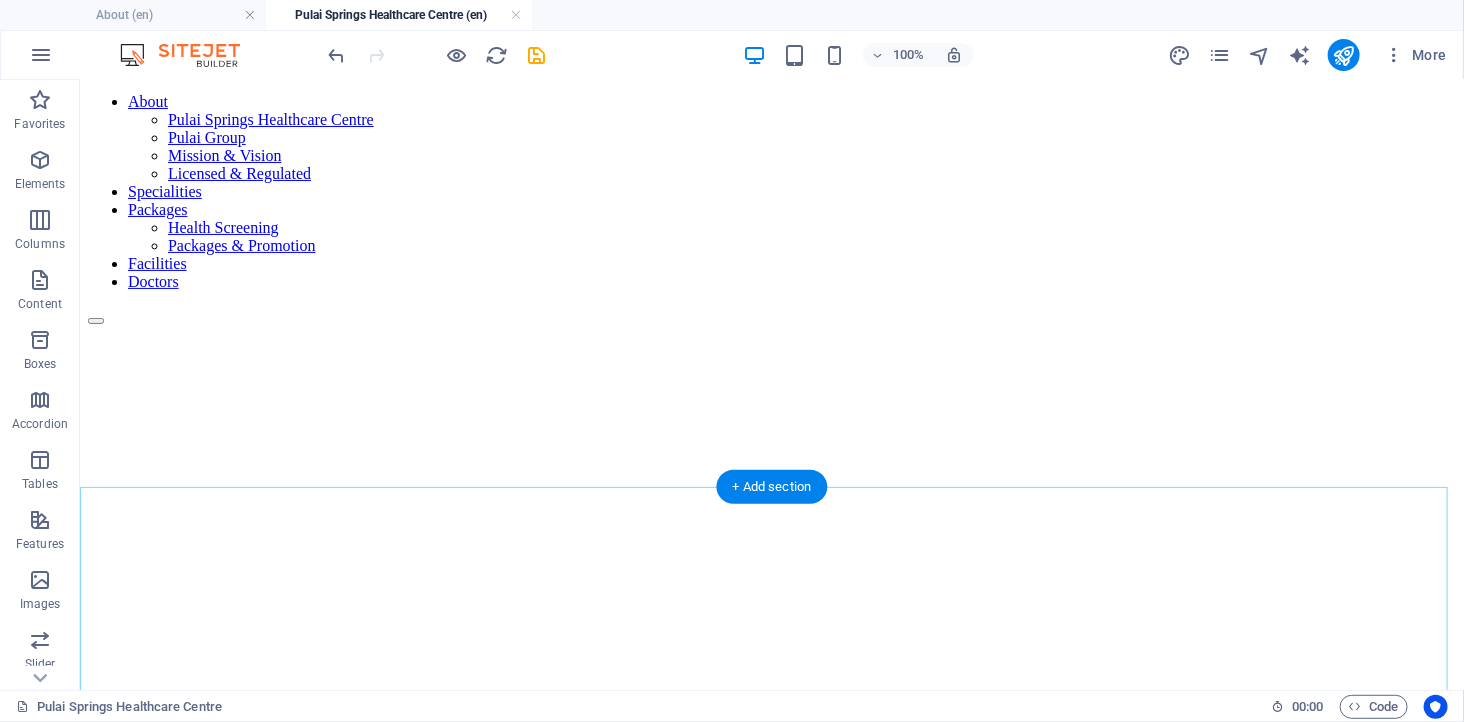 scroll, scrollTop: 0, scrollLeft: 0, axis: both 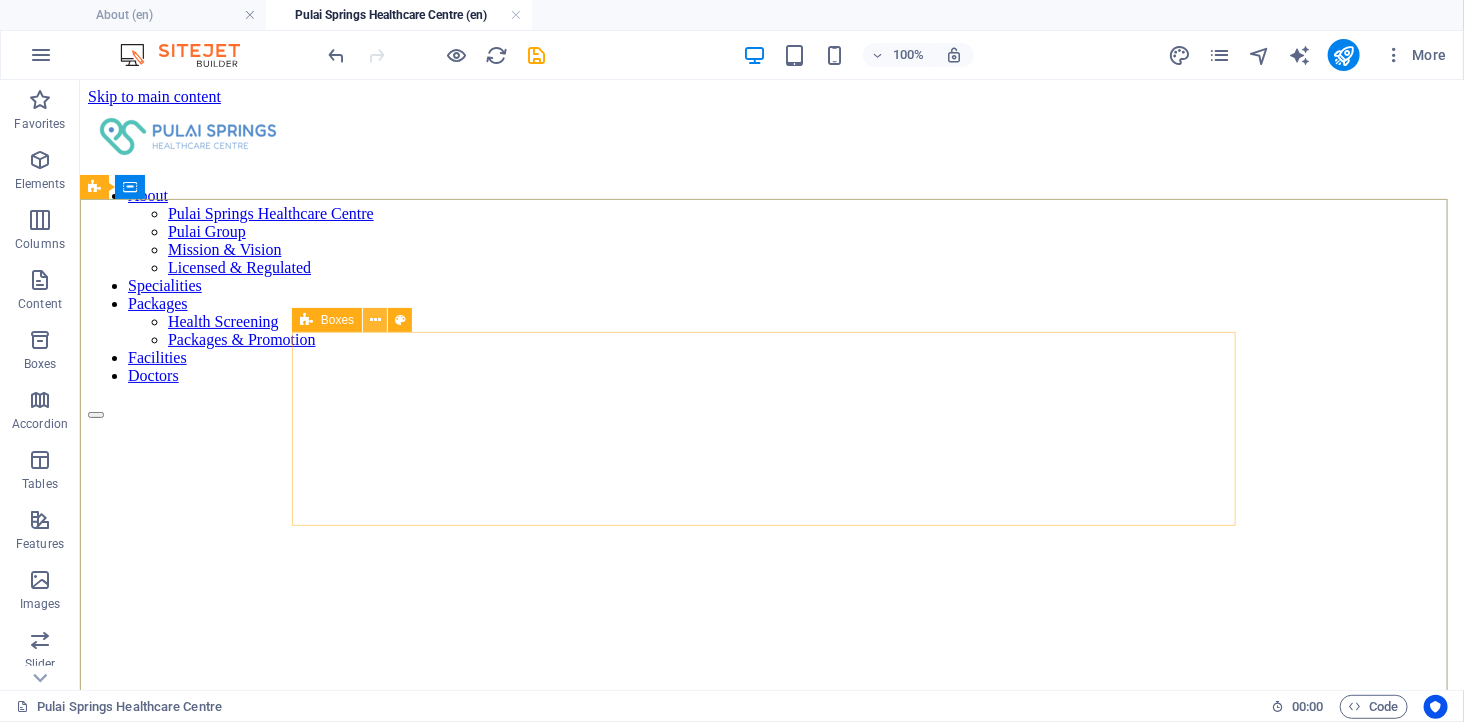 click at bounding box center (375, 320) 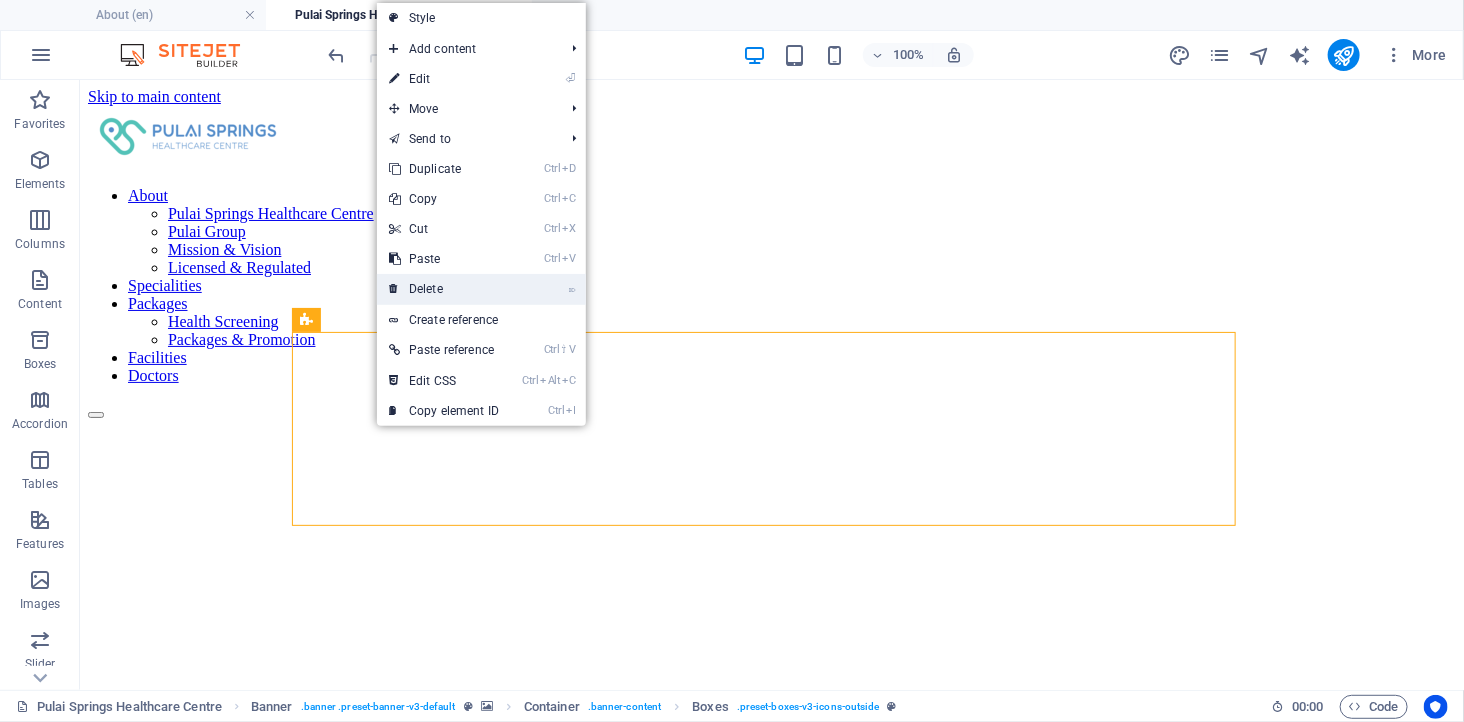 click on "⌦  Delete" at bounding box center [444, 289] 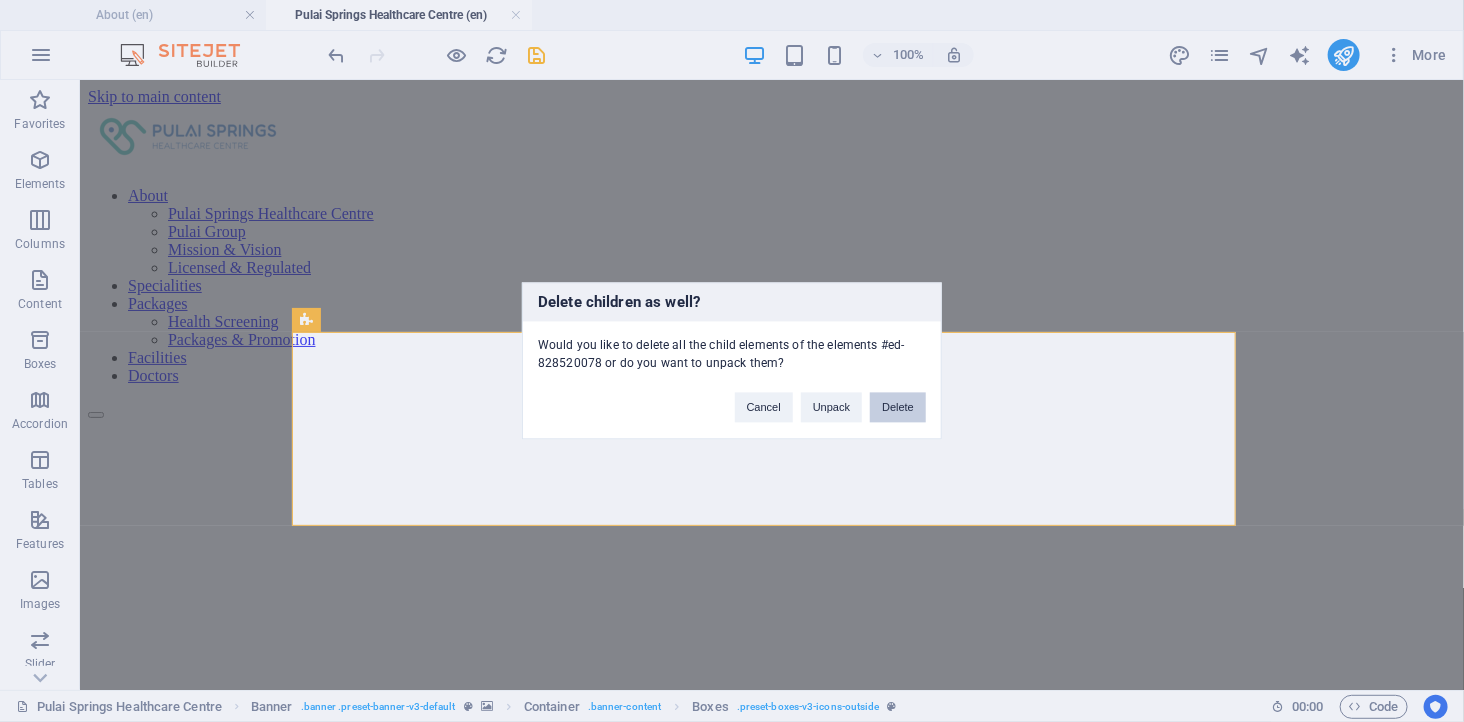 click on "Delete" at bounding box center (898, 408) 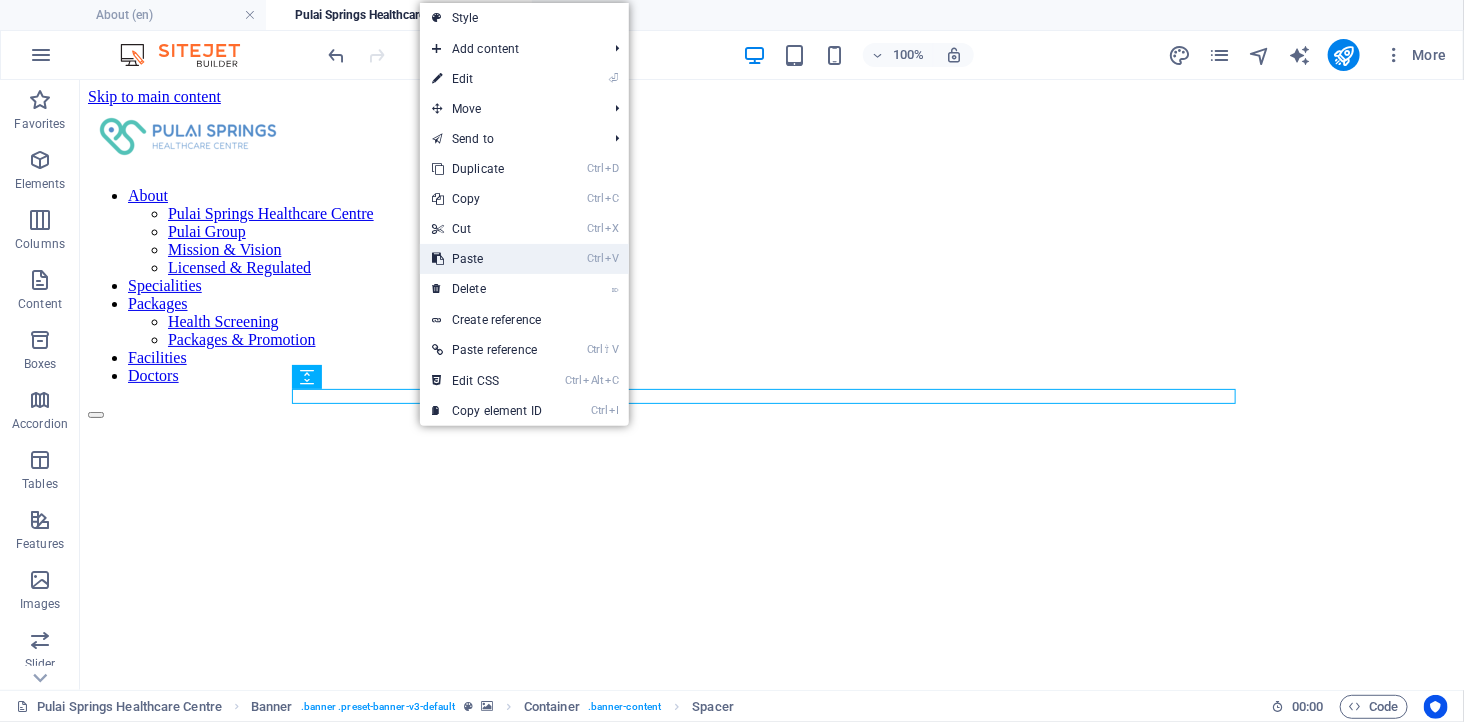 click on "Ctrl V  Paste" at bounding box center (487, 259) 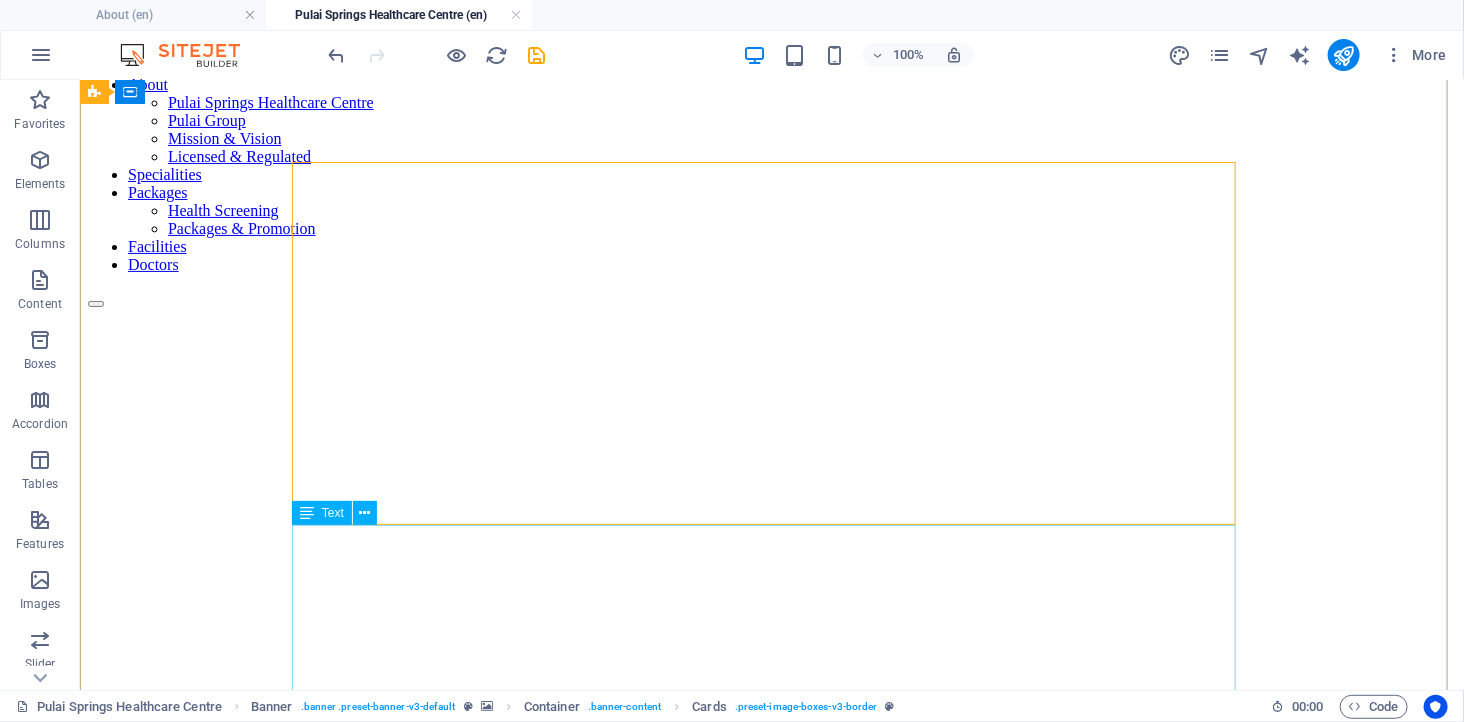 scroll, scrollTop: 333, scrollLeft: 0, axis: vertical 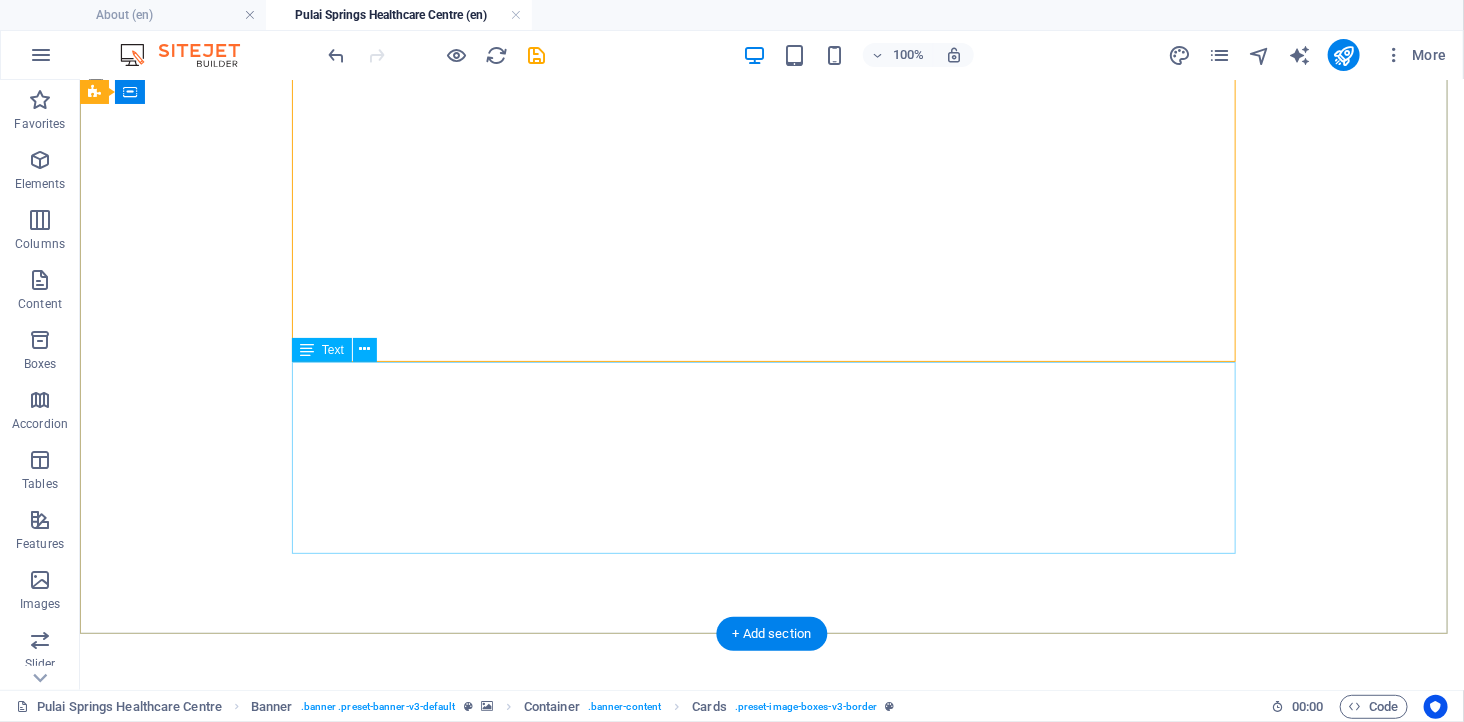 click on "Why Choose Pulai Springs Healthcare Centre? Efficient outpatient care with minimal wait times Integrated diagnostics and medical consultation under one roof" at bounding box center (771, 3833) 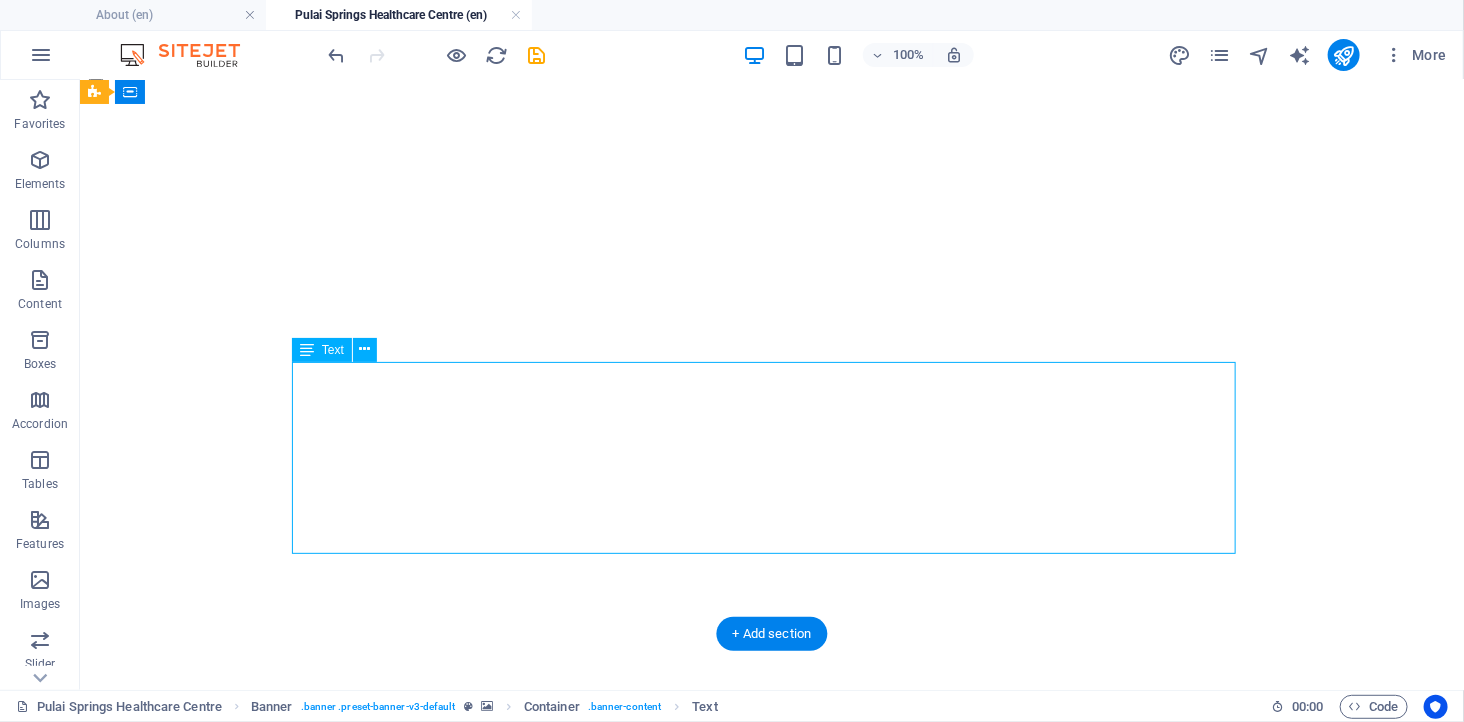 click on "Why Choose Pulai Springs Healthcare Centre? Efficient outpatient care with minimal wait times Integrated diagnostics and medical consultation under one roof" at bounding box center [771, 3833] 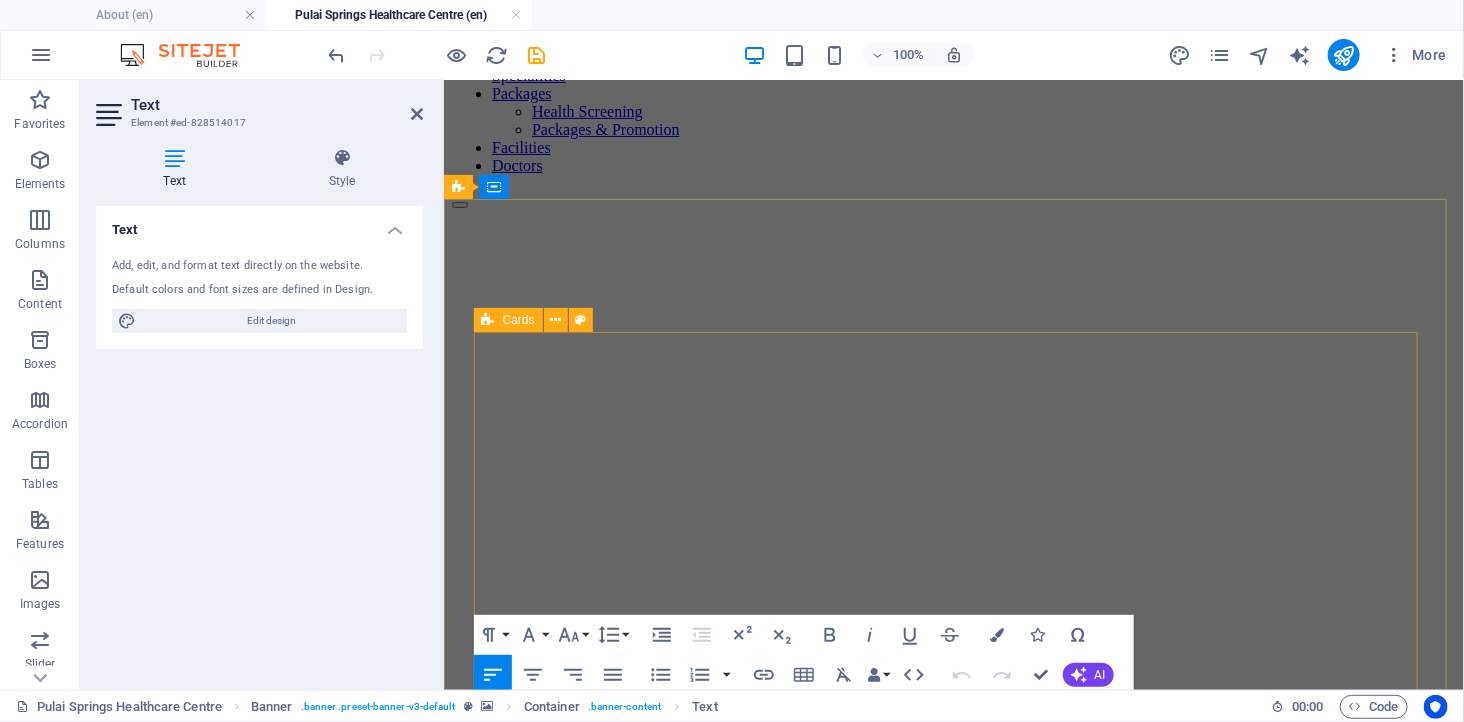 scroll, scrollTop: 0, scrollLeft: 0, axis: both 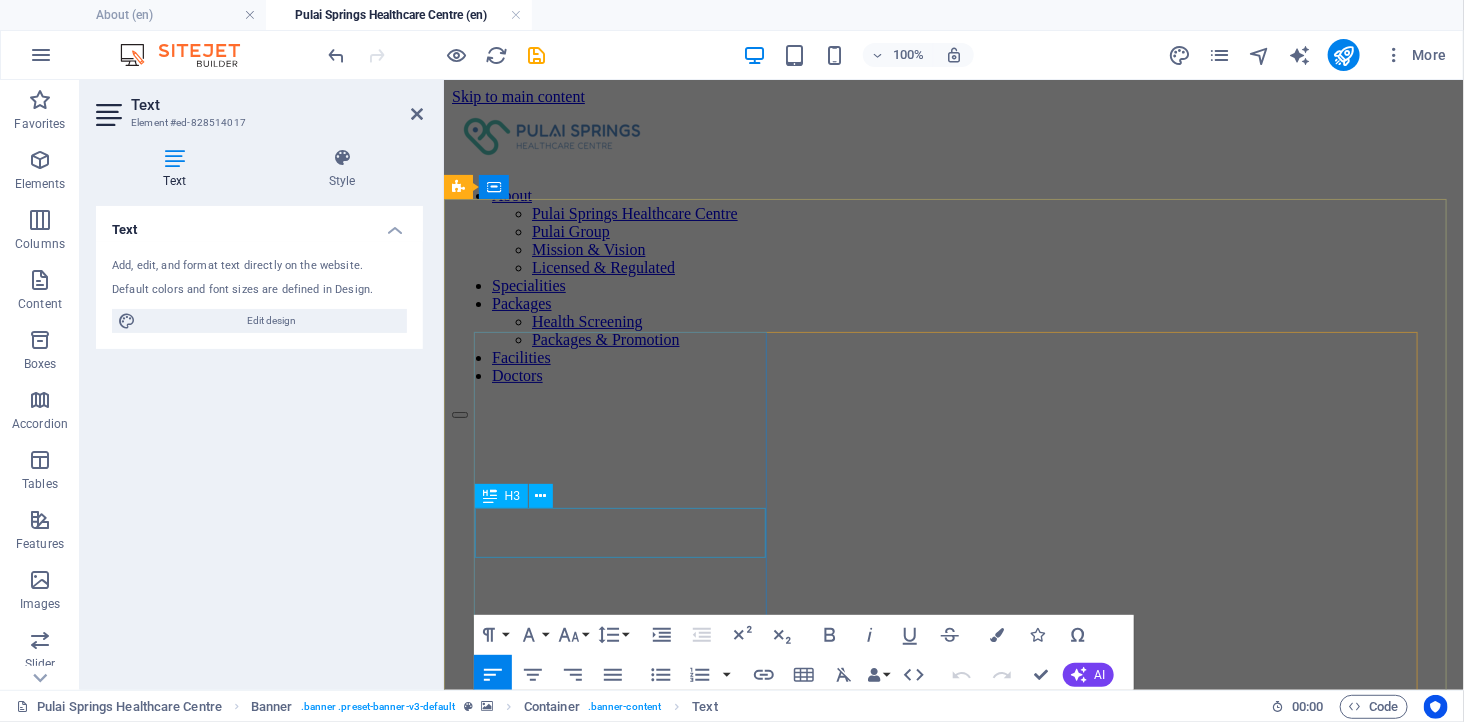 click on "Headline" at bounding box center [953, 1918] 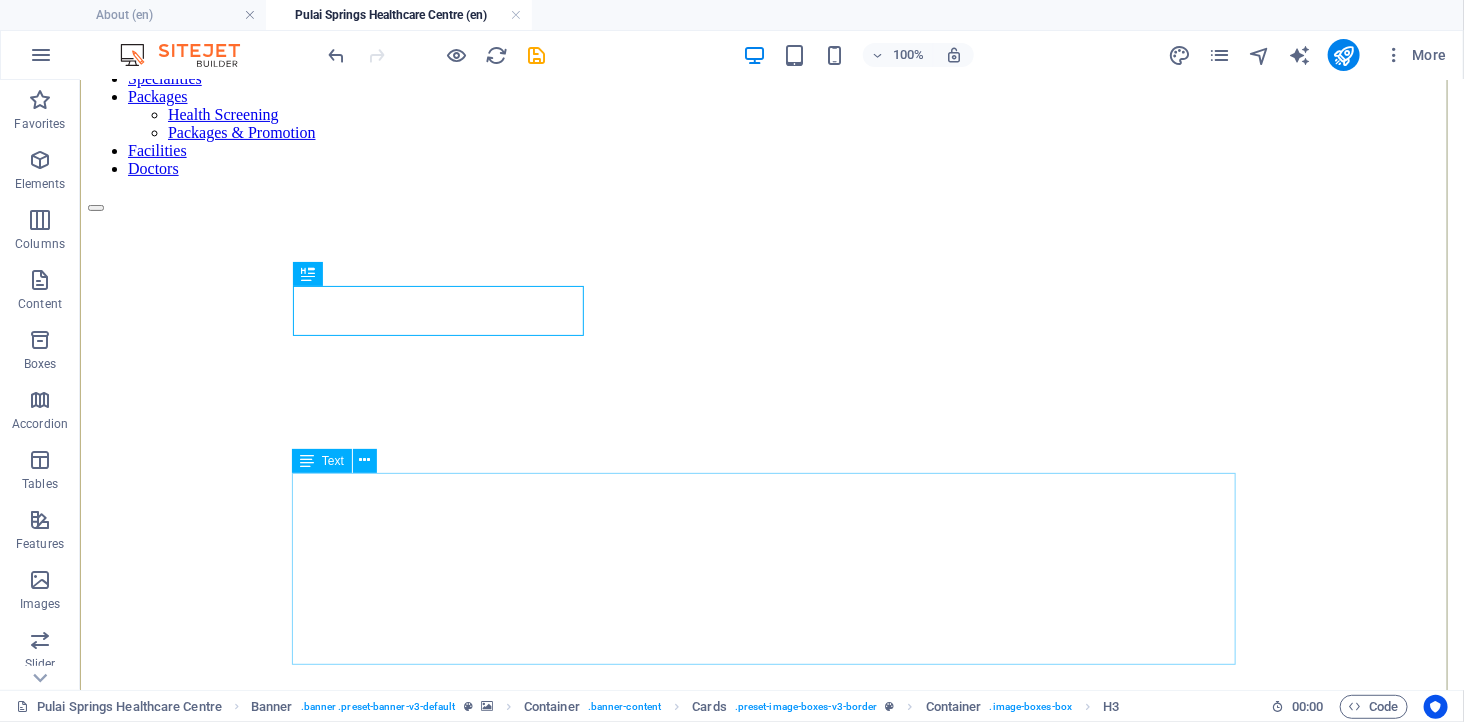scroll, scrollTop: 222, scrollLeft: 0, axis: vertical 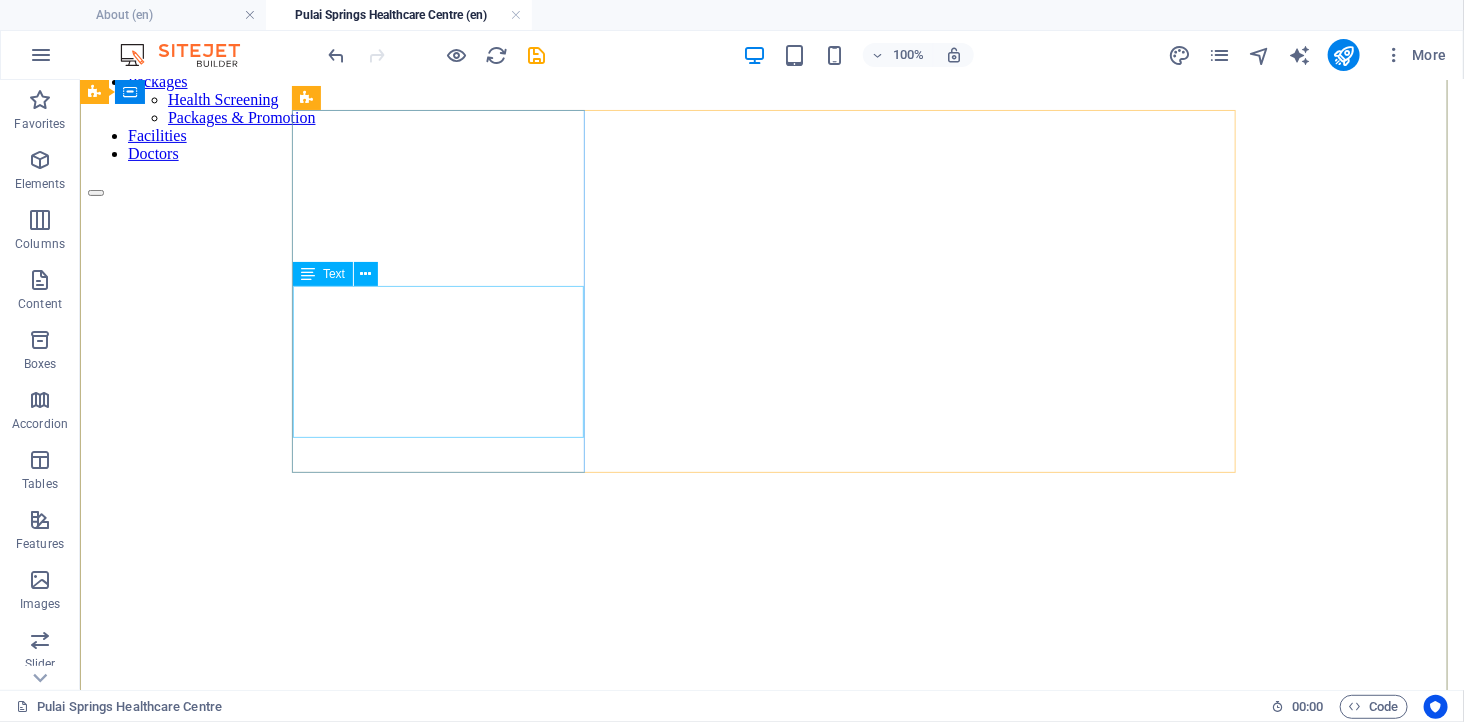 click on "Lorem ipsum dolor sit amet, consectetuer adipiscing elit. Aenean commodo ligula eget dolor. Lorem ipsum dolor sit amet." at bounding box center [771, 1910] 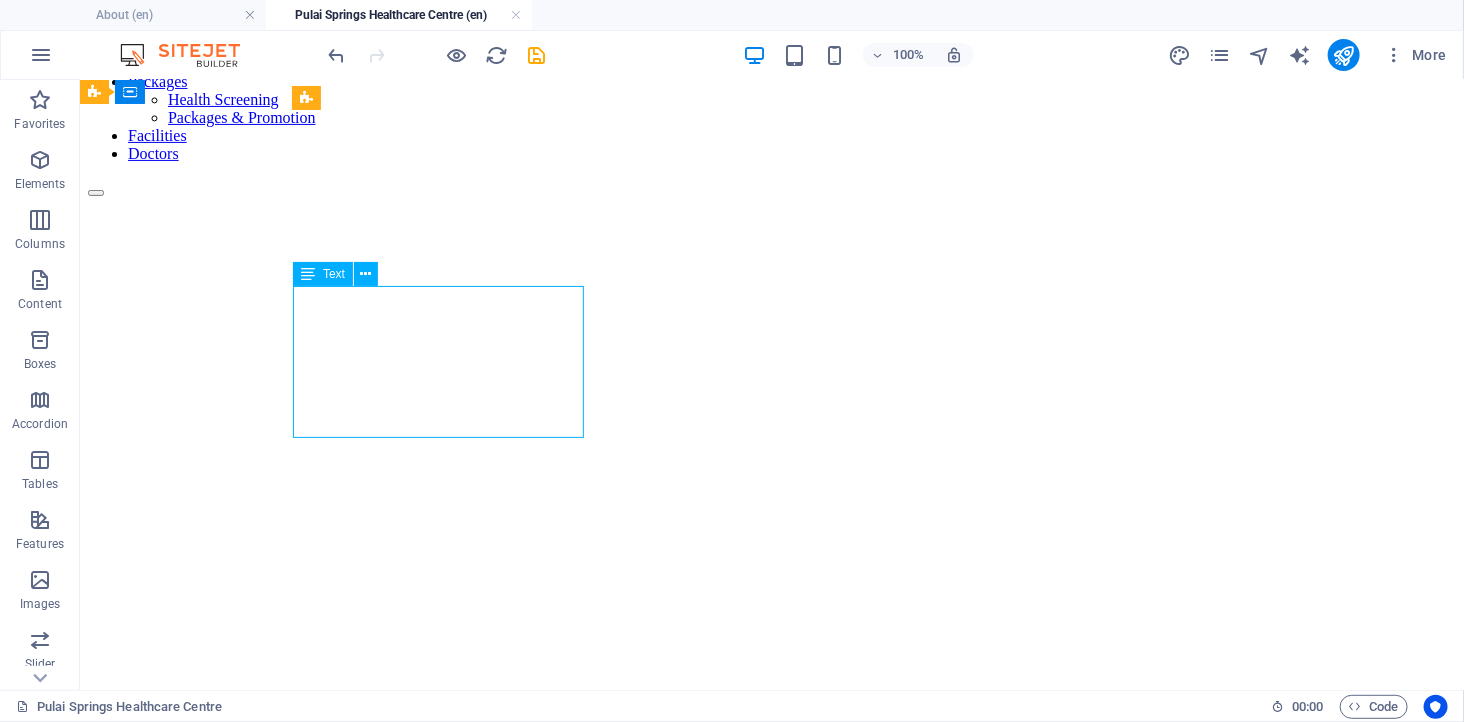 click on "Lorem ipsum dolor sit amet, consectetuer adipiscing elit. Aenean commodo ligula eget dolor. Lorem ipsum dolor sit amet." at bounding box center (771, 1910) 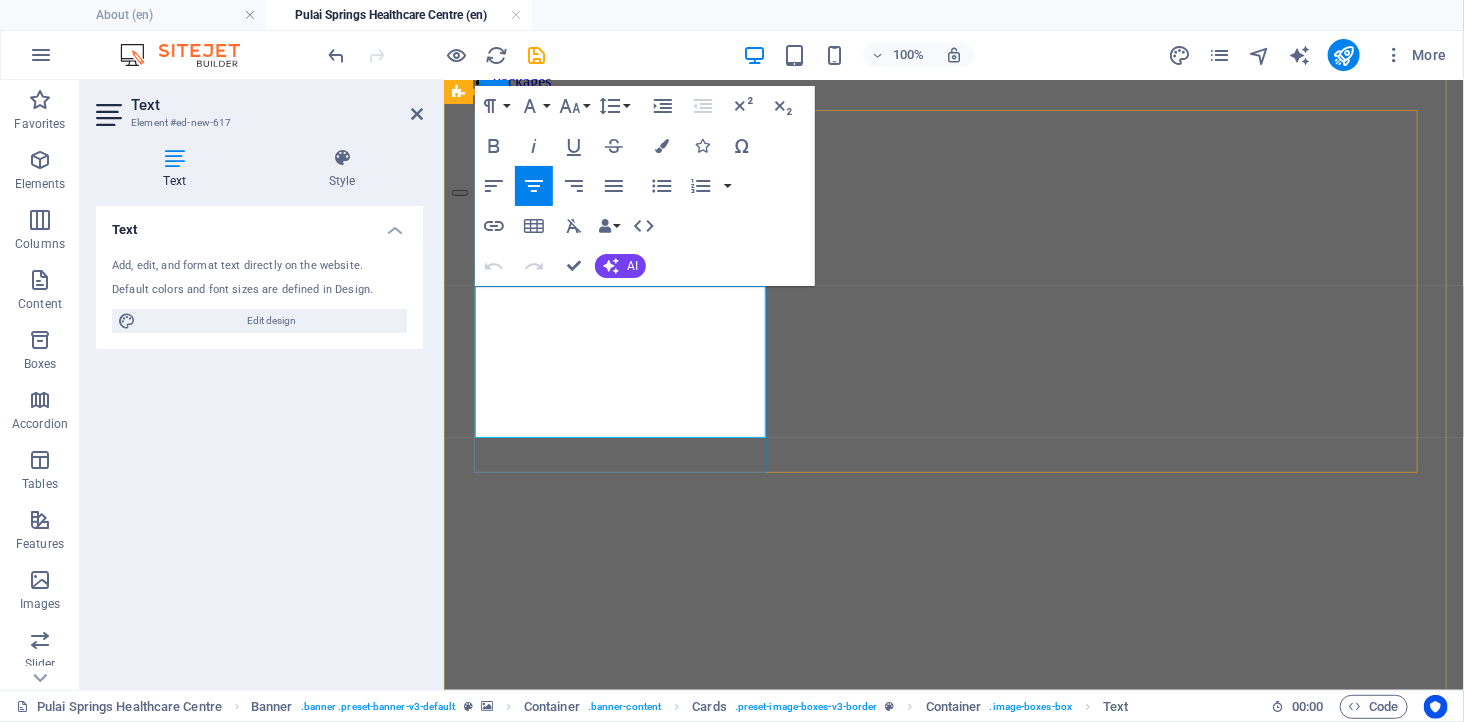 click on "Lorem ipsum dolor sit amet, consectetuer adipiscing elit. Aenean commodo ligula eget dolor. Lorem ipsum dolor sit amet." at bounding box center [953, 1691] 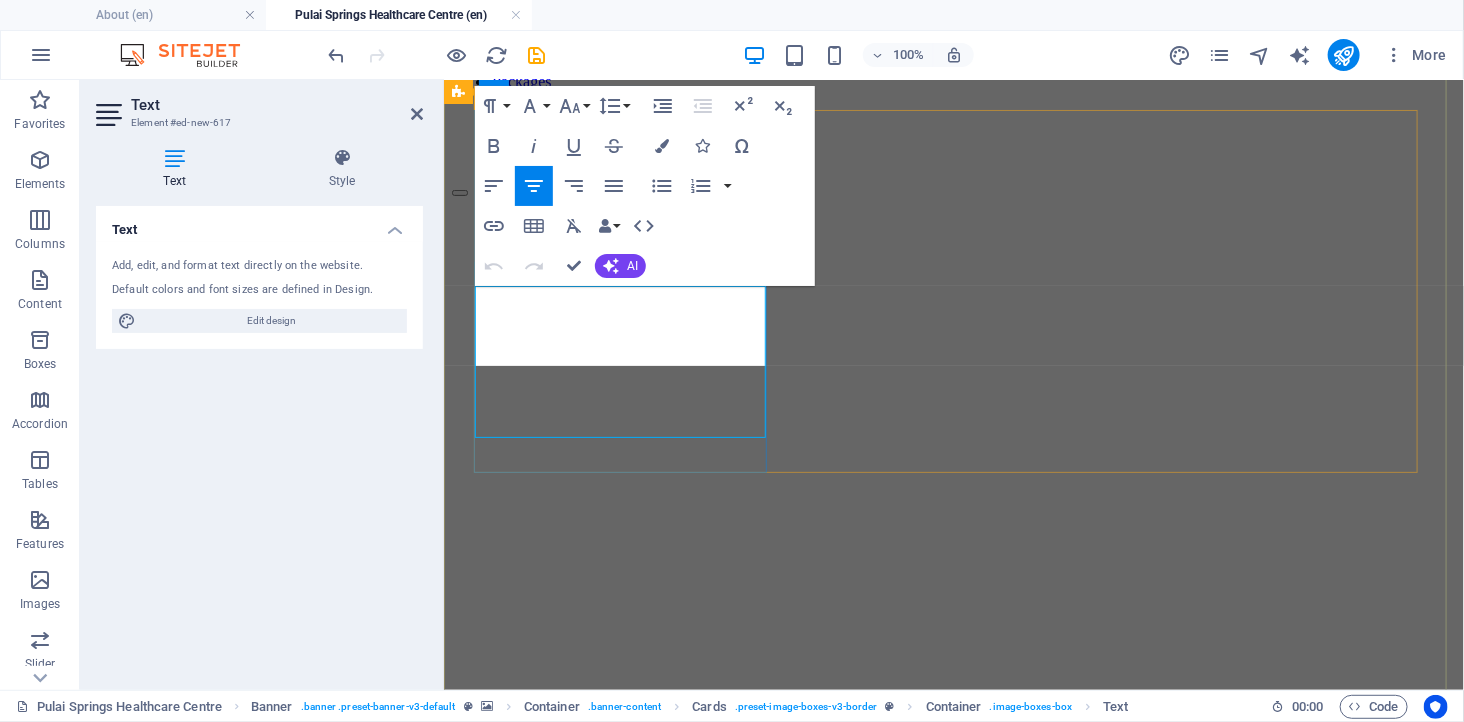 scroll, scrollTop: 282, scrollLeft: 7, axis: both 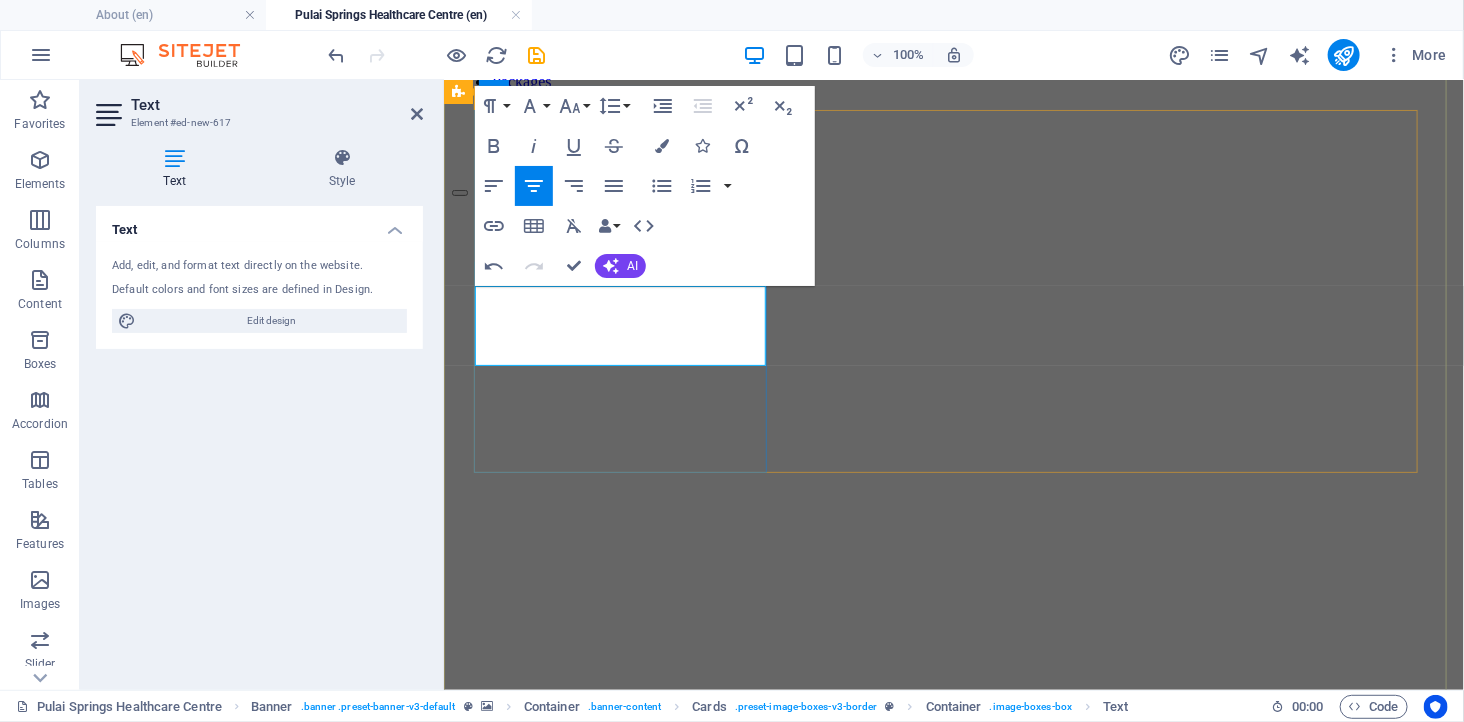 click on "Licensed Ambulatory Care Centre in Johor Bahru Licensed Ambulatory Care Centre in Johor Bahru" at bounding box center (953, 1379) 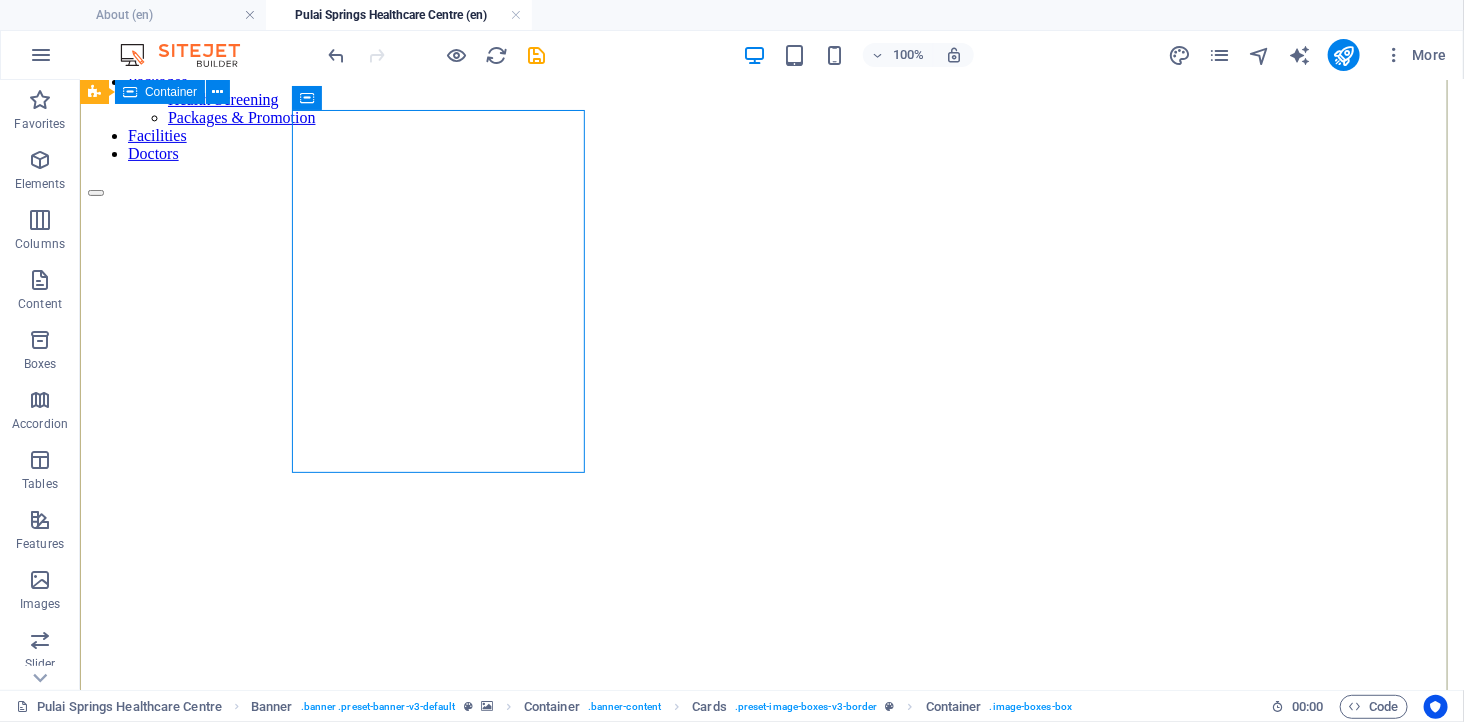 click on "Welcome to Pulai Springs Healthcare Centre (PSHC) Licensed Ambulatory Care Centre in Johor Bahru Headline Lorem ipsum dolor sit amet, consectetuer adipiscing elit. Aenean commodo ligula eget dolor. Lorem ipsum dolor sit amet. Headline Lorem ipsum dolor sit amet, consectetuer adipiscing elit. Aenean commodo ligula eget dolor. Lorem ipsum dolor sit amet. Why Choose Pulai Springs Healthcare Centre? Efficient outpatient care with minimal wait times Integrated diagnostics and medical consultation under one roof" at bounding box center (771, 2504) 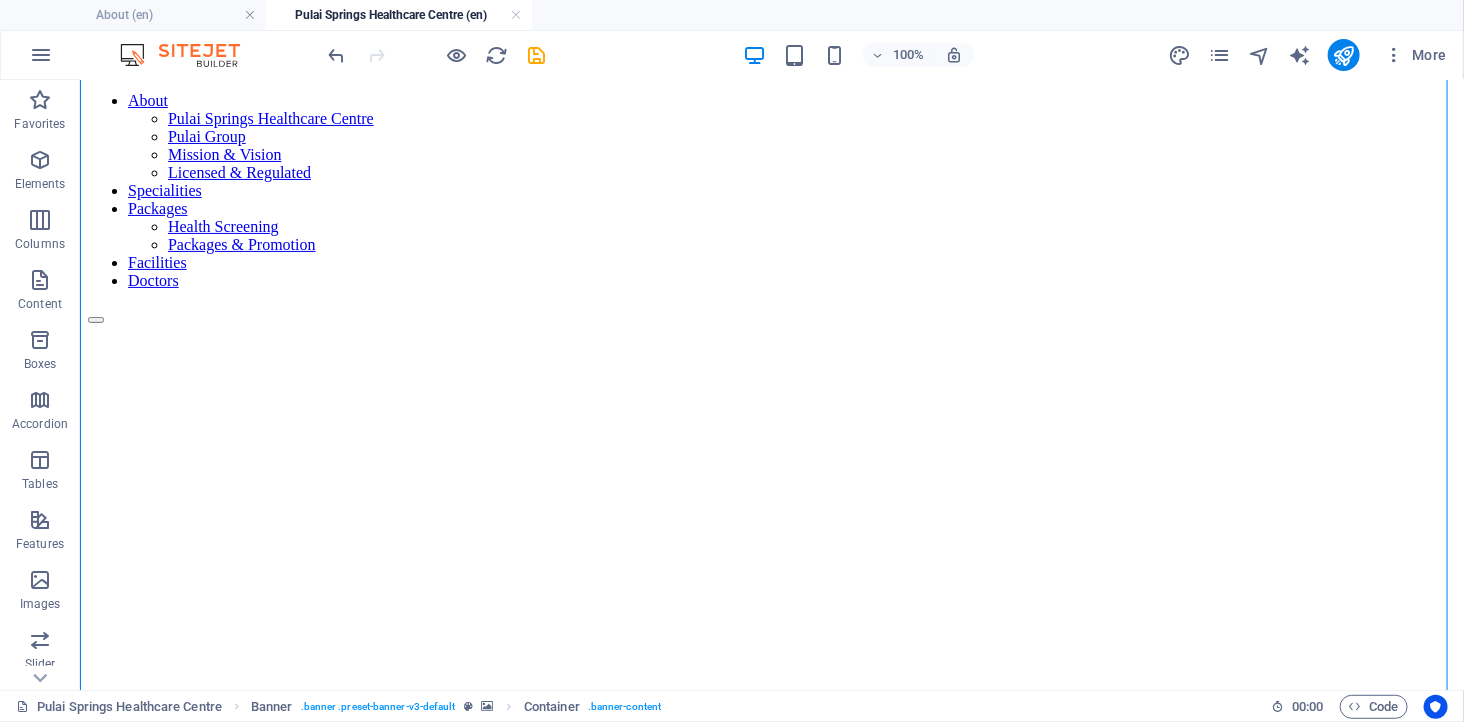 scroll, scrollTop: 222, scrollLeft: 0, axis: vertical 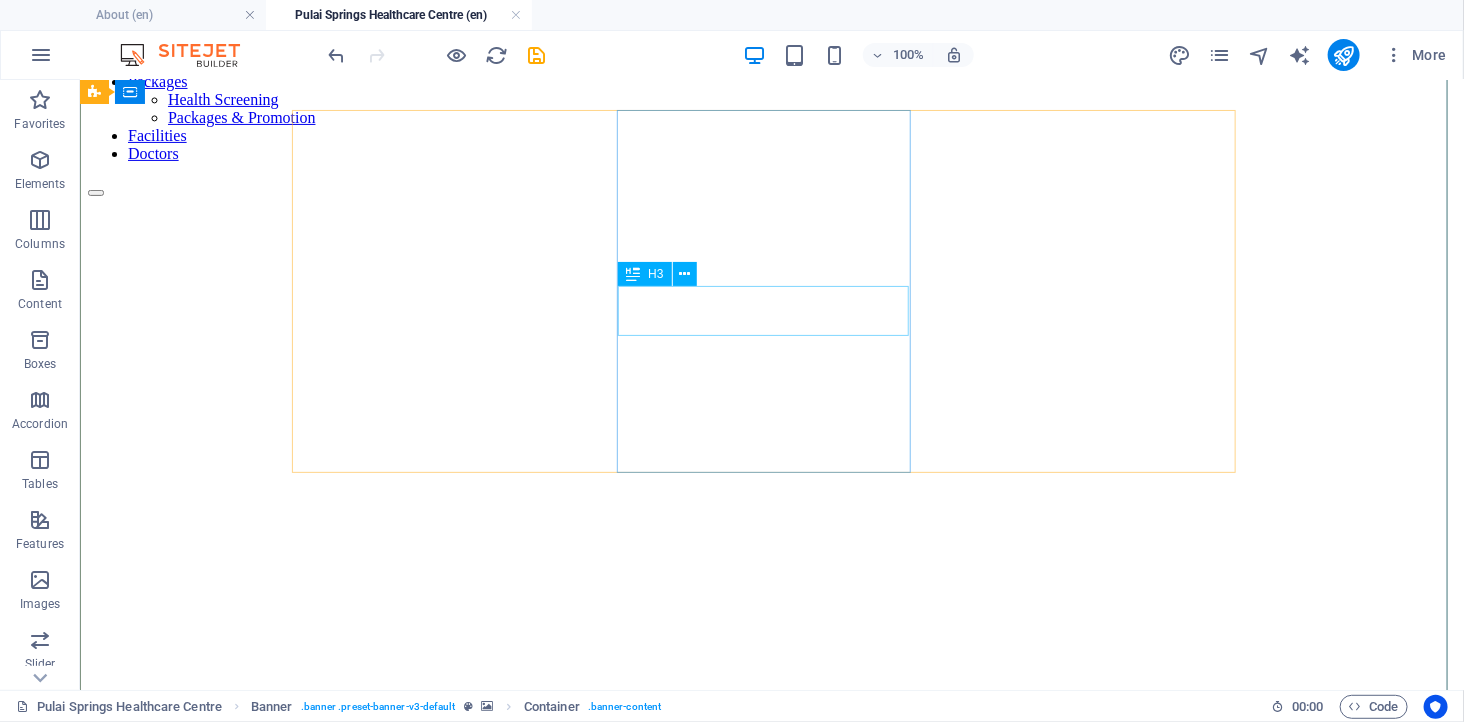 click on "Headline" at bounding box center (771, 2790) 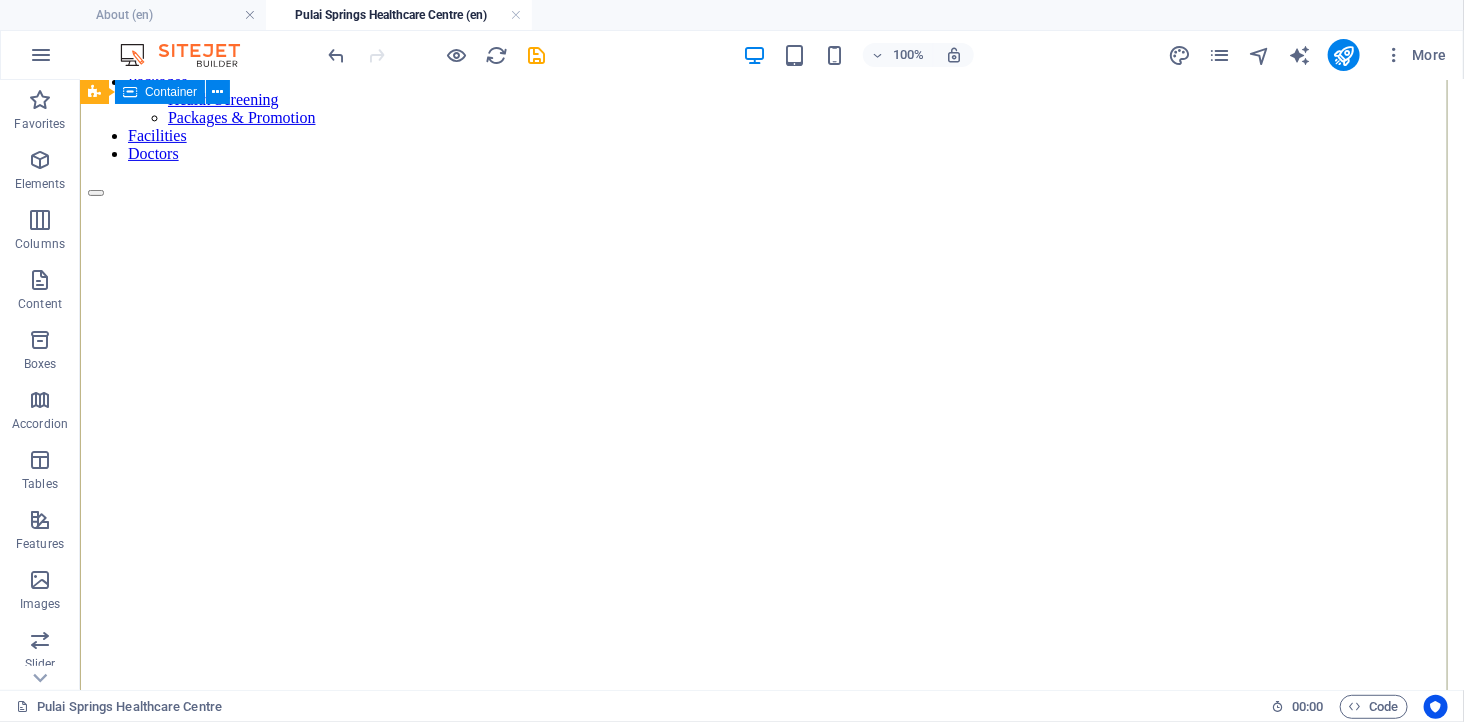 click on "Welcome to Pulai Springs Healthcare Centre (PSHC) Licensed Ambulatory Care Centre in Johor Bahru Lorem ipsum dolor sit amet, consectetuer adipiscing elit. Aenean commodo ligula eget dolor. Lorem ipsum dolor sit amet. Headline Lorem ipsum dolor sit amet, consectetuer adipiscing elit. Aenean commodo ligula eget dolor. Lorem ipsum dolor sit amet. Why Choose Pulai Springs Healthcare Centre? Efficient outpatient care with minimal wait times Integrated diagnostics and medical consultation under one roof" at bounding box center (771, 2482) 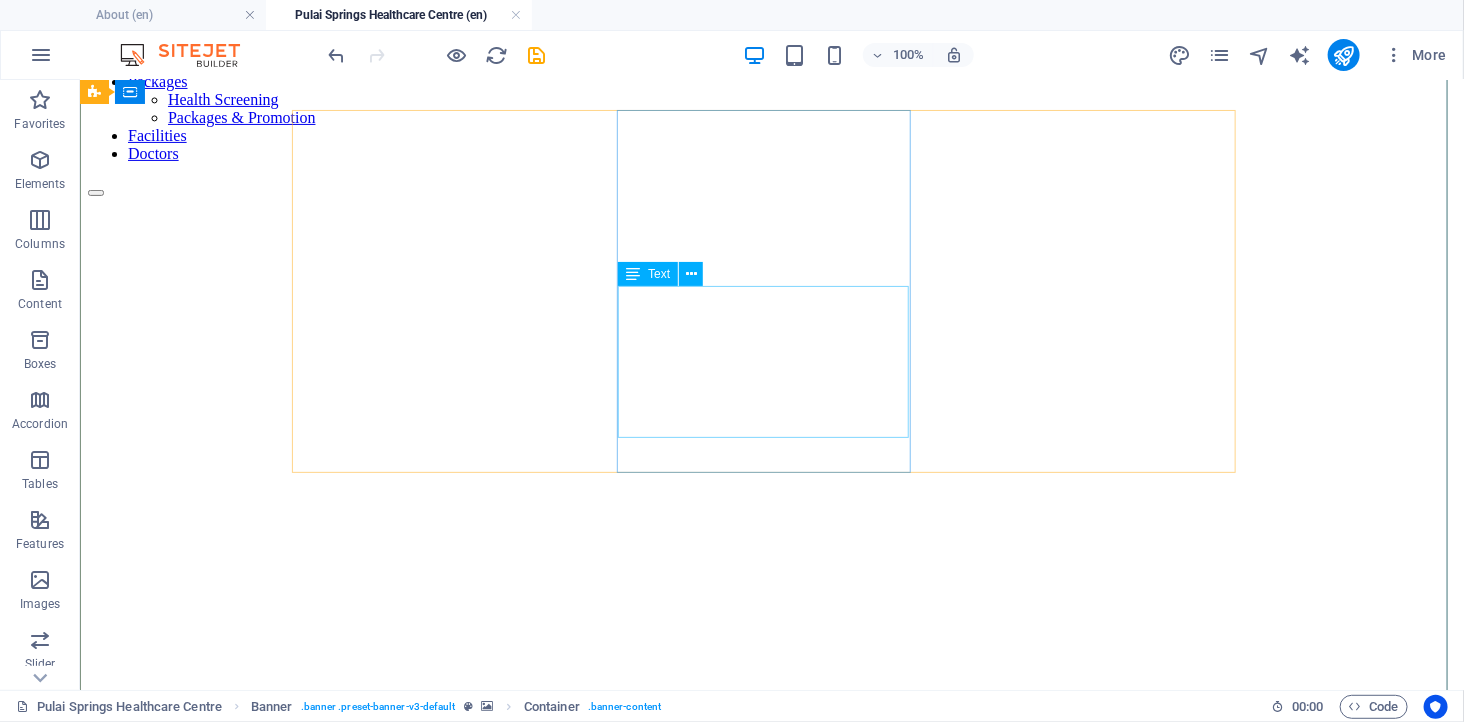 click on "Lorem ipsum dolor sit amet, consectetuer adipiscing elit. Aenean commodo ligula eget dolor. Lorem ipsum dolor sit amet." at bounding box center [771, 2785] 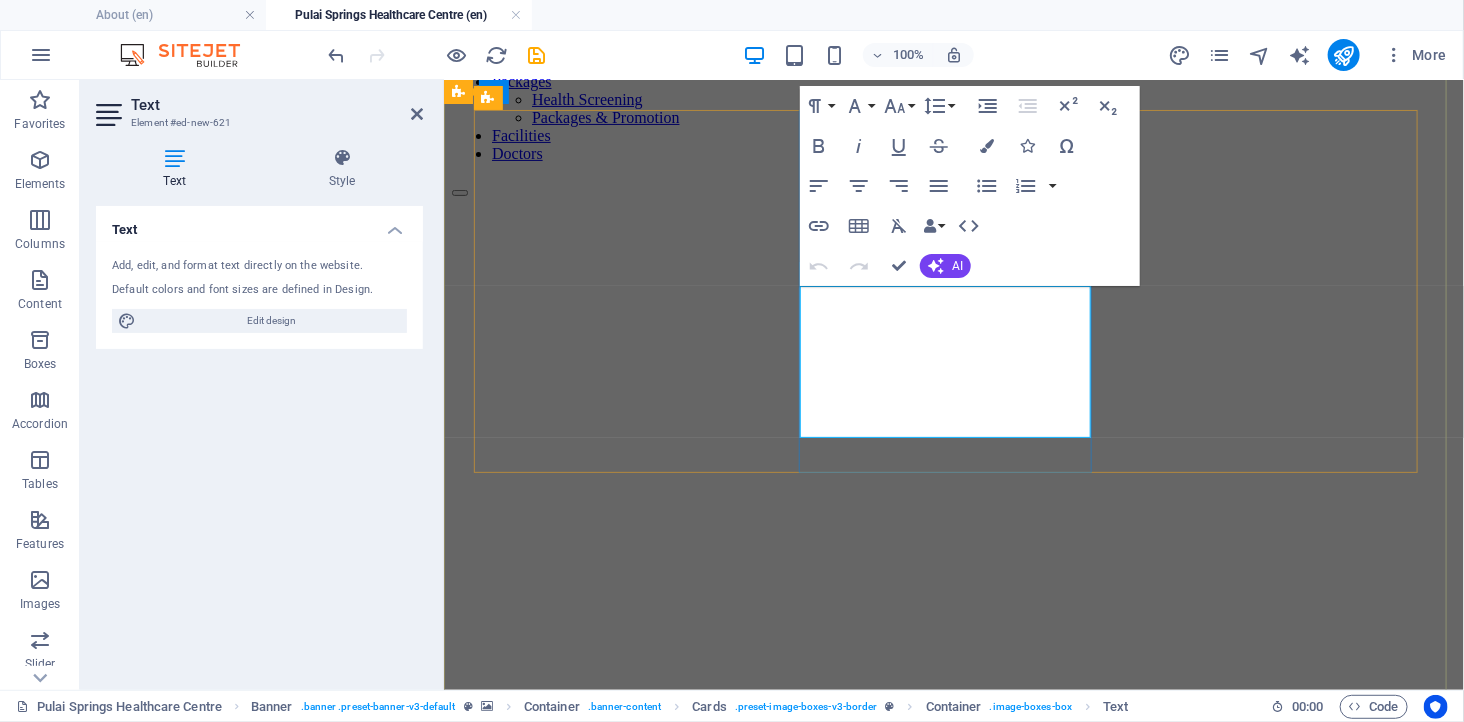 click on "Lorem ipsum dolor sit amet, consectetuer adipiscing elit. Aenean commodo ligula eget dolor. Lorem ipsum dolor sit amet." at bounding box center [953, 2348] 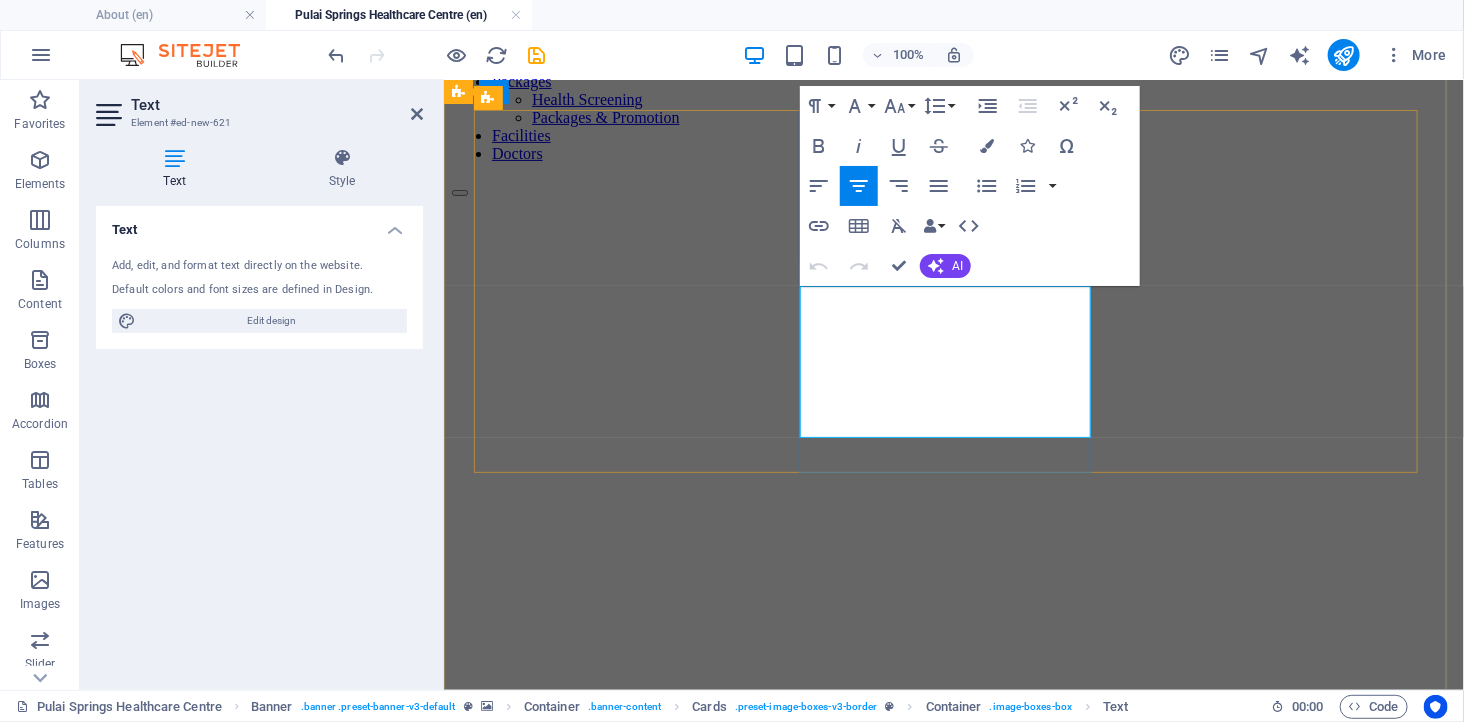 drag, startPoint x: 827, startPoint y: 311, endPoint x: 990, endPoint y: 413, distance: 192.28365 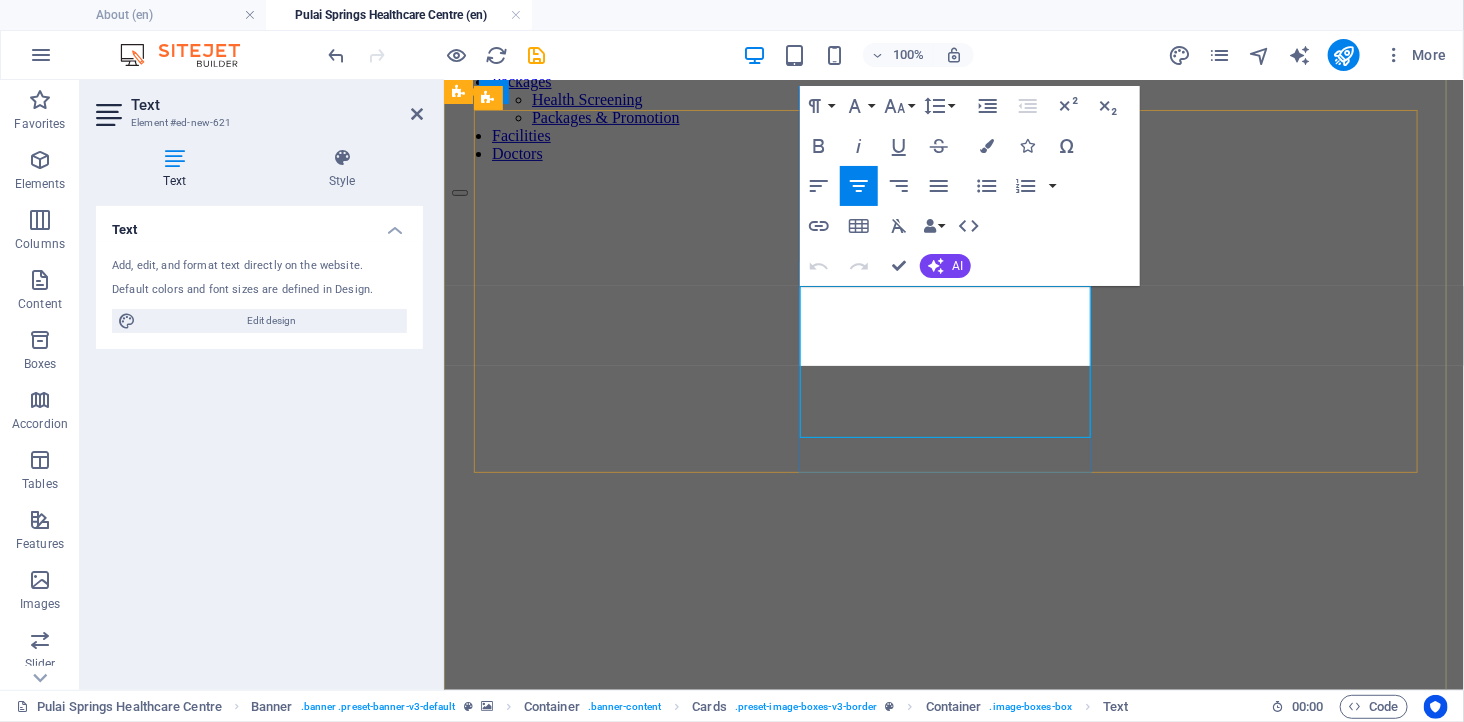 scroll, scrollTop: 393, scrollLeft: 5, axis: both 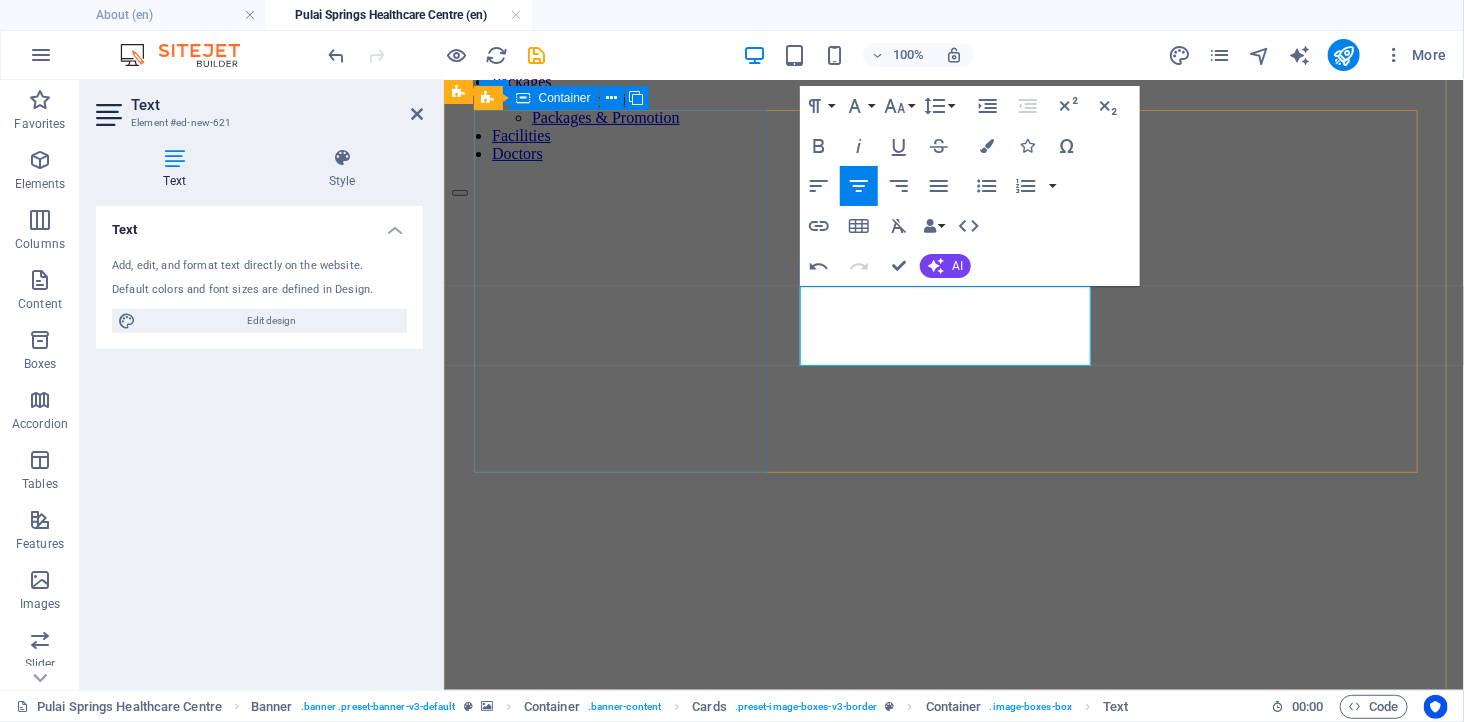 click on "Licensed Ambulatory Care Centre in Johor Bahru" at bounding box center [953, 1379] 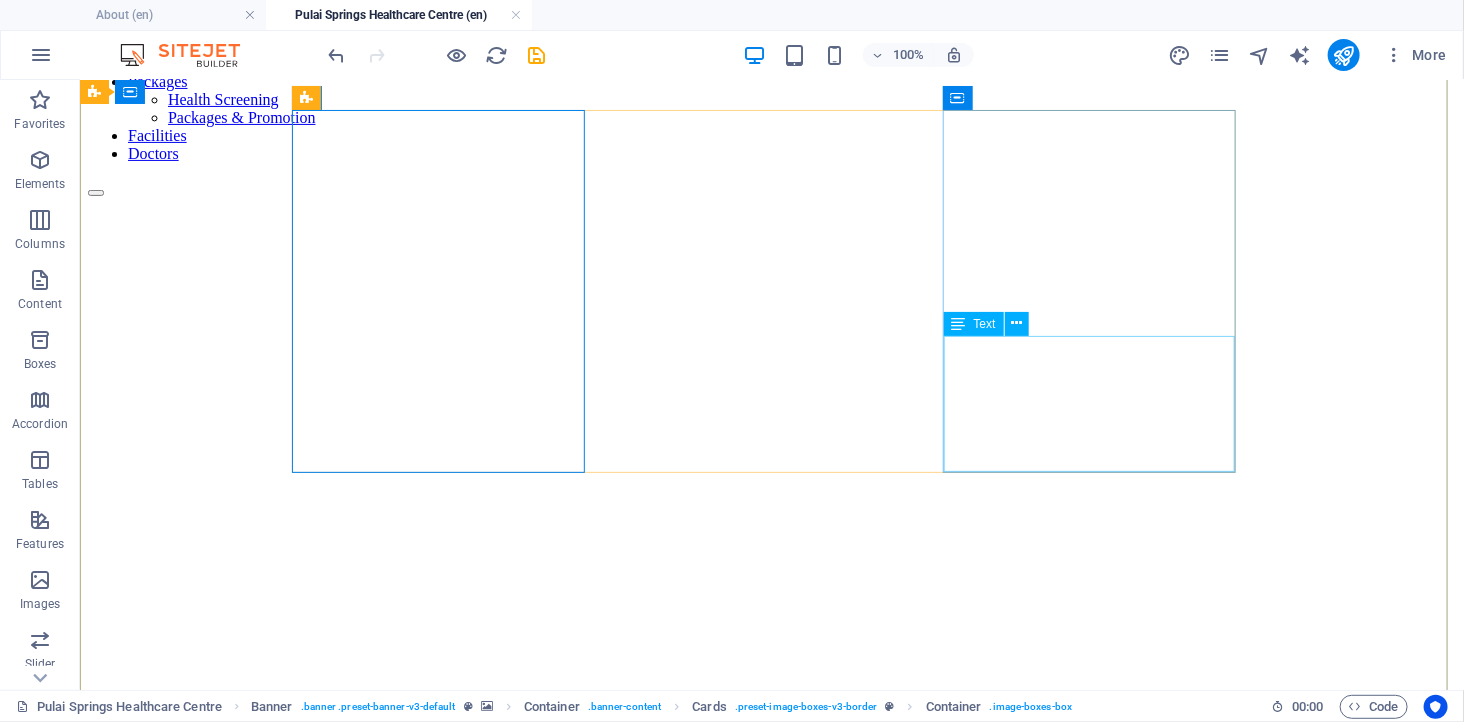click on "Lorem ipsum dolor sit amet, consectetuer adipiscing elit. Aenean commodo ligula eget dolor. Lorem ipsum dolor sit amet." at bounding box center [771, 3704] 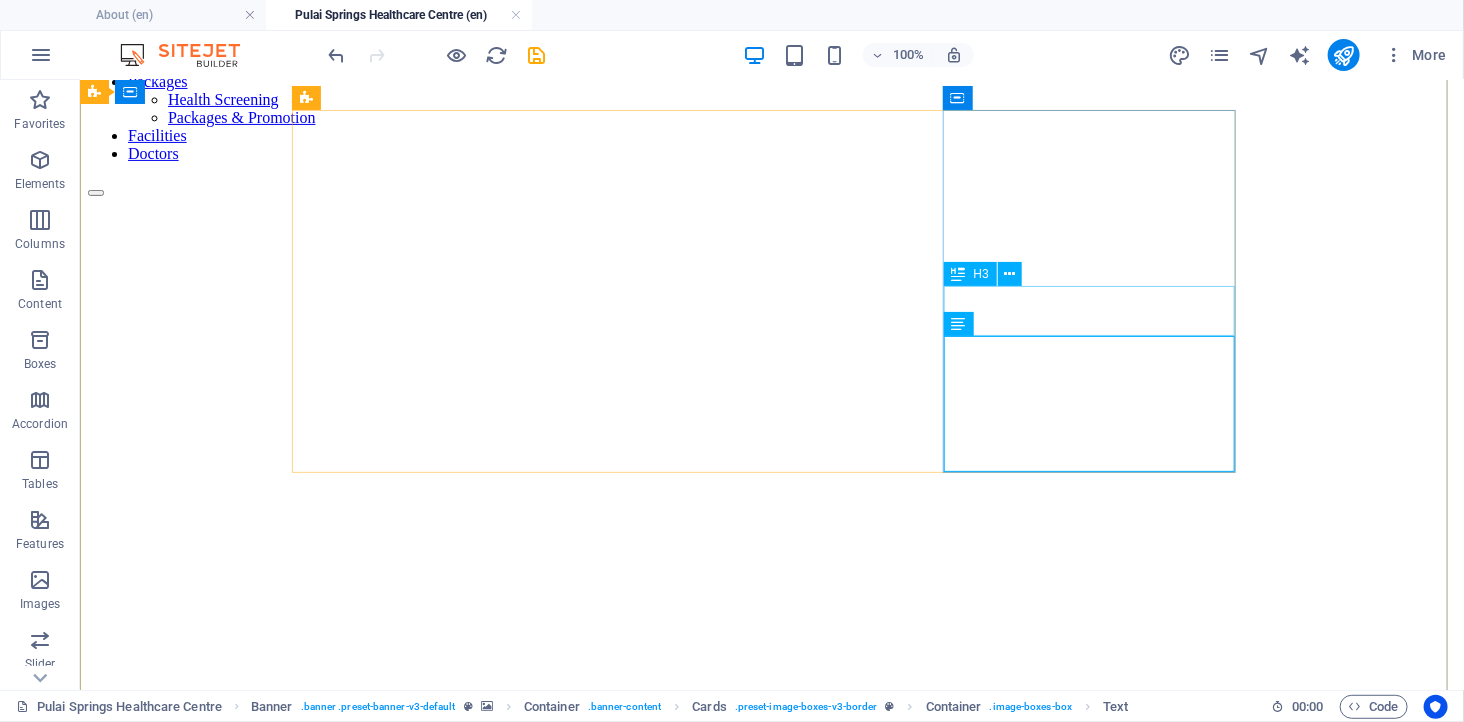 click on "Headline" at bounding box center [771, 3666] 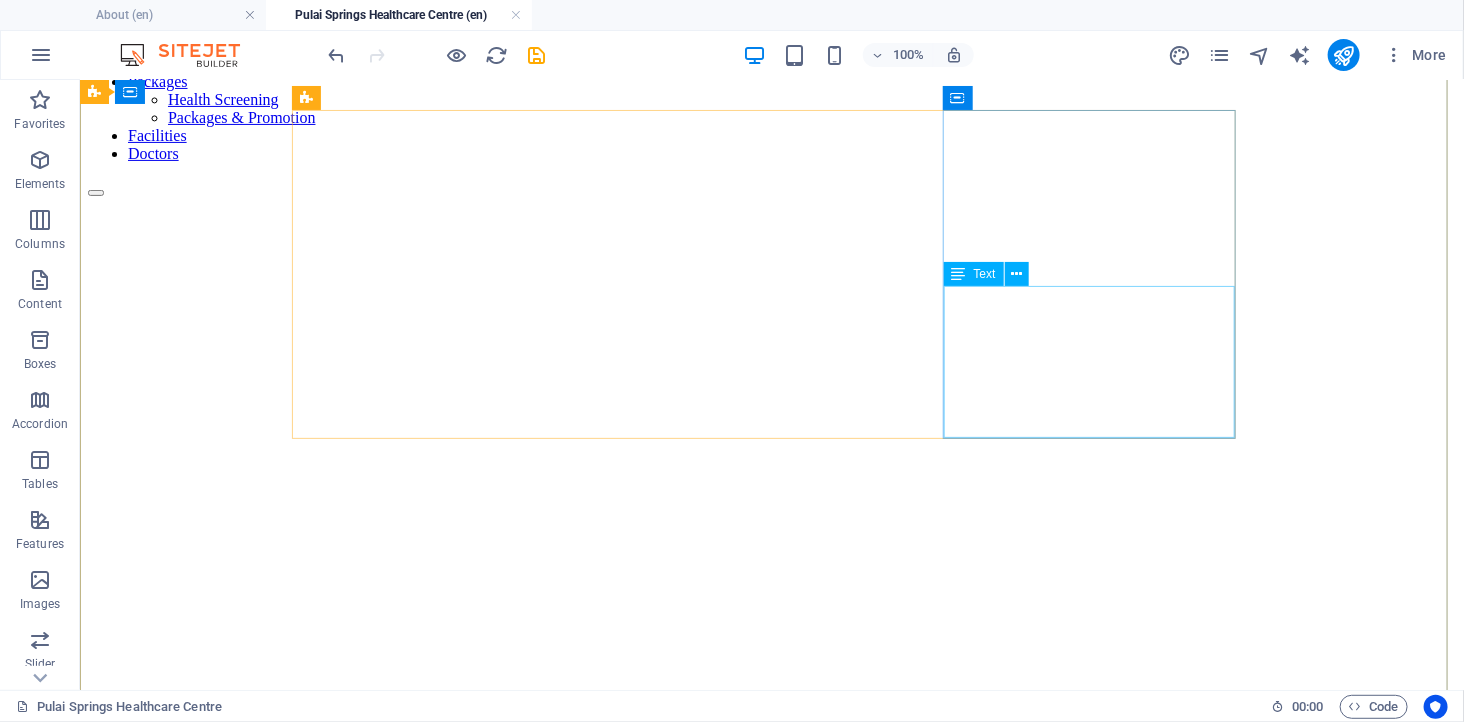 click on "Lorem ipsum dolor sit amet, consectetuer adipiscing elit. Aenean commodo ligula eget dolor. Lorem ipsum dolor sit amet." at bounding box center [771, 3628] 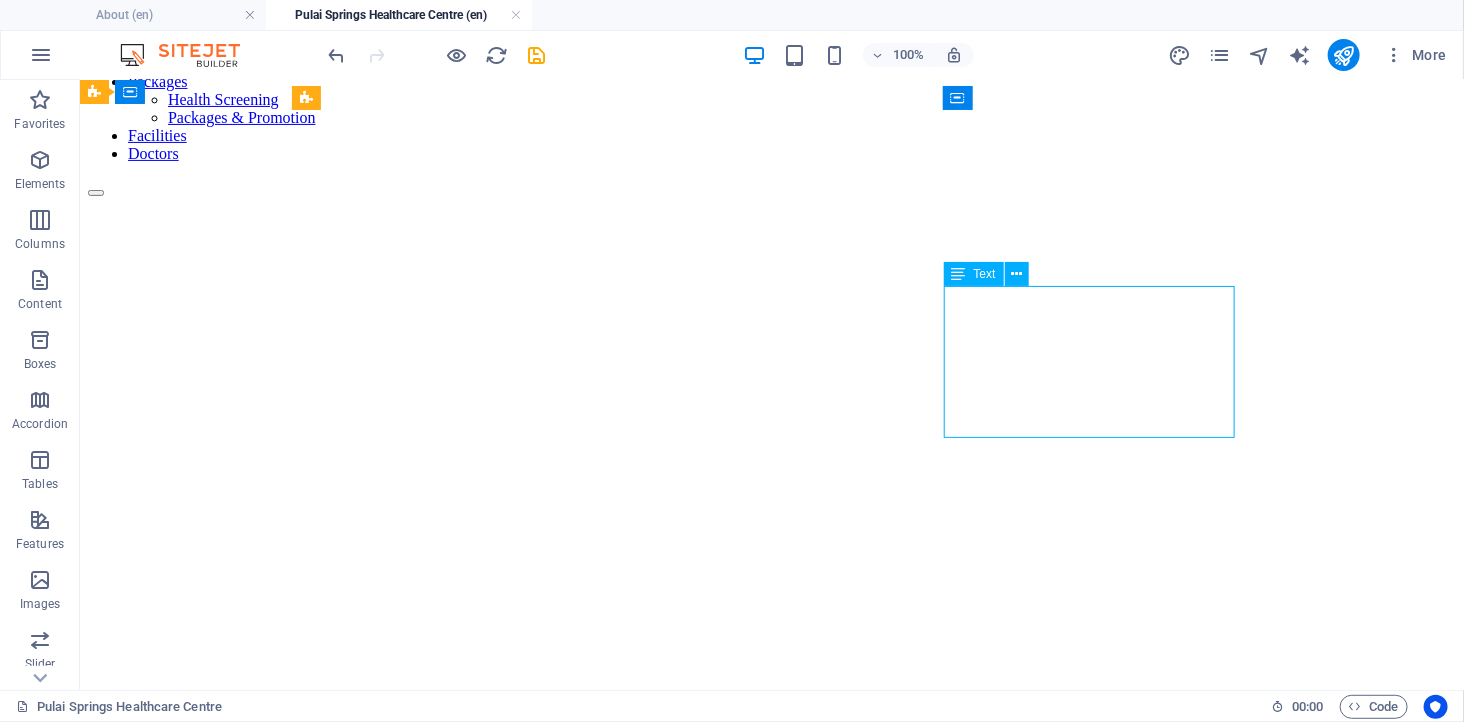 click on "Lorem ipsum dolor sit amet, consectetuer adipiscing elit. Aenean commodo ligula eget dolor. Lorem ipsum dolor sit amet." at bounding box center (771, 3628) 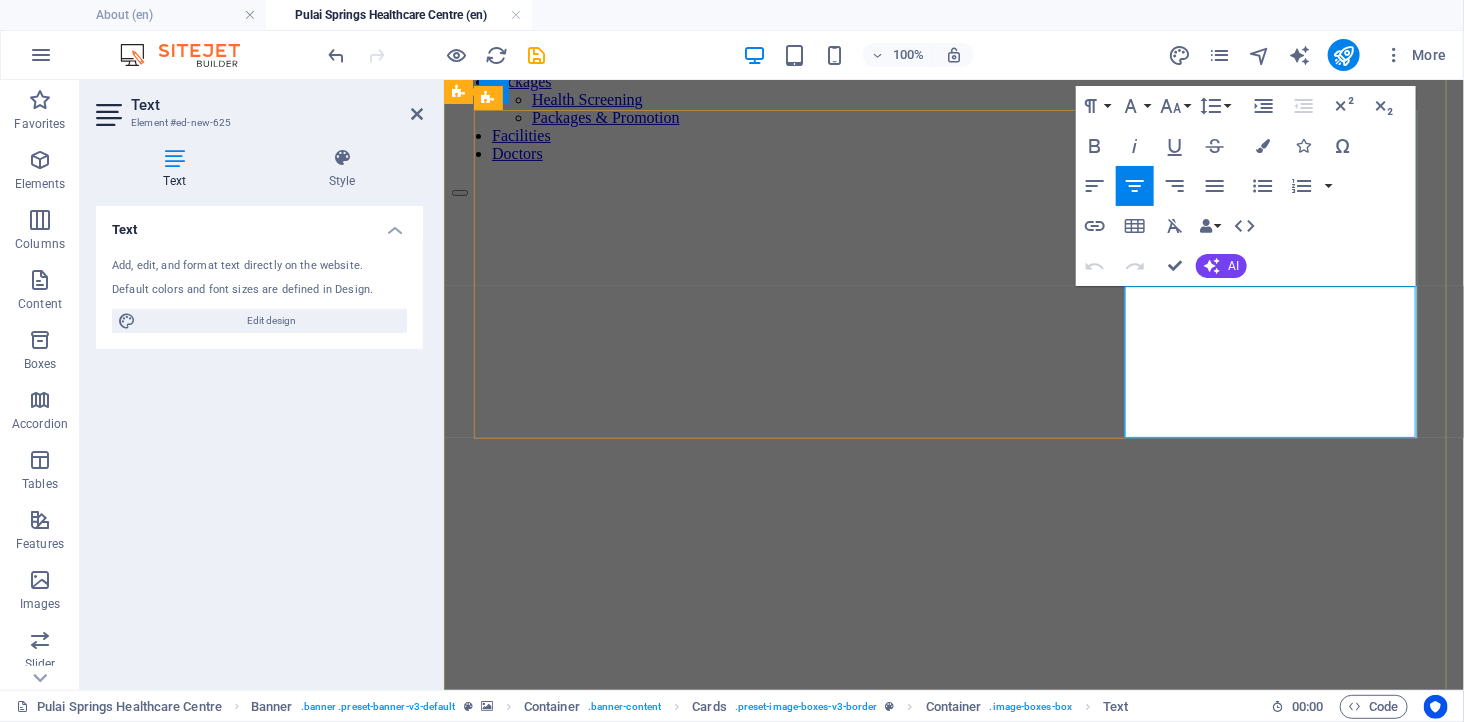 drag, startPoint x: 1155, startPoint y: 312, endPoint x: 1366, endPoint y: 413, distance: 233.92734 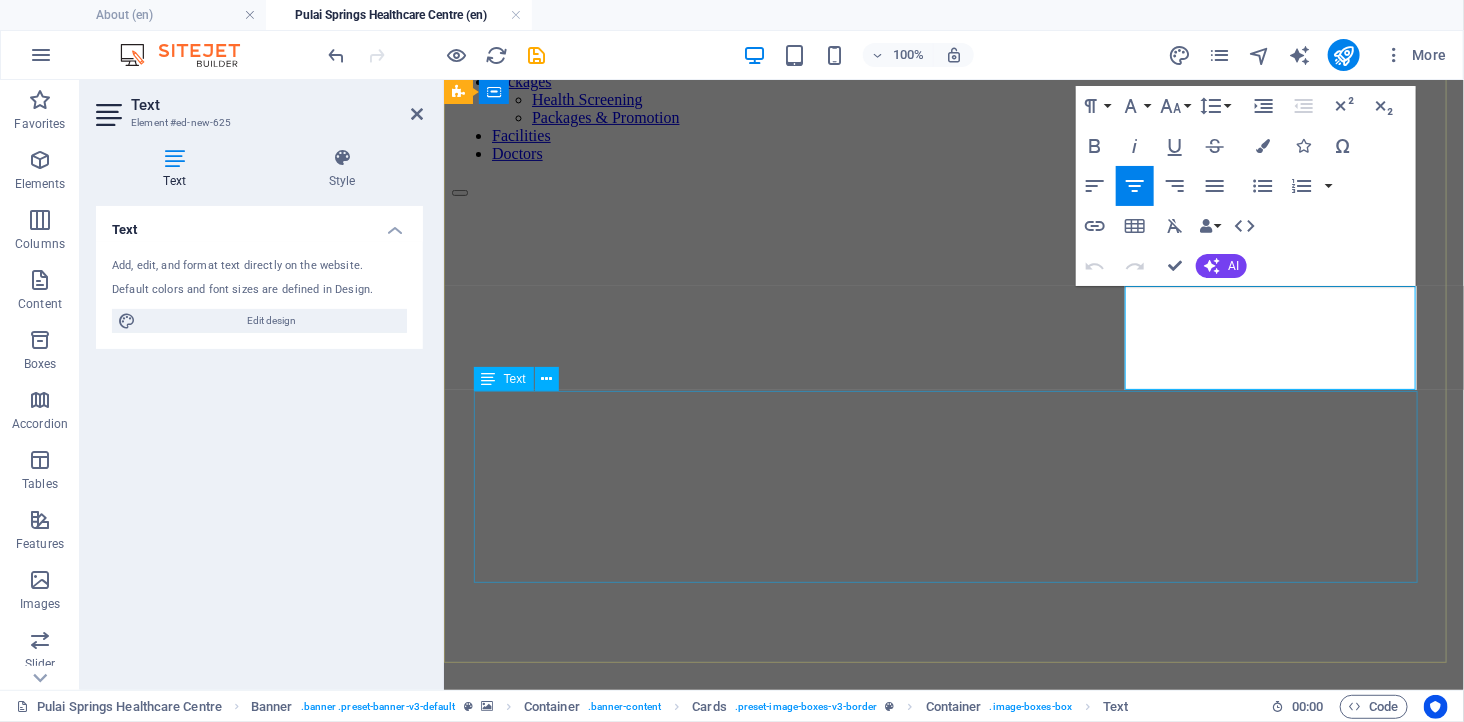 scroll, scrollTop: 461, scrollLeft: 5, axis: both 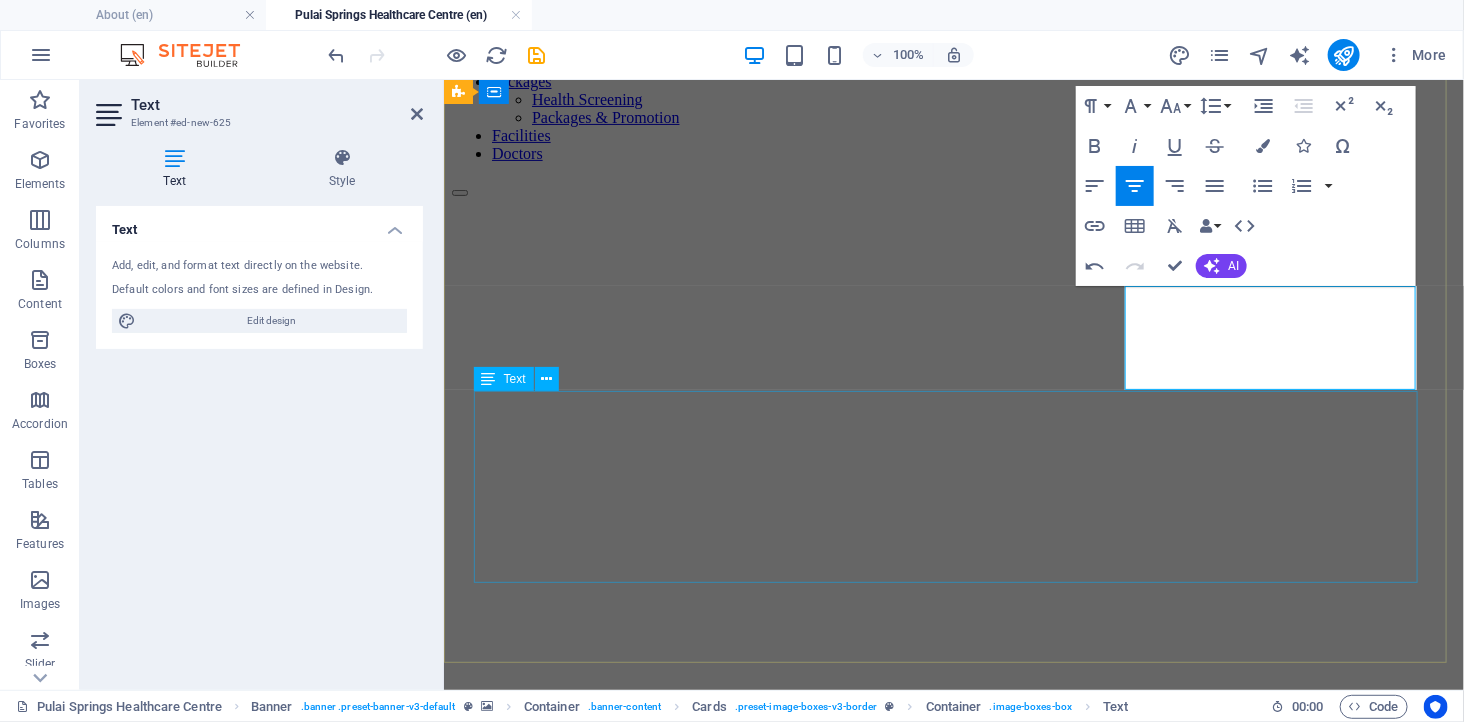 click on "Why Choose Pulai Springs Healthcare Centre? Efficient outpatient care with minimal wait times Integrated diagnostics and medical consultation under one roof" at bounding box center [953, 3077] 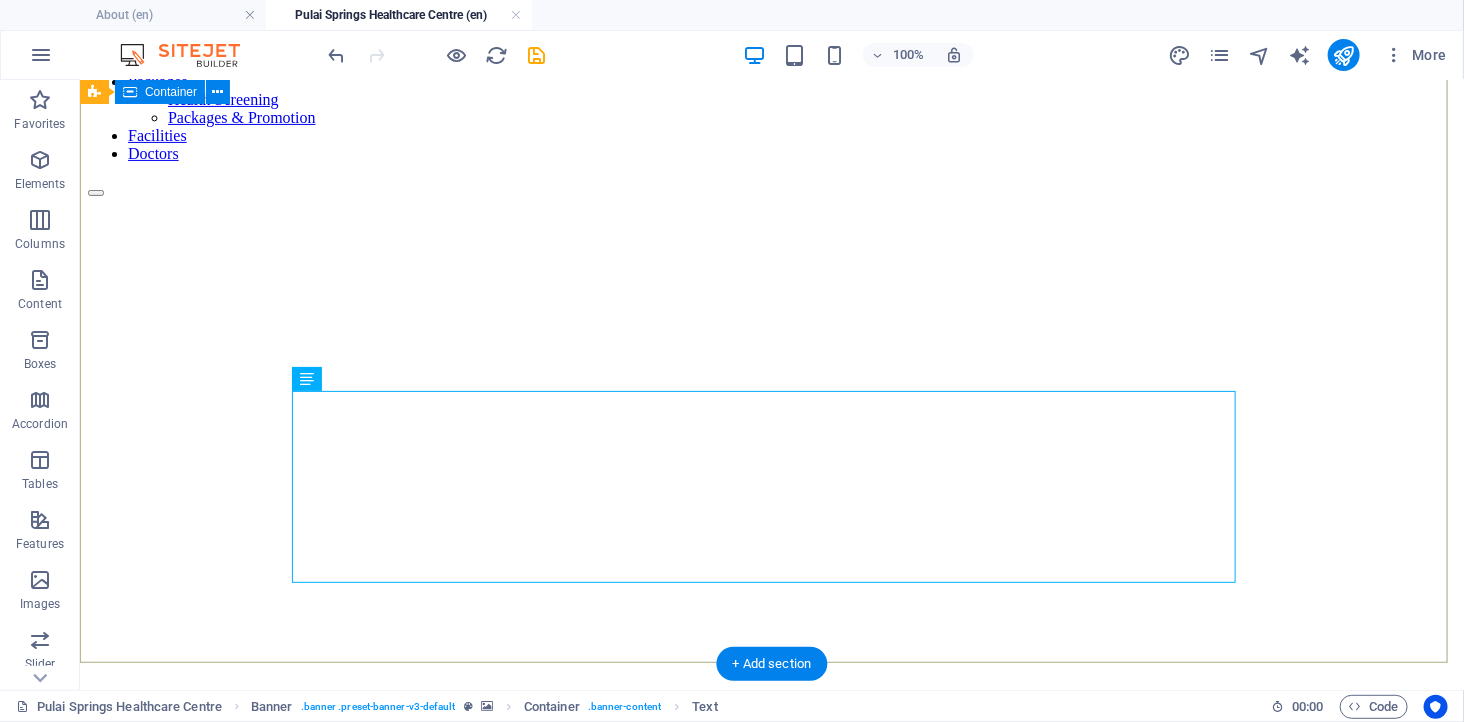 click on "Welcome to Pulai Springs Healthcare Centre (PSHC) Licensed Ambulatory Care Centre in Johor Bahru Experienced, board-certified medical specialists Calm, resort-inspired environment for patient comfort Why Choose Pulai Springs Healthcare Centre? Efficient outpatient care with minimal wait times Integrated diagnostics and medical consultation under one roof" at bounding box center [771, 2380] 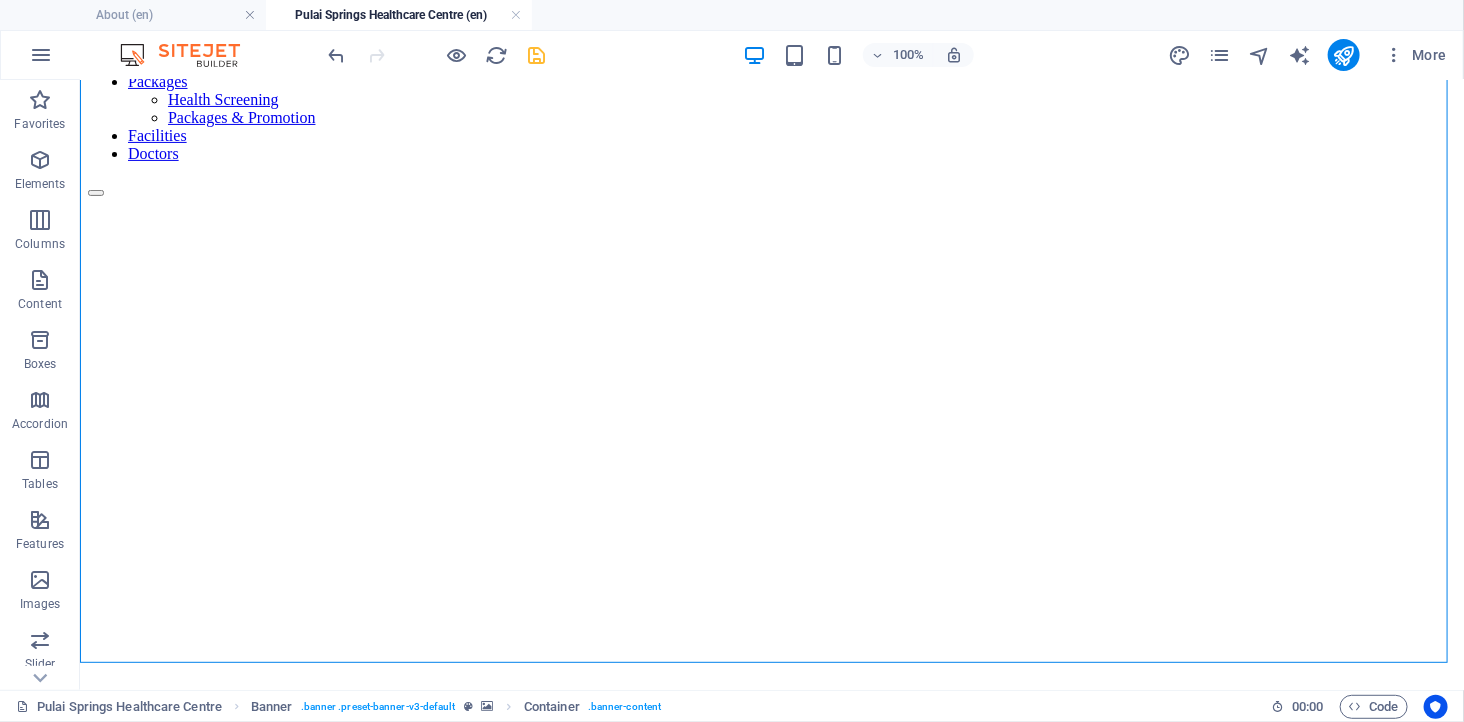 click at bounding box center (537, 55) 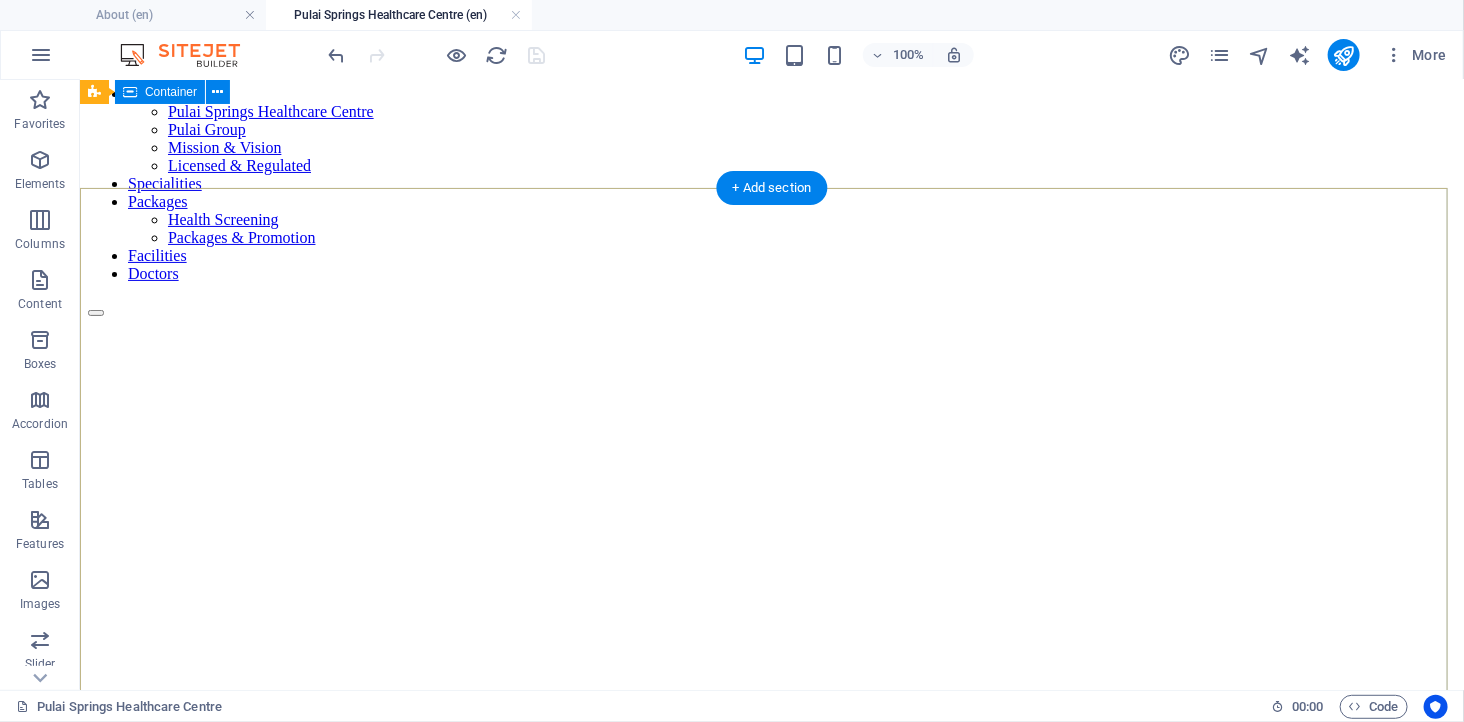 scroll, scrollTop: 0, scrollLeft: 0, axis: both 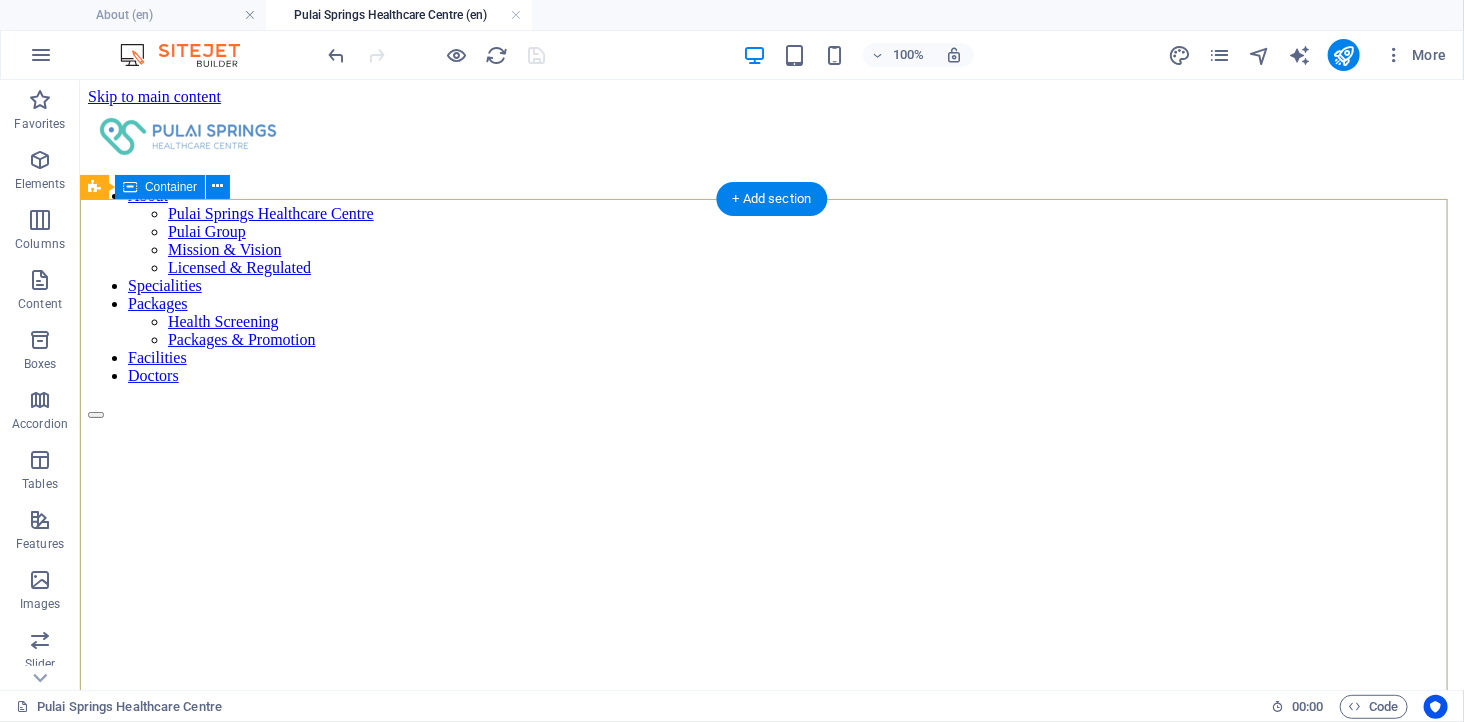 click on "Welcome to Pulai Springs Healthcare Centre (PSHC) Licensed Ambulatory Care Centre in Johor Bahru Experienced, board-certified medical specialists Calm, resort-inspired environment for patient comfort Why Choose Pulai Springs Healthcare Centre? Efficient outpatient care with minimal wait times Integrated diagnostics and medical consultation under one roof" at bounding box center [771, 2602] 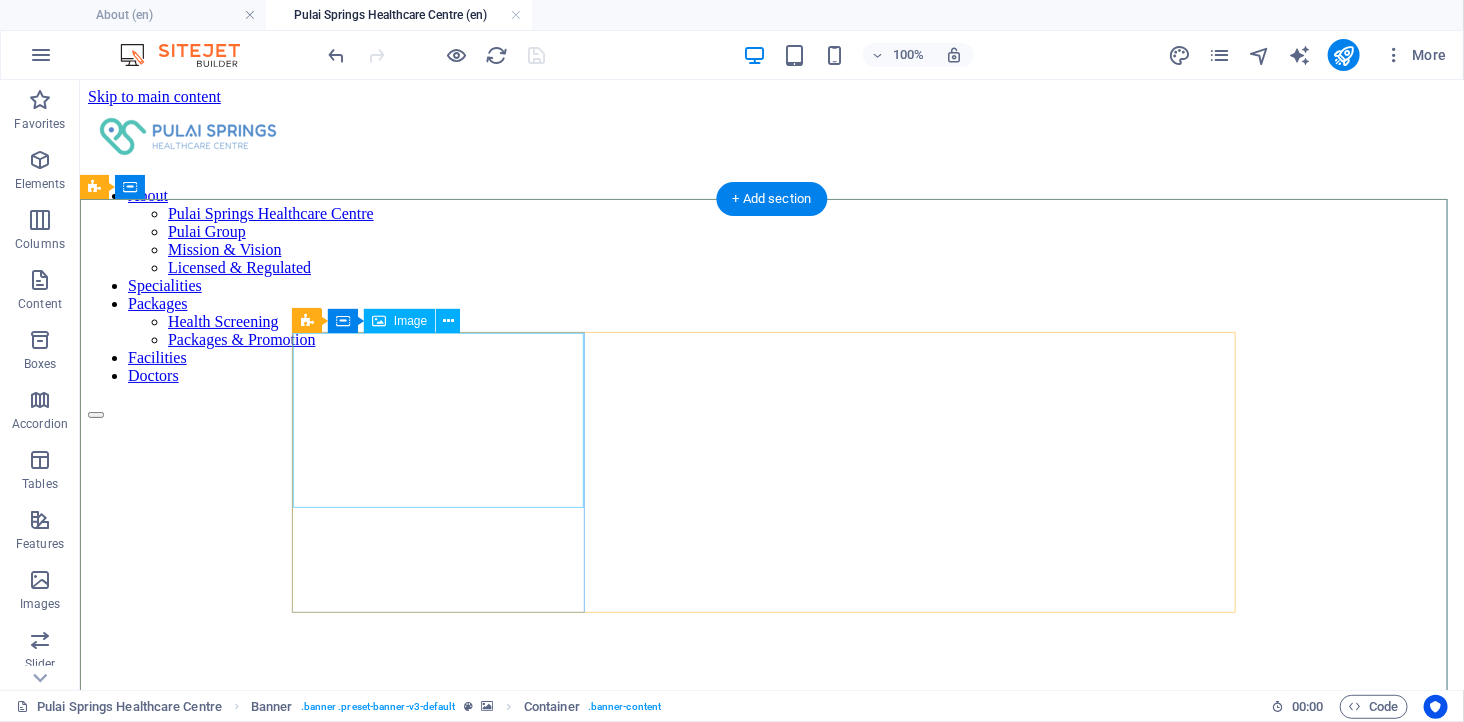 click at bounding box center (771, 1613) 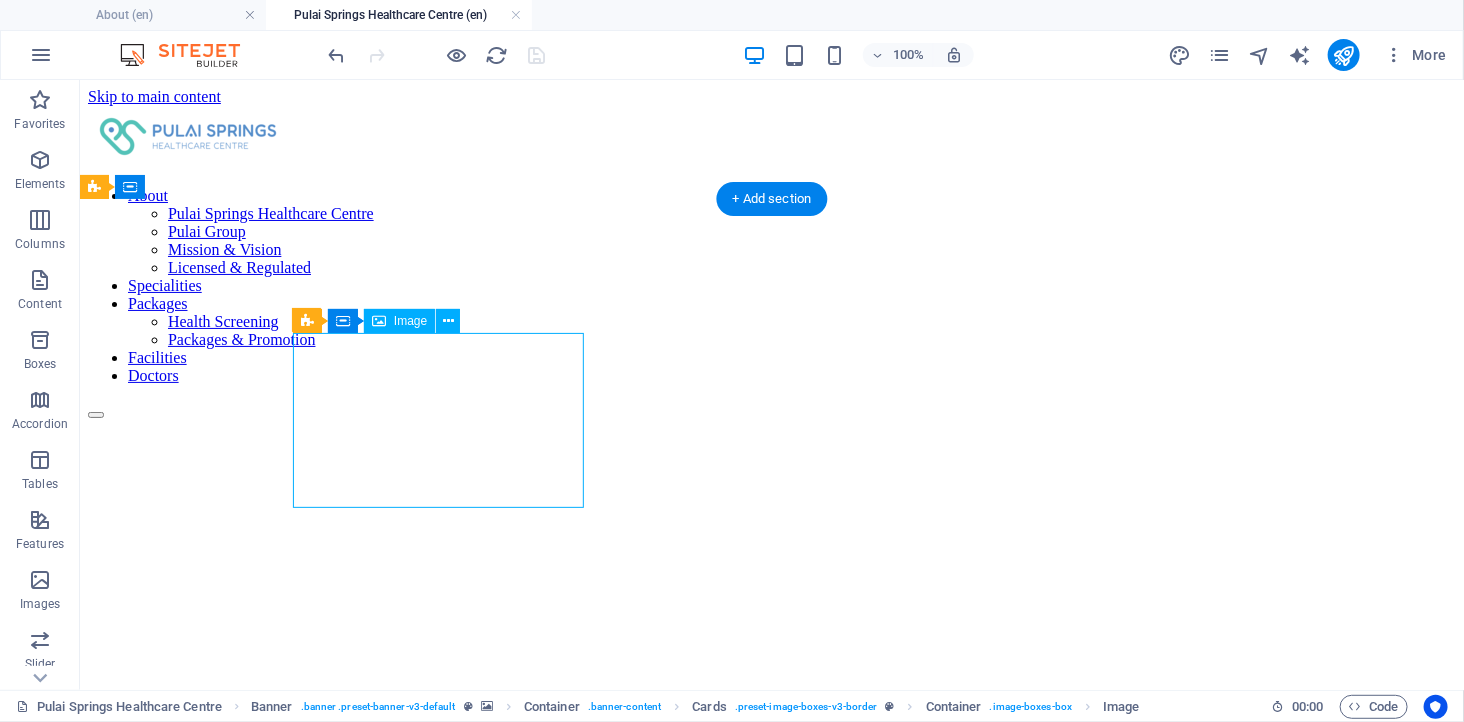 click at bounding box center (771, 1613) 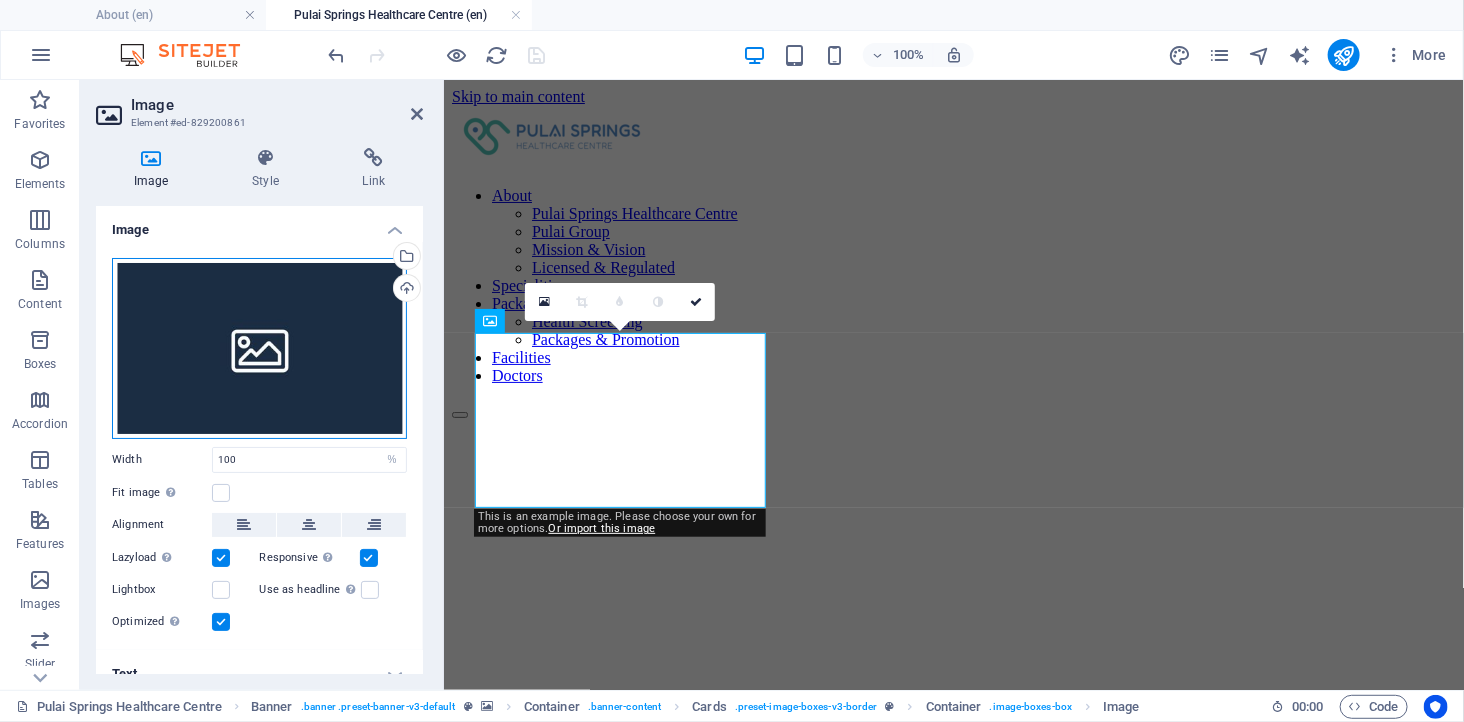 click on "Drag files here, click to choose files or select files from Files or our free stock photos & videos" at bounding box center (259, 348) 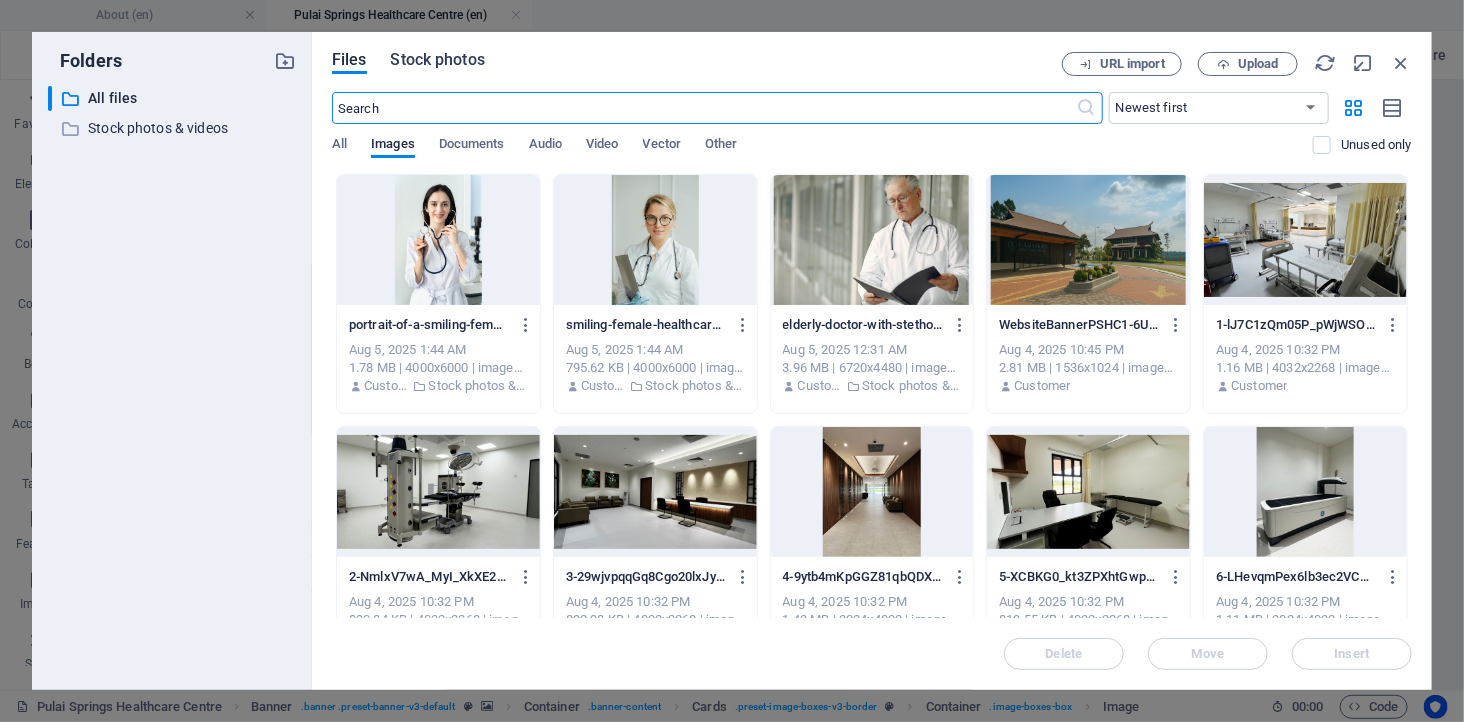 click on "Stock photos" at bounding box center [438, 60] 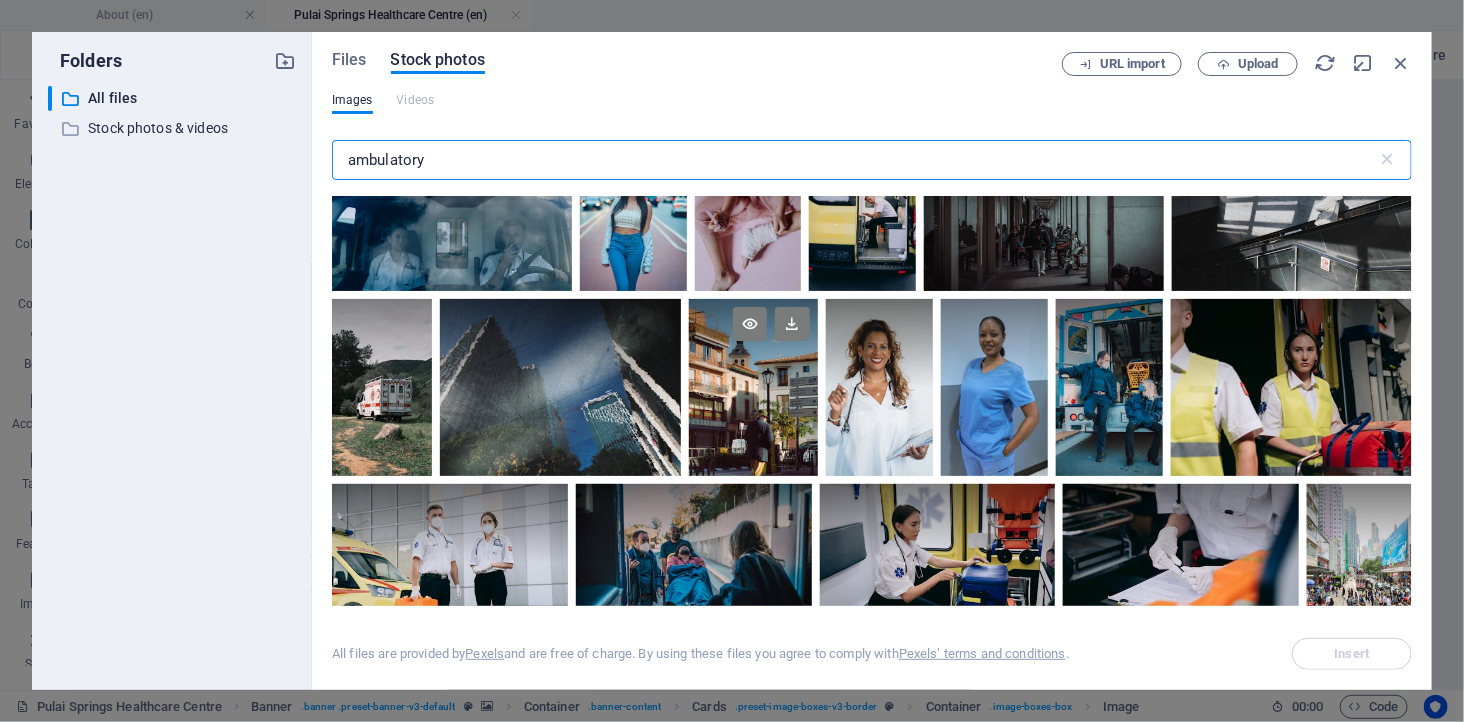 scroll, scrollTop: 0, scrollLeft: 0, axis: both 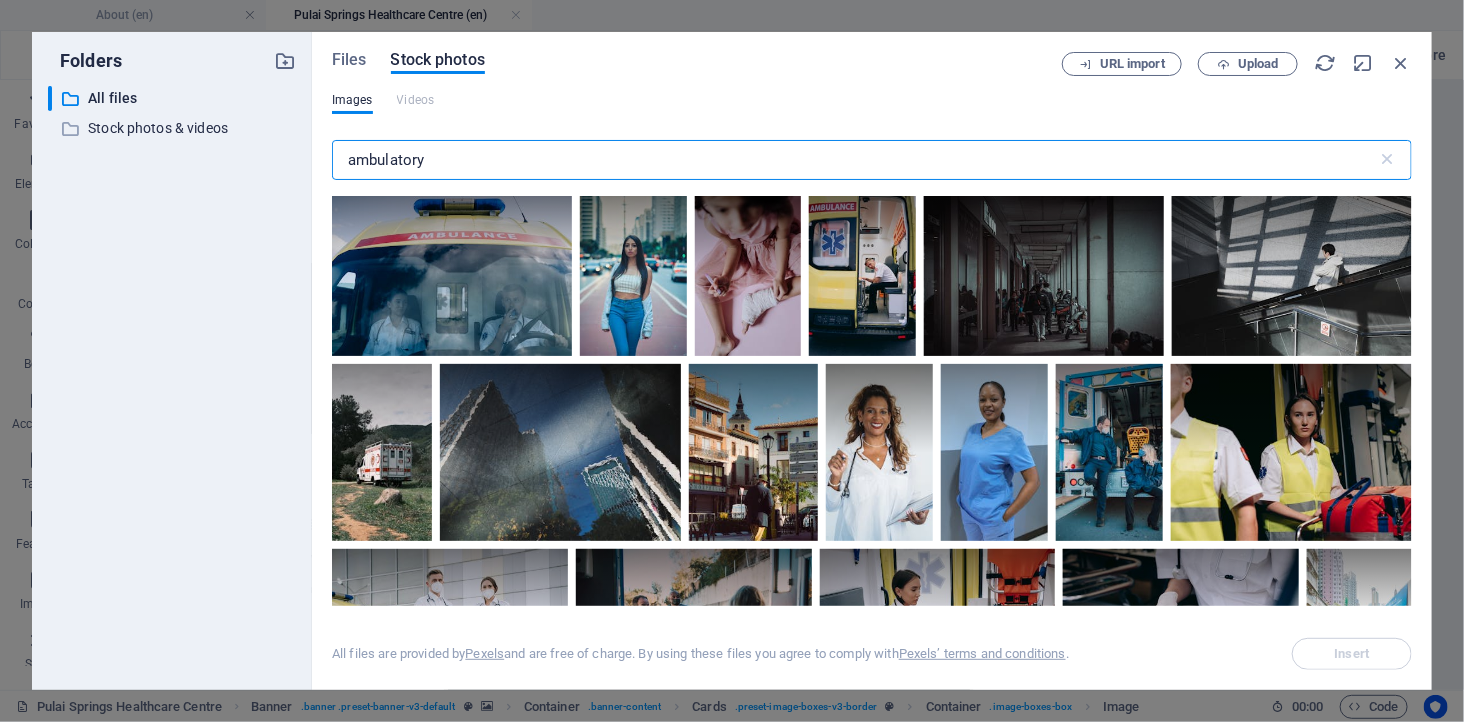 type on "ambulatory" 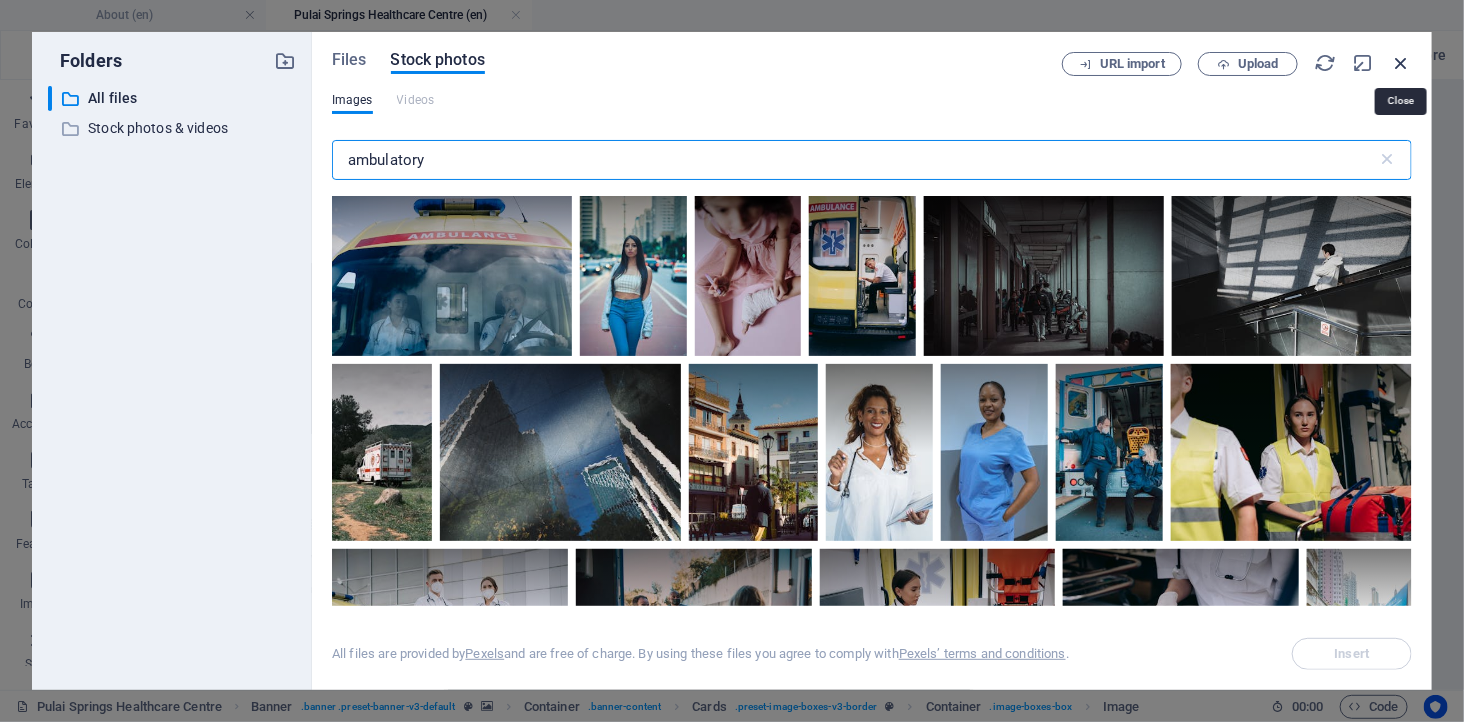 click at bounding box center (1401, 63) 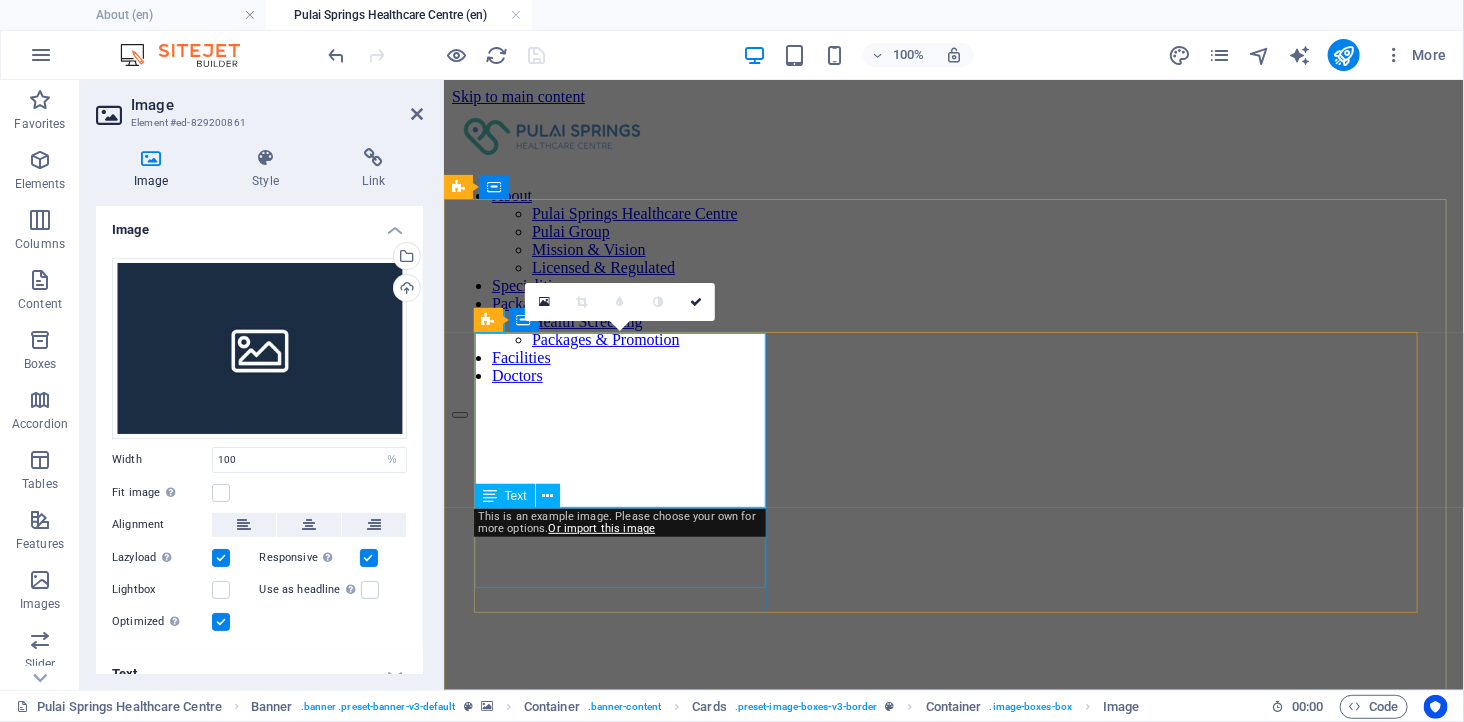 click on "Licensed Ambulatory Care Centre in Johor Bahru" at bounding box center (953, 1832) 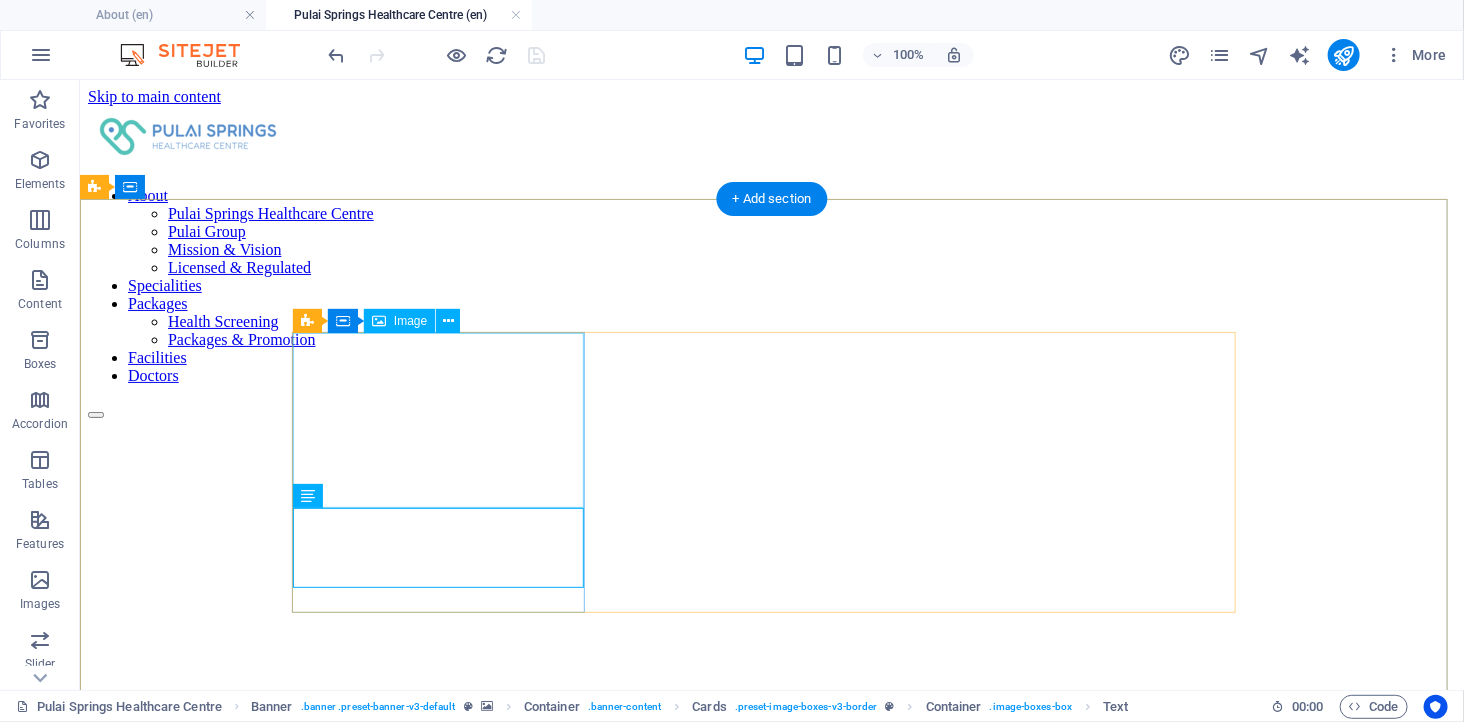 click at bounding box center [771, 1613] 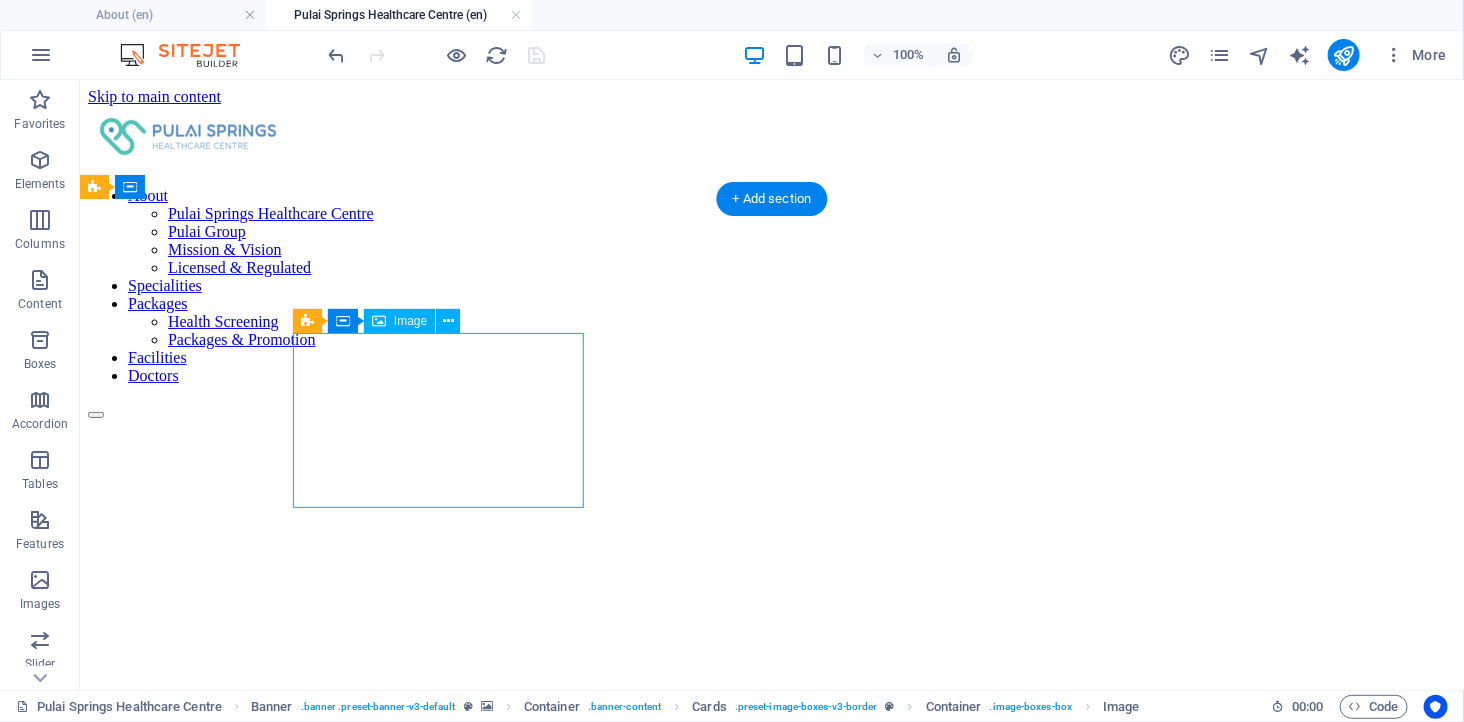 click at bounding box center [771, 1613] 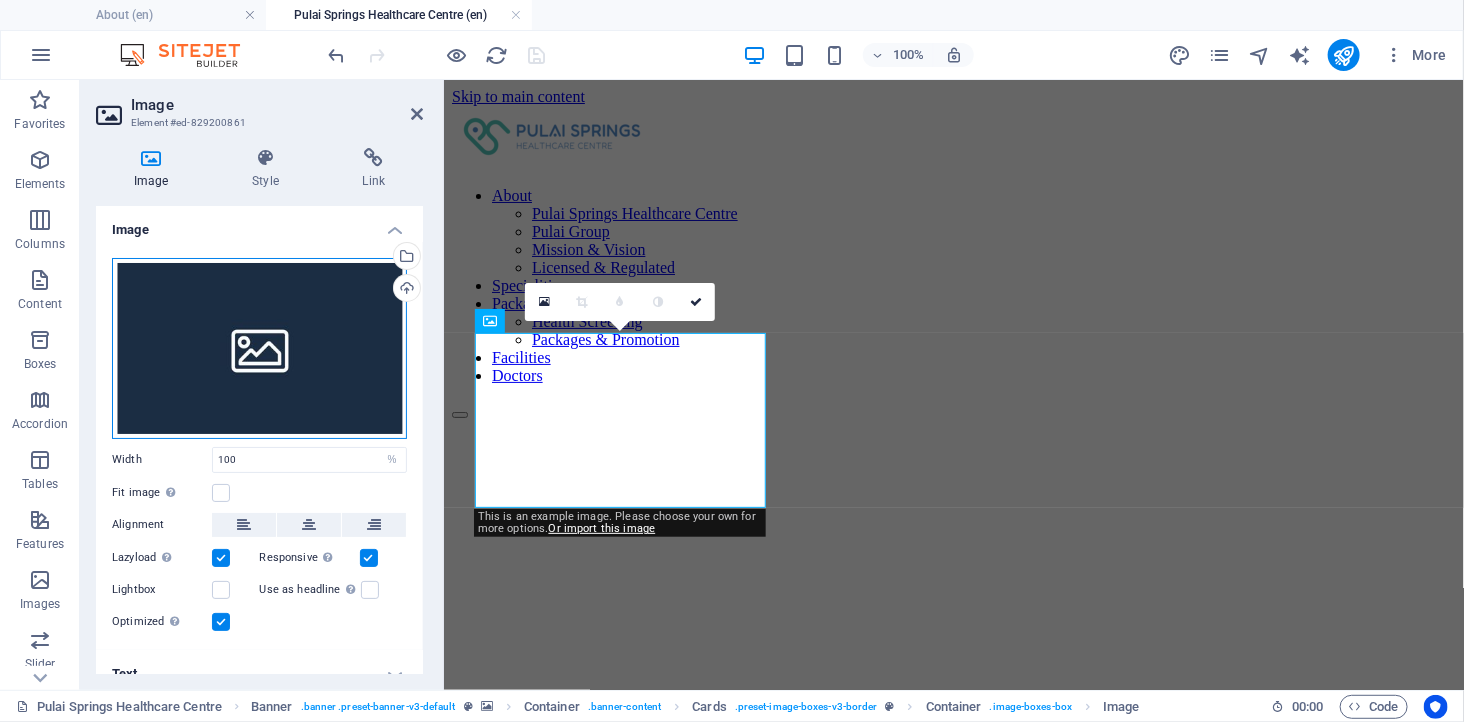 click on "Drag files here, click to choose files or select files from Files or our free stock photos & videos" at bounding box center (259, 348) 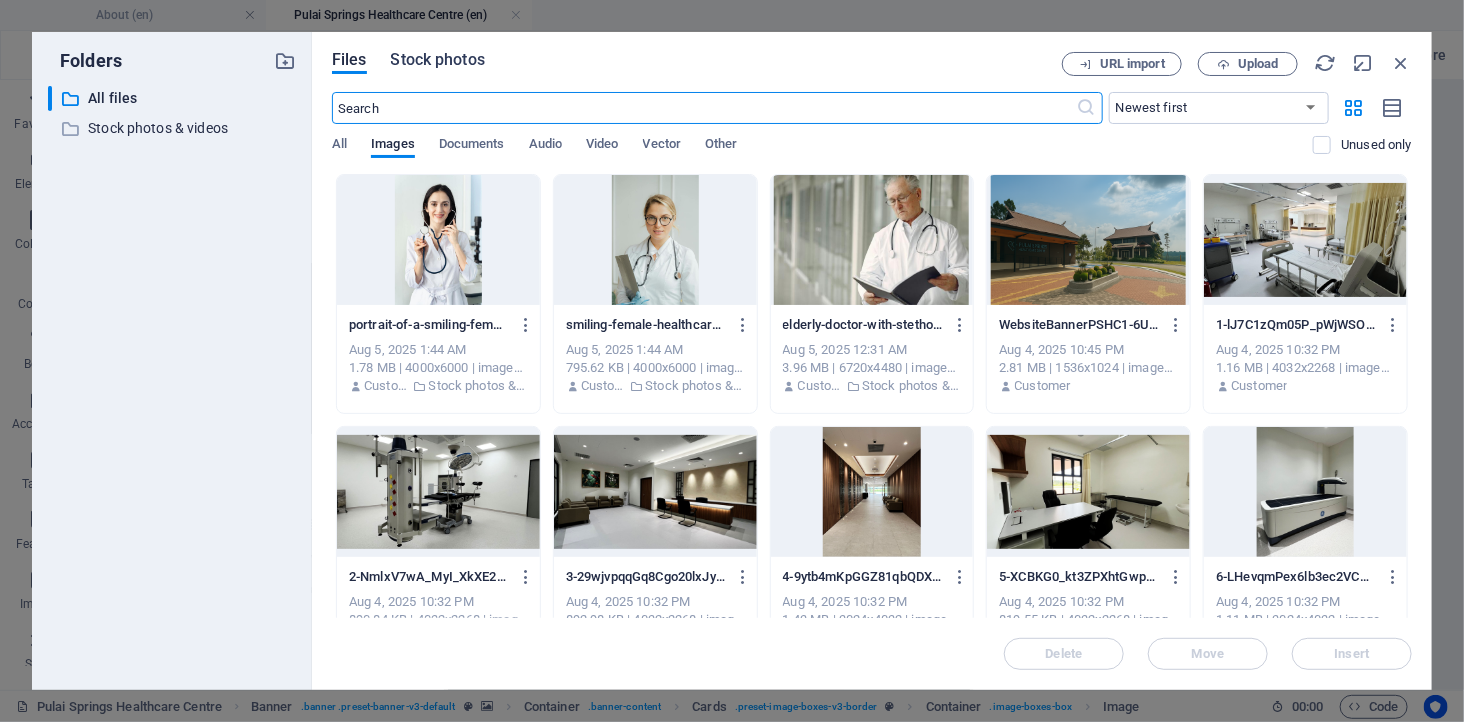 click on "Stock photos" at bounding box center [438, 60] 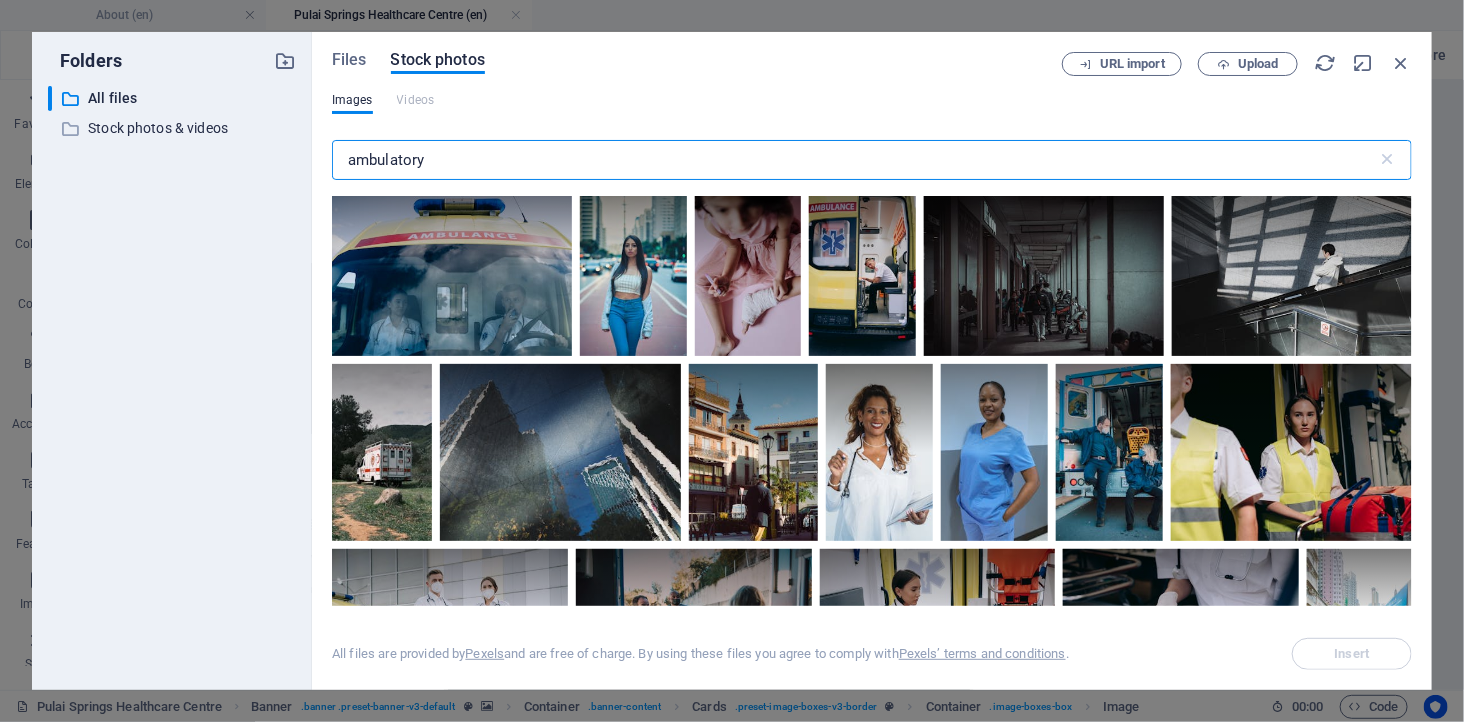 drag, startPoint x: 480, startPoint y: 161, endPoint x: 341, endPoint y: 146, distance: 139.807 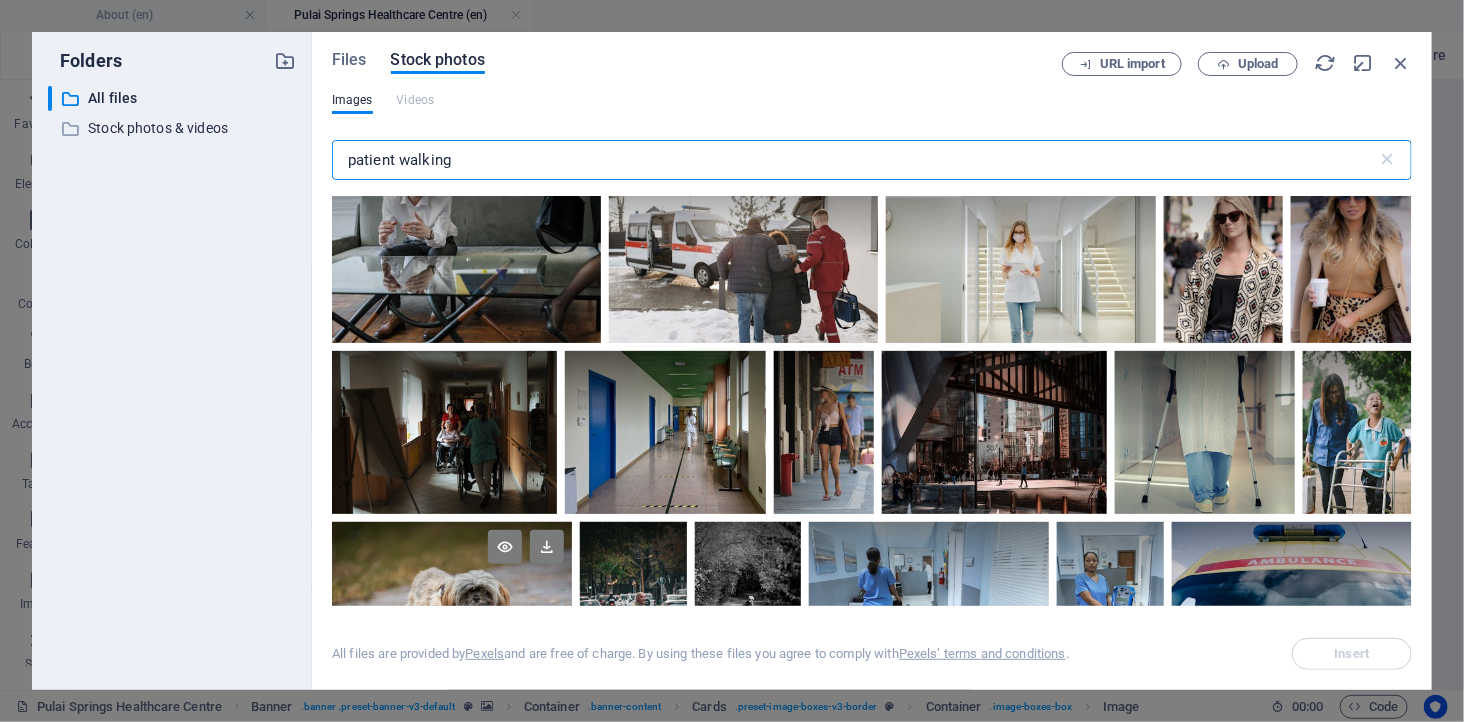 scroll, scrollTop: 0, scrollLeft: 0, axis: both 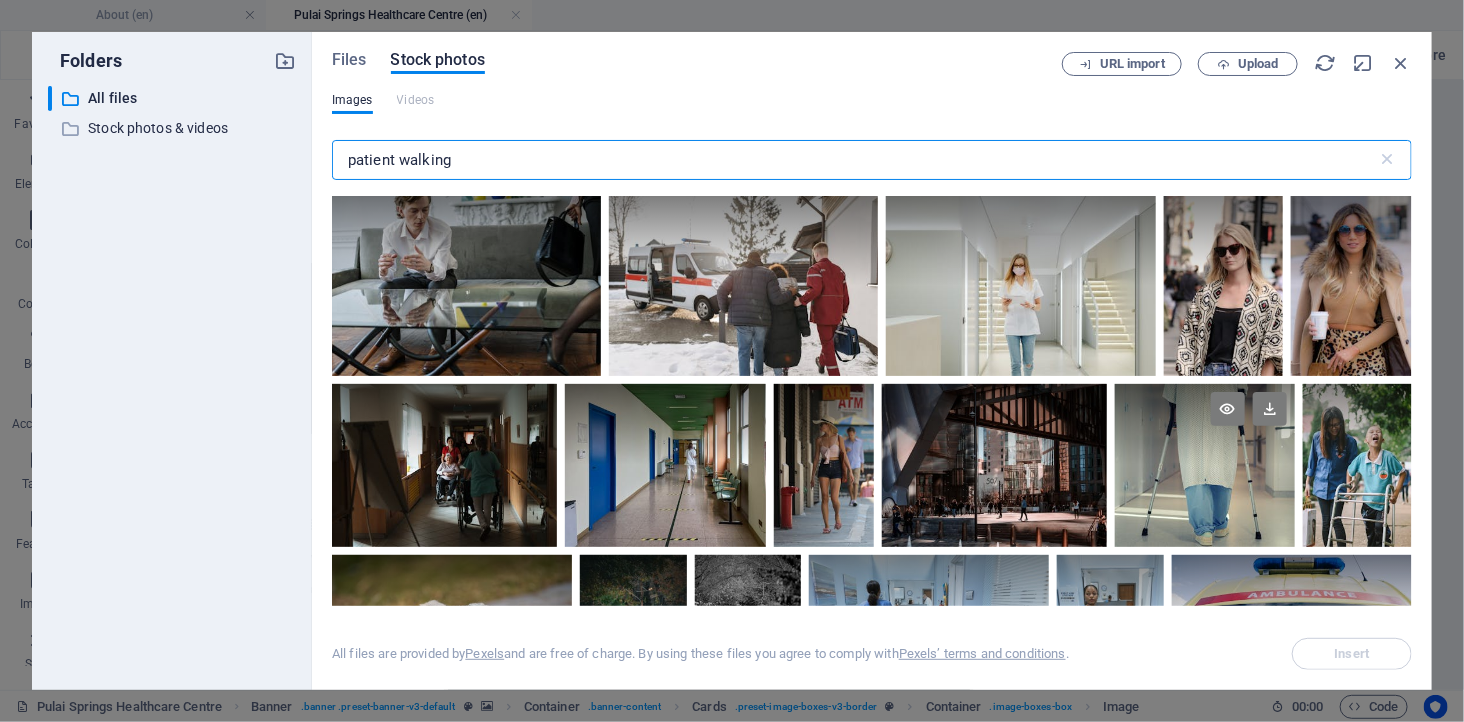 type on "patient walking" 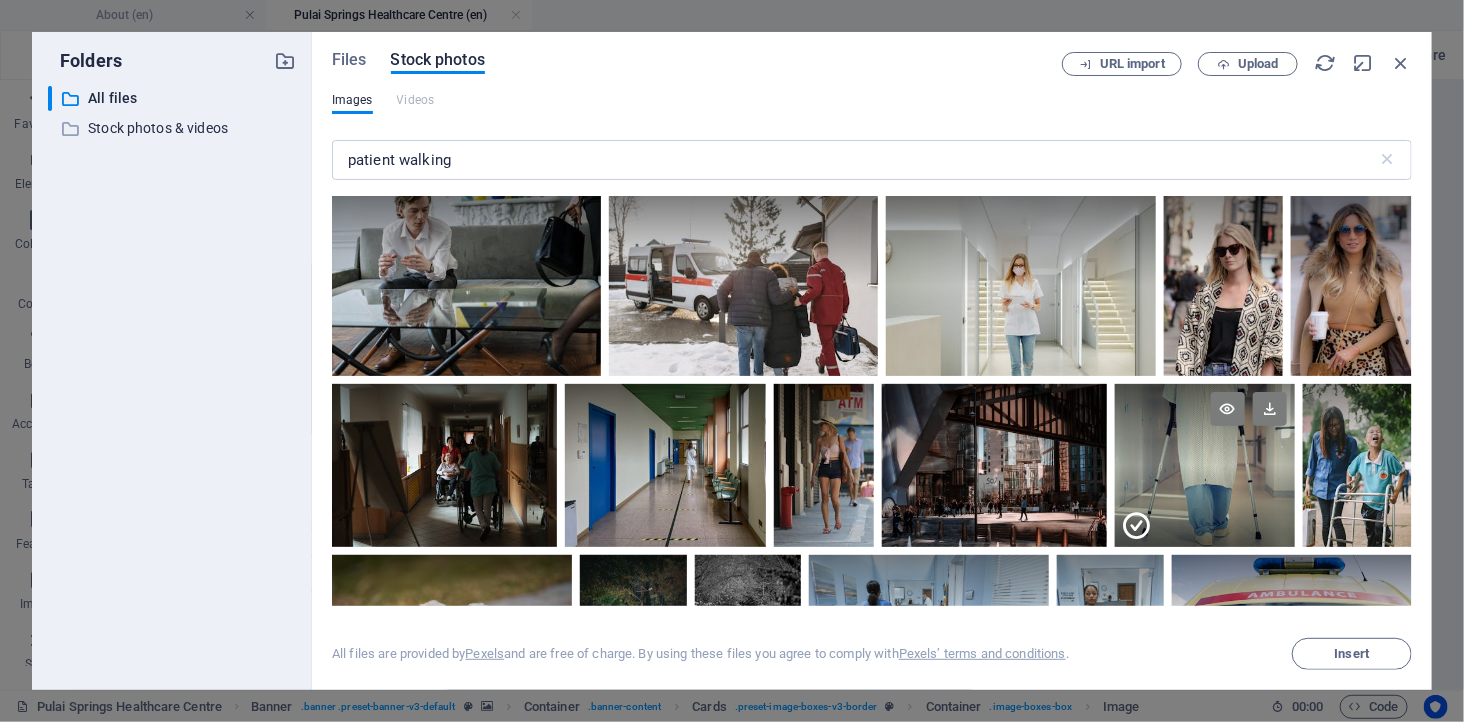 click at bounding box center [1205, 424] 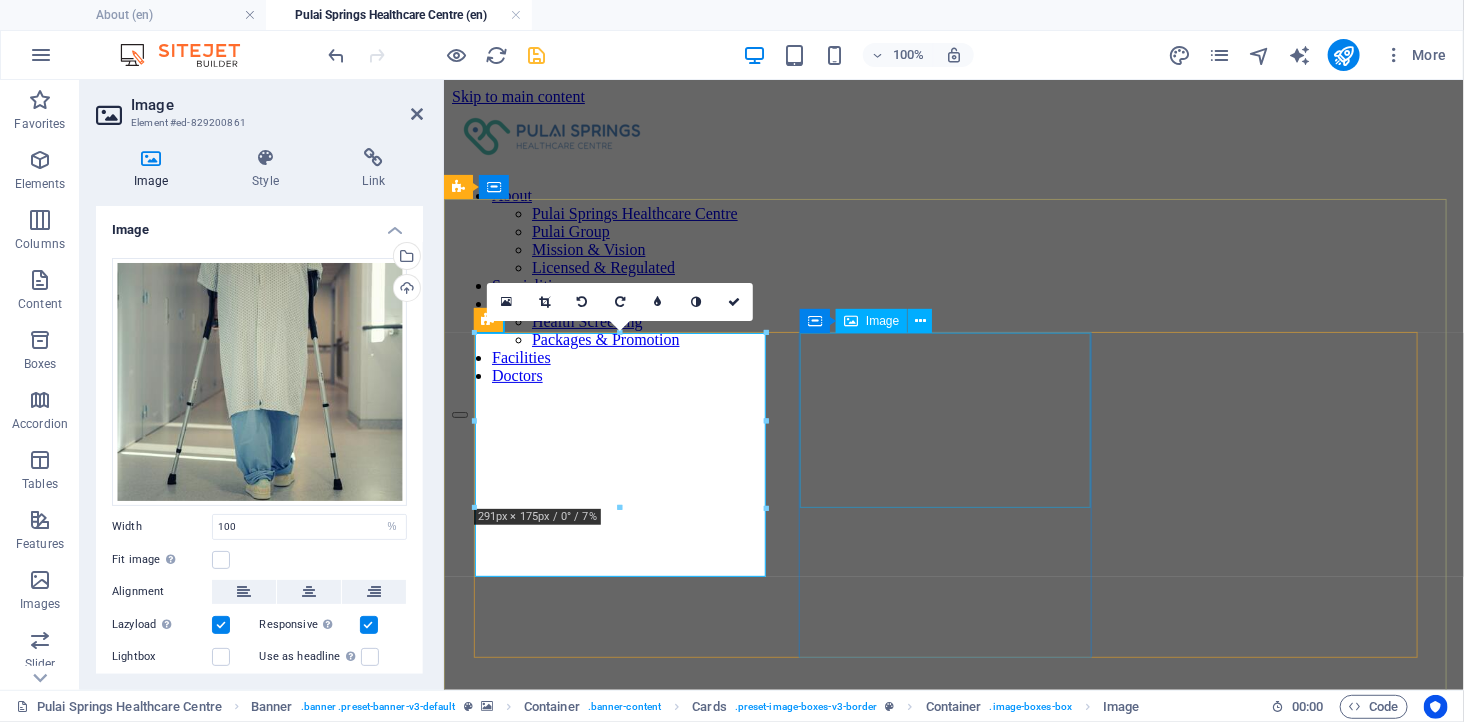 click at bounding box center [953, 2396] 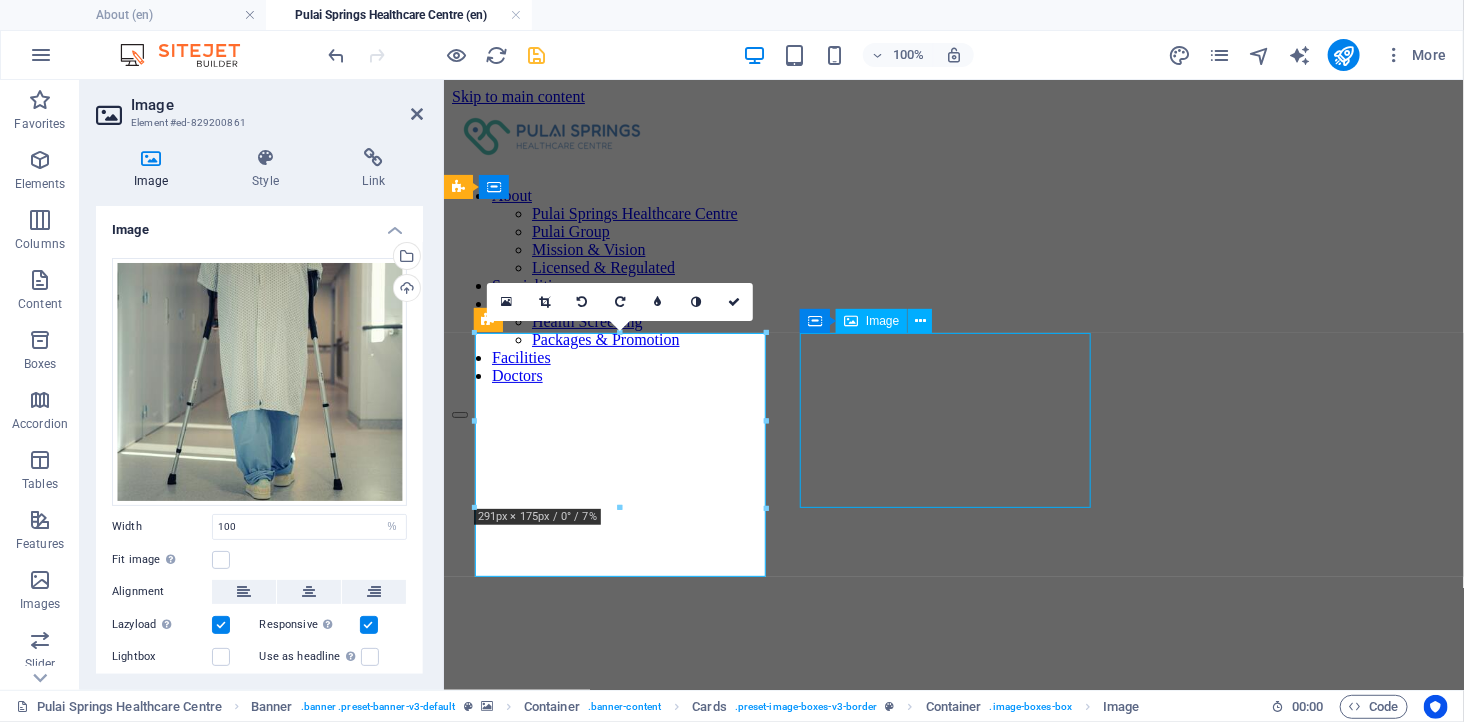 click at bounding box center (953, 2396) 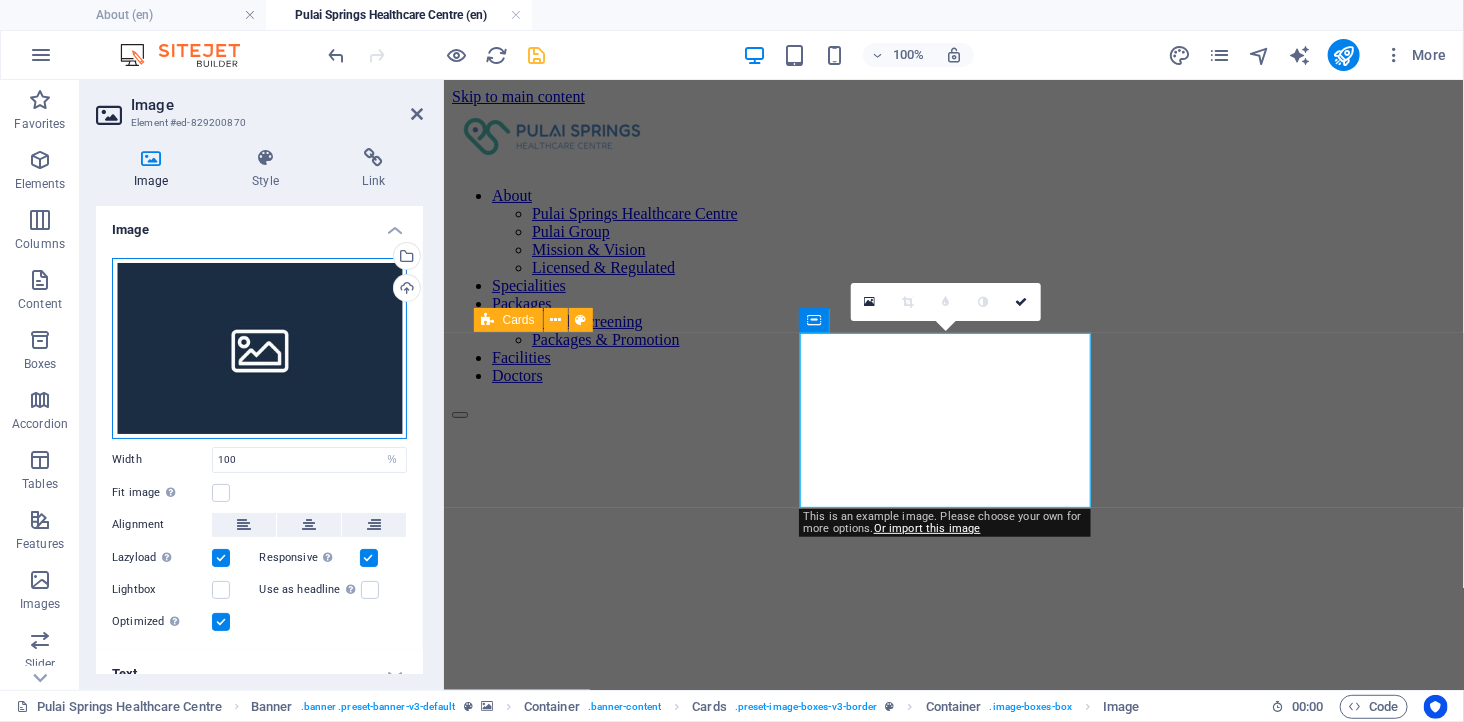 click on "Drag files here, click to choose files or select files from Files or our free stock photos & videos" at bounding box center [259, 348] 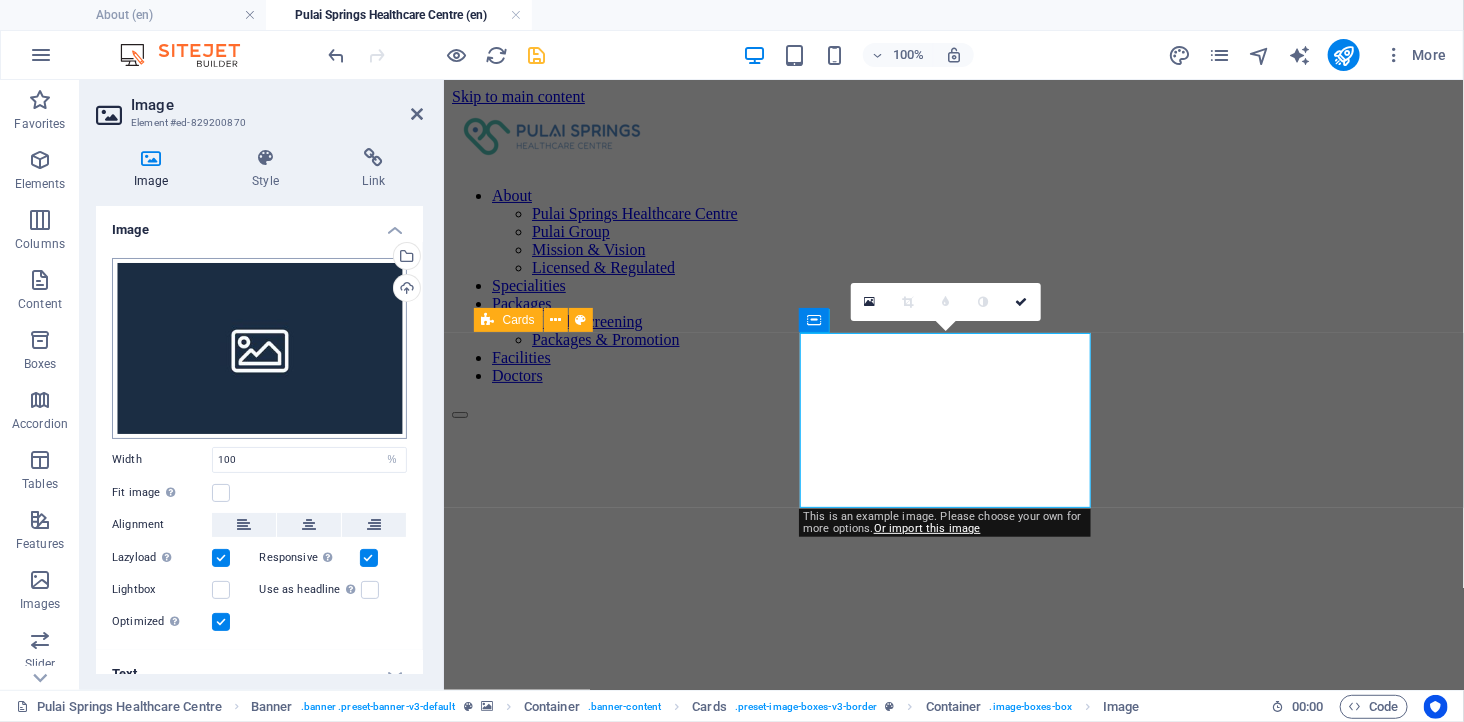click on "healthcare.kreativbit.com About (en) Pulai Springs Healthcare Centre (en) Favorites Elements Columns Content Boxes Accordion Tables Features Images Slider Header Footer Forms Marketing Collections
Drag here to replace the existing content. Press “Ctrl” if you want to create a new element.
H3   Container   Cards   Container   H3   Container   Spacer   Placeholder   Preset   Preset   Container   Text   Container   Container   Counter   Container   Container   Container   Text   Text   H2   HTML   Spacer   Spacer   Text   Text   H2   Container   Container   H2   Spacer   Spacer   Container   Image   Banner   Container   Banner   Menu Bar   Menu   HTML 90% More About Banner . banner .preset-banner-v3-default Container . banner-content Cards . preset-image-boxes-v3-border Container . image-boxes-box Image 00 : 00 Code Favorites Elements Columns Content Boxes Accordion Tables Features Images Slider px" at bounding box center [732, 361] 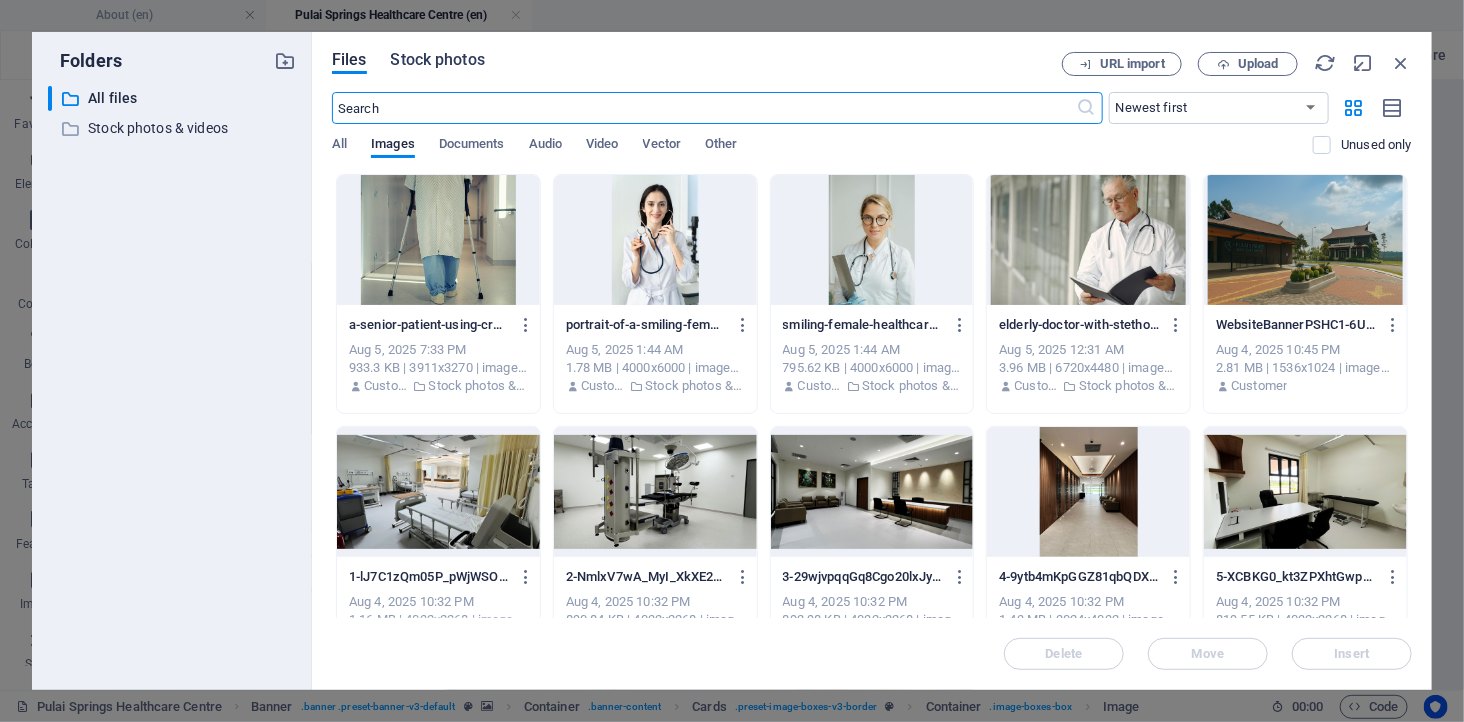 click on "Stock photos" at bounding box center [438, 60] 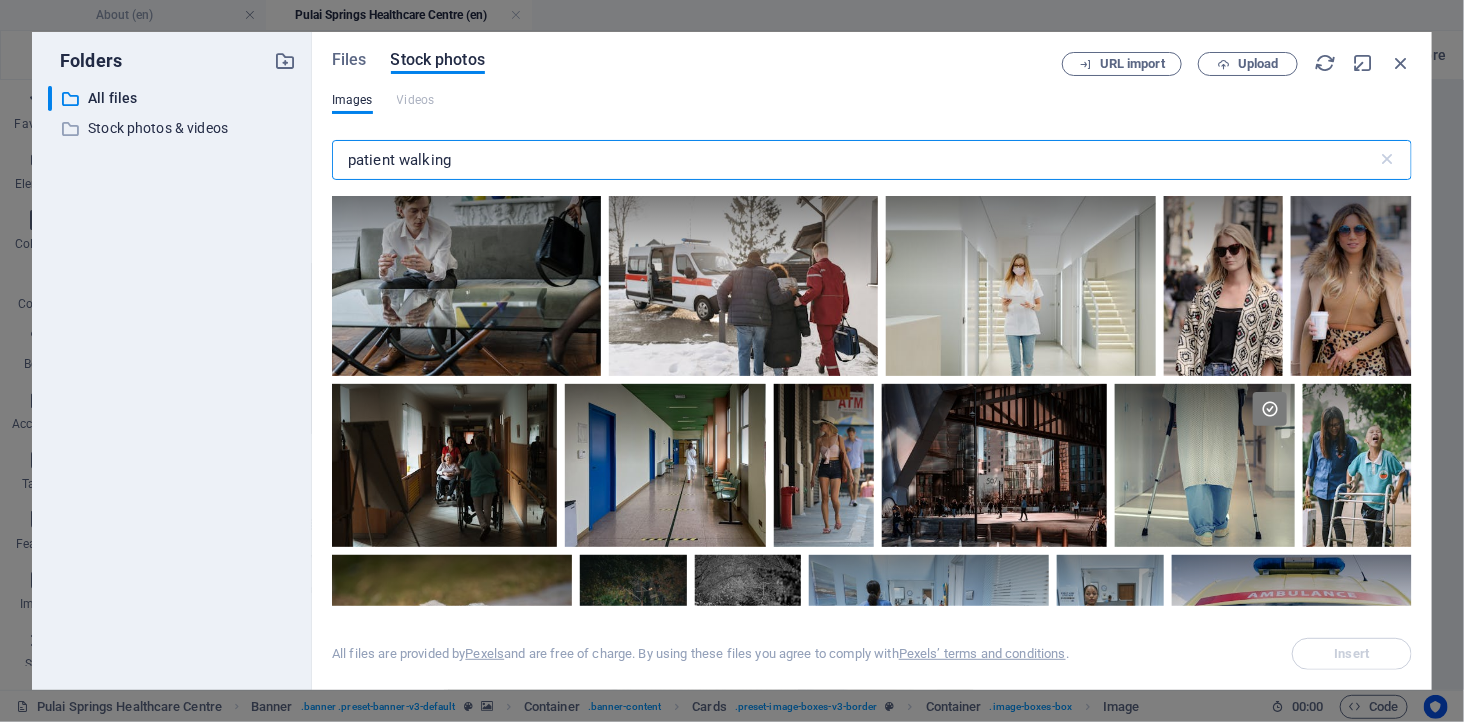 drag, startPoint x: 463, startPoint y: 160, endPoint x: 332, endPoint y: 144, distance: 131.97348 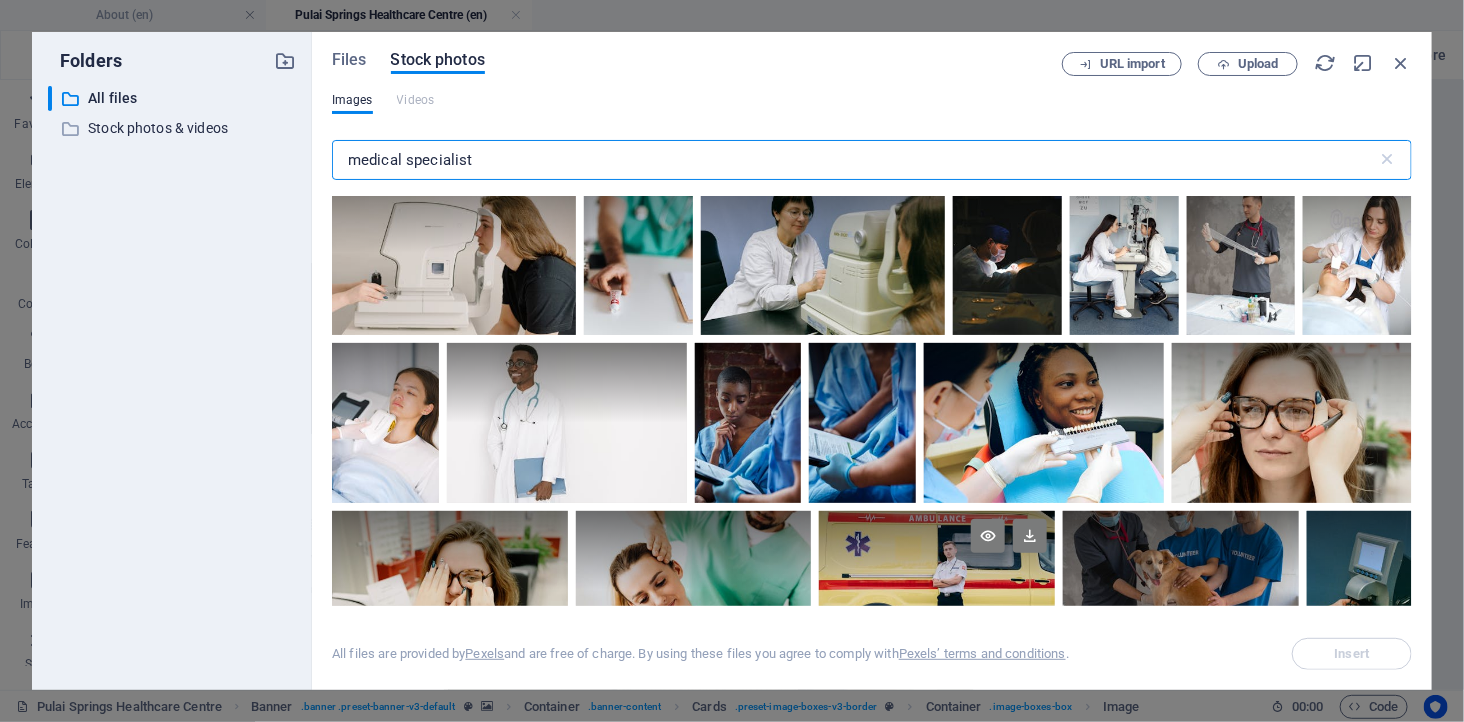 scroll, scrollTop: 2222, scrollLeft: 0, axis: vertical 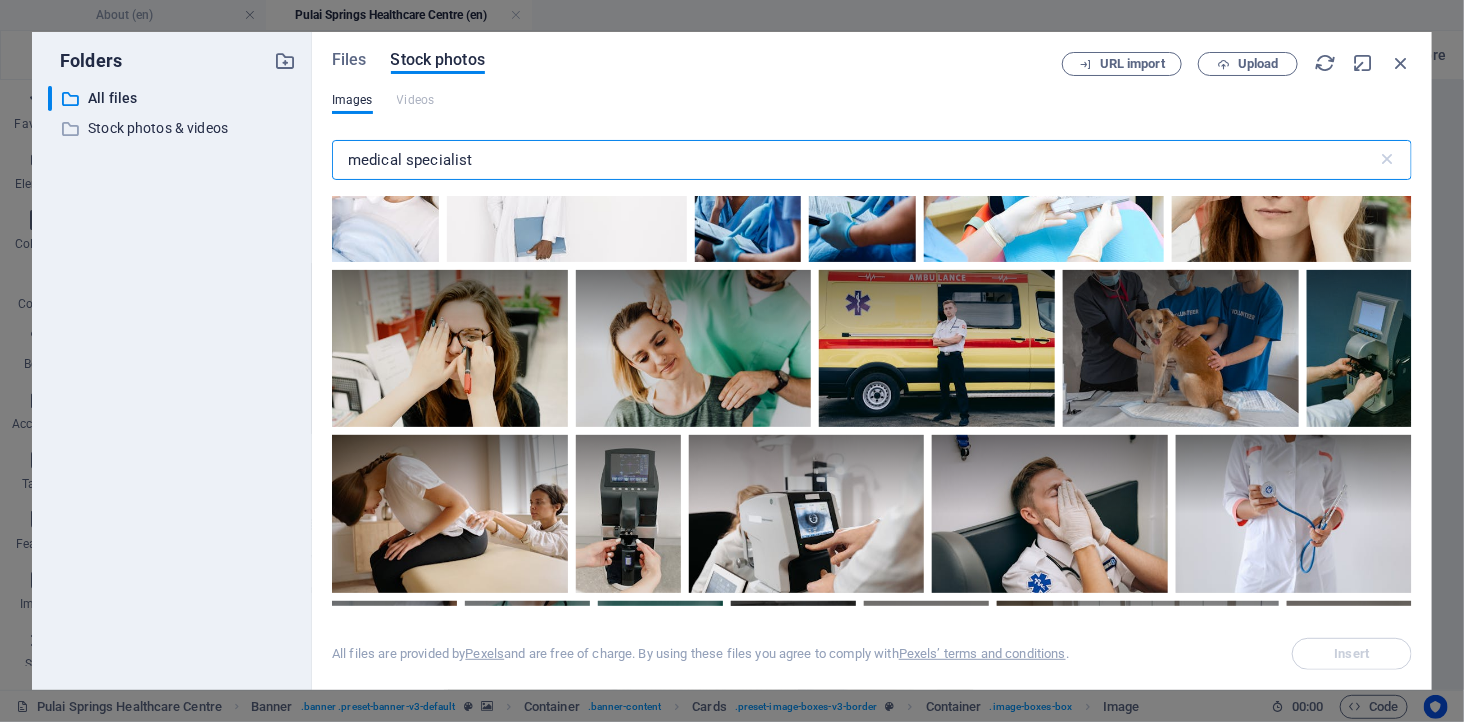 drag, startPoint x: 501, startPoint y: 158, endPoint x: 311, endPoint y: 151, distance: 190.1289 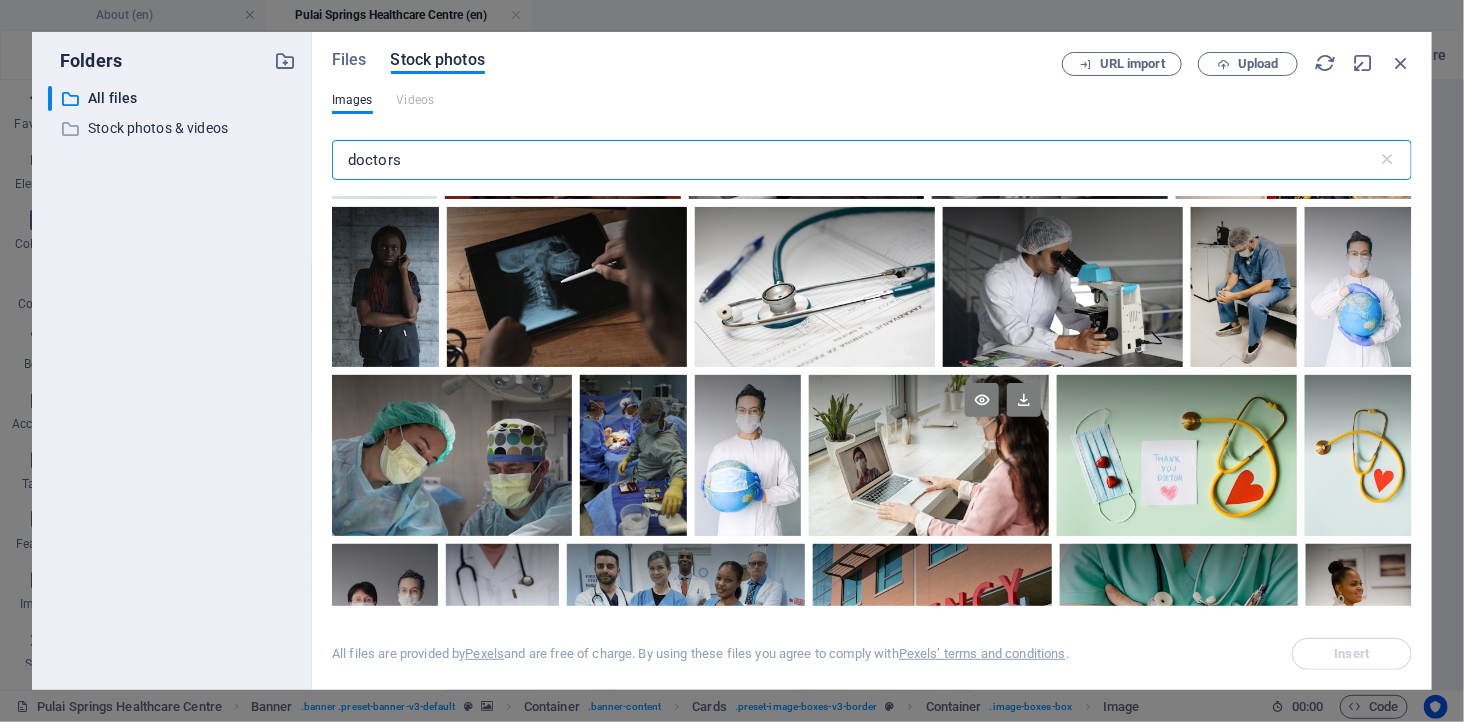 scroll, scrollTop: 333, scrollLeft: 0, axis: vertical 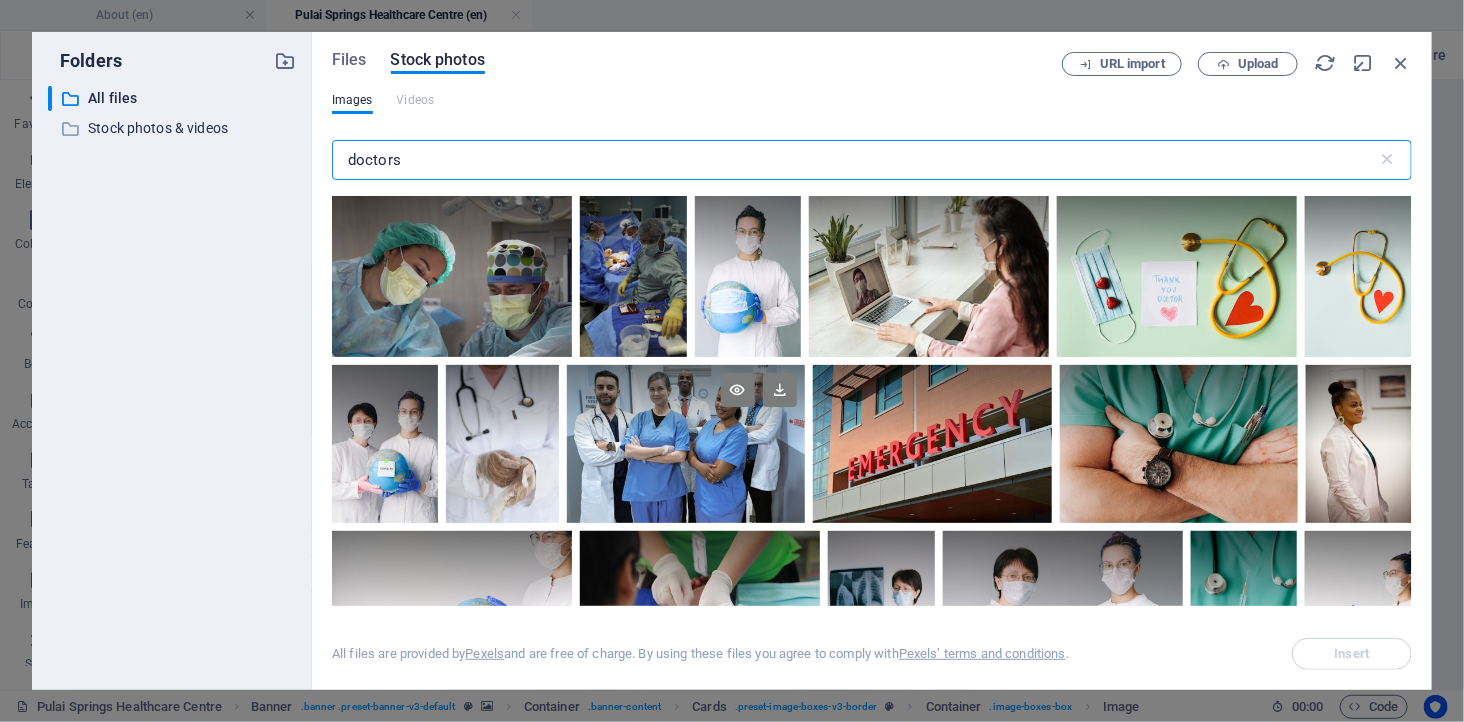type on "doctors" 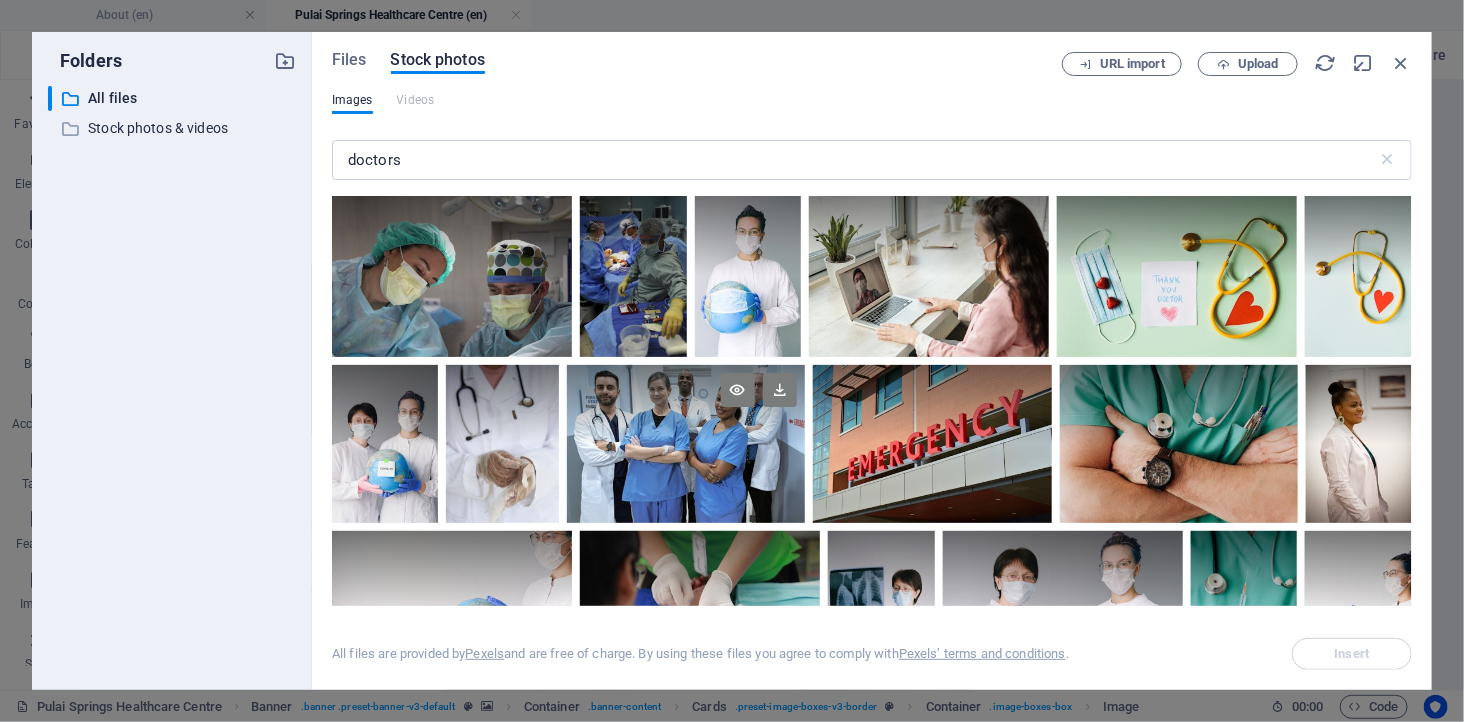 click at bounding box center [686, 444] 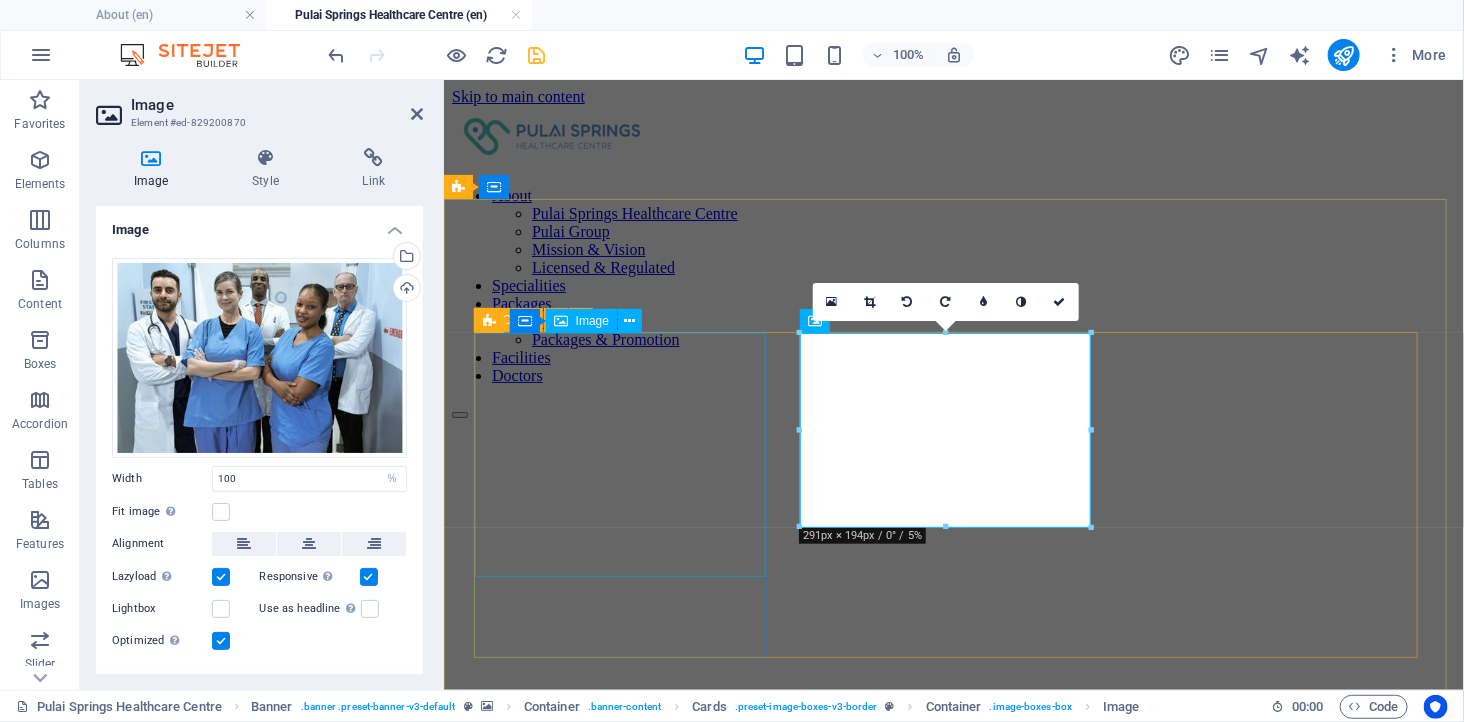 click at bounding box center (953, 1665) 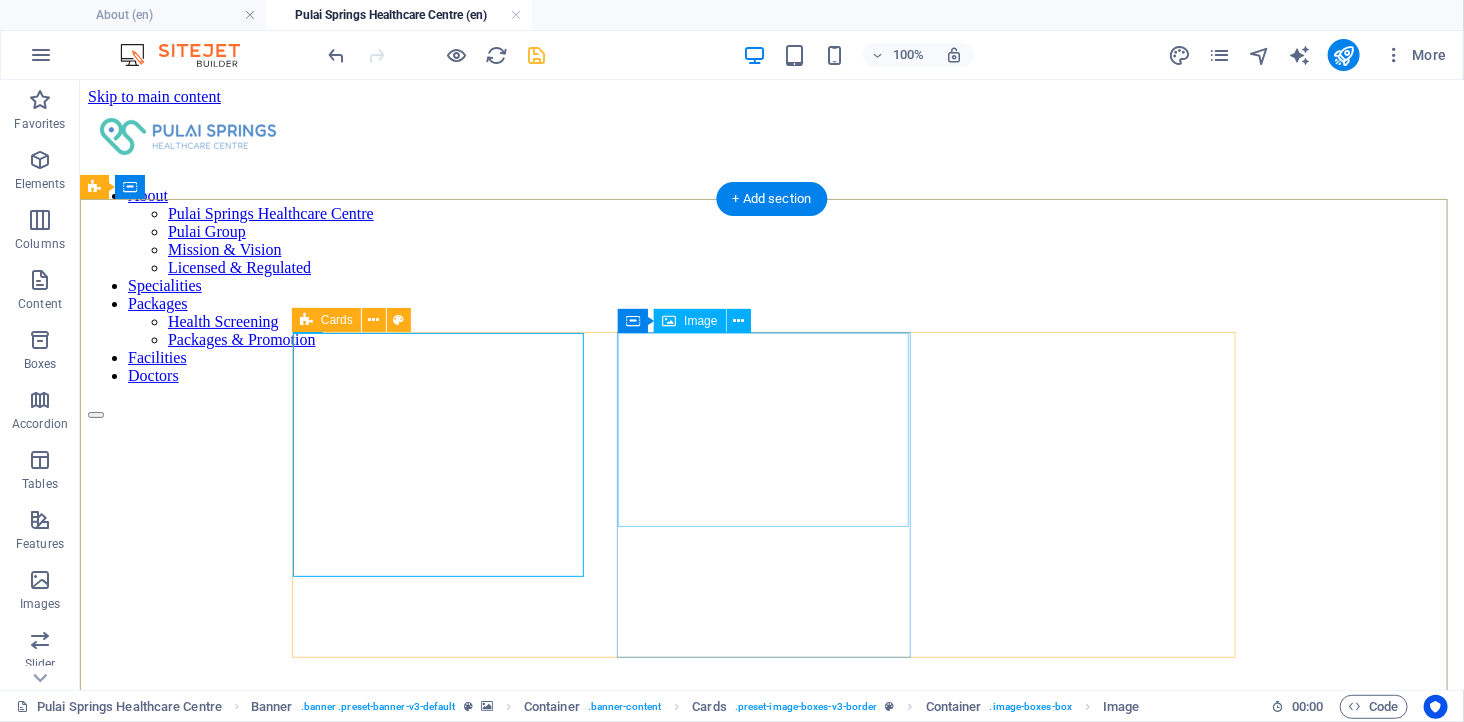 click at bounding box center [771, 2899] 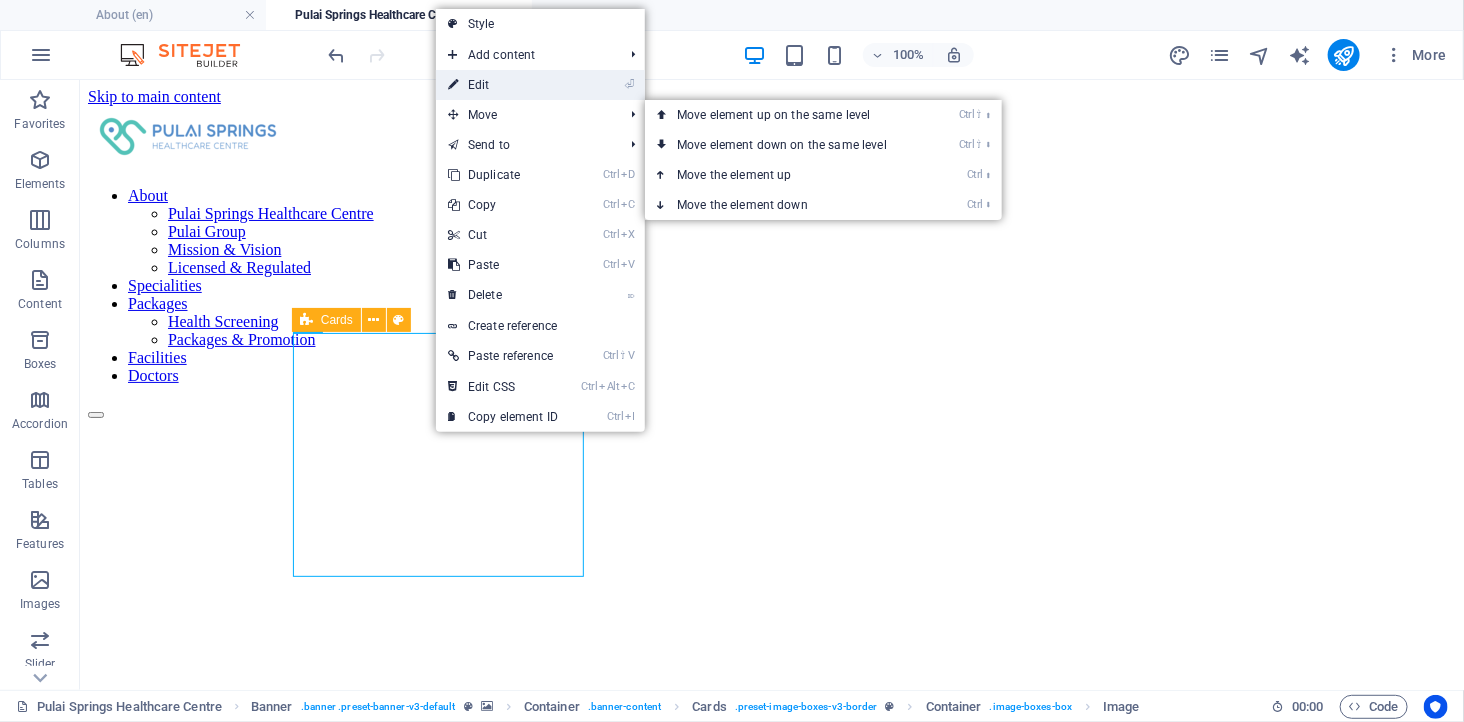 click on "⏎  Edit" at bounding box center [503, 85] 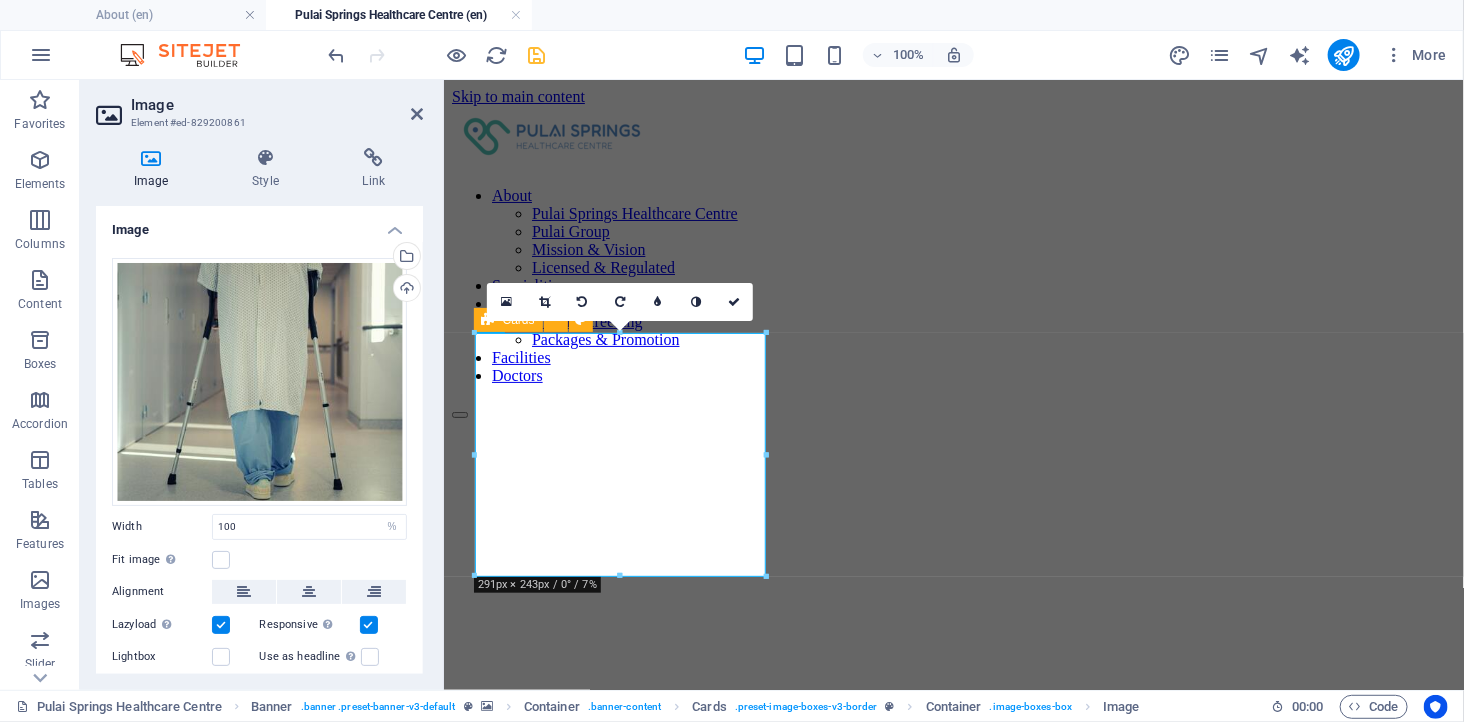 scroll, scrollTop: 87, scrollLeft: 0, axis: vertical 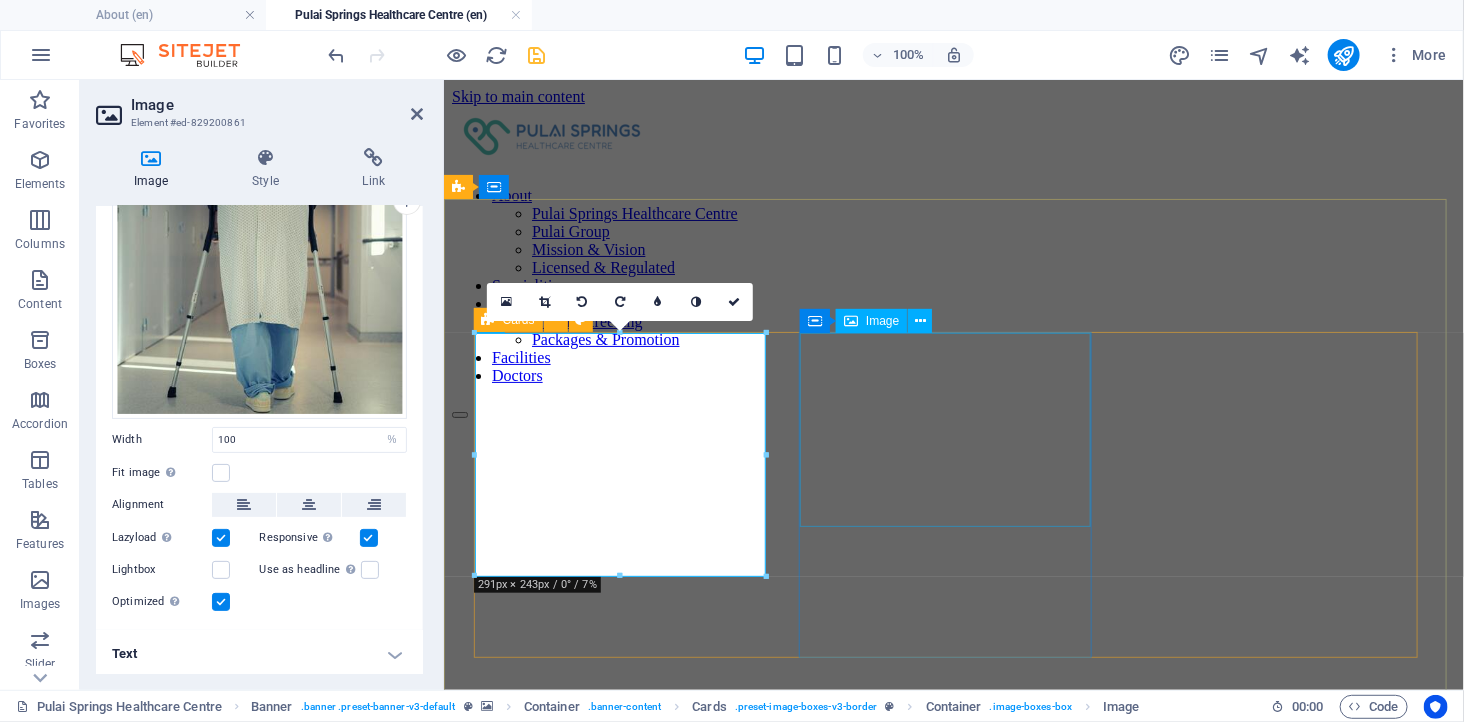 click at bounding box center [953, 2473] 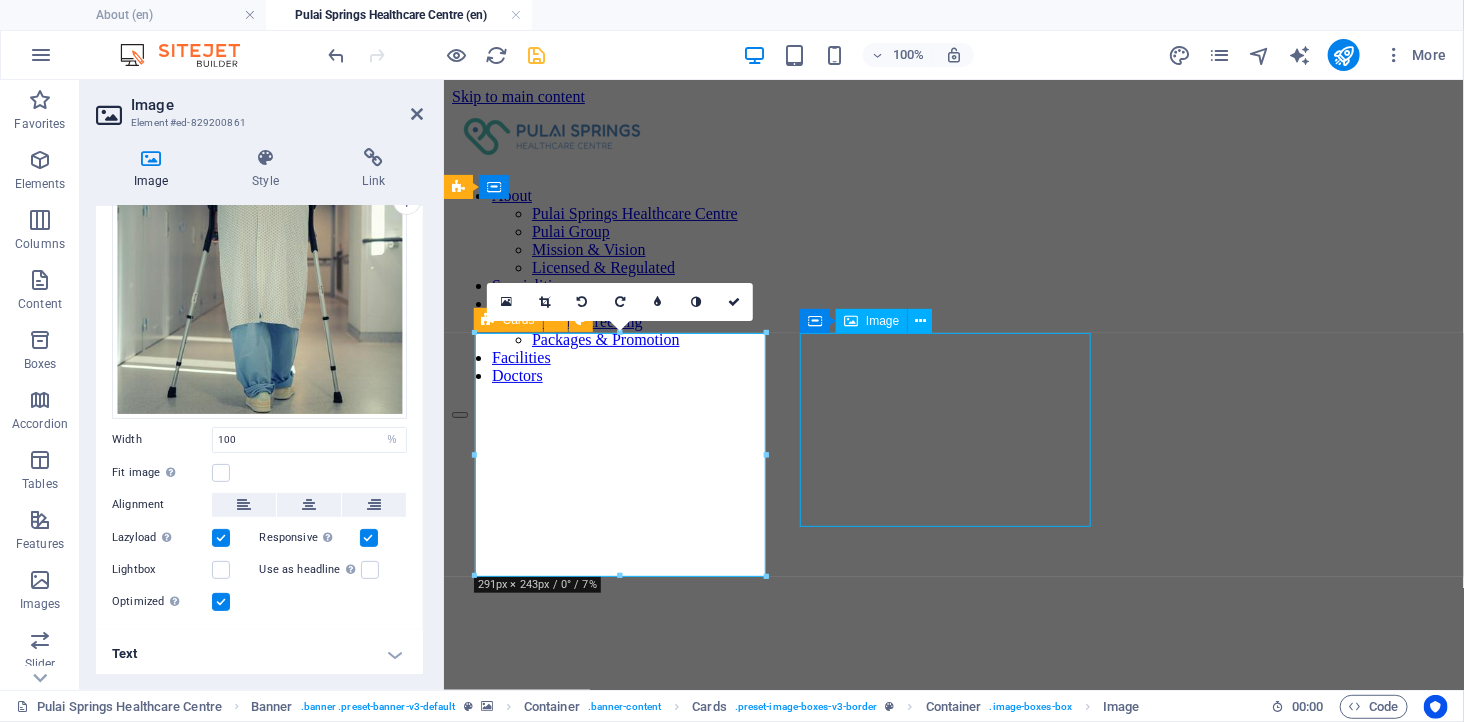 click at bounding box center [953, 2473] 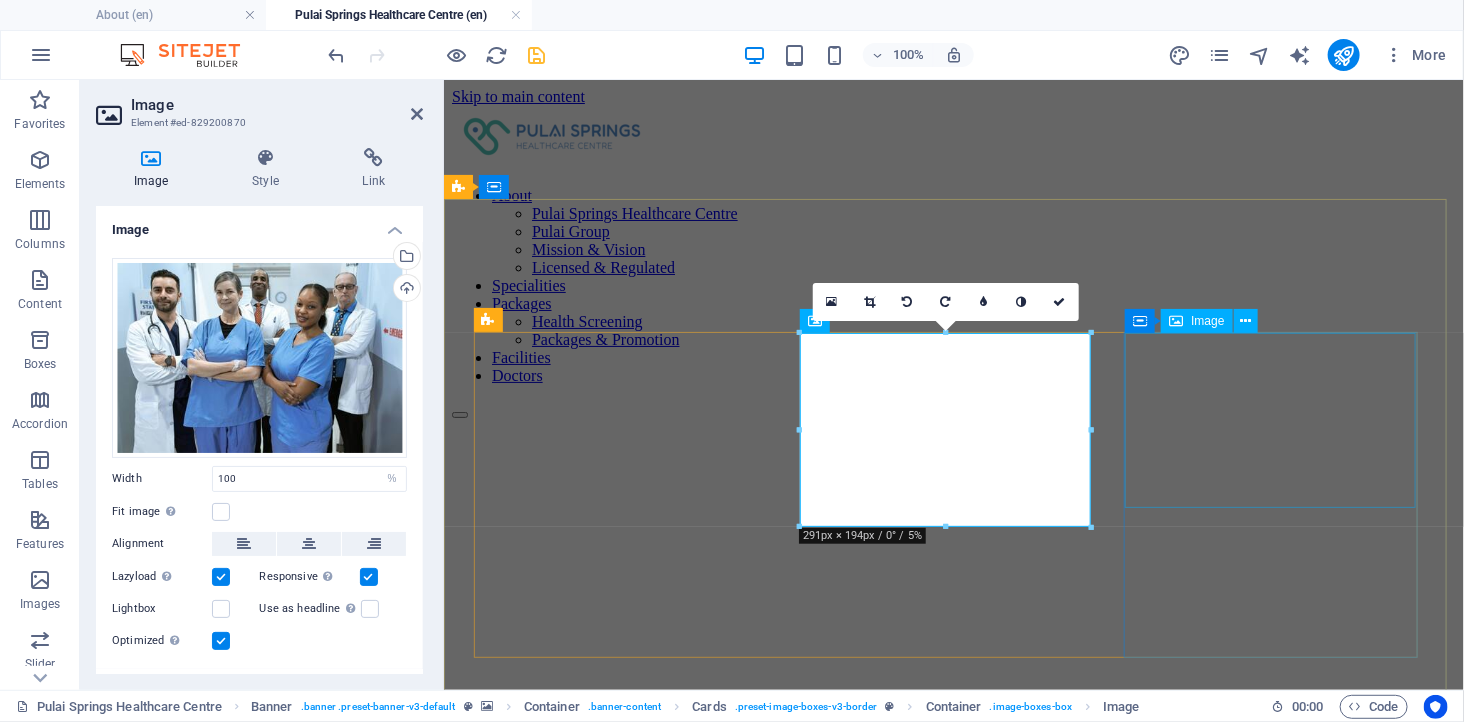 click at bounding box center (953, 3163) 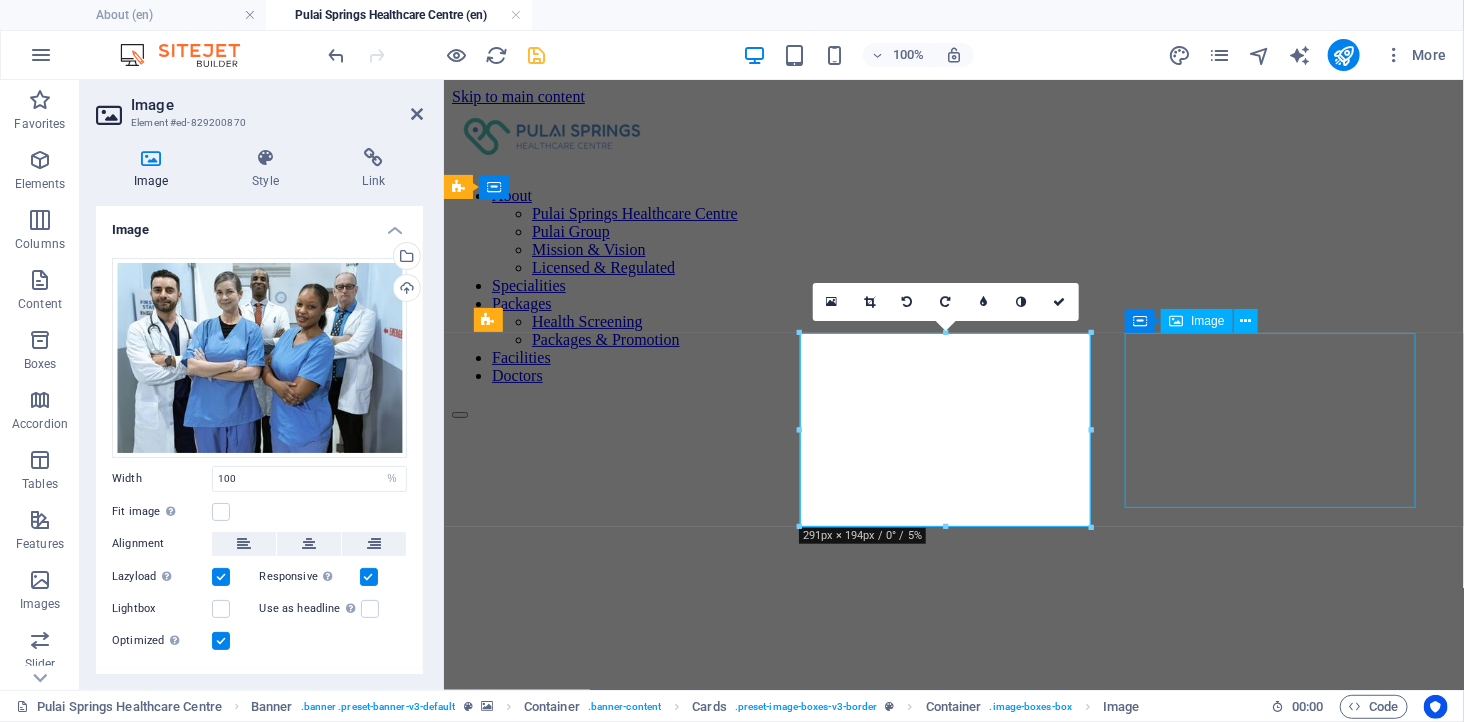 click at bounding box center (953, 3163) 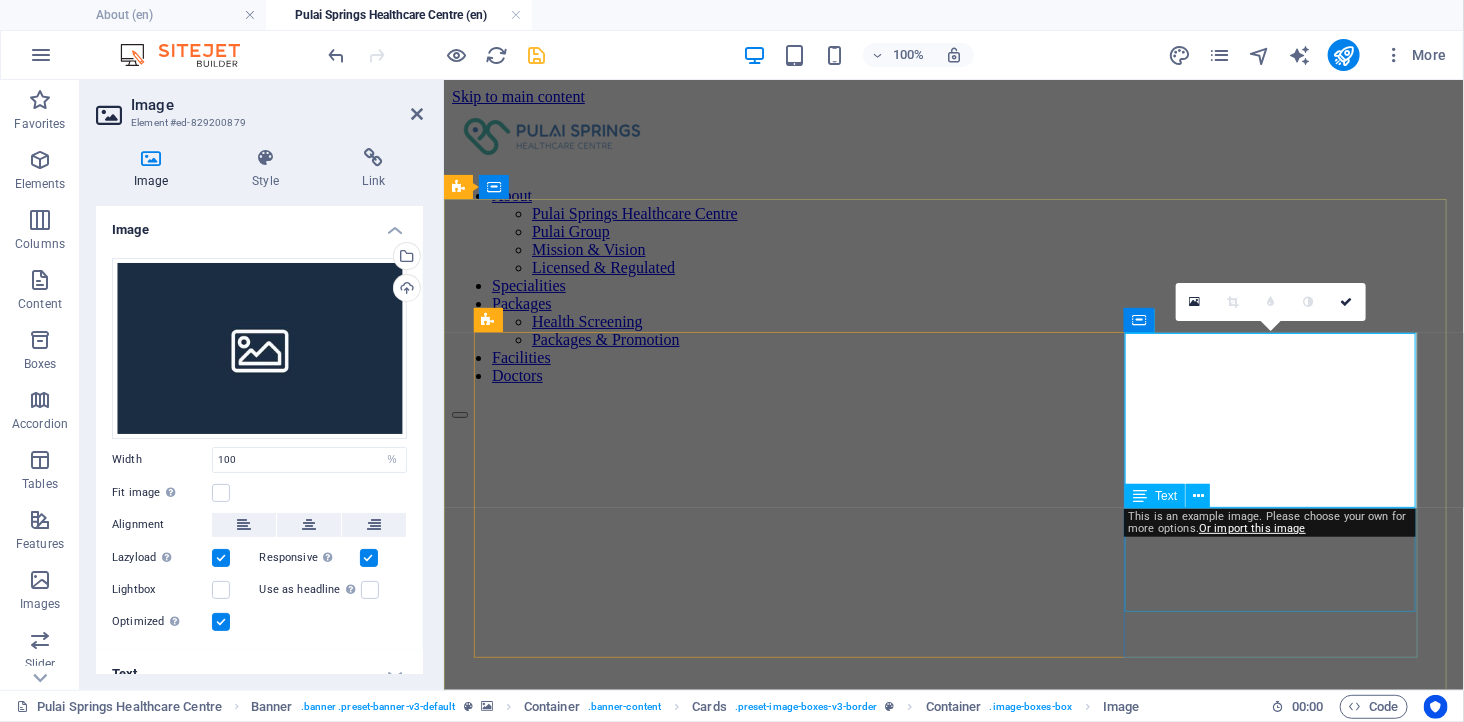 click on "Calm, resort-inspired environment for patient comfort" at bounding box center (953, 3492) 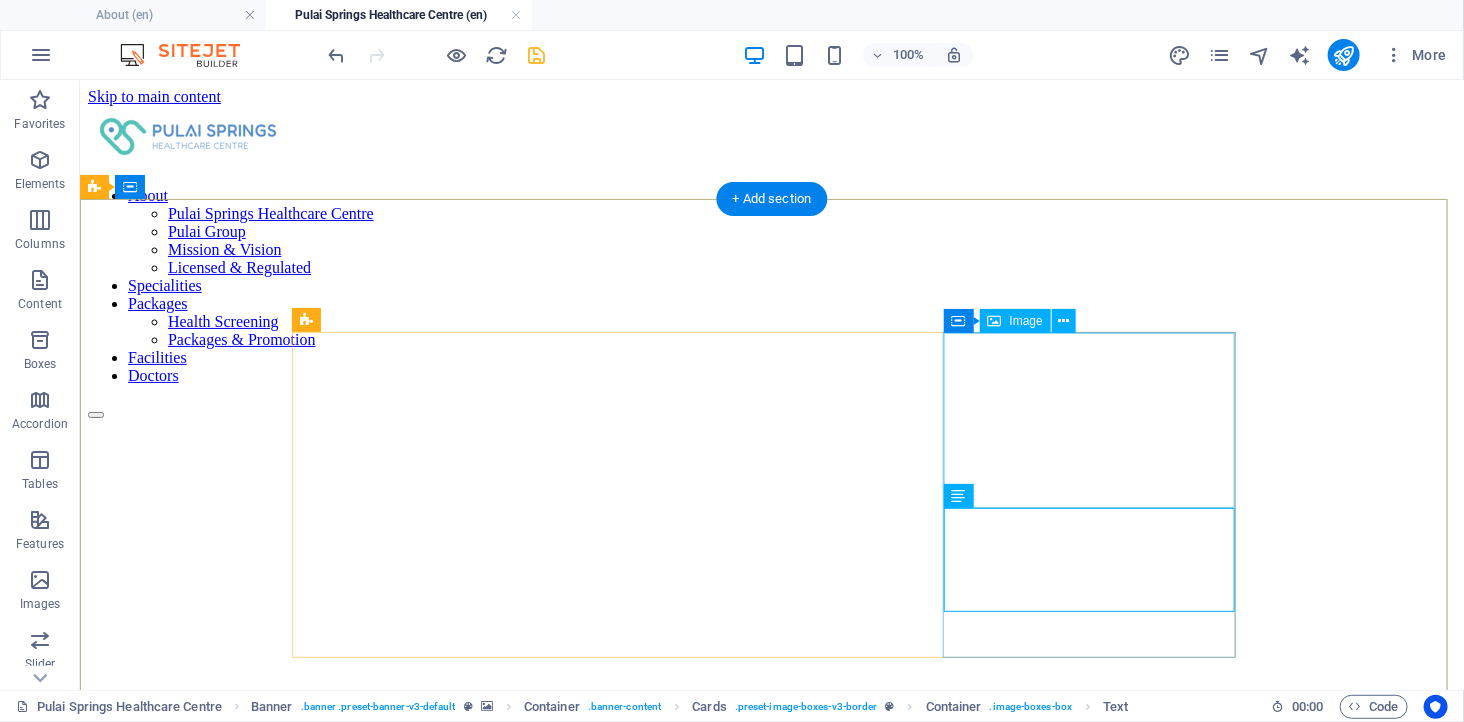 click at bounding box center (771, 3820) 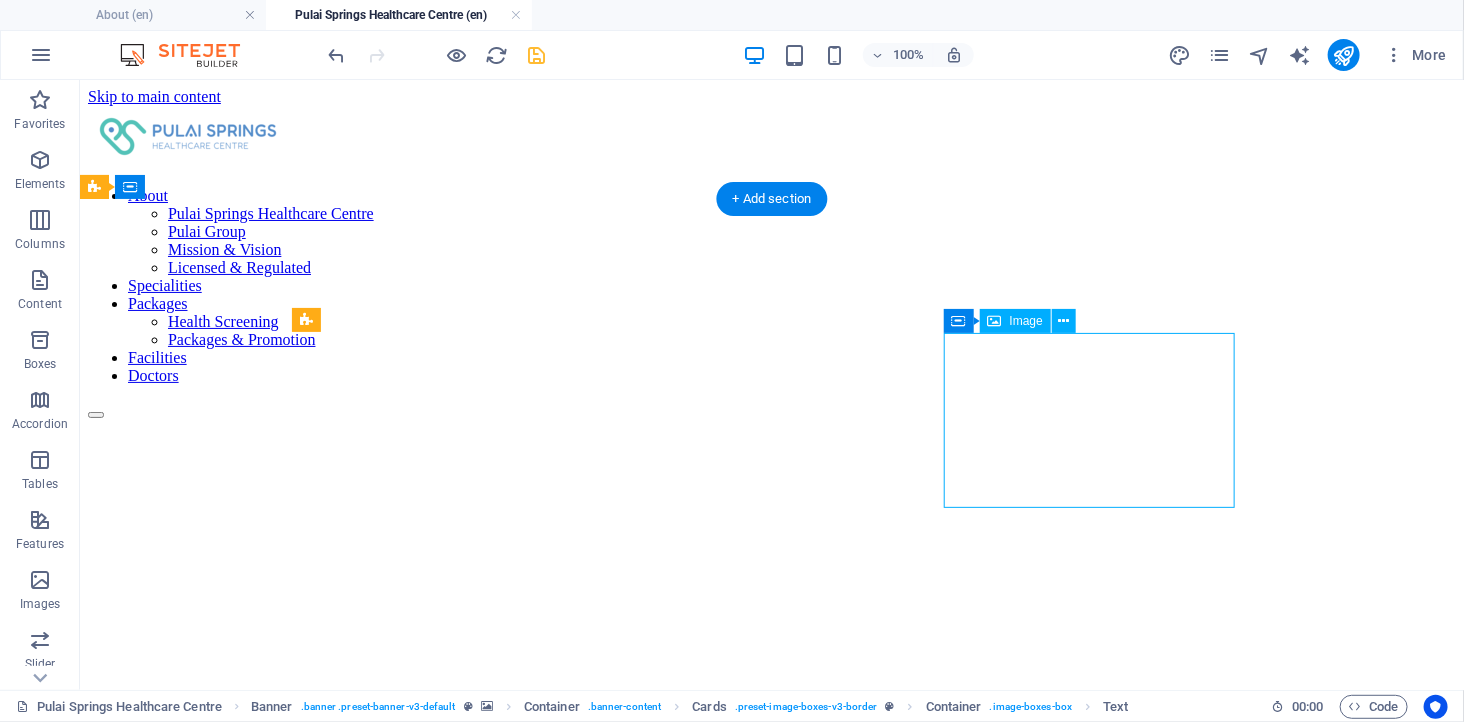 click at bounding box center [771, 3820] 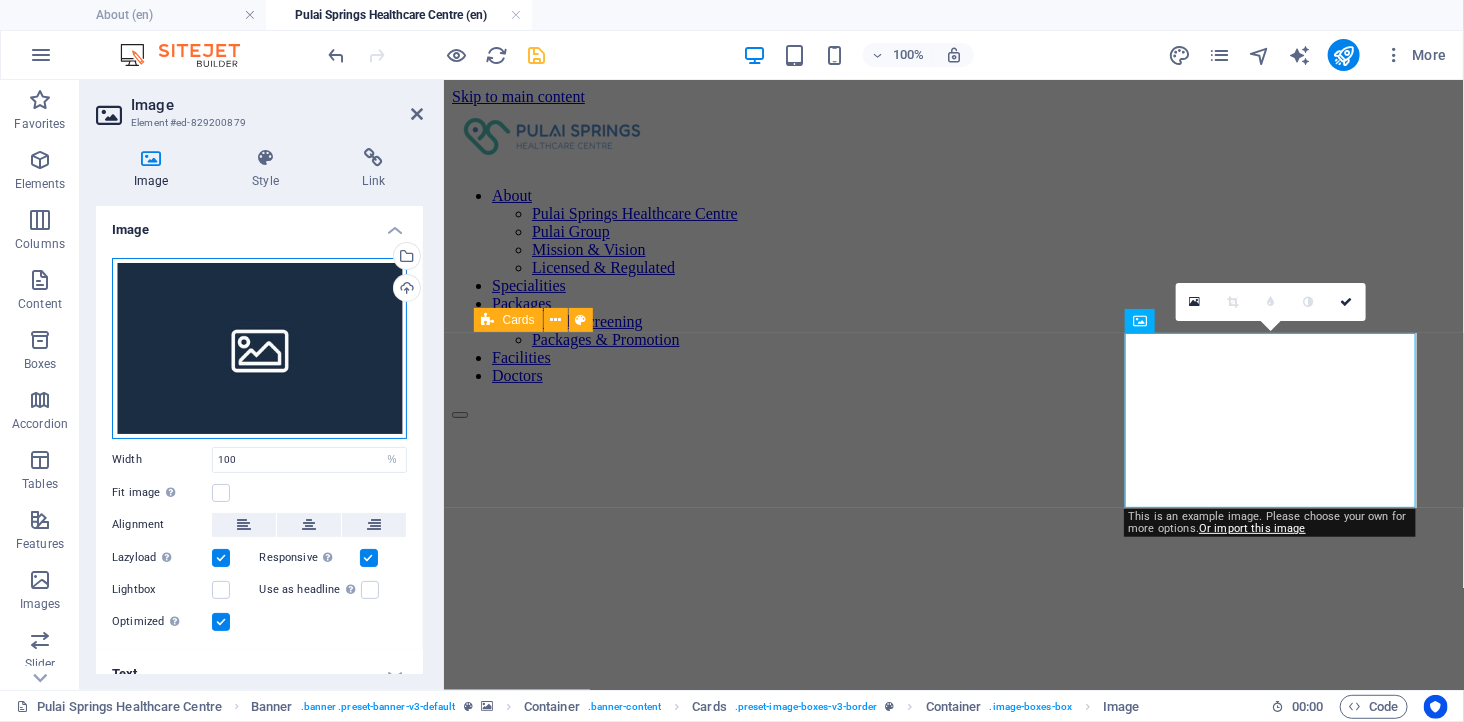 click on "Drag files here, click to choose files or select files from Files or our free stock photos & videos" at bounding box center [259, 348] 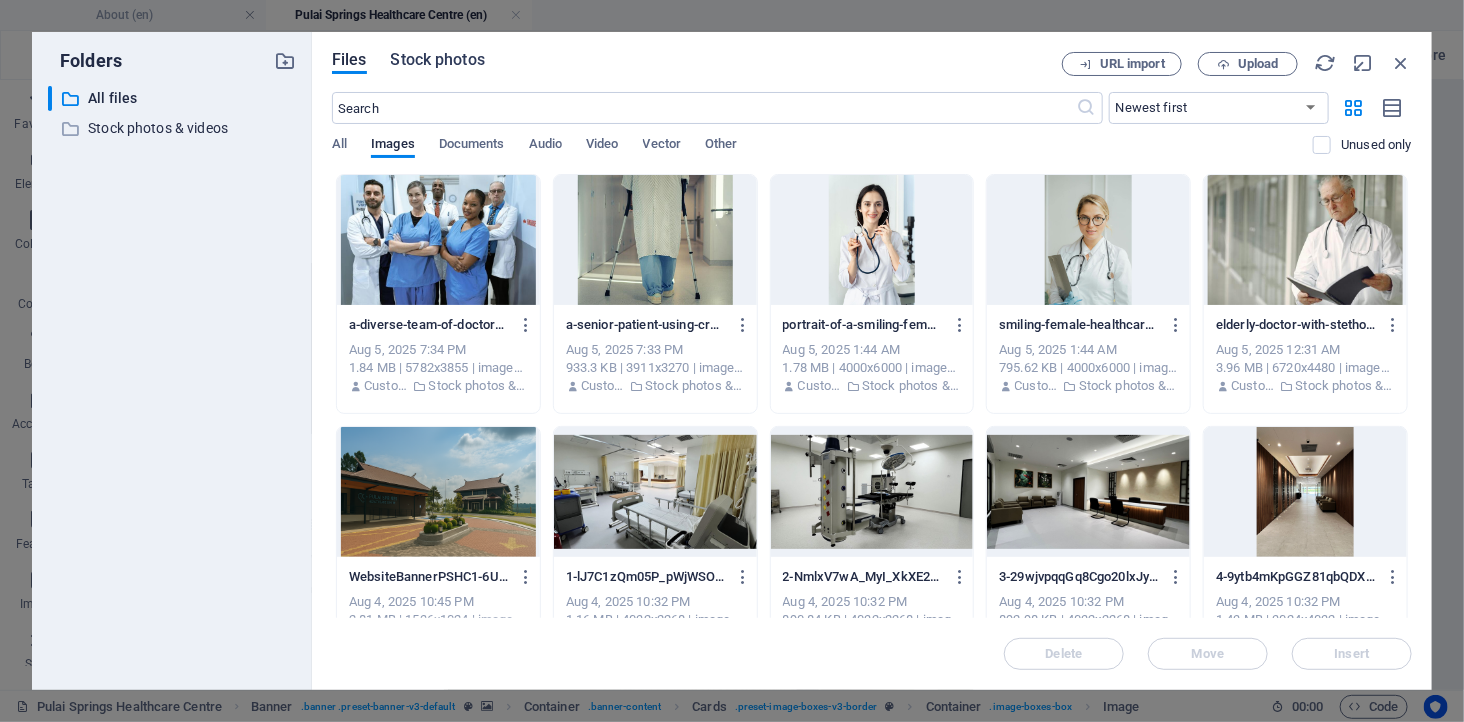 click on "Stock photos" at bounding box center (438, 60) 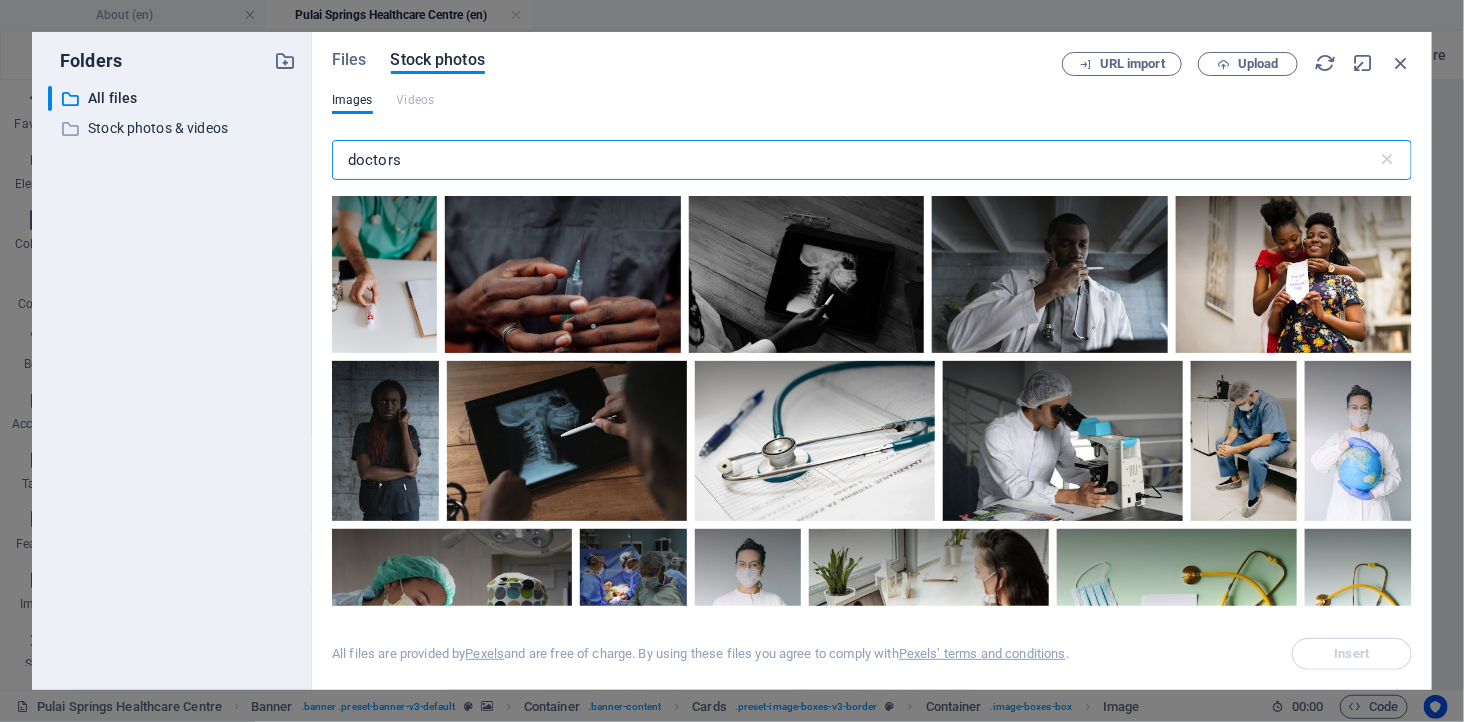drag, startPoint x: 443, startPoint y: 155, endPoint x: 313, endPoint y: 148, distance: 130.18832 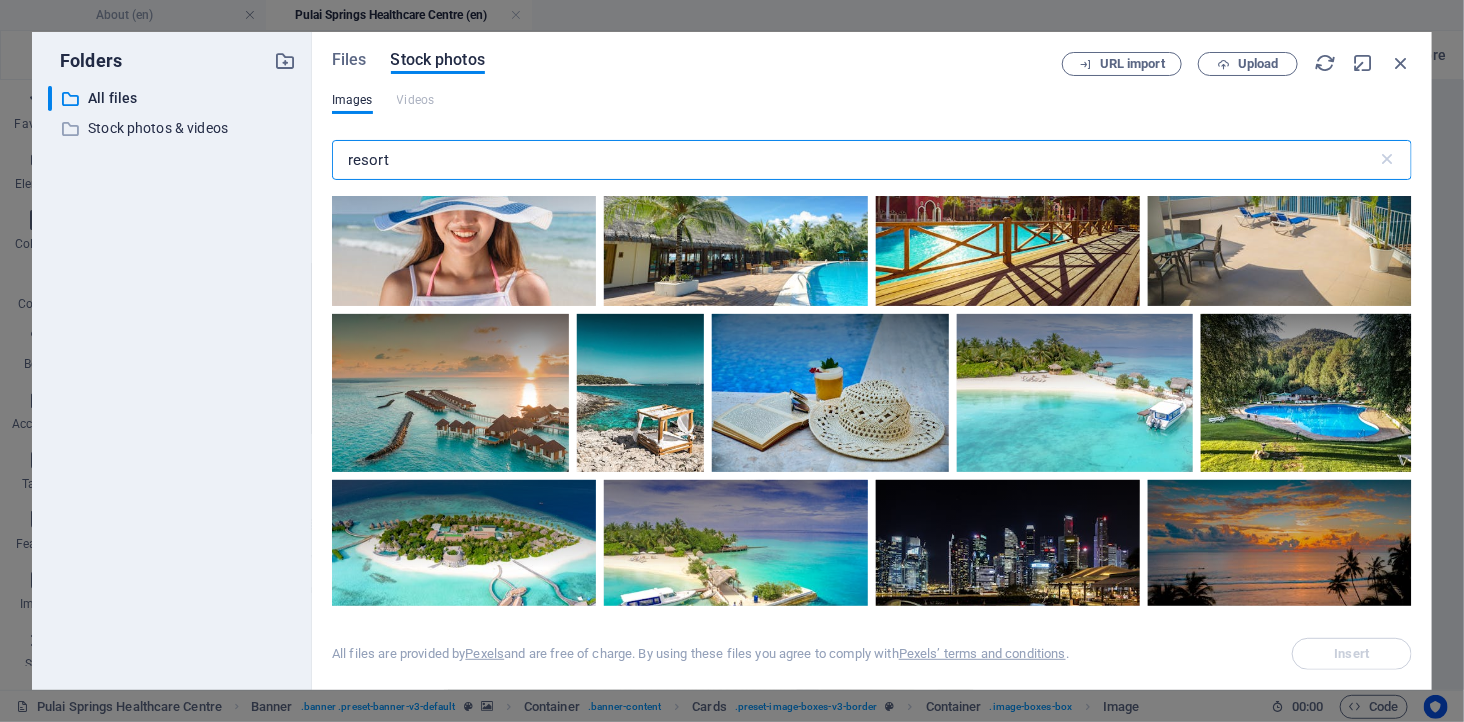 scroll, scrollTop: 3777, scrollLeft: 0, axis: vertical 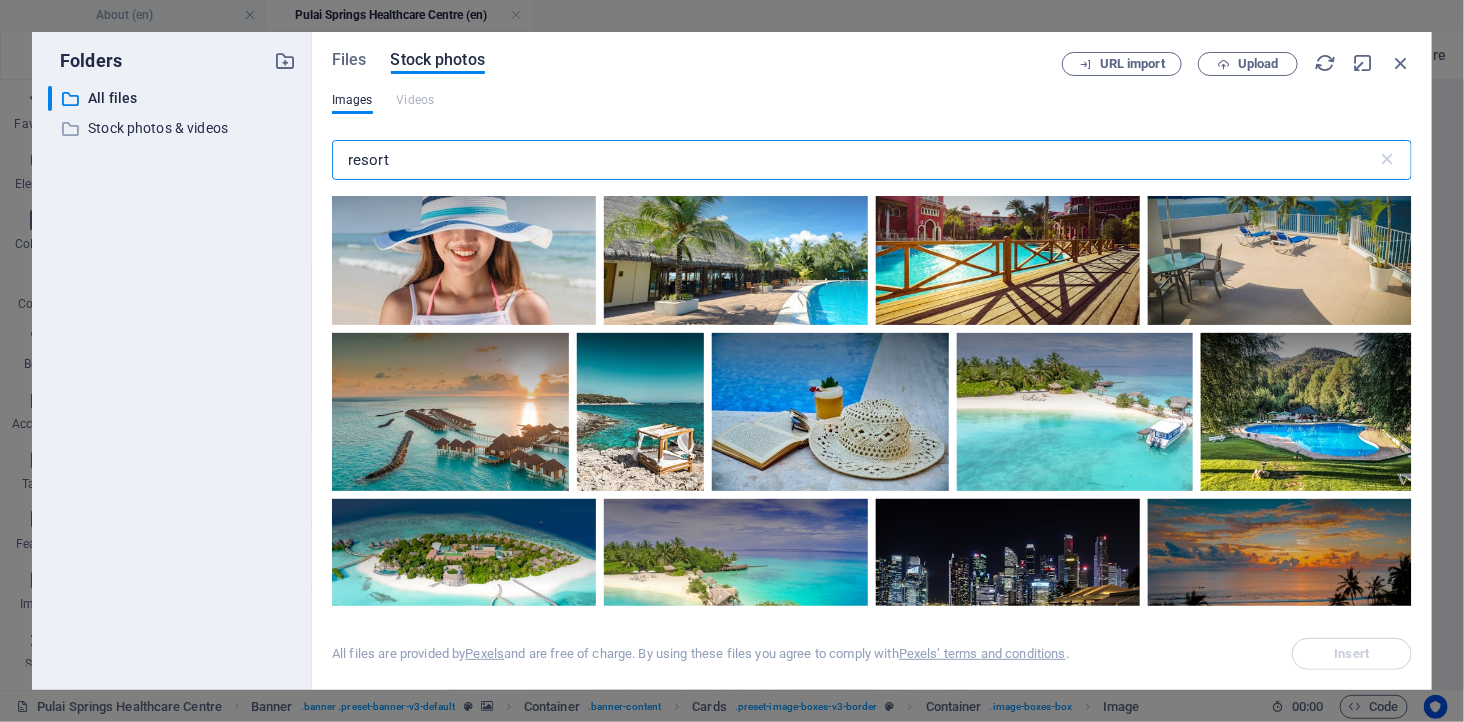 drag, startPoint x: 432, startPoint y: 155, endPoint x: 303, endPoint y: 153, distance: 129.0155 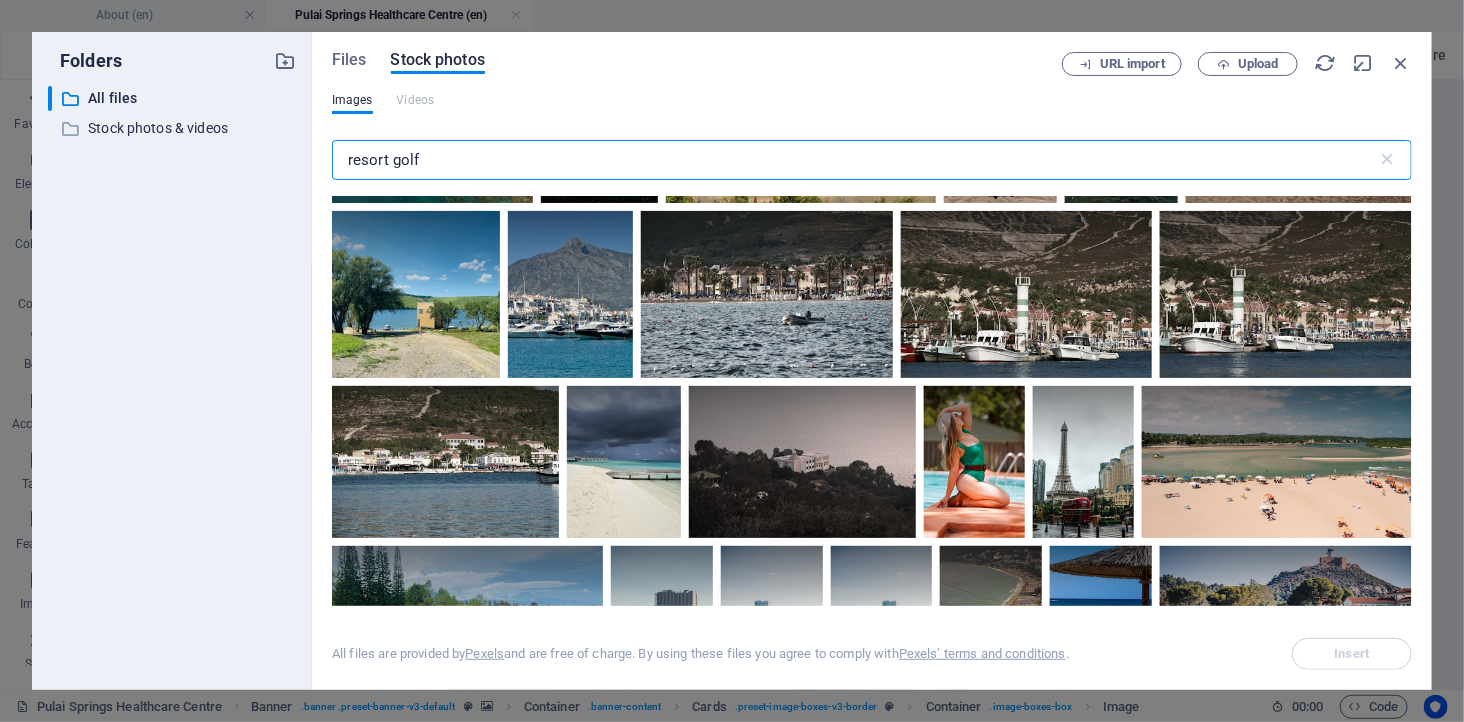 scroll, scrollTop: 3444, scrollLeft: 0, axis: vertical 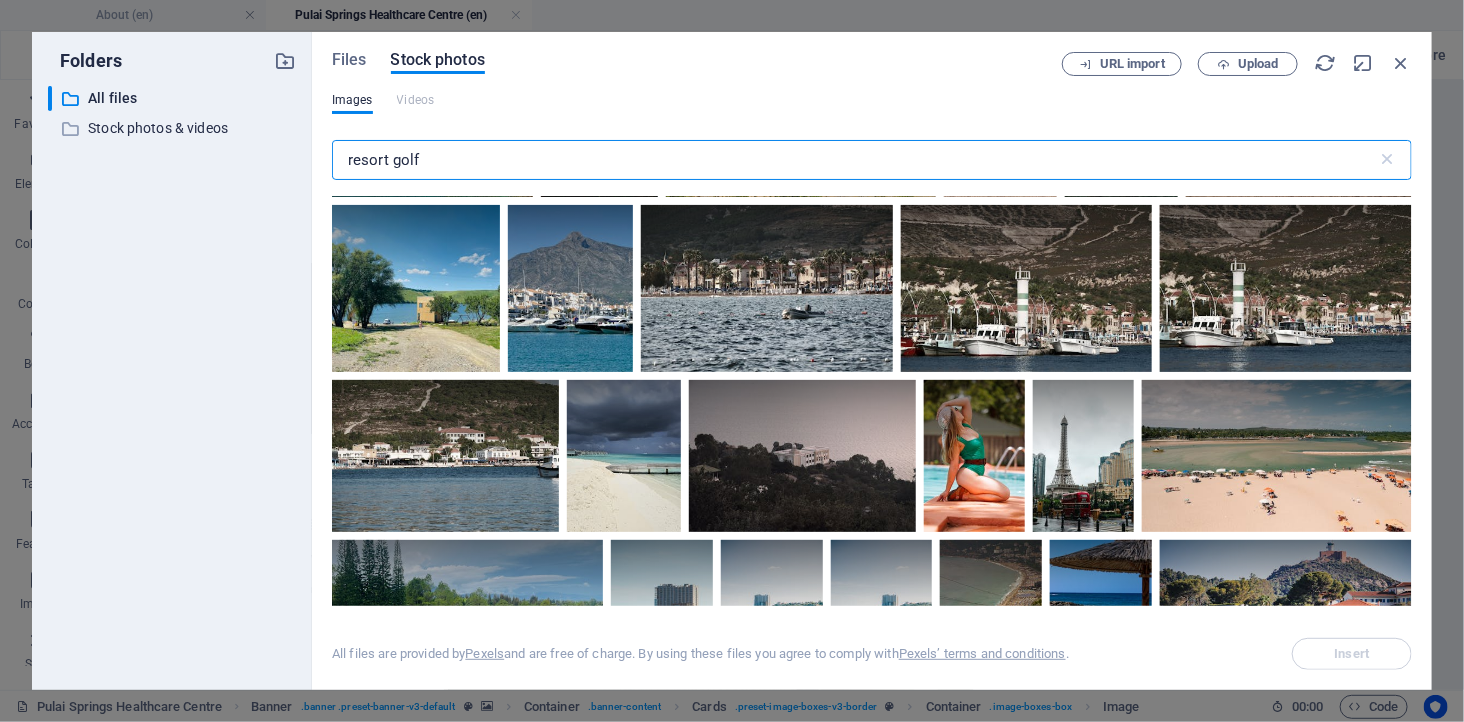 drag, startPoint x: 425, startPoint y: 170, endPoint x: 328, endPoint y: 166, distance: 97.082436 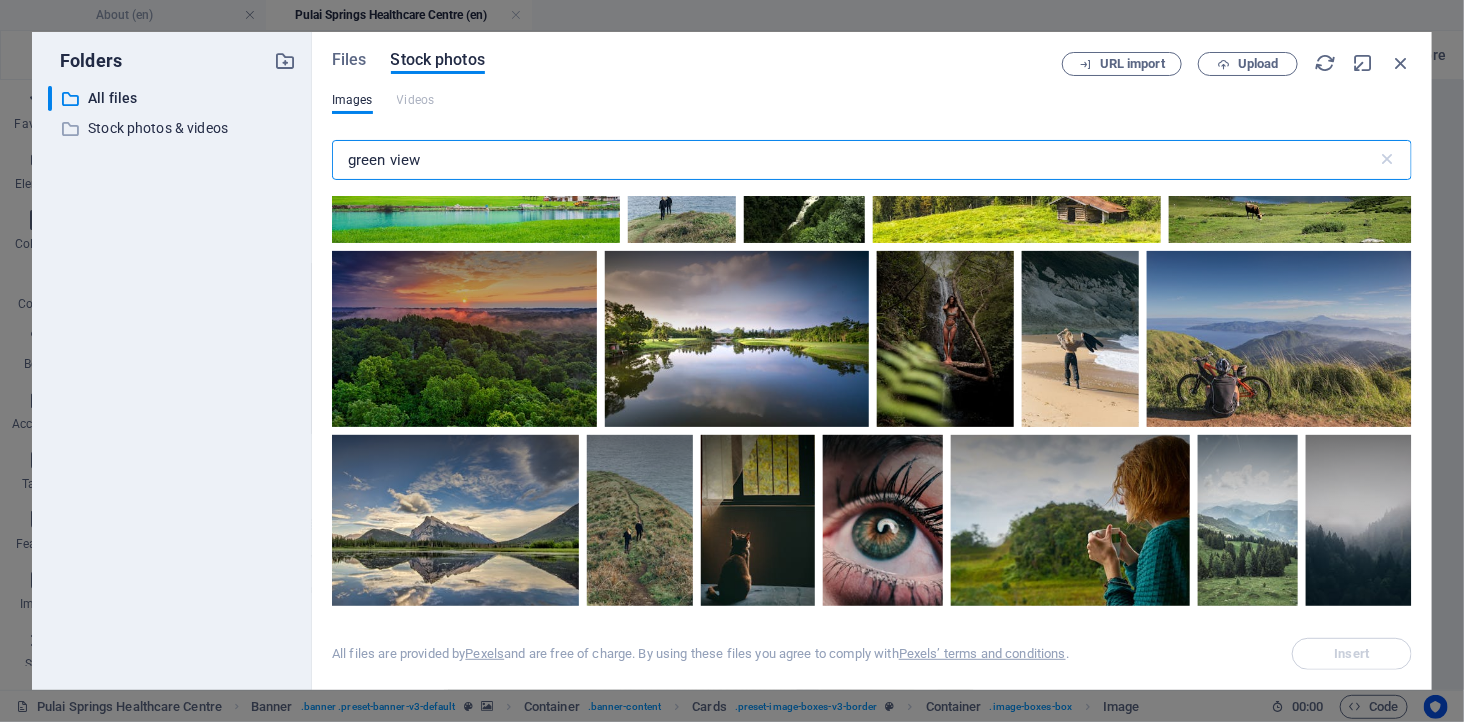 scroll, scrollTop: 1555, scrollLeft: 0, axis: vertical 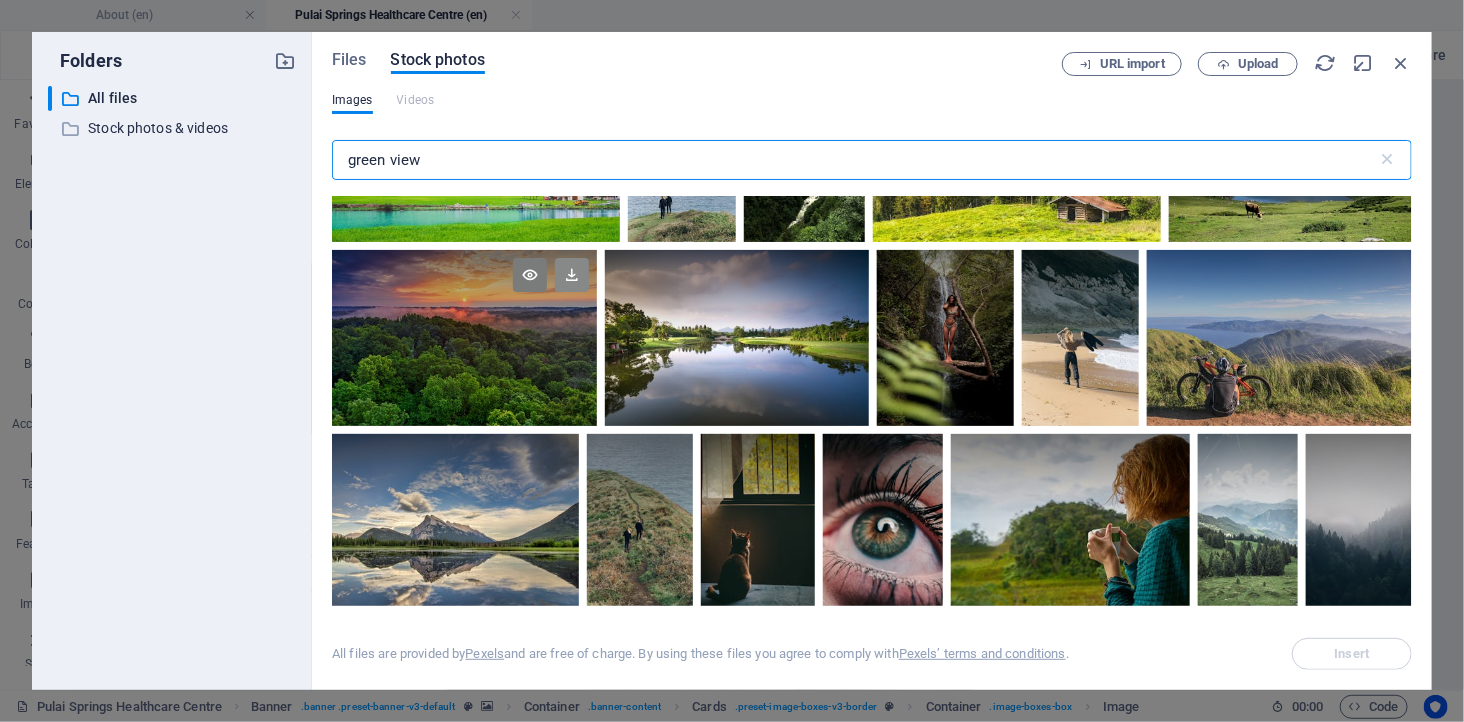 type on "green view" 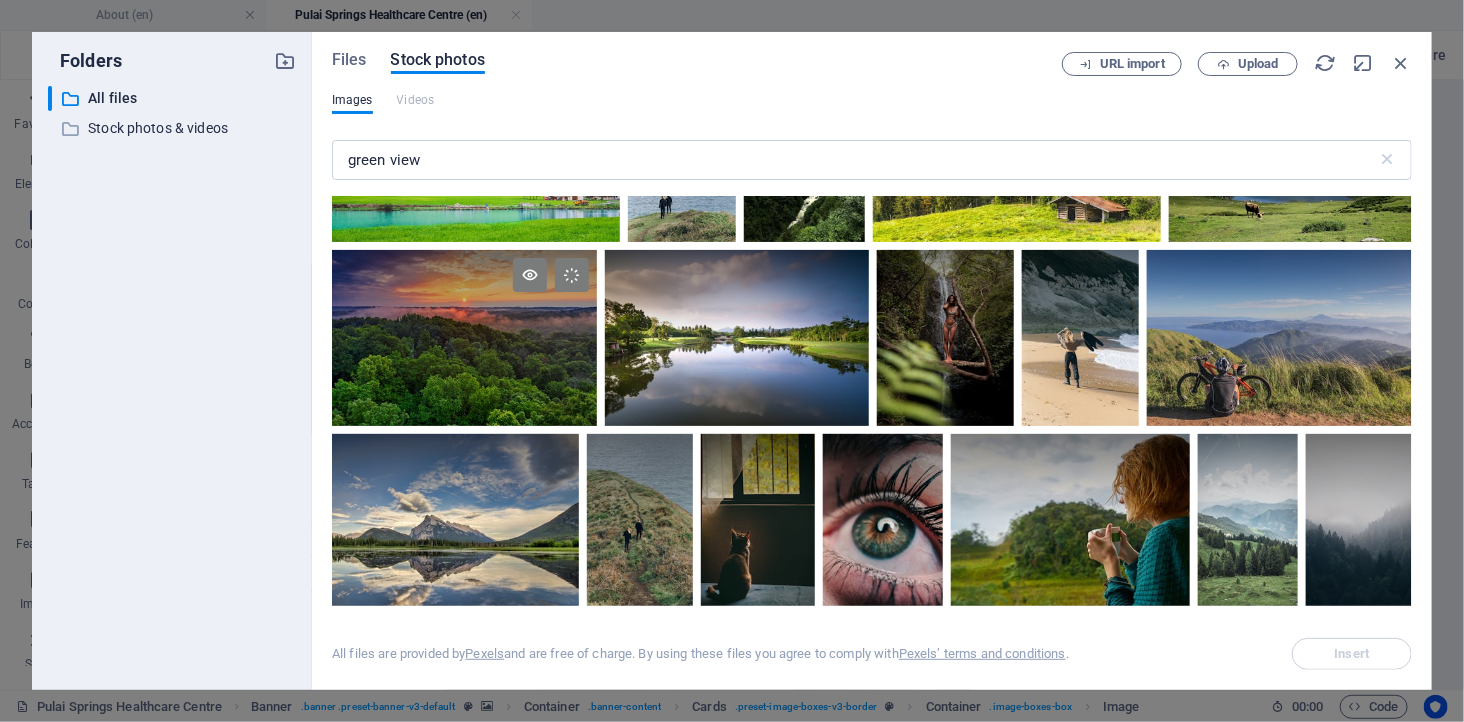 click at bounding box center (572, 275) 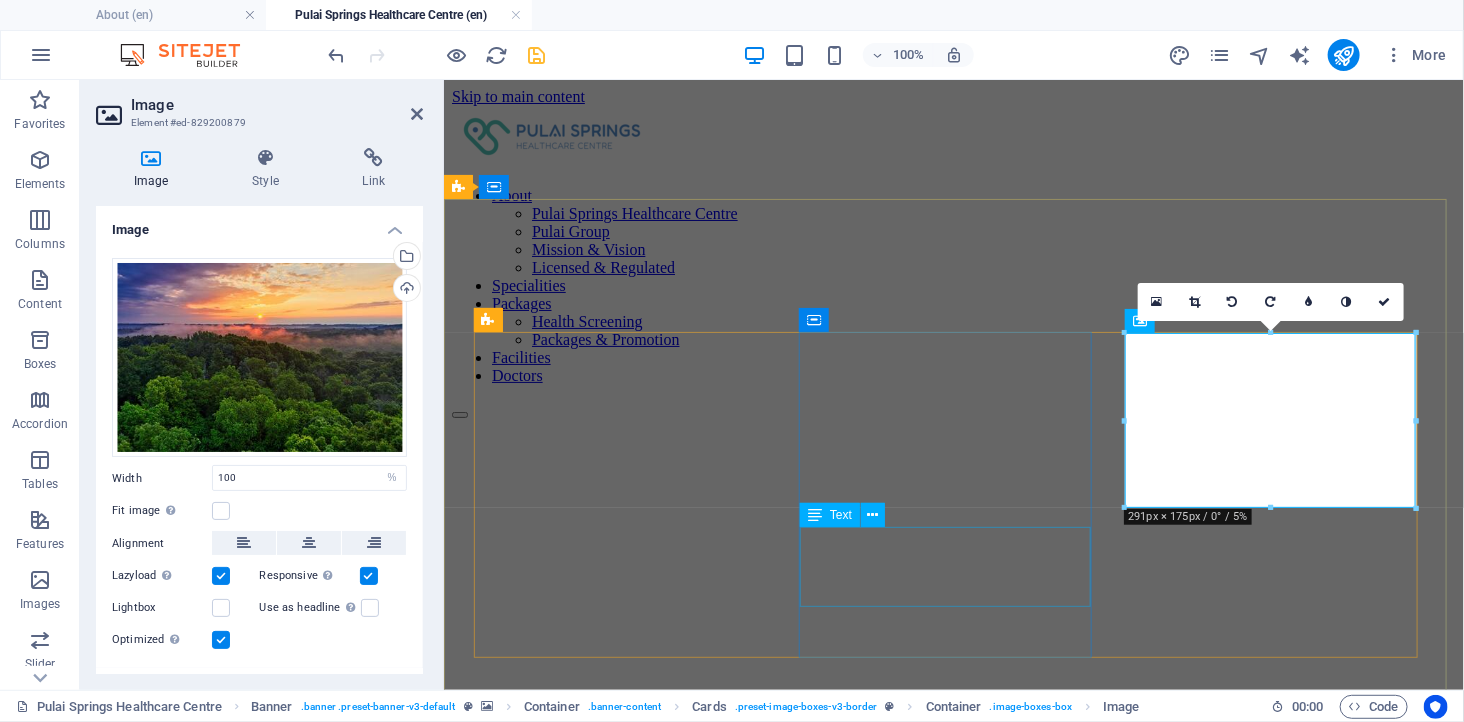 click on "Experienced, board-certified medical specialists" at bounding box center [953, 2835] 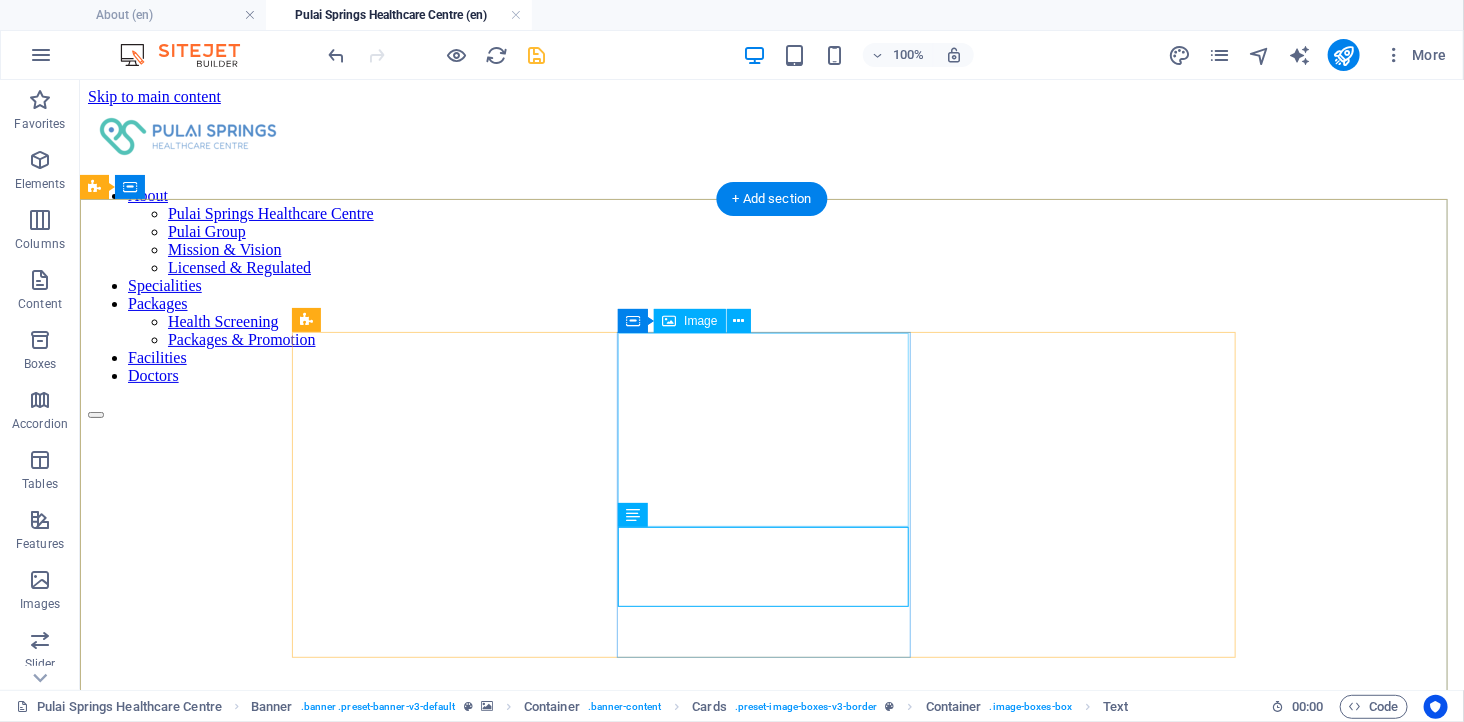 click at bounding box center [771, 2899] 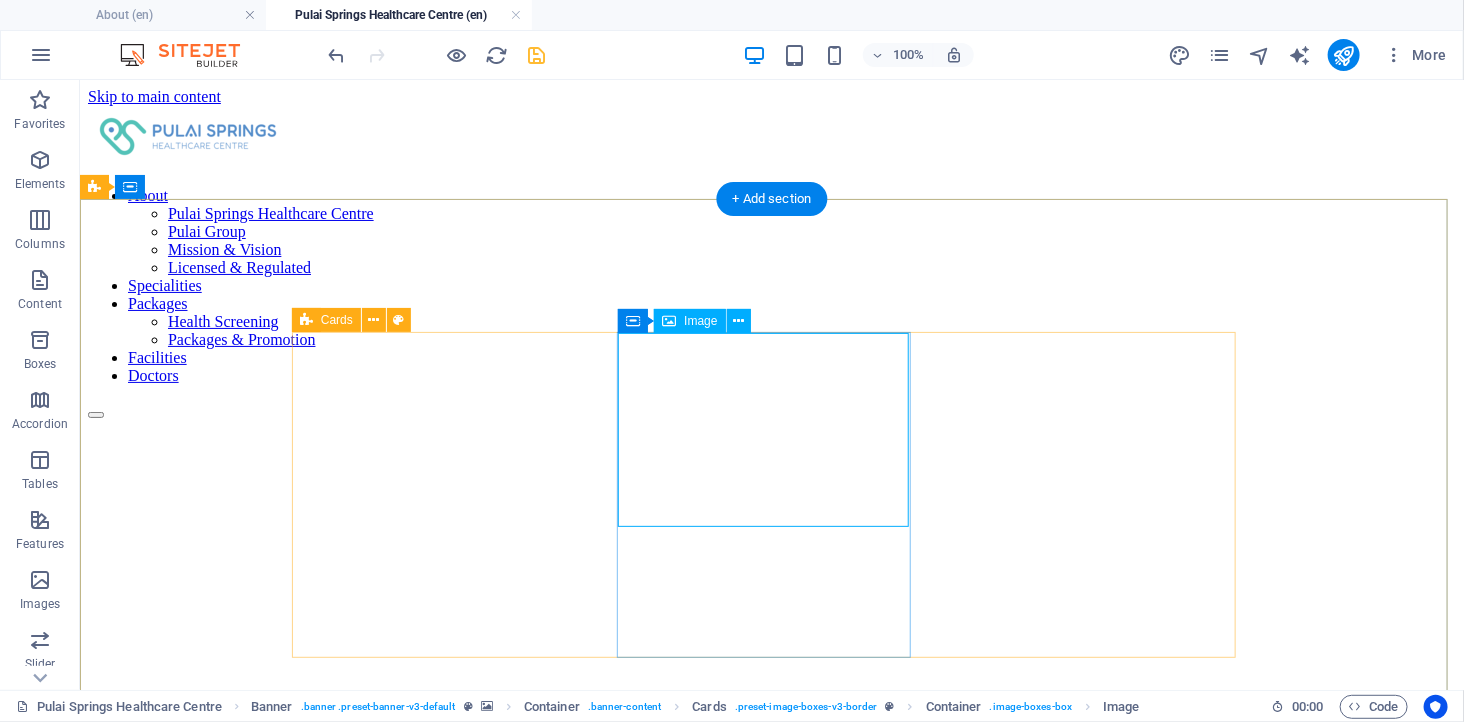 click at bounding box center (771, 2899) 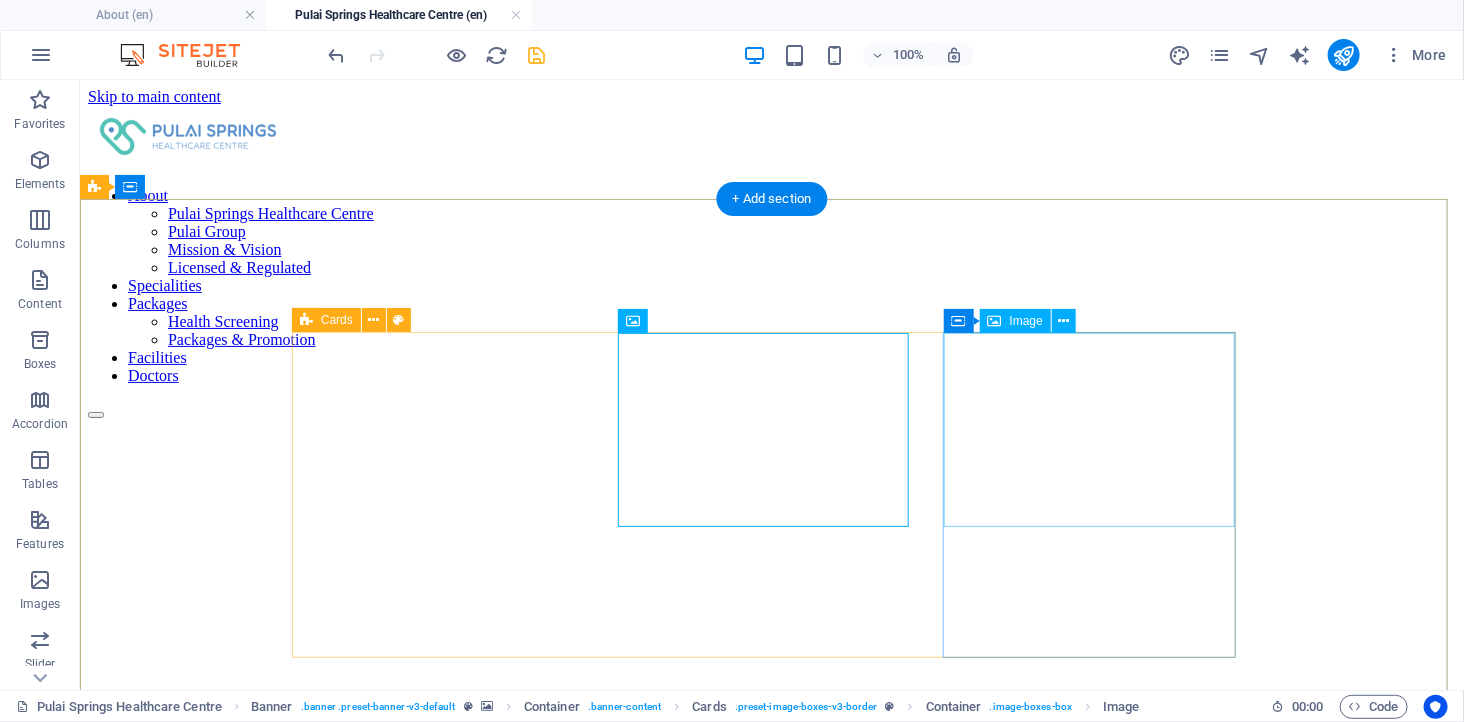 click at bounding box center [771, 3864] 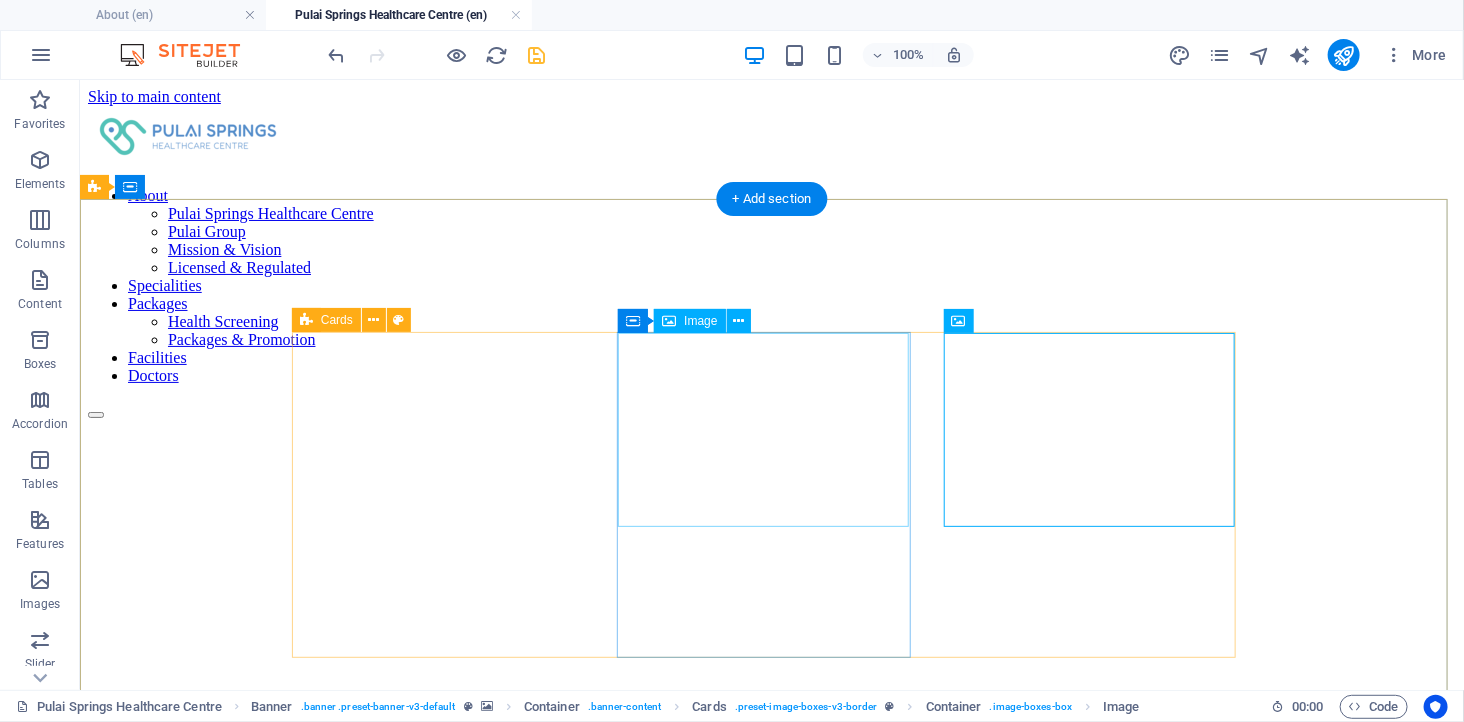 click at bounding box center [771, 2899] 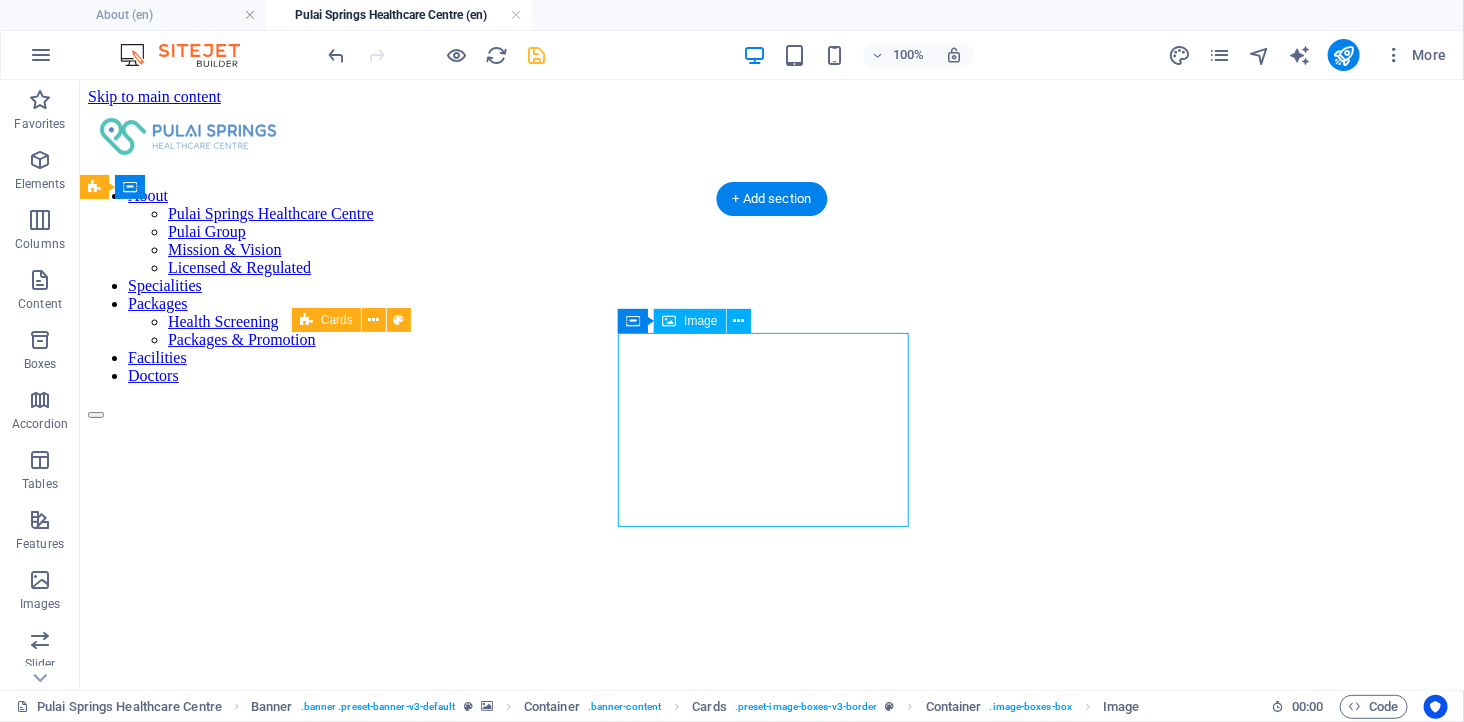 click at bounding box center (771, 2899) 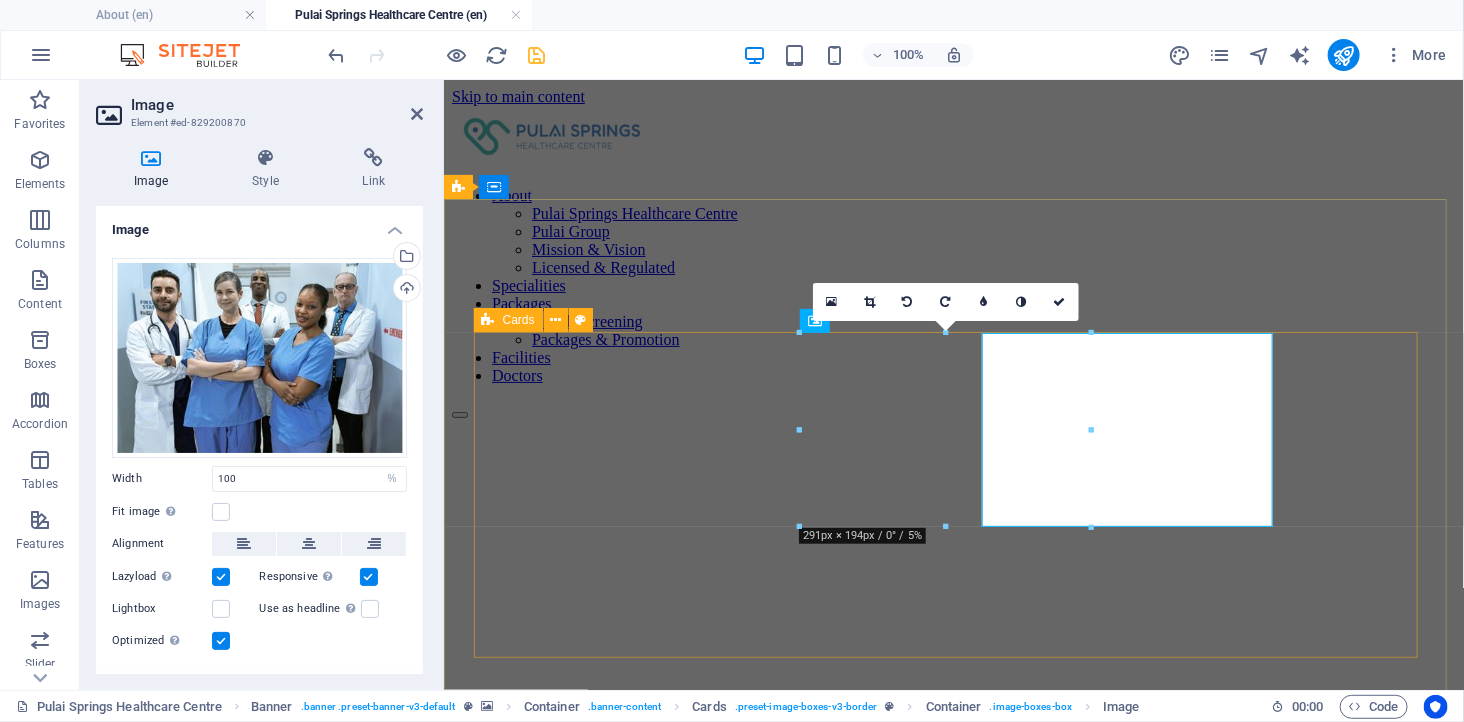 click on "Licensed Ambulatory Care Centre in Johor Bahru Experienced, board-certified medical specialists Calm, resort-inspired environment for patient comfort" at bounding box center (953, 2405) 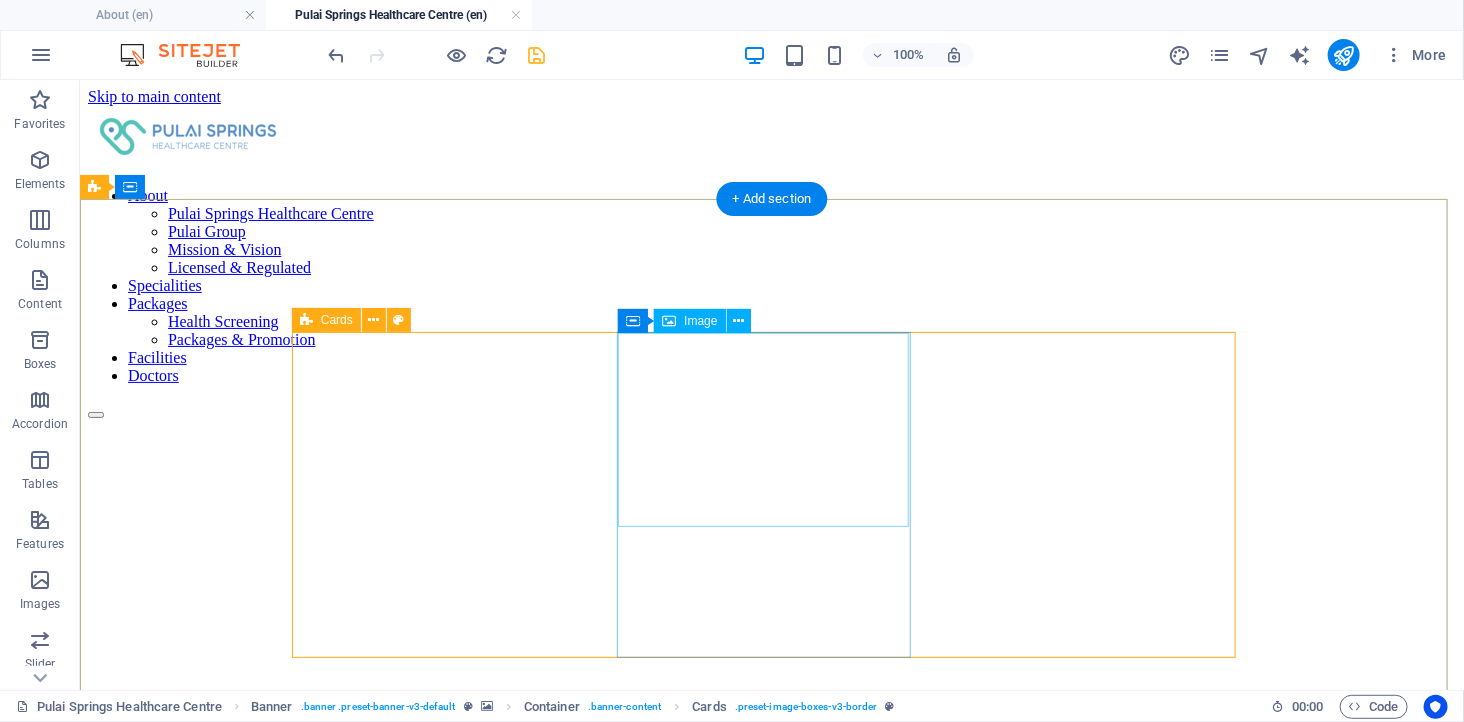 click at bounding box center [771, 2899] 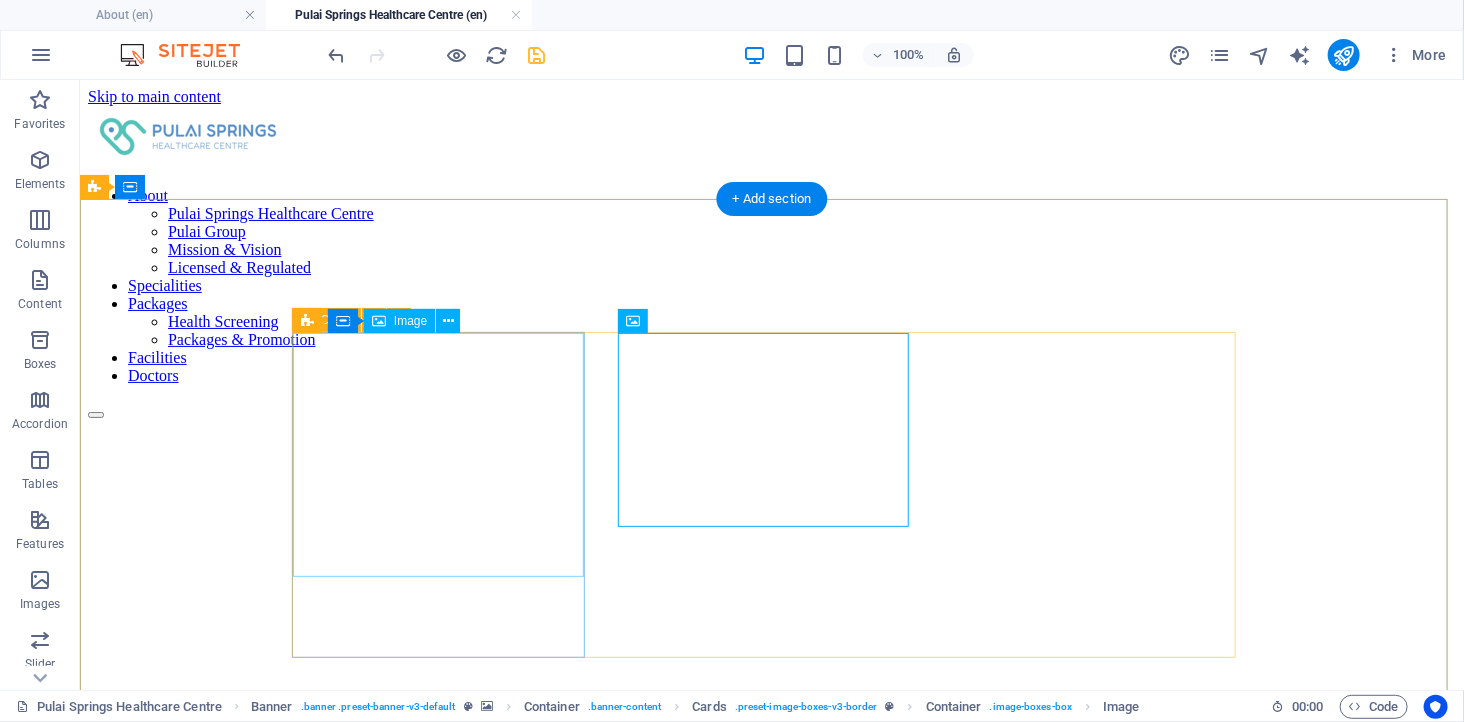 click at bounding box center [771, 1818] 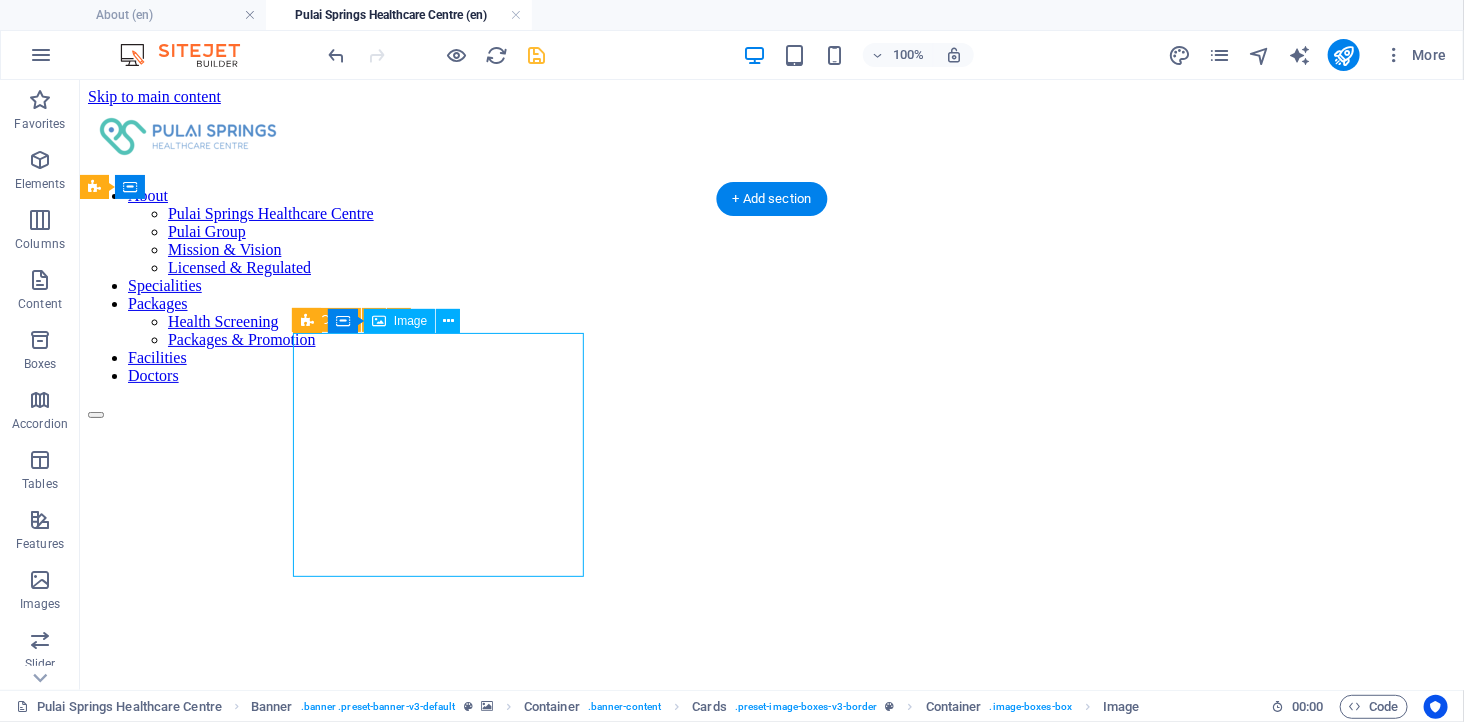 click at bounding box center [771, 1818] 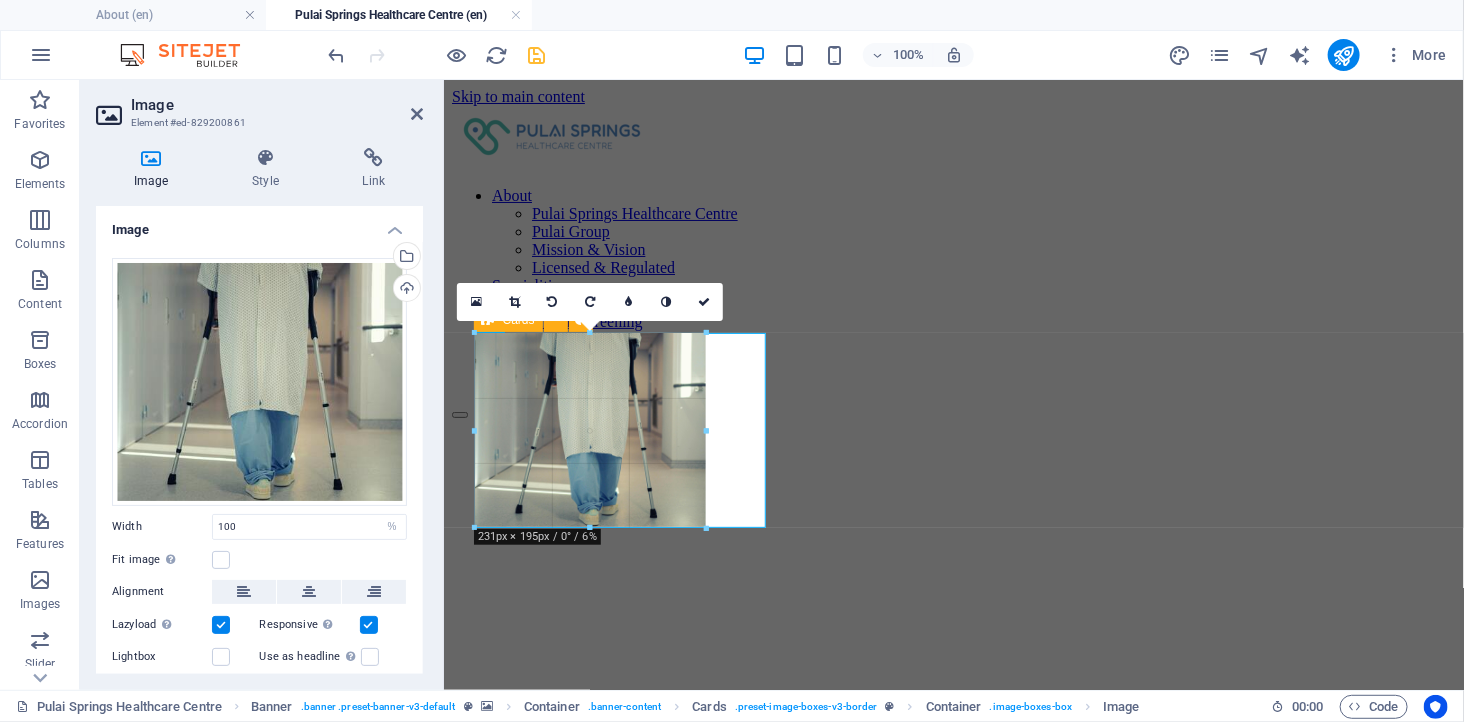 drag, startPoint x: 618, startPoint y: 574, endPoint x: 628, endPoint y: 531, distance: 44.14748 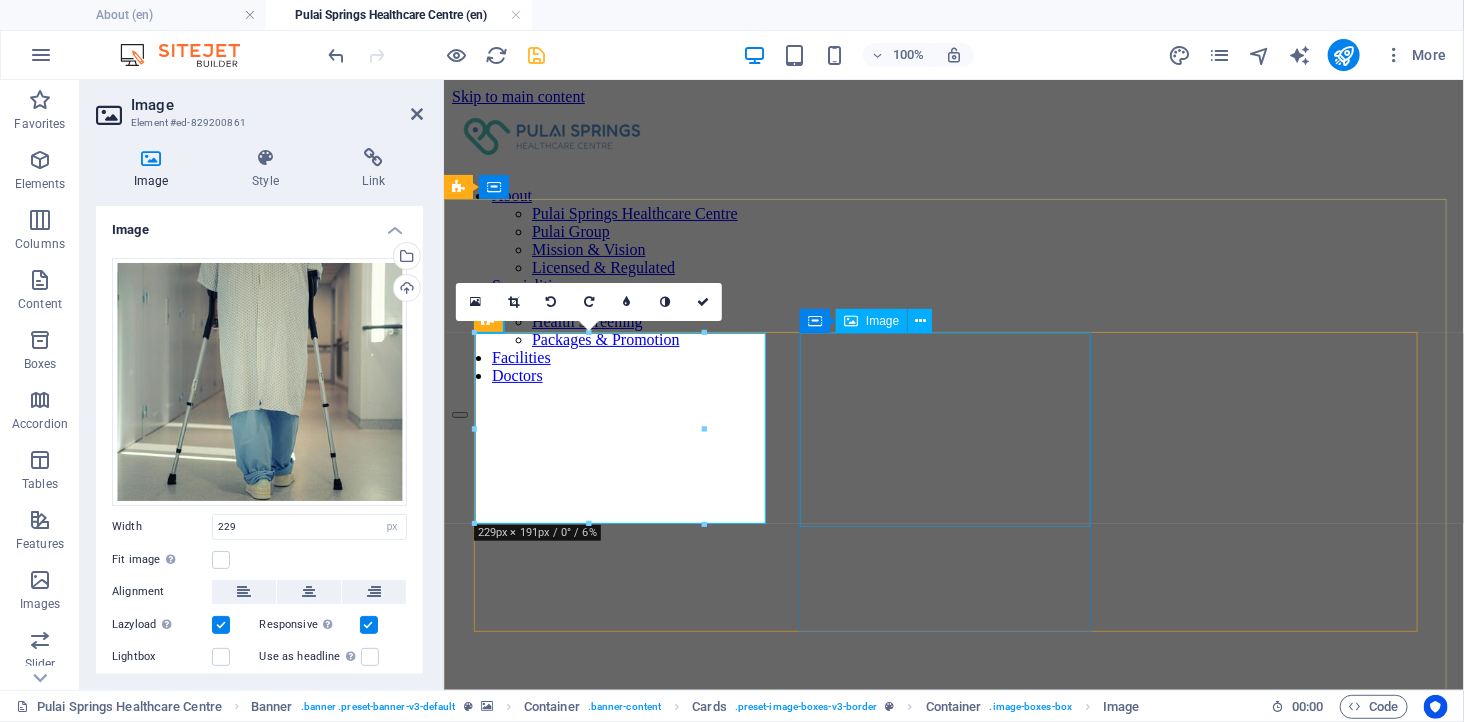 click at bounding box center (953, 1800) 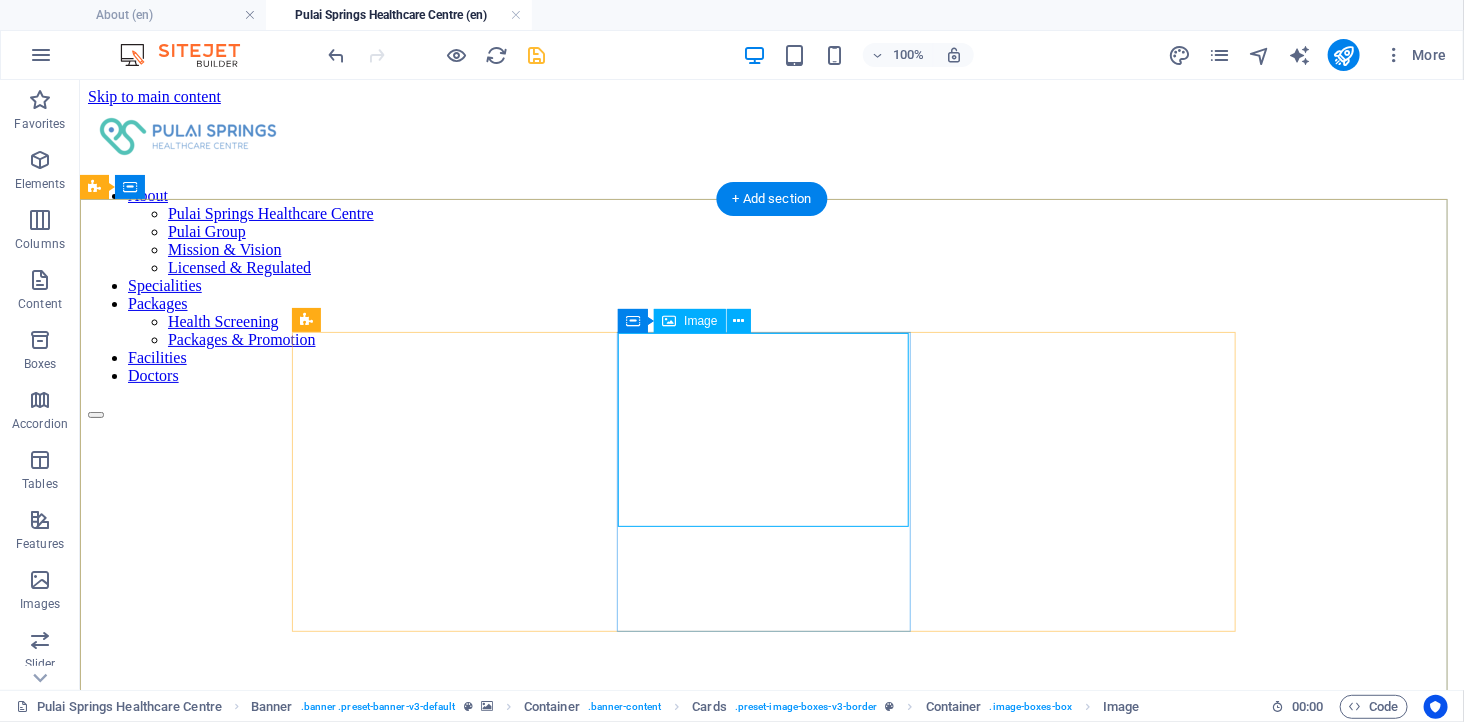 click at bounding box center (771, 1922) 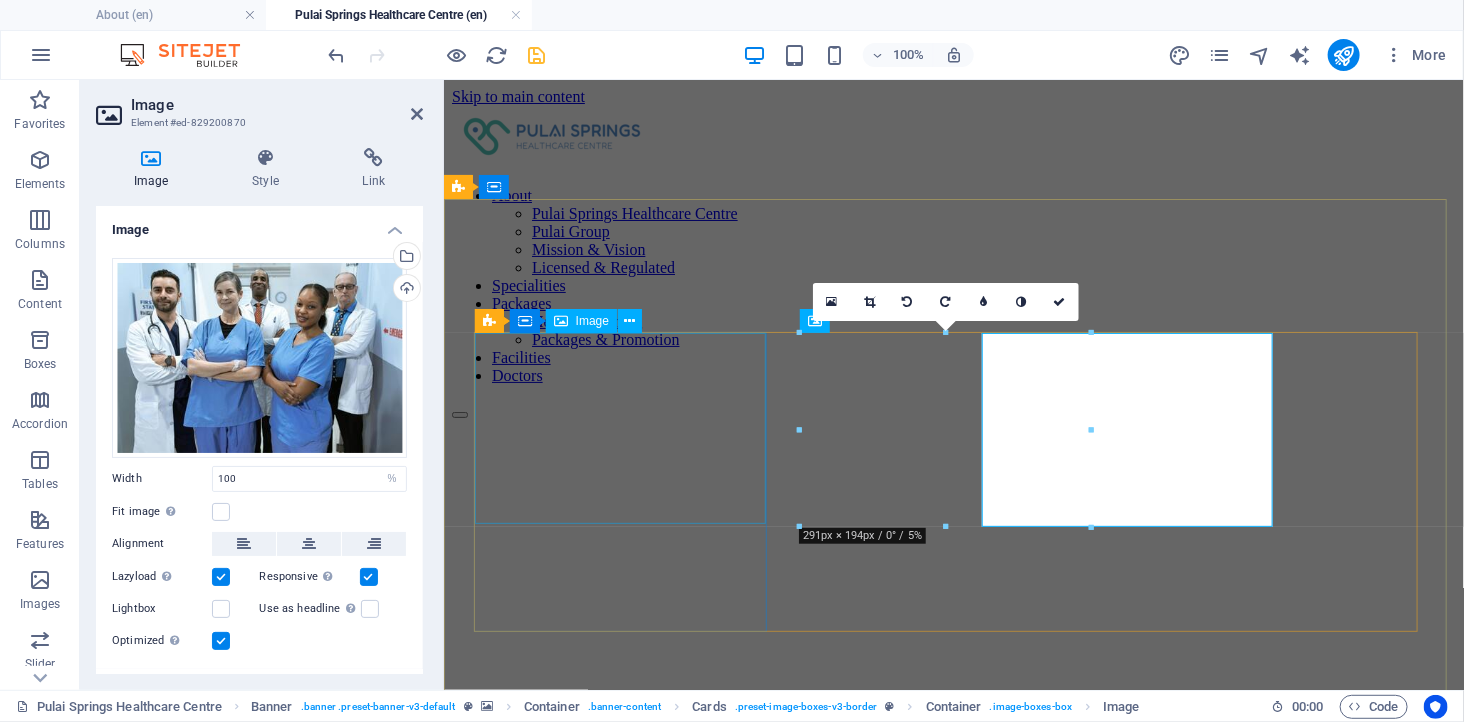 click at bounding box center (953, 1316) 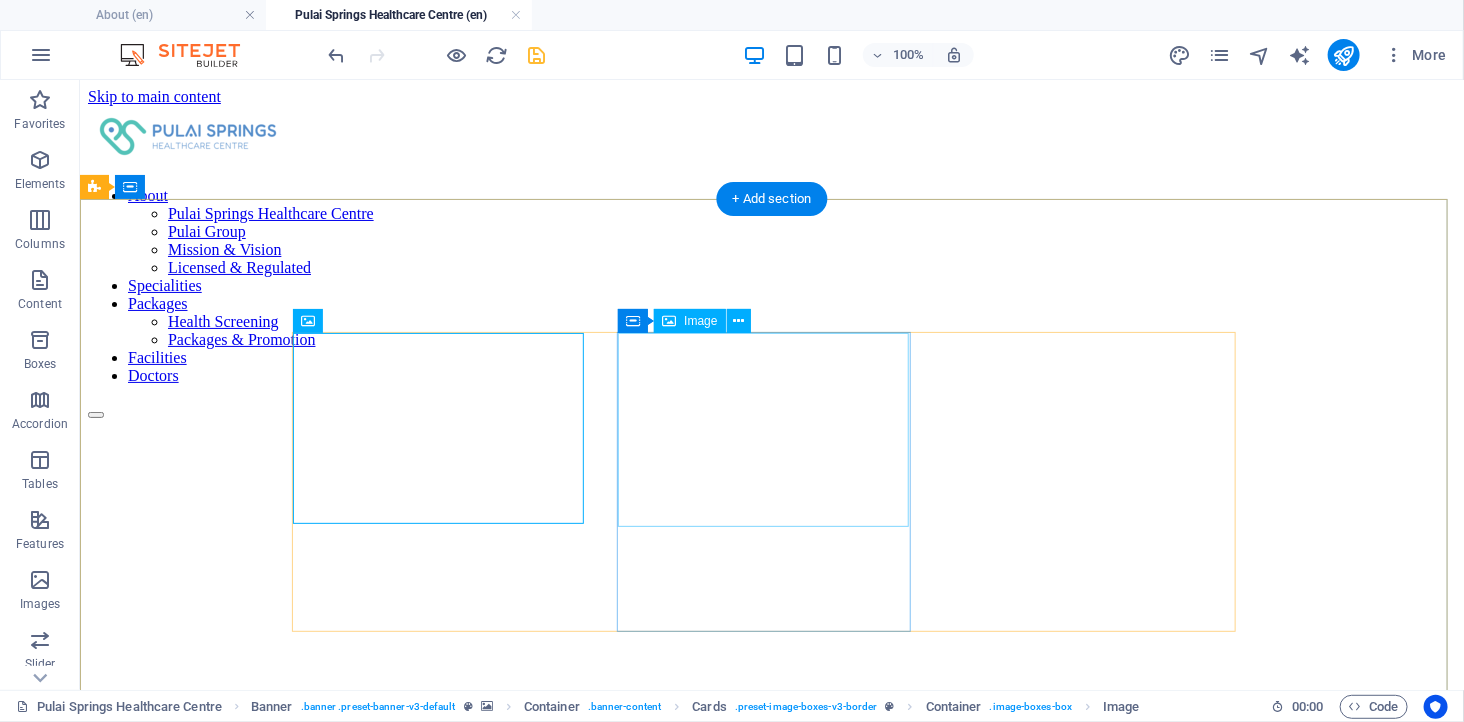 click at bounding box center (771, 1922) 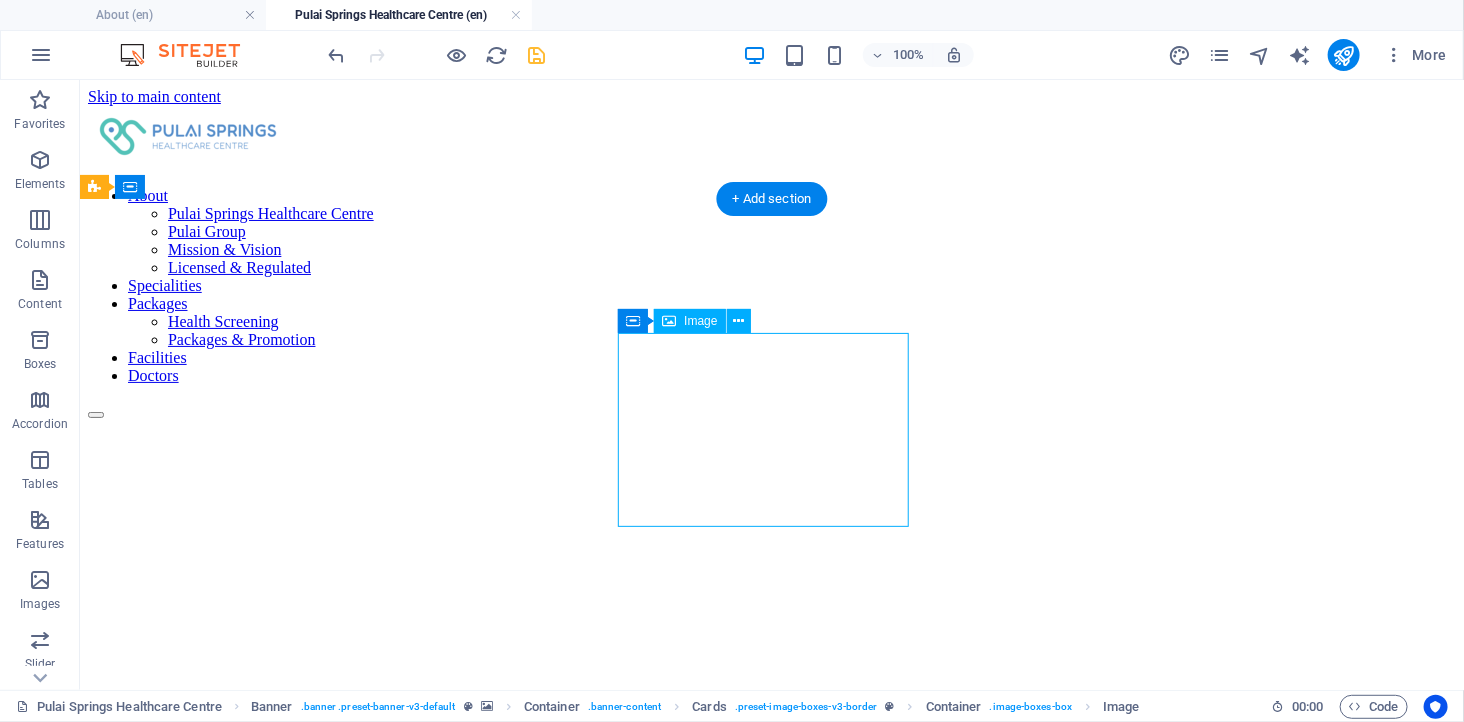 click at bounding box center [771, 1922] 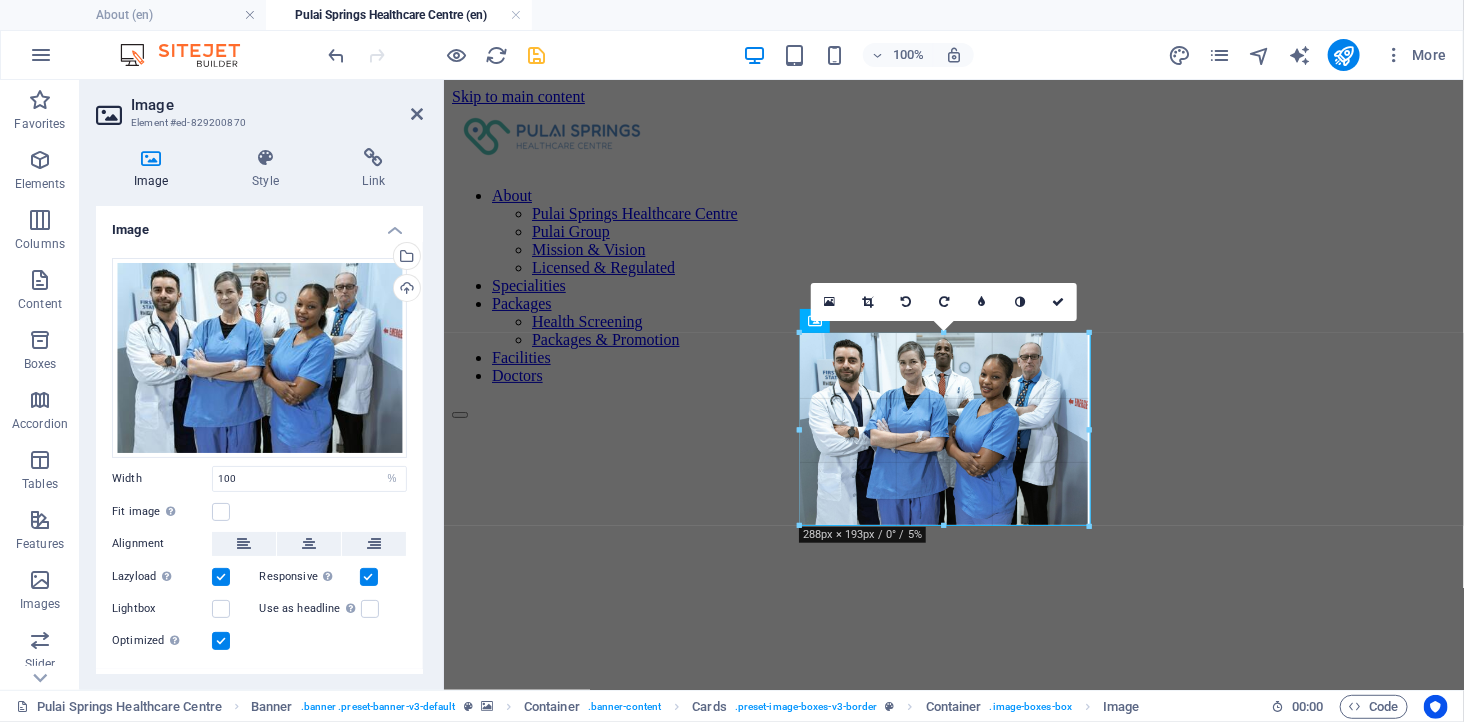 type on "286" 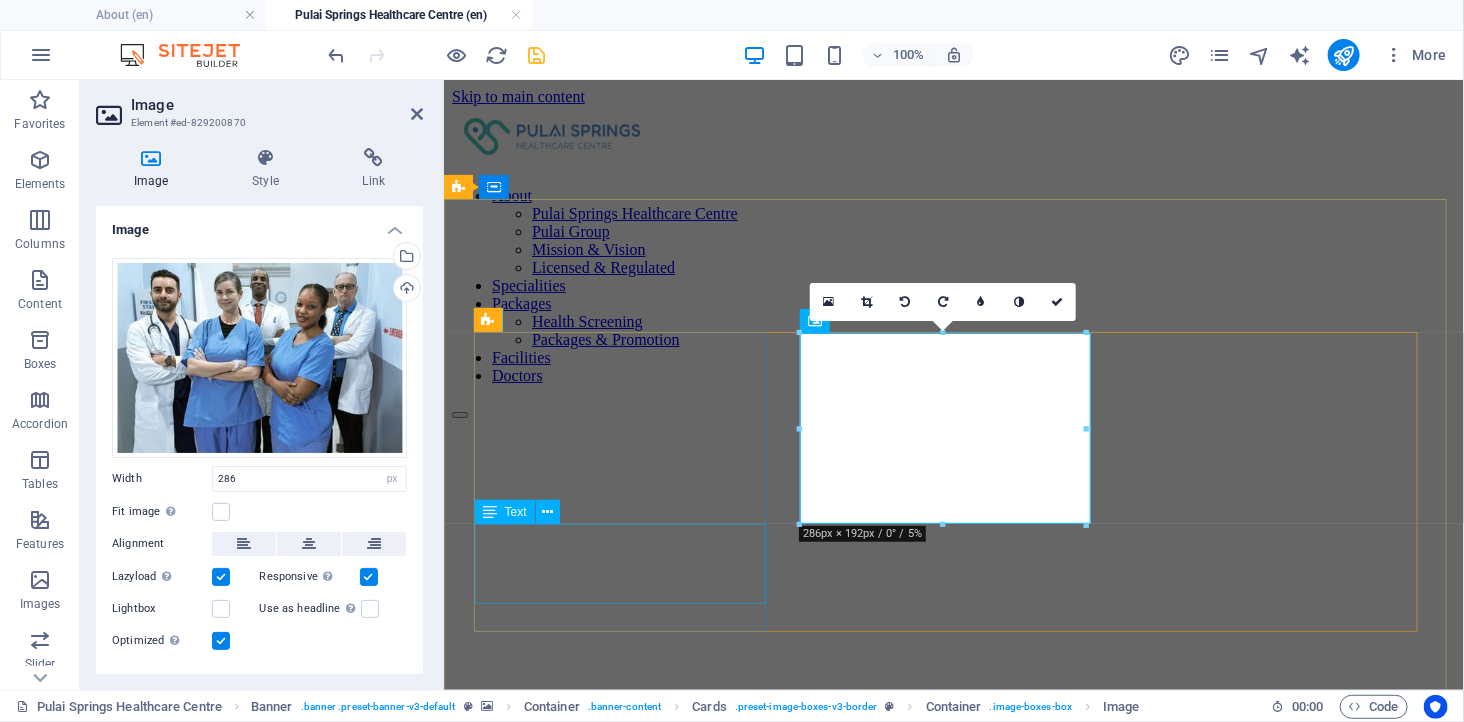 click on "Licensed Ambulatory Care Centre in Johor Bahru" at bounding box center [953, 1439] 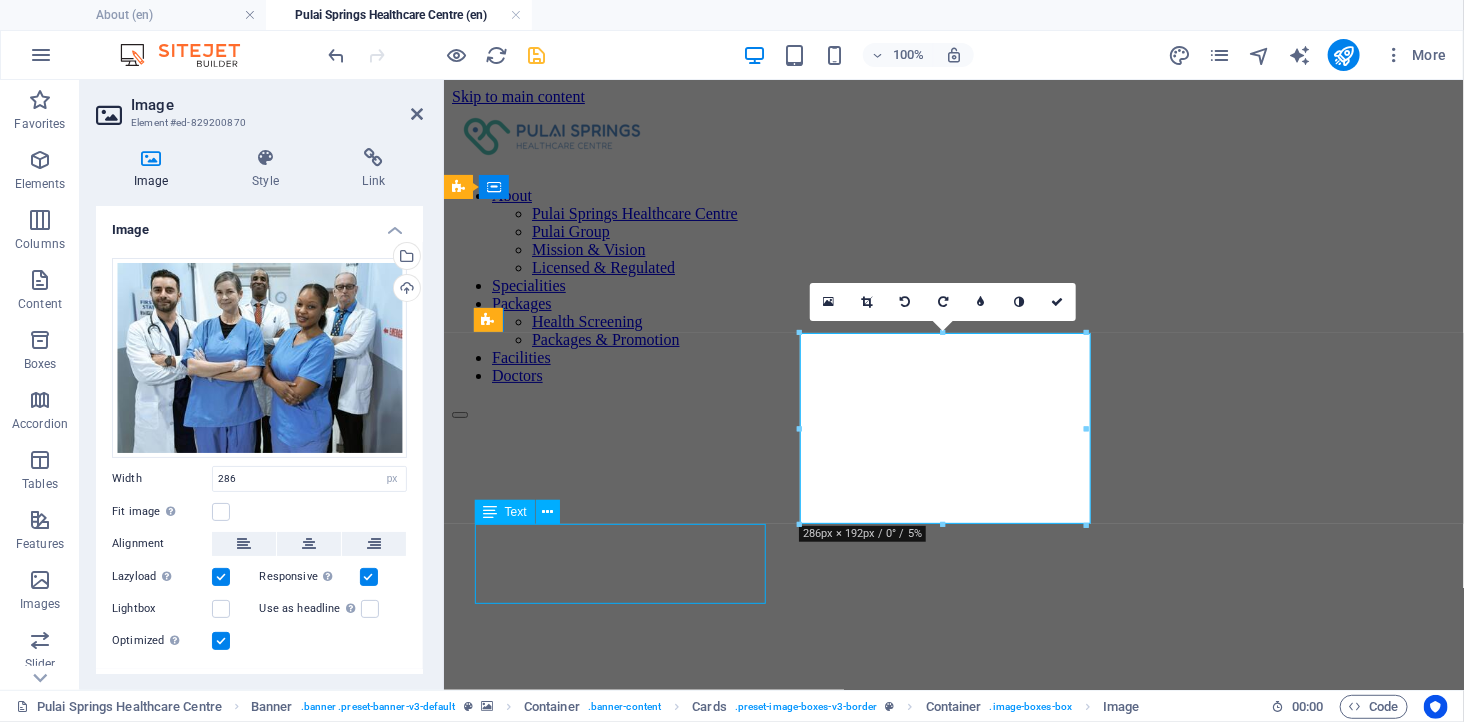click on "Licensed Ambulatory Care Centre in Johor Bahru" at bounding box center [953, 1439] 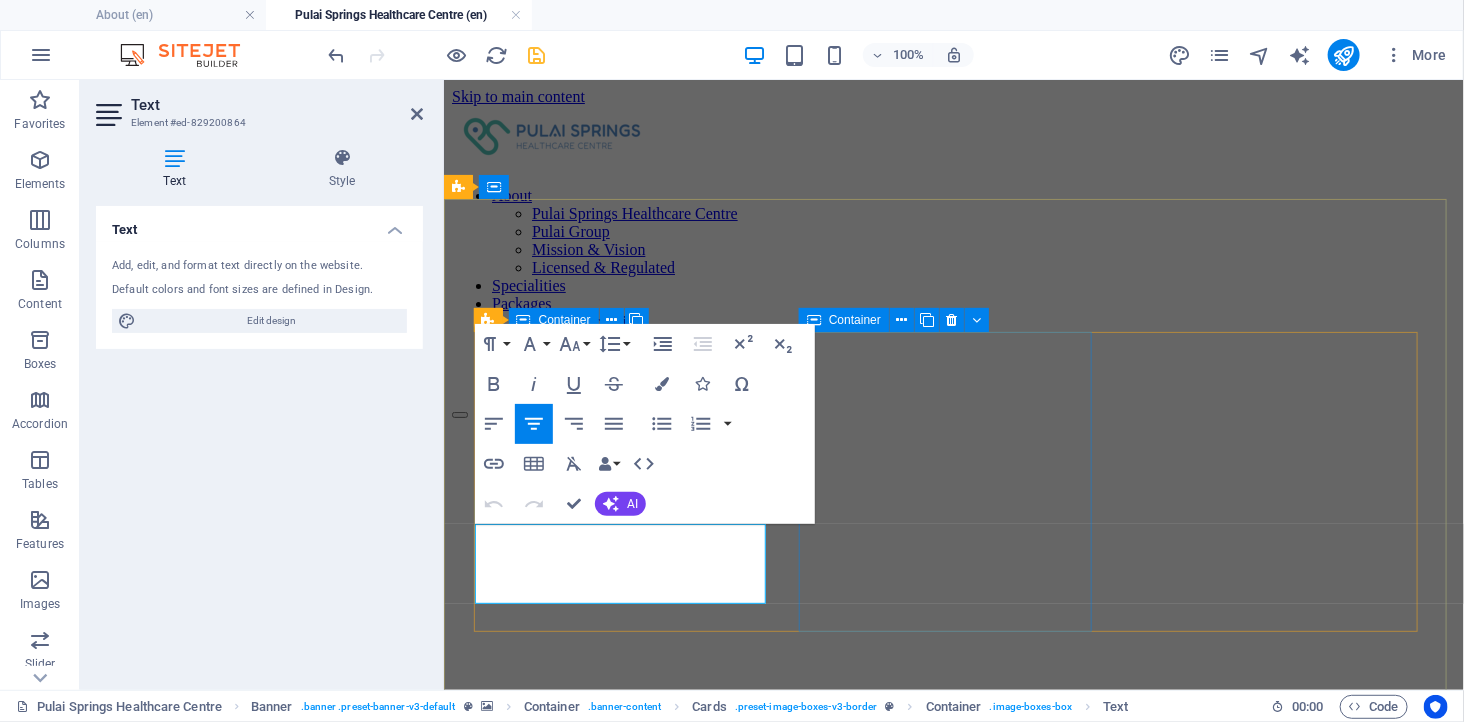 click on "Experienced, board-certified medical specialists" at bounding box center [953, 1578] 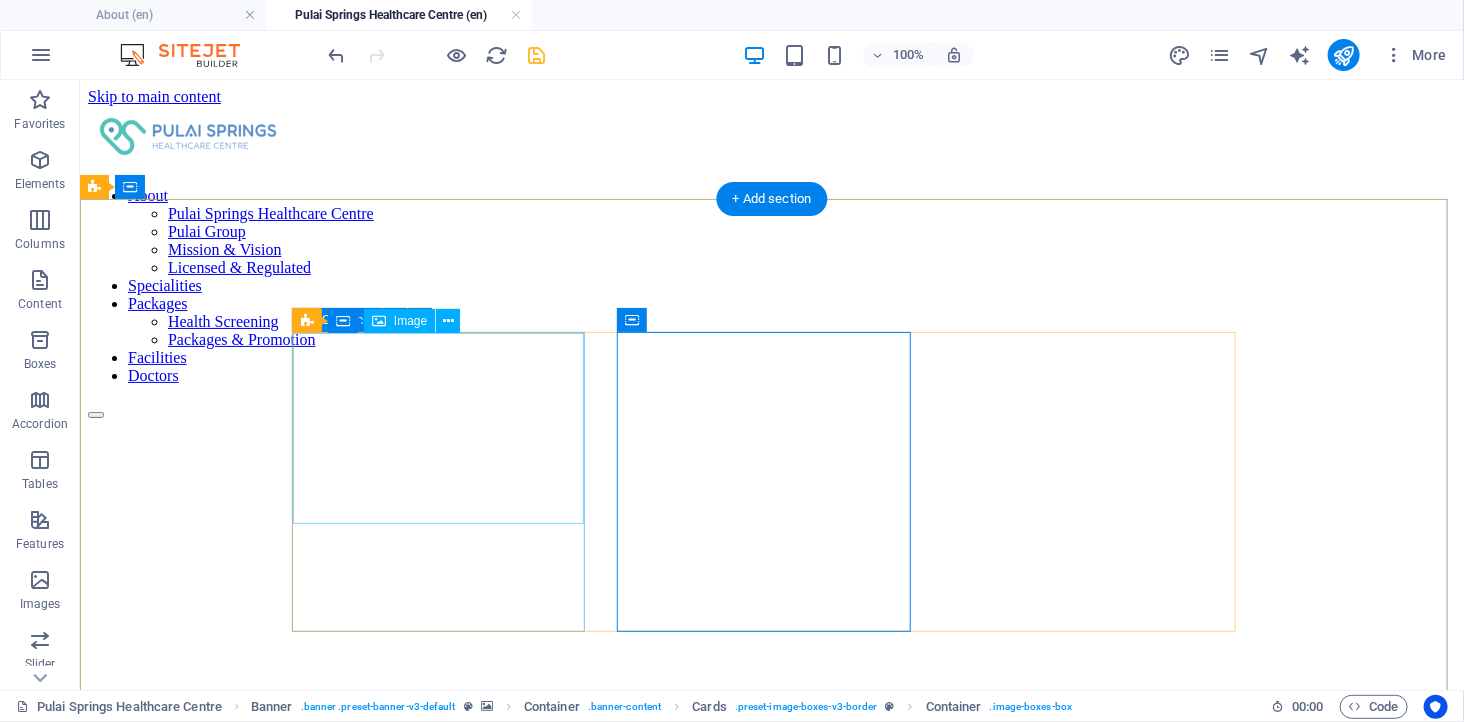 click at bounding box center (771, 1316) 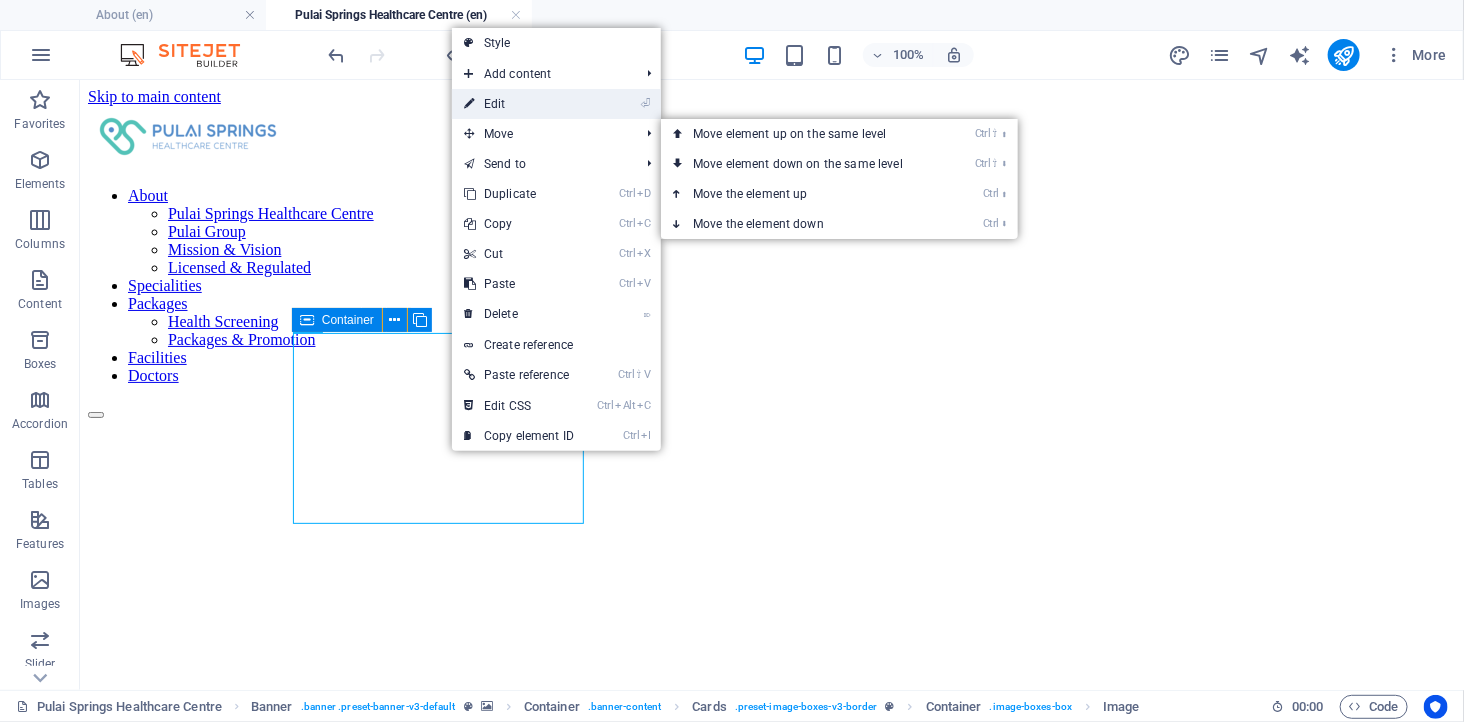 click on "⏎  Edit" at bounding box center (519, 104) 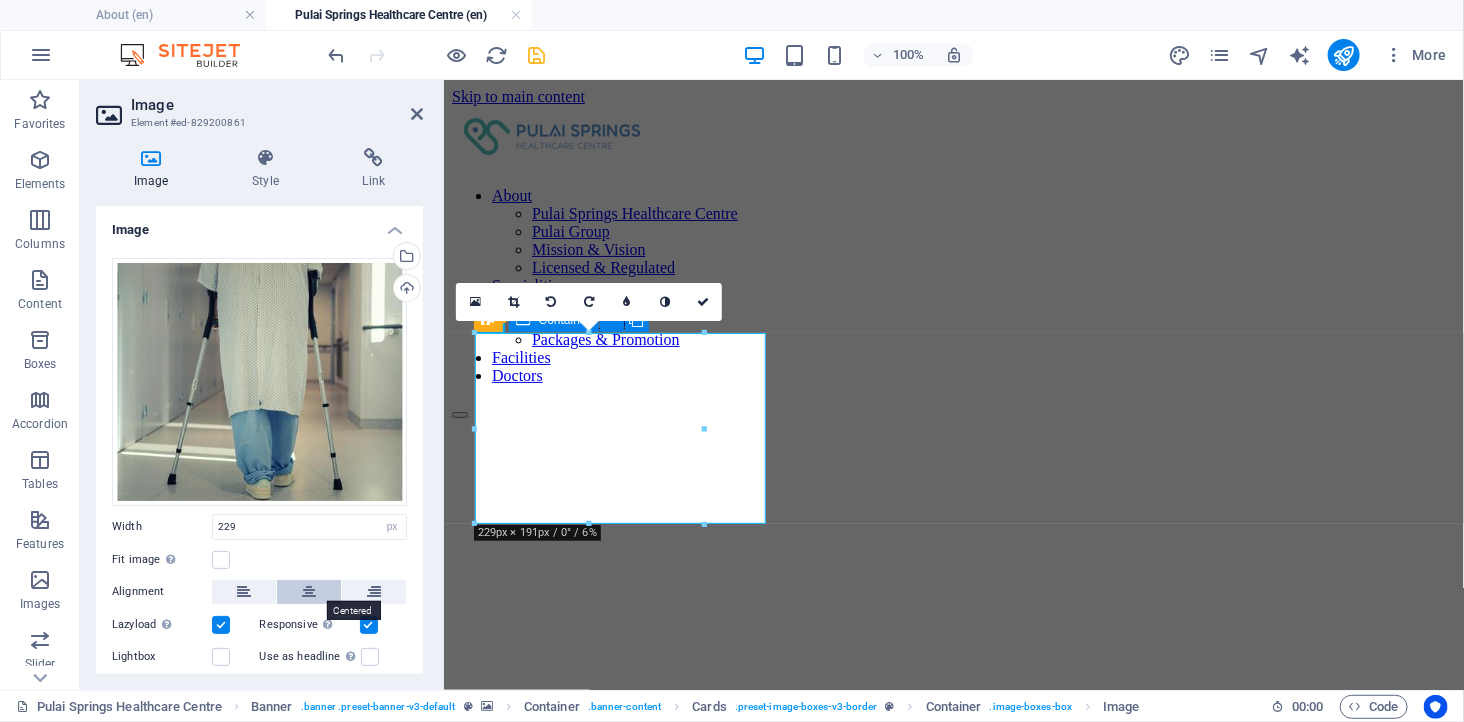 click at bounding box center (309, 592) 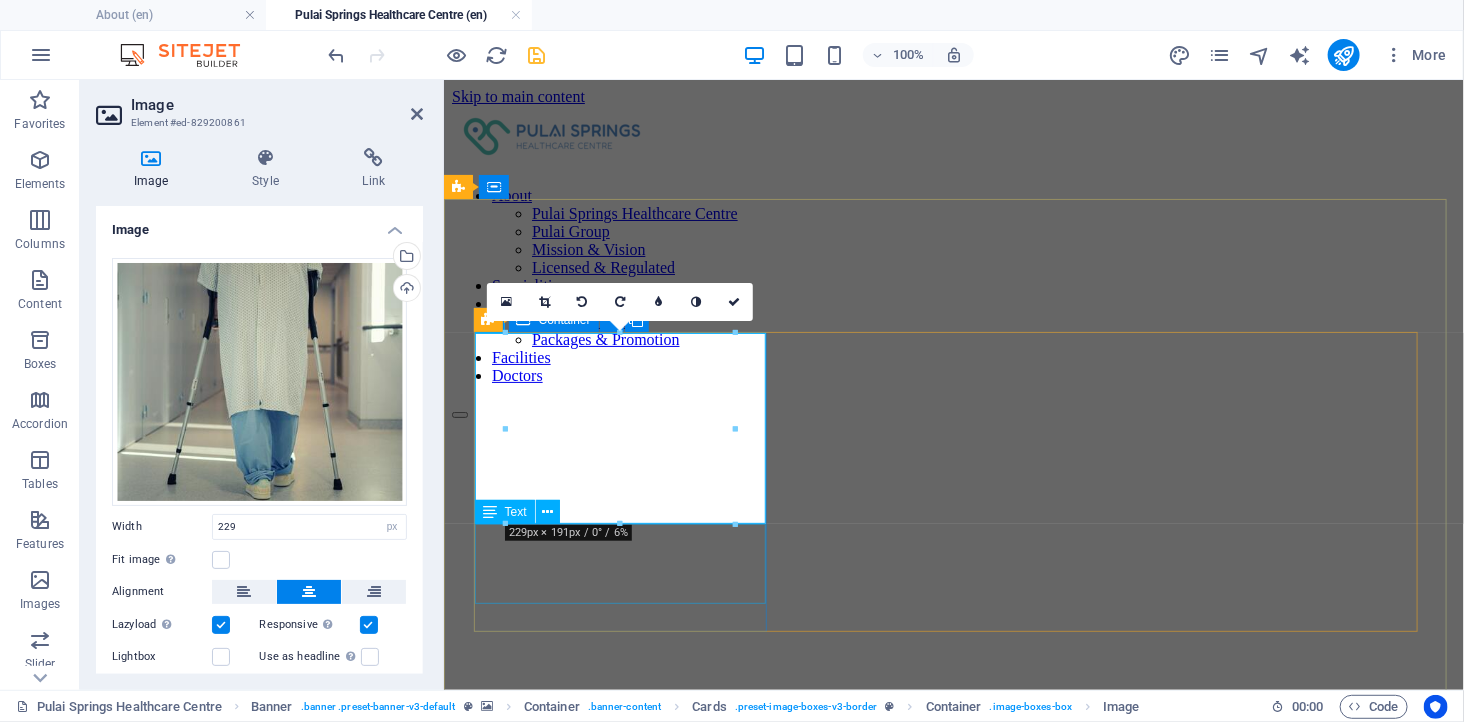 click on "Licensed Ambulatory Care Centre in Johor Bahru" at bounding box center [953, 1439] 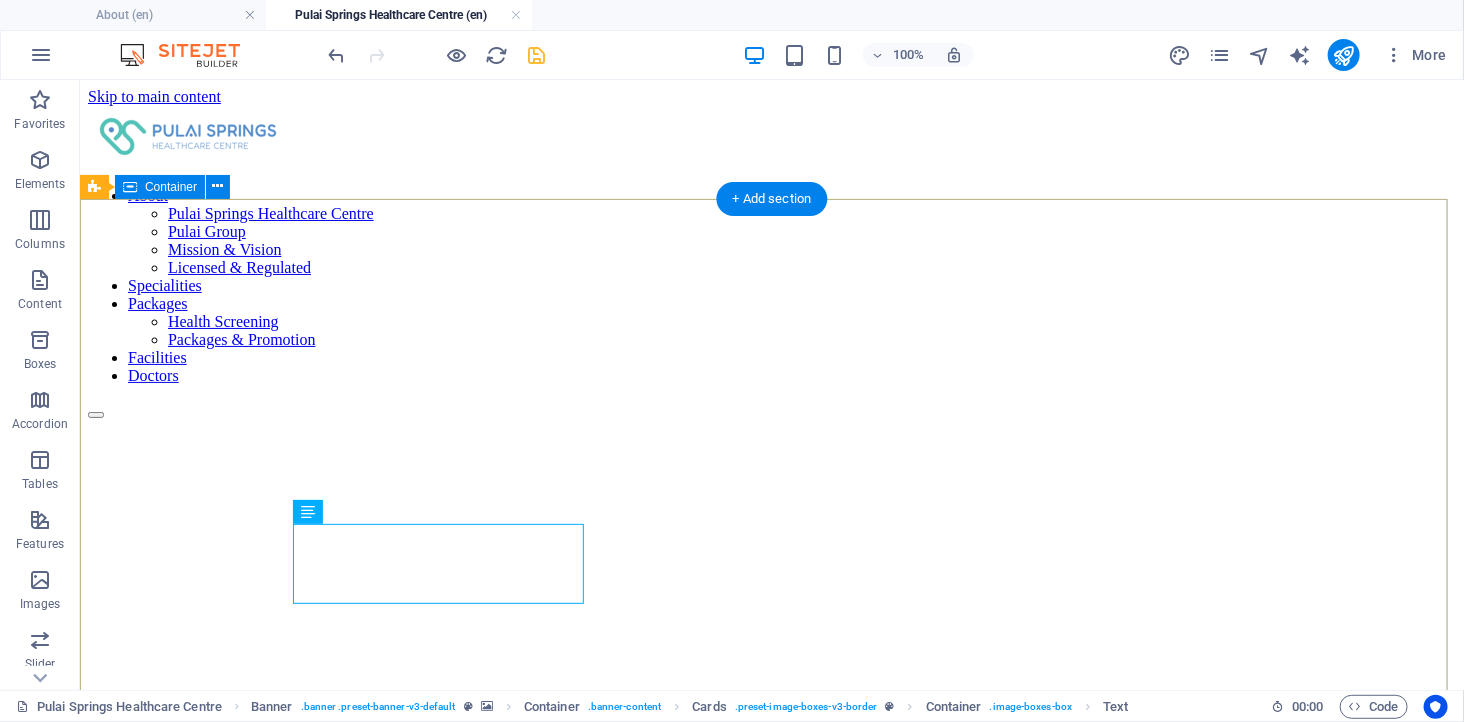 click on "Welcome to Pulai Springs Healthcare Centre (PSHC) Licensed Ambulatory Care Centre in Johor Bahru Experienced, board-certified medical specialists Calm, resort-inspired environment for patient comfort Why Choose Pulai Springs Healthcare Centre? Efficient outpatient care with minimal wait times Integrated diagnostics and medical consultation under one roof" at bounding box center (771, 2035) 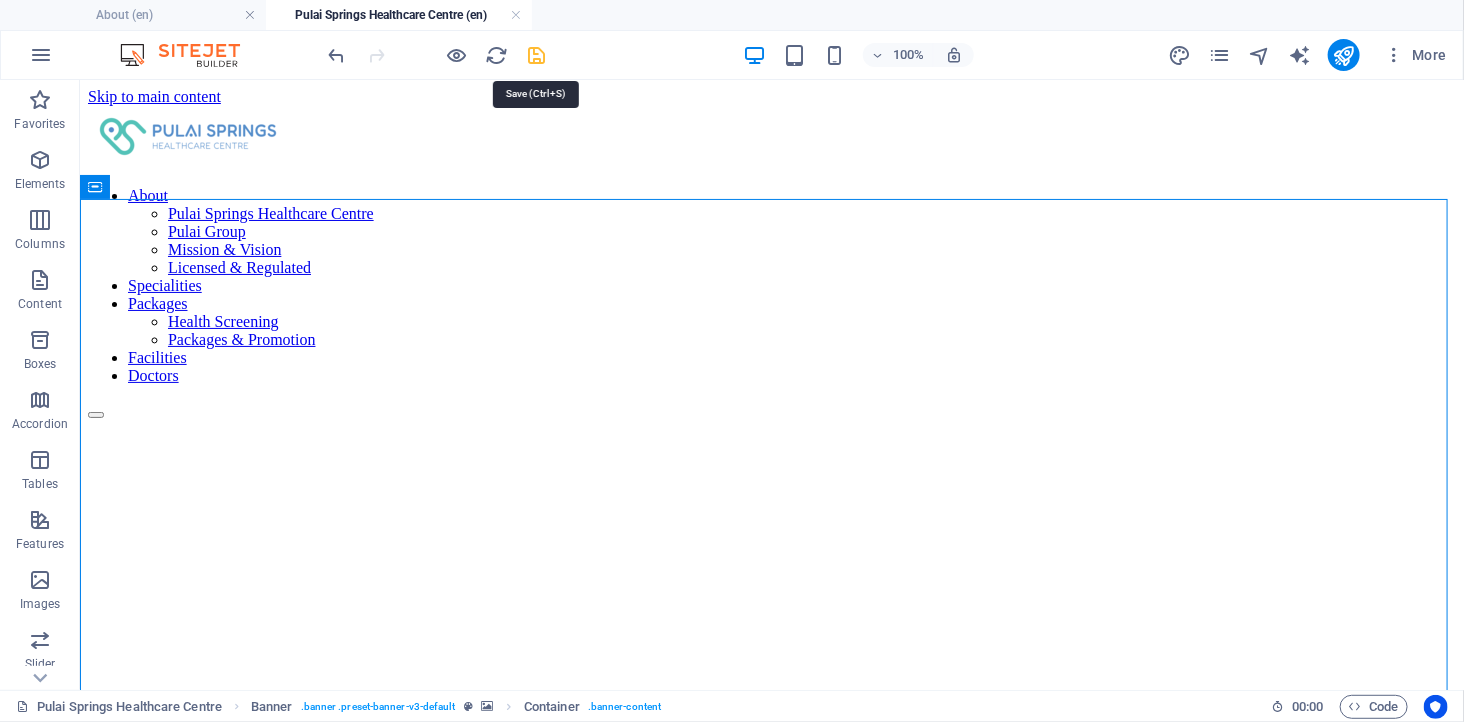 click at bounding box center [537, 55] 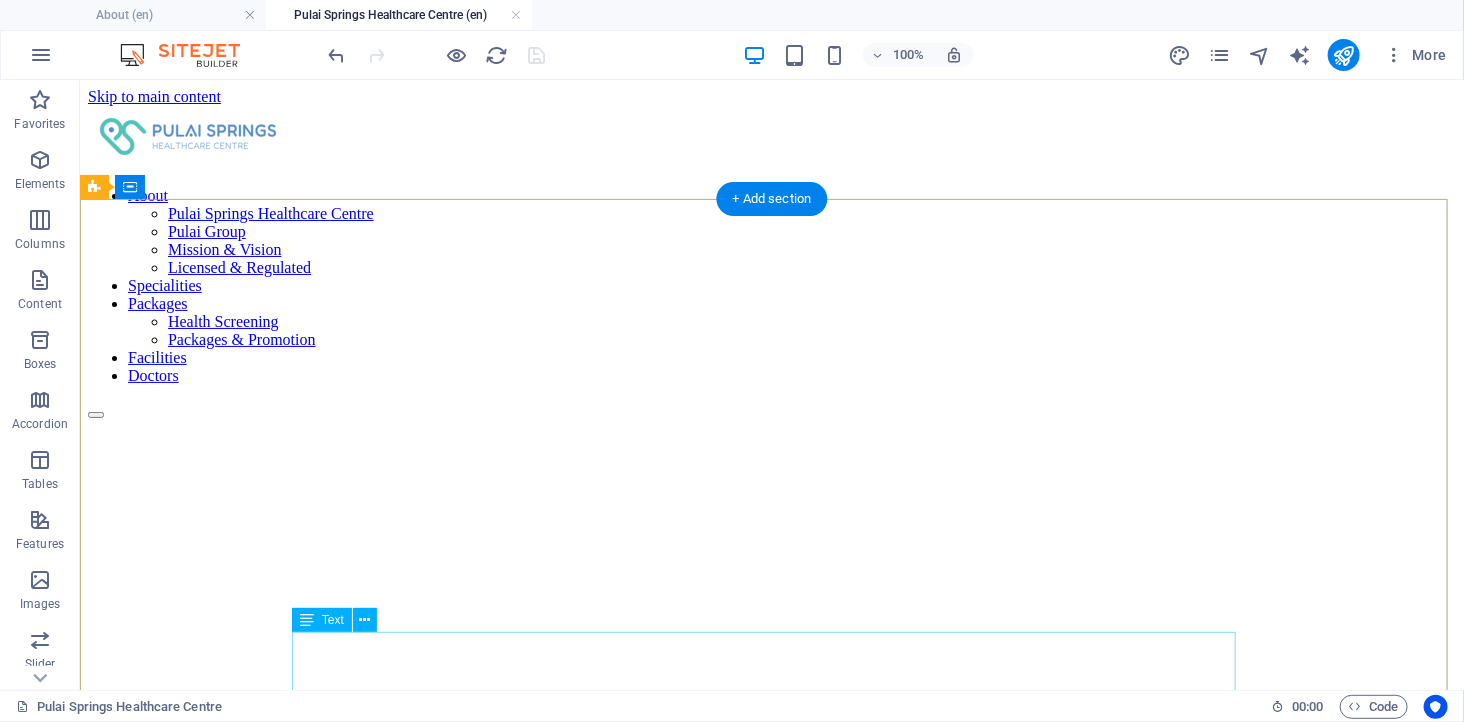 click on "Why Choose Pulai Springs Healthcare Centre? Efficient outpatient care with minimal wait times Integrated diagnostics and medical consultation under one roof" at bounding box center (771, 2802) 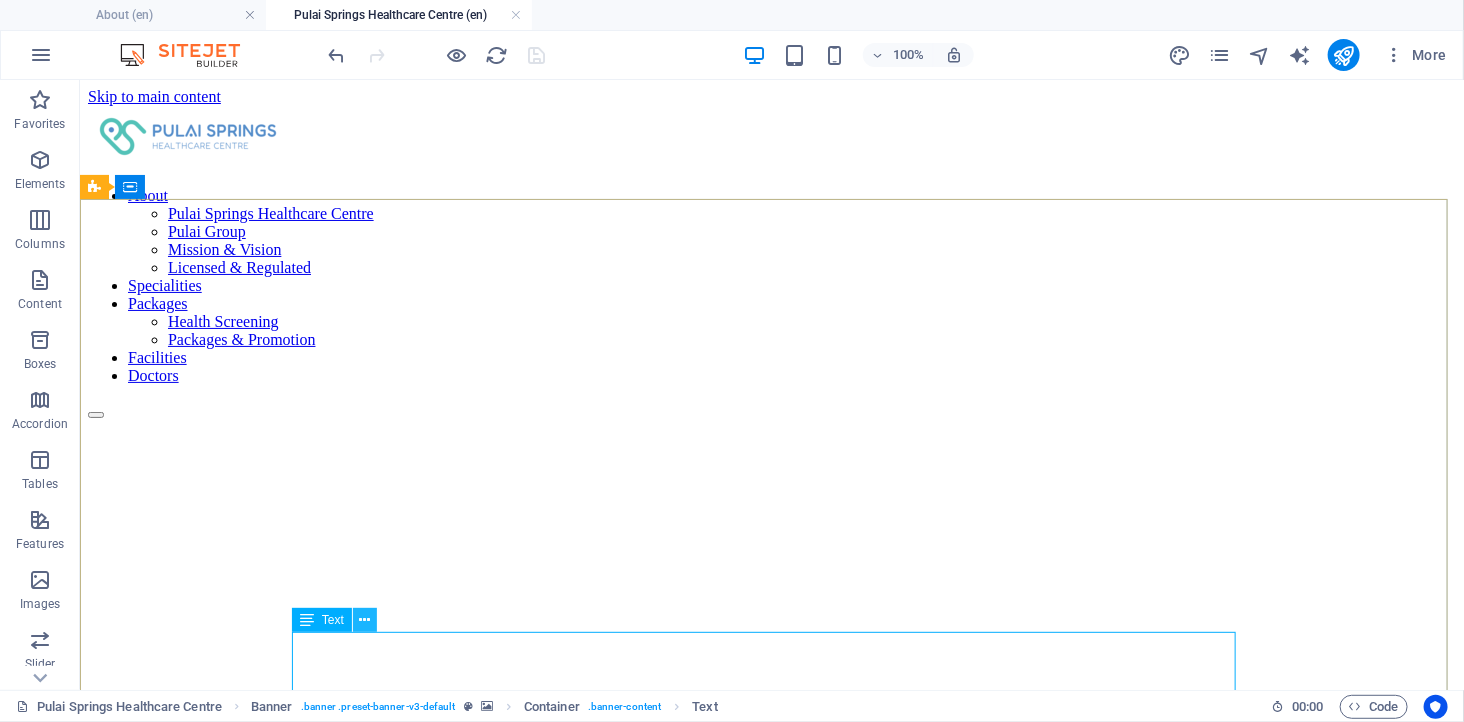 click at bounding box center (364, 620) 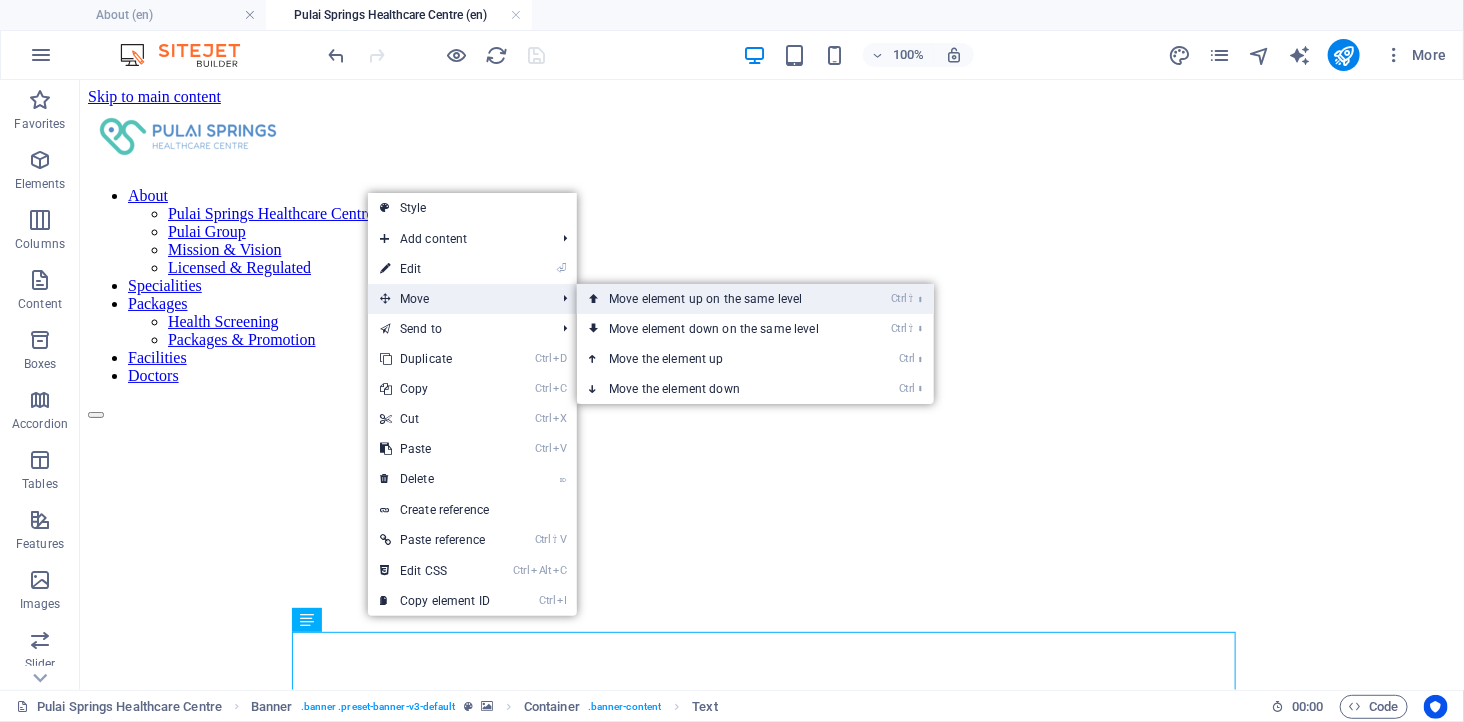 click on "Ctrl ⇧ ⬆  Move element up on the same level" at bounding box center (718, 299) 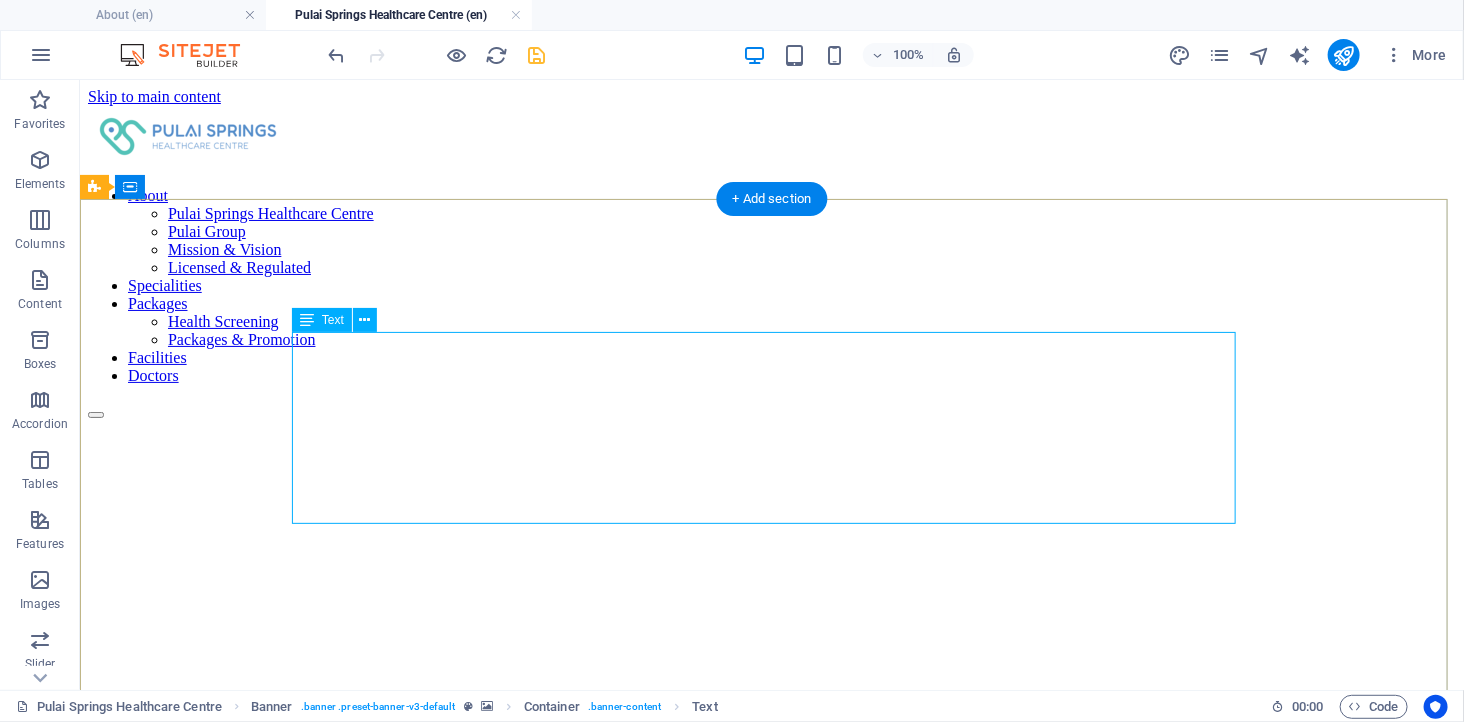 click on "Why Choose Pulai Springs Healthcare Centre? Efficient outpatient care with minimal wait times Integrated diagnostics and medical consultation under one roof" at bounding box center (771, 1363) 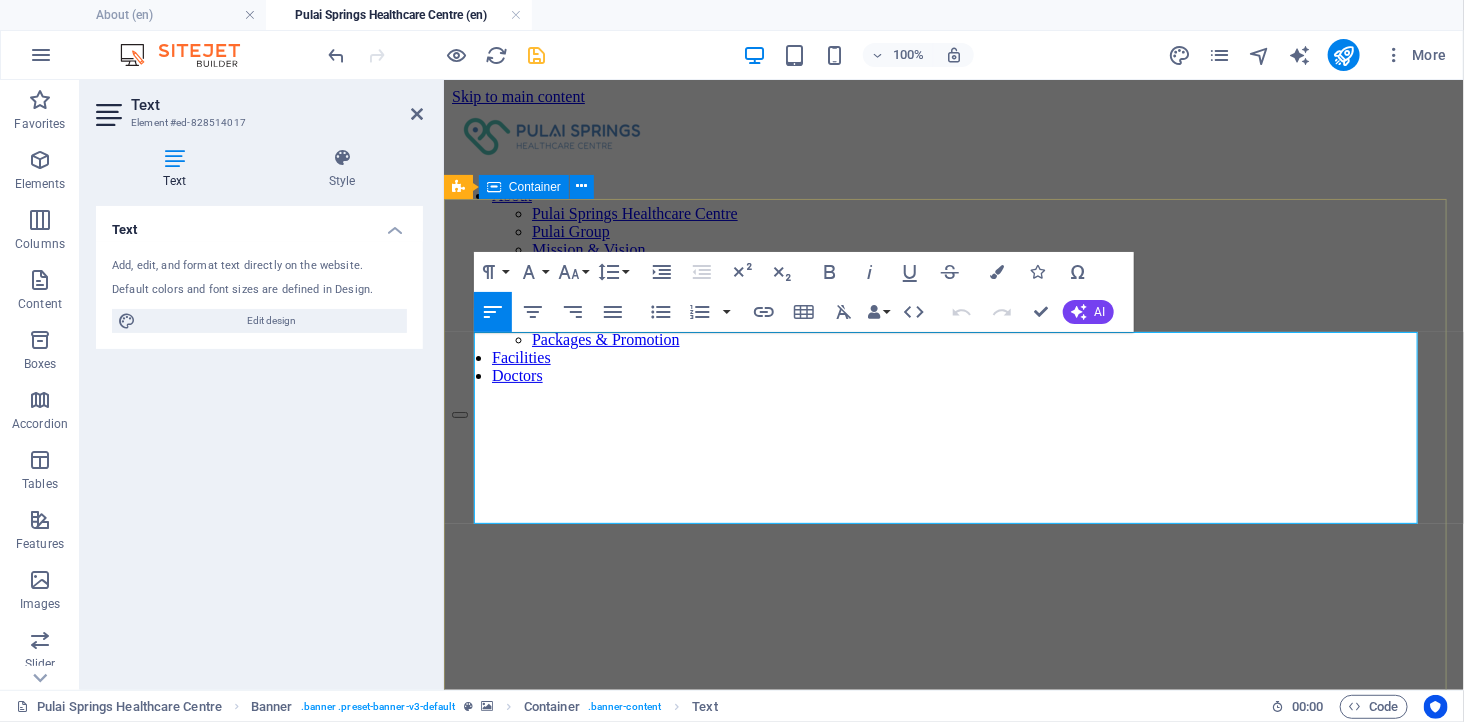 click on "Welcome to Pulai Springs Healthcare Centre (PSHC) Why Choose Pulai Springs Healthcare Centre? Efficient outpatient care with minimal wait times Integrated diagnostics and medical consultation under one roof Licensed Ambulatory Care Centre in Johor Bahru Experienced, board-certified medical specialists Calm, resort-inspired environment for patient comfort" at bounding box center [953, 1922] 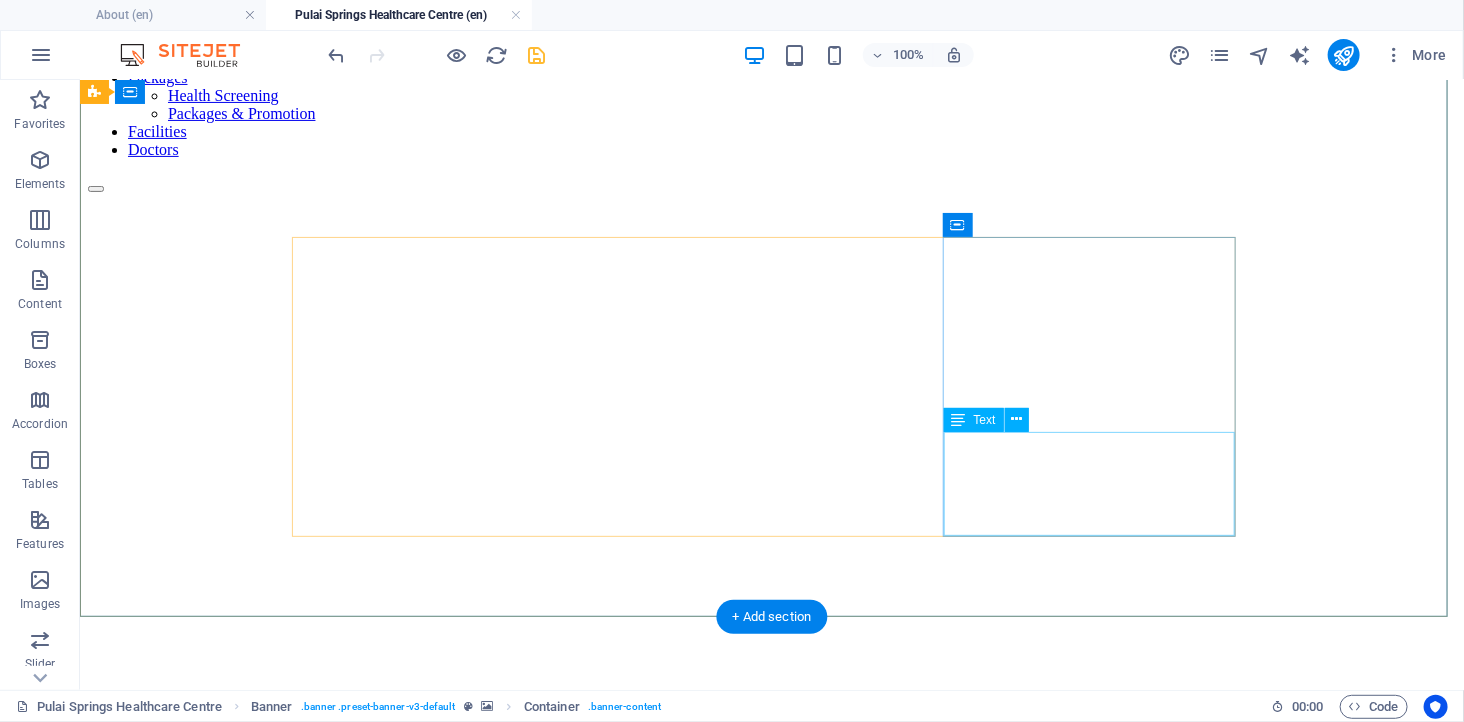 scroll, scrollTop: 222, scrollLeft: 0, axis: vertical 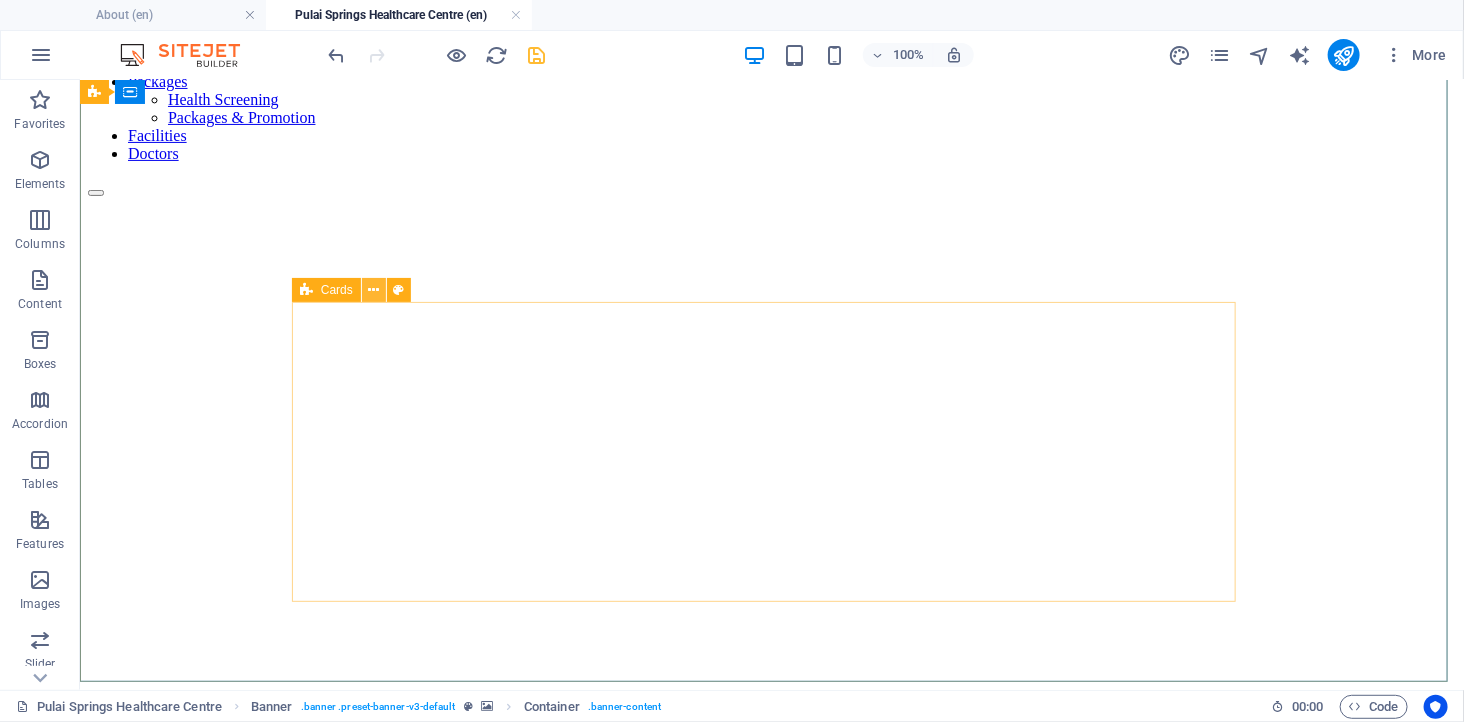 click at bounding box center (373, 290) 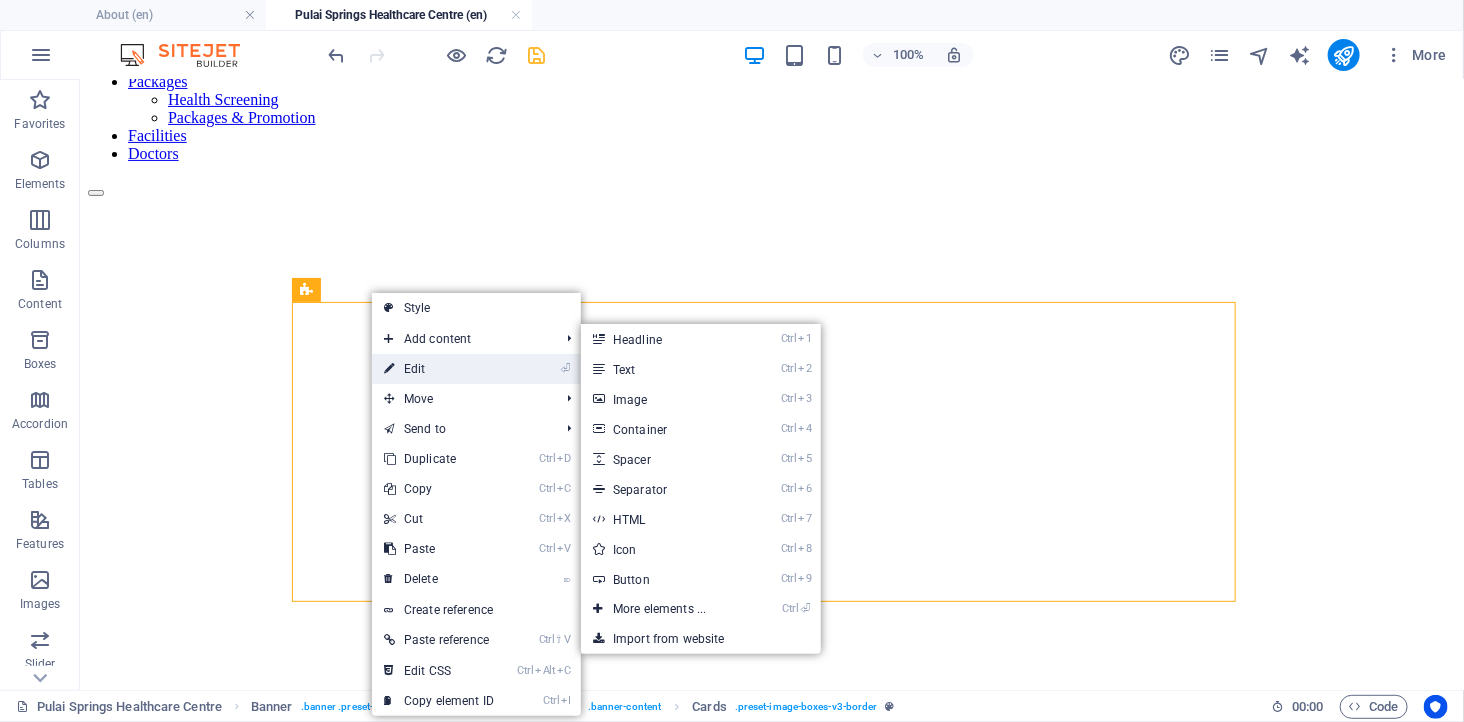 click on "⏎  Edit" at bounding box center (439, 369) 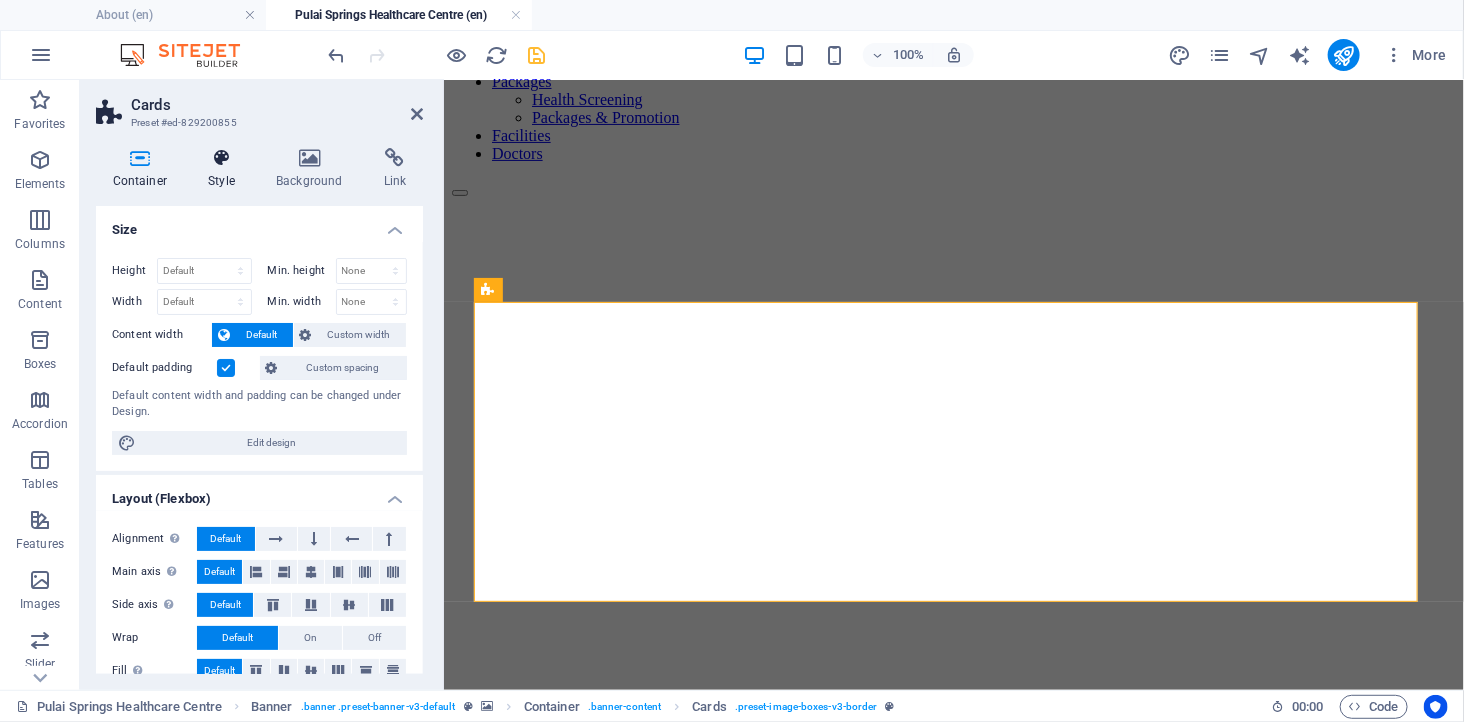 click at bounding box center (222, 158) 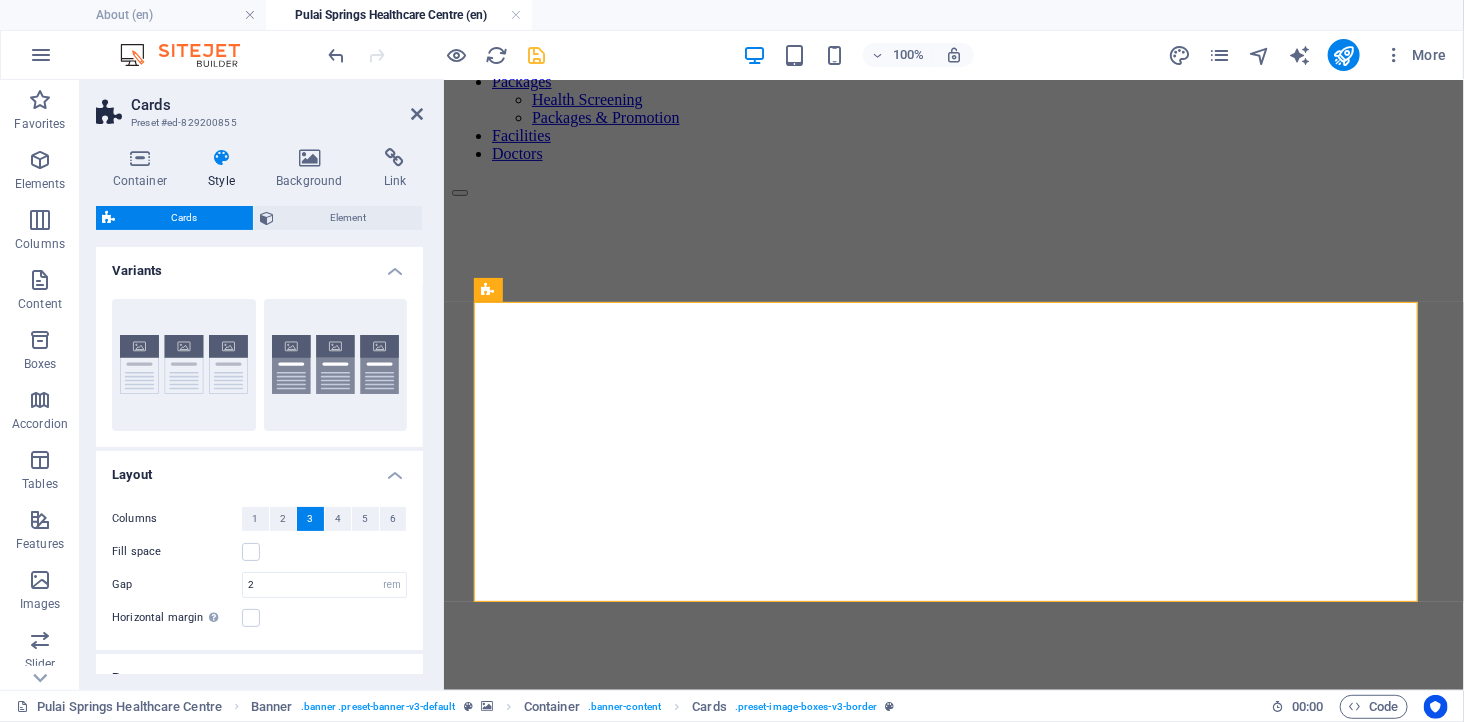 click at bounding box center (222, 158) 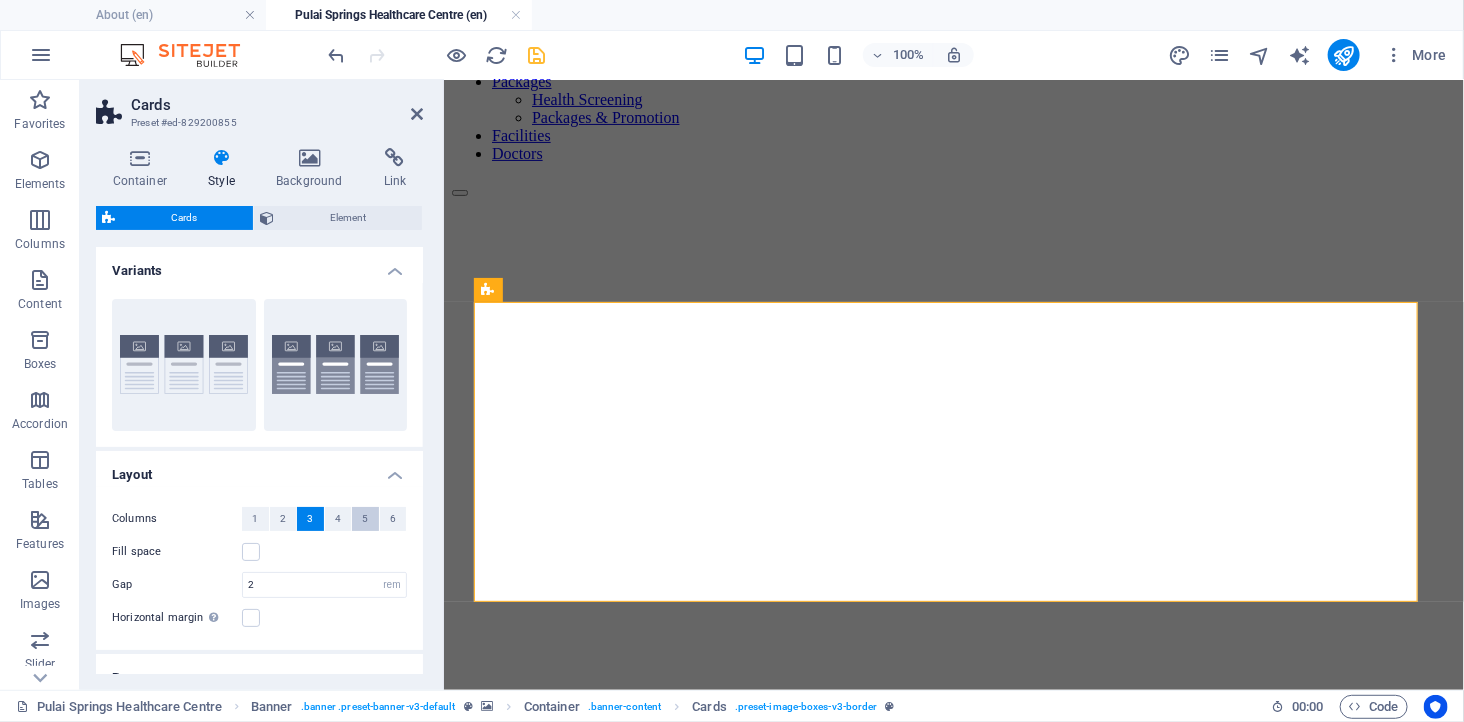 click on "5" at bounding box center [365, 519] 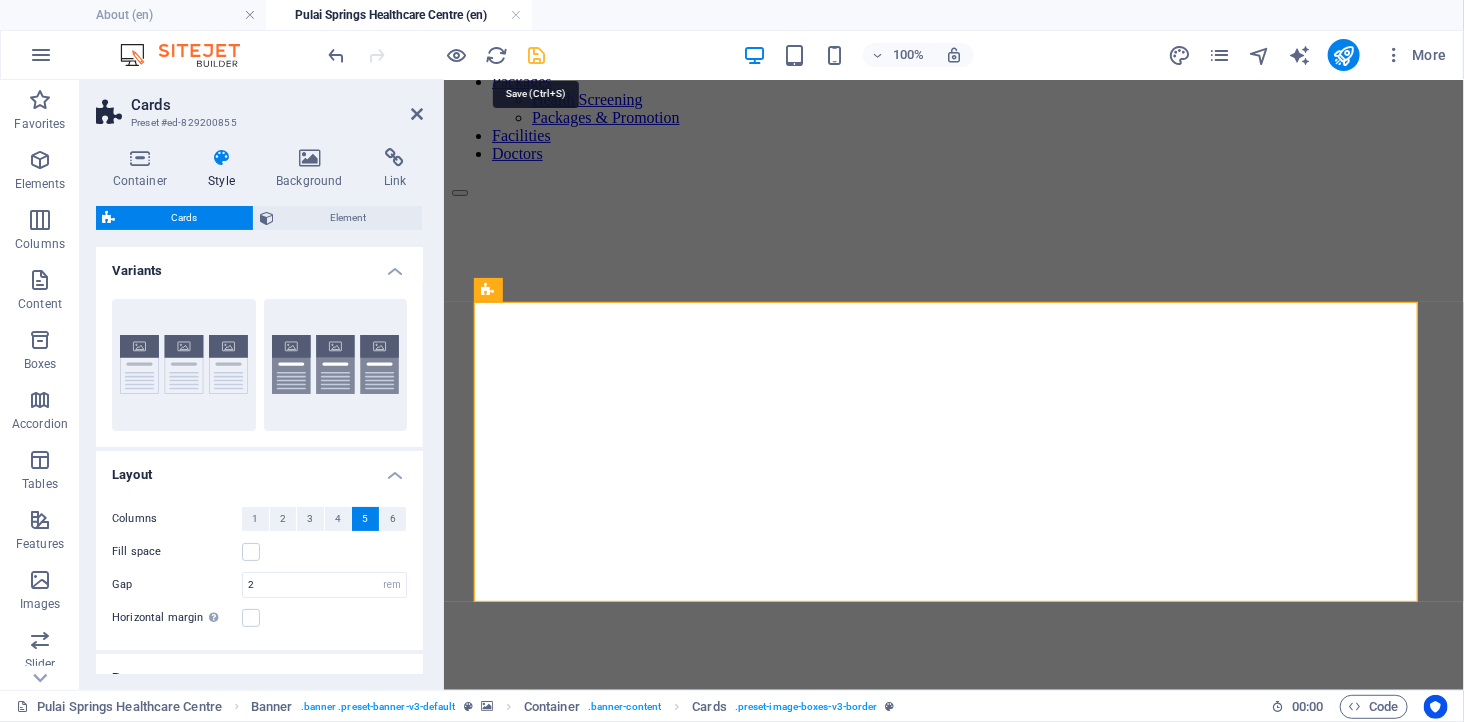 click at bounding box center (537, 55) 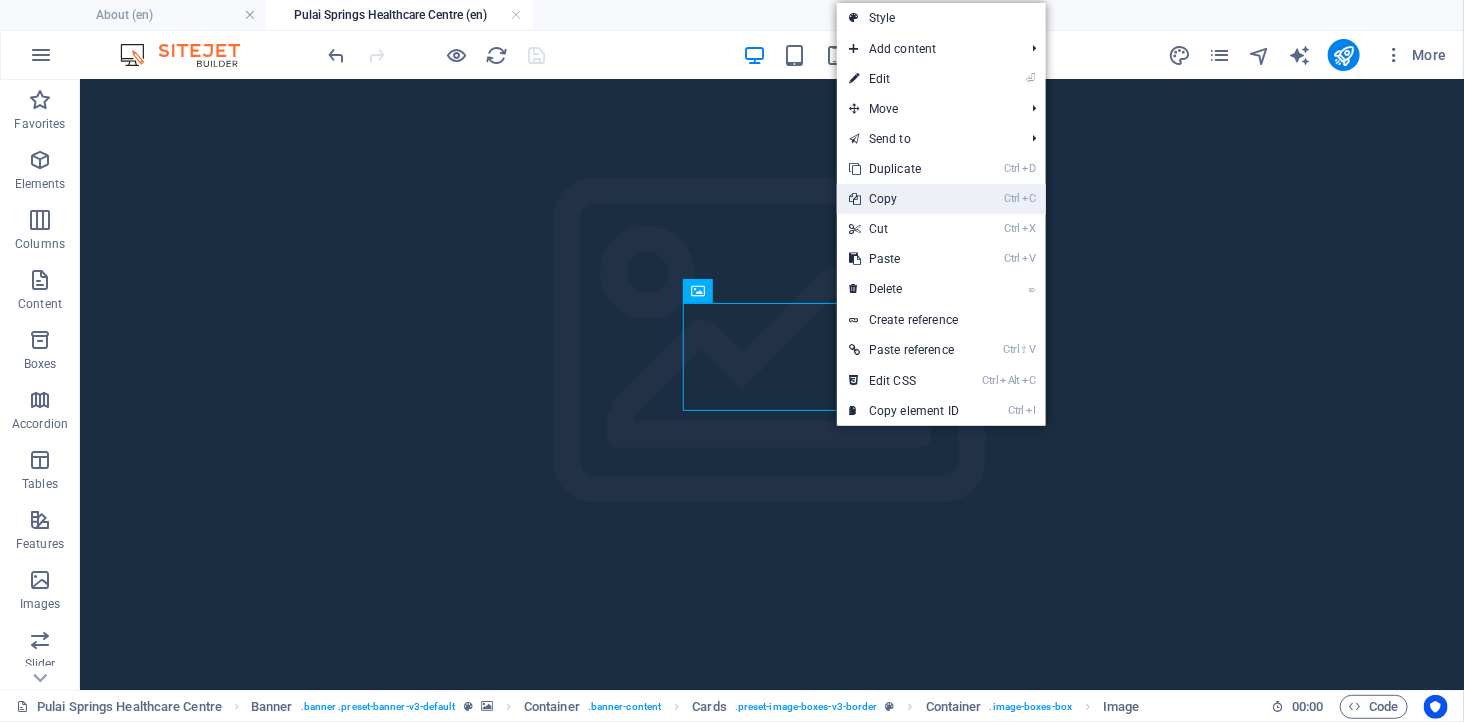 click on "Ctrl C  Copy" at bounding box center [904, 199] 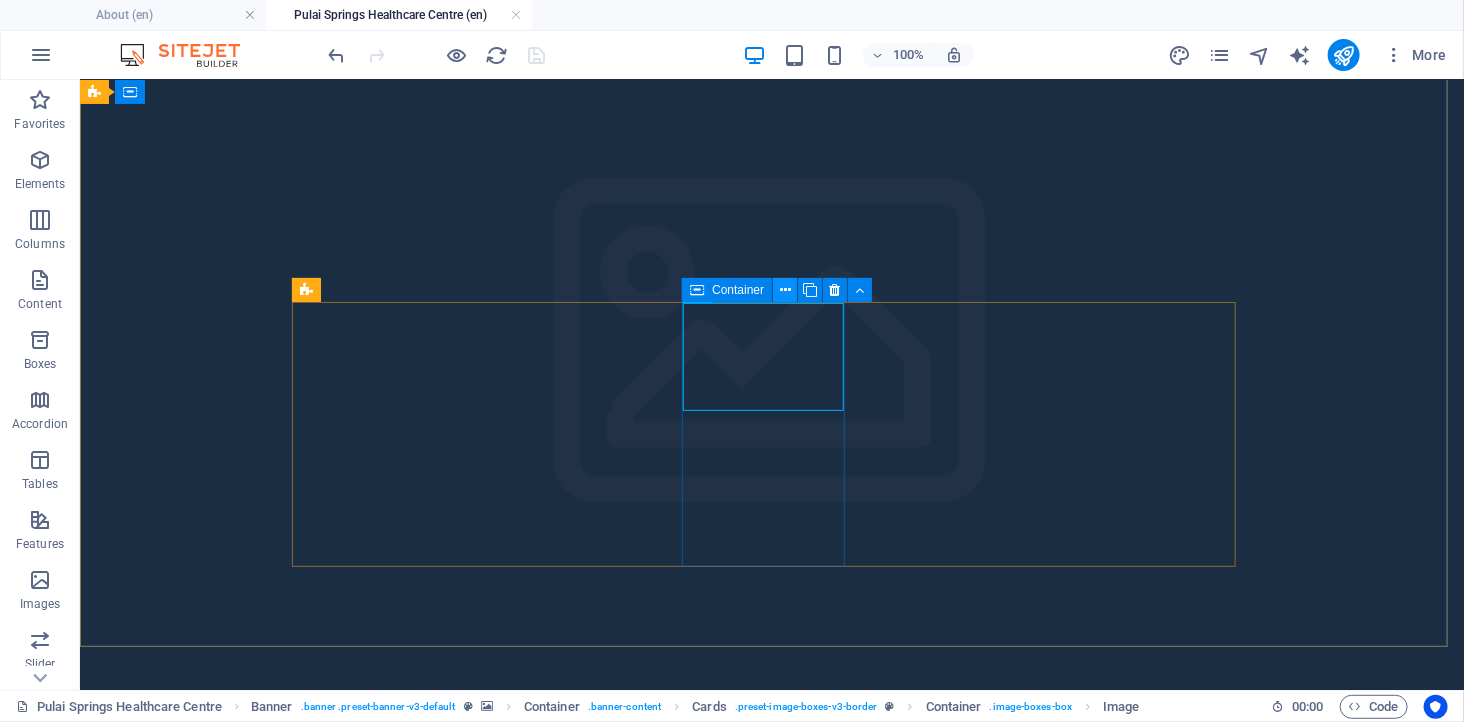 click at bounding box center (785, 290) 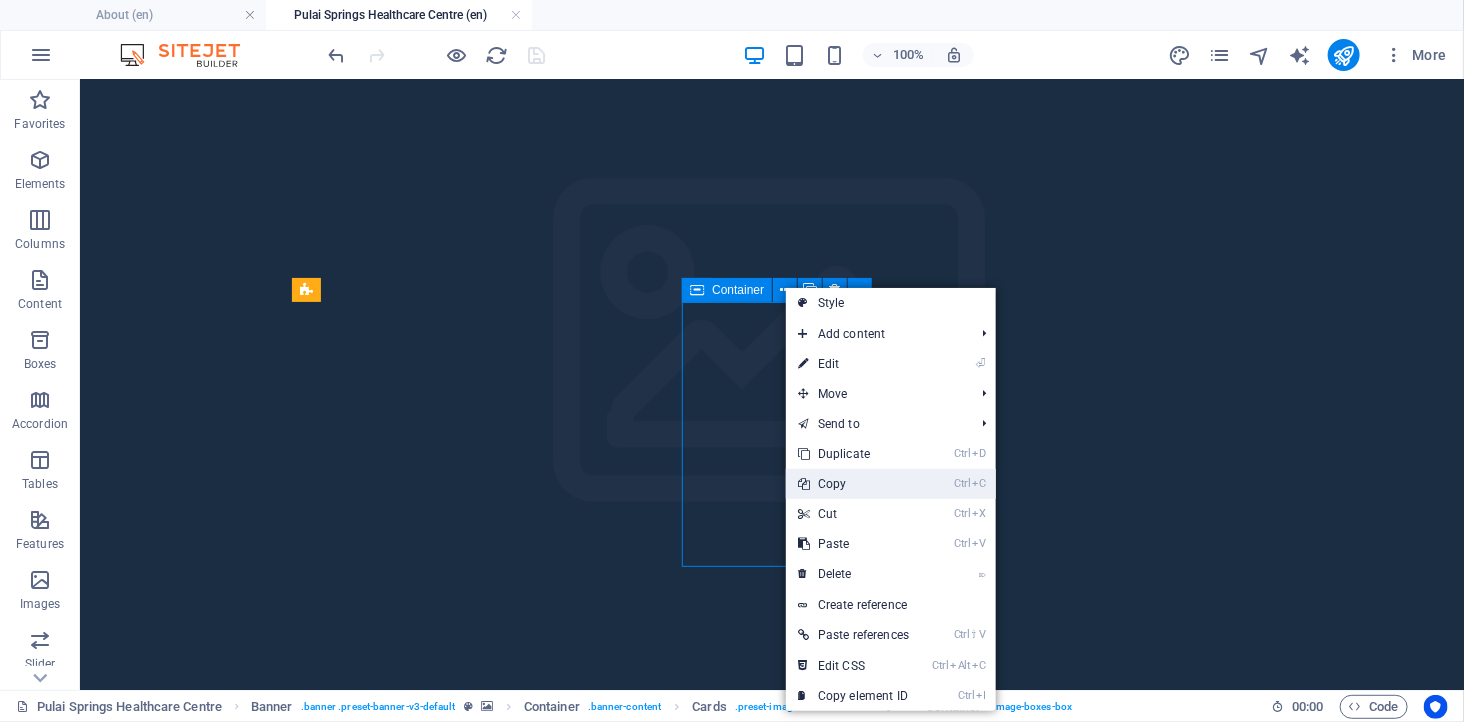 click on "Ctrl C  Copy" at bounding box center (853, 484) 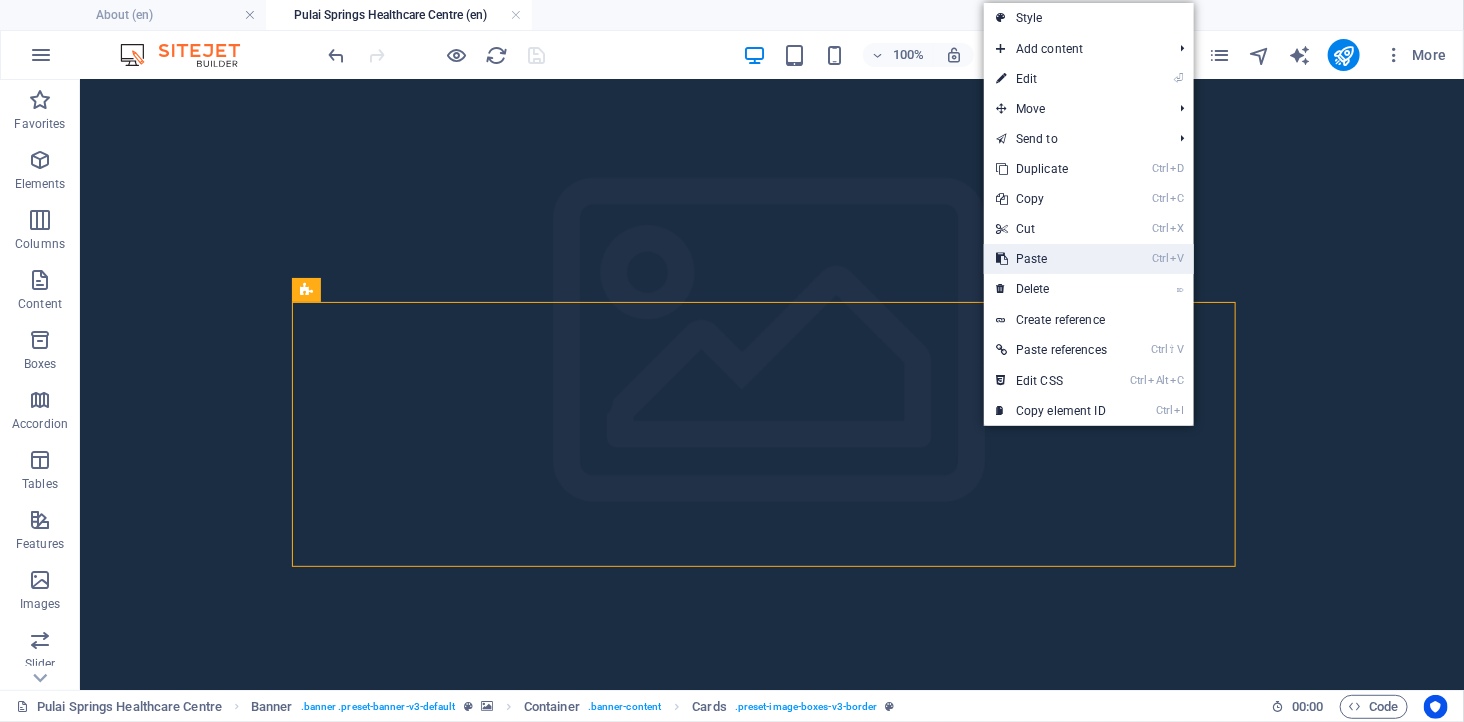 click on "Ctrl V  Paste" at bounding box center [1051, 259] 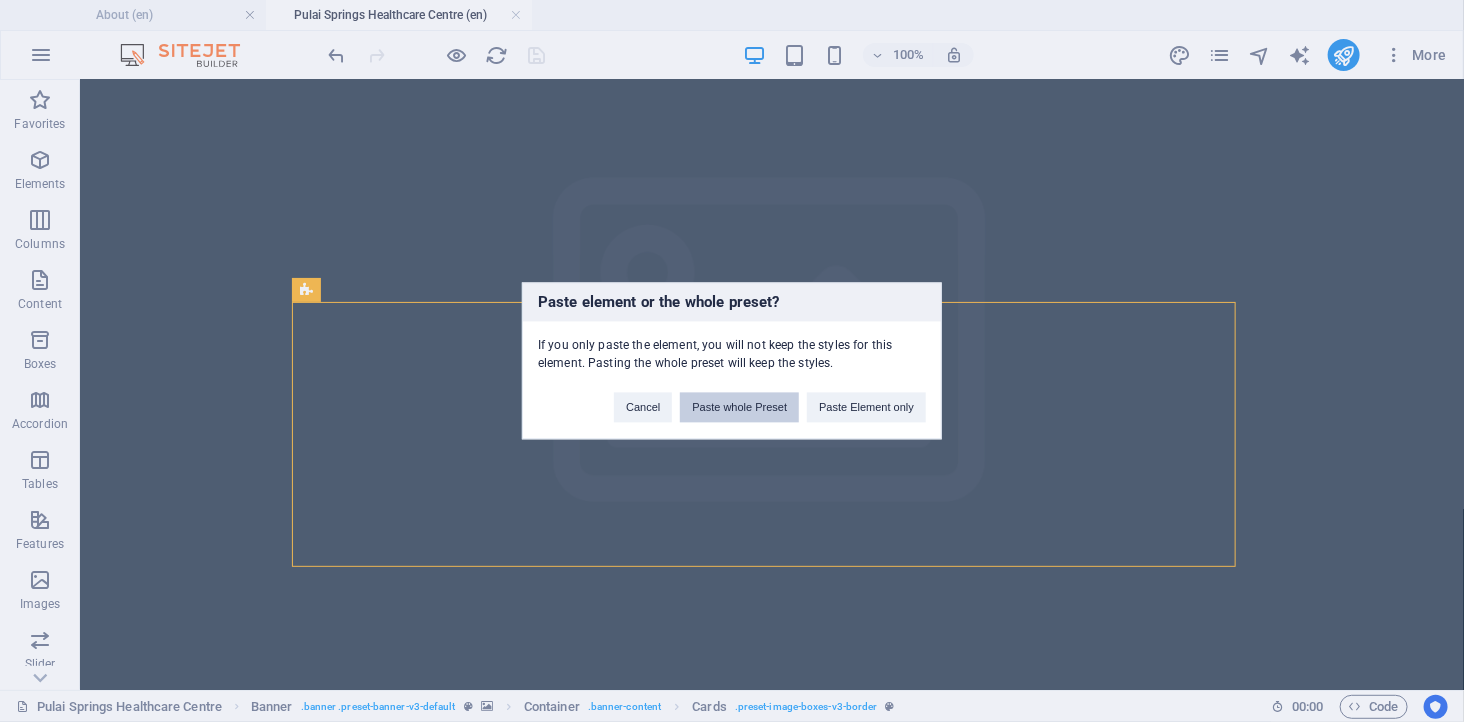 click on "Paste whole Preset" at bounding box center (739, 408) 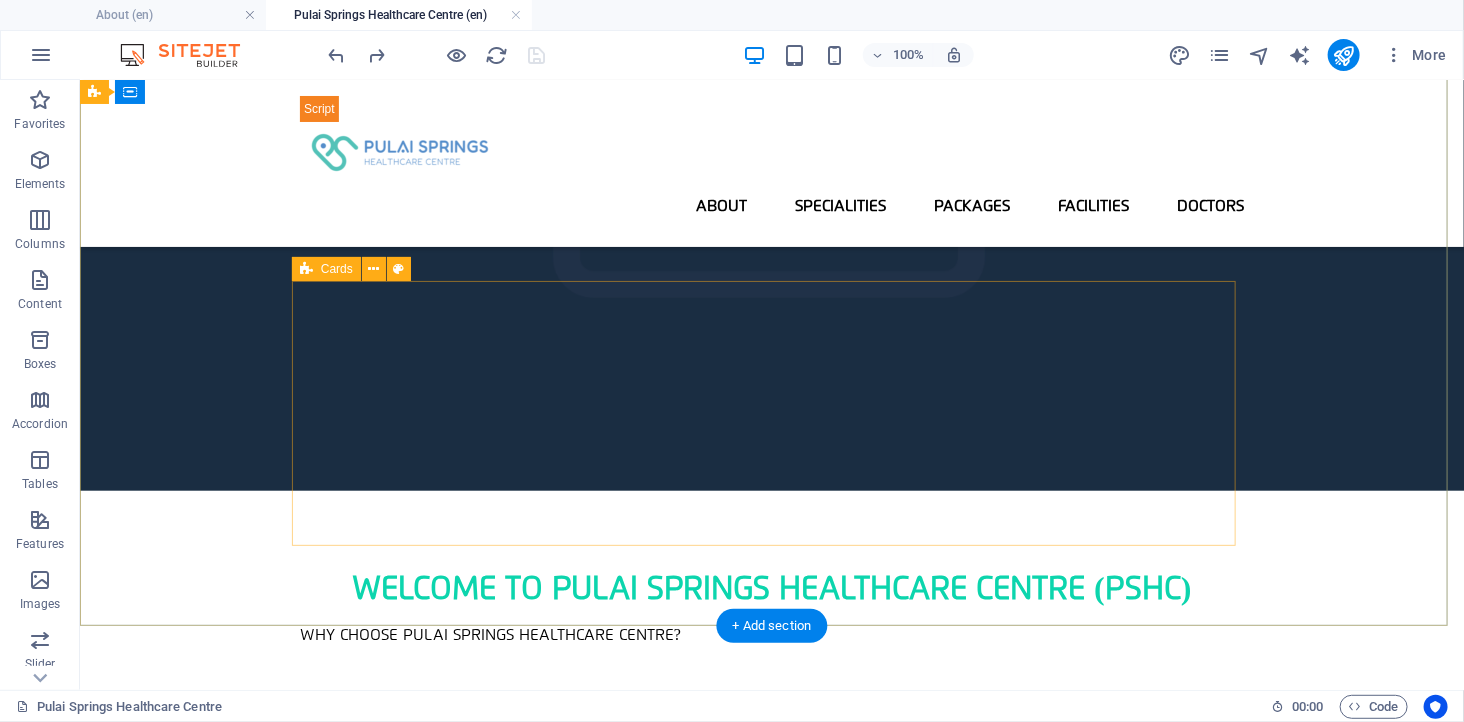 scroll, scrollTop: 203, scrollLeft: 0, axis: vertical 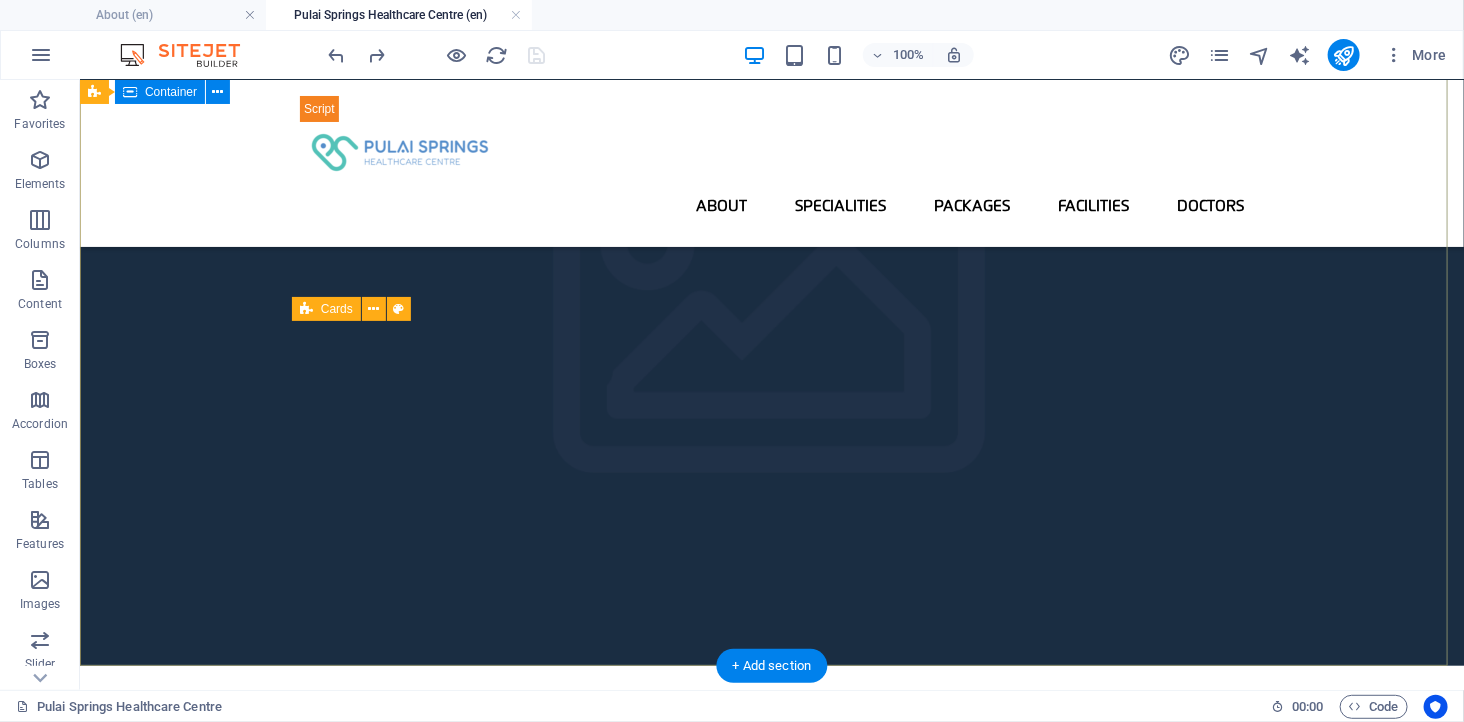 click on "Welcome to Pulai Springs Healthcare Centre (PSHC) Why Choose Pulai Springs Healthcare Centre? Efficient outpatient care with minimal wait times Integrated diagnostics and medical consultation under one roof Licensed Ambulatory Care Centre in Johor Bahru Experienced, board-certified medical specialists Calm, resort-inspired environment for patient comfort" at bounding box center (771, 1349) 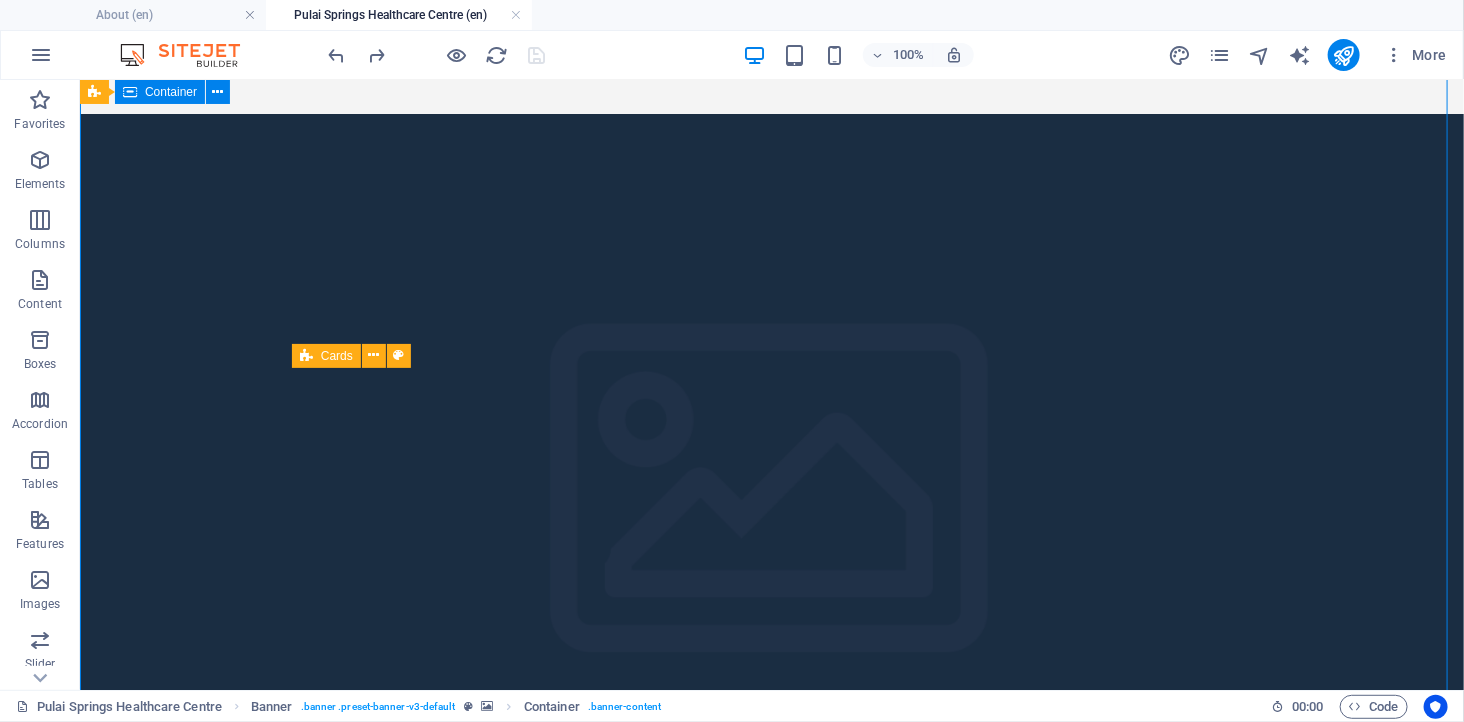 scroll, scrollTop: 0, scrollLeft: 0, axis: both 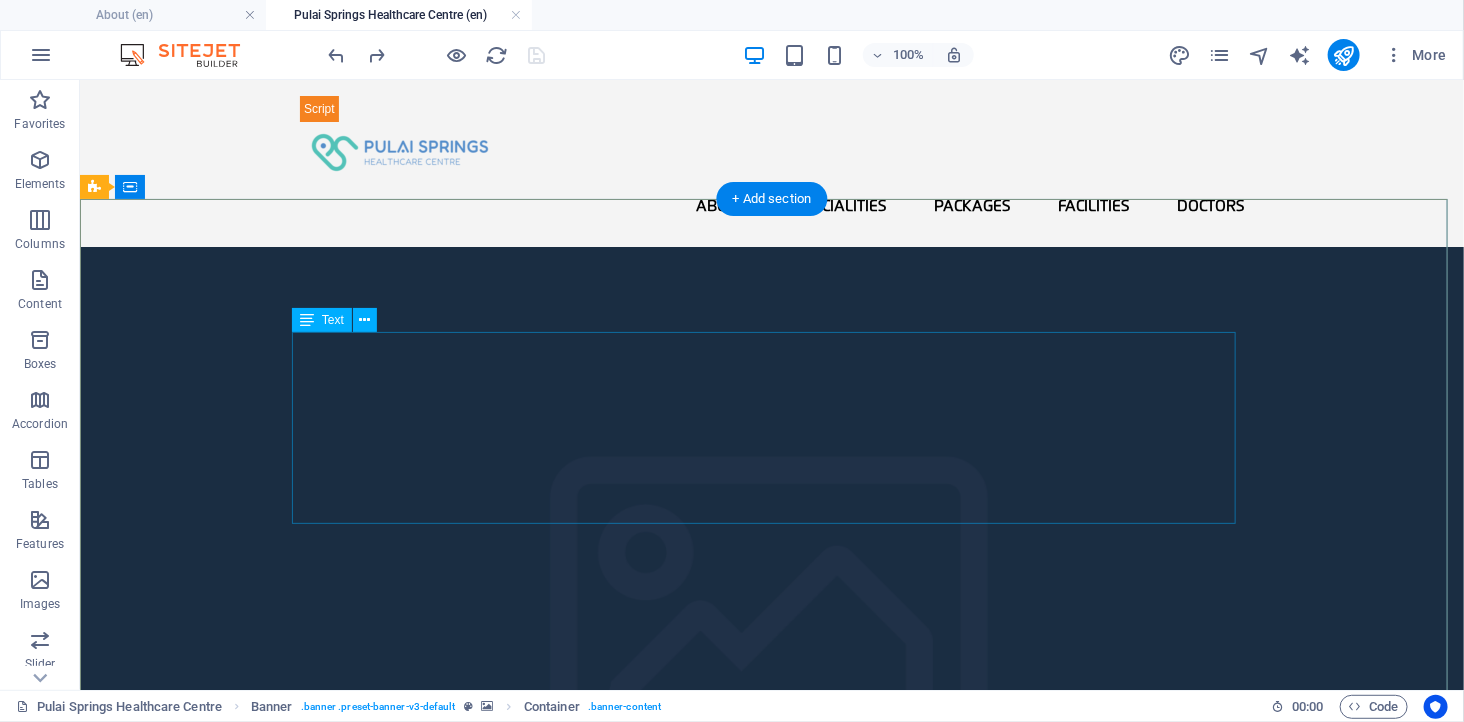 click on "Why Choose Pulai Springs Healthcare Centre? Efficient outpatient care with minimal wait times Integrated diagnostics and medical consultation under one roof" at bounding box center [771, 1264] 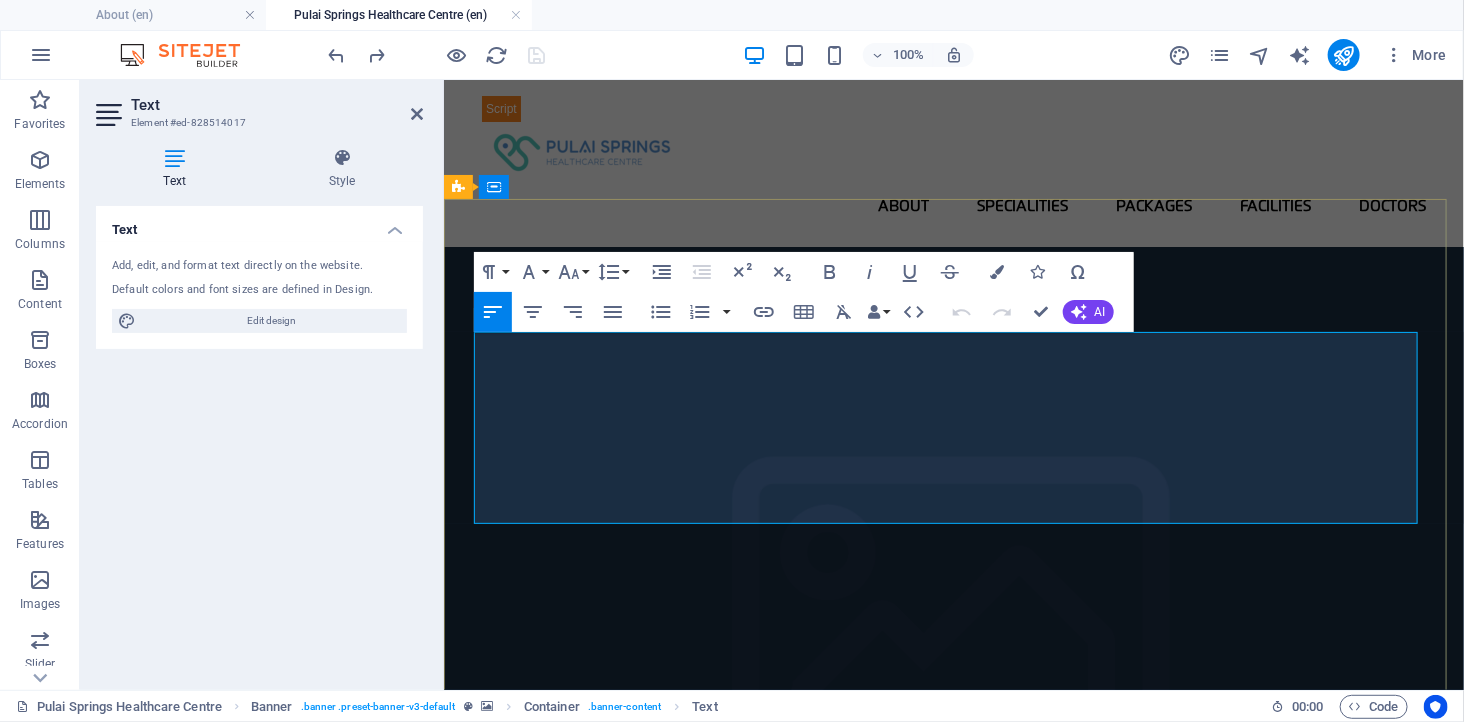 click at bounding box center (953, 1252) 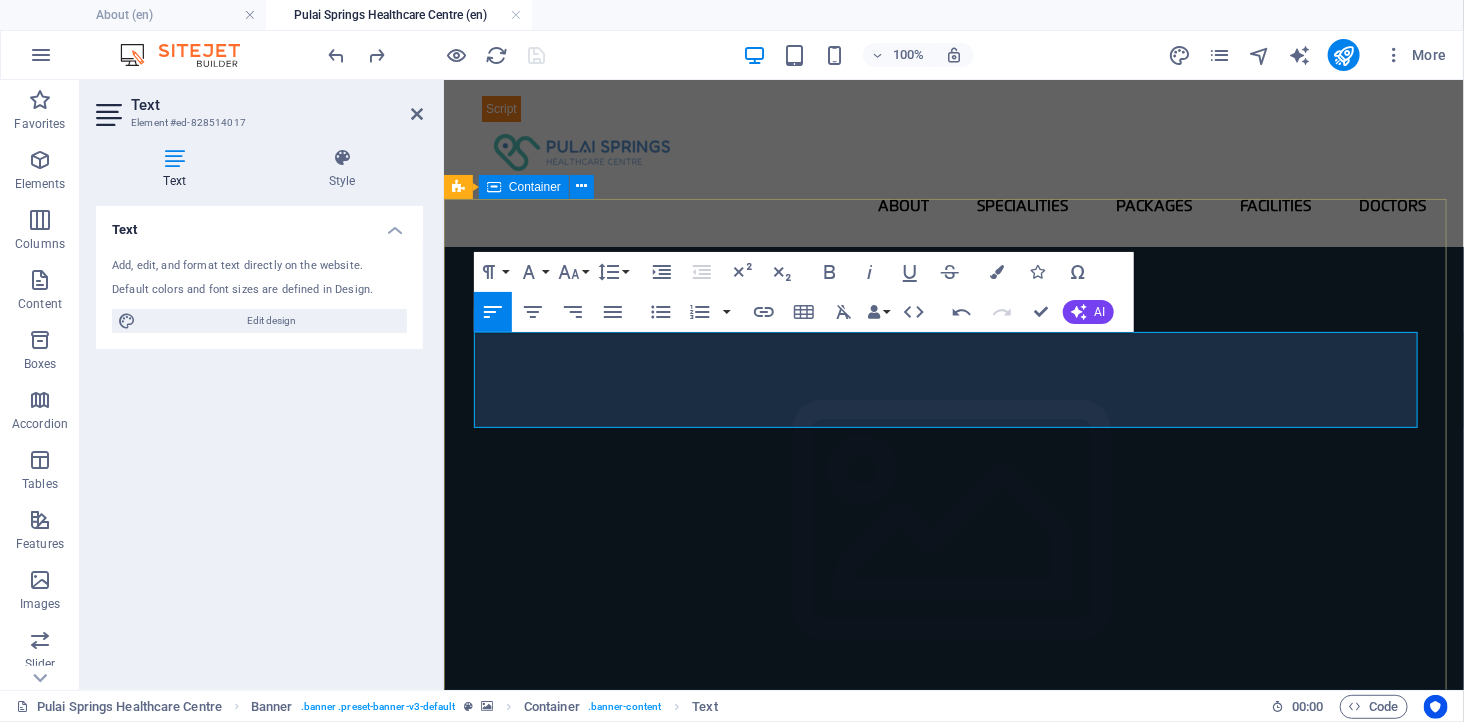 click on "Welcome to Pulai Springs Healthcare Centre (PSHC) Why Choose Pulai Springs Healthcare Centre? Efficient outpatient care with minimal wait times Integrated diagnostics and medical consultation under one roof Licensed Ambulatory Care Centre in Johor Bahru Experienced, board-certified medical specialists Calm, resort-inspired environment for patient comfort" at bounding box center (953, 1456) 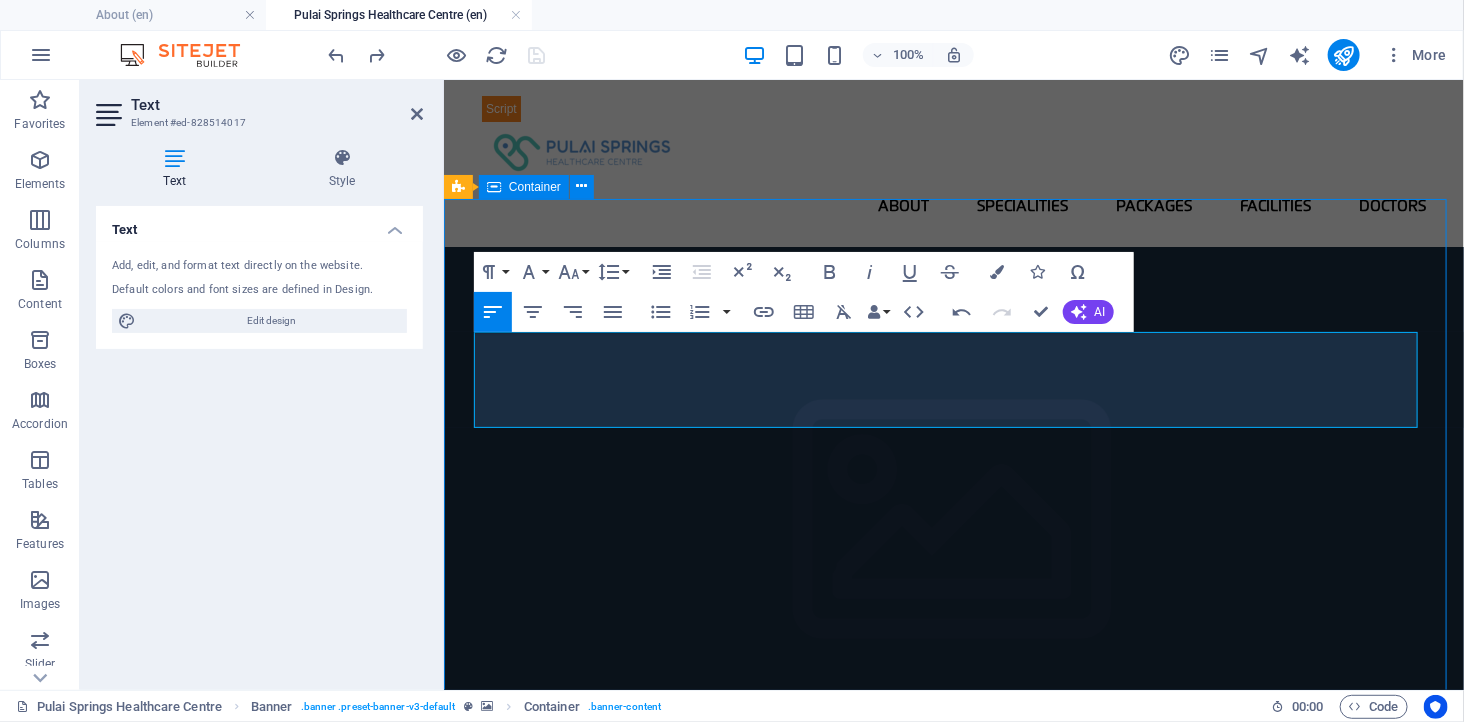 click on "Welcome to Pulai Springs Healthcare Centre (PSHC) Why Choose Pulai Springs Healthcare Centre? Efficient outpatient care with minimal wait times Integrated diagnostics and medical consultation under one roof Licensed Ambulatory Care Centre in Johor Bahru Experienced, board-certified medical specialists Calm, resort-inspired environment for patient comfort" at bounding box center [953, 1456] 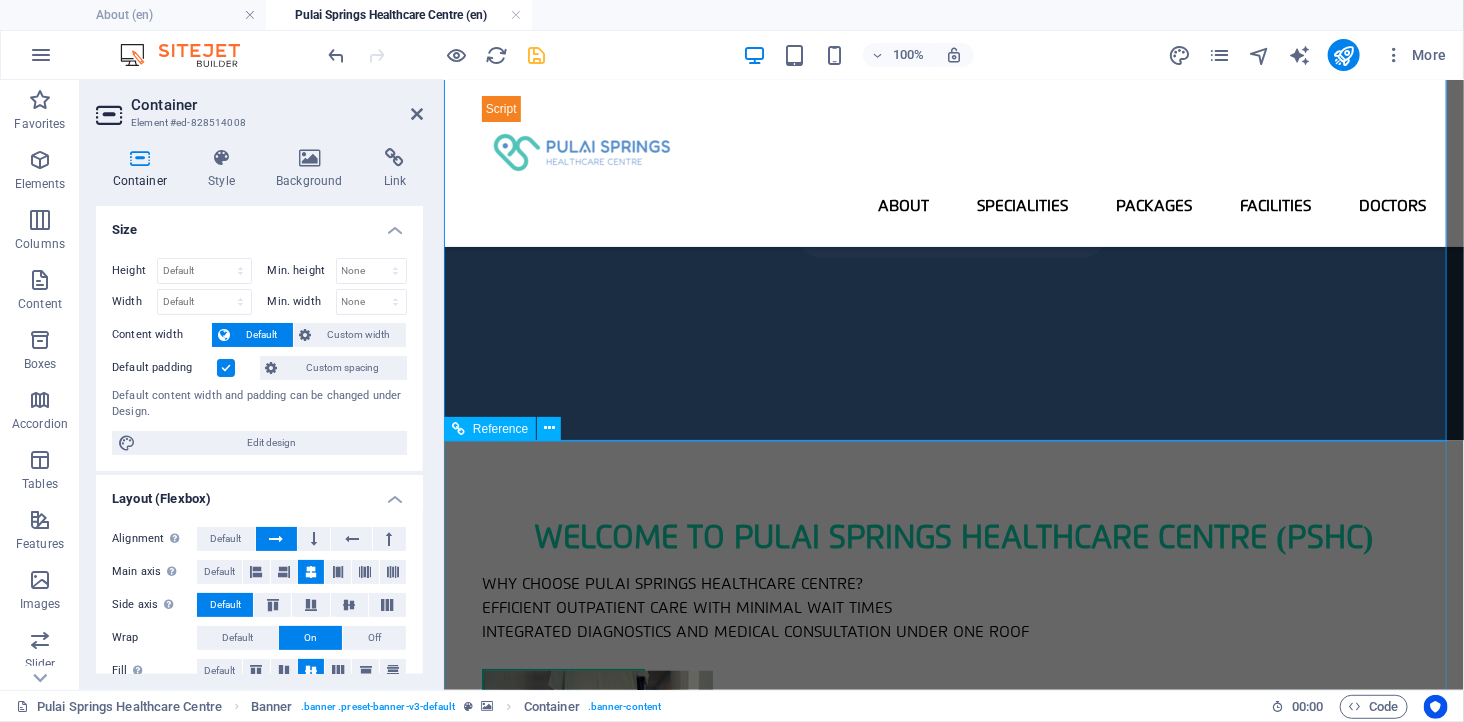 scroll, scrollTop: 111, scrollLeft: 0, axis: vertical 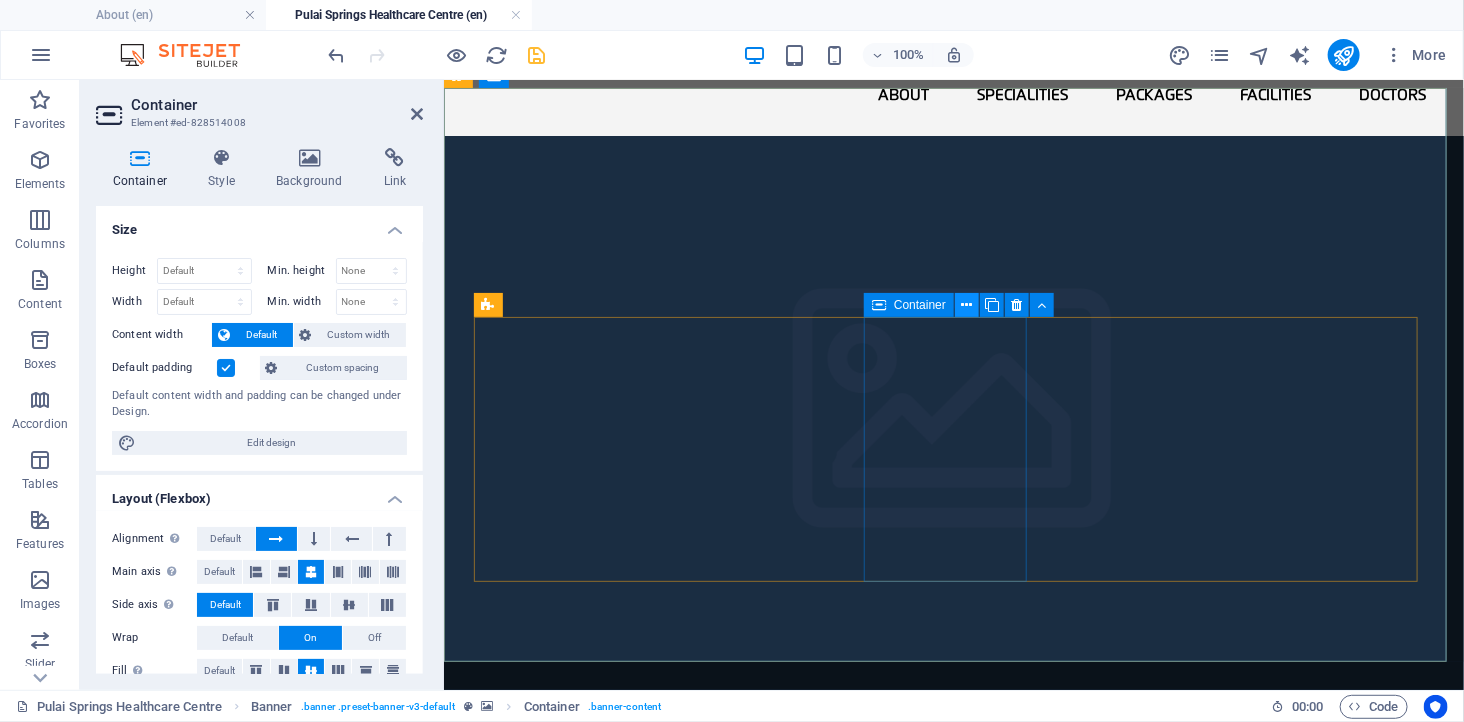 click at bounding box center (967, 305) 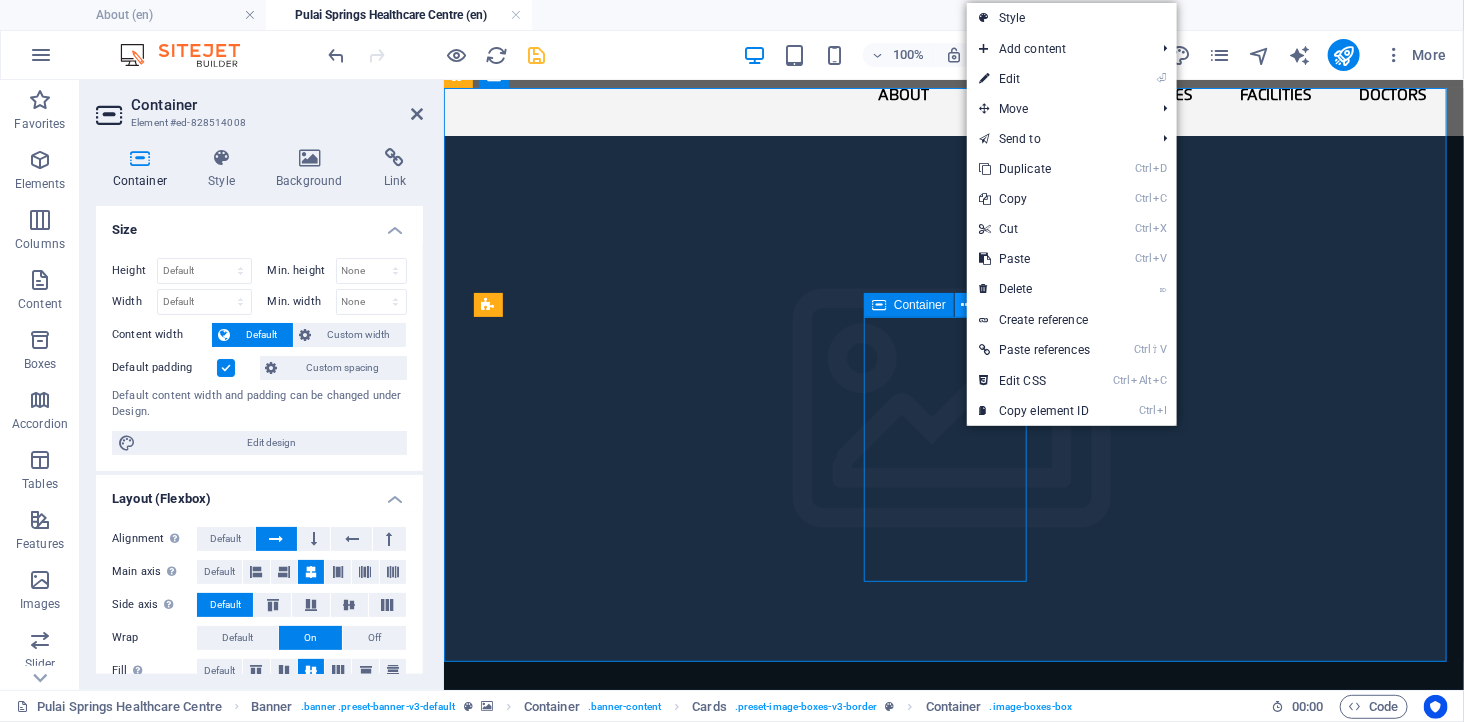 click at bounding box center (967, 305) 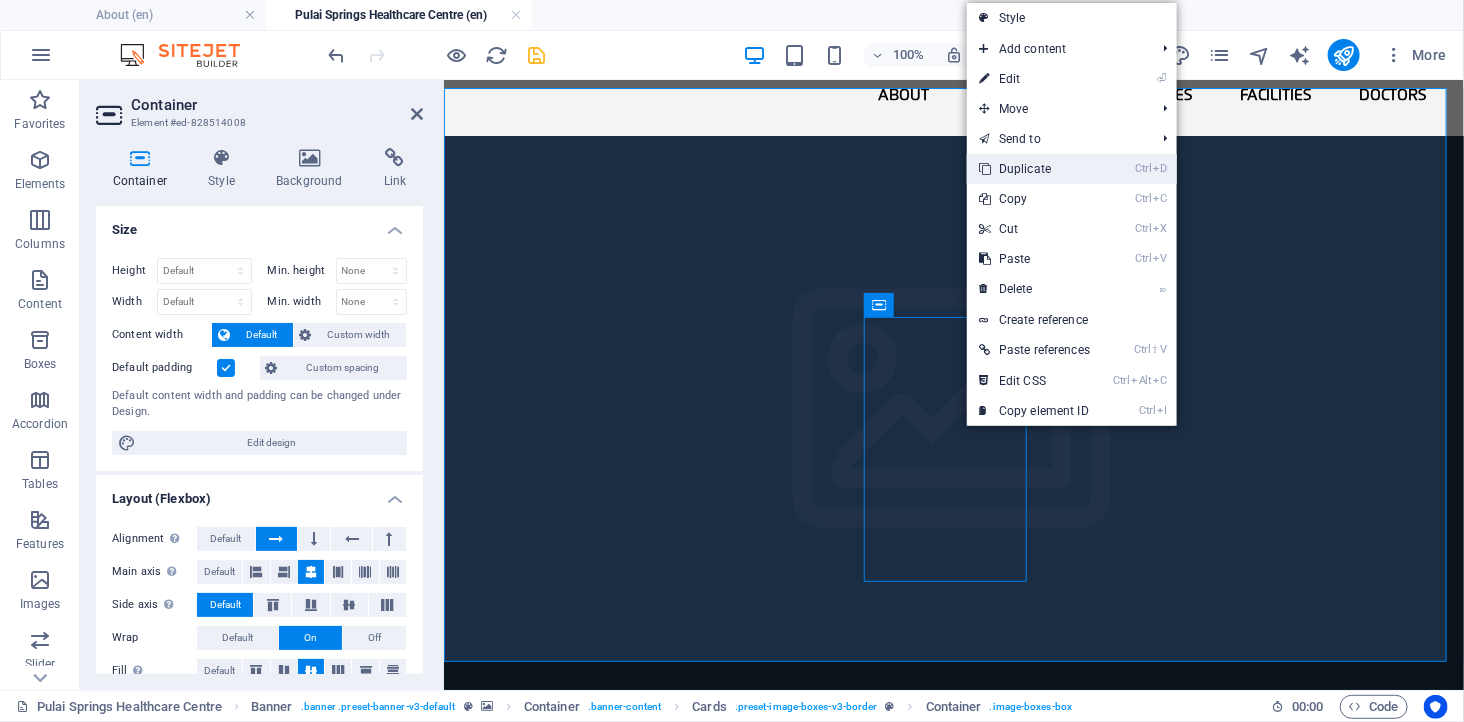click on "Ctrl D  Duplicate" at bounding box center [1034, 169] 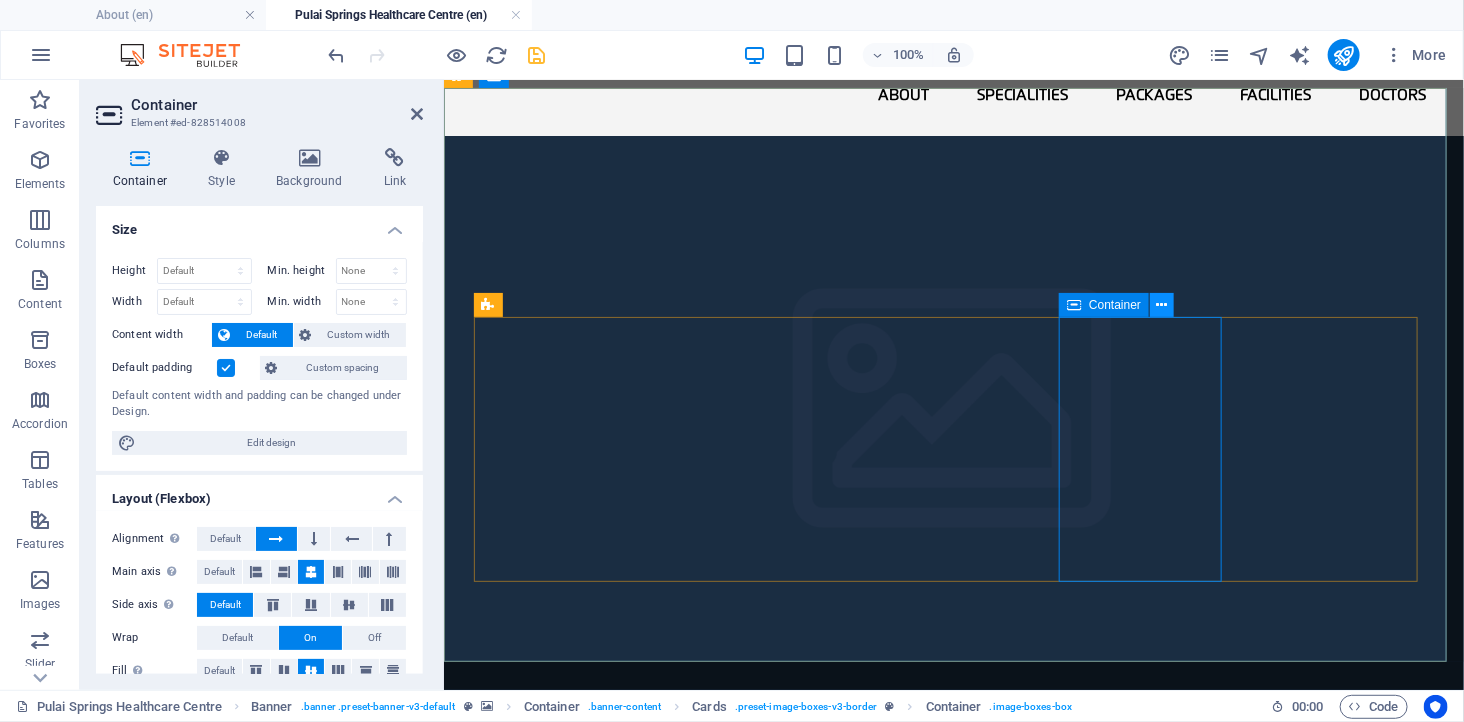 click at bounding box center [1162, 305] 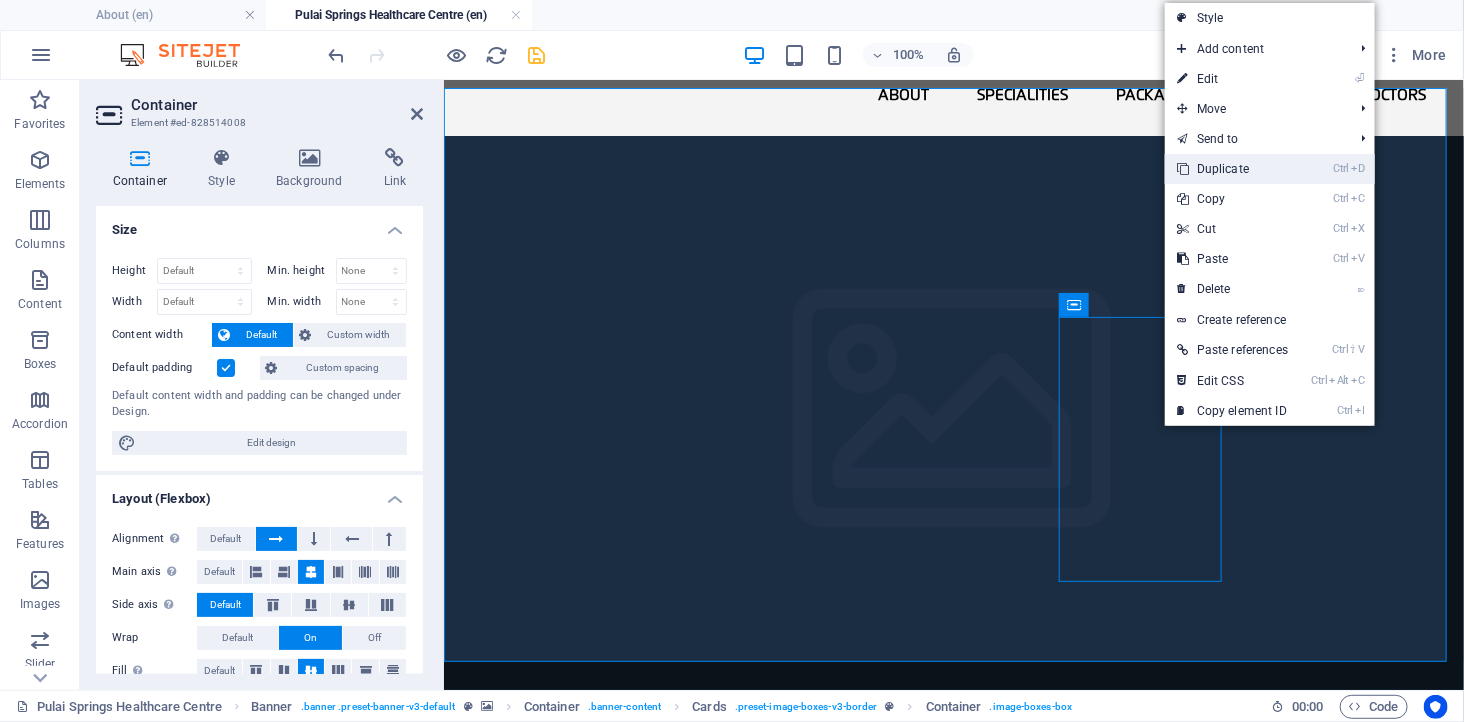 click on "Ctrl D  Duplicate" at bounding box center [1232, 169] 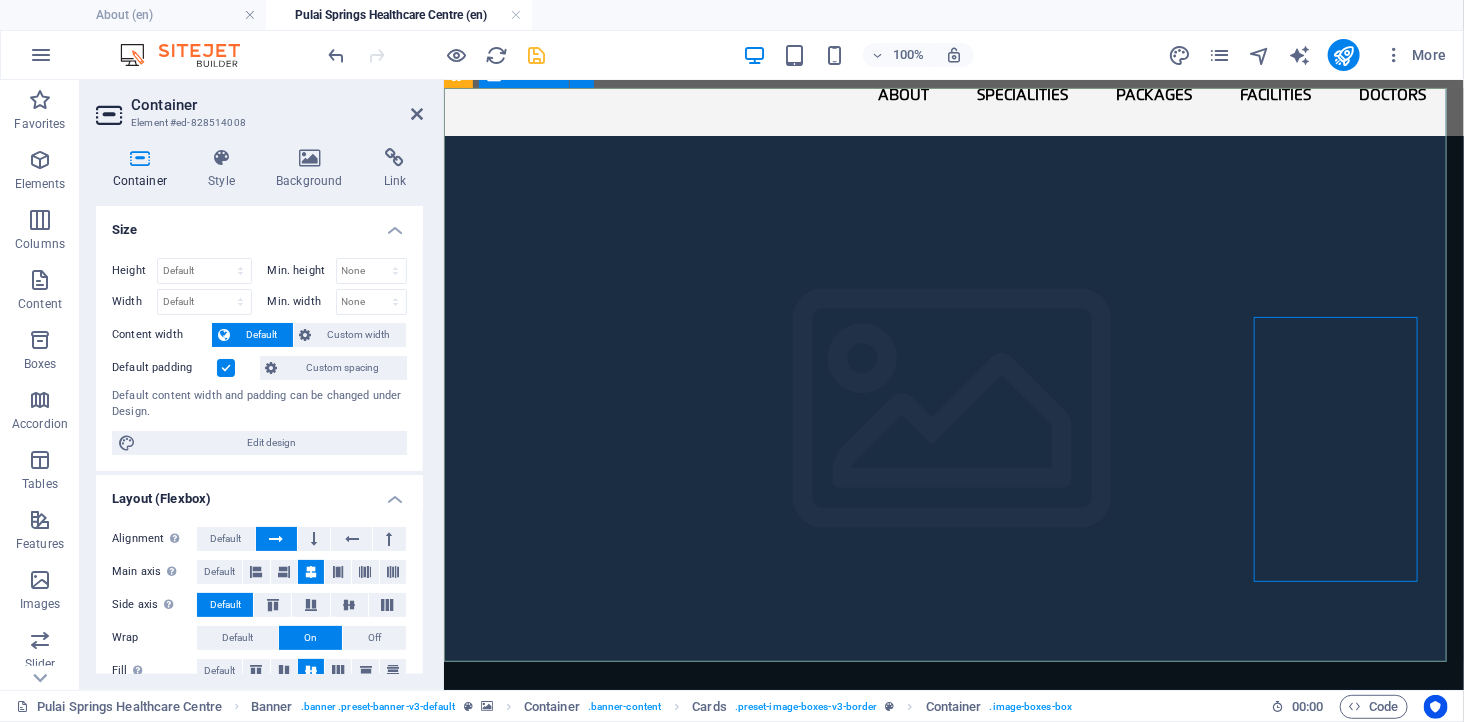 click on "Welcome to Pulai Springs Healthcare Centre (PSHC) Why Choose Pulai Springs Healthcare Centre? Efficient outpatient care with minimal wait times Integrated diagnostics and medical consultation under one roof Licensed Ambulatory Care Centre in Johor Bahru Experienced, board-certified medical specialists Calm, resort-inspired environment for patient comfort Calm, resort-inspired environment for patient comfort Calm, resort-inspired environment for patient comfort" at bounding box center [953, 1623] 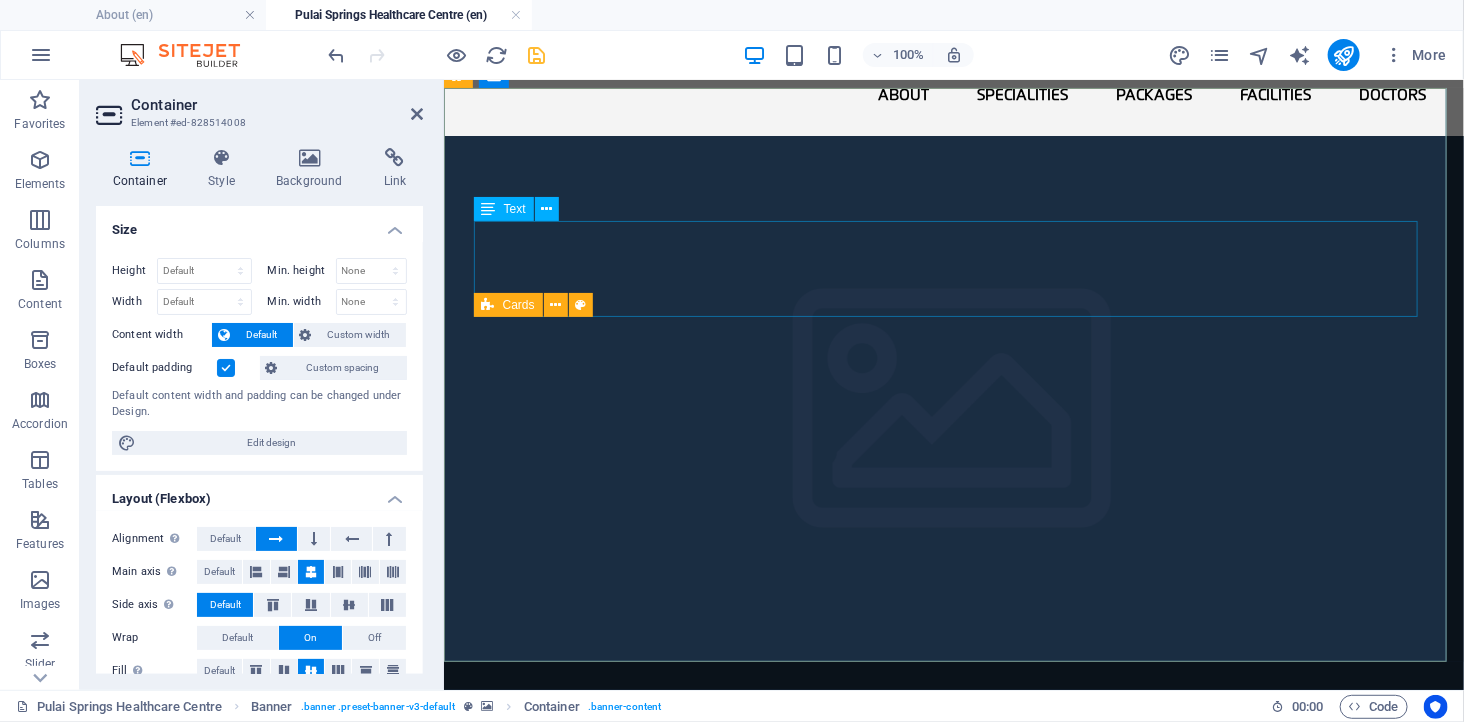 click on "Why Choose Pulai Springs Healthcare Centre? Efficient outpatient care with minimal wait times Integrated diagnostics and medical consultation under one roof" at bounding box center (953, 890) 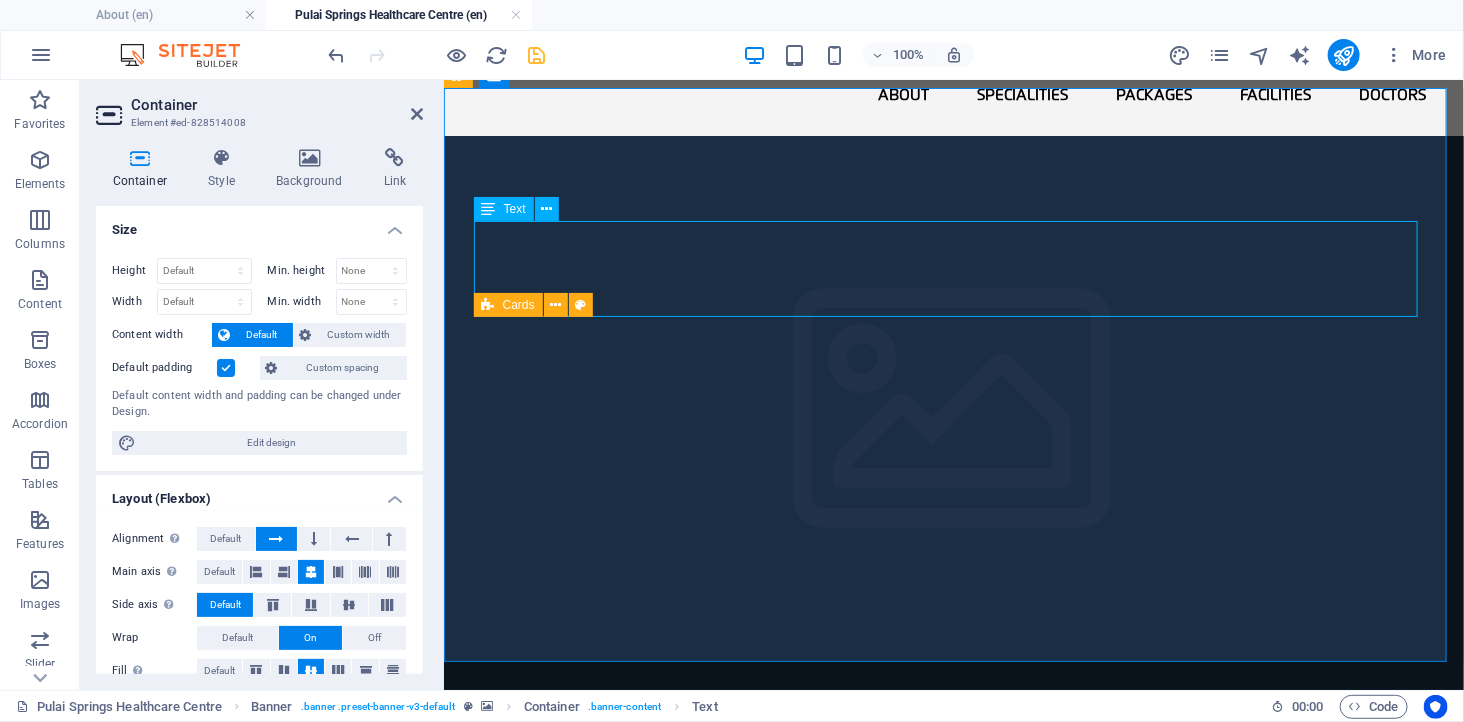 click on "Why Choose Pulai Springs Healthcare Centre? Efficient outpatient care with minimal wait times Integrated diagnostics and medical consultation under one roof" at bounding box center (953, 890) 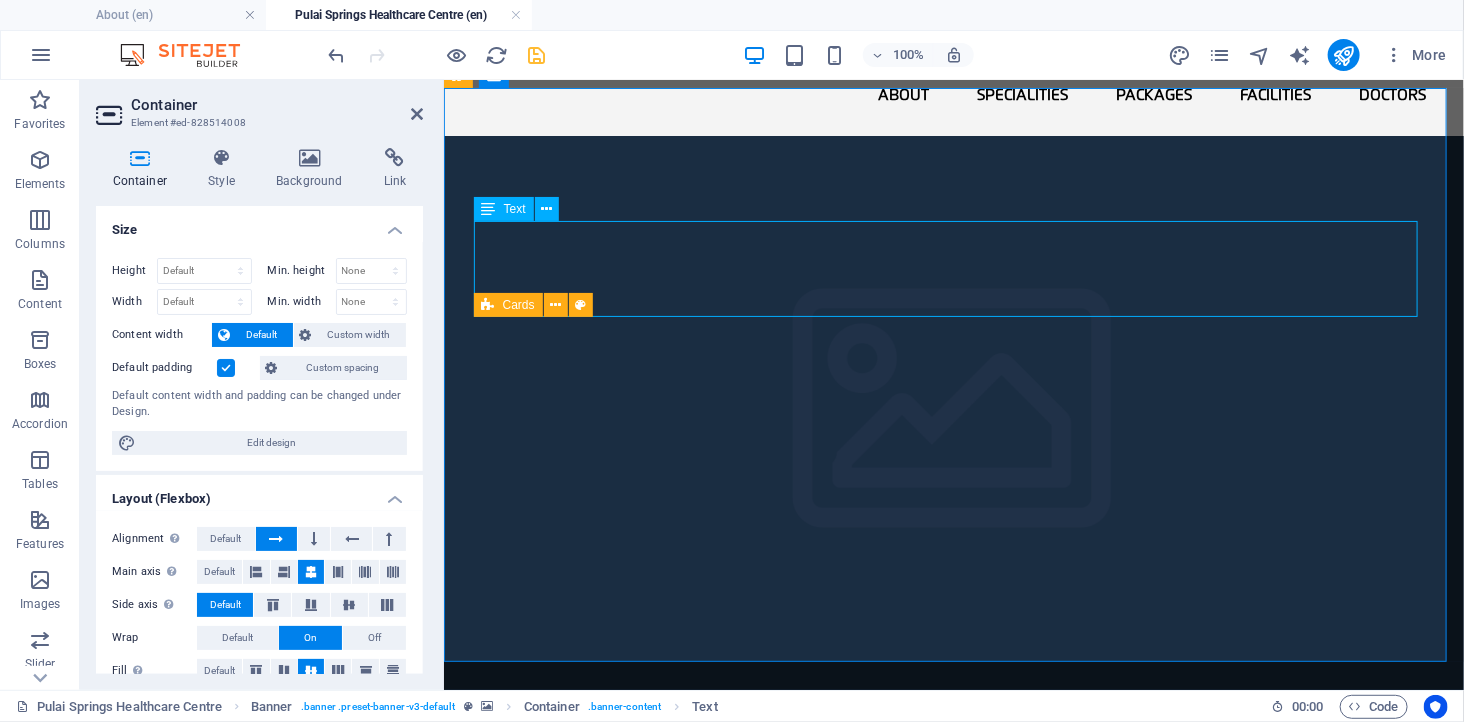 click on "Why Choose Pulai Springs Healthcare Centre? Efficient outpatient care with minimal wait times Integrated diagnostics and medical consultation under one roof" at bounding box center (953, 890) 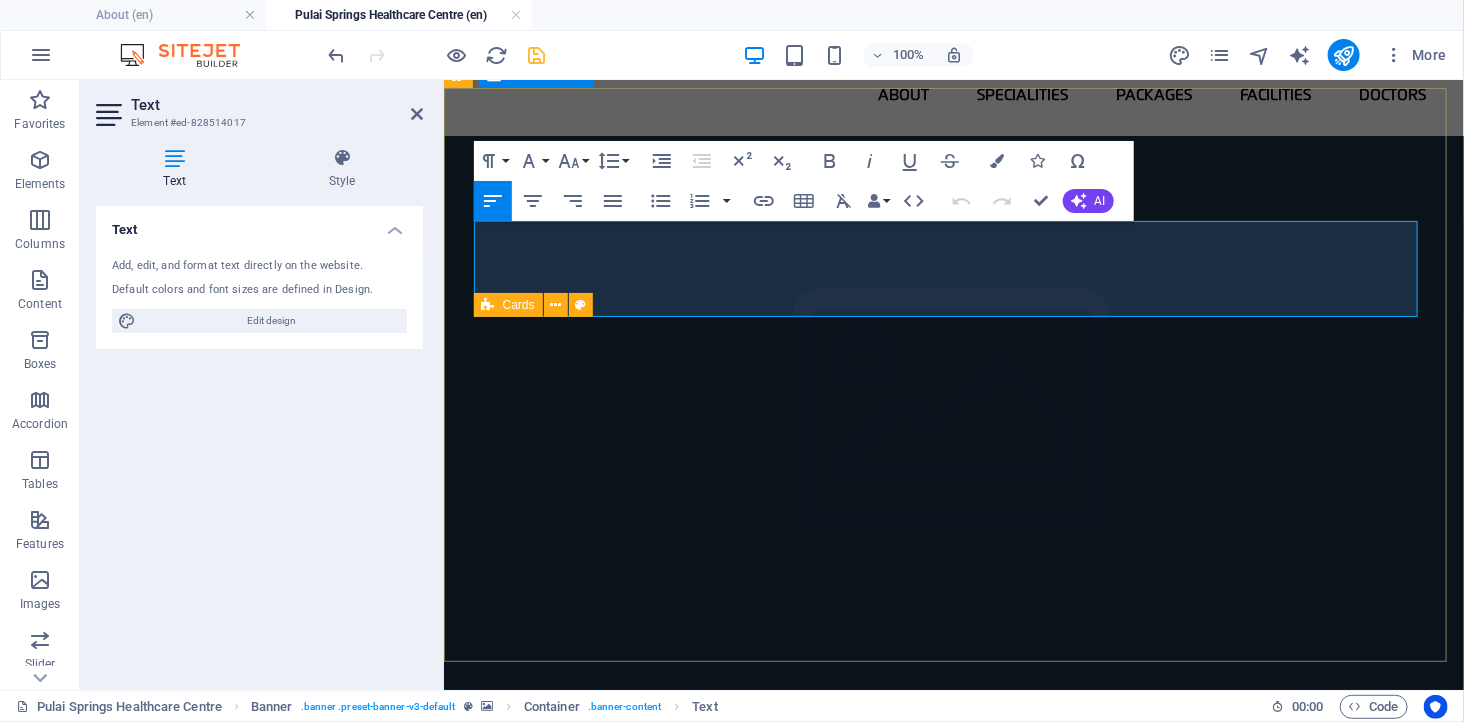 drag, startPoint x: 1039, startPoint y: 280, endPoint x: 446, endPoint y: 250, distance: 593.75836 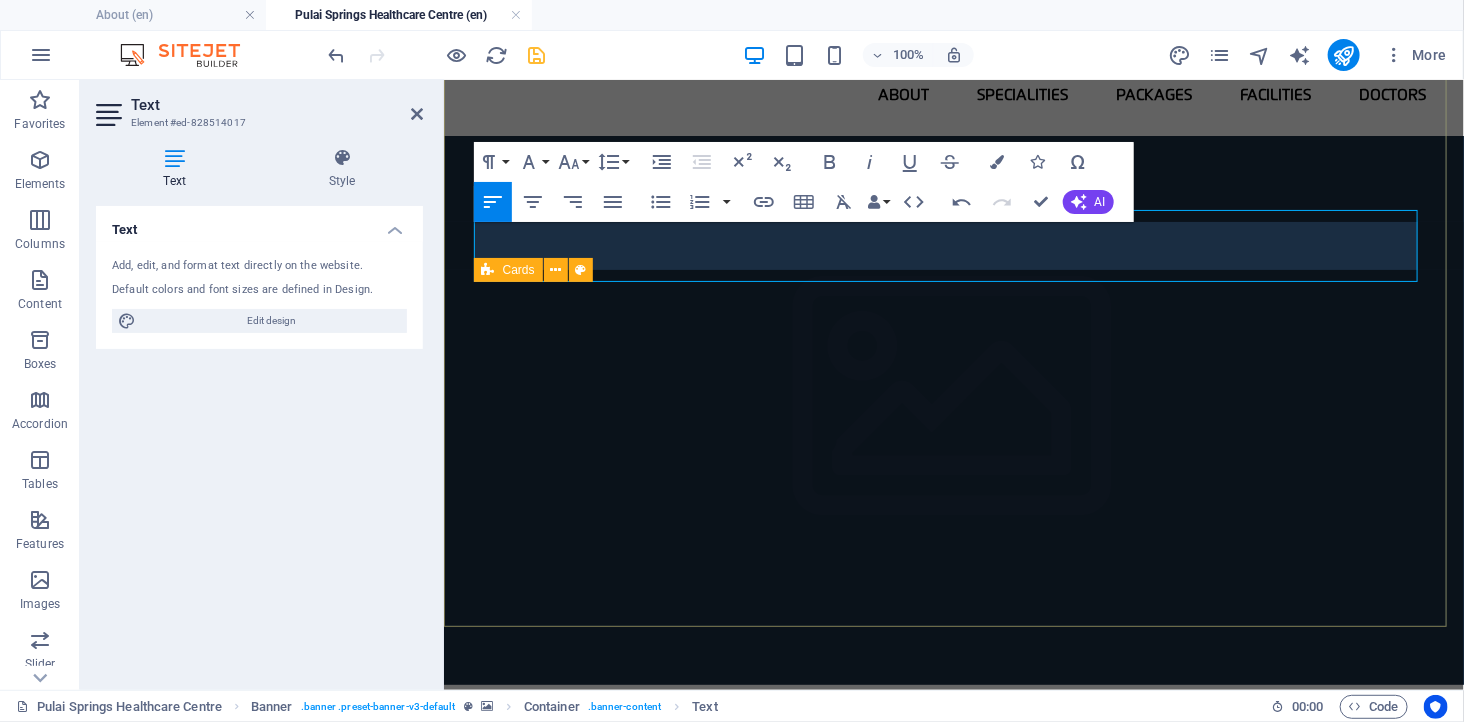 scroll, scrollTop: 122, scrollLeft: 0, axis: vertical 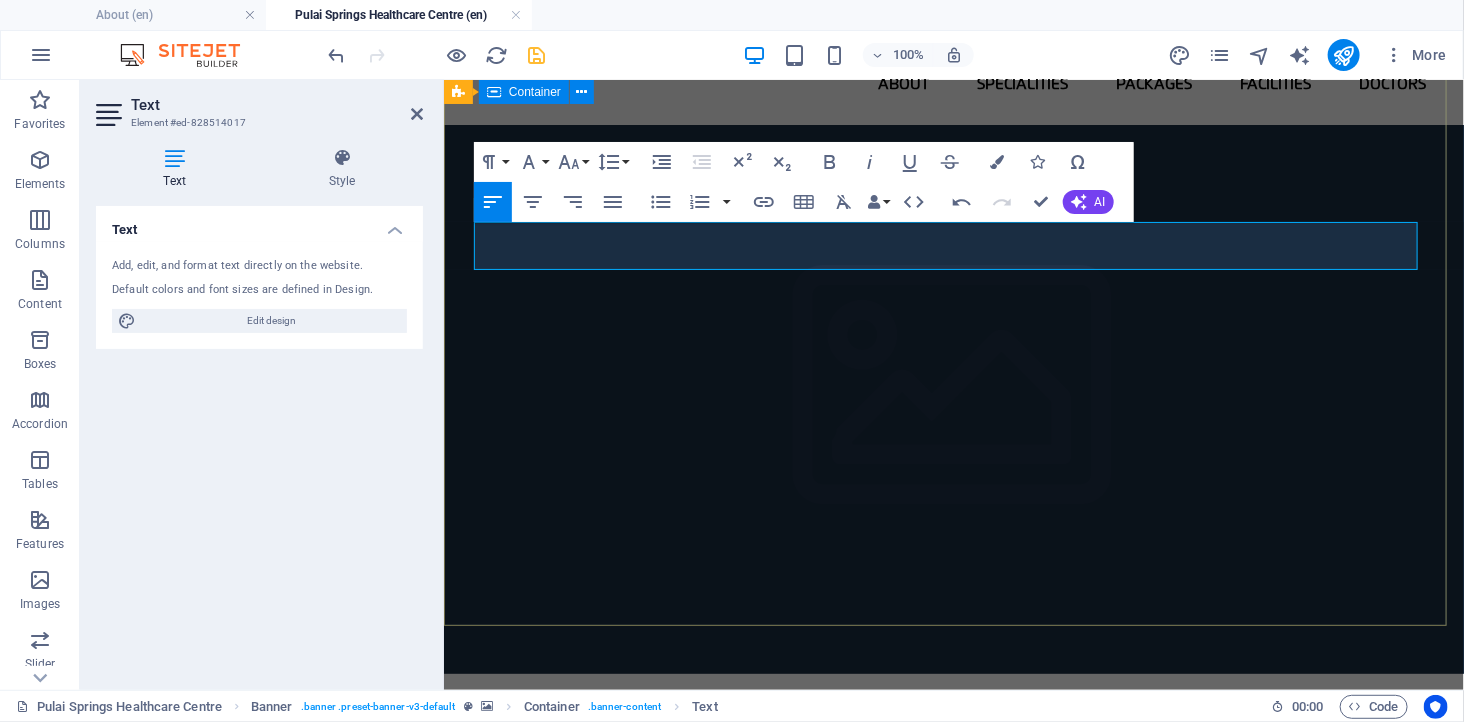 click on "Welcome to Pulai Springs Healthcare Centre (PSHC) Why Choose Pulai Springs Healthcare Centre? Licensed Ambulatory Care Centre in Johor Bahru Experienced, board-certified medical specialists Calm, resort-inspired environment for patient comfort Calm, resort-inspired environment for patient comfort Calm, resort-inspired environment for patient comfort" at bounding box center (953, 1563) 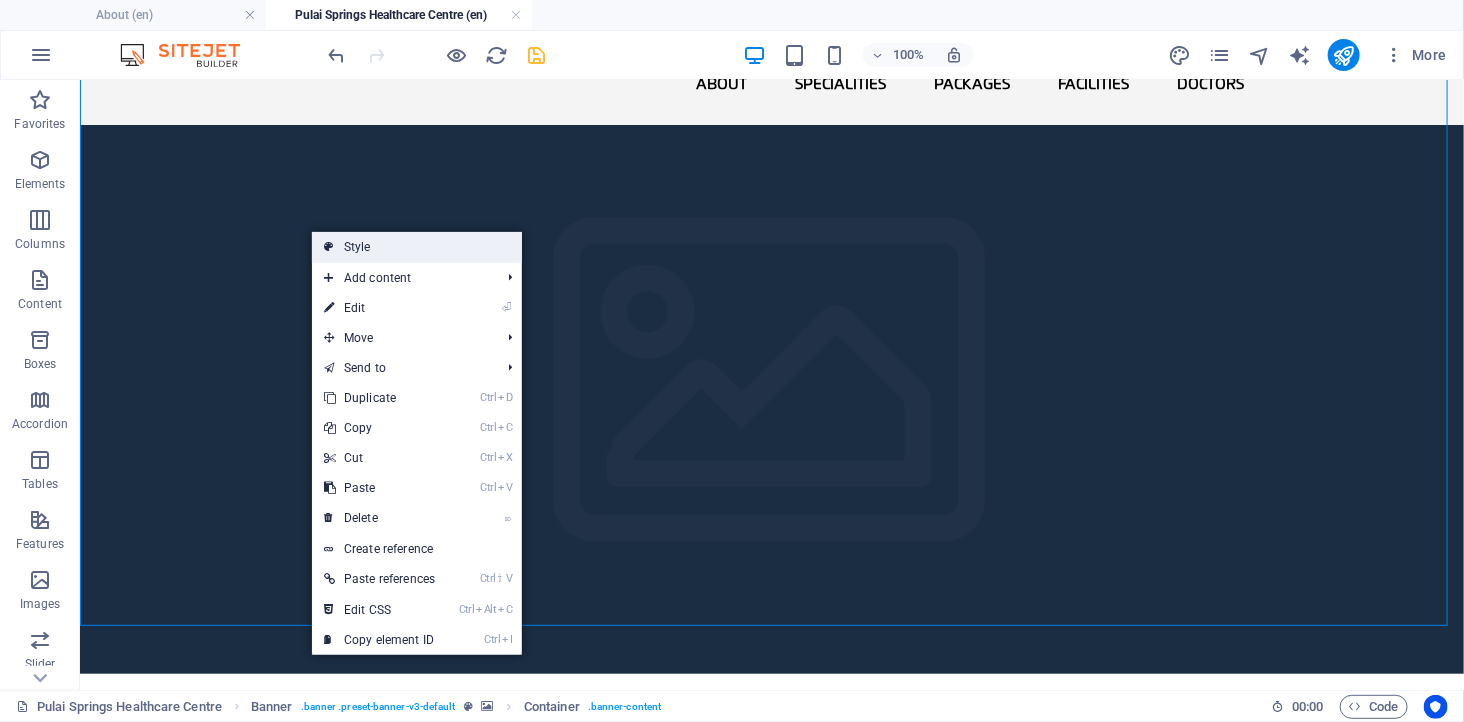 click on "Style" at bounding box center (417, 247) 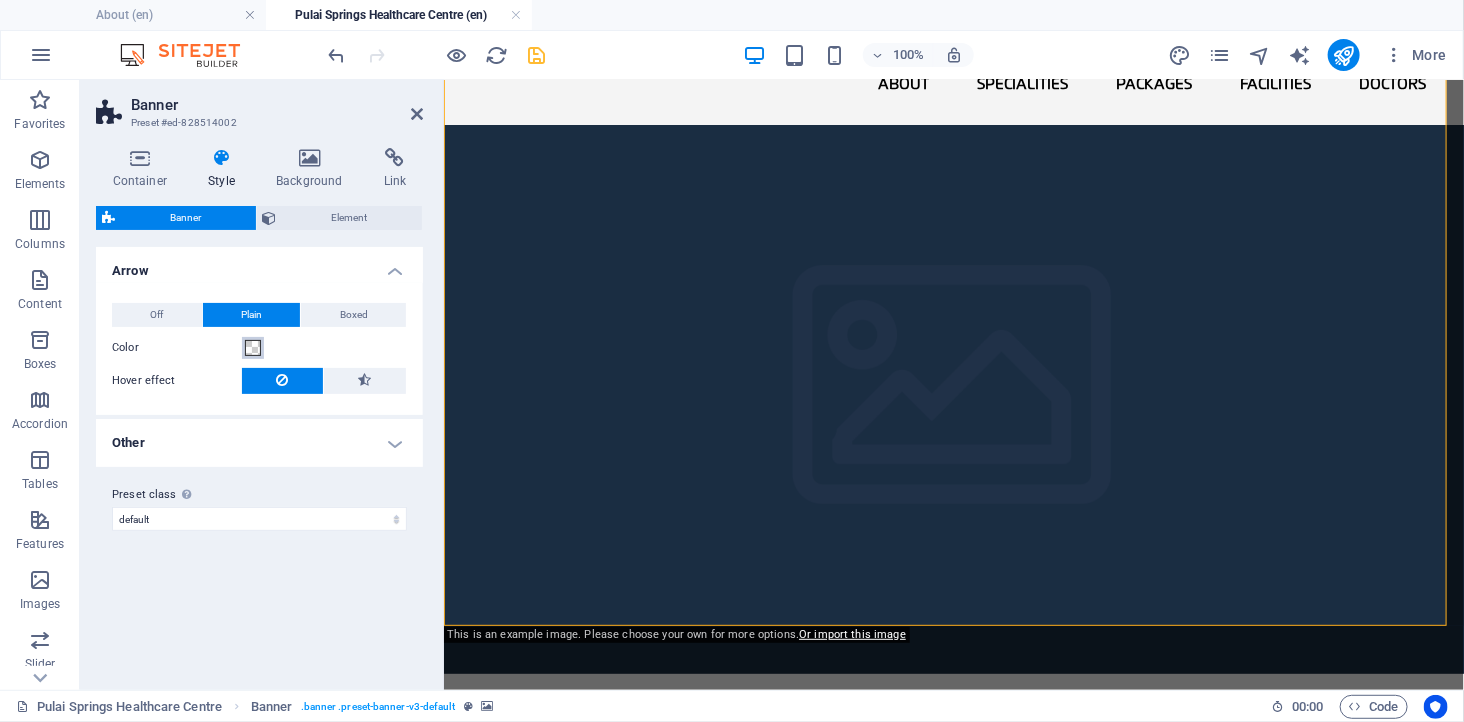 click at bounding box center [253, 348] 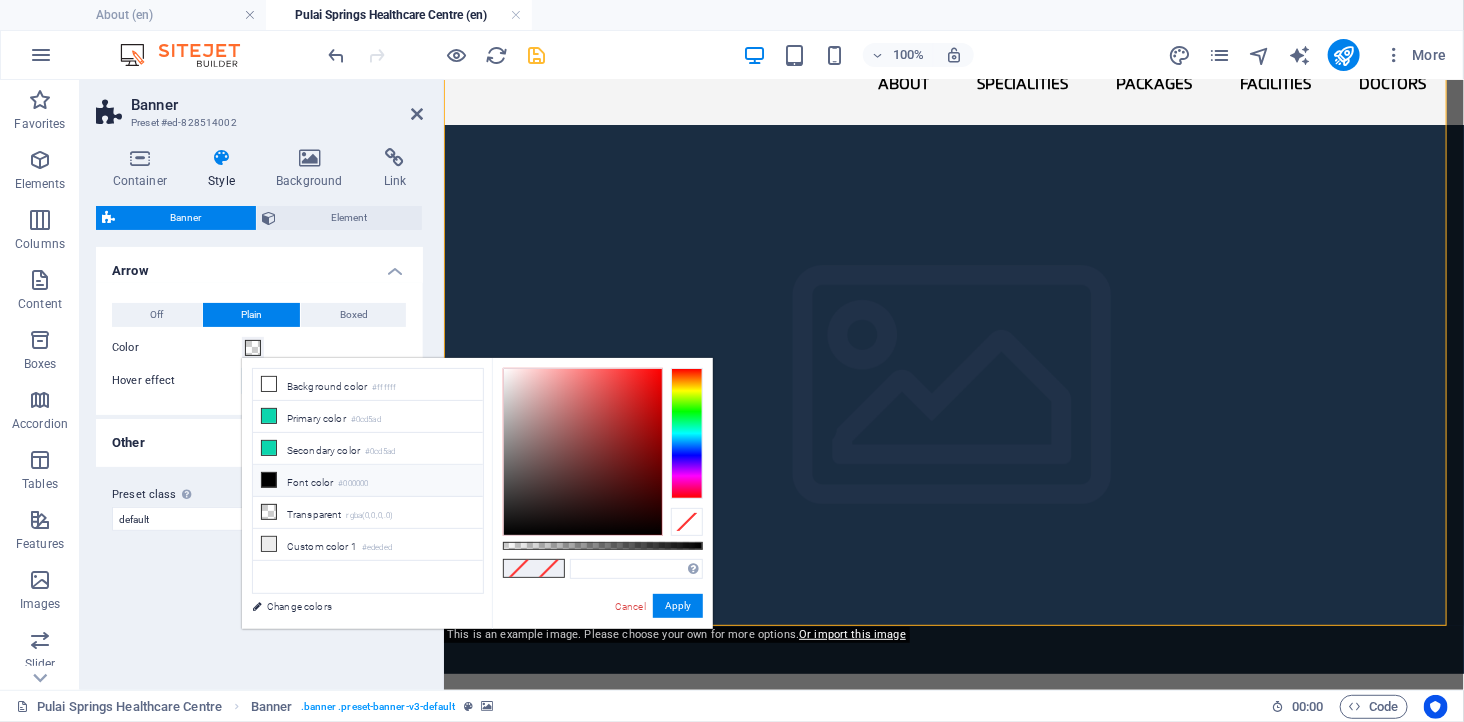 click on "Font color
#000000" at bounding box center (368, 481) 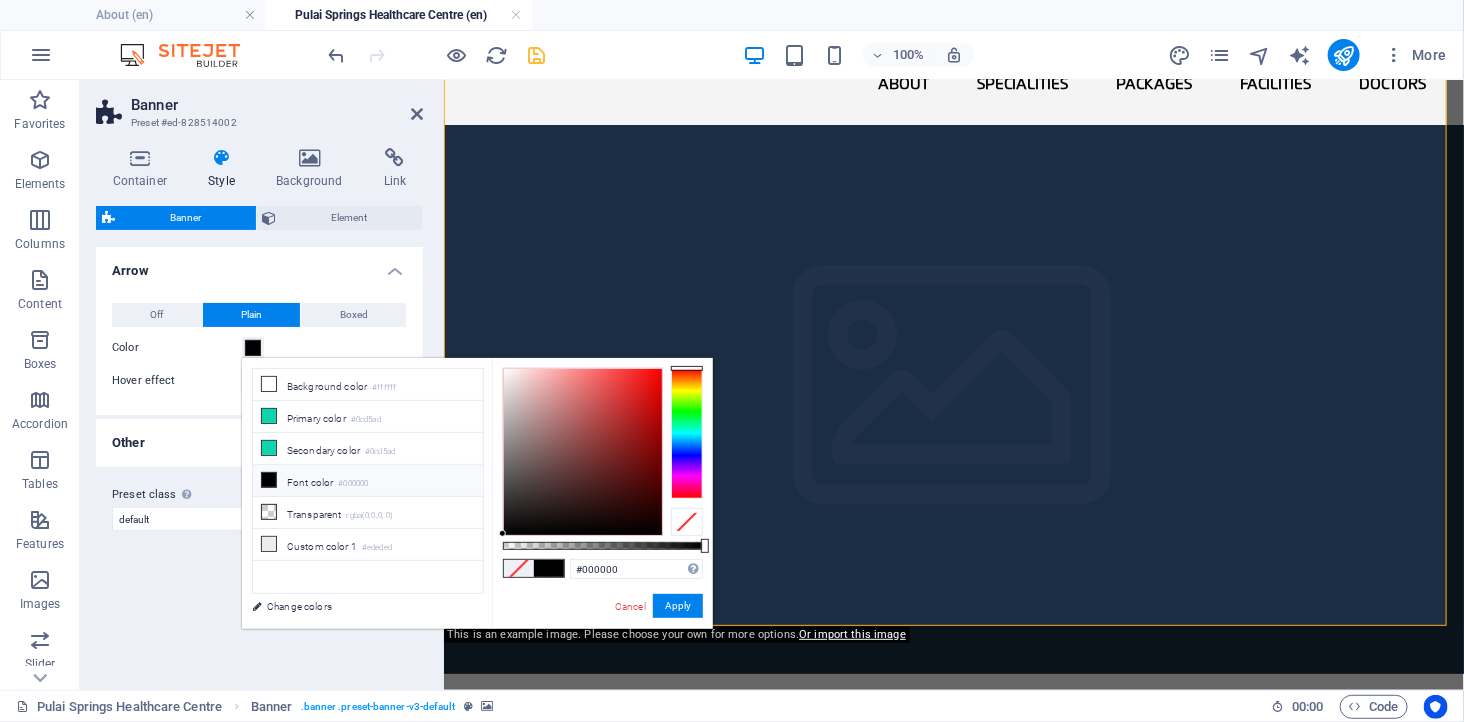 click on "Font color
#000000" at bounding box center [368, 481] 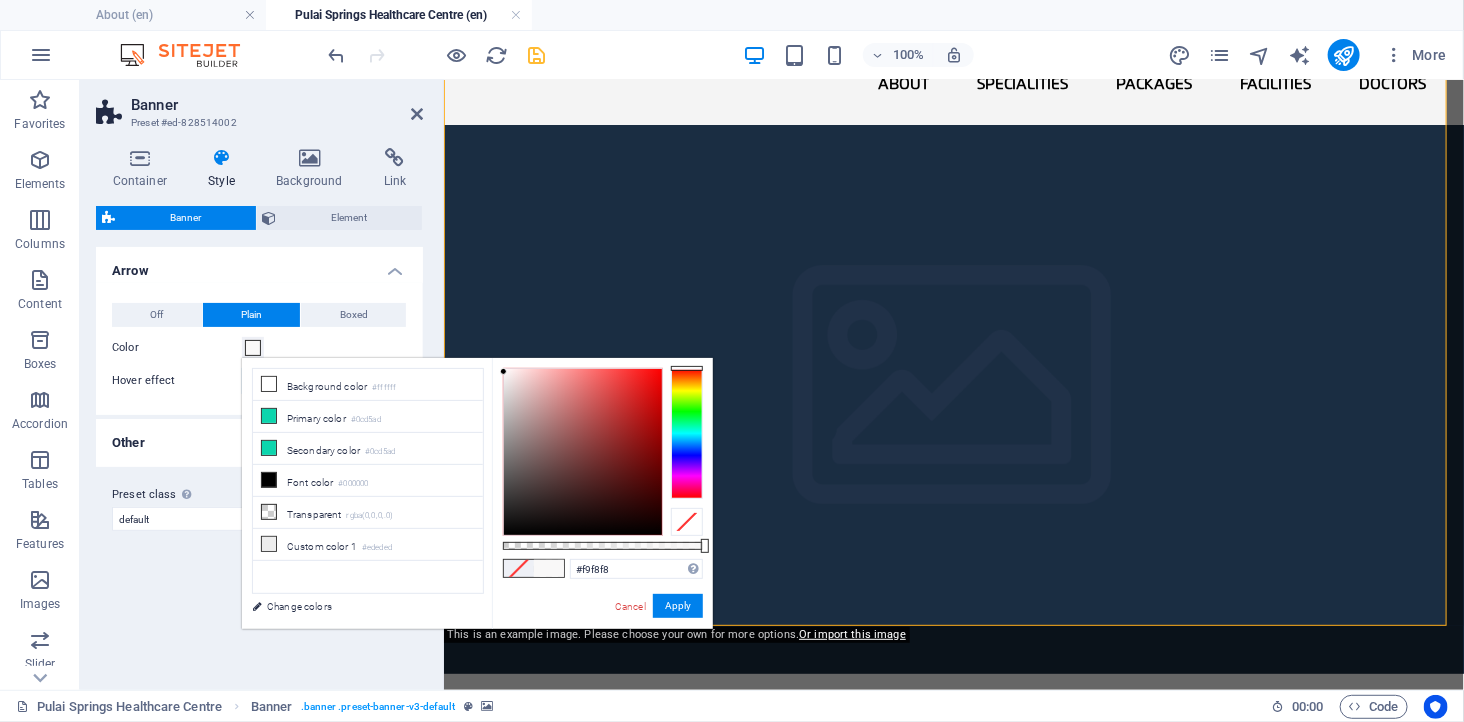 type on "#f9f9f9" 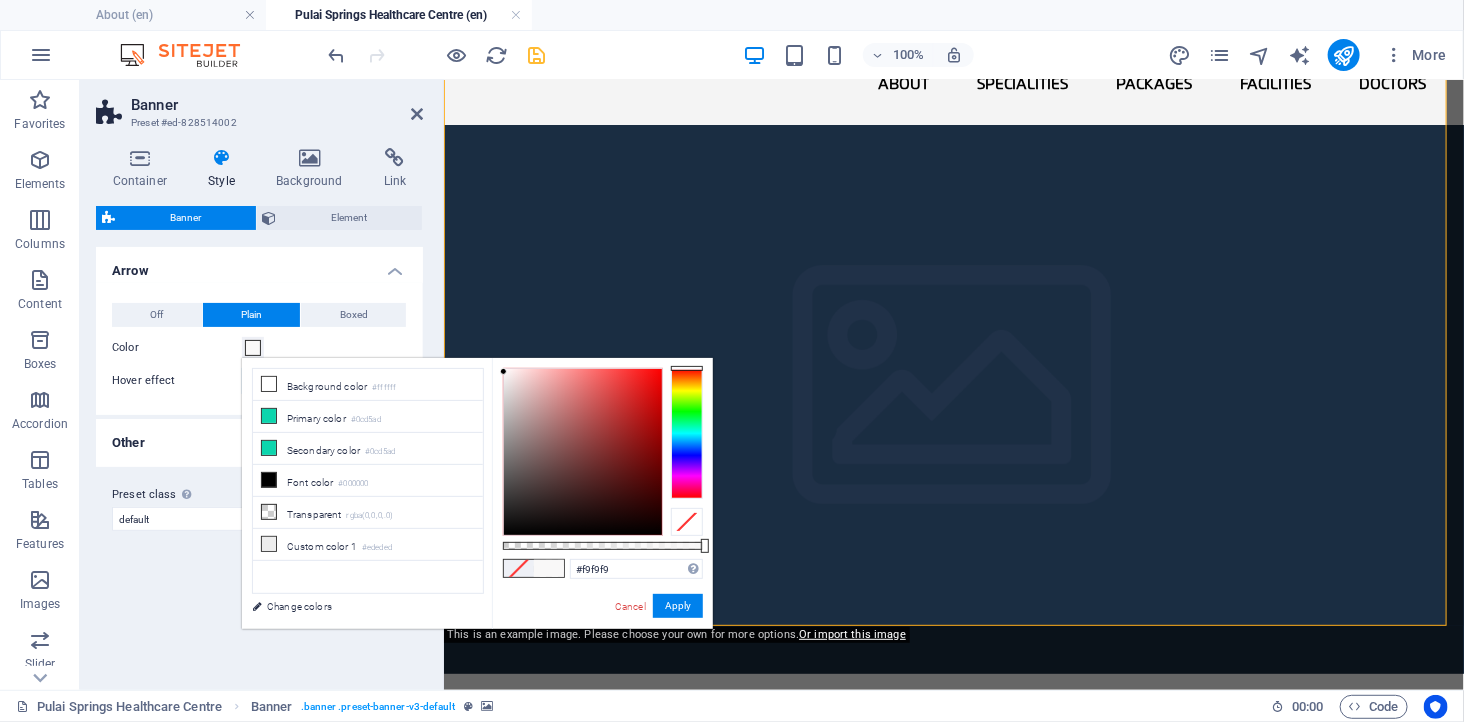 drag, startPoint x: 508, startPoint y: 515, endPoint x: 501, endPoint y: 372, distance: 143.17122 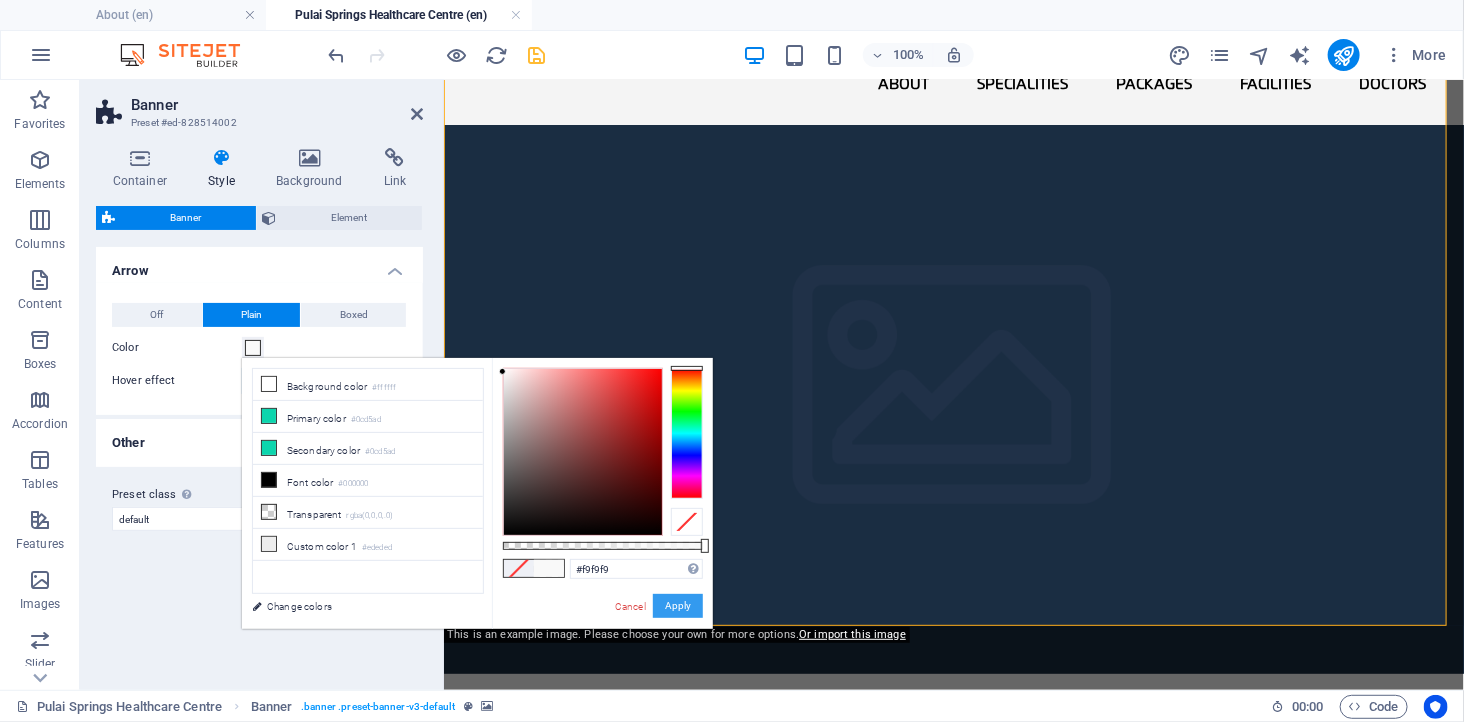 click on "Apply" at bounding box center (678, 606) 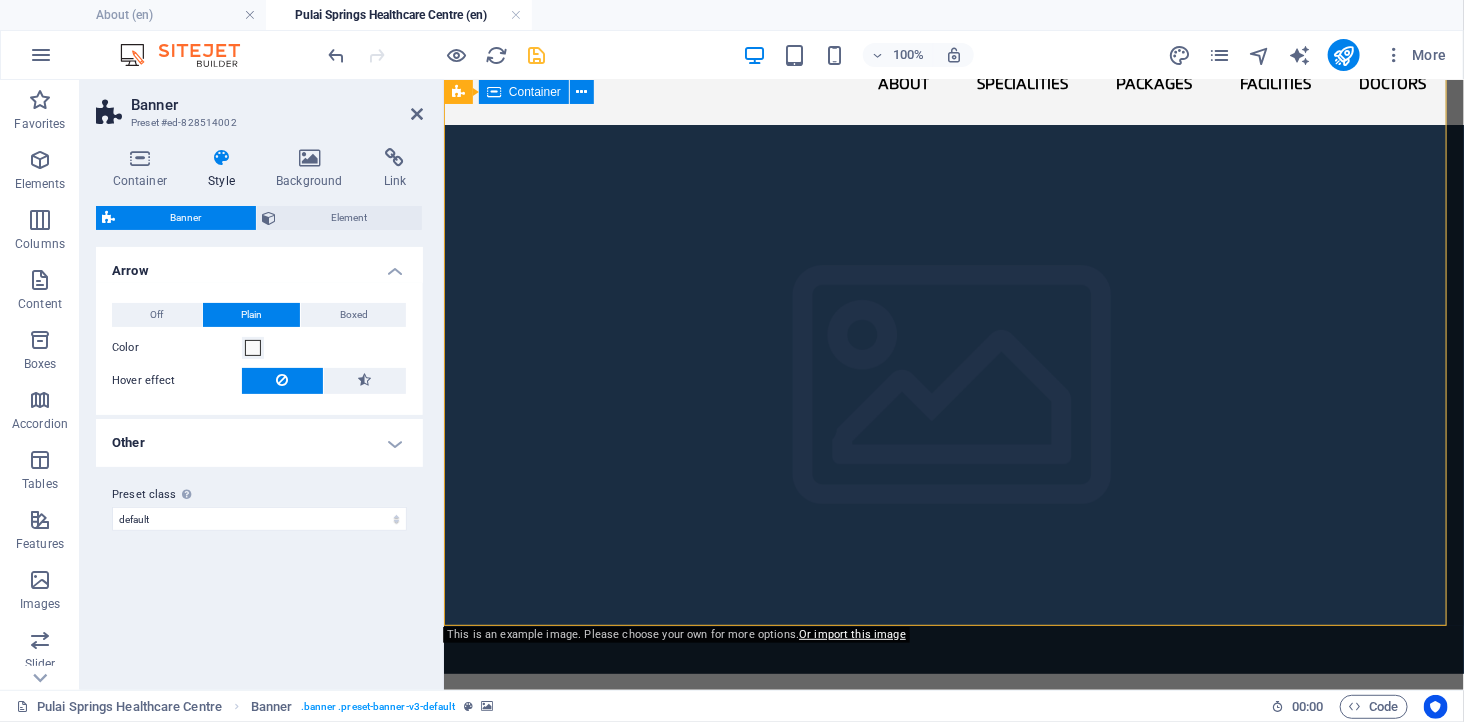 click on "Welcome to Pulai Springs Healthcare Centre (PSHC) Why Choose Pulai Springs Healthcare Centre? Licensed Ambulatory Care Centre in Johor Bahru Experienced, board-certified medical specialists Calm, resort-inspired environment for patient comfort Calm, resort-inspired environment for patient comfort Calm, resort-inspired environment for patient comfort" at bounding box center (953, 1563) 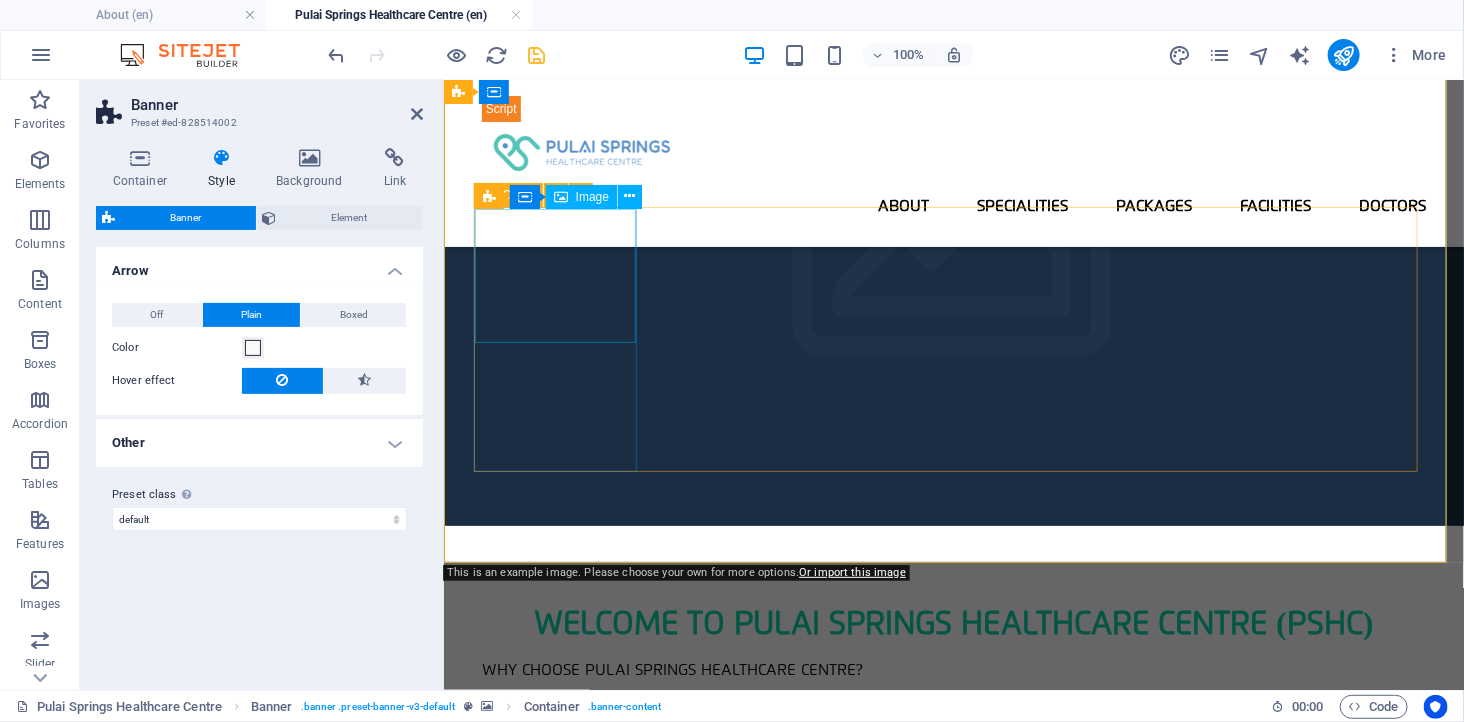 scroll, scrollTop: 0, scrollLeft: 0, axis: both 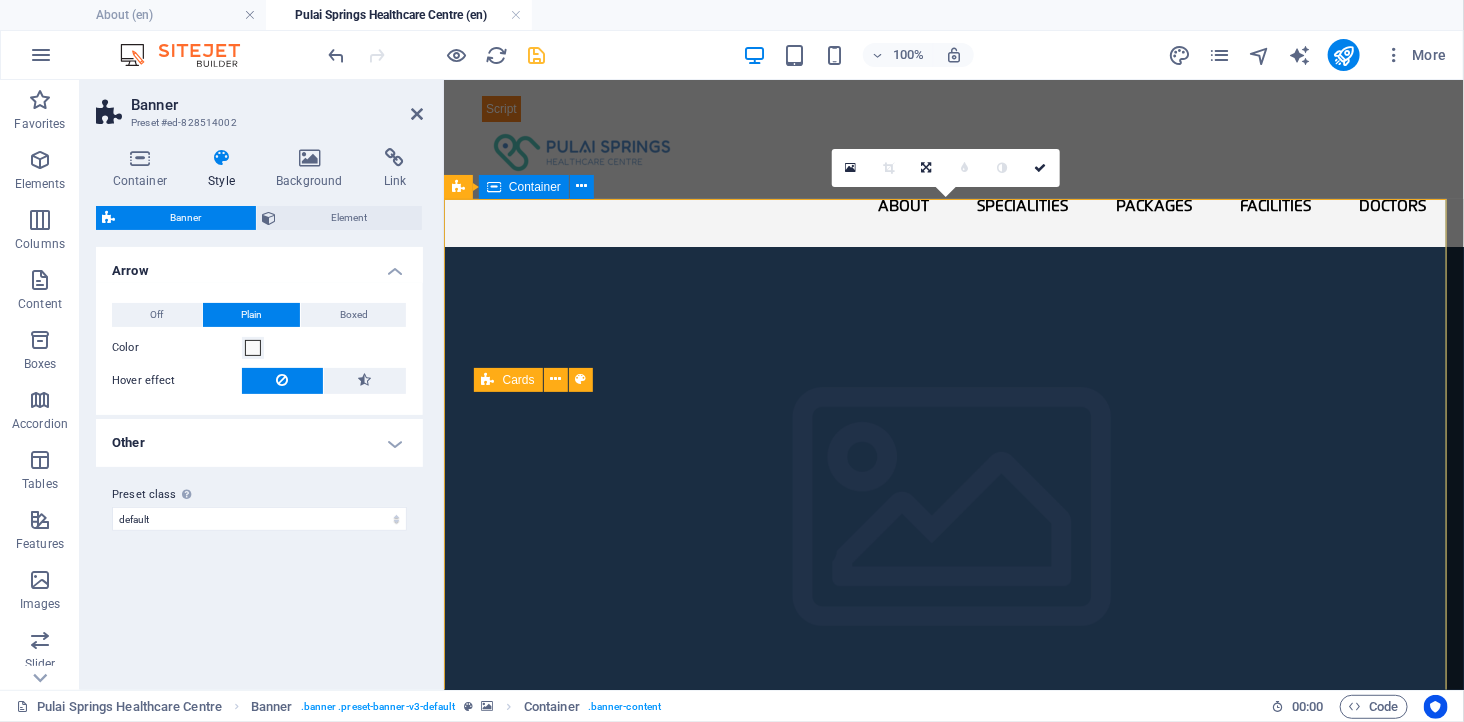 click on "Welcome to Pulai Springs Healthcare Centre (PSHC) Why Choose Pulai Springs Healthcare Centre? Licensed Ambulatory Care Centre in Johor Bahru Experienced, board-certified medical specialists Calm, resort-inspired environment for patient comfort Calm, resort-inspired environment for patient comfort Calm, resort-inspired environment for patient comfort" at bounding box center (953, 1685) 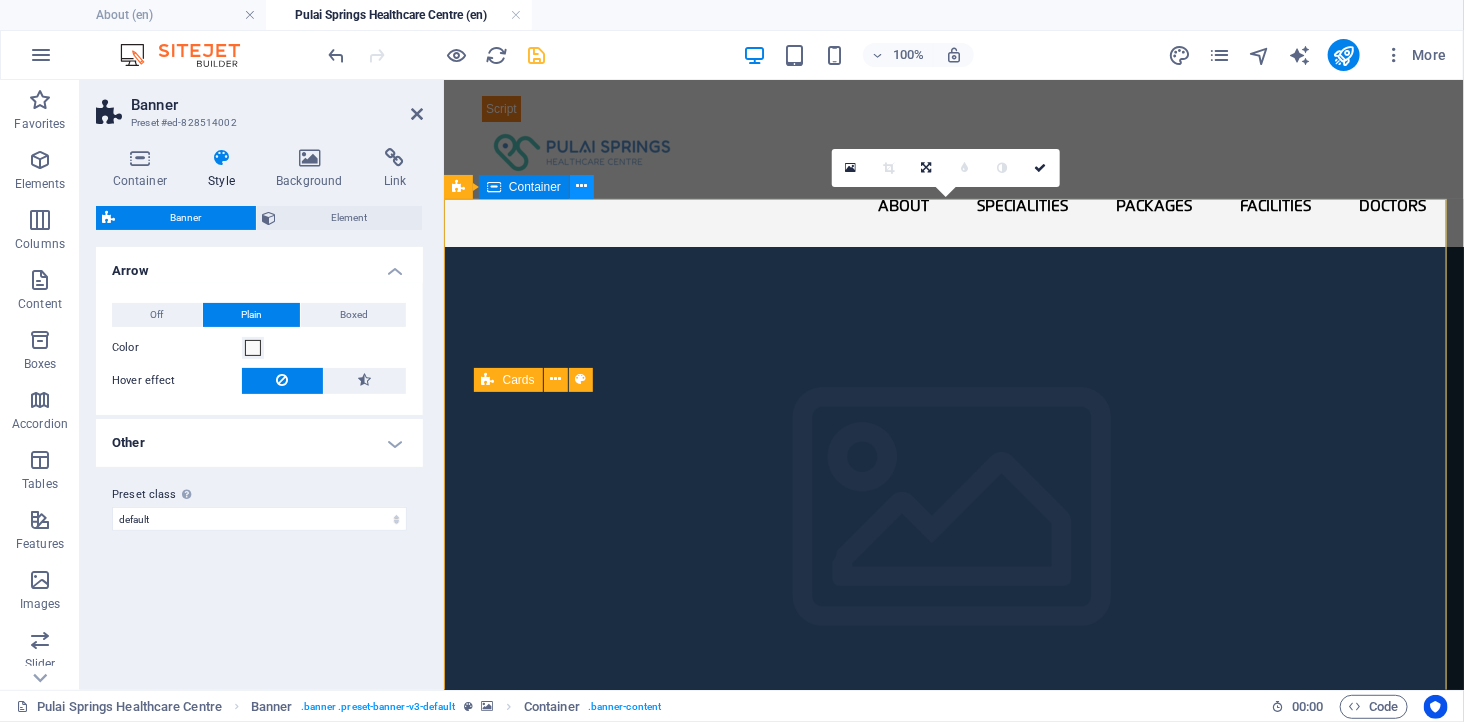 click at bounding box center [582, 186] 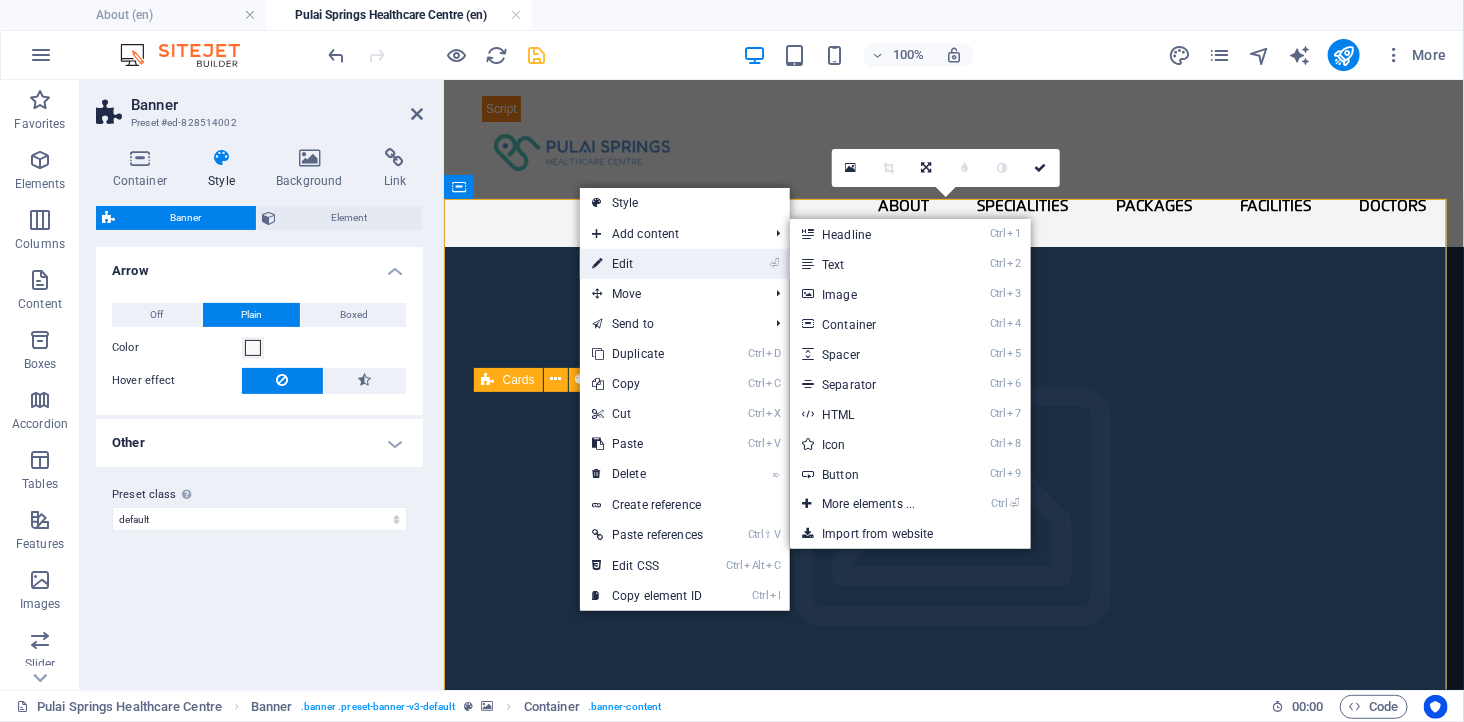 click on "⏎  Edit" at bounding box center [647, 264] 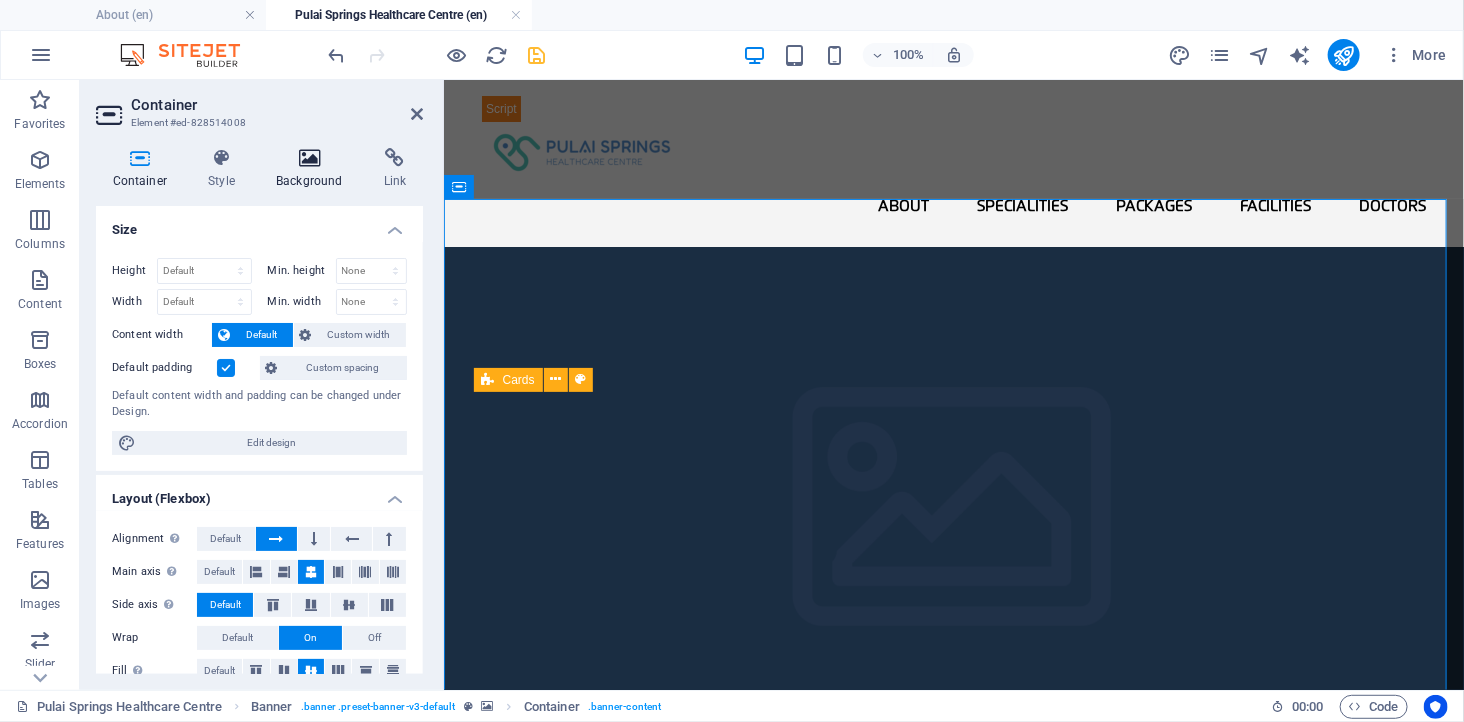 click at bounding box center (310, 158) 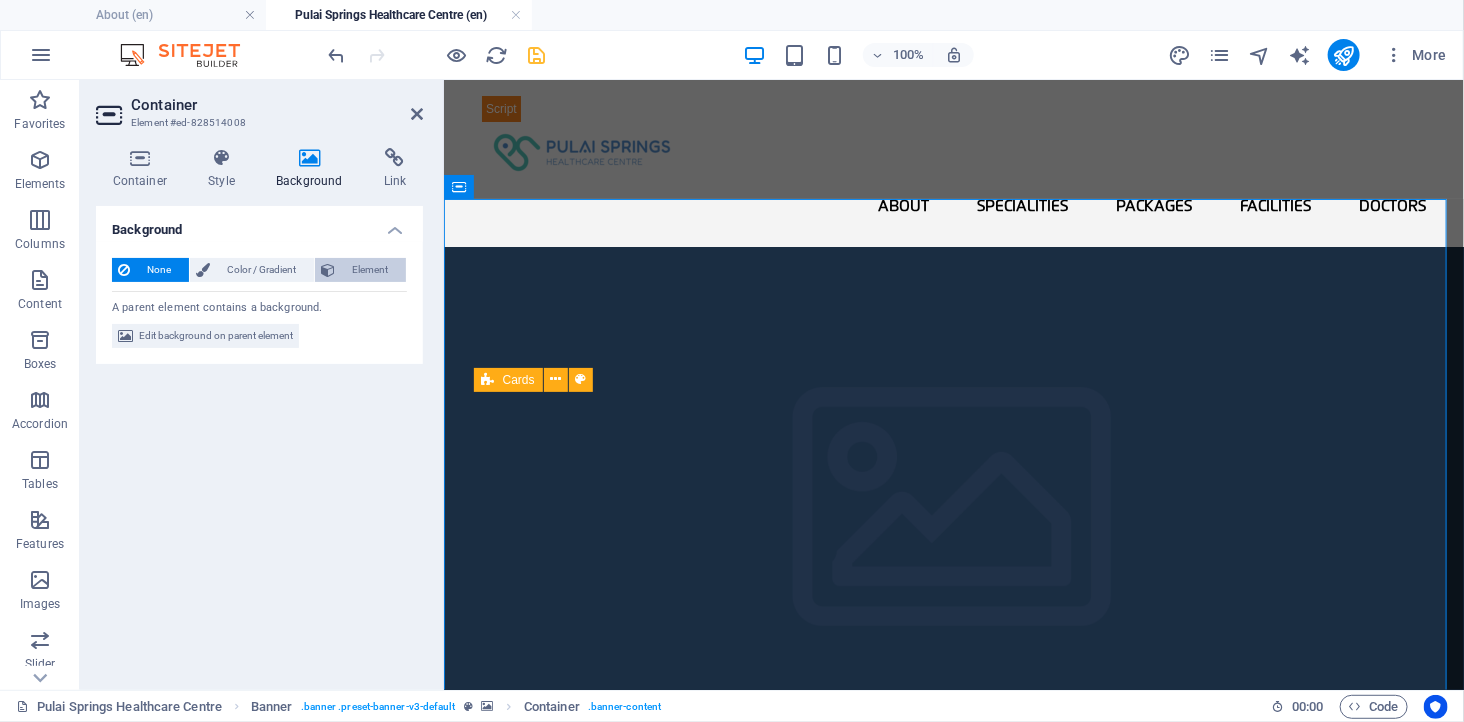 click on "Element" at bounding box center [370, 270] 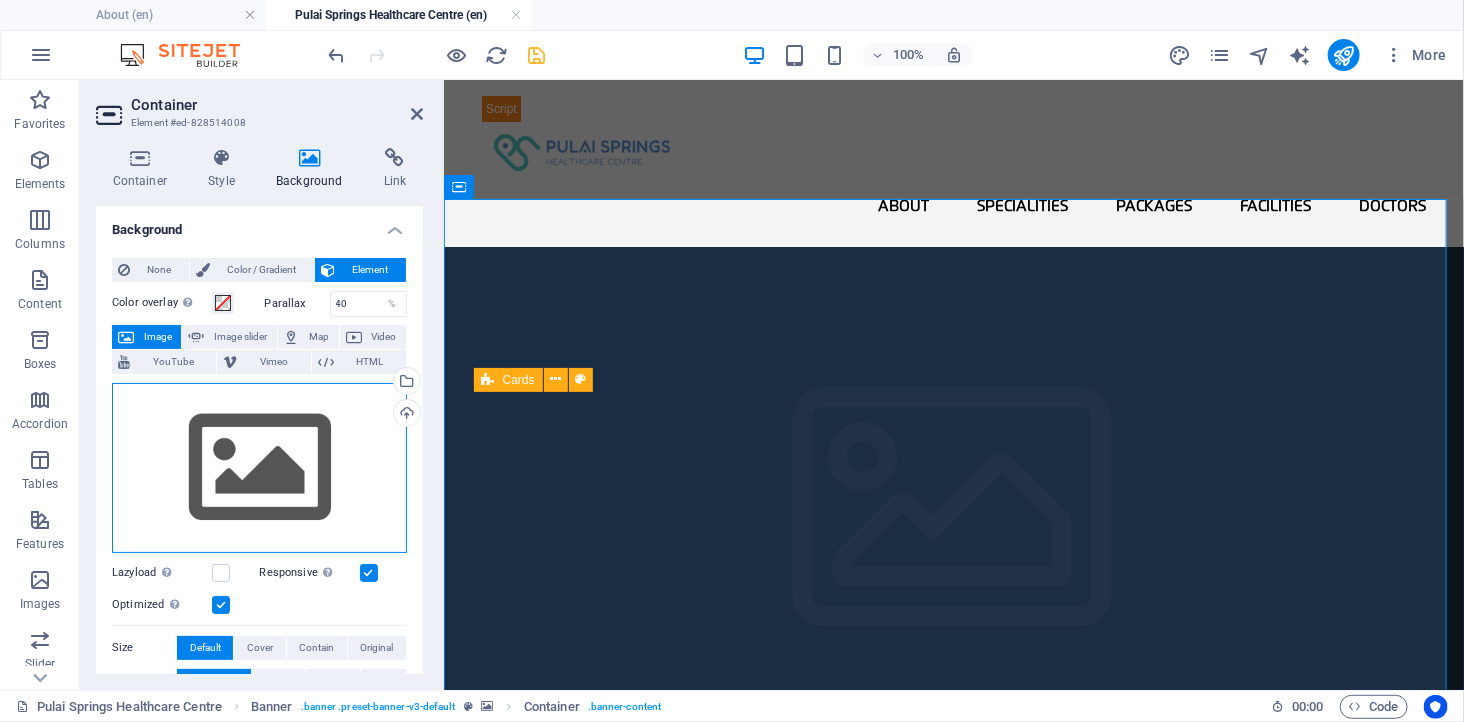 click on "Drag files here, click to choose files or select files from Files or our free stock photos & videos" at bounding box center (259, 468) 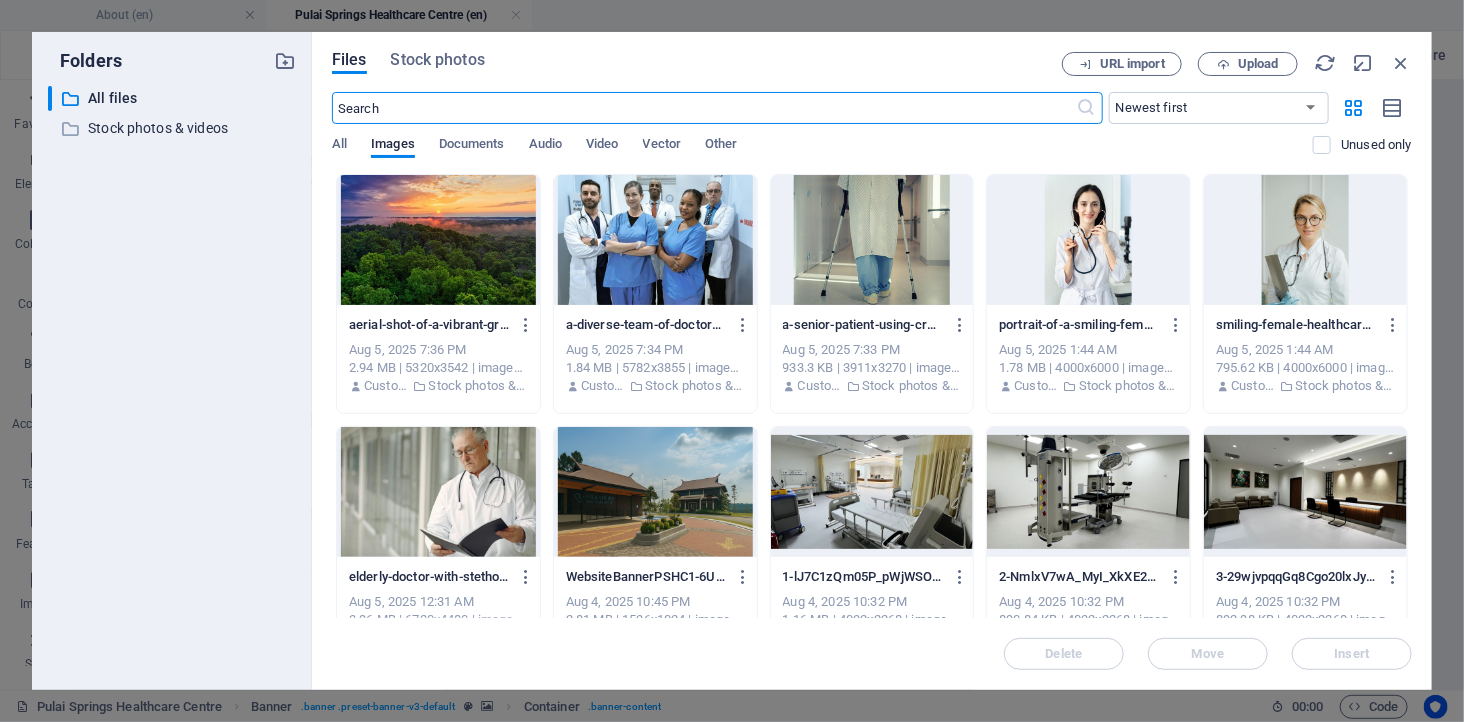 click at bounding box center [655, 492] 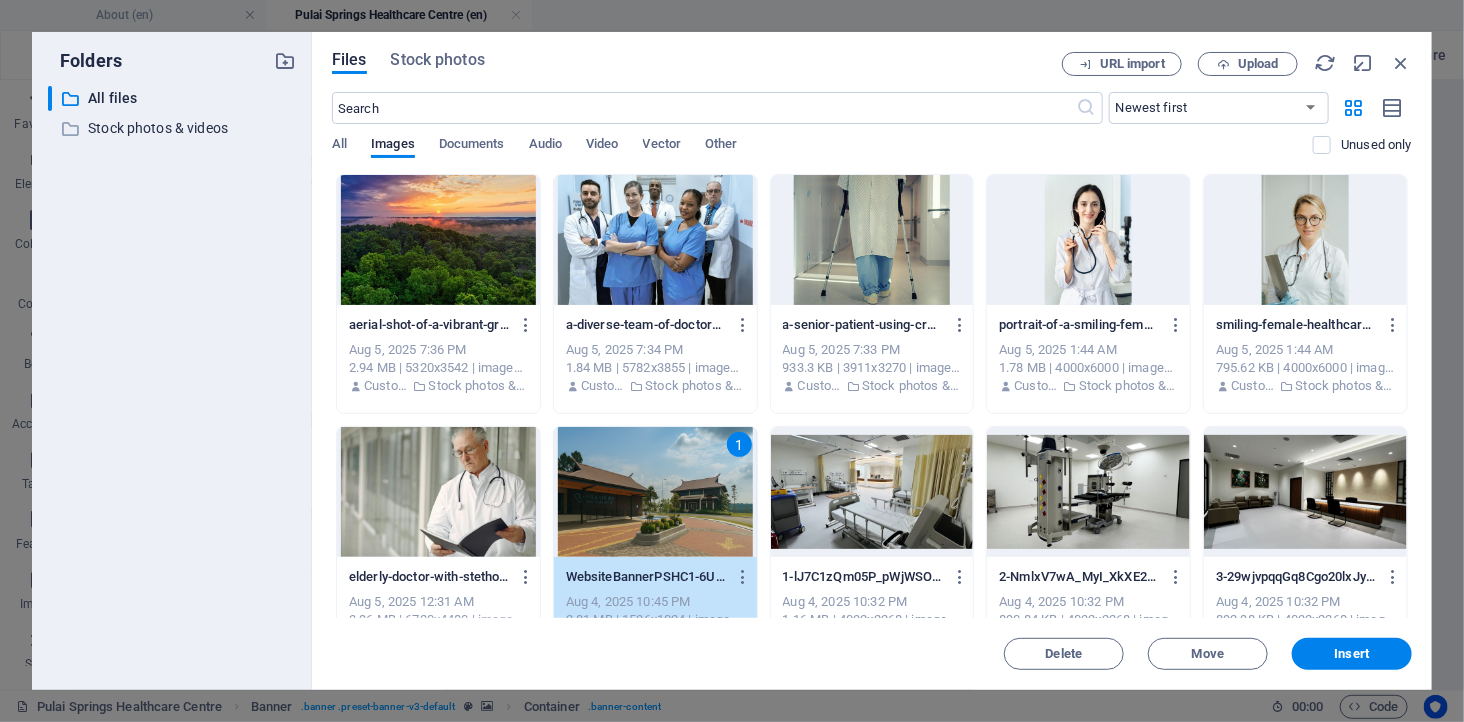 click on "1" at bounding box center [655, 492] 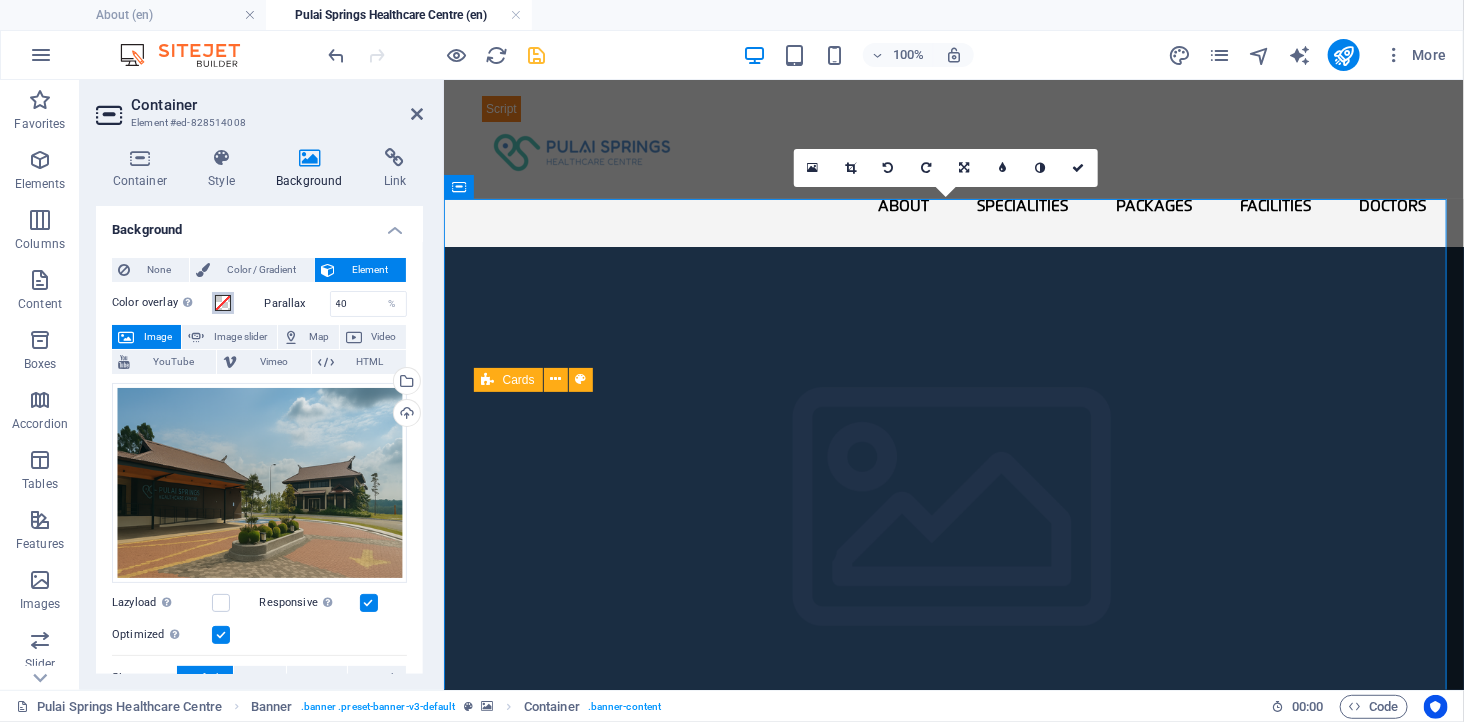 click at bounding box center (223, 303) 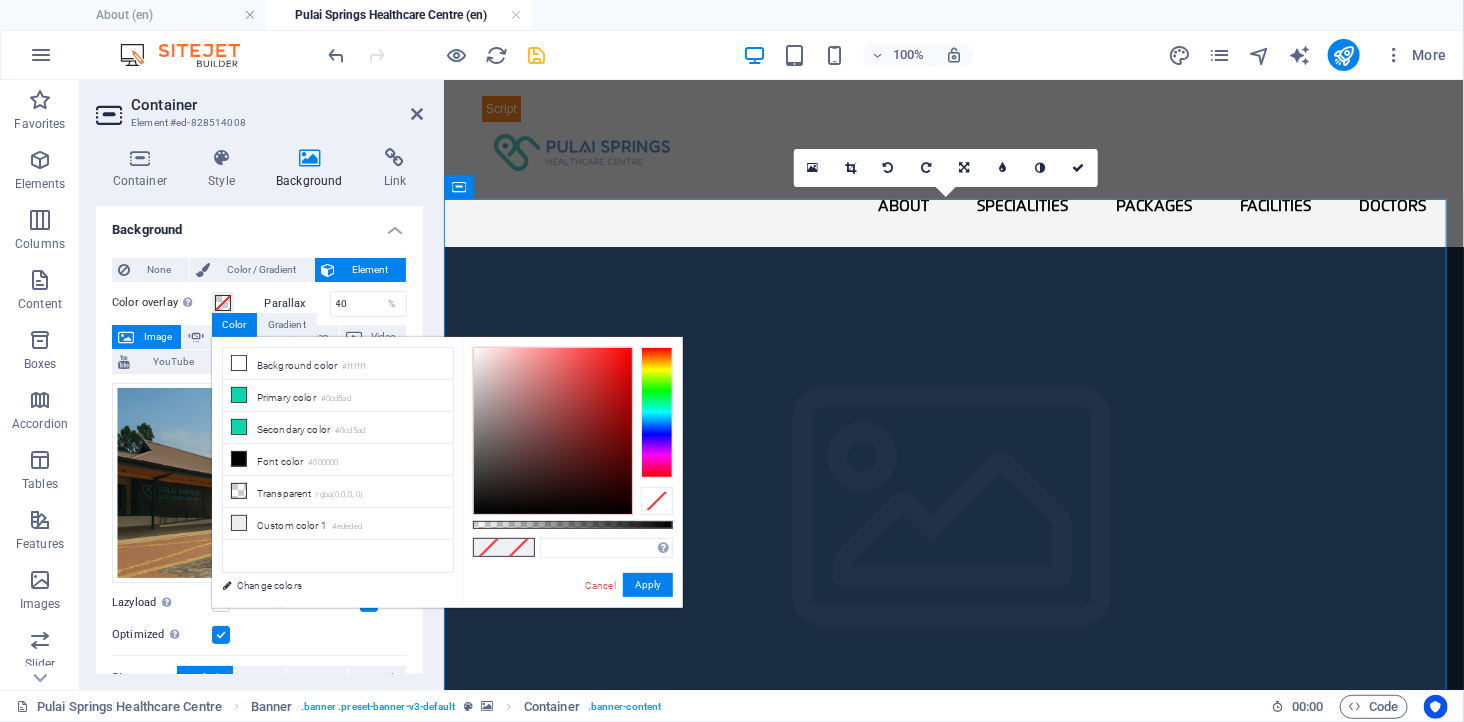 click on "Parallax" at bounding box center (297, 303) 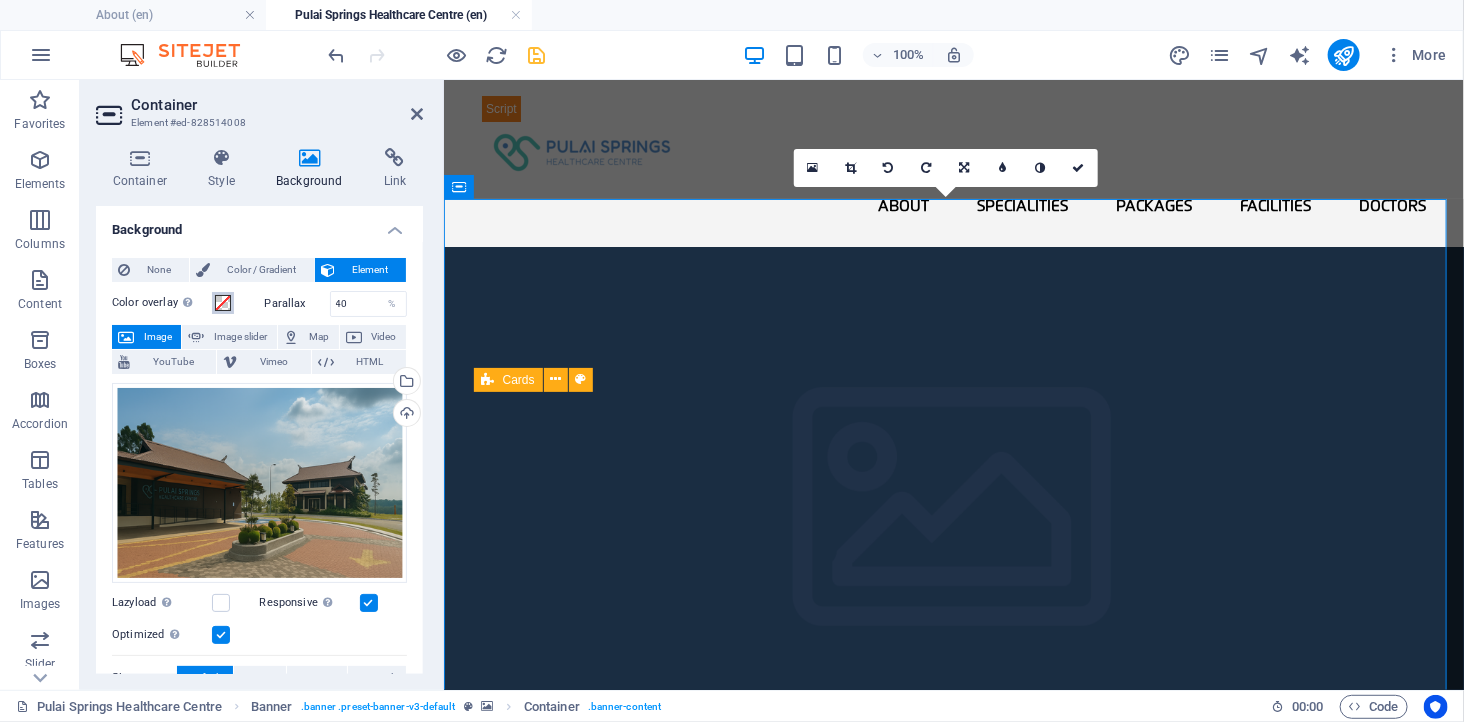 click at bounding box center [223, 303] 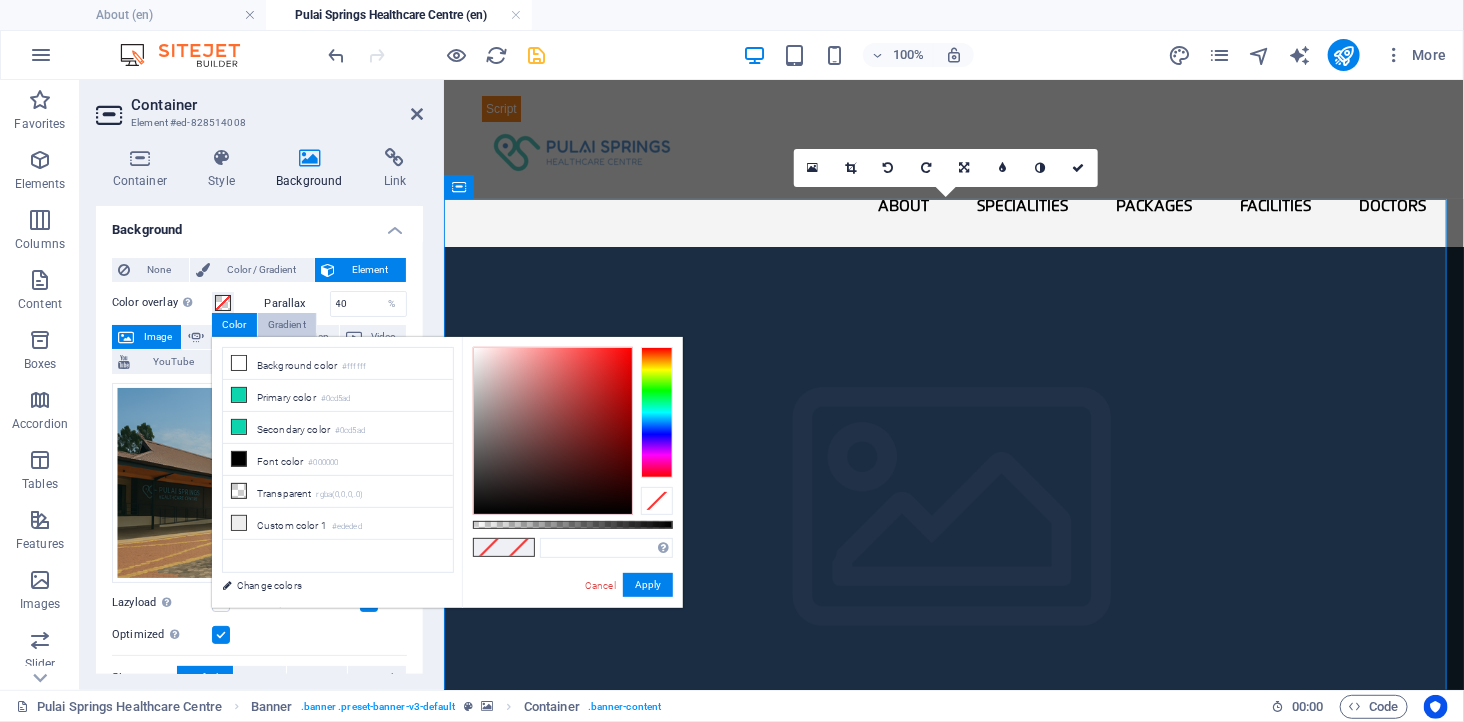 click on "Gradient" at bounding box center [287, 325] 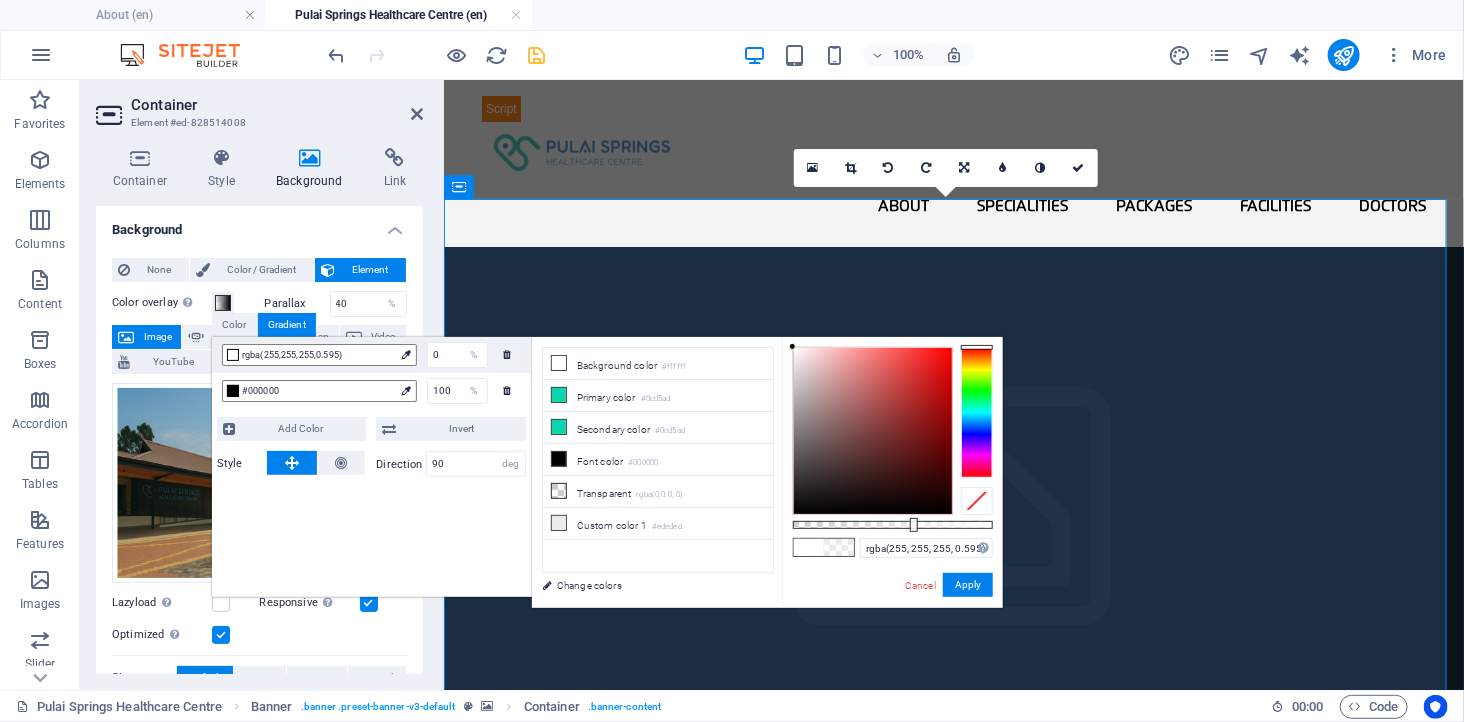 drag, startPoint x: 991, startPoint y: 526, endPoint x: 912, endPoint y: 527, distance: 79.00633 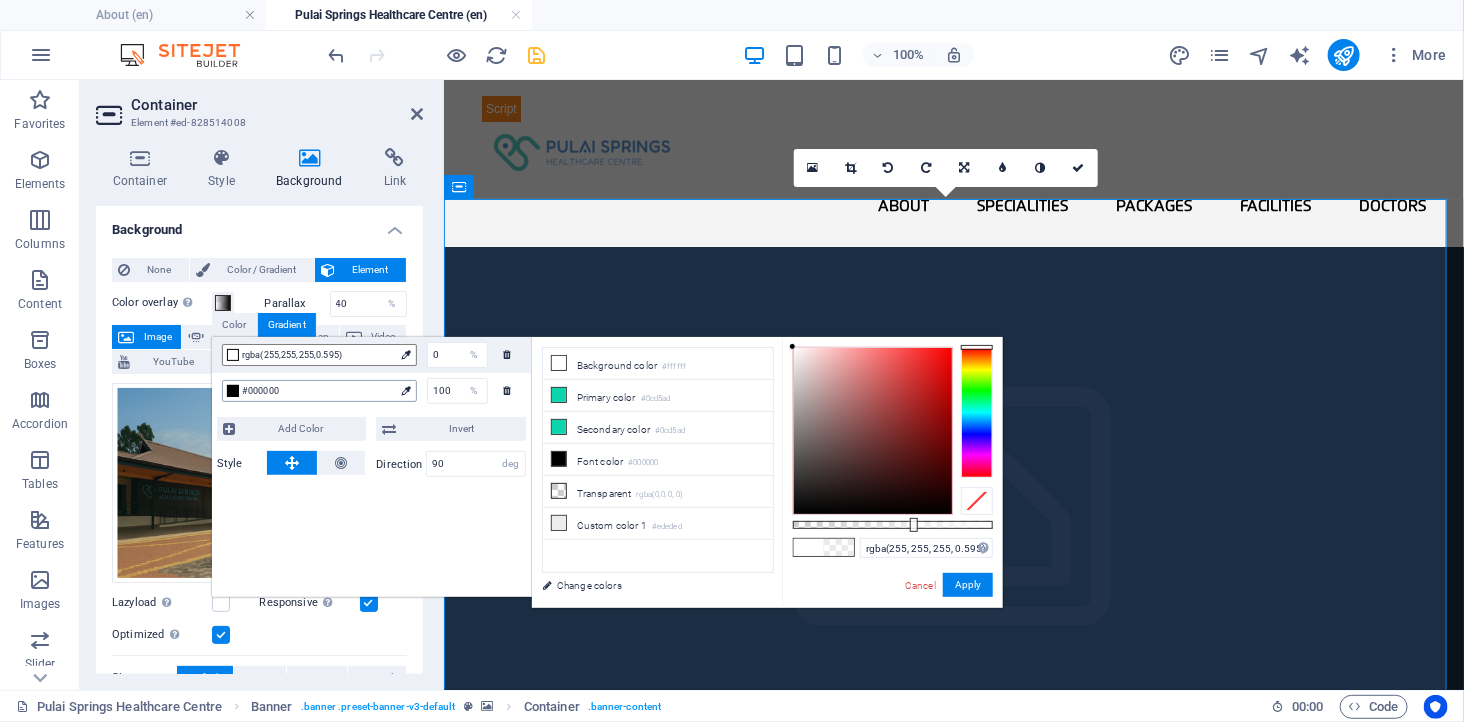 click at bounding box center [233, 391] 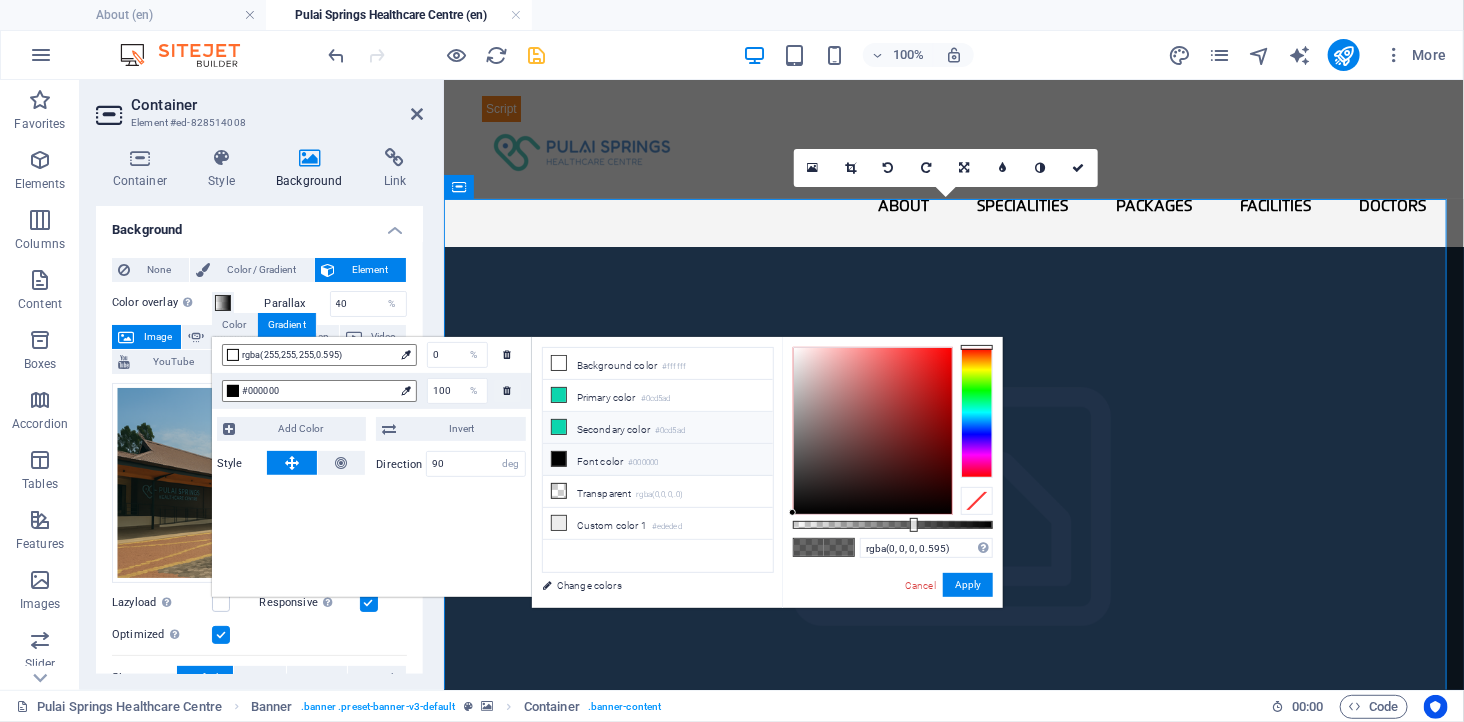 click at bounding box center [559, 427] 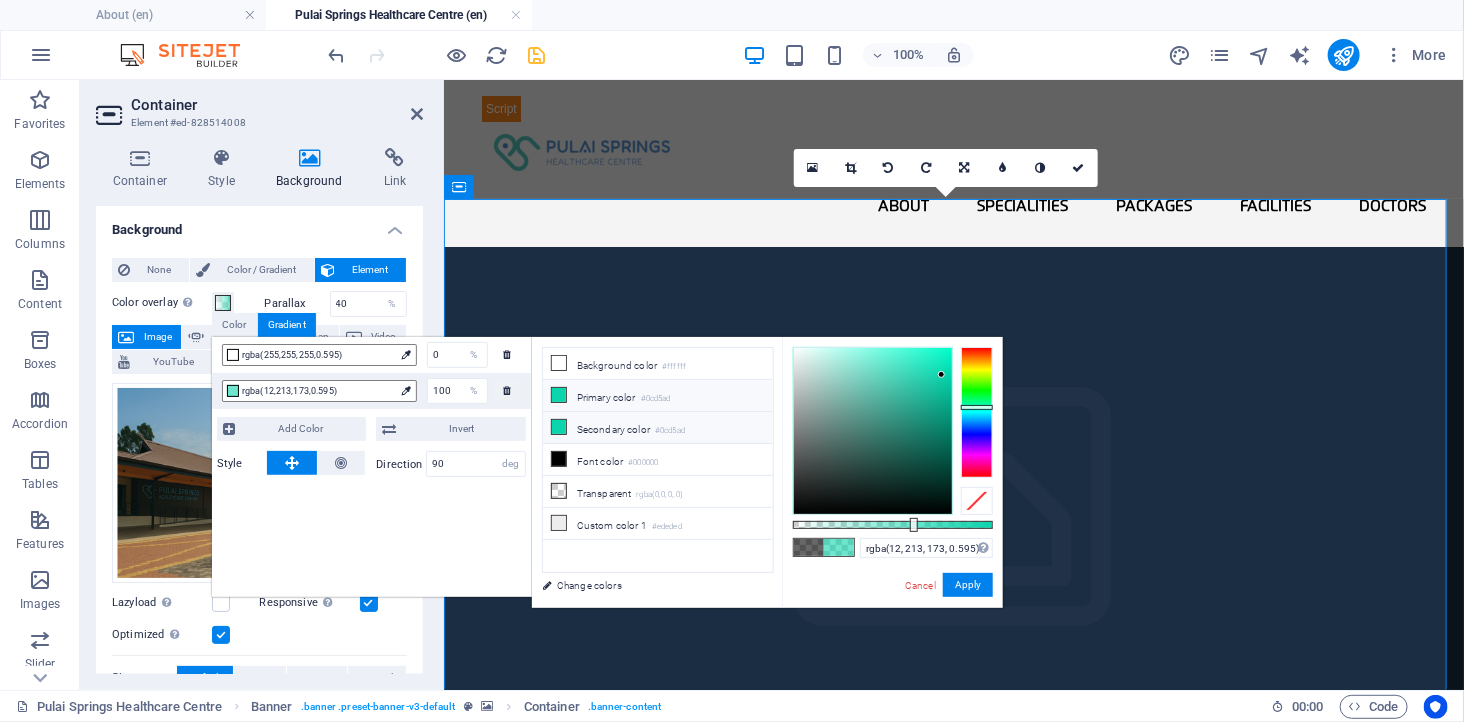 click at bounding box center (559, 427) 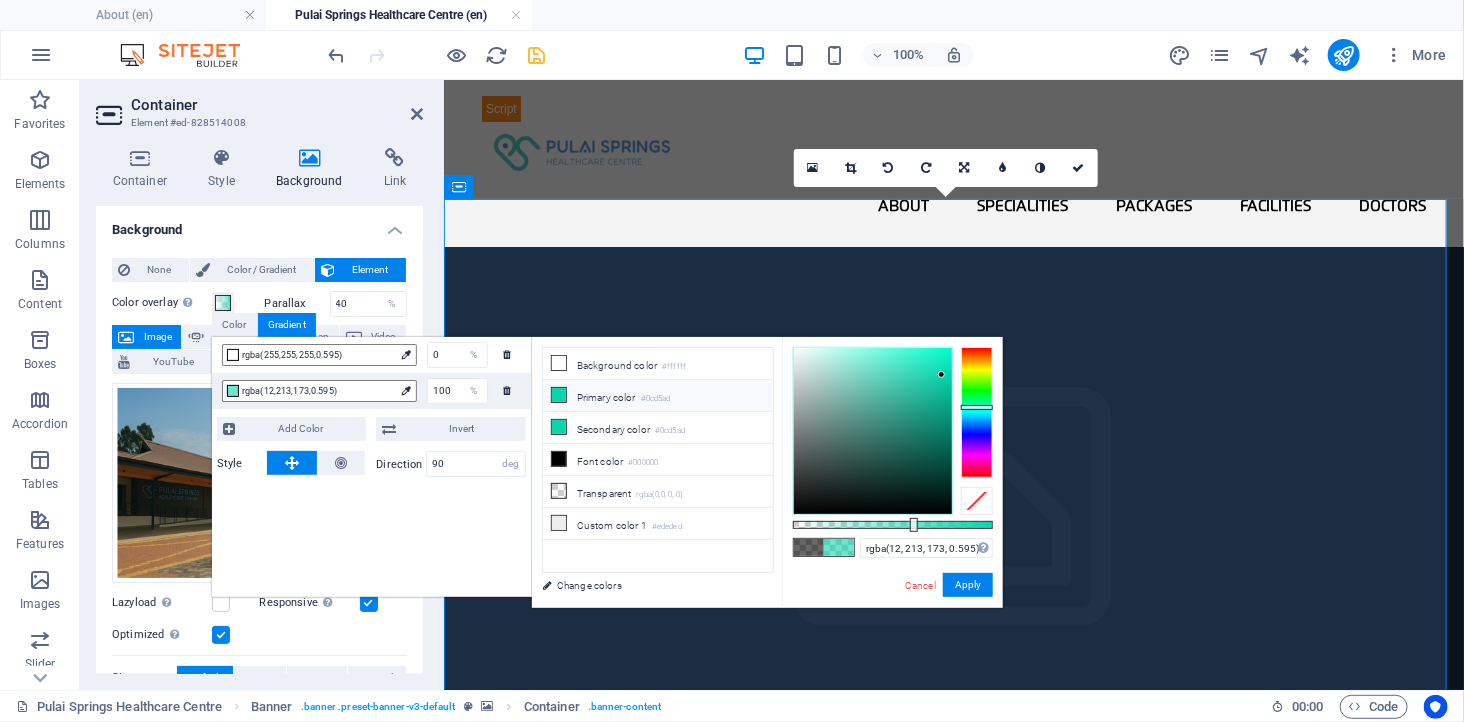 click at bounding box center (559, 395) 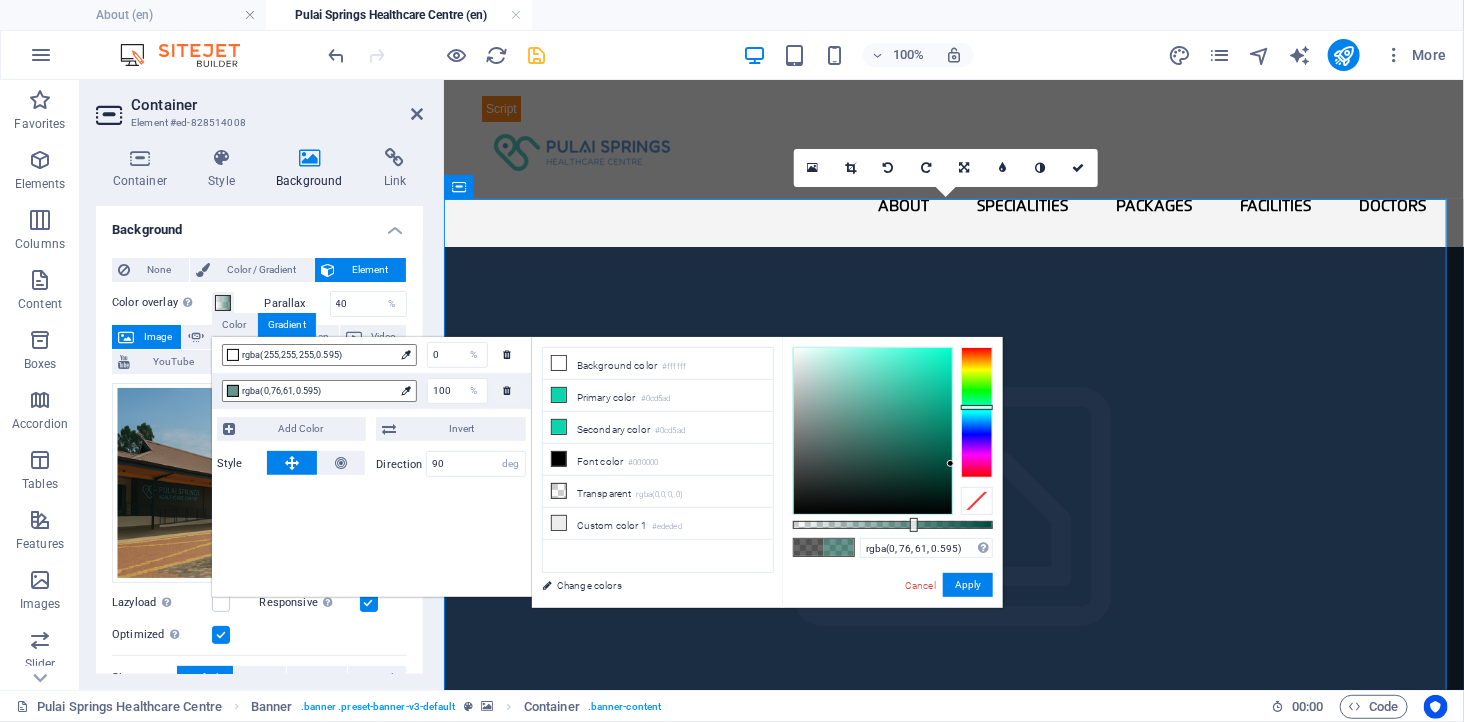 type on "rgba(0, 74, 59, 0.595)" 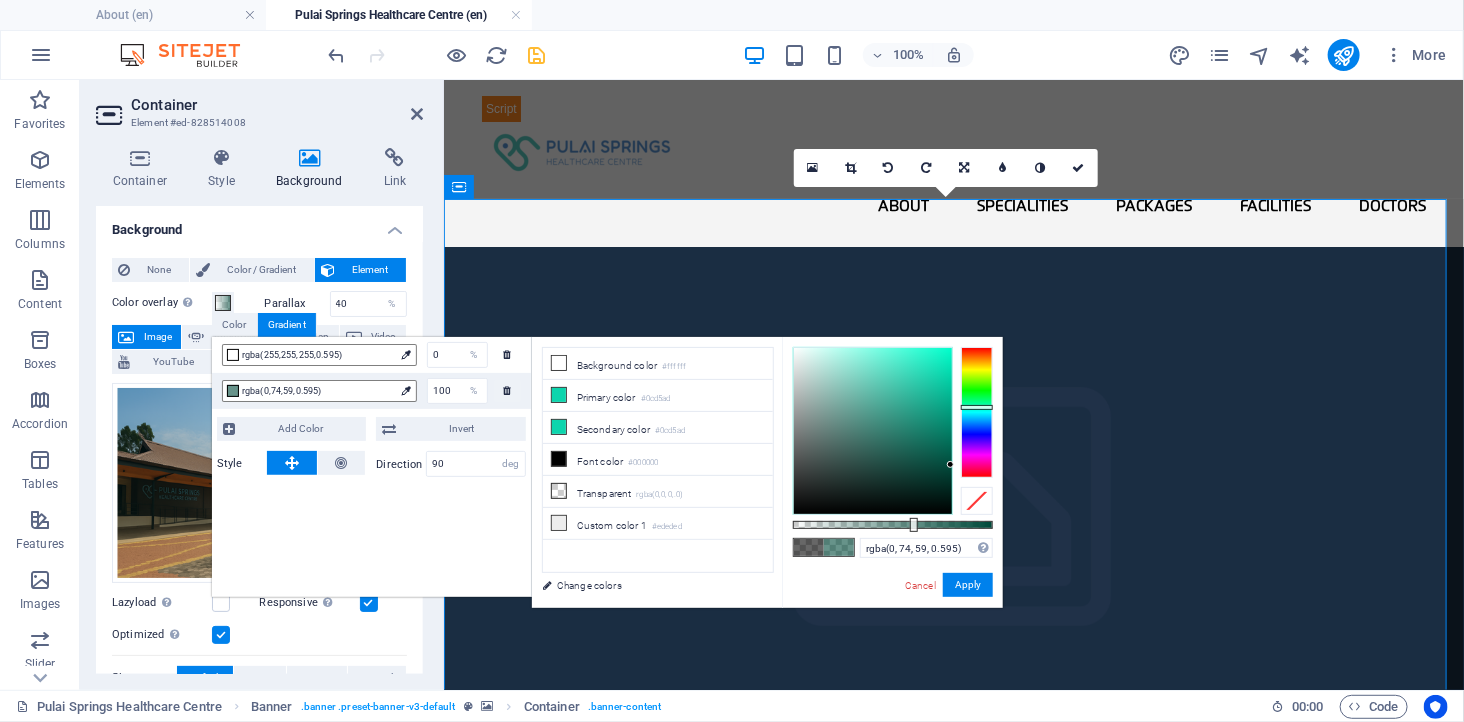 drag, startPoint x: 933, startPoint y: 390, endPoint x: 954, endPoint y: 465, distance: 77.88453 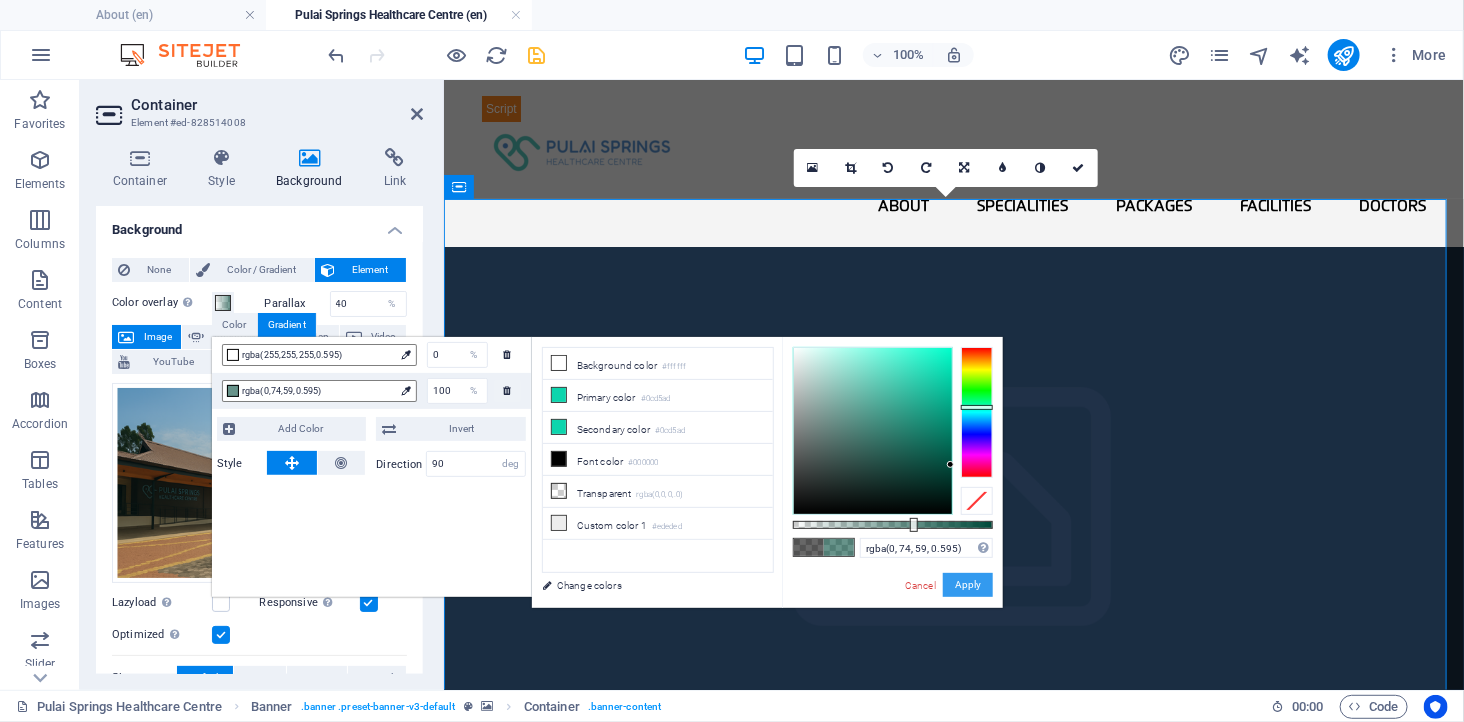 click on "Apply" at bounding box center (968, 585) 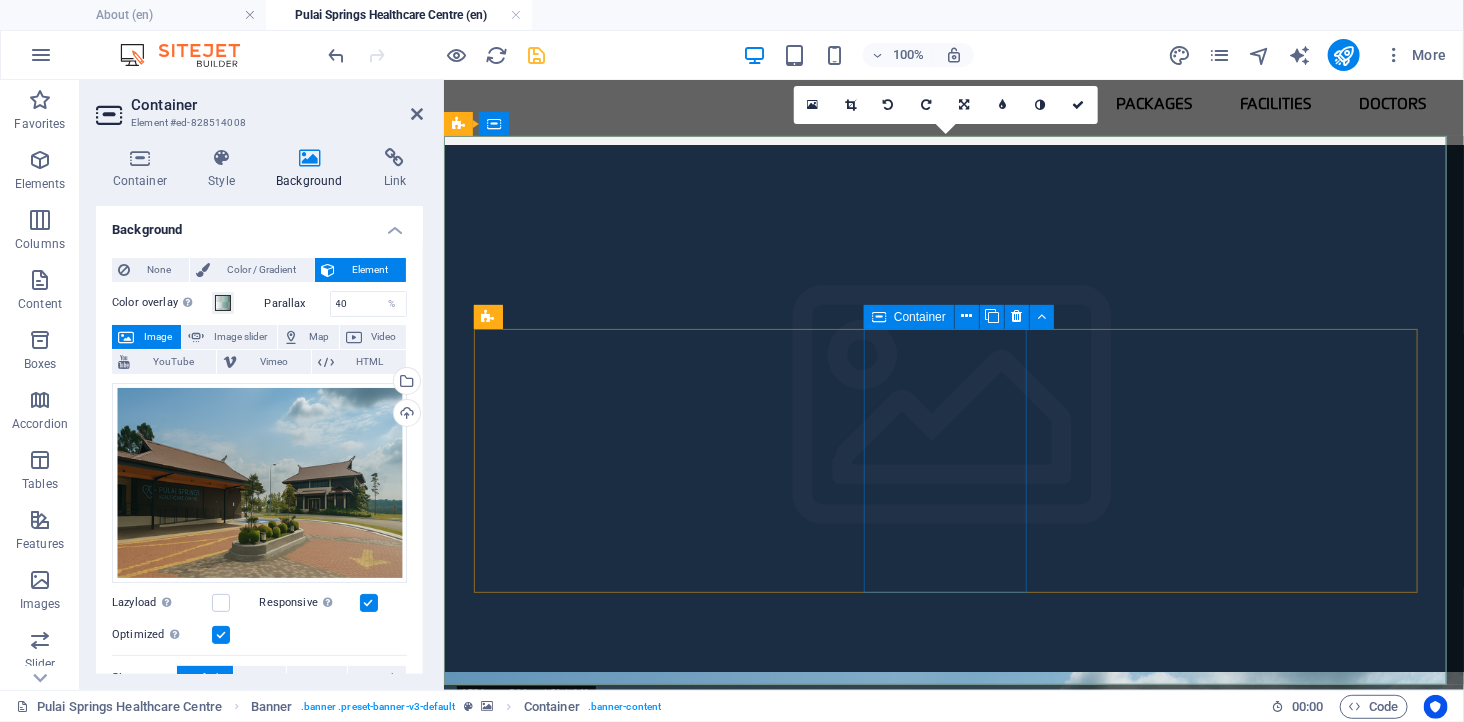 scroll, scrollTop: 0, scrollLeft: 0, axis: both 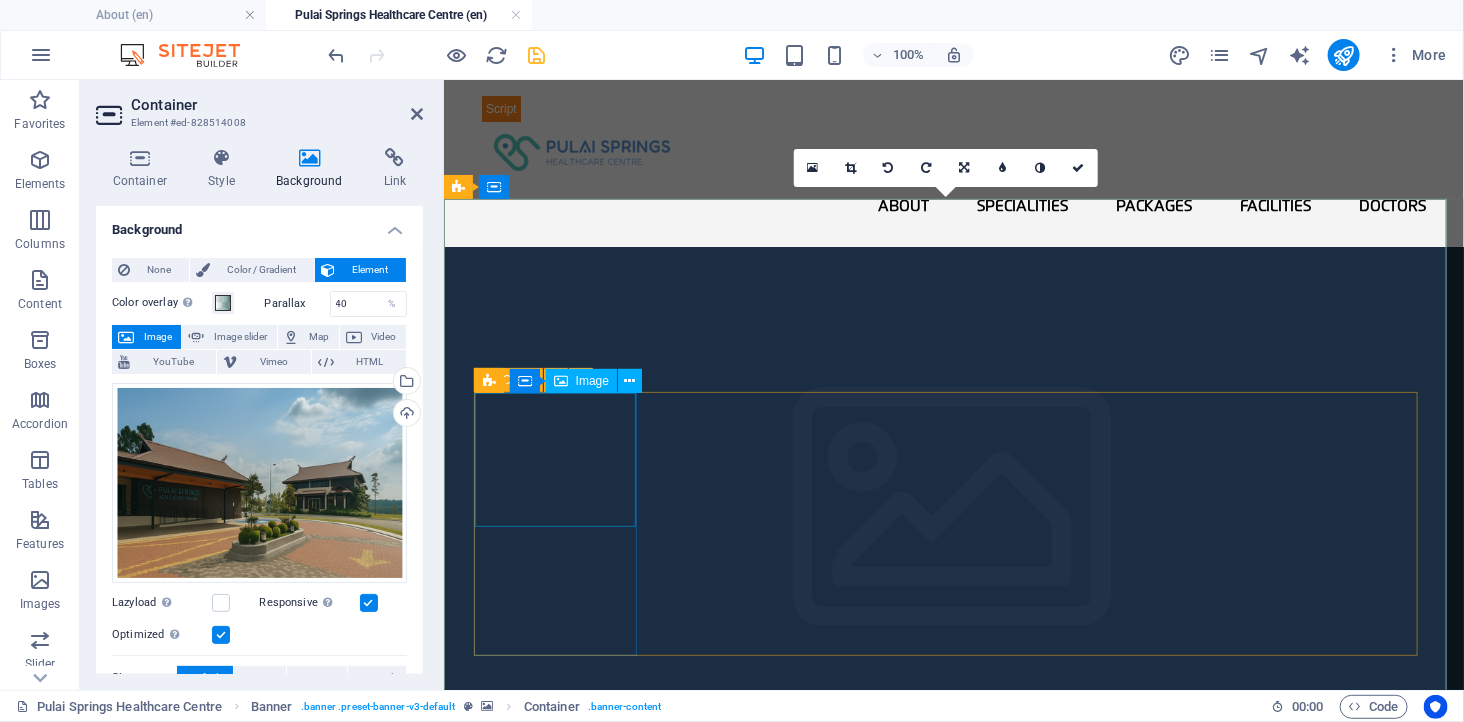 click at bounding box center [562, 1647] 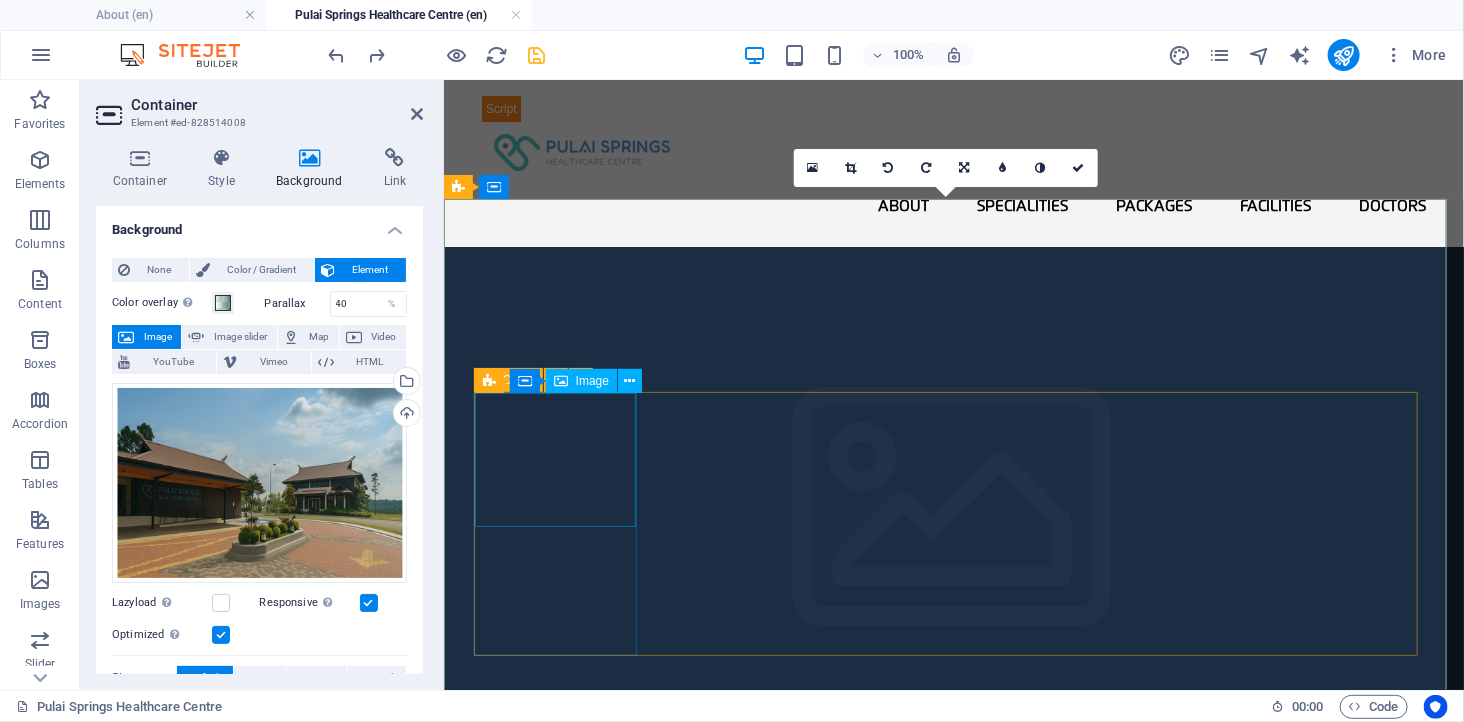 click at bounding box center [562, 1647] 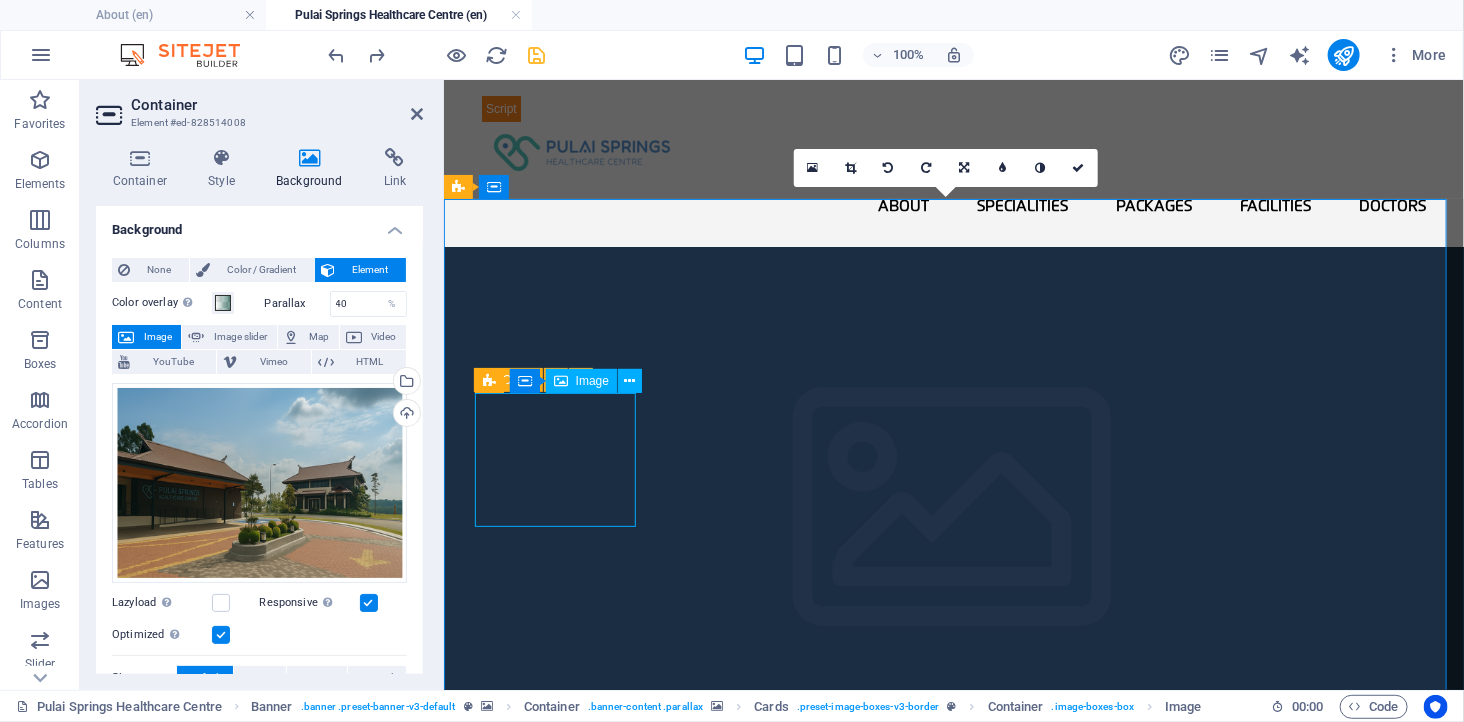 click at bounding box center (562, 1647) 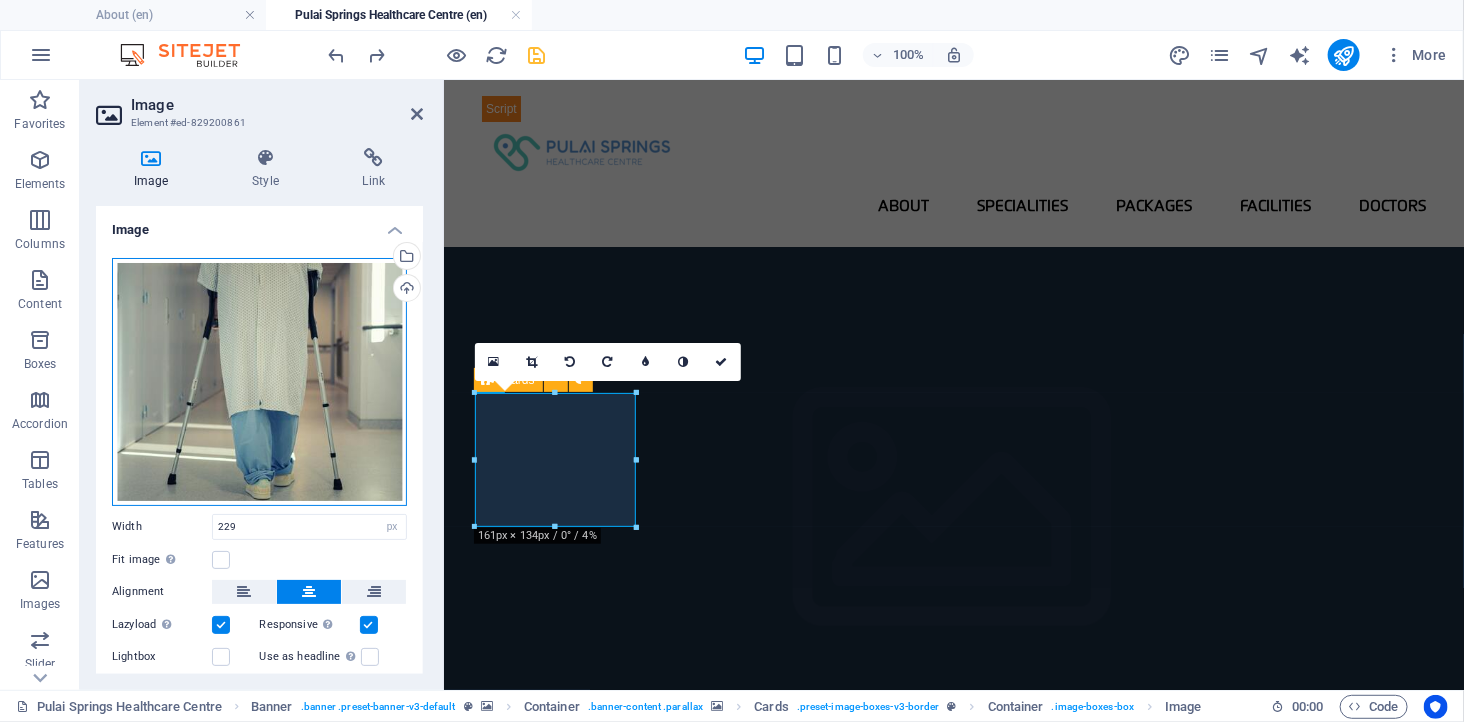 click on "Drag files here, click to choose files or select files from Files or our free stock photos & videos" at bounding box center [259, 382] 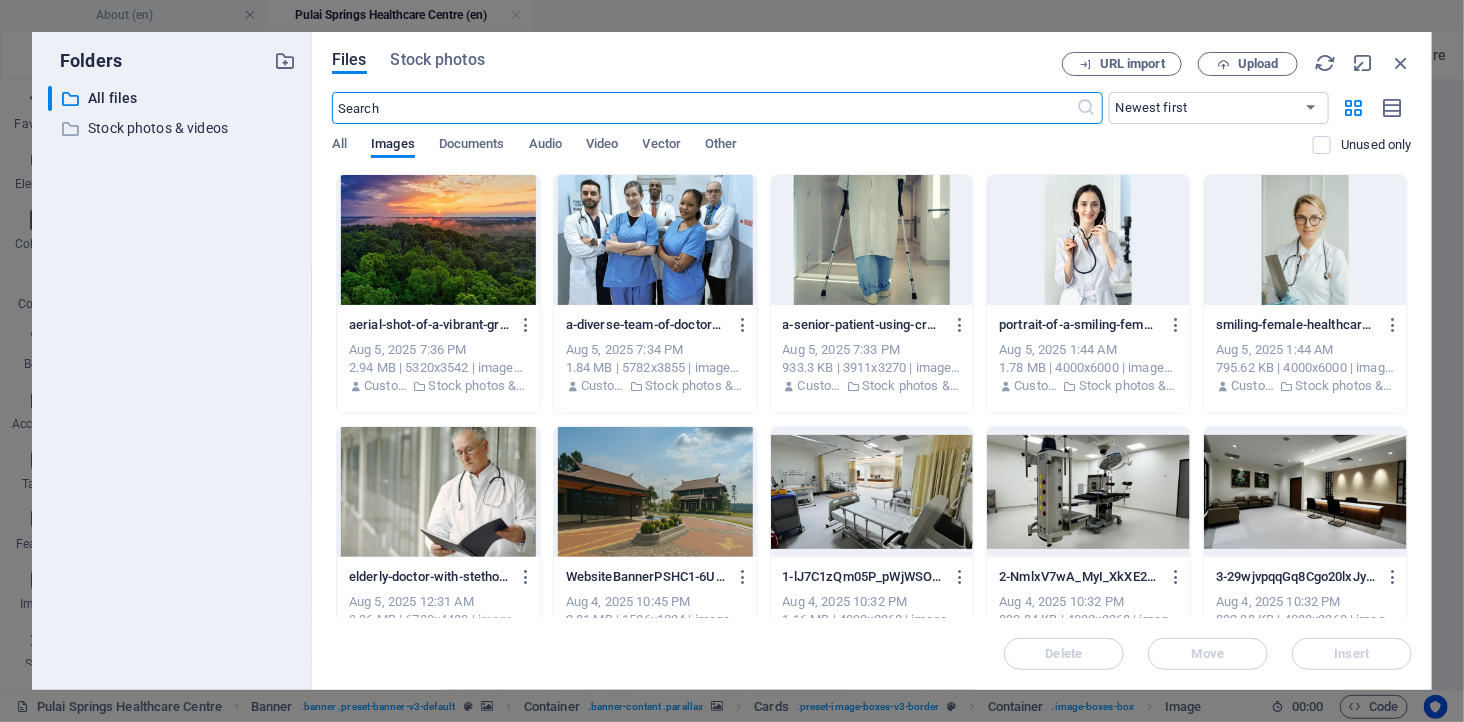 click at bounding box center (655, 240) 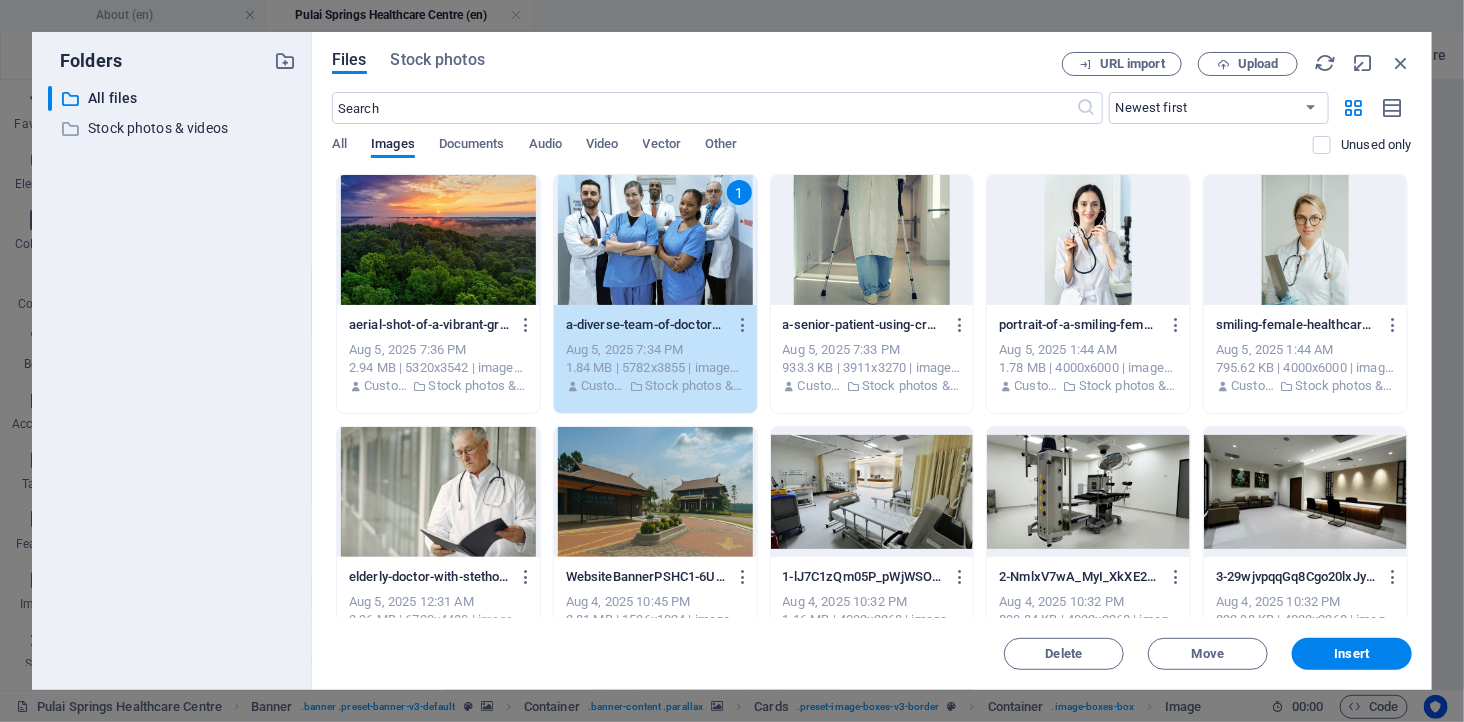 click on "1" at bounding box center [655, 240] 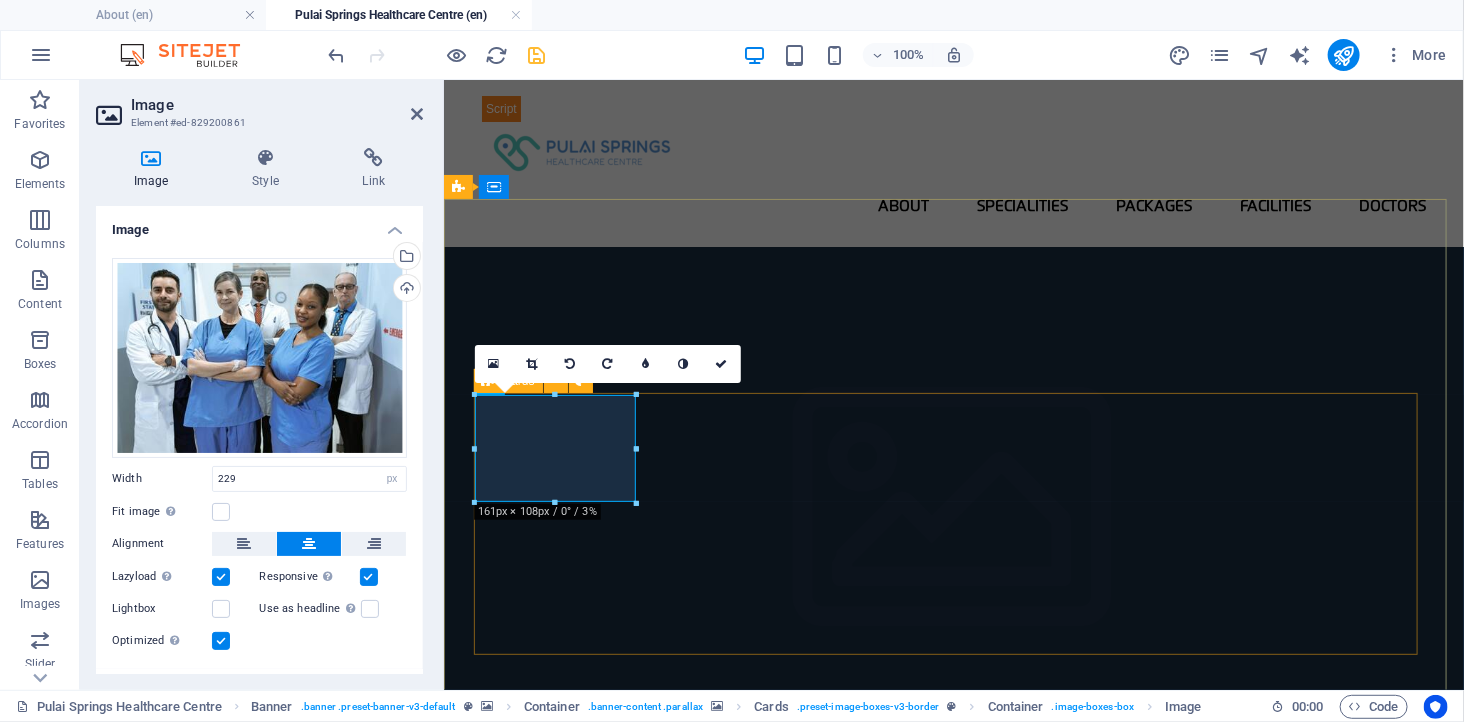 click on "Licensed Ambulatory Care Centre in Johor Bahru Experienced, board-certified medical specialists Calm, resort-inspired environment for patient comfort Calm, resort-inspired environment for patient comfort Calm, resort-inspired environment for patient comfort" at bounding box center [953, 2291] 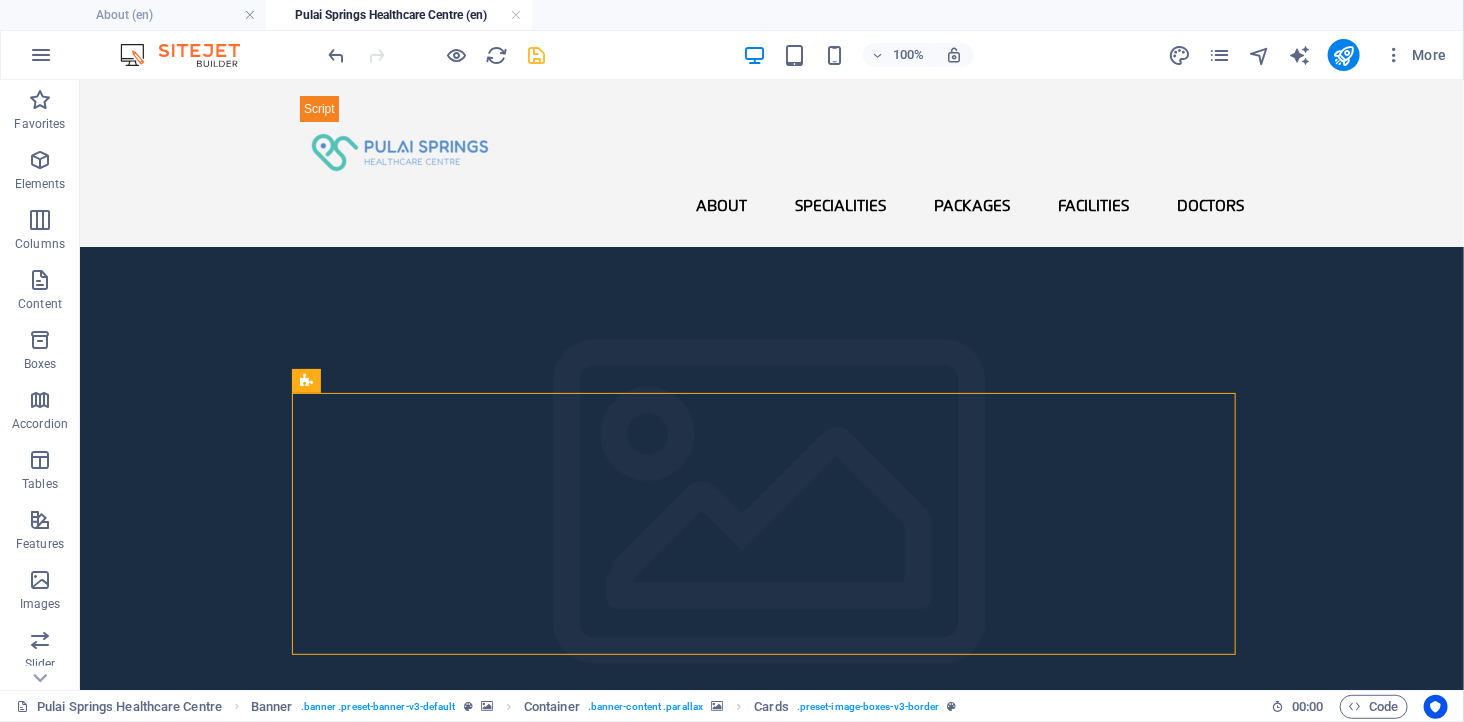 click at bounding box center (537, 55) 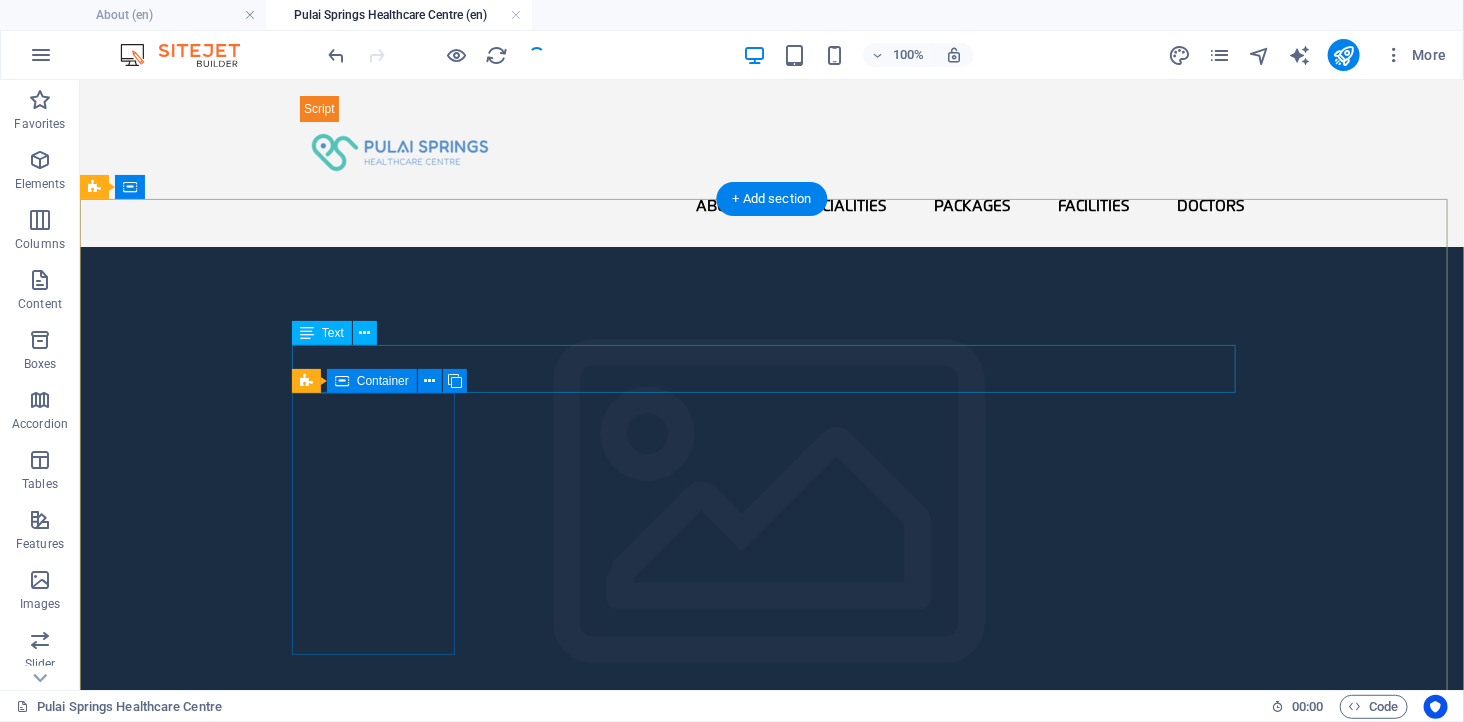 click on "Why Choose Pulai Springs Healthcare Centre?" at bounding box center [771, 1526] 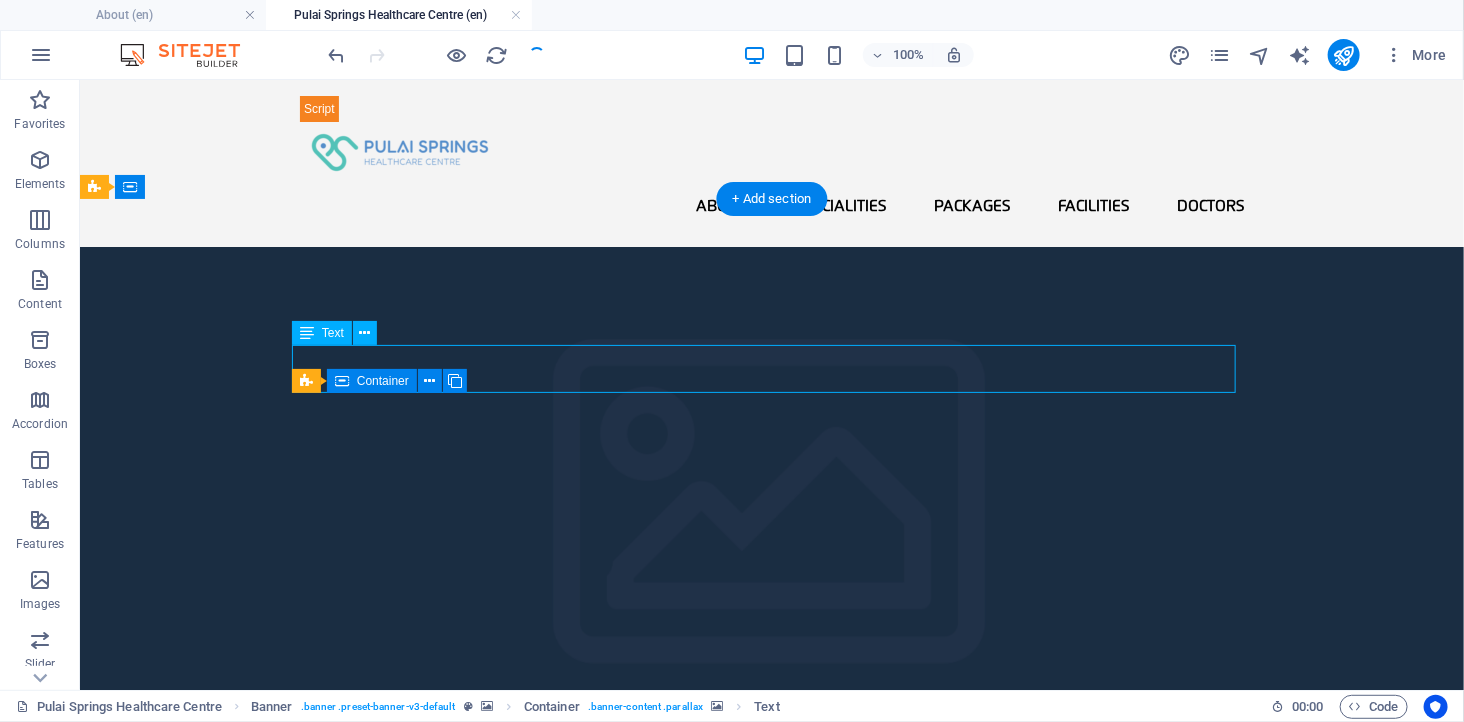 click on "Why Choose Pulai Springs Healthcare Centre?" at bounding box center [771, 1526] 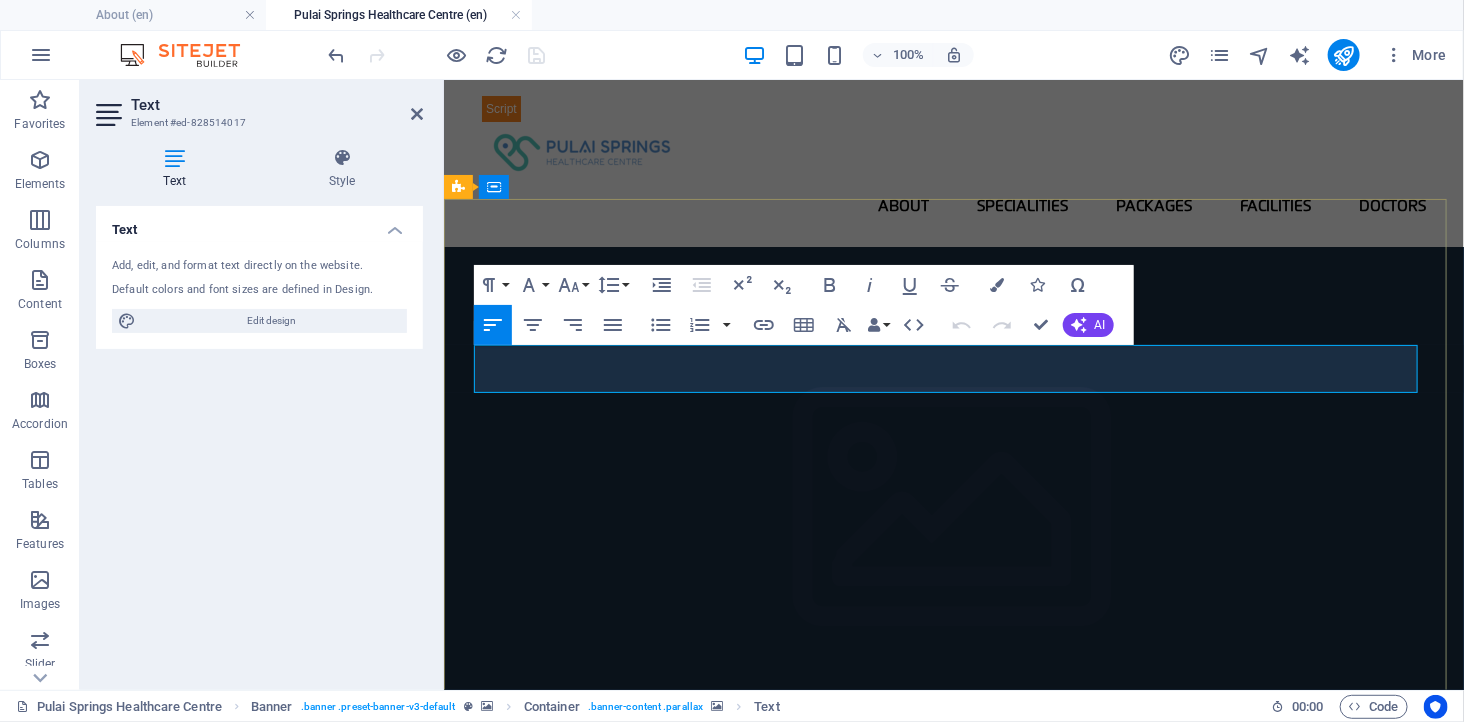 click on "Why Choose Pulai Springs Healthcare Centre?" at bounding box center (953, 1514) 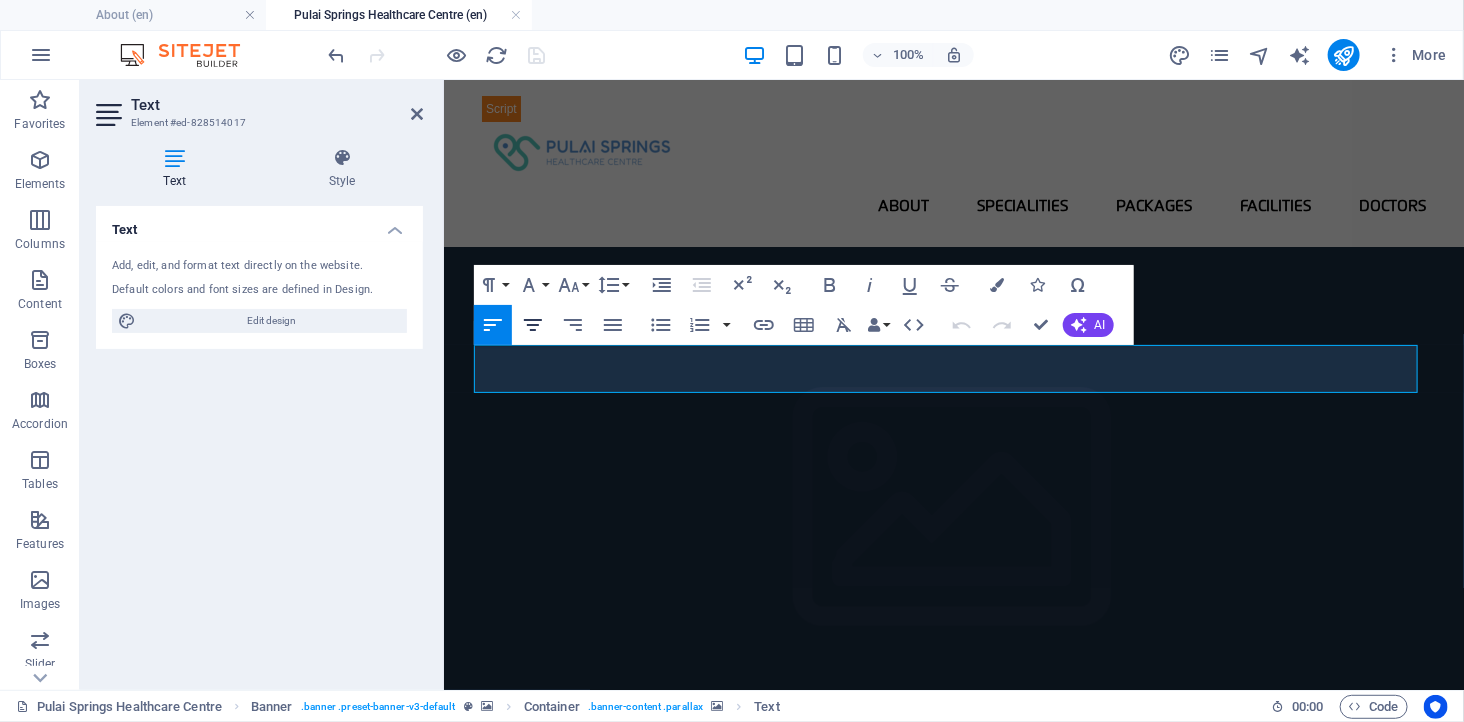 click 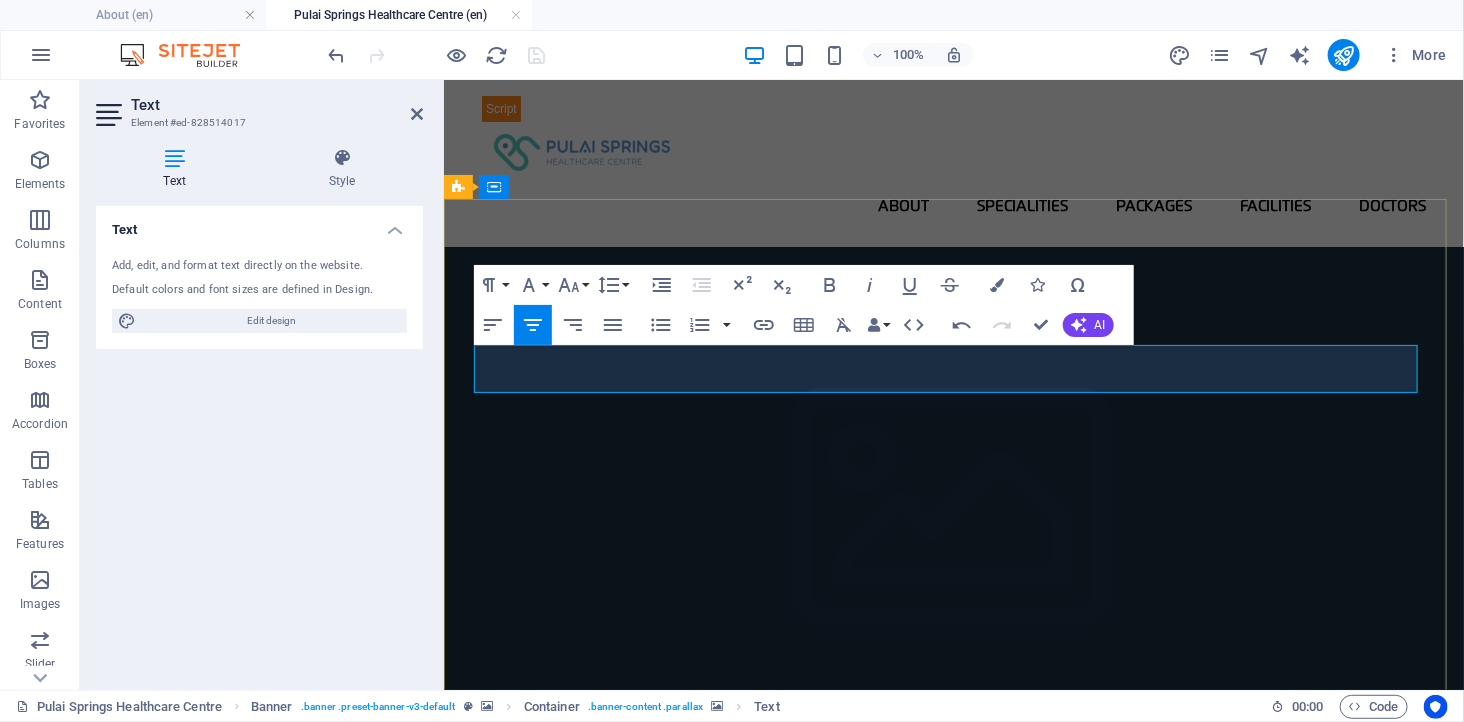 drag, startPoint x: 732, startPoint y: 363, endPoint x: 1105, endPoint y: 385, distance: 373.64822 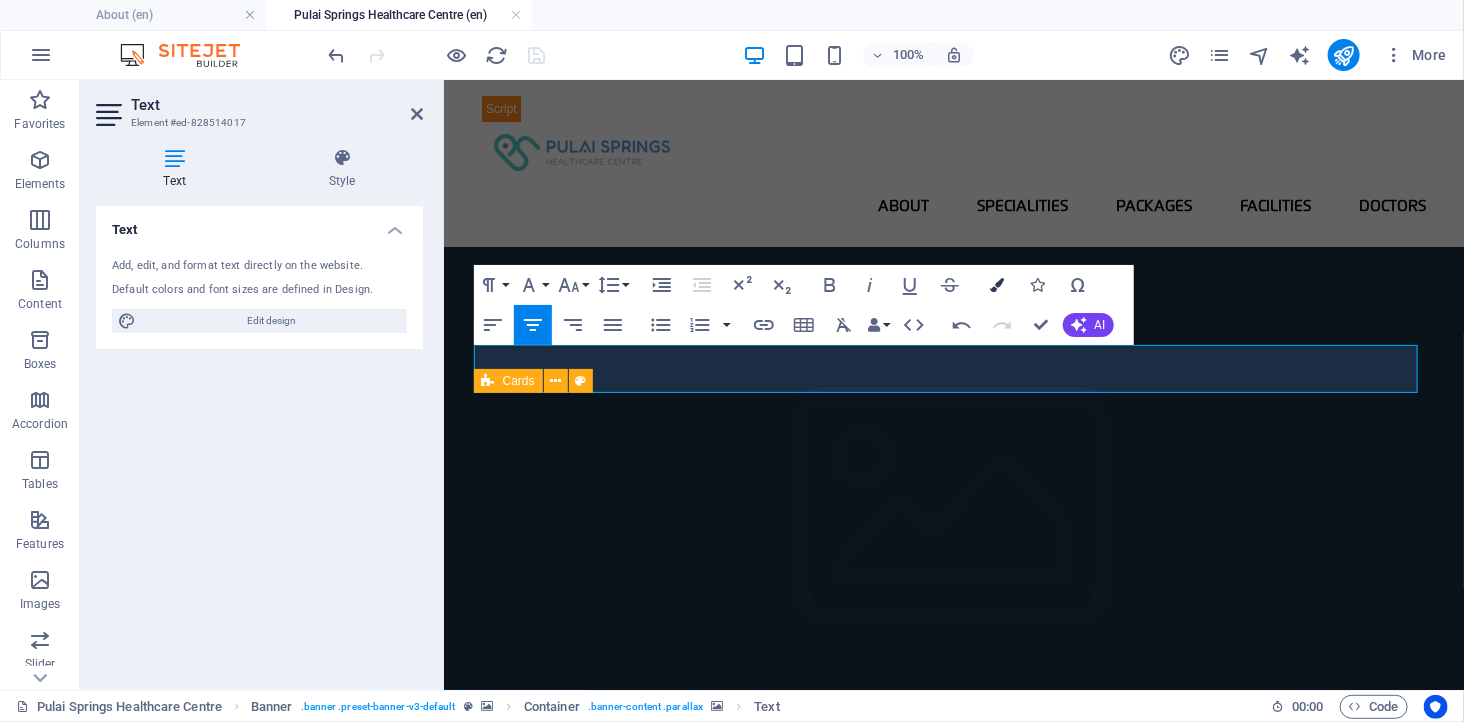 click at bounding box center (998, 285) 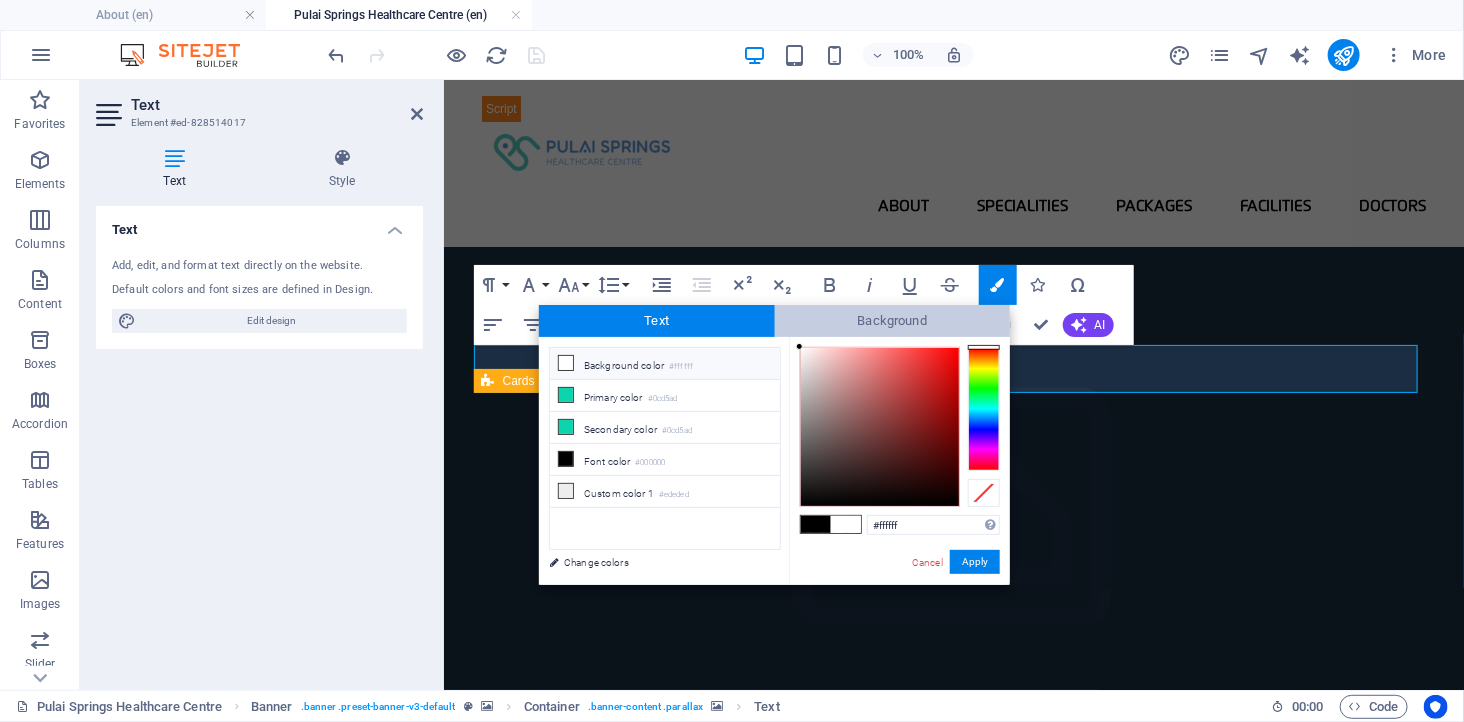 drag, startPoint x: 823, startPoint y: 403, endPoint x: 787, endPoint y: 333, distance: 78.714676 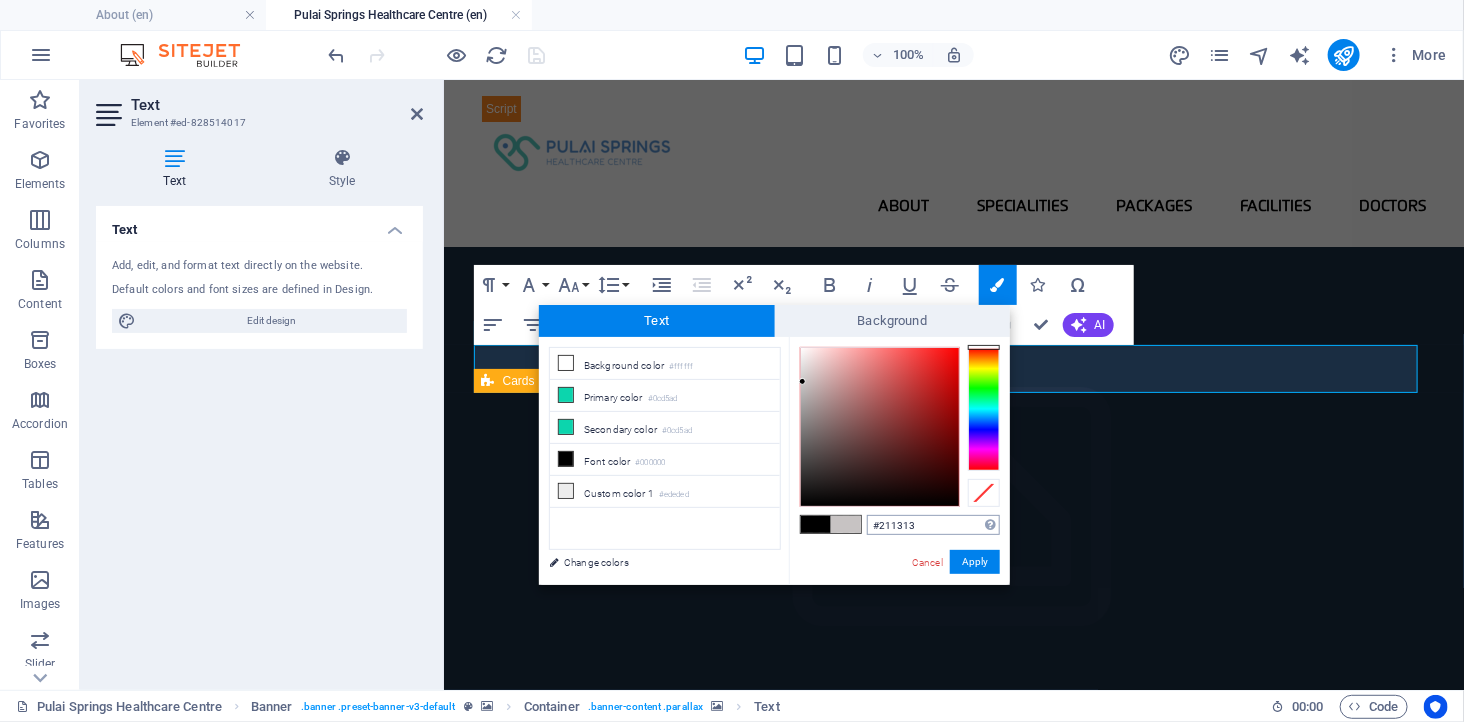 type on "#000000" 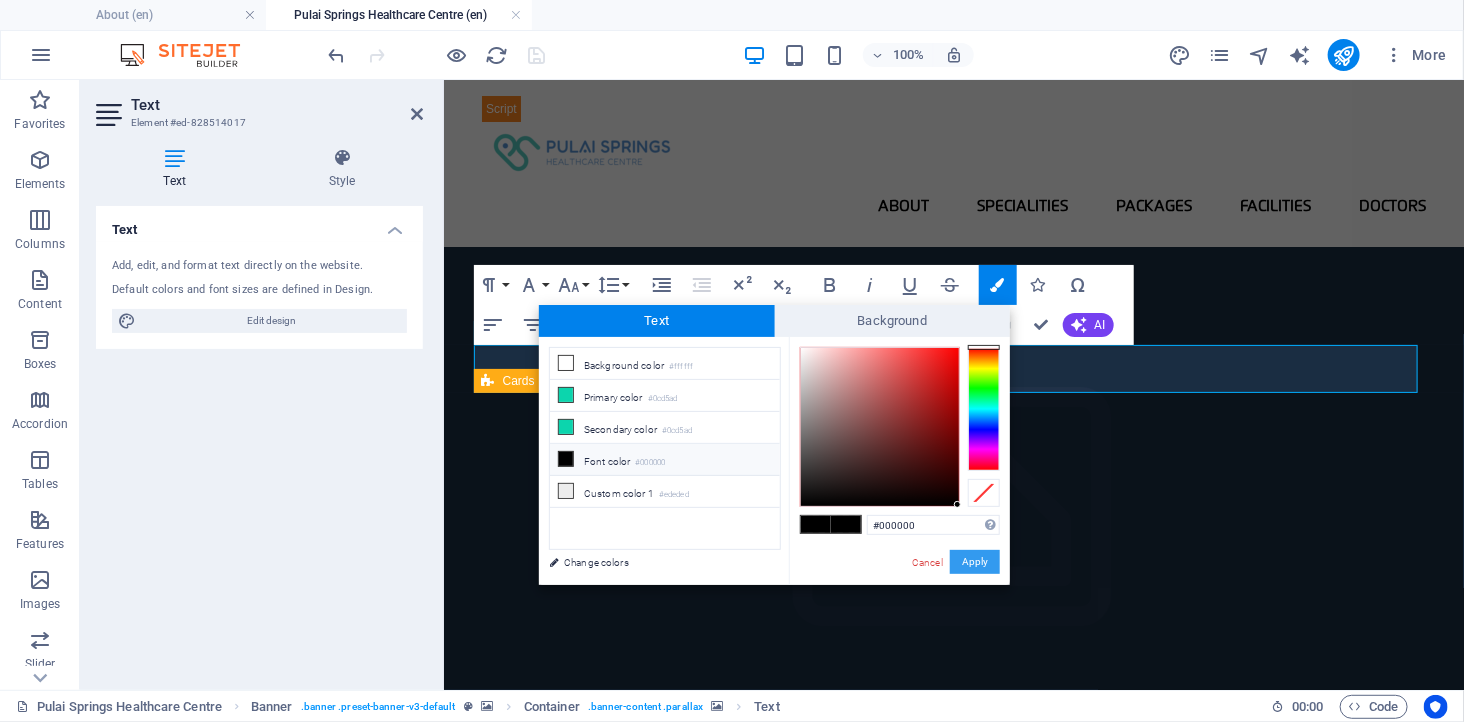 click on "Apply" at bounding box center [975, 562] 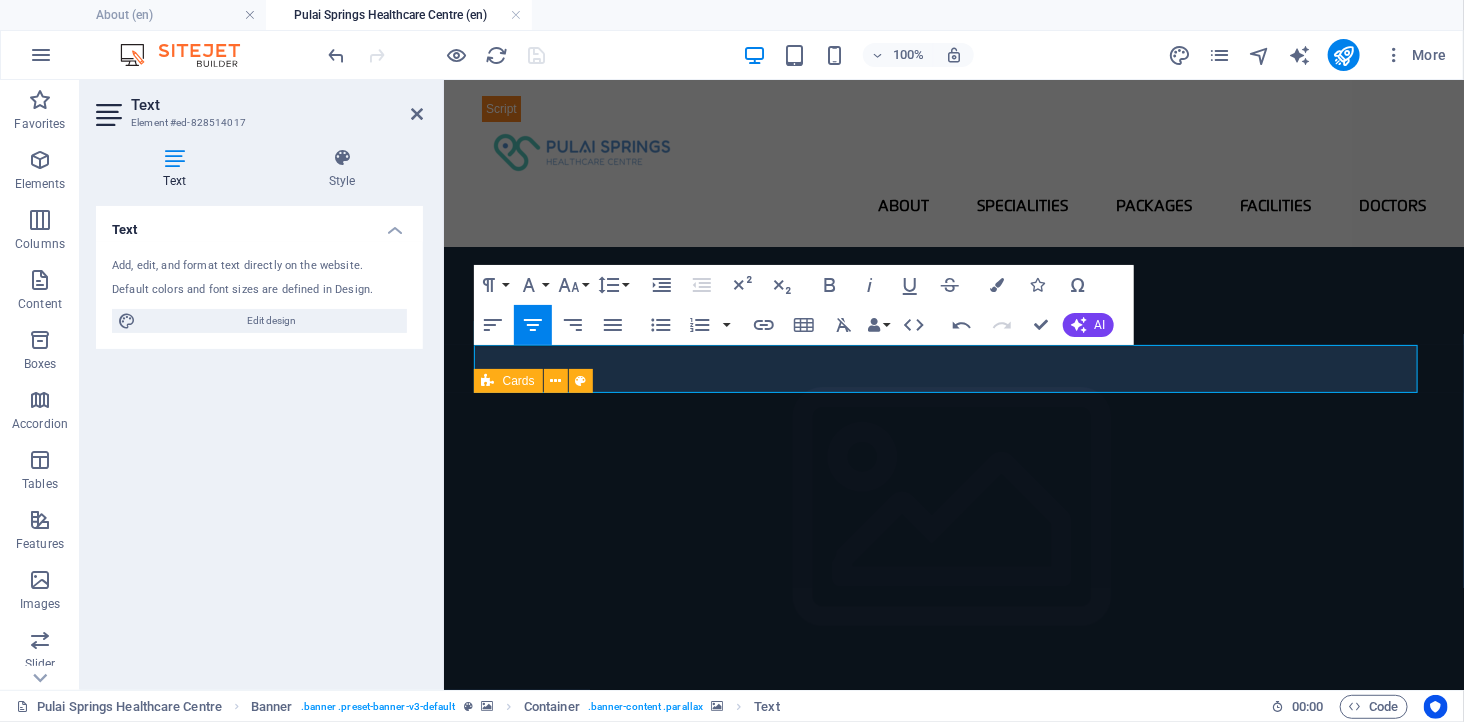 click on "H1   Banner   Banner   Container   Text   Boxes   Container   Container   Text   Reference   Spacer   Container   H3   Icon   Text   Container   Container   Container   H3   Container   Text   Container   H3   Icon   Cards   Text   Container   H3   Container   Container   Image   Container   Image   Reference   Cards   Cards   Container   Image   Container   Image   Container   H3   Text   H3   Text   Text   Container   H3   Container   Cards   Cards   Container   Image   Container   Image   Container   Container   Image   Text   Text   Text   Cards   Container   Container   Container   Image   Text Paragraph Format Normal Heading 1 Heading 2 Heading 3 Heading 4 Heading 5 Heading 6 Code Font Family Arial Georgia Impact Tahoma Times New Roman Verdana Flexo CapsDEMO webfont GqCtlbYRKC3Z1DRZ6wmuXQ Flexo CapsDEMO webfont HsHd1glTVg35jN kNqPhvA Open Sans Roboto Font Size 8 9 10 11 12 14 18 24 30 36 48 60 72 96 Line Height Default Single 1.15 1.5 Double Increase Indent Decrease Indent Subscript" at bounding box center (954, 385) 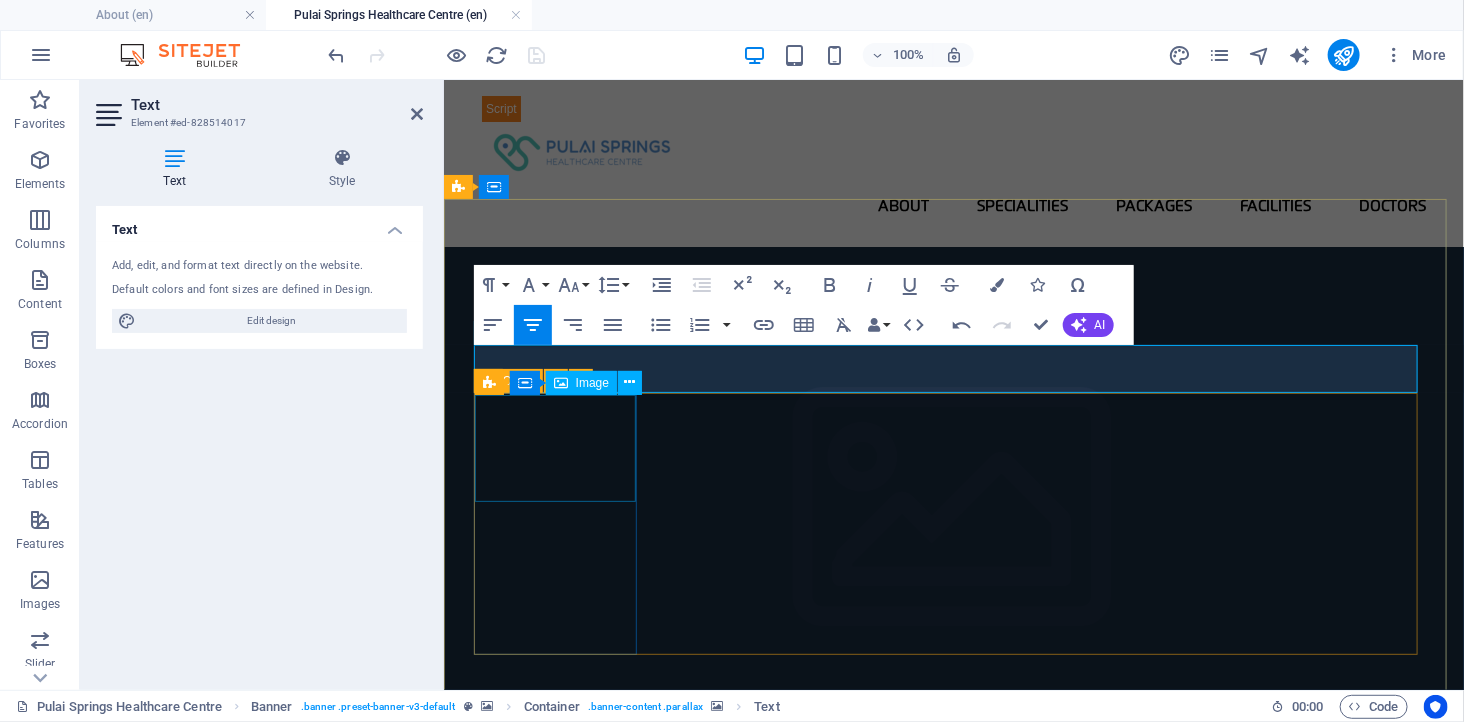 click at bounding box center [953, 1034] 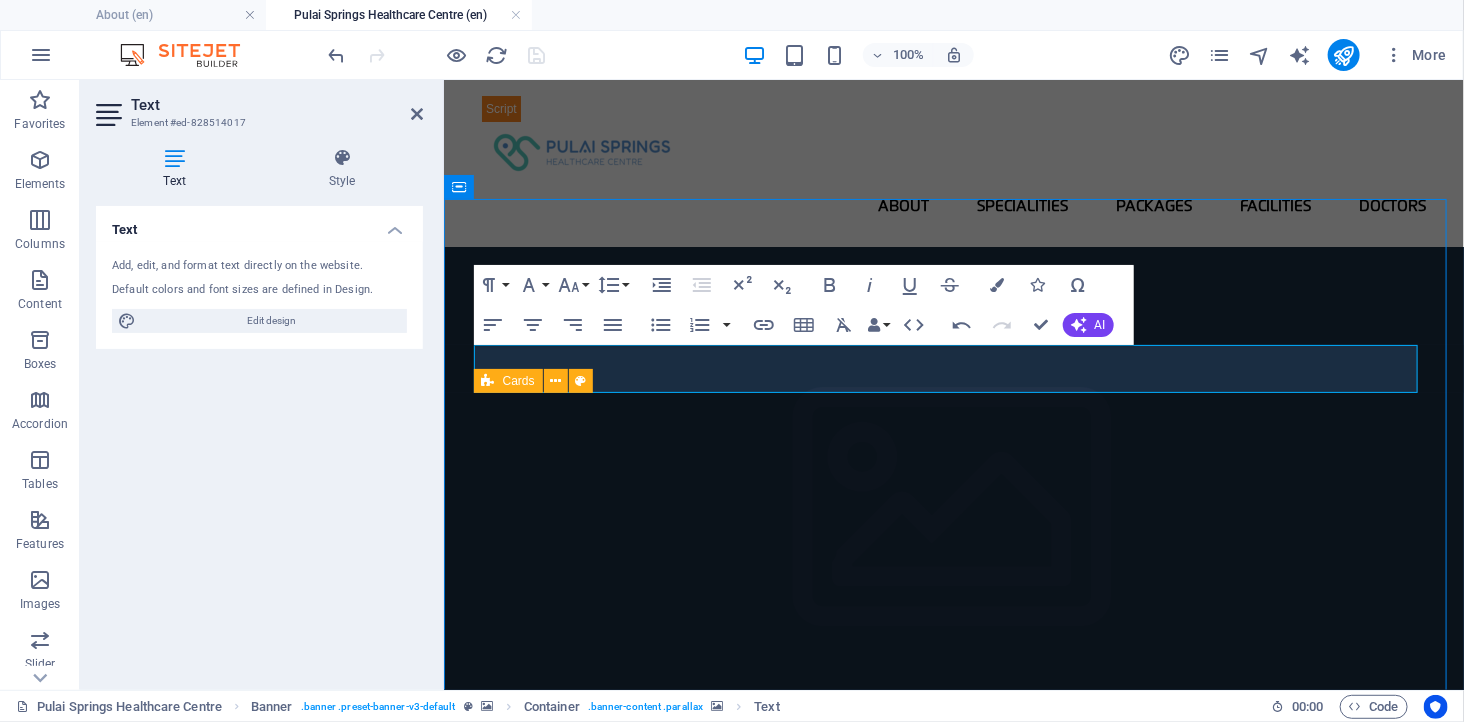click at bounding box center [953, 1034] 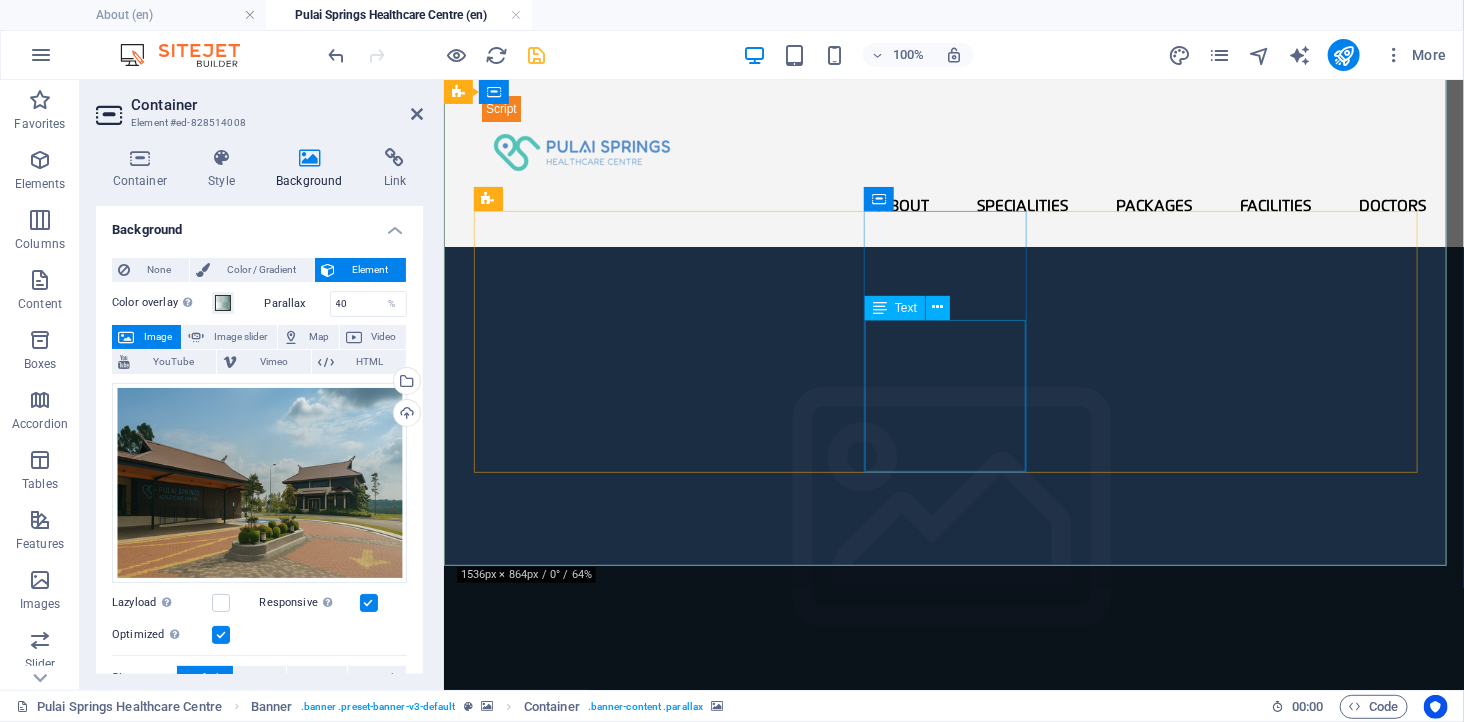 scroll, scrollTop: 222, scrollLeft: 0, axis: vertical 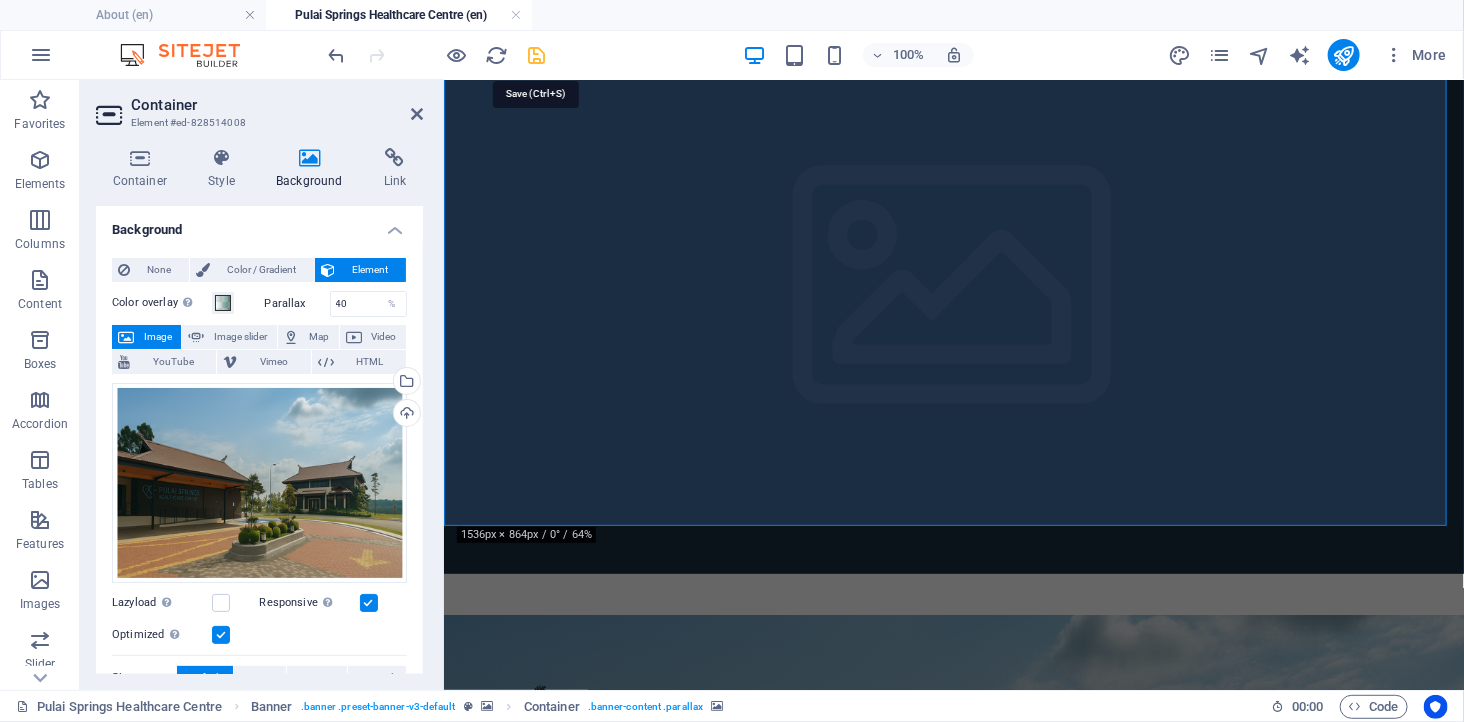 click at bounding box center (537, 55) 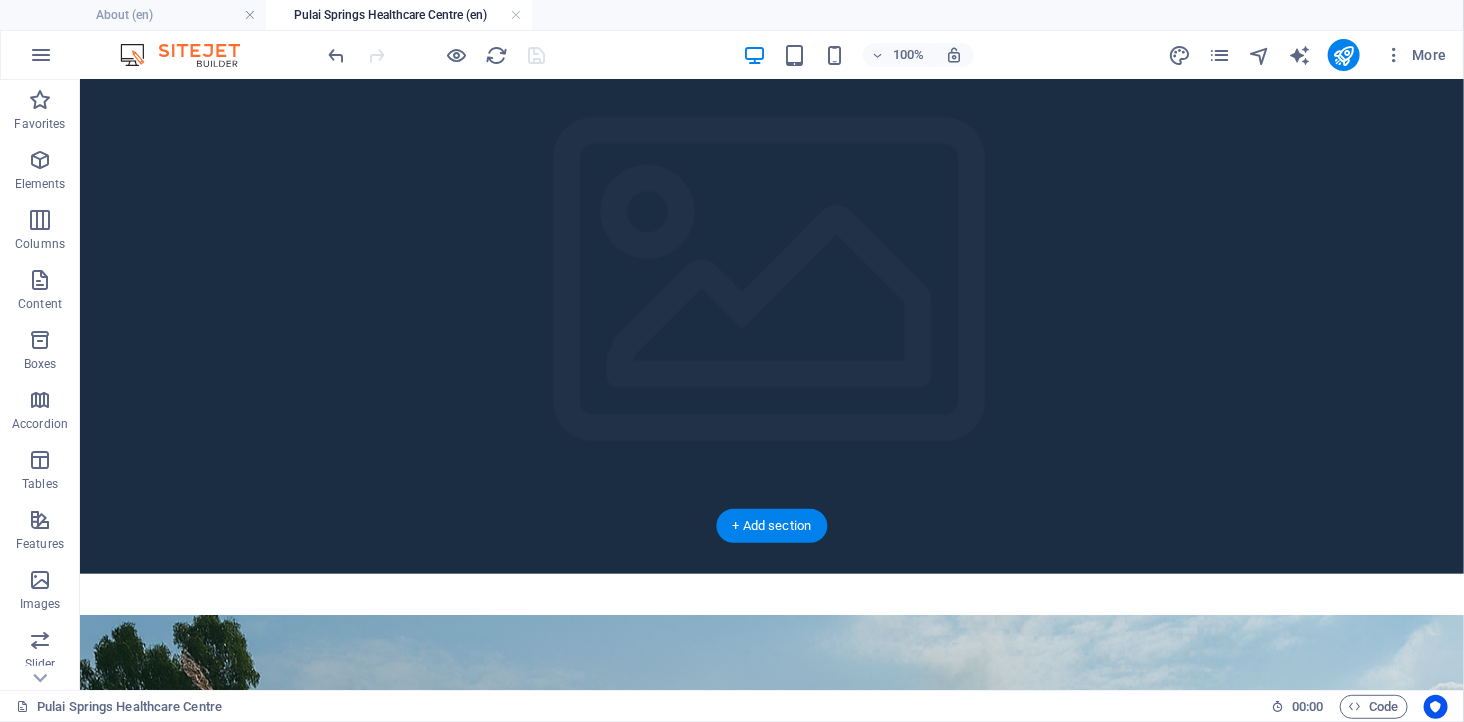 click at bounding box center [771, 901] 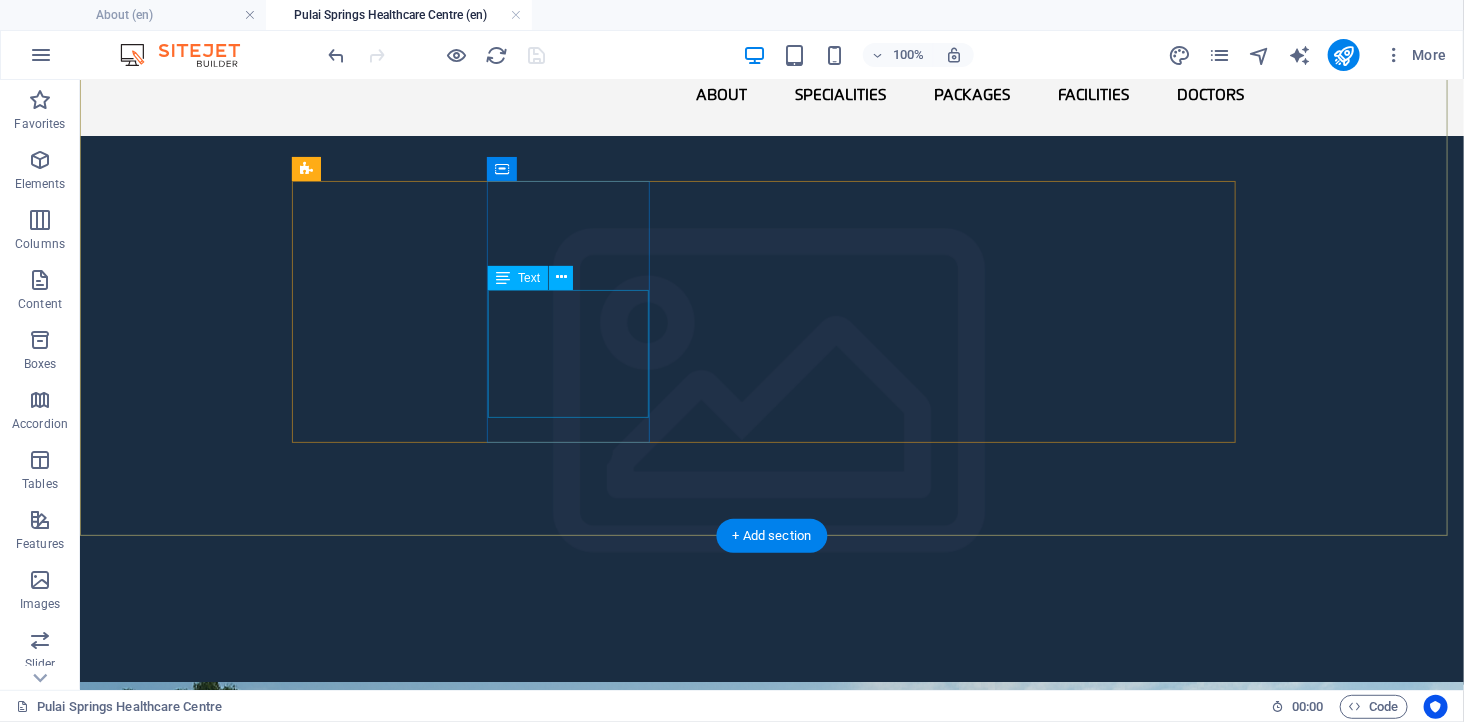 scroll, scrollTop: 222, scrollLeft: 0, axis: vertical 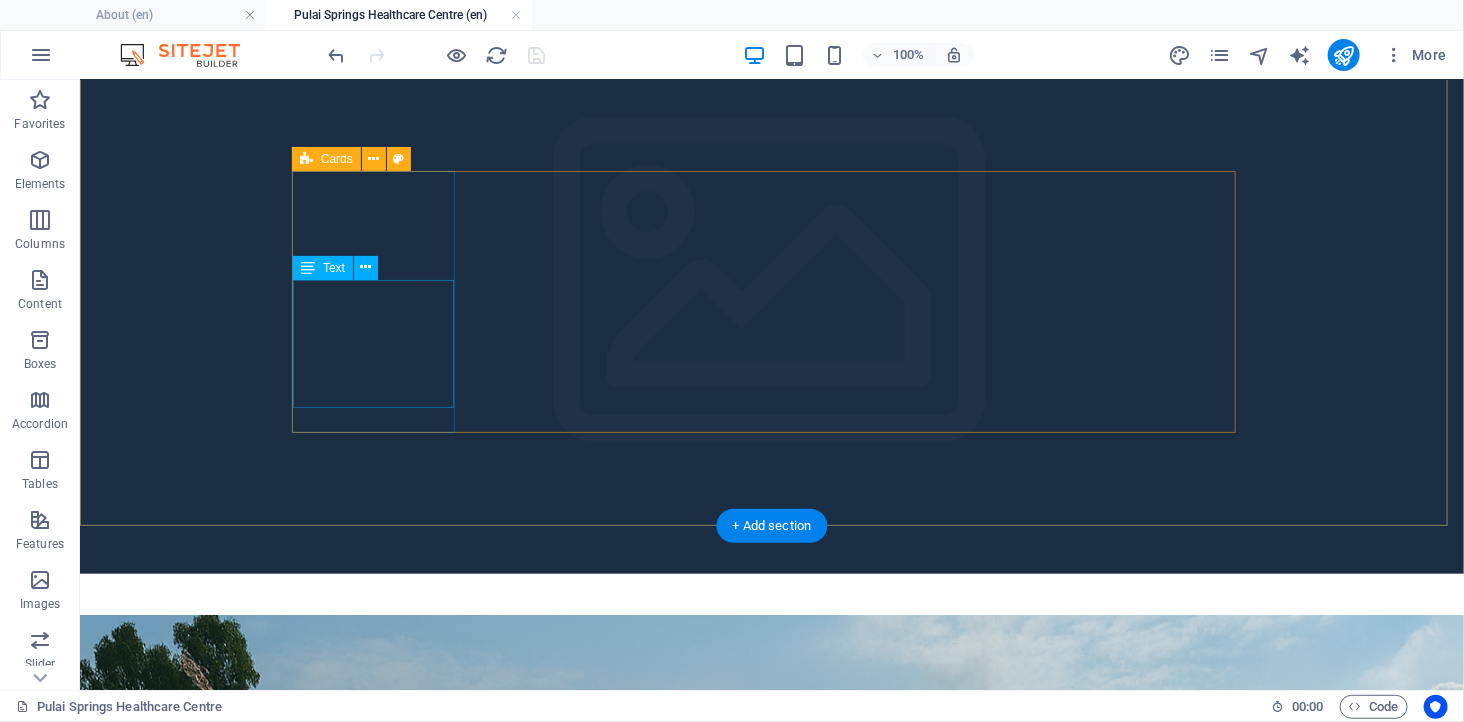 click on "Licensed Ambulatory Care Centre in Johor Bahru" at bounding box center [380, 1547] 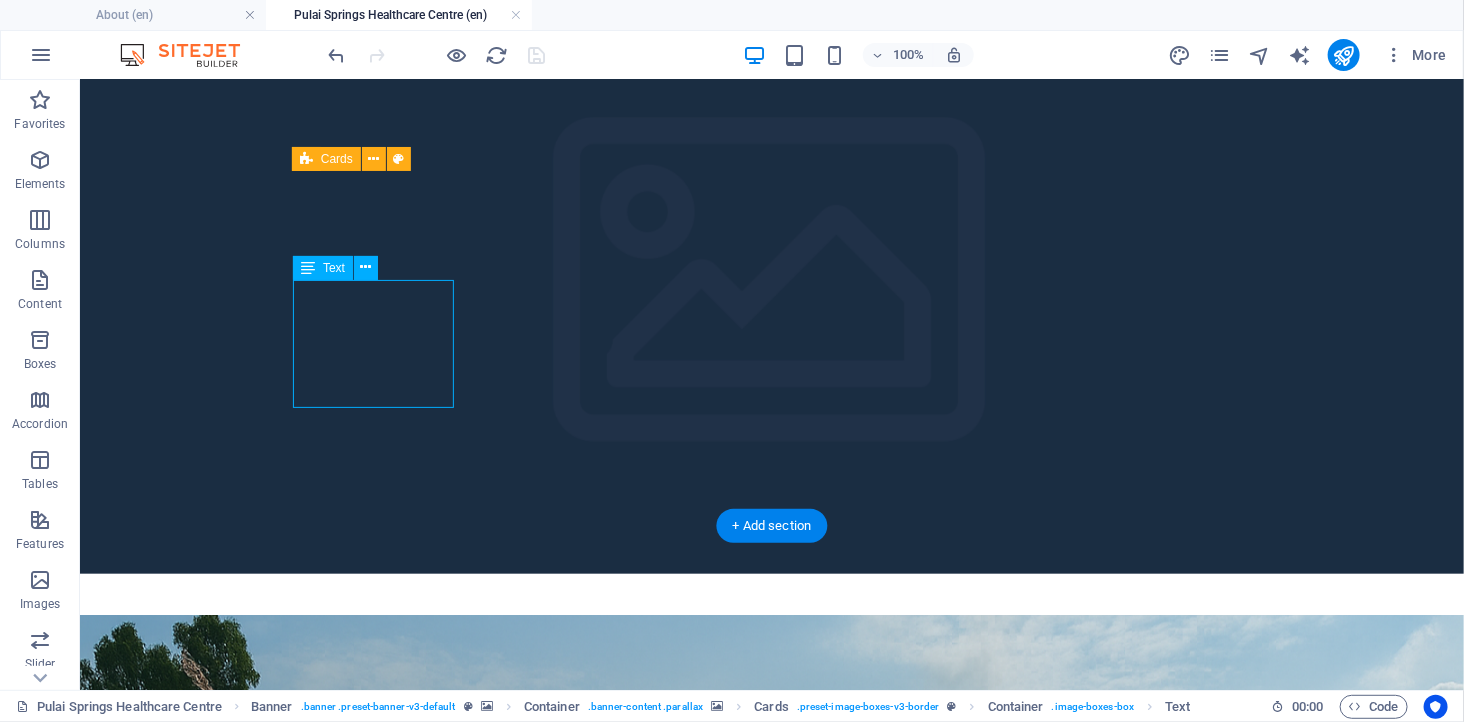 click on "Licensed Ambulatory Care Centre in Johor Bahru" at bounding box center [380, 1547] 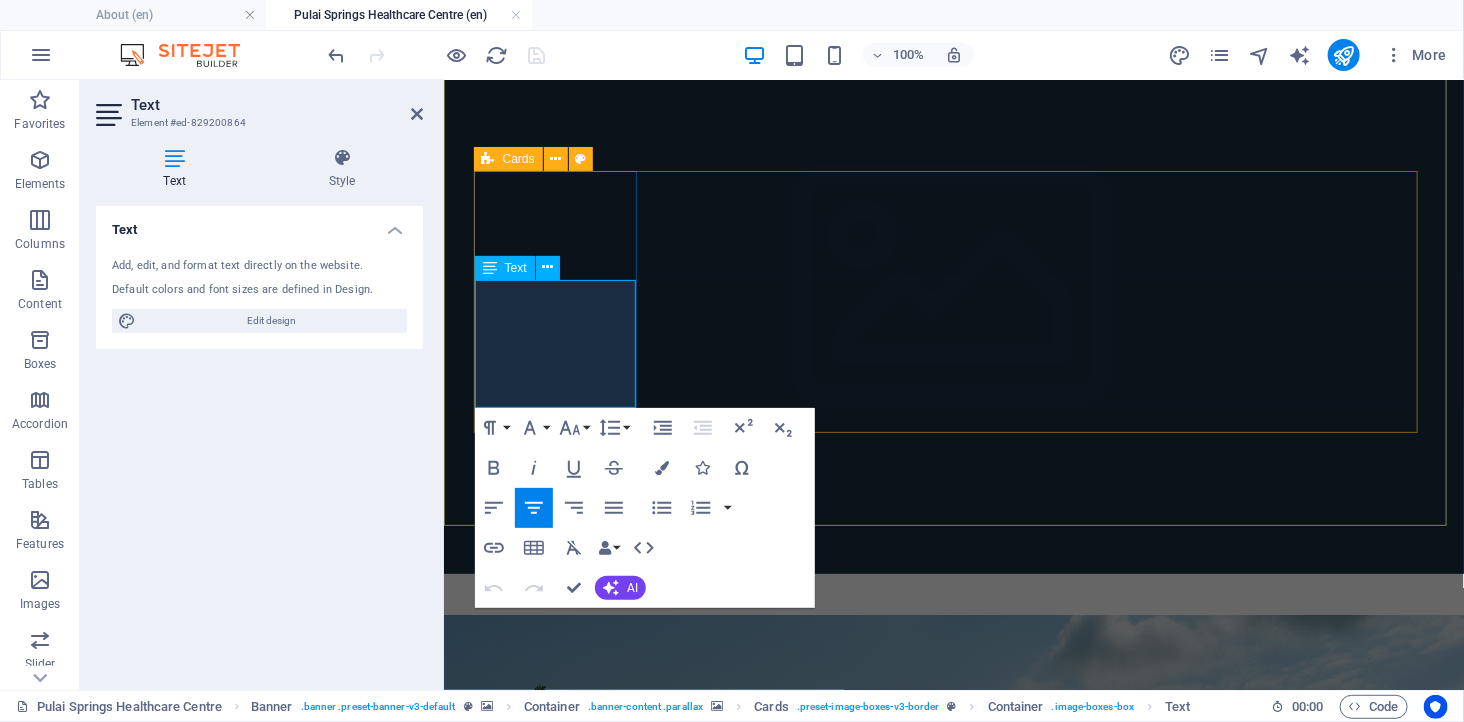 drag, startPoint x: 547, startPoint y: 304, endPoint x: 500, endPoint y: 304, distance: 47 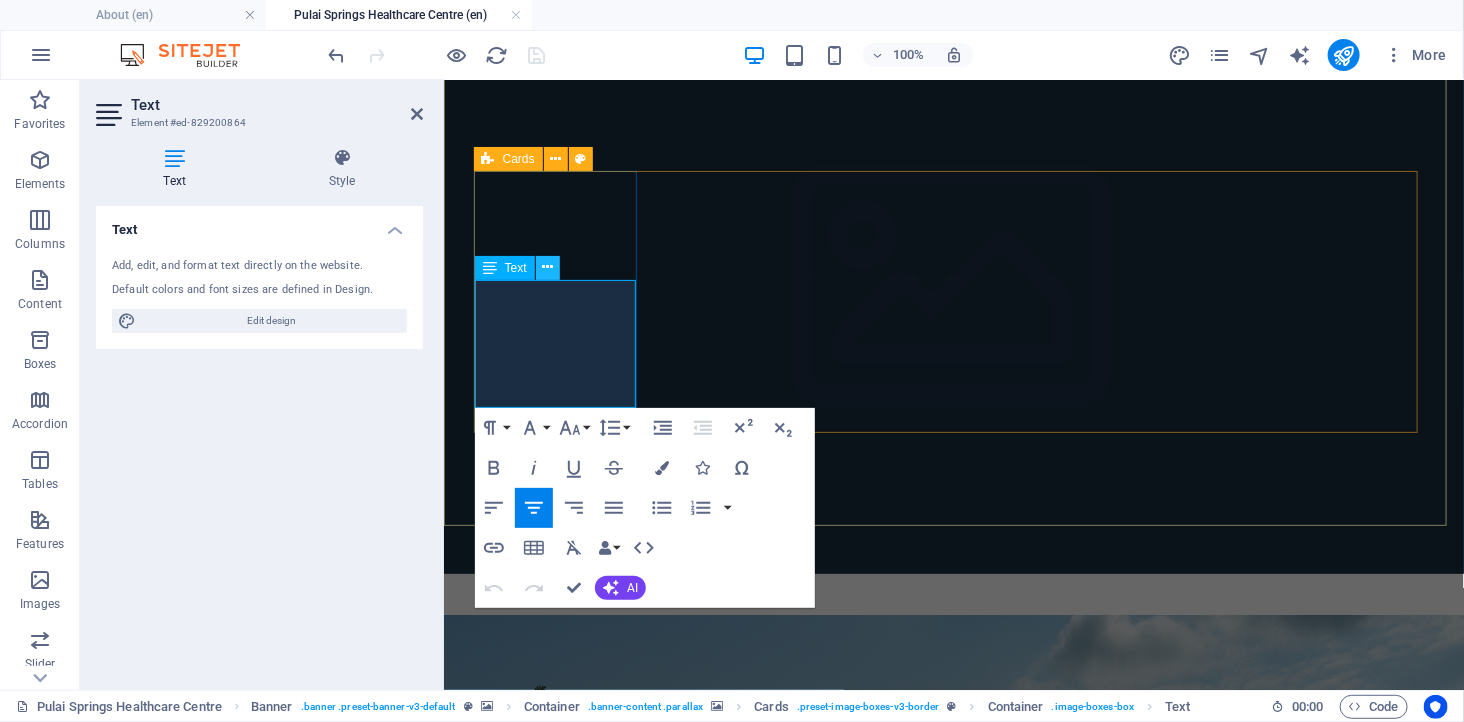 click at bounding box center (547, 267) 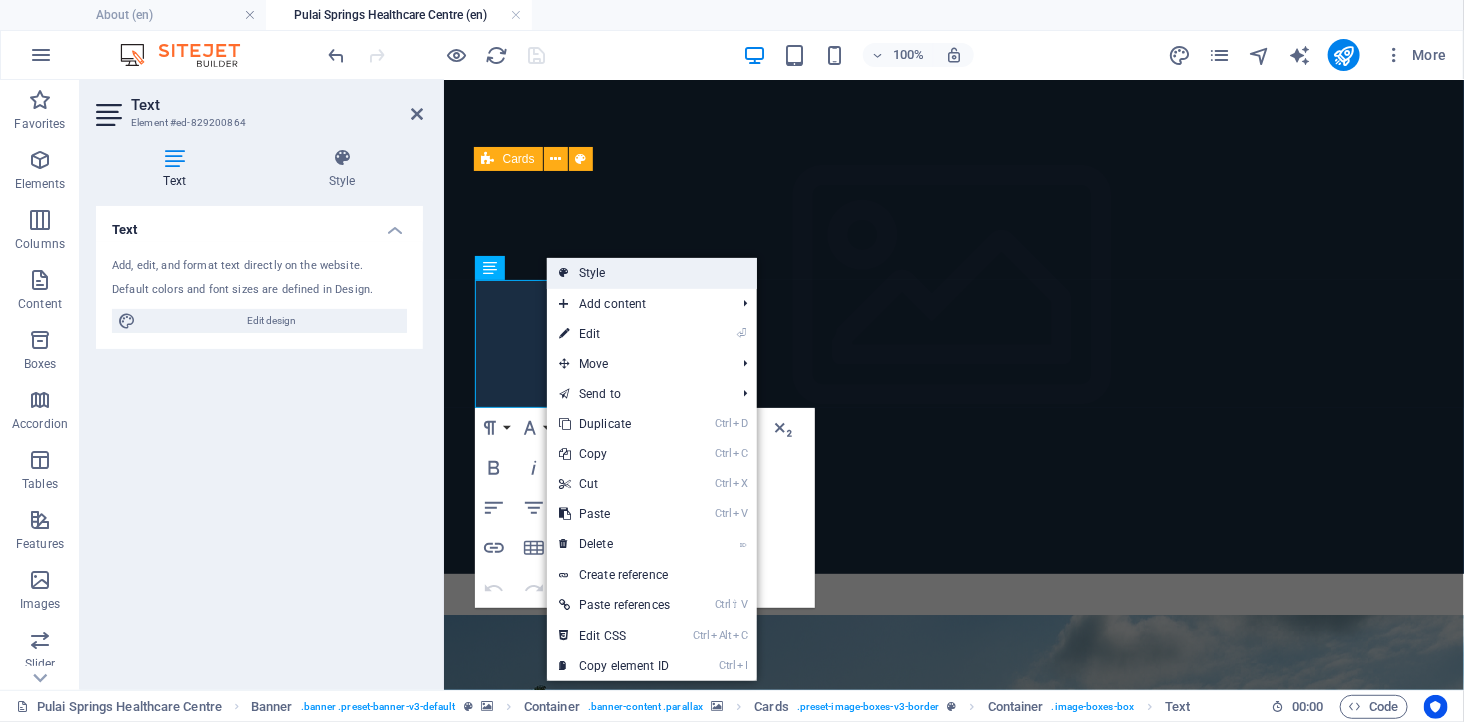 click on "Style" at bounding box center [652, 273] 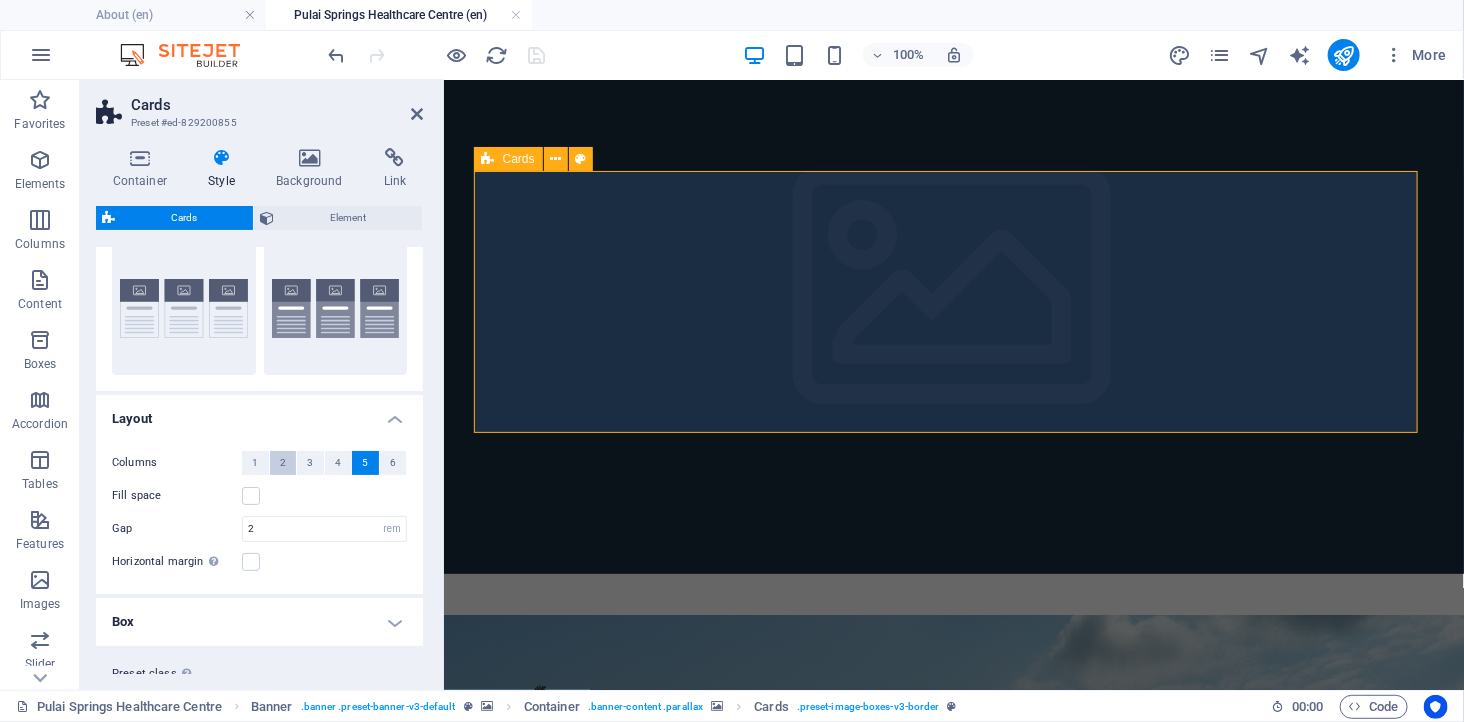 scroll, scrollTop: 106, scrollLeft: 0, axis: vertical 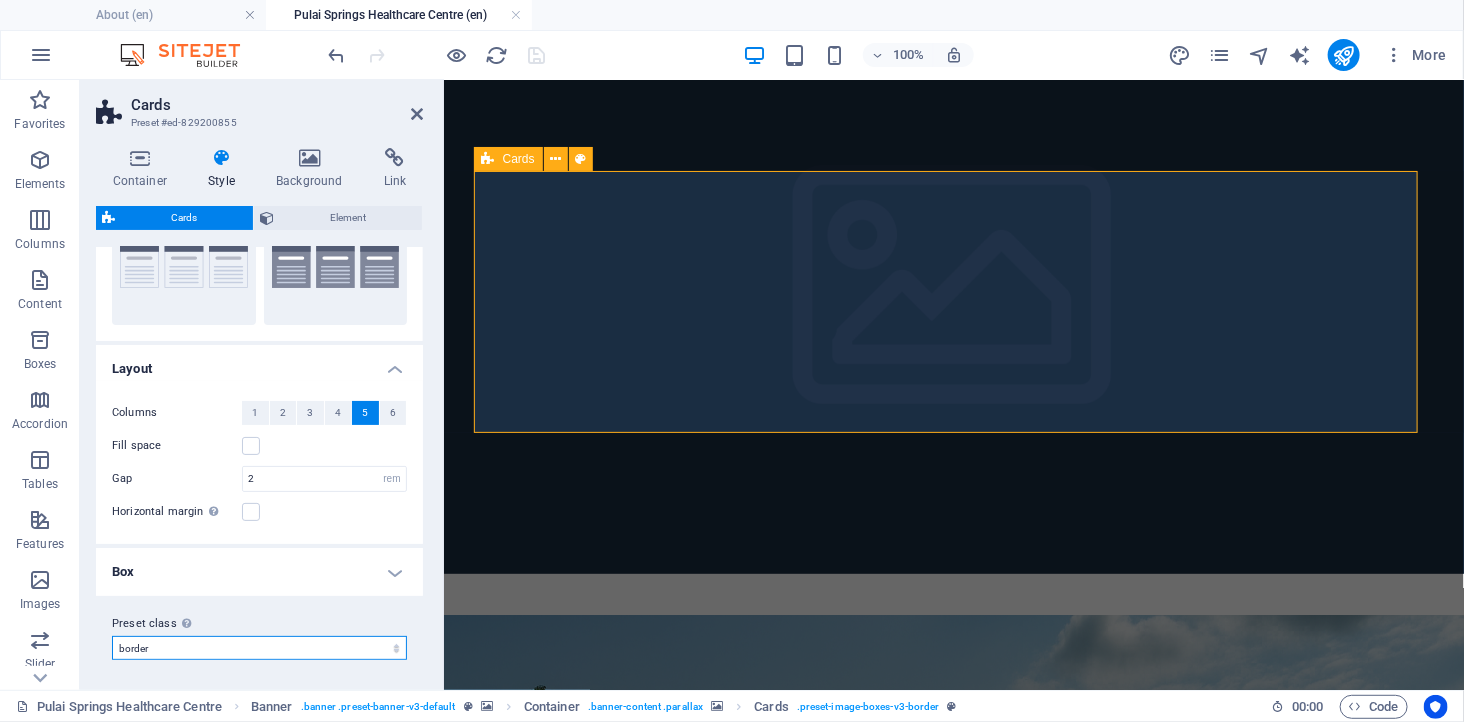 click on "genius default border Add preset class" at bounding box center (259, 648) 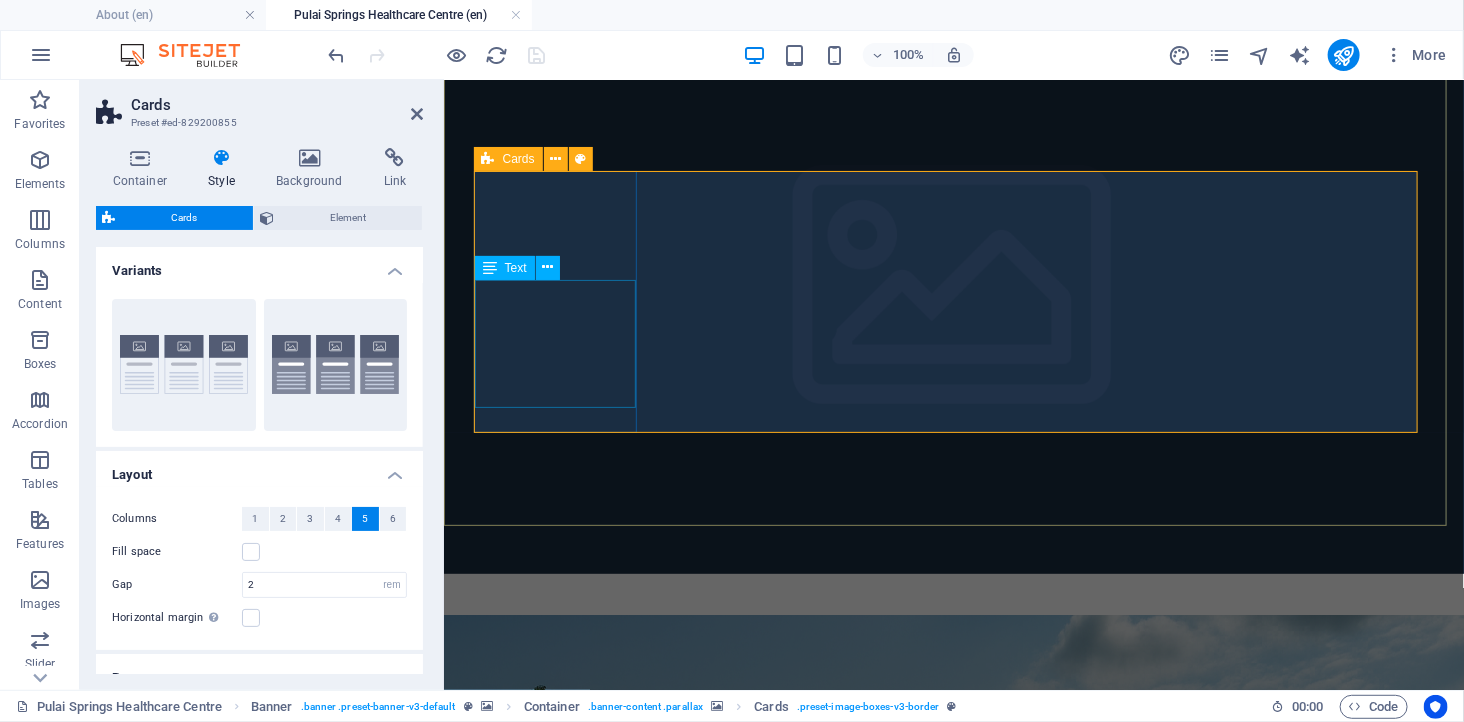 click on "Licensed Ambulatory Care Centre in Johor Bahru" at bounding box center [562, 1547] 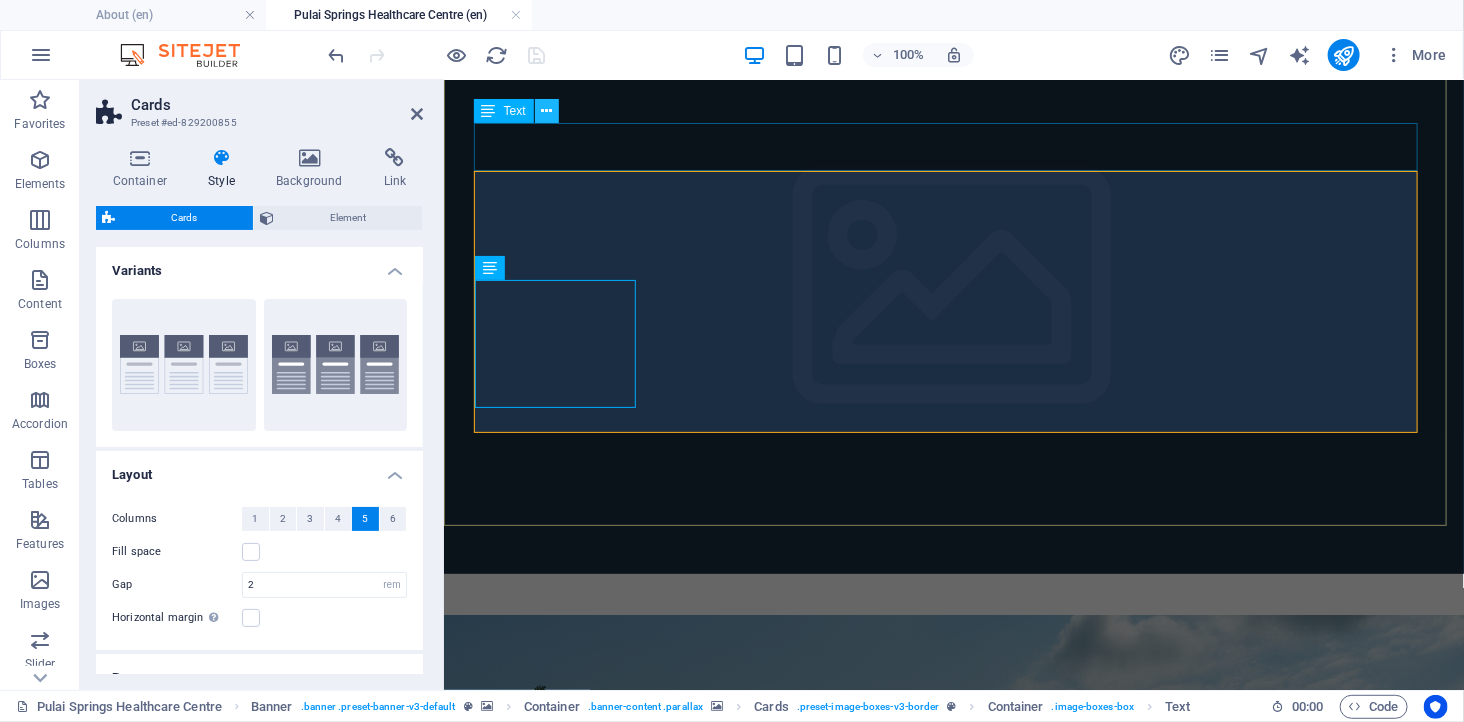 click at bounding box center (546, 111) 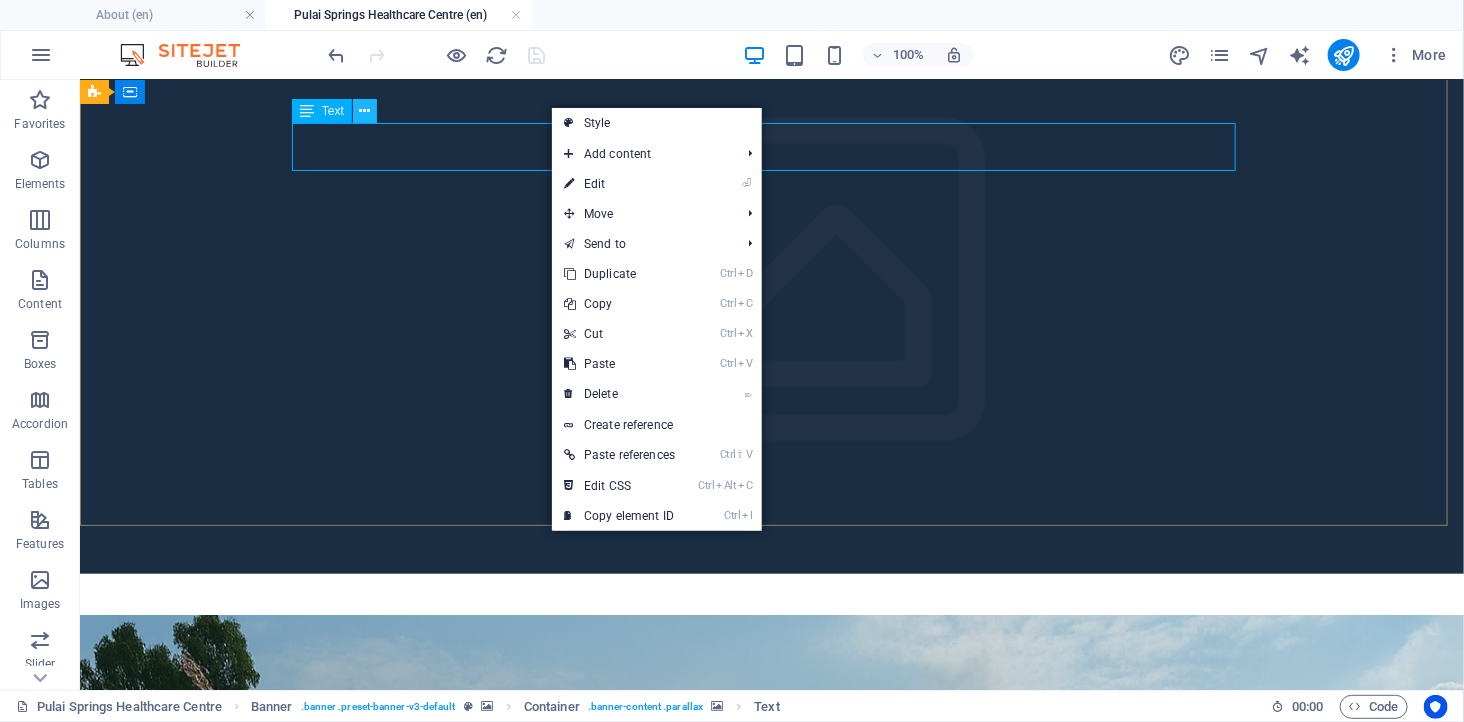 click at bounding box center (364, 111) 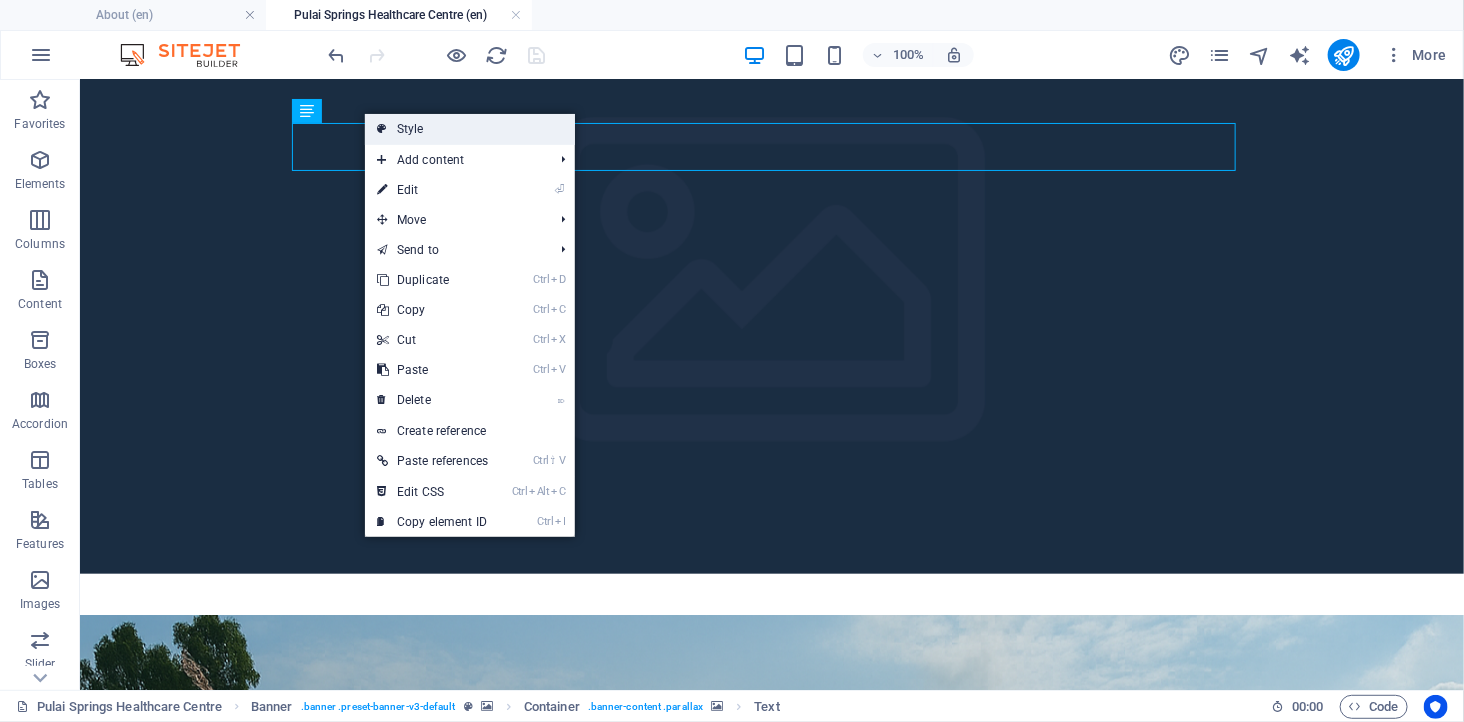 click on "Style" at bounding box center (470, 129) 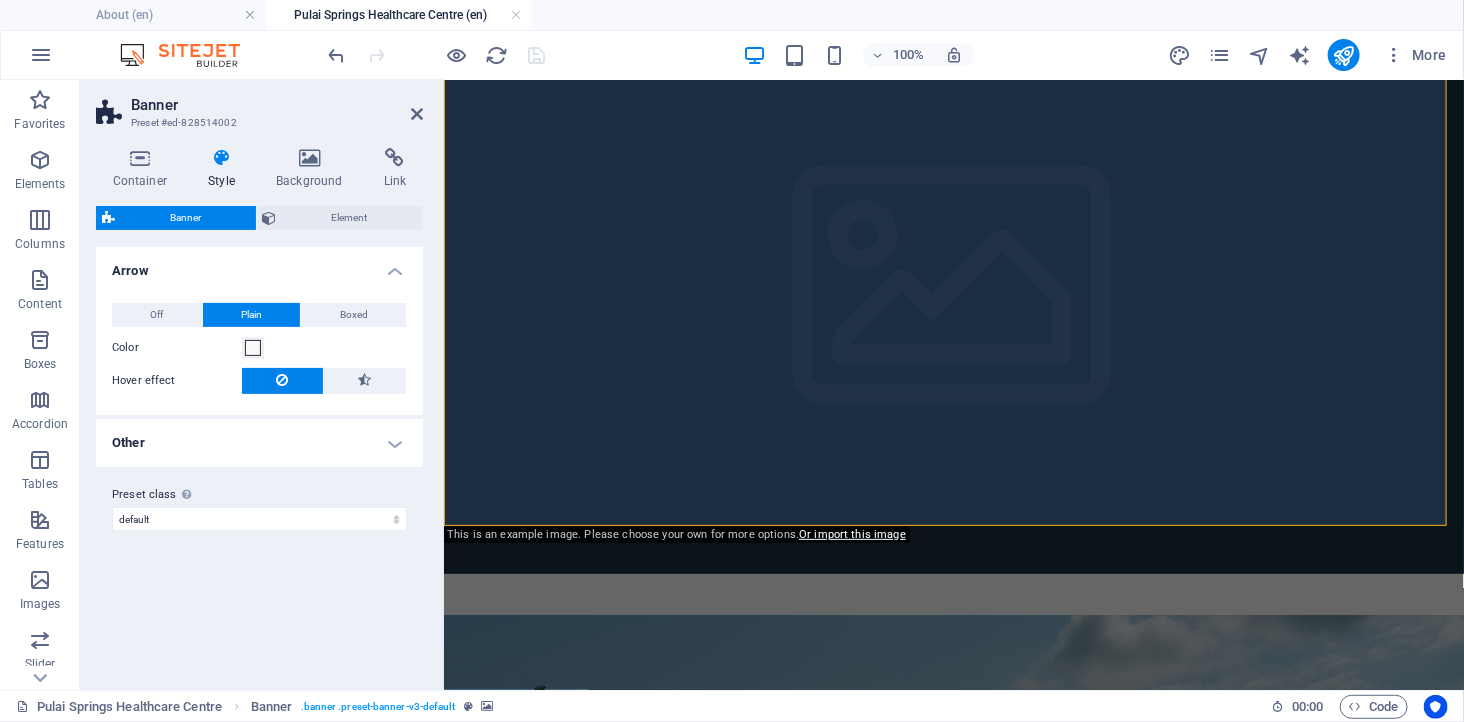 click at bounding box center (222, 158) 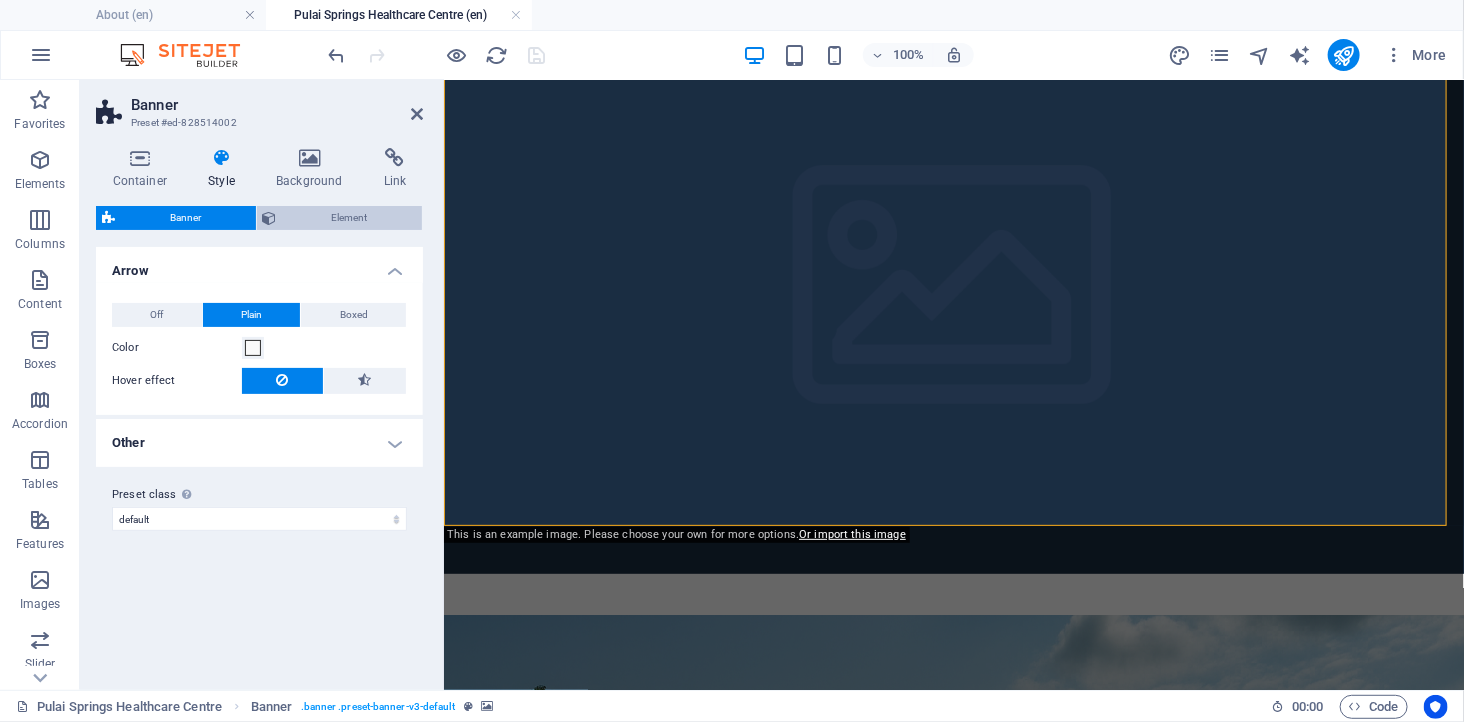 click on "Element" at bounding box center (350, 218) 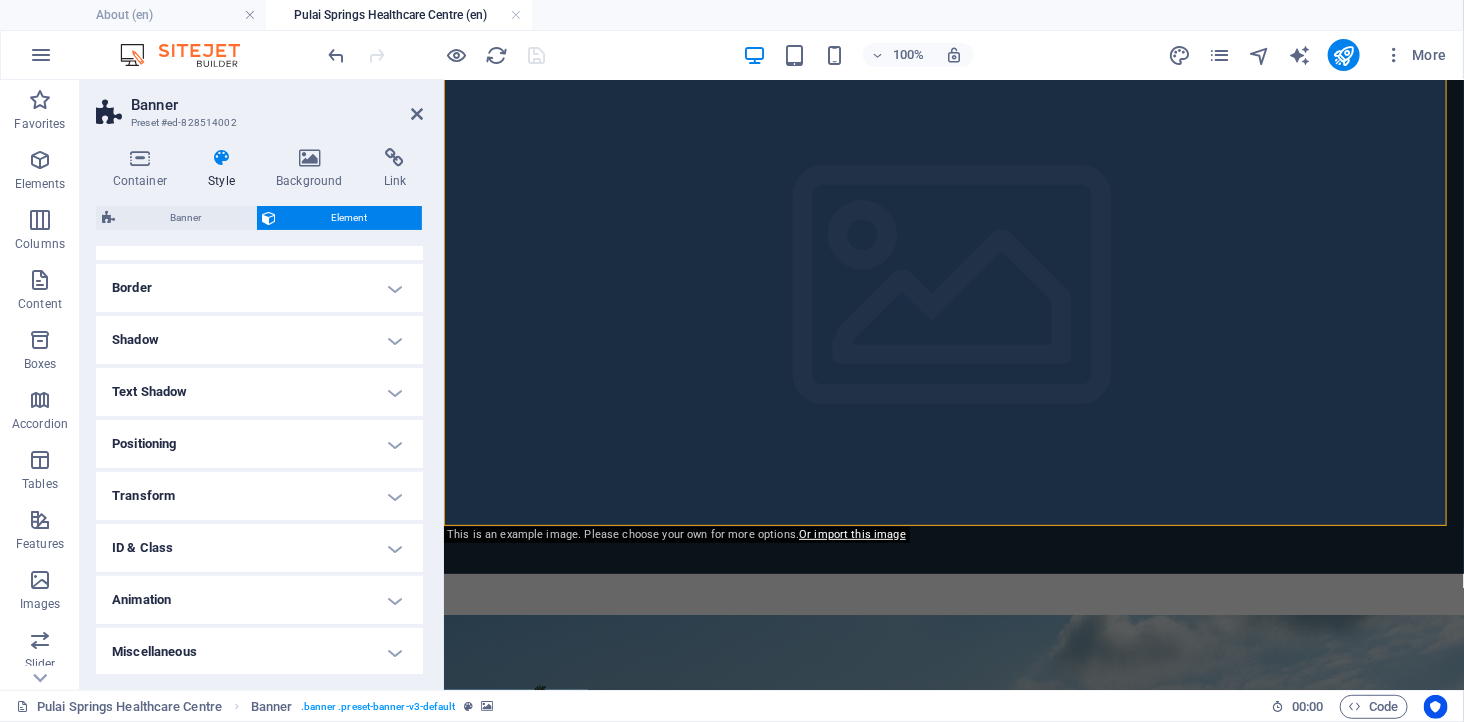 scroll, scrollTop: 0, scrollLeft: 0, axis: both 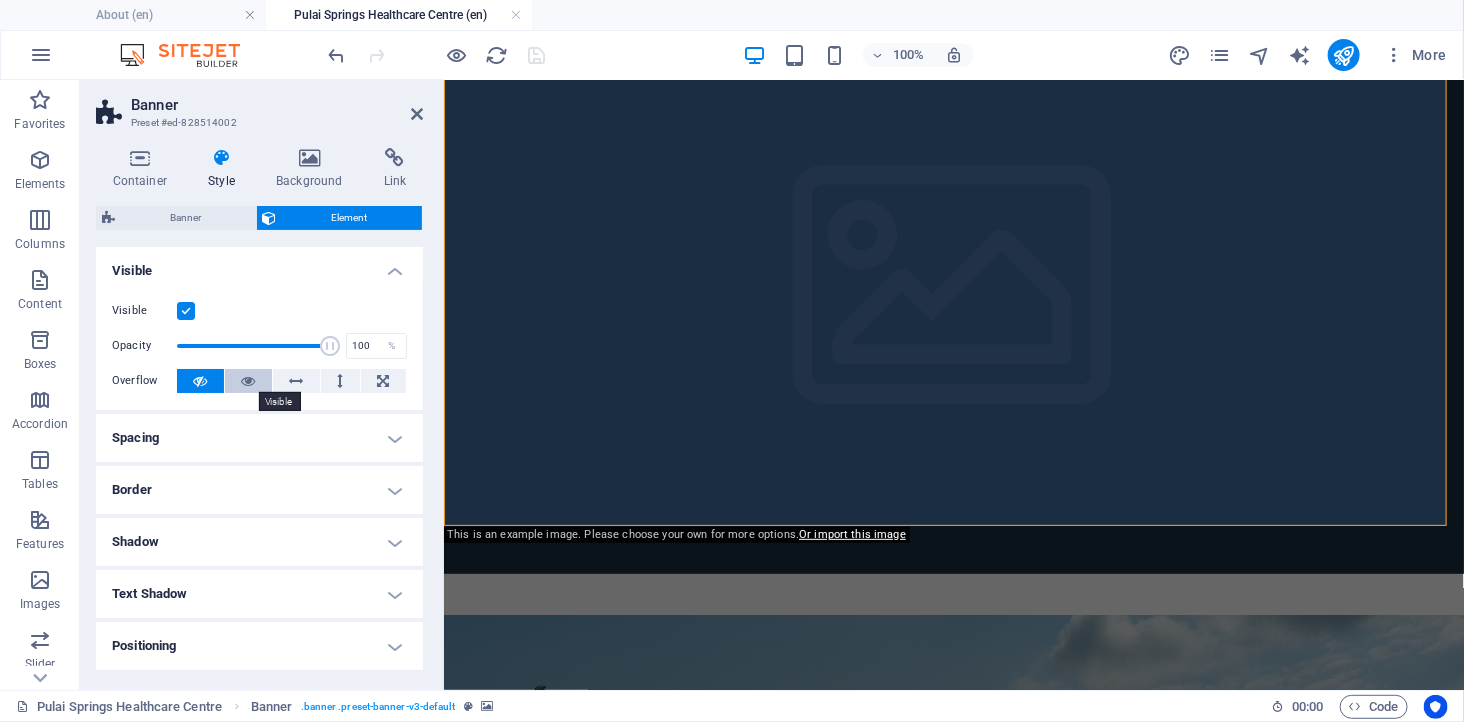 click at bounding box center (248, 381) 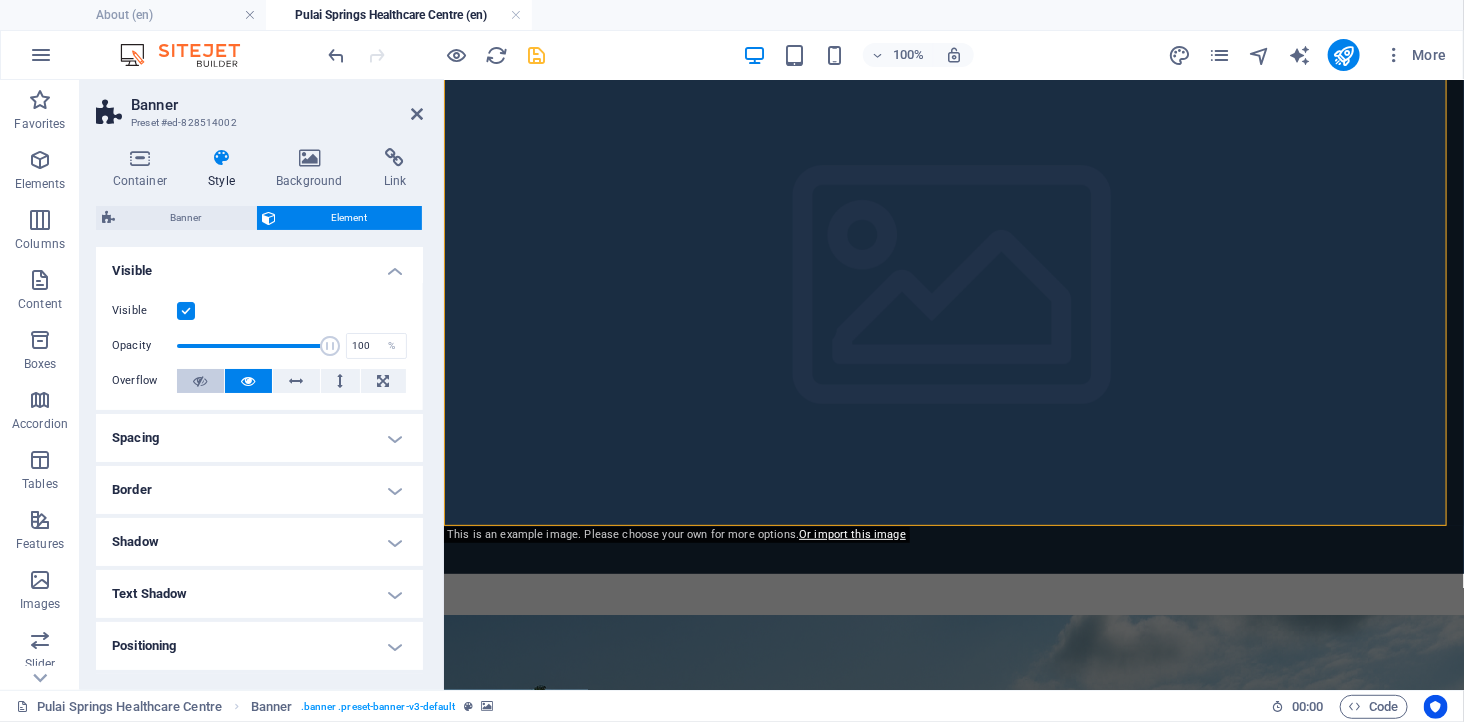 click at bounding box center [200, 381] 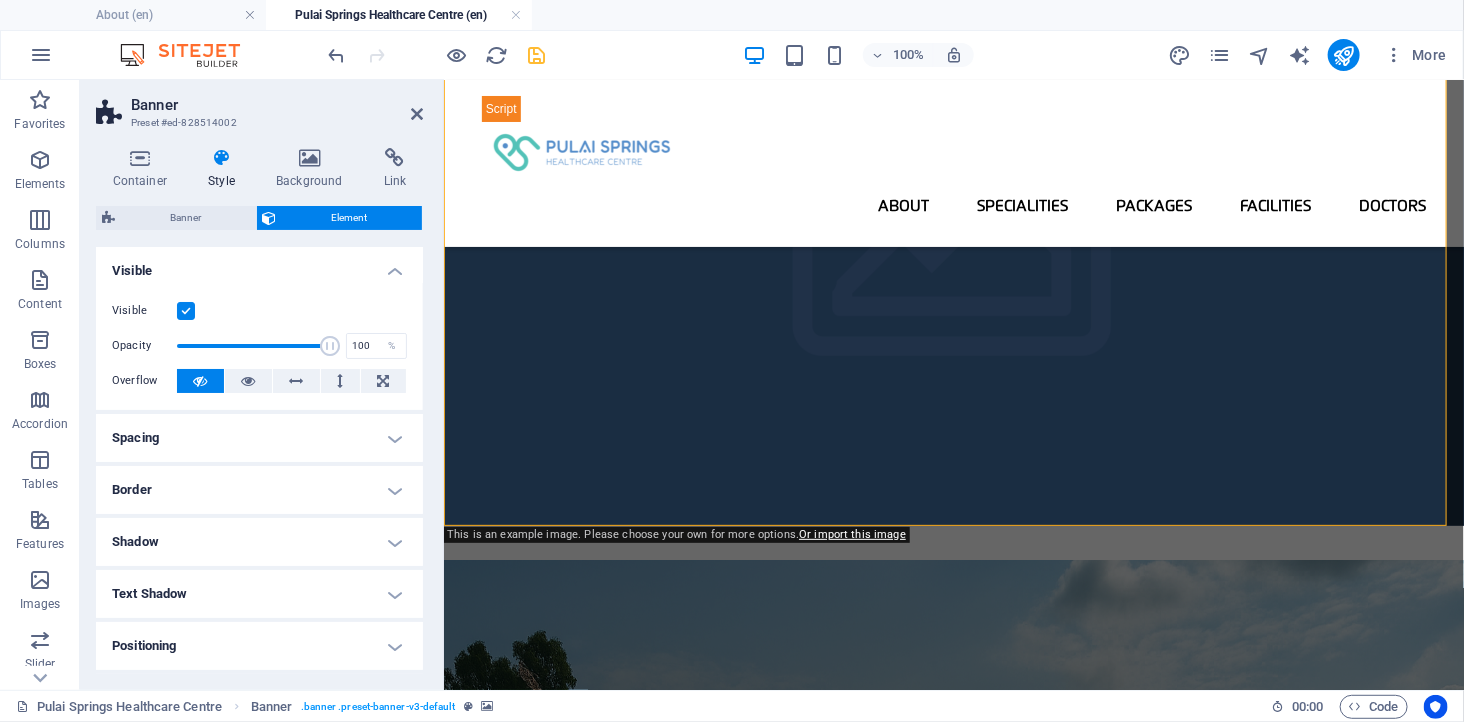 scroll, scrollTop: 0, scrollLeft: 0, axis: both 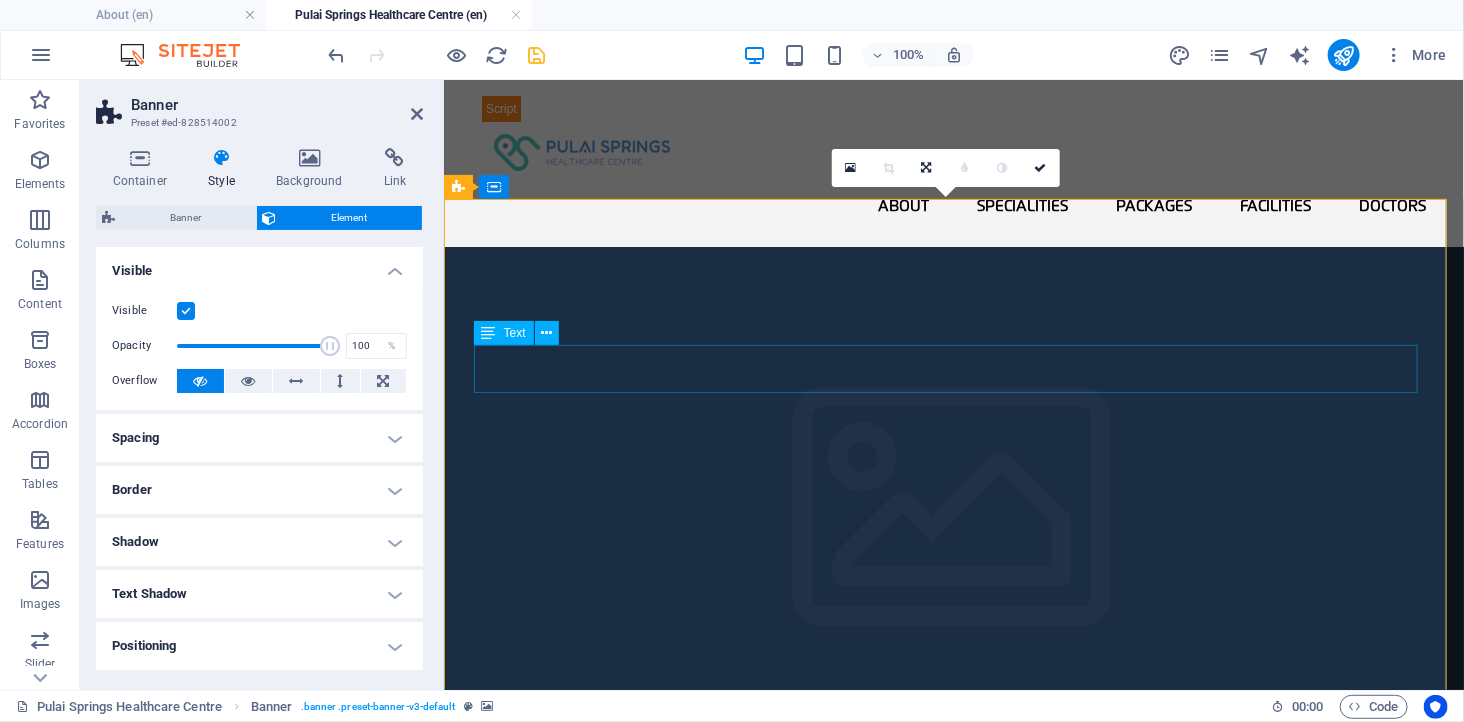 click on "Why Choose Pulai Springs Healthcare Centre?" at bounding box center (953, 1526) 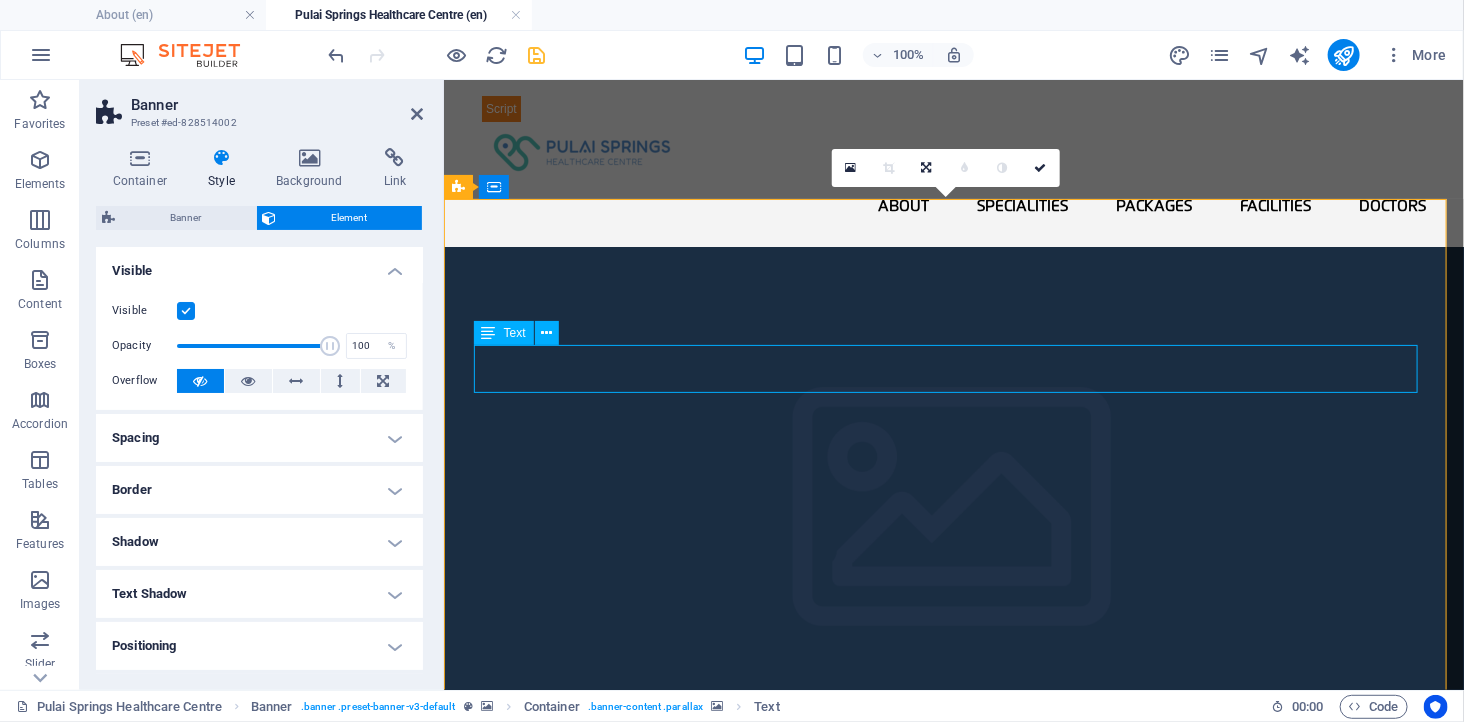 click on "Why Choose Pulai Springs Healthcare Centre?" at bounding box center (953, 1526) 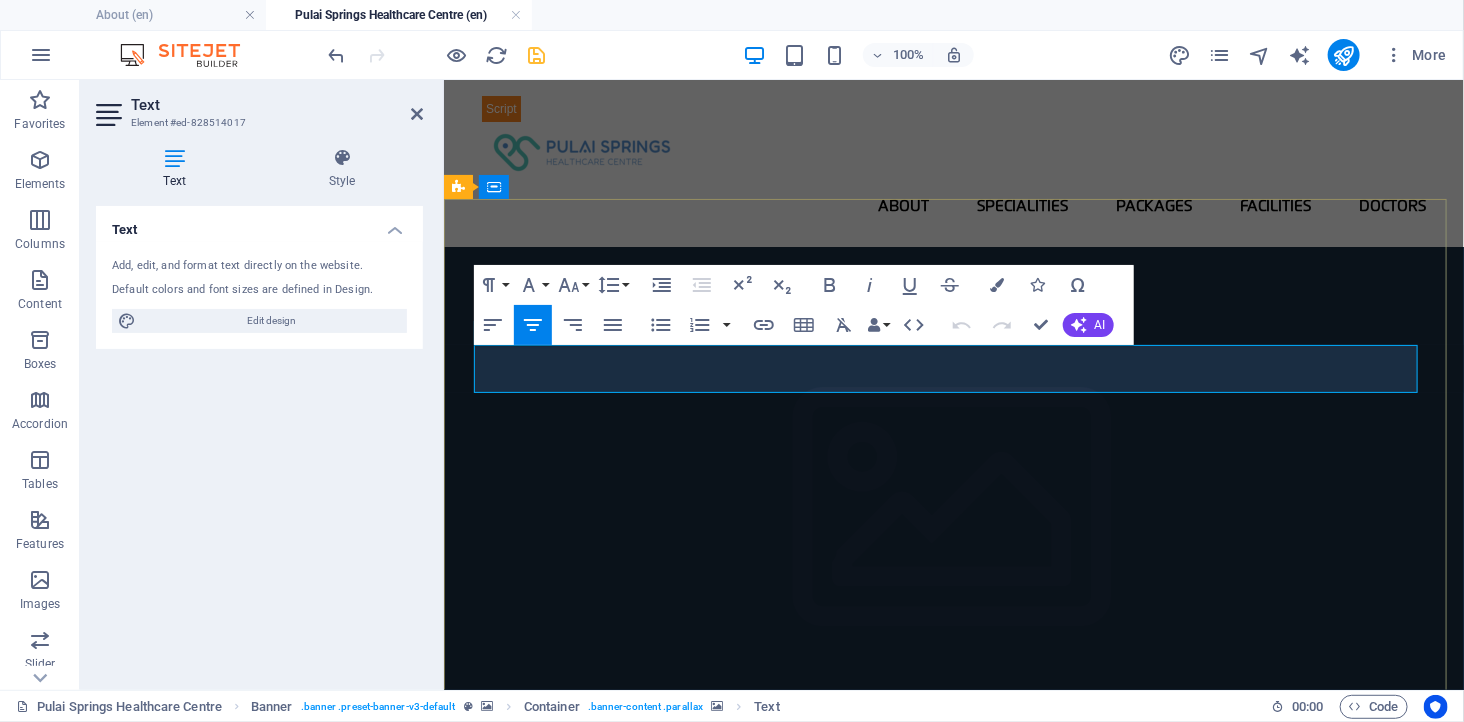 click on "Why Choose Pulai Springs Healthcare Centre?" at bounding box center [953, 1514] 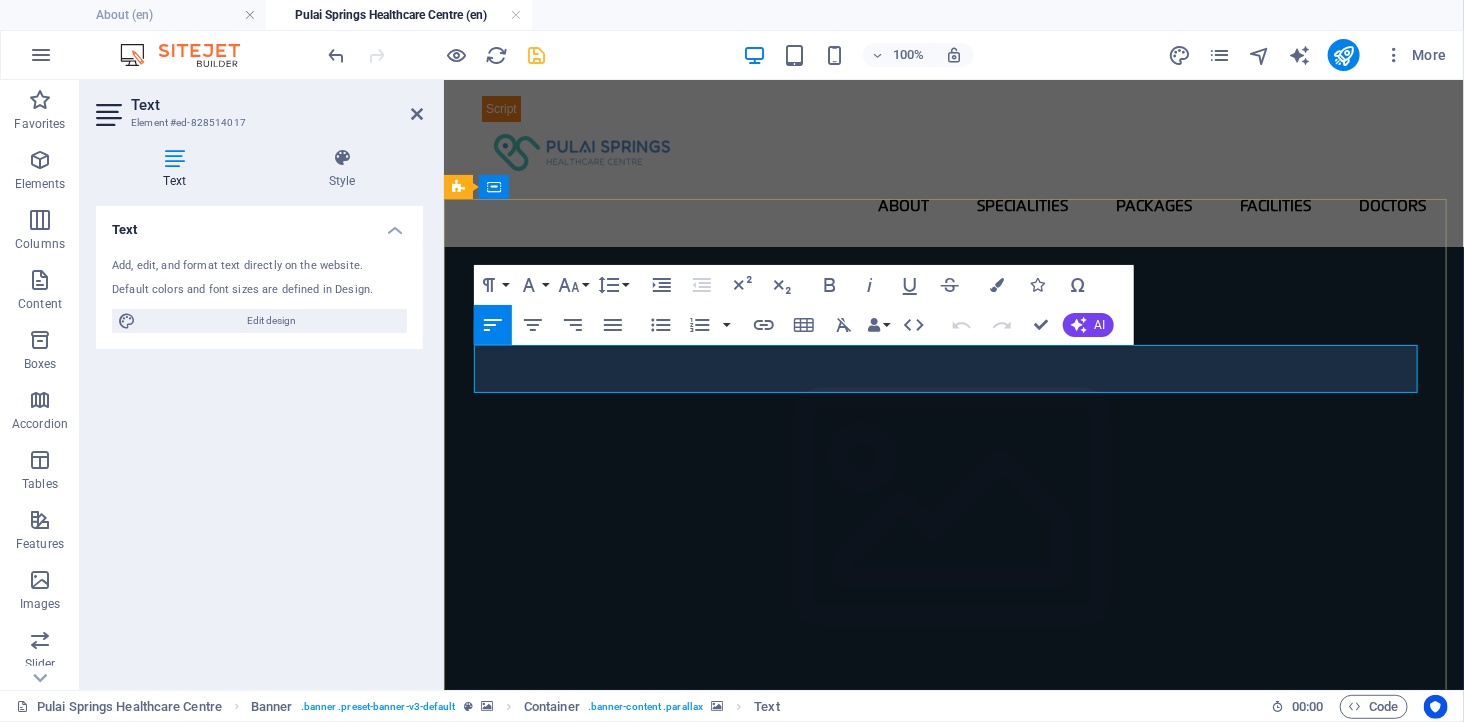 click at bounding box center [953, 1538] 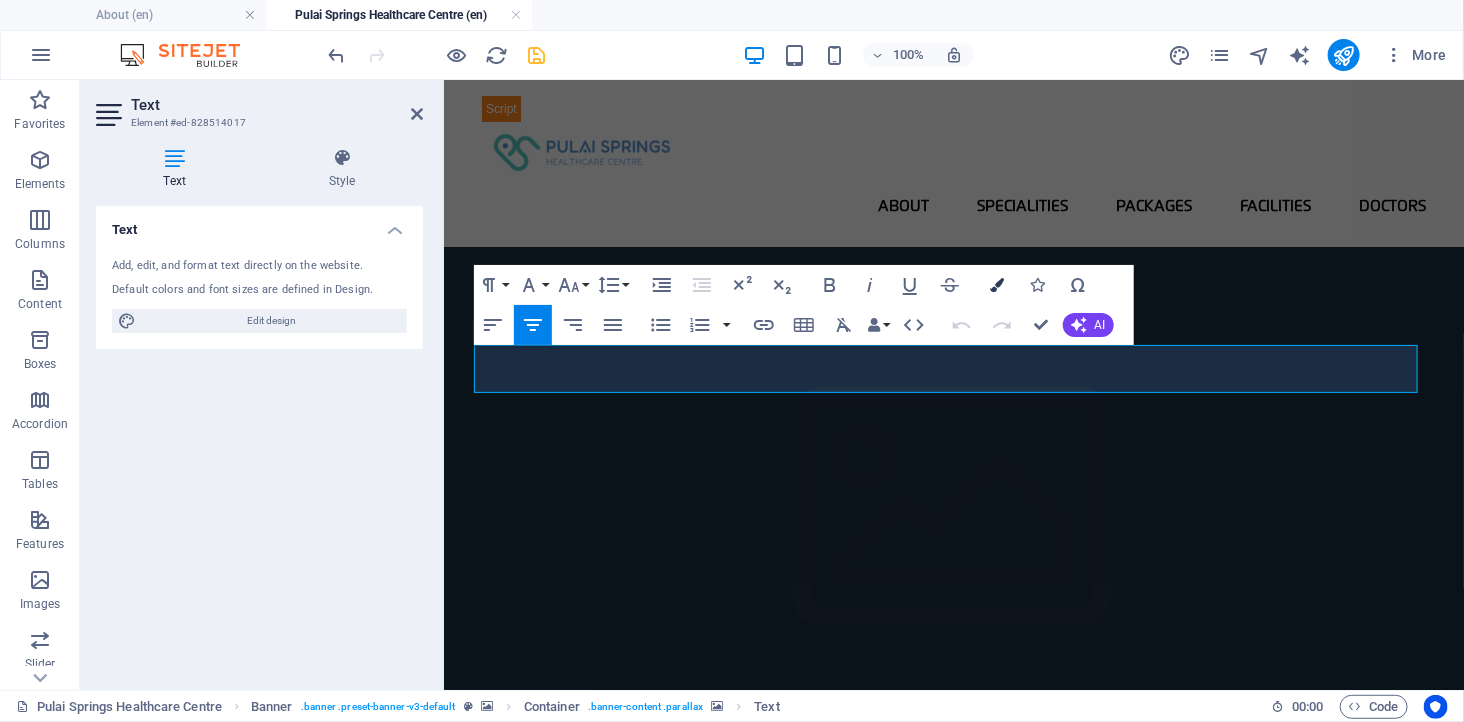 click at bounding box center [998, 285] 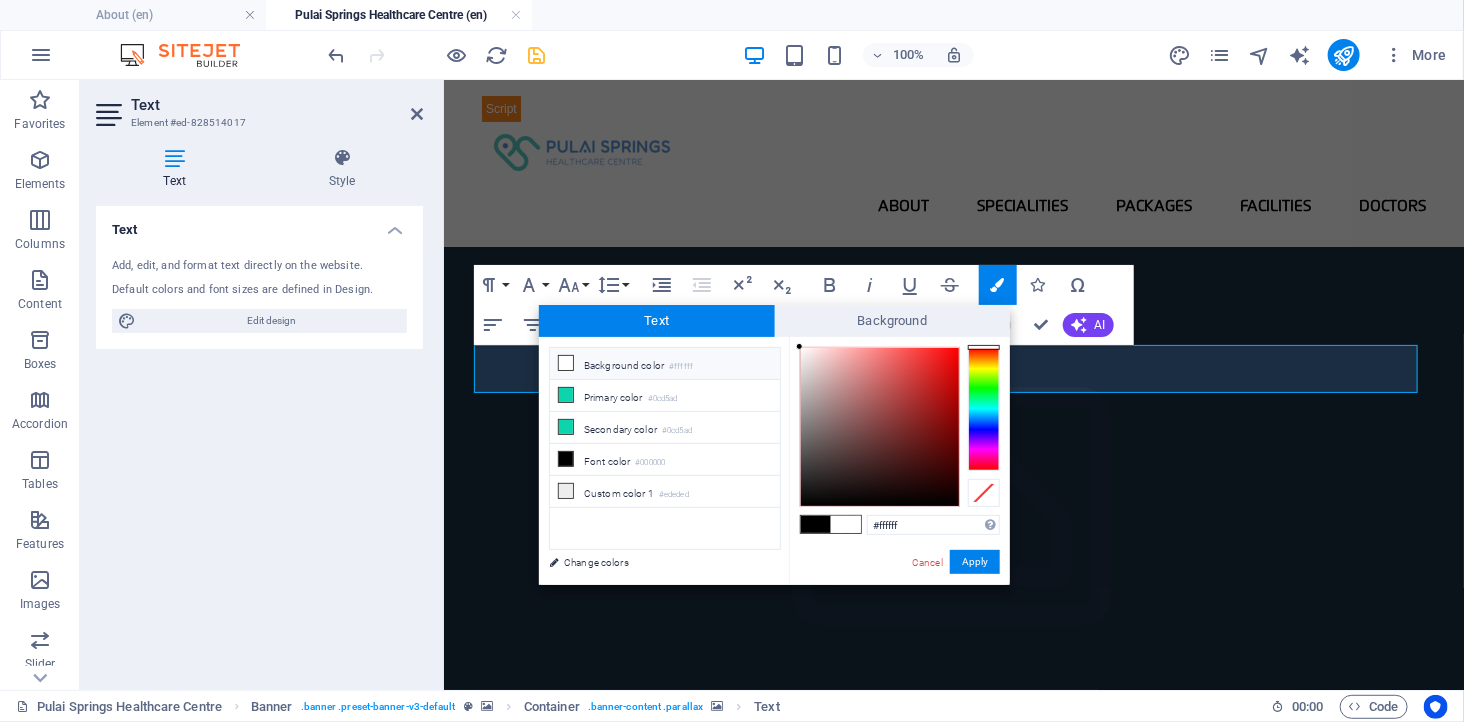 drag, startPoint x: 835, startPoint y: 375, endPoint x: 793, endPoint y: 337, distance: 56.63921 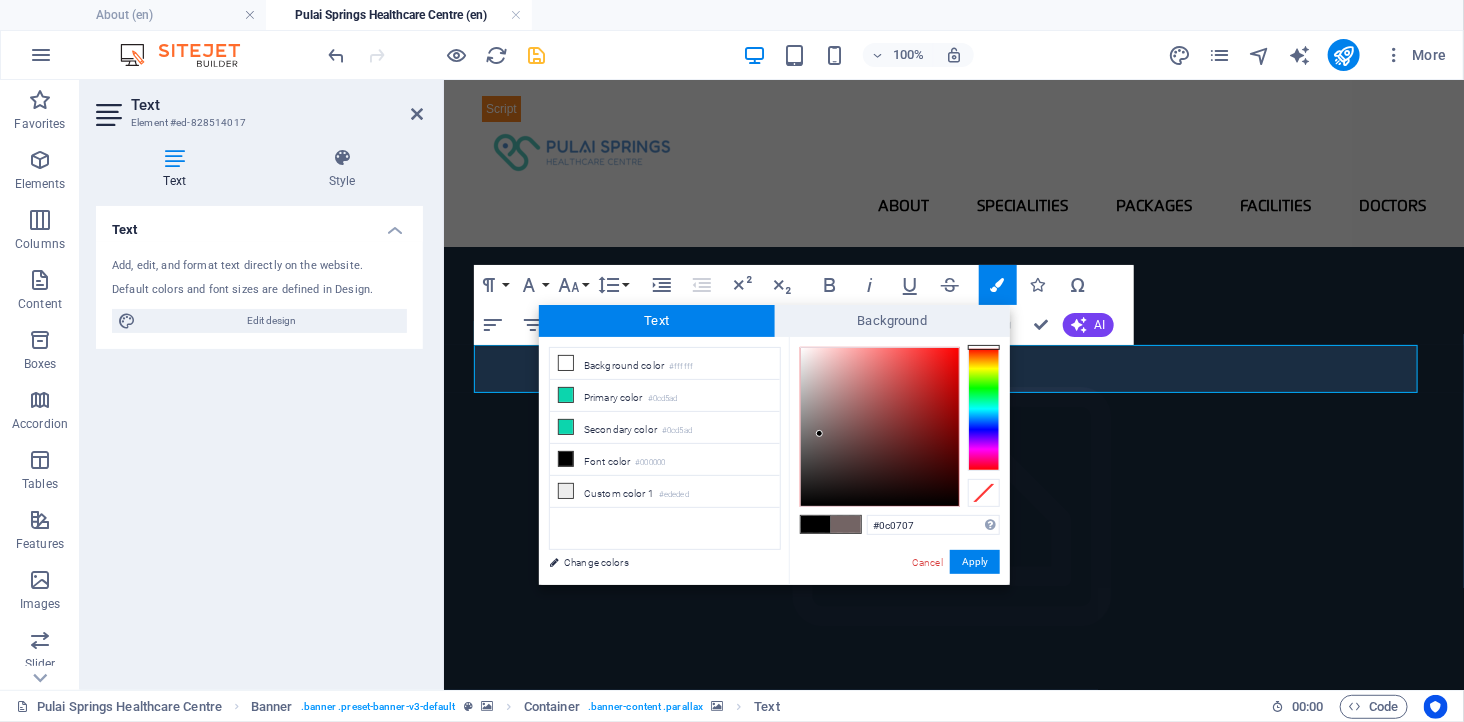 type on "#000000" 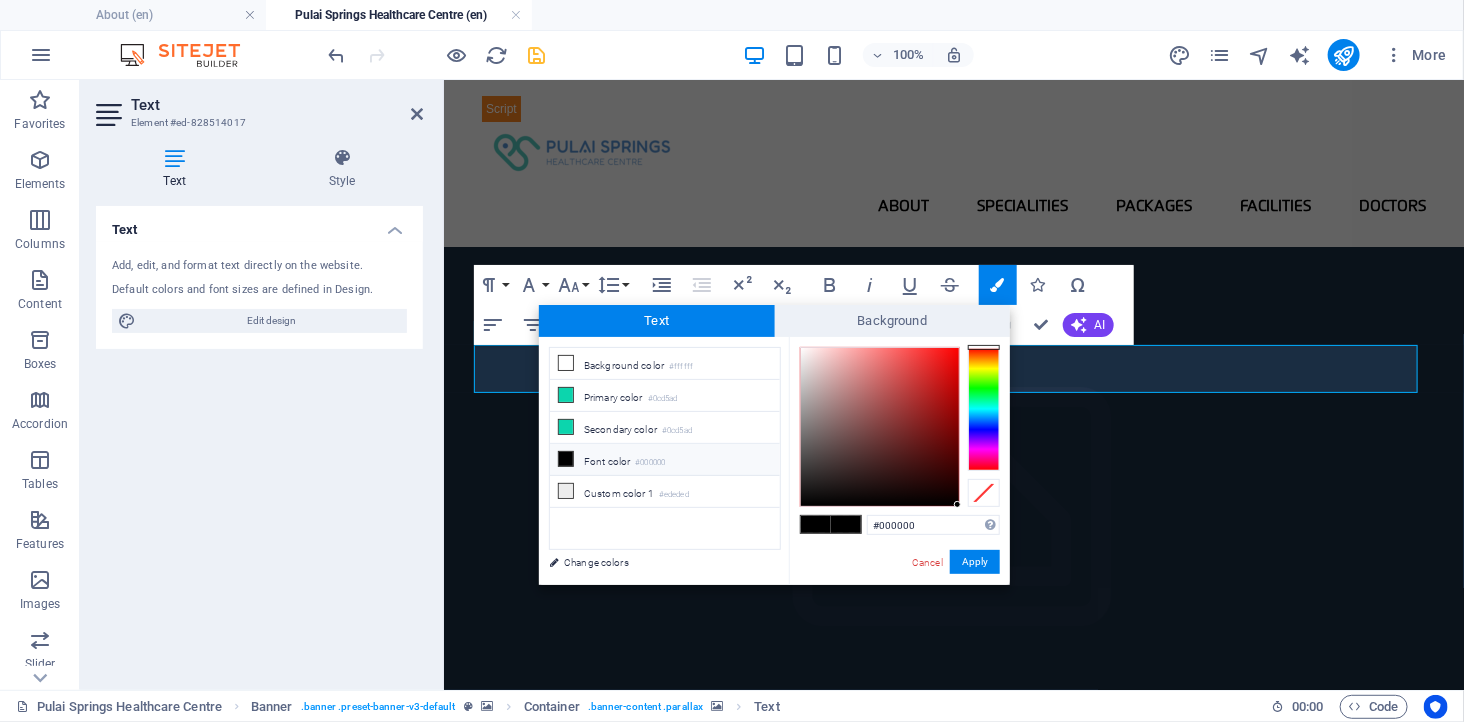 click on "Apply" at bounding box center [975, 562] 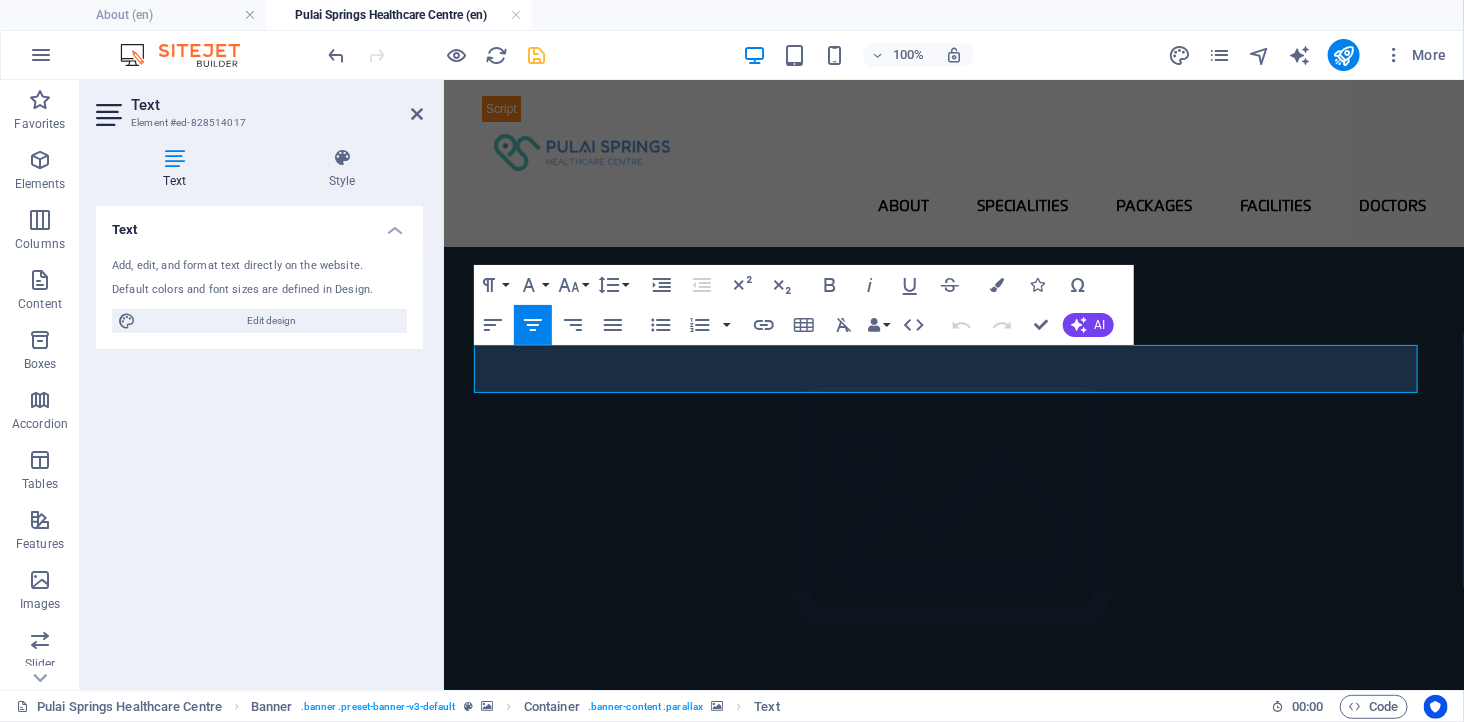 click on "H1   Banner   Banner   Container   Text   Boxes   Container   Container   Text   Reference   Spacer   Container   H3   Icon   Text   Container   Container   Container   H3   Container   Text   Container   H3   Icon   Cards   Text   Container   H3   Container   Container   Image   Container   Image   Reference   Cards   Cards   Container   Image   Cards   Container   Container   Image   Container   H3   Text   H3   Text   Text   Container   H3   Cards   Container   Cards   Cards   Container   Image   Container   Image   Container   Container   Container   Image   Text   Text   Text   Cards   Container   Container   Container   Image   Text   Container   Container   Image   Text   Text   Container   Container   Image Paragraph Format Normal Heading 1 Heading 2 Heading 3 Heading 4 Heading 5 Heading 6 Code Font Family Arial Georgia Impact Tahoma Times New Roman Verdana Flexo CapsDEMO webfont GqCtlbYRKC3Z1DRZ6wmuXQ Flexo CapsDEMO webfont HsHd1glTVg35jN kNqPhvA Open Sans Roboto Font Size 8 9 10" at bounding box center (954, 385) 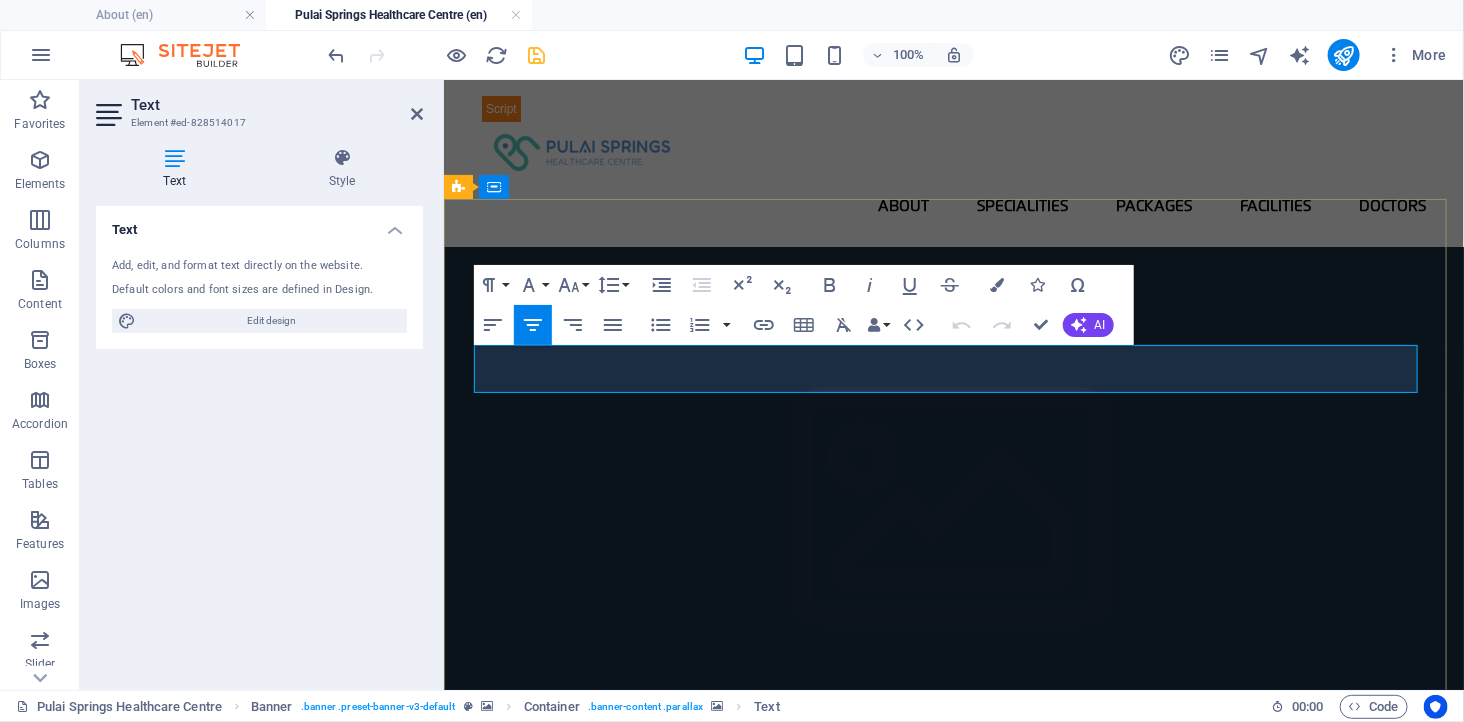 click on "Why Choose Pulai Springs Healthcare Centre?" at bounding box center (952, 1514) 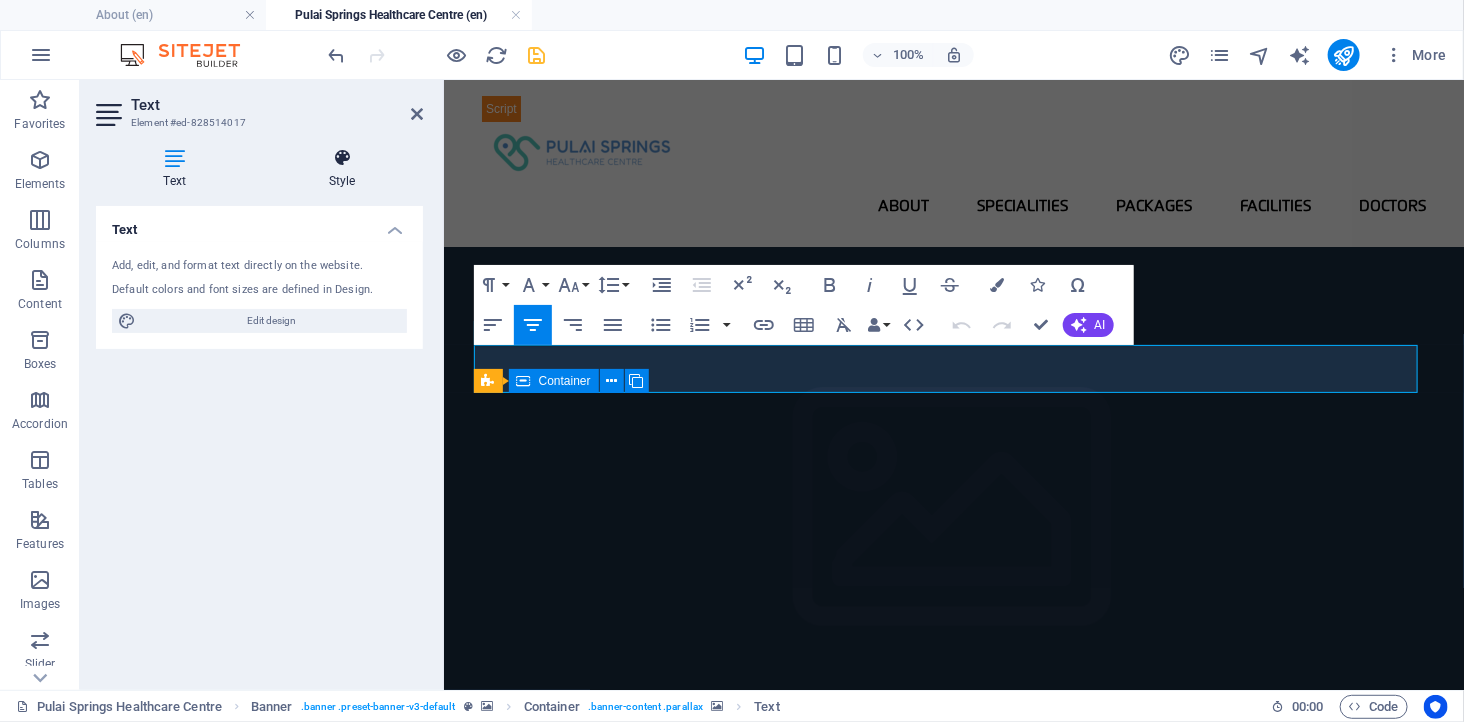 click at bounding box center [342, 158] 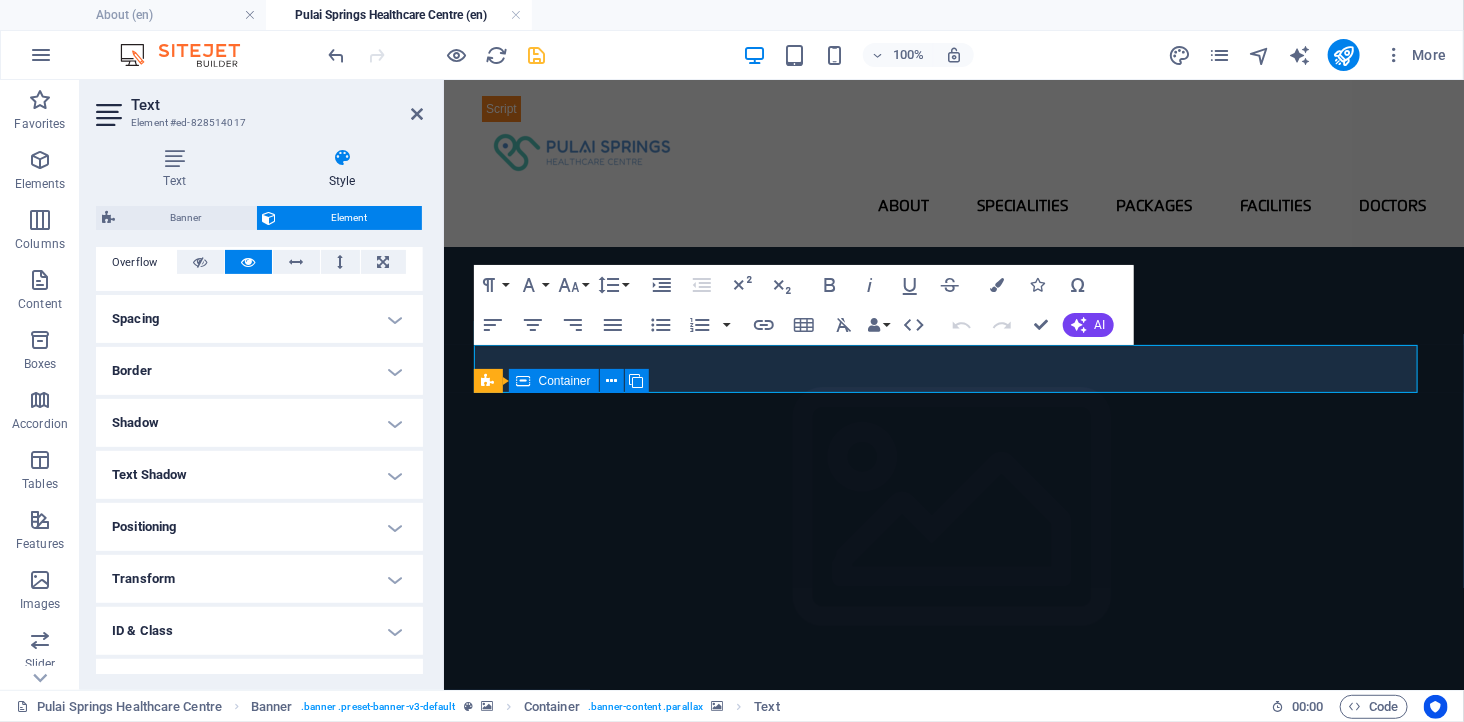 scroll, scrollTop: 417, scrollLeft: 0, axis: vertical 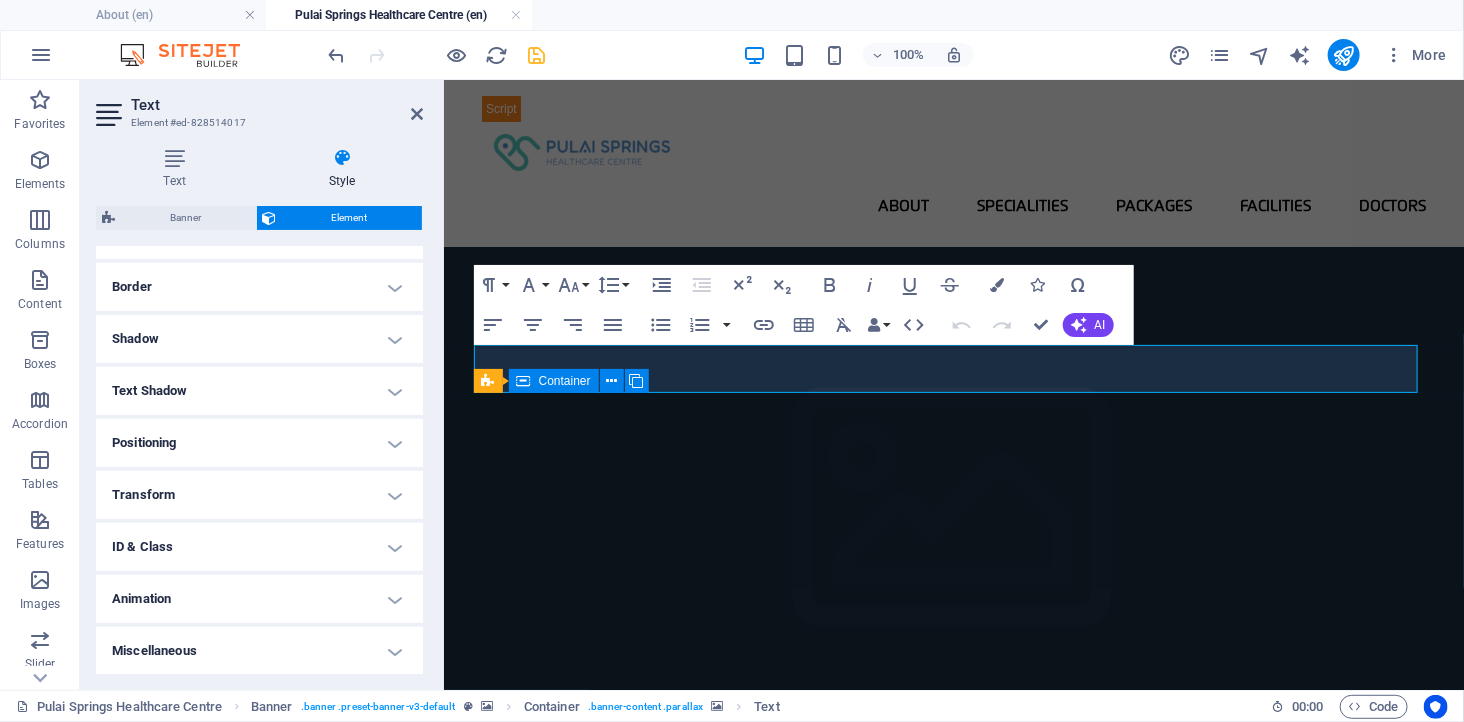 click on "ID & Class" at bounding box center [259, 547] 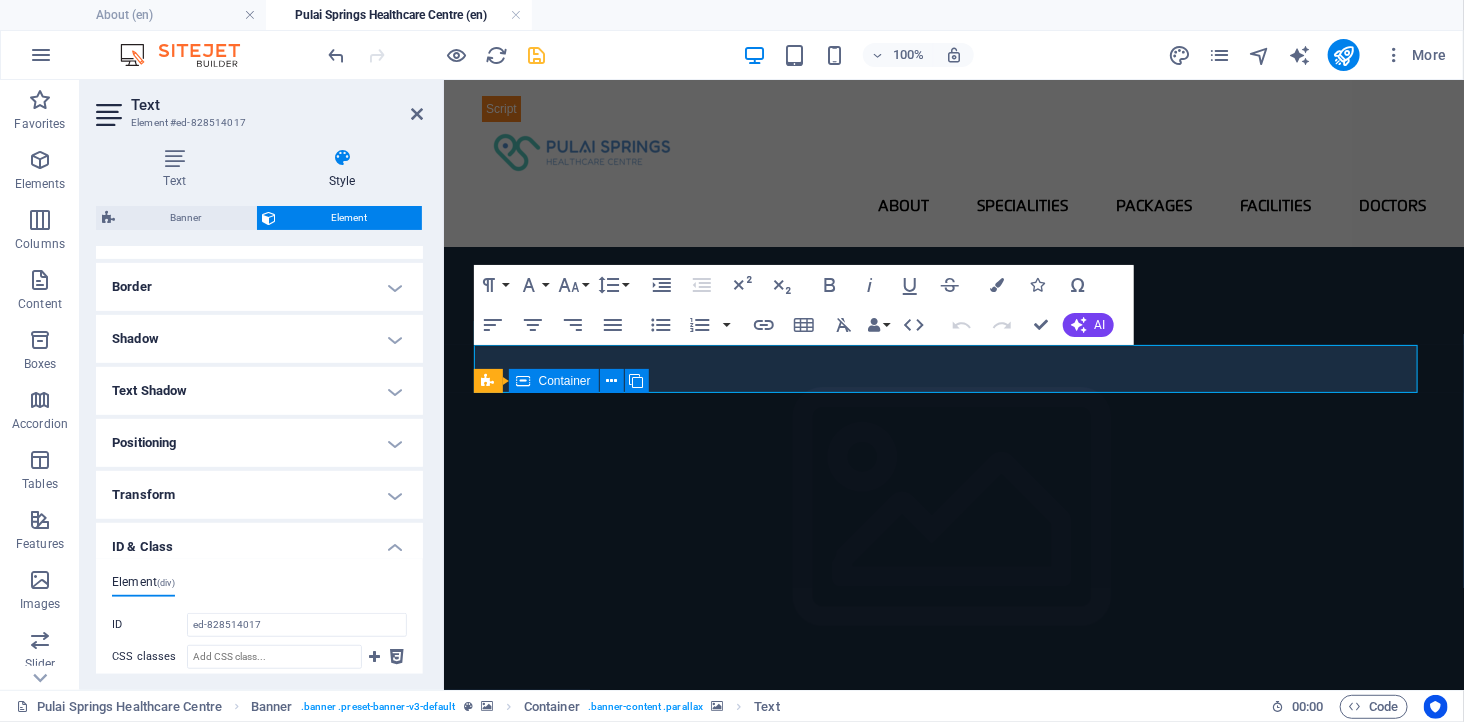 scroll, scrollTop: 596, scrollLeft: 0, axis: vertical 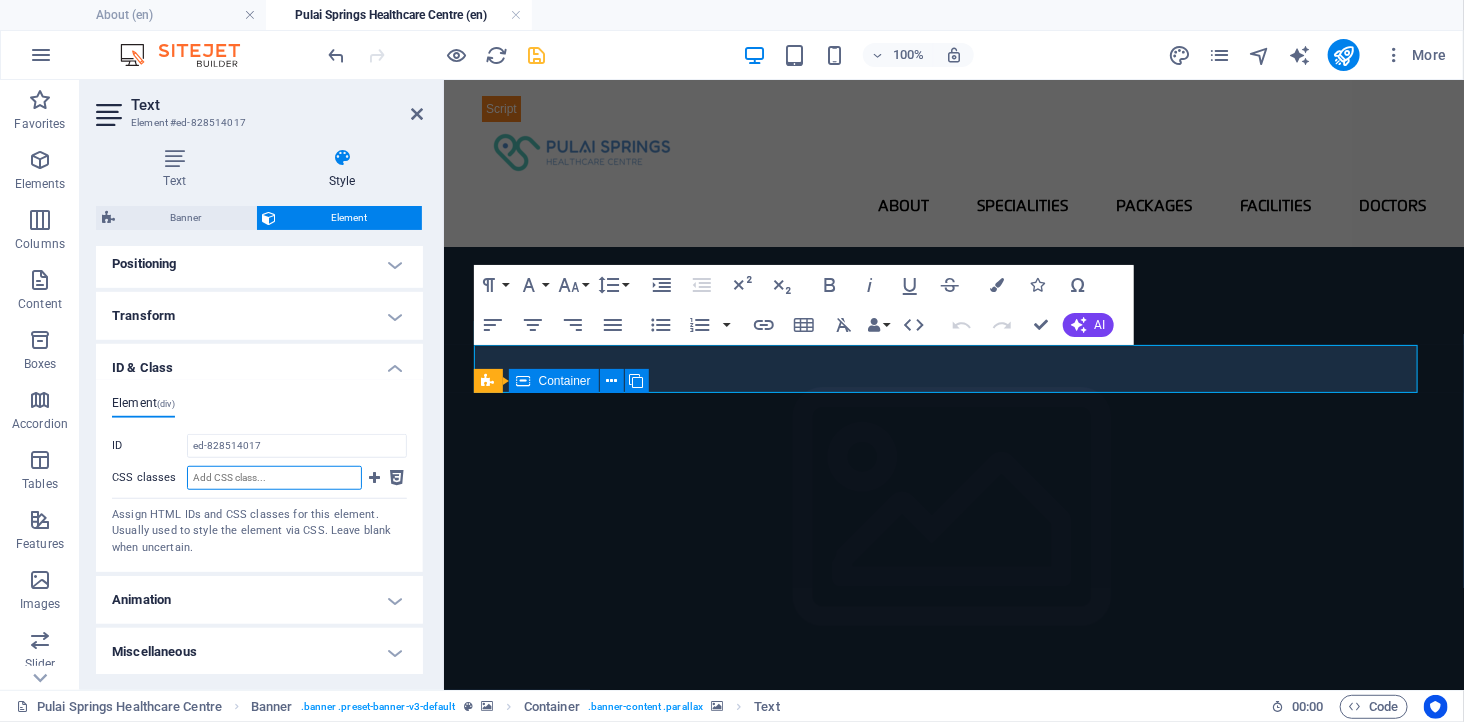 click on "CSS classes" at bounding box center [274, 478] 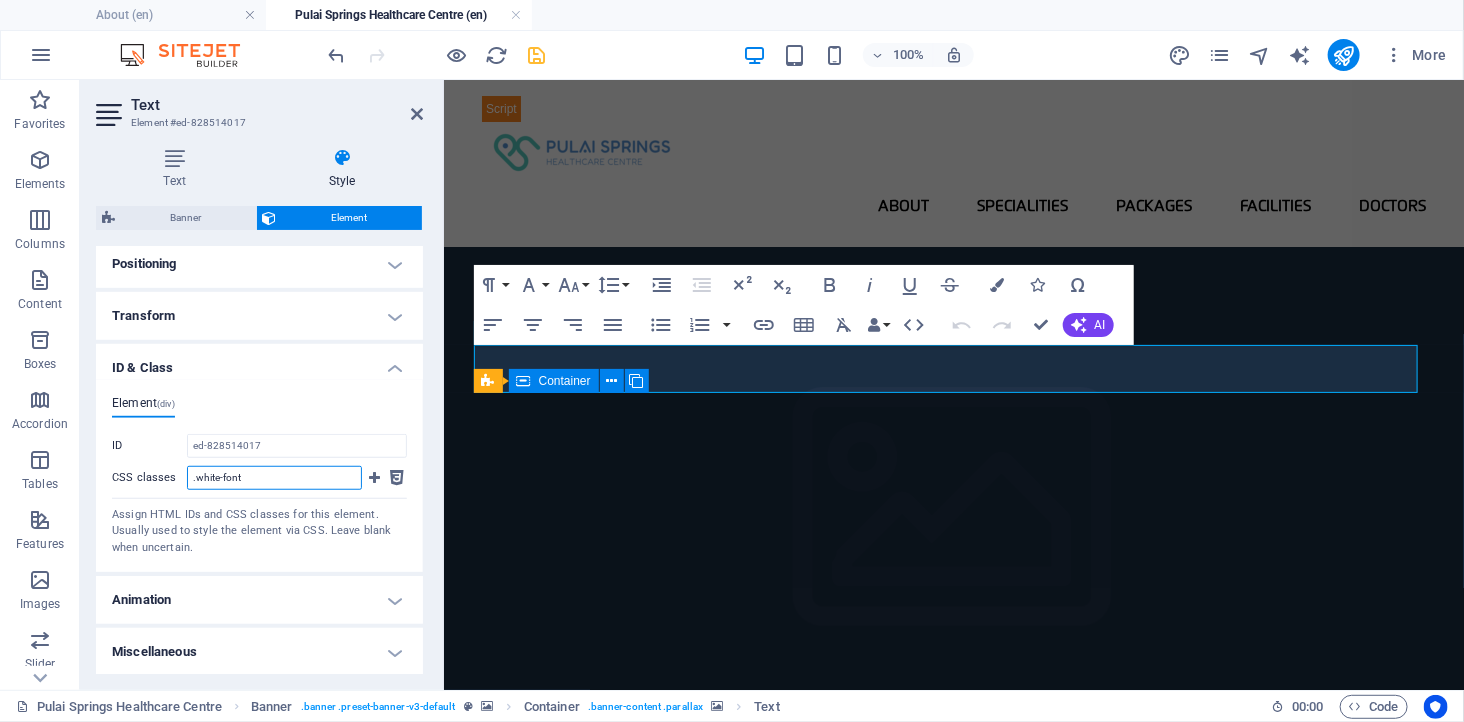 type on ".white-font" 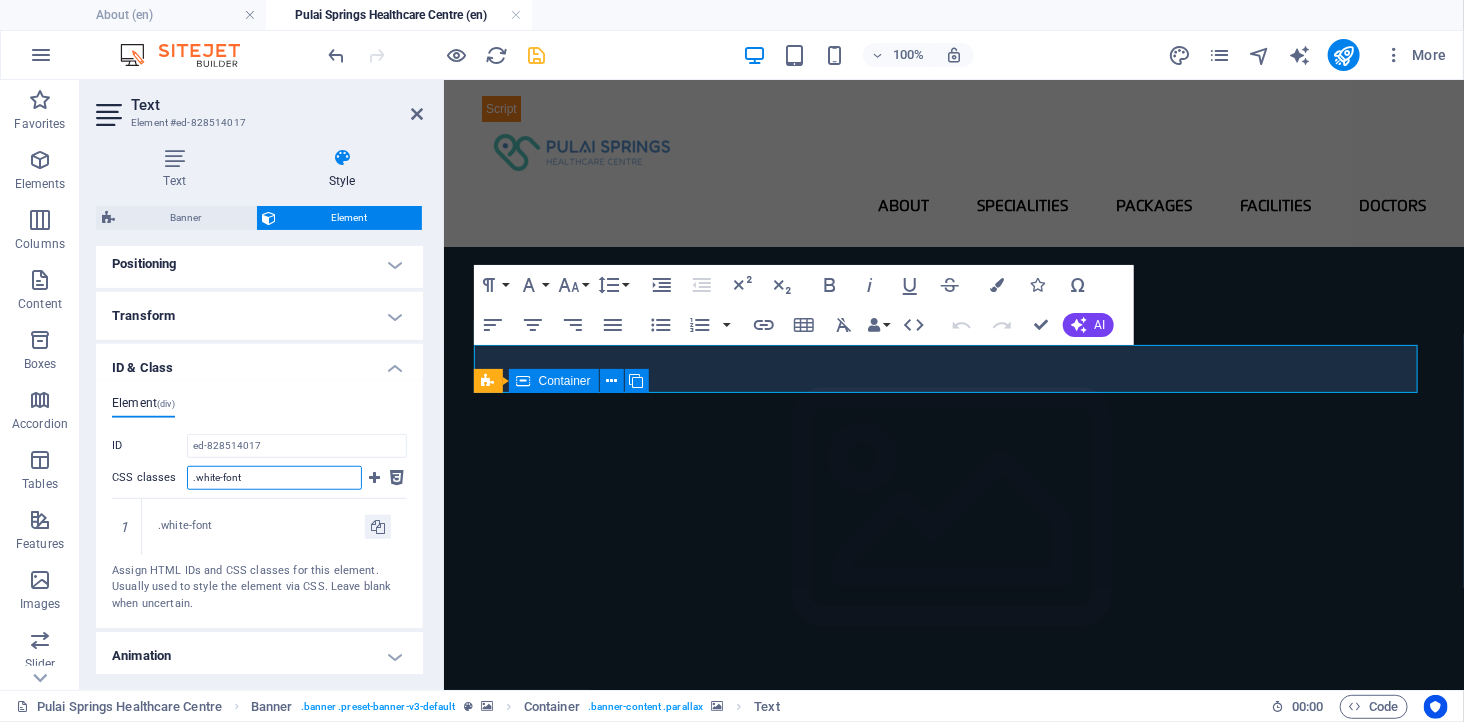 type 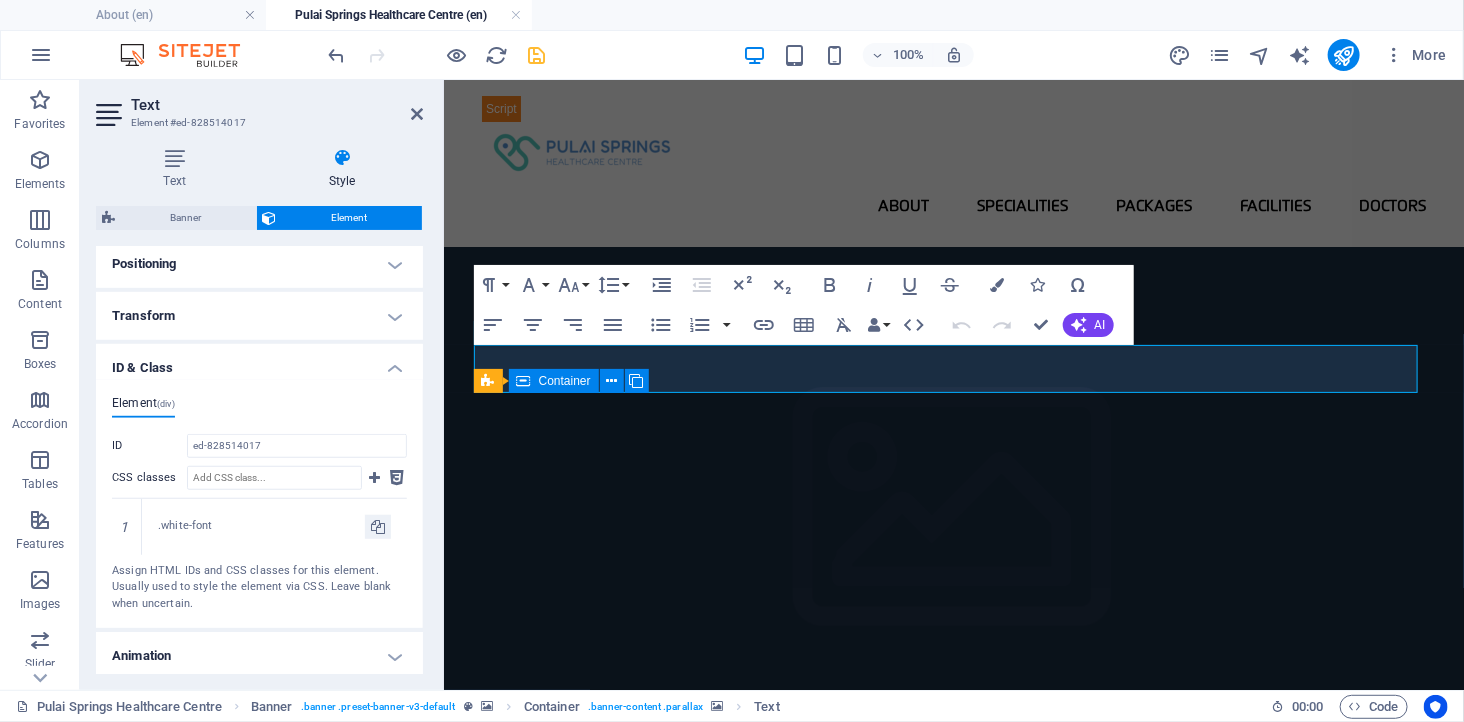 click at bounding box center (953, 1034) 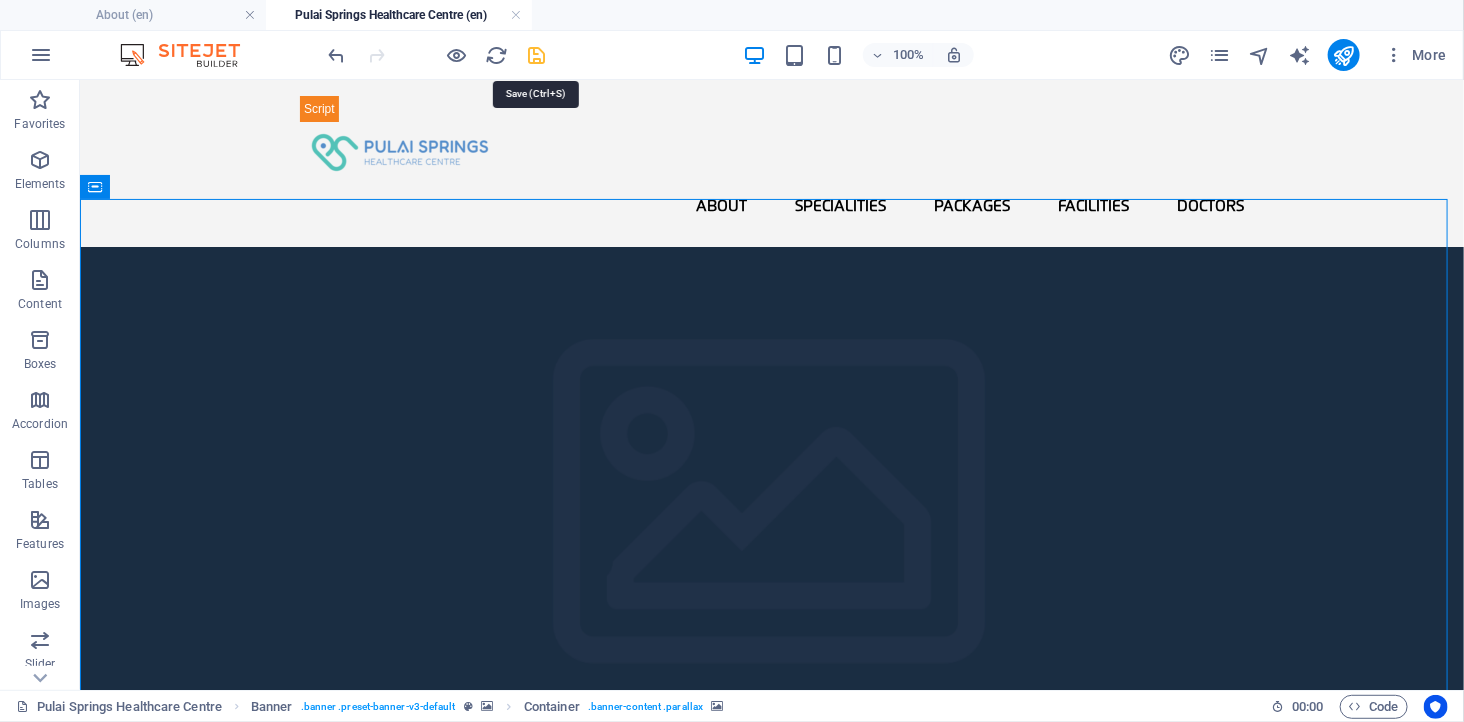 click at bounding box center [537, 55] 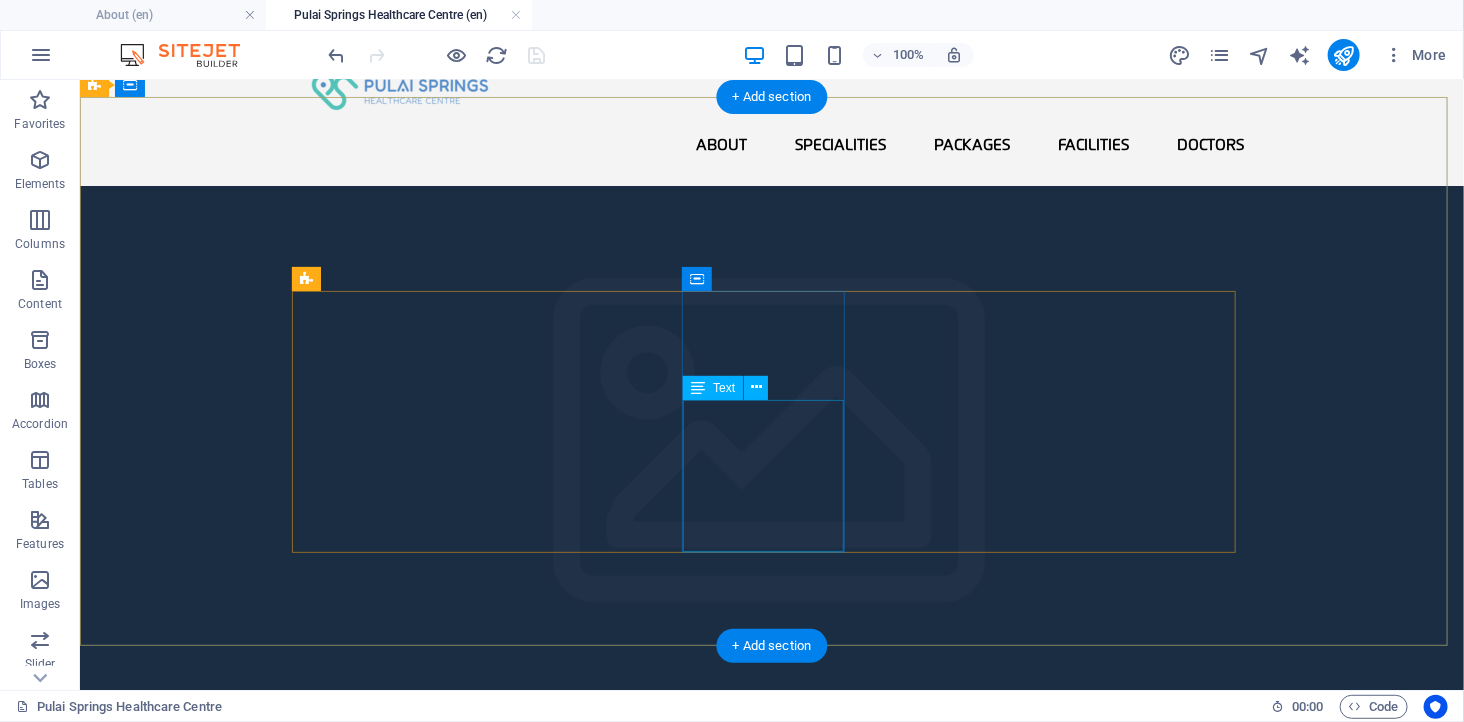 scroll, scrollTop: 111, scrollLeft: 0, axis: vertical 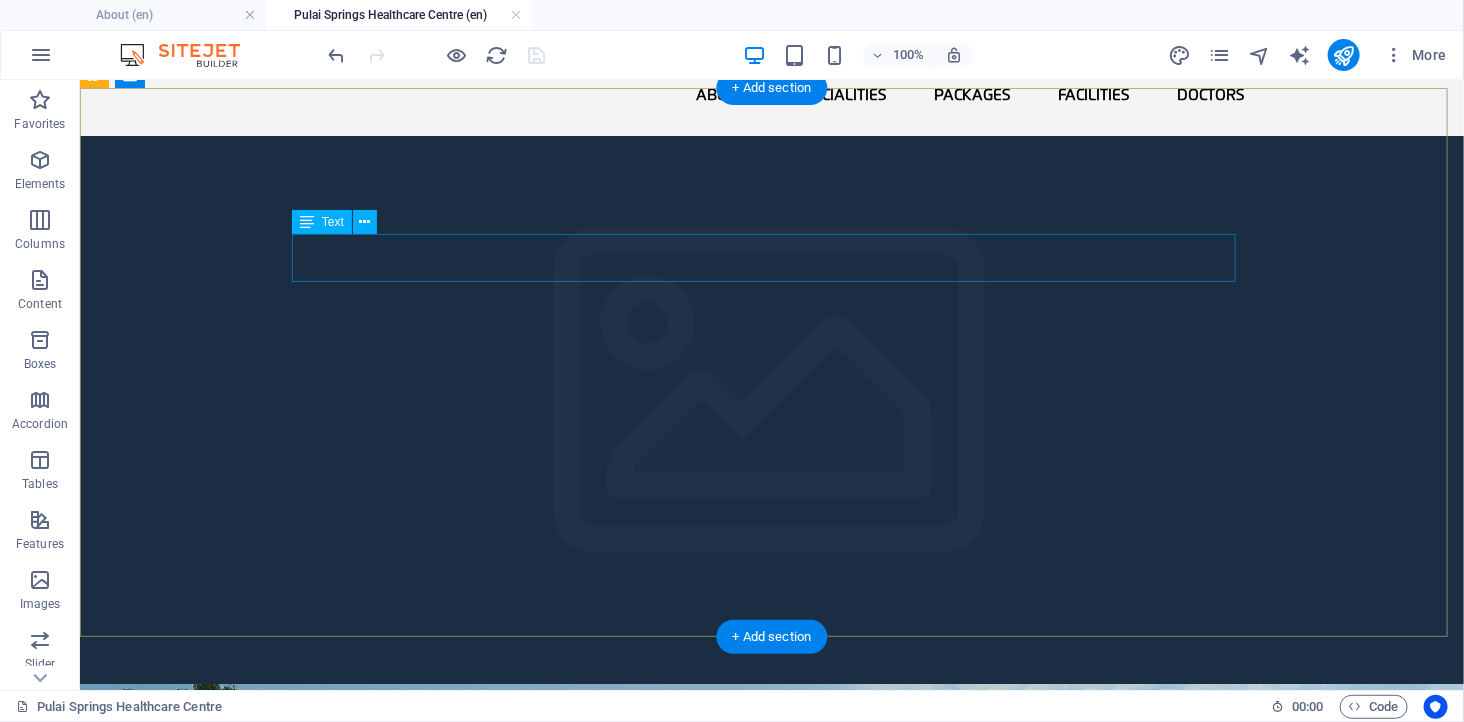 click on "Why Choose Pulai Springs Healthcare Centre?" at bounding box center [771, 1415] 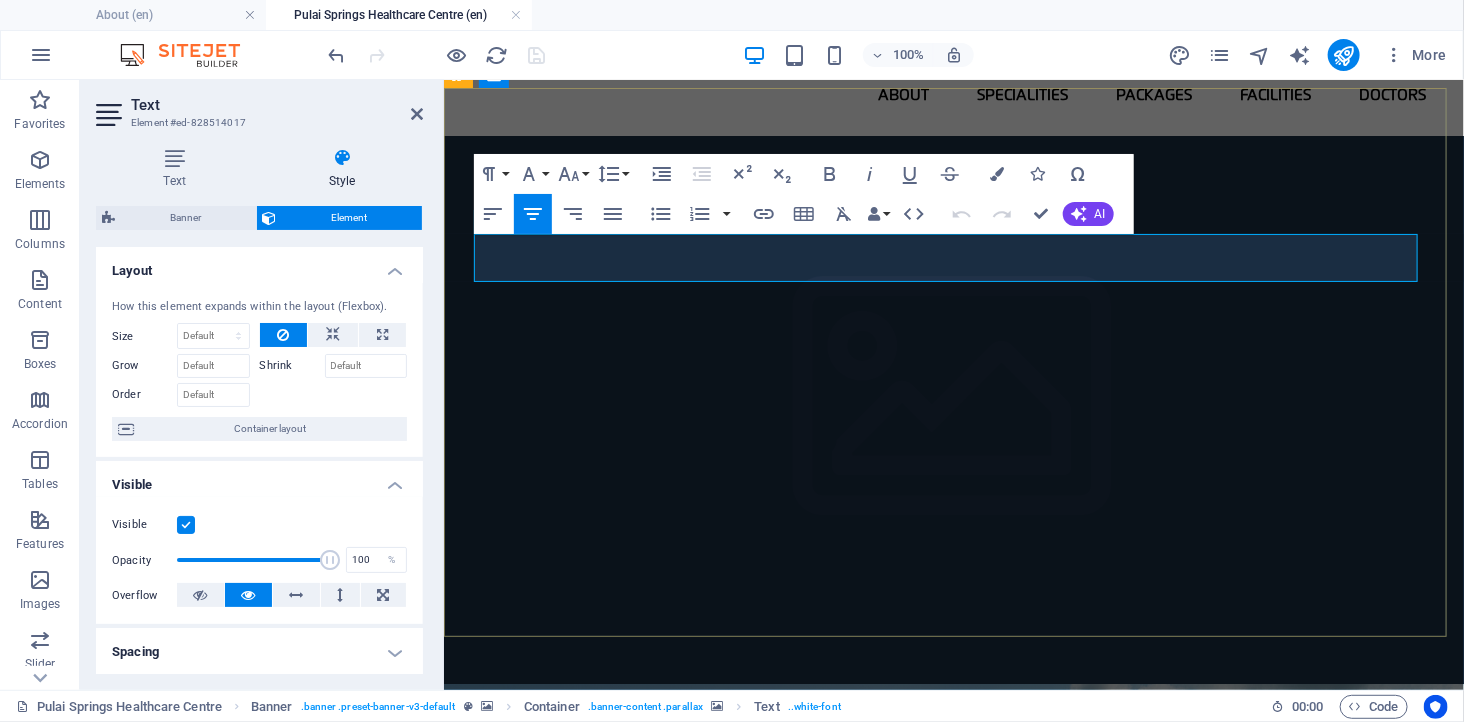 drag, startPoint x: 743, startPoint y: 237, endPoint x: 1236, endPoint y: 260, distance: 493.53622 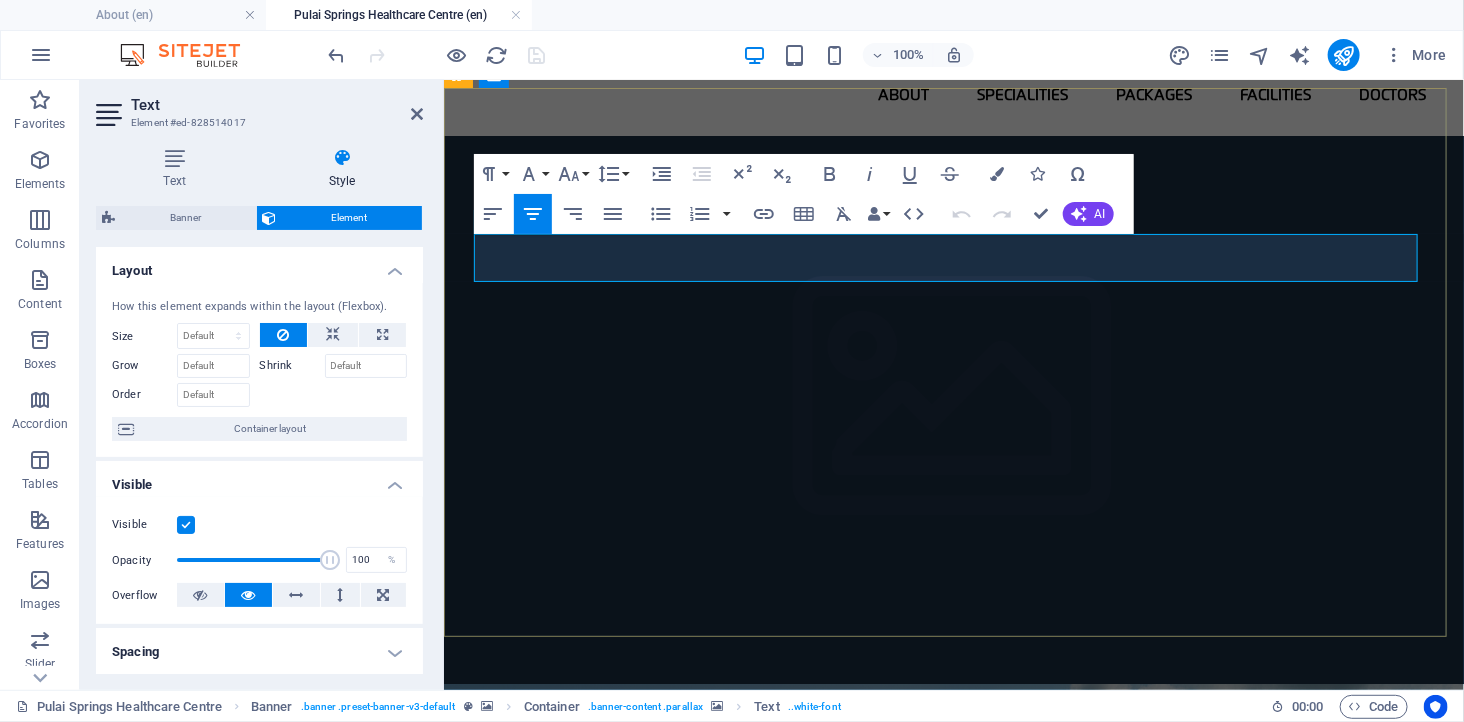 click on "Why Choose Pulai Springs Healthcare Centre?" at bounding box center (953, 1415) 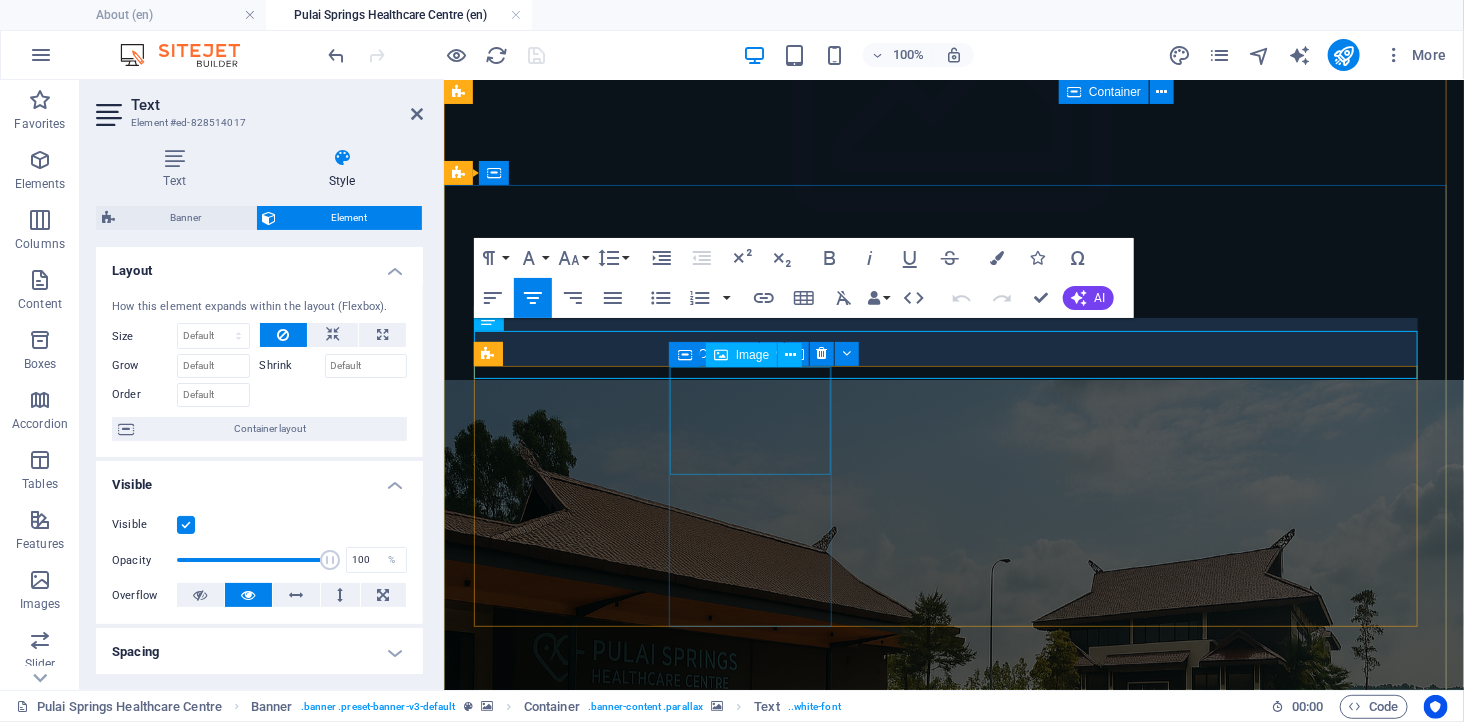 scroll, scrollTop: 0, scrollLeft: 0, axis: both 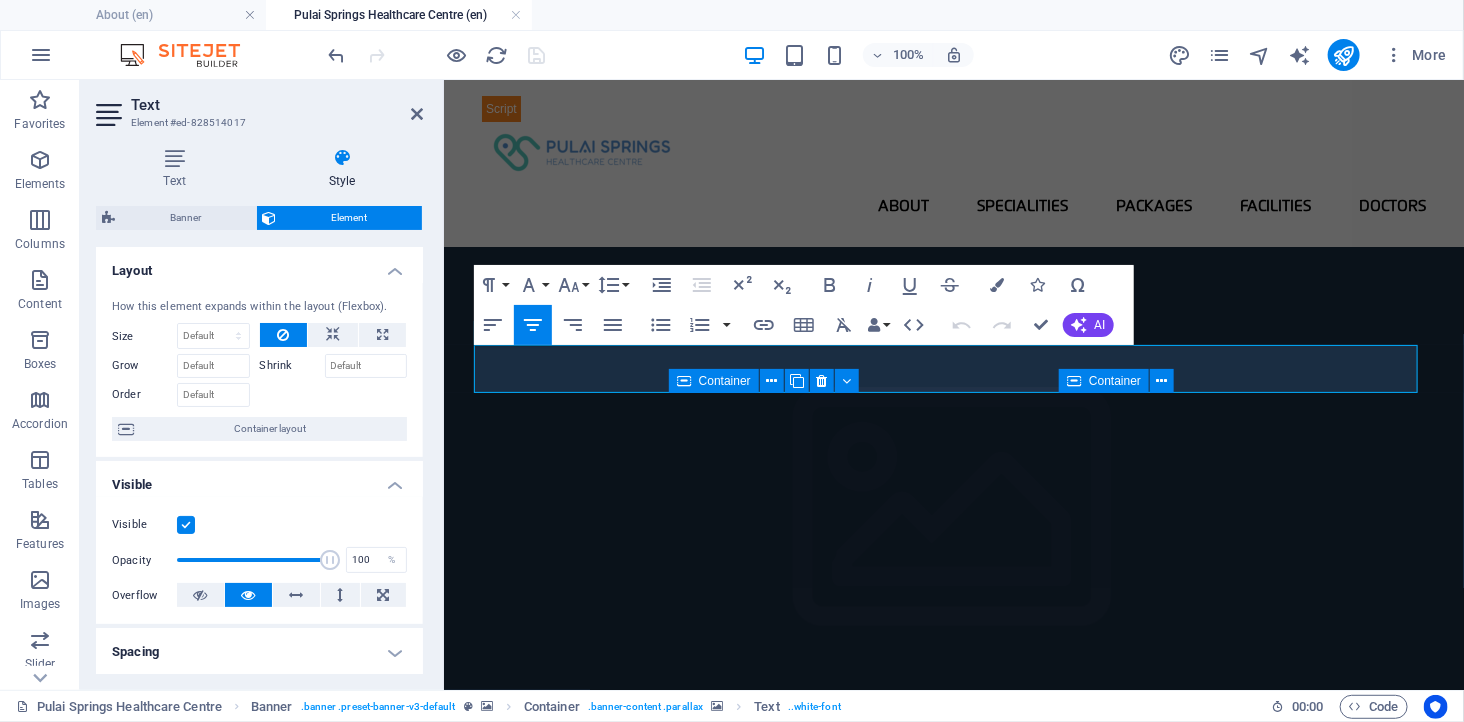 click at bounding box center [953, 1034] 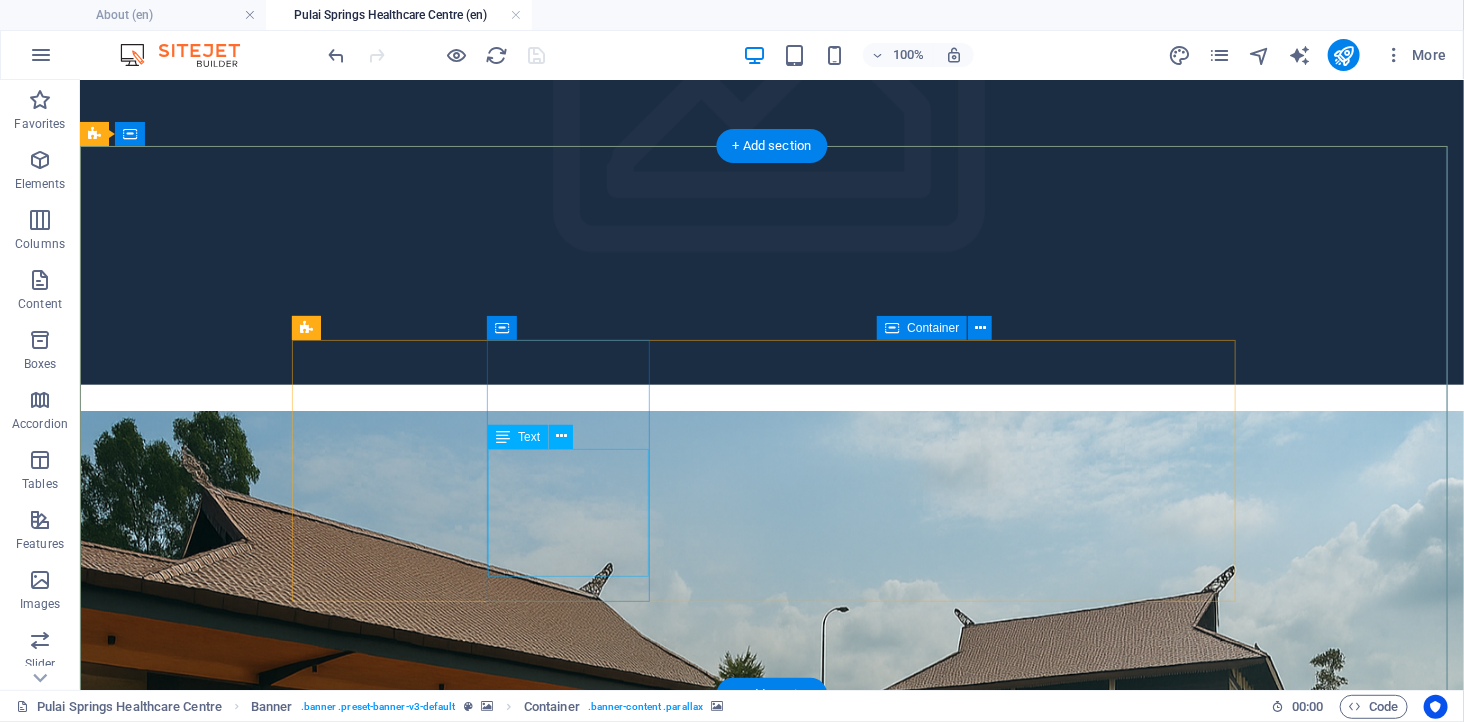 scroll, scrollTop: 415, scrollLeft: 0, axis: vertical 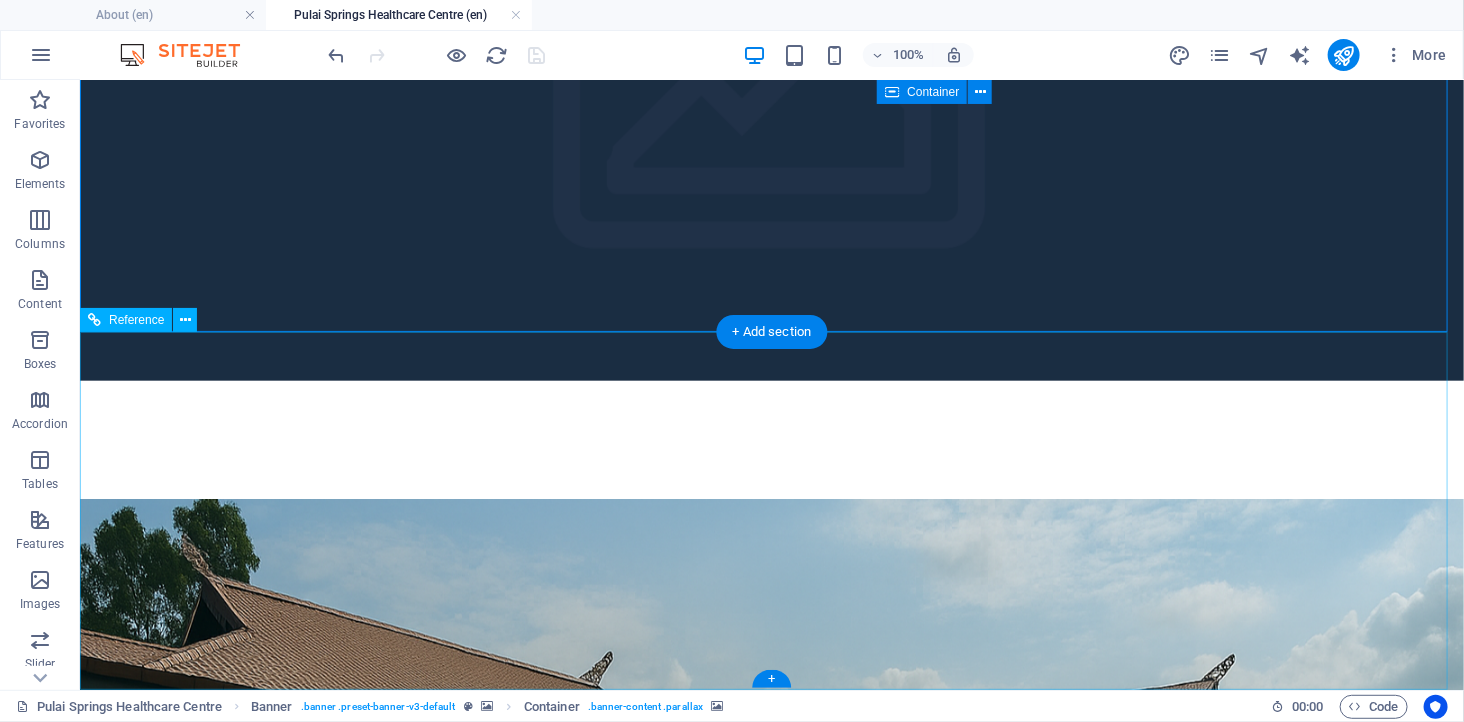 click on "Home About Service Contact" at bounding box center [567, 3124] 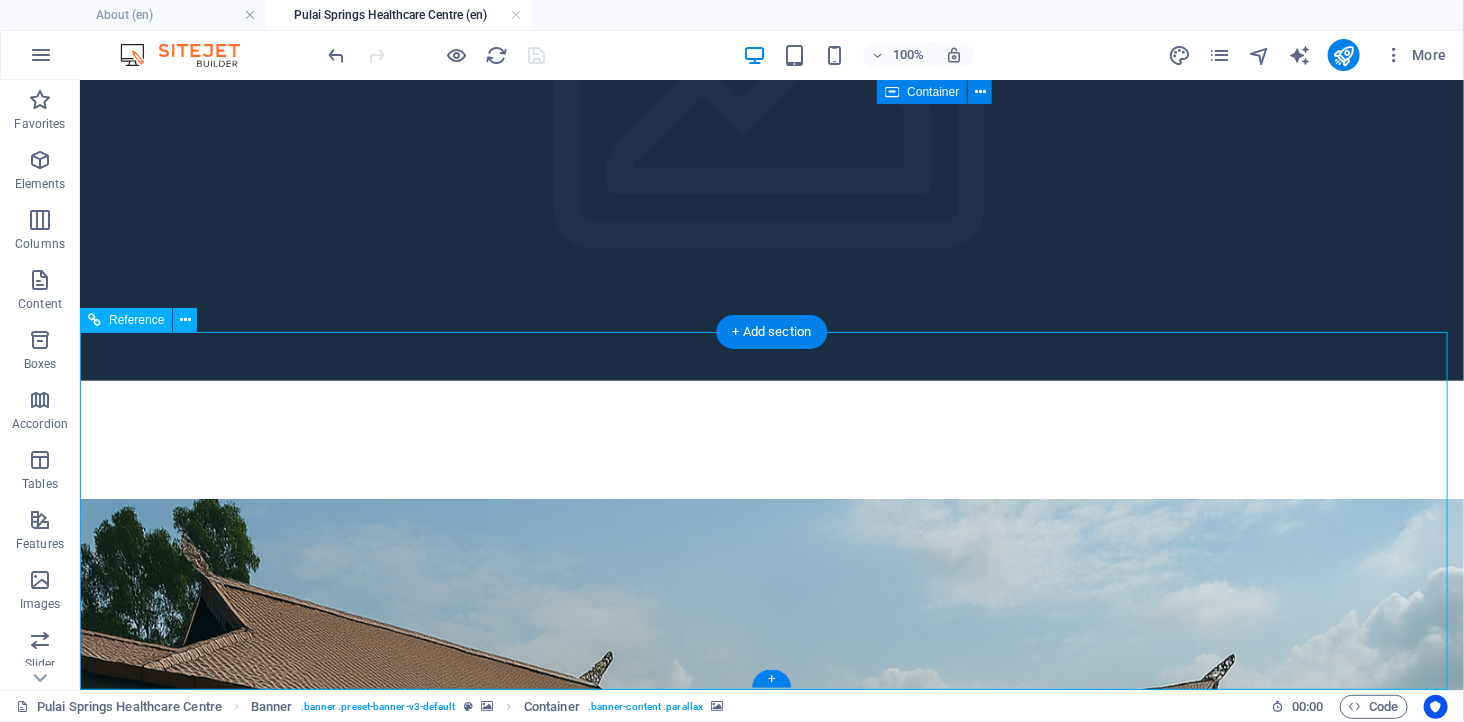 click on "Home About Service Contact" at bounding box center [567, 3124] 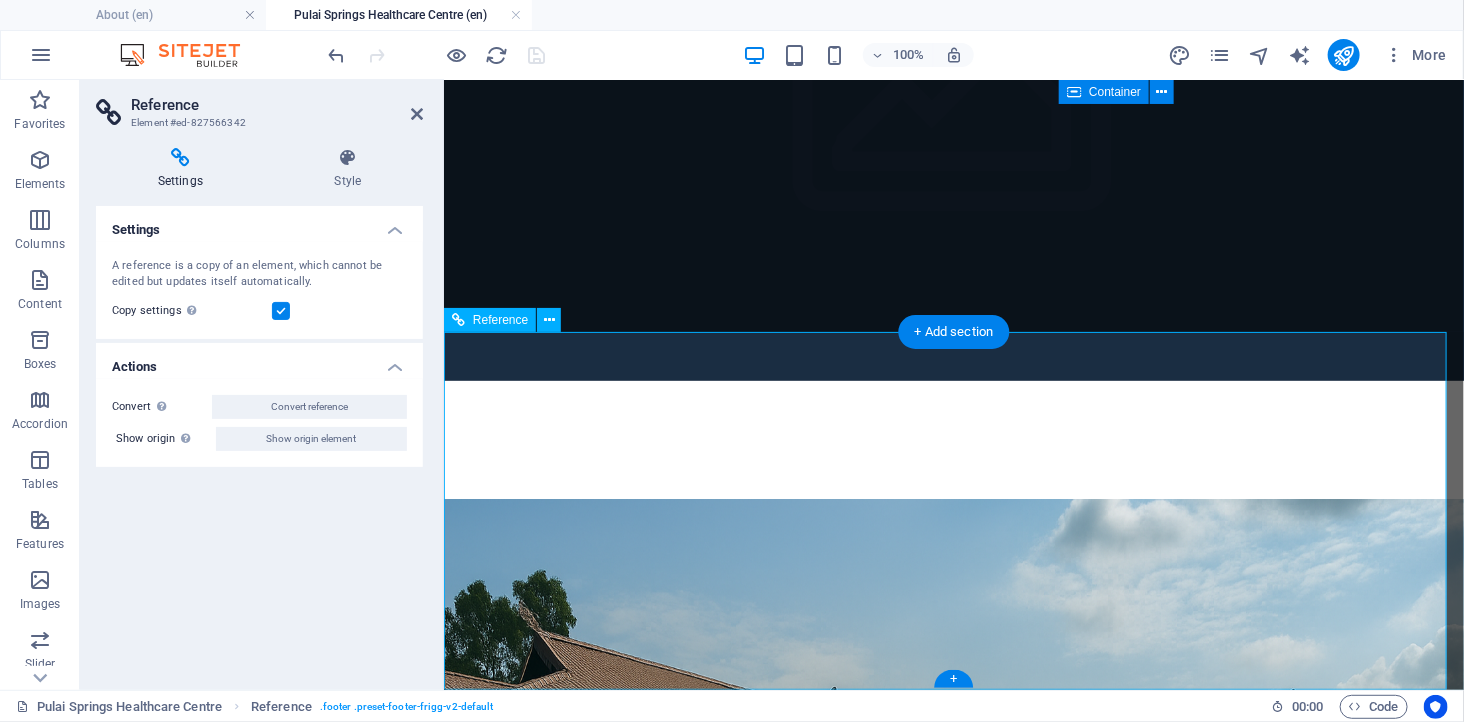 click on "Home About Service Contact" at bounding box center [931, 3124] 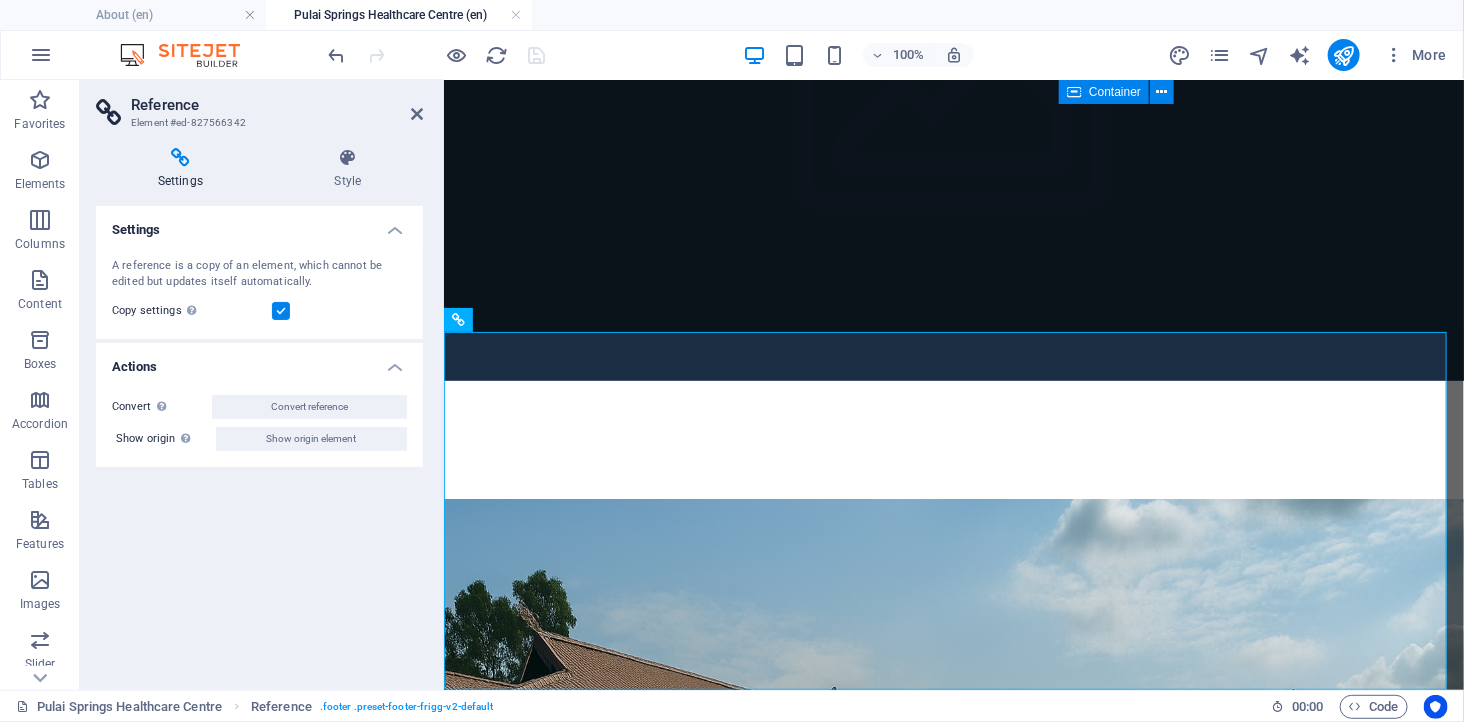 click at bounding box center (180, 158) 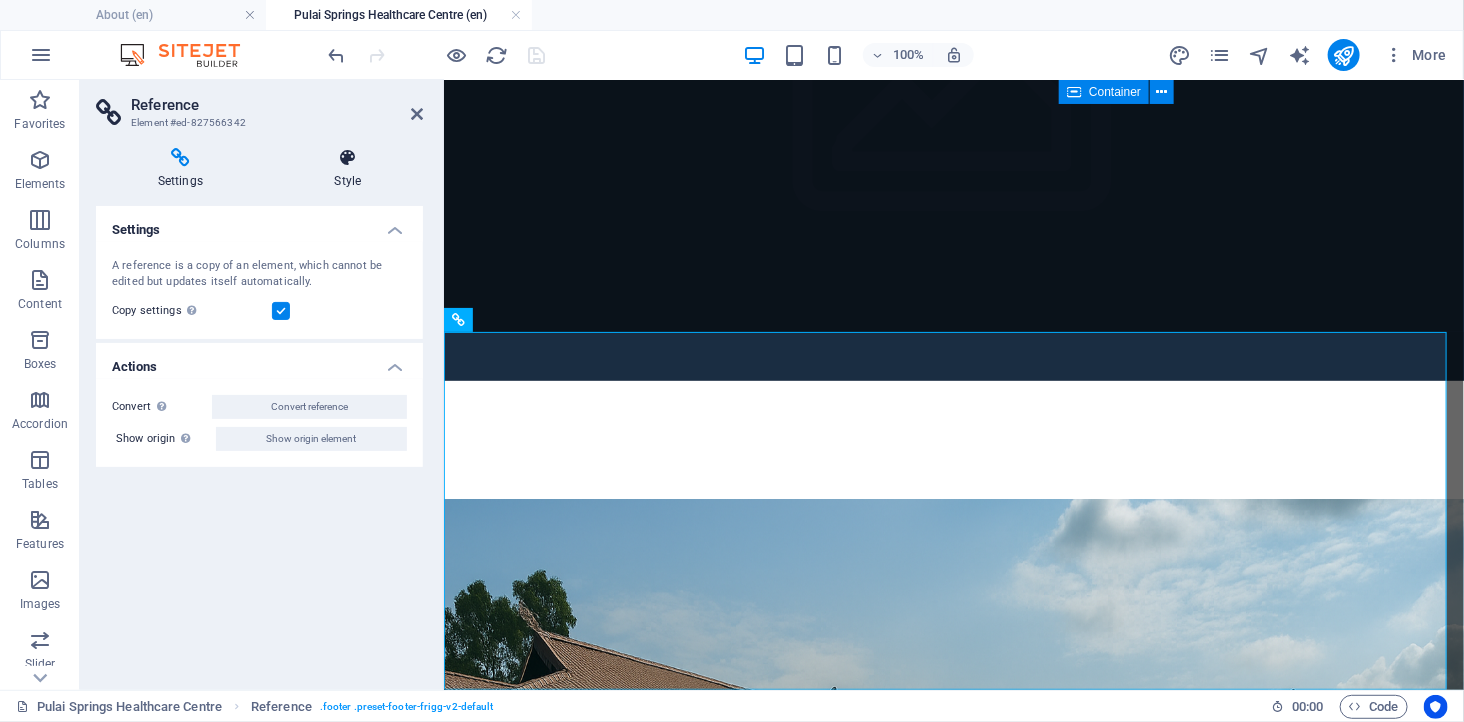 click on "Style" at bounding box center [348, 169] 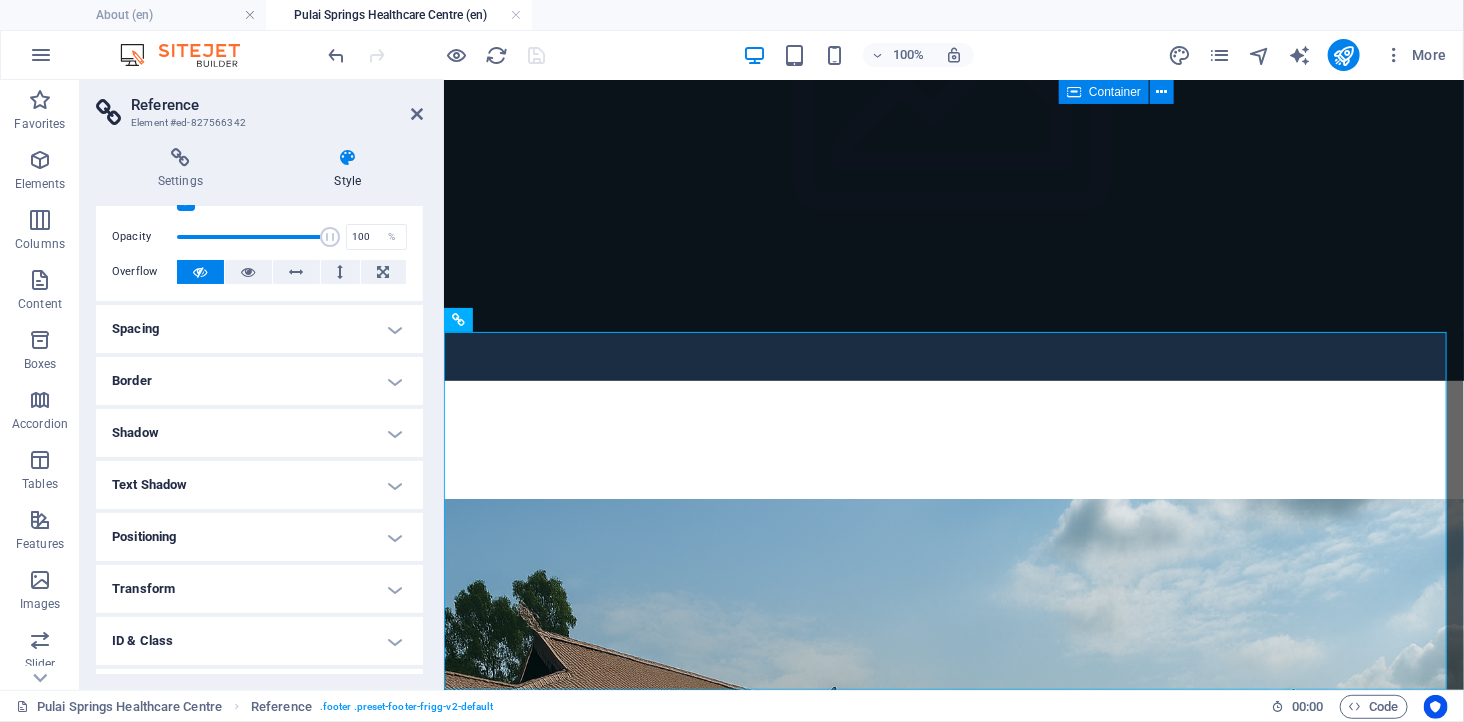 scroll, scrollTop: 0, scrollLeft: 0, axis: both 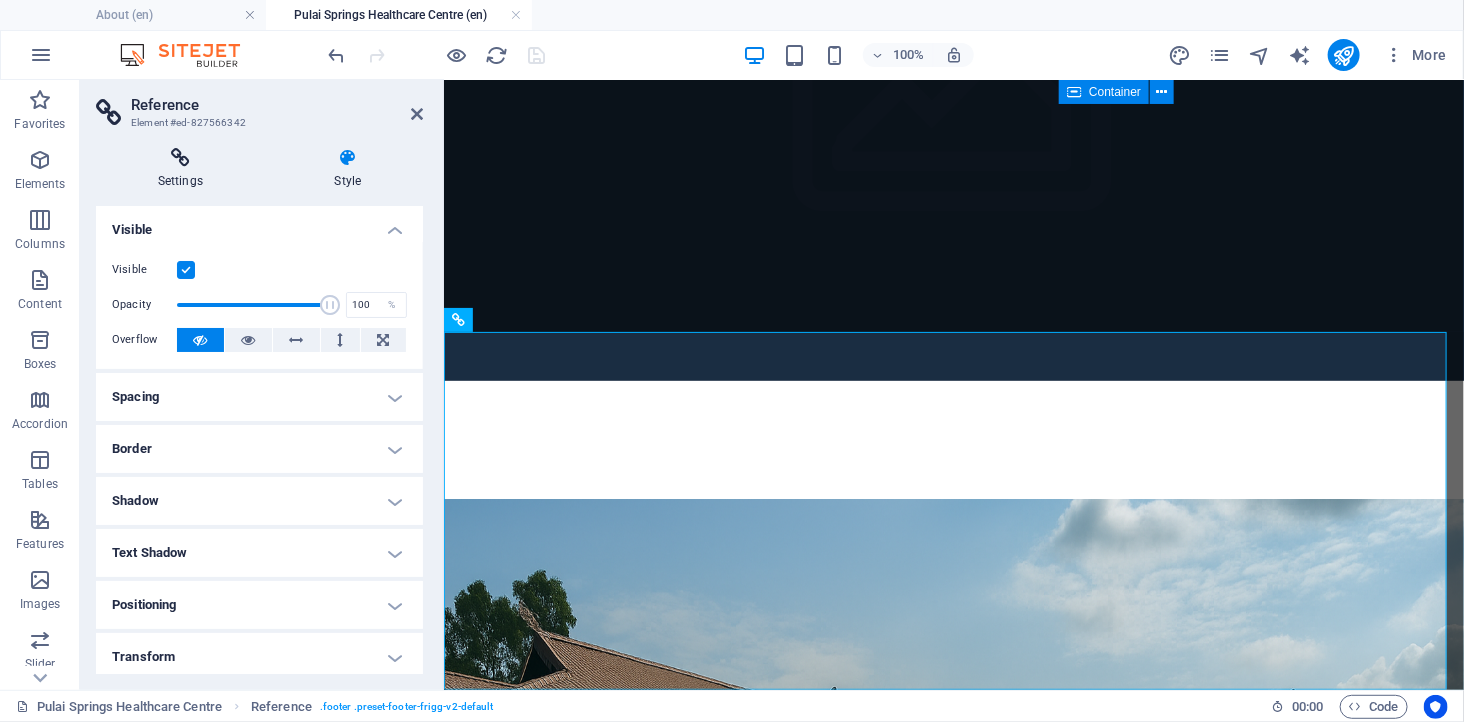click at bounding box center [180, 158] 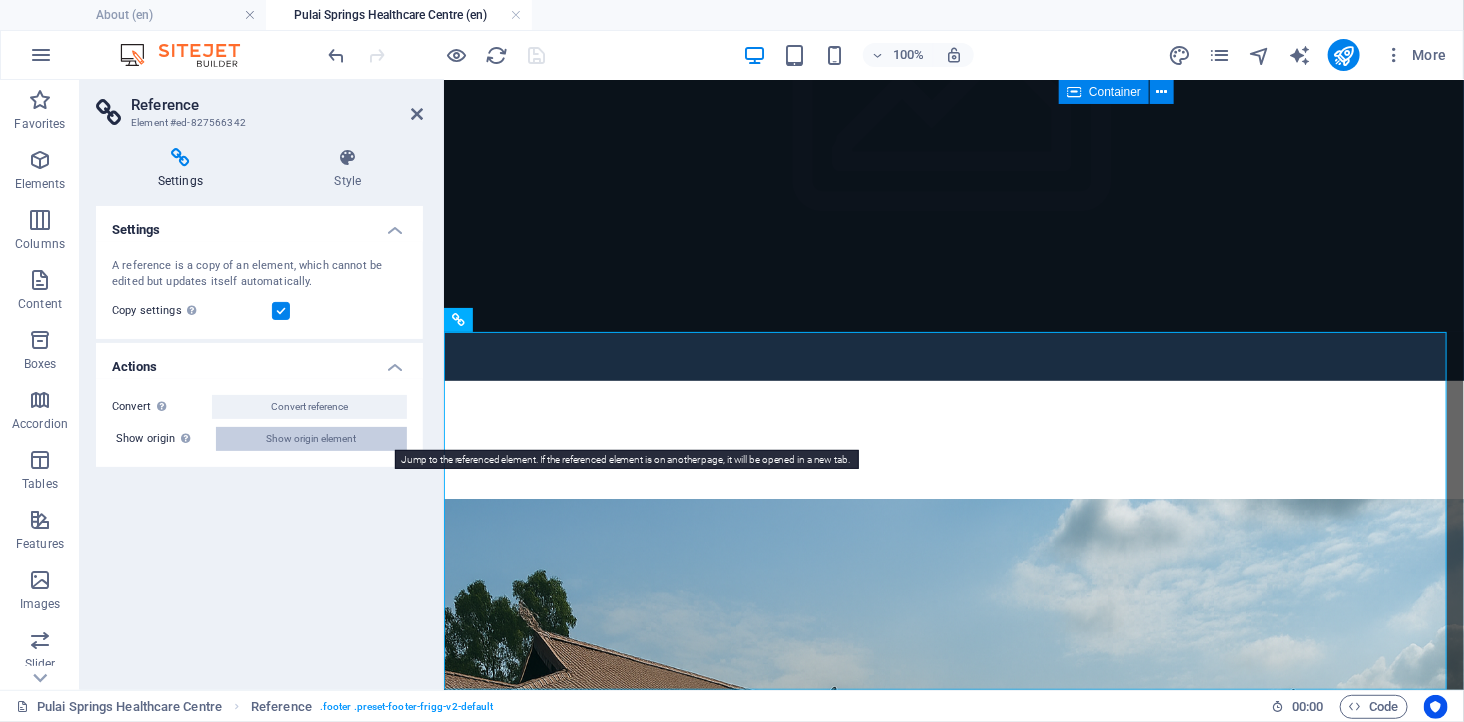 click on "Show origin element" at bounding box center (312, 439) 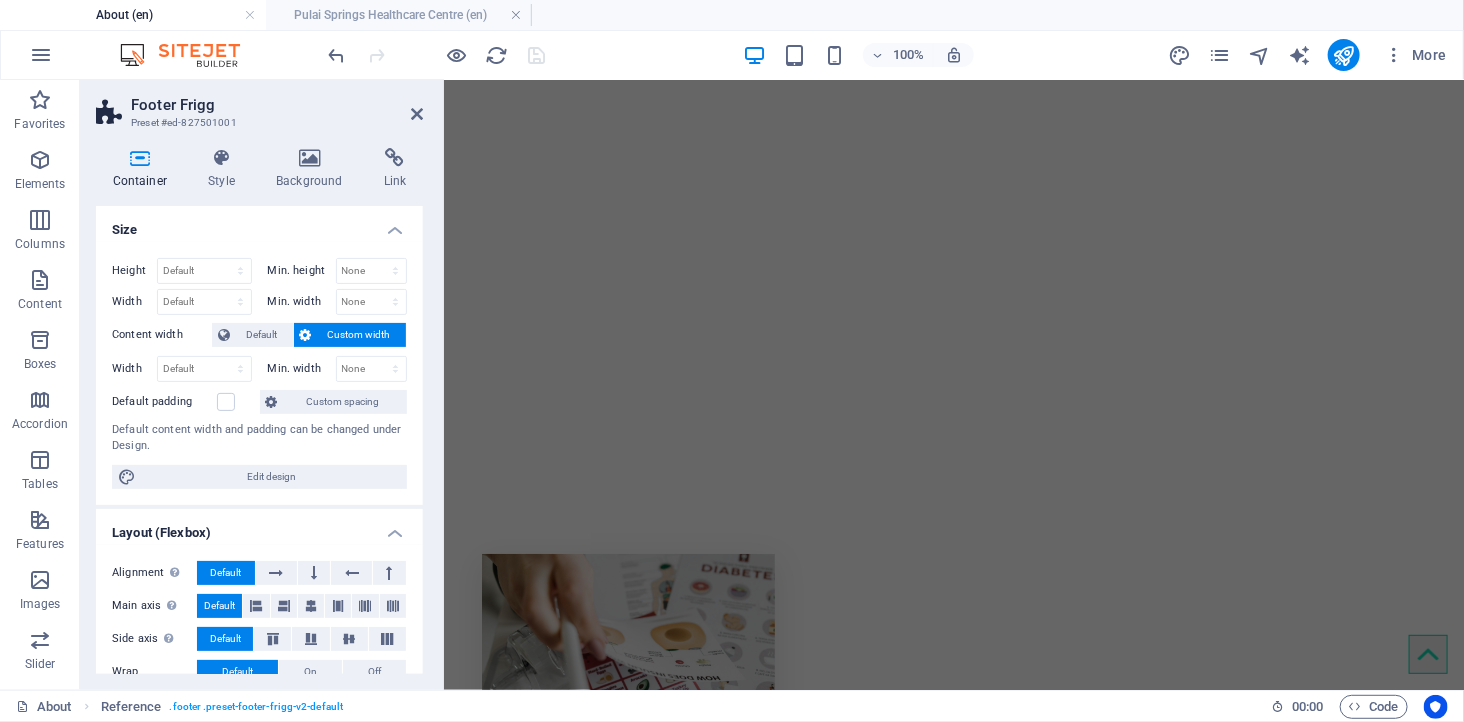 scroll, scrollTop: 2114, scrollLeft: 0, axis: vertical 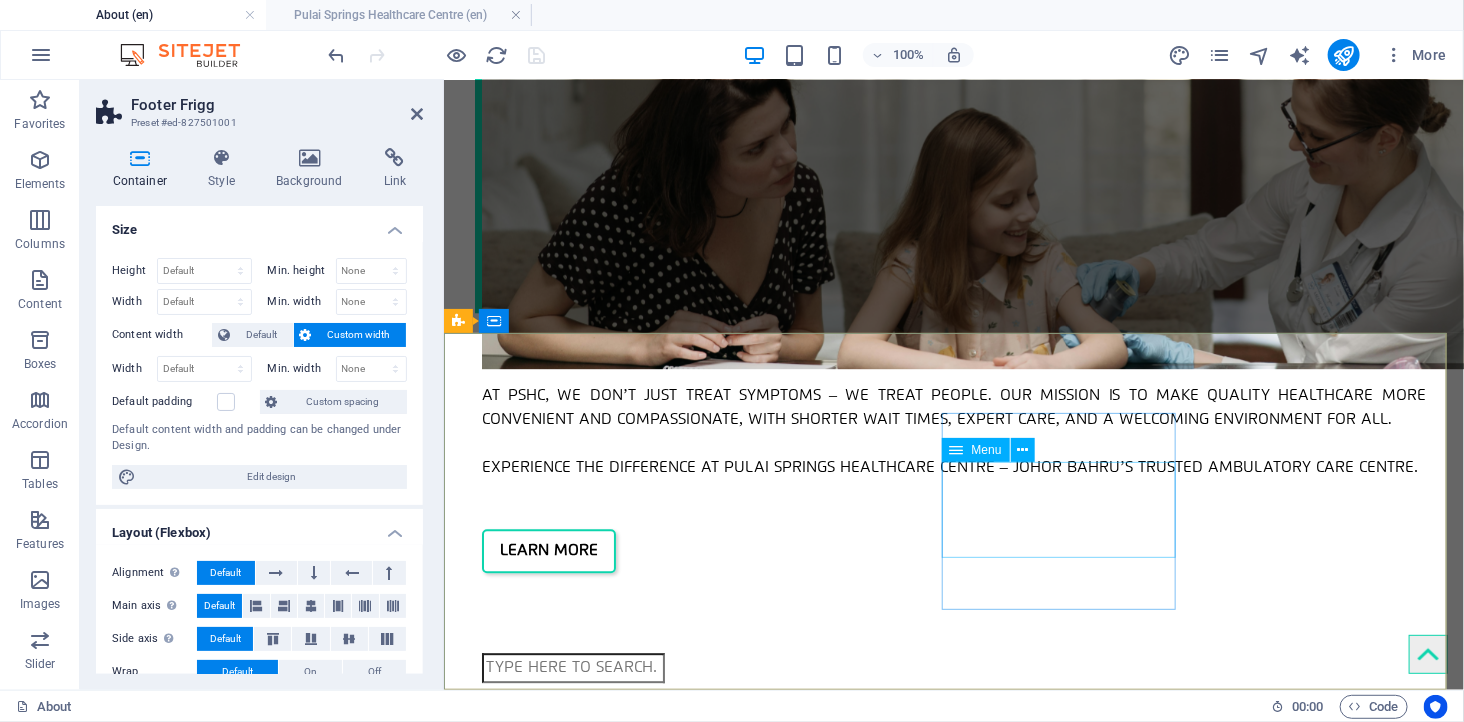 click on "Home About Service Contact" at bounding box center [931, 3171] 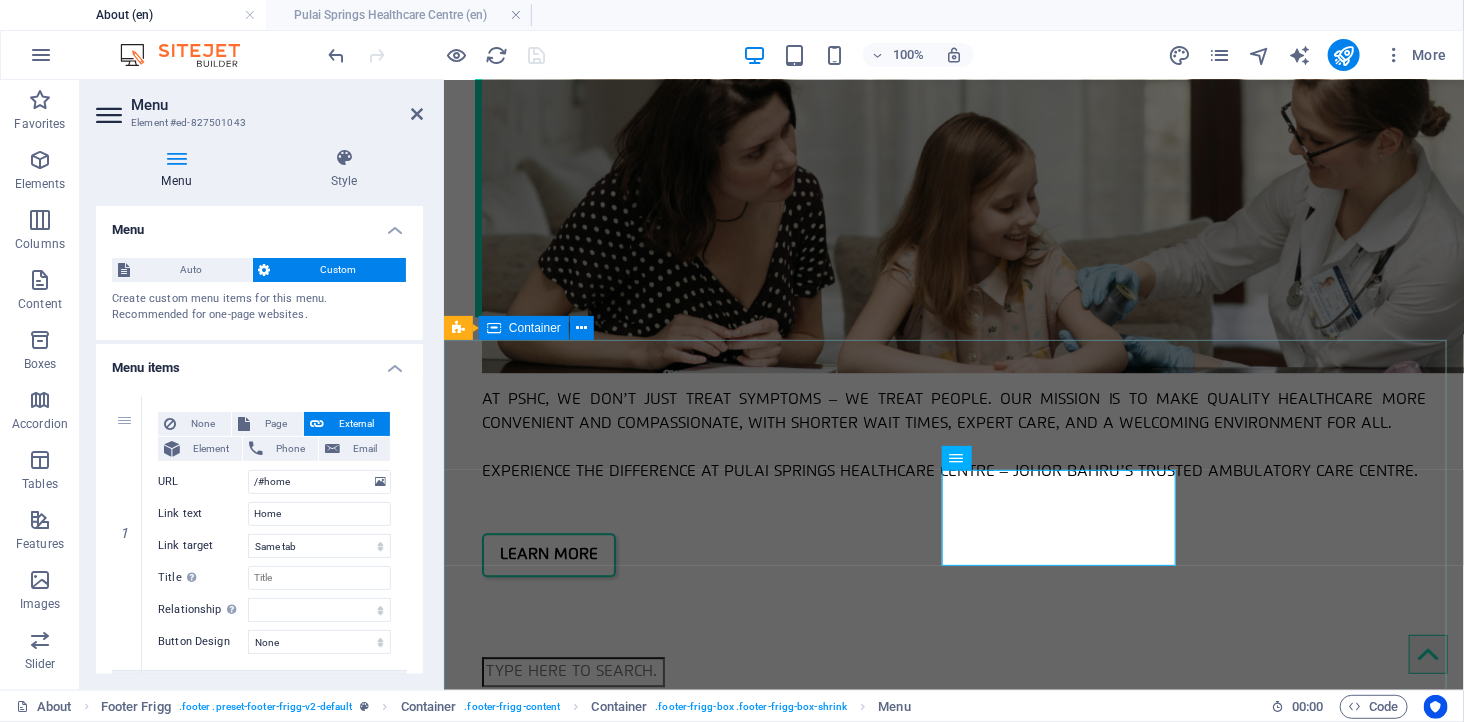scroll, scrollTop: 2114, scrollLeft: 0, axis: vertical 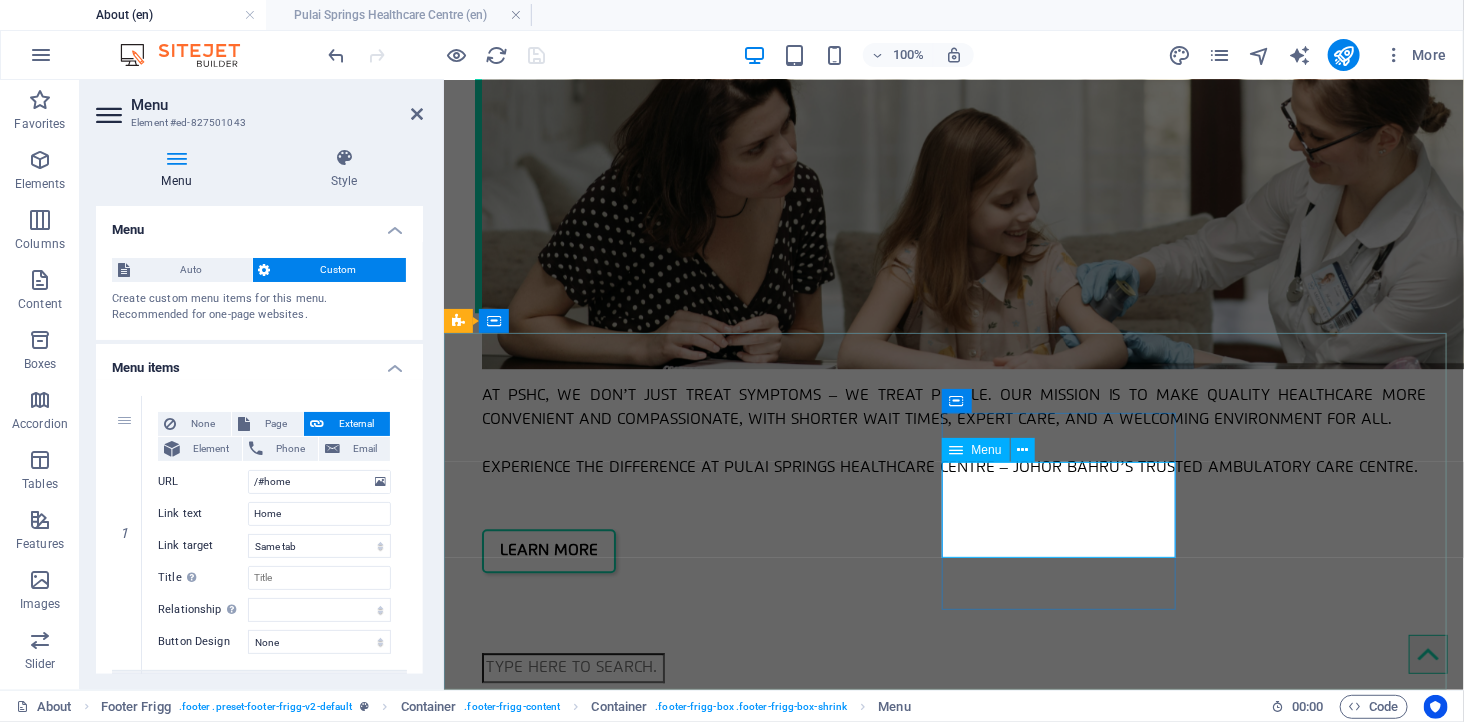 click on "Home About Service Contact" at bounding box center [931, 3171] 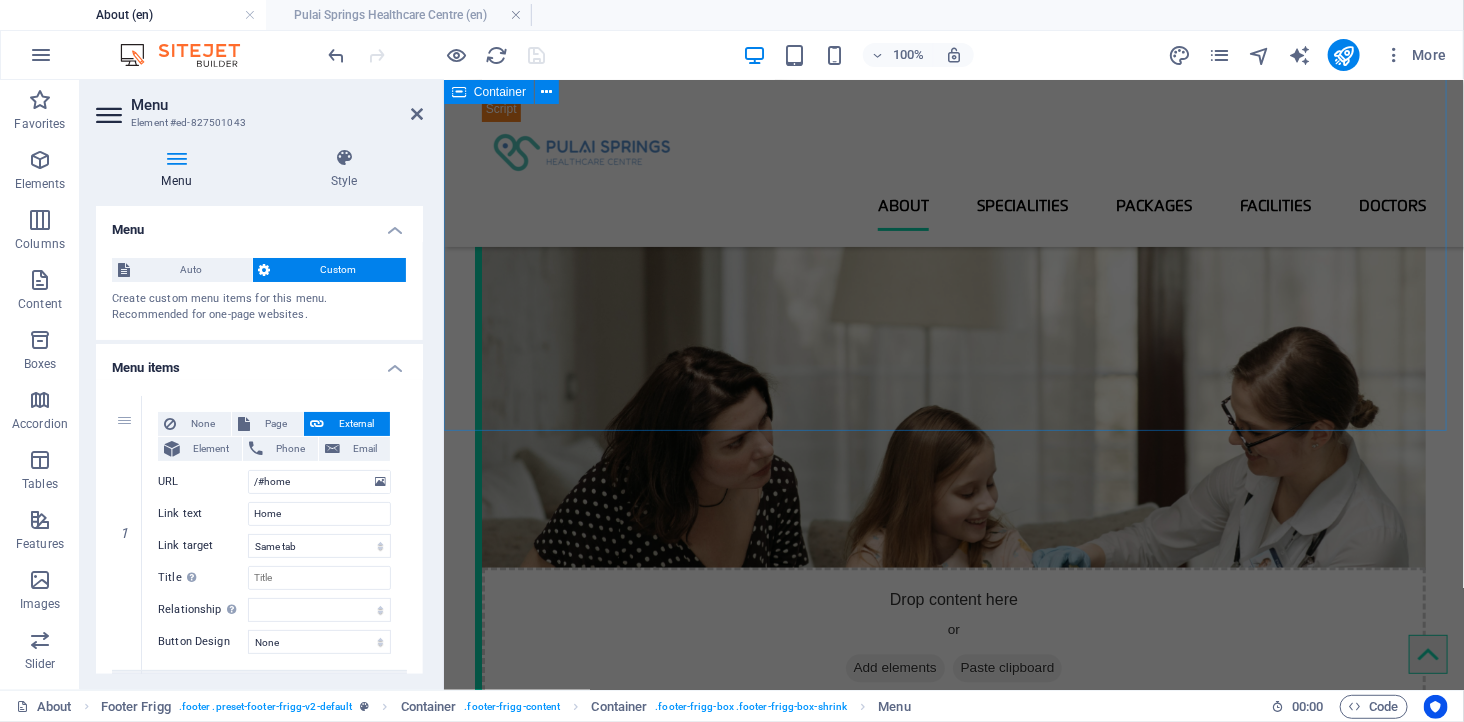 scroll, scrollTop: 996, scrollLeft: 0, axis: vertical 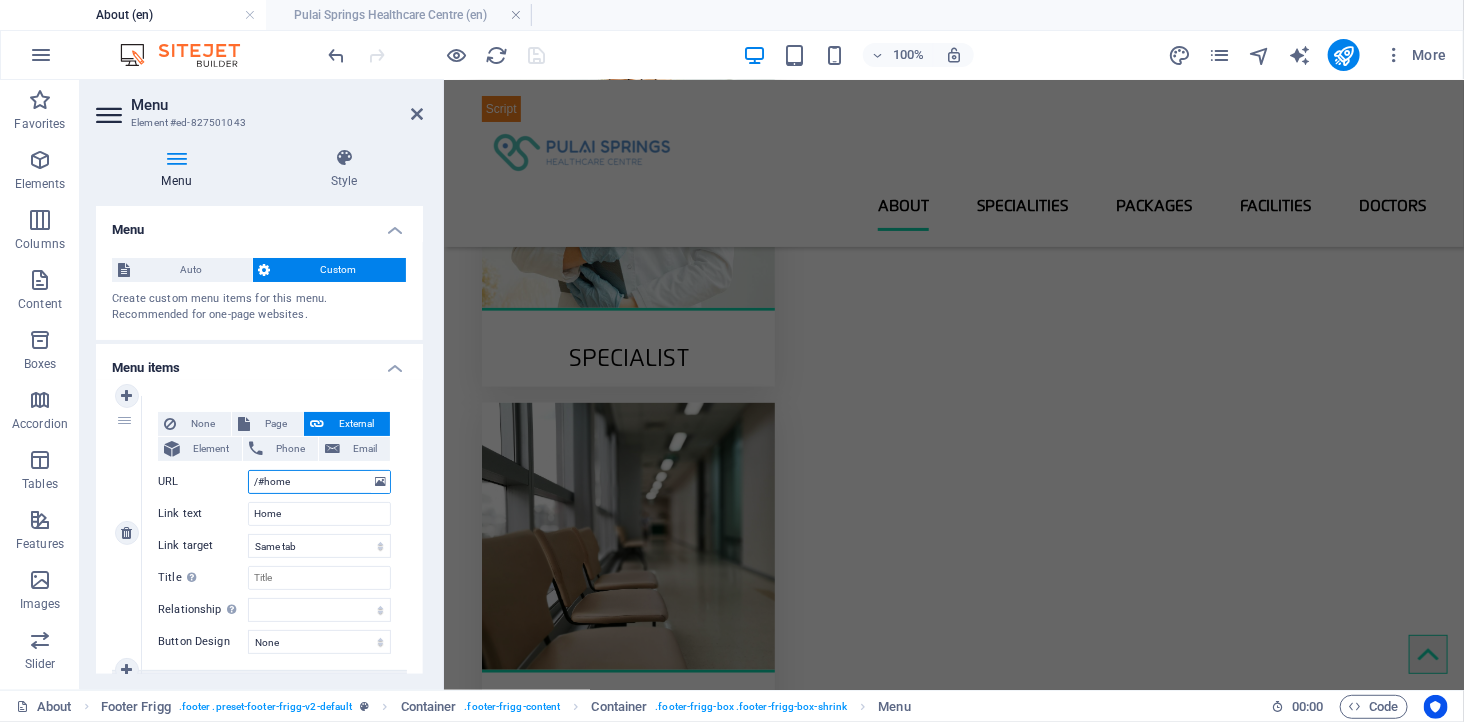 click on "/#home" at bounding box center (319, 482) 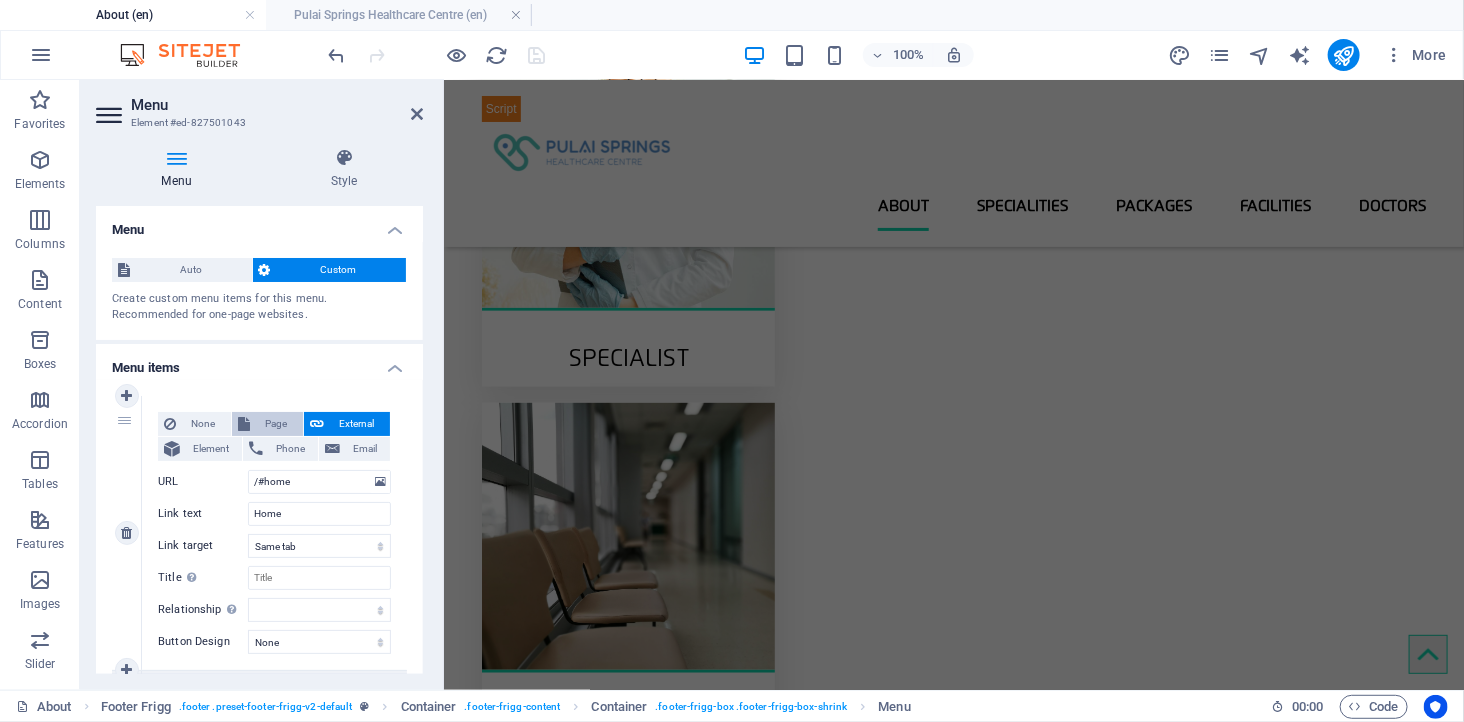 click on "Page" at bounding box center [276, 424] 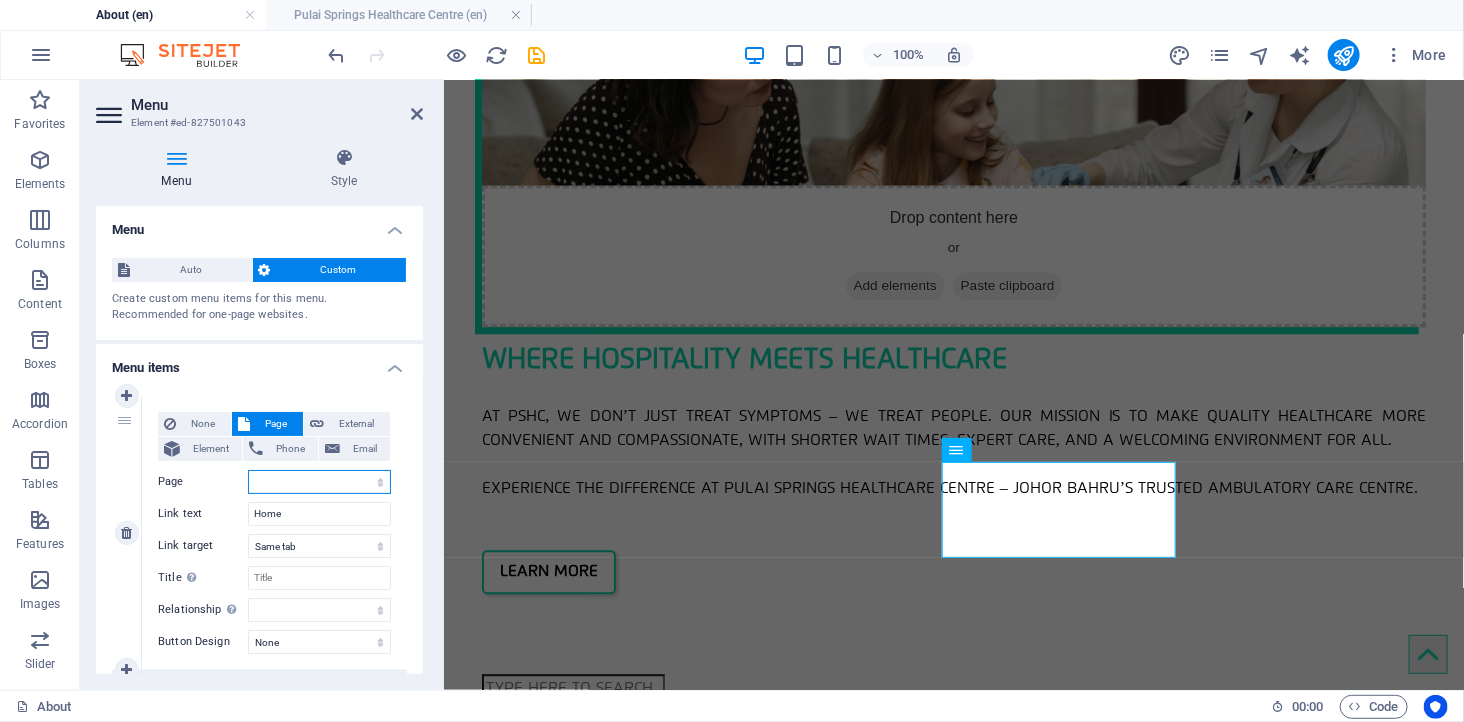 scroll, scrollTop: 2114, scrollLeft: 0, axis: vertical 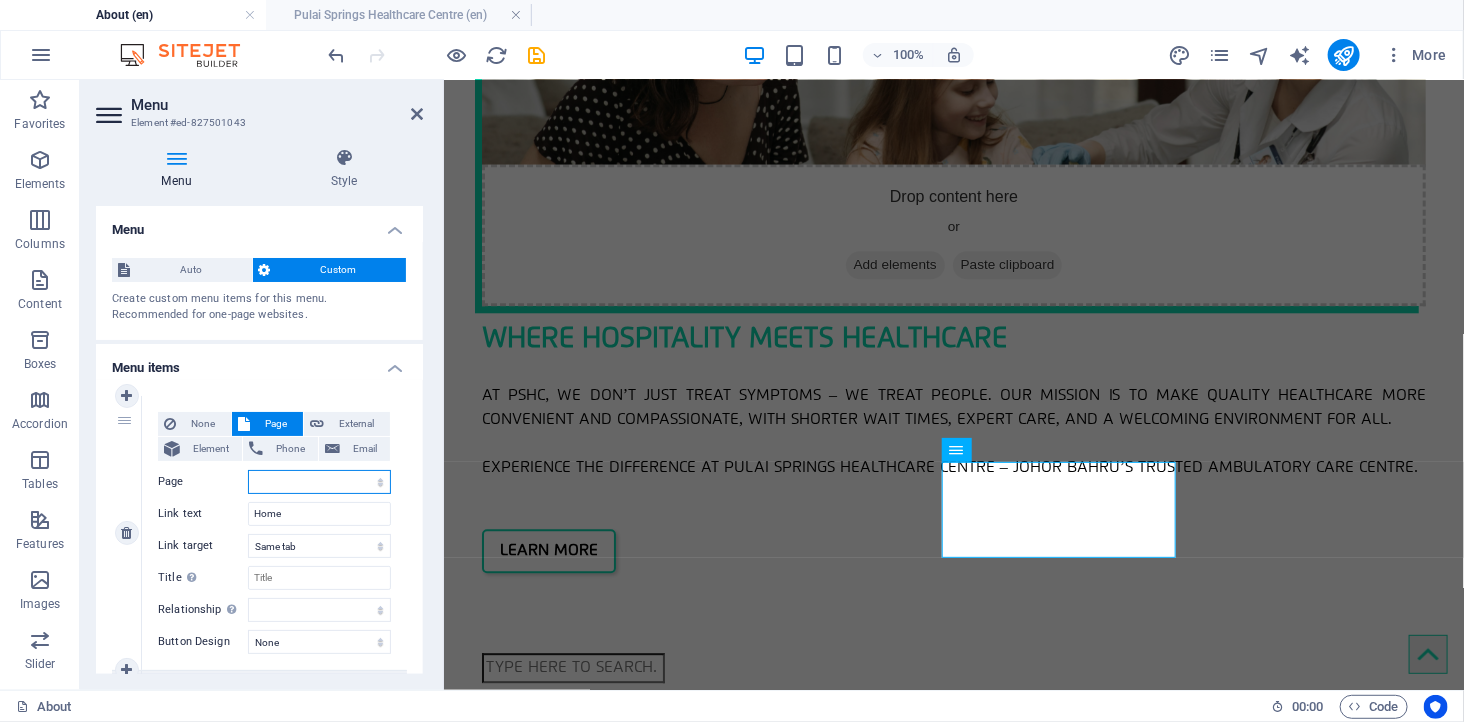 click on "About -- Pulai Springs Healthcare Centre -- Pulai Group -- Mission &amp; Vision -- Licensed &amp; Regulated Specialities Packages -- Health Screening -- Packages &amp; Promotion Facilities Doctors Legal Notice Privacy Subpage About" at bounding box center (319, 482) 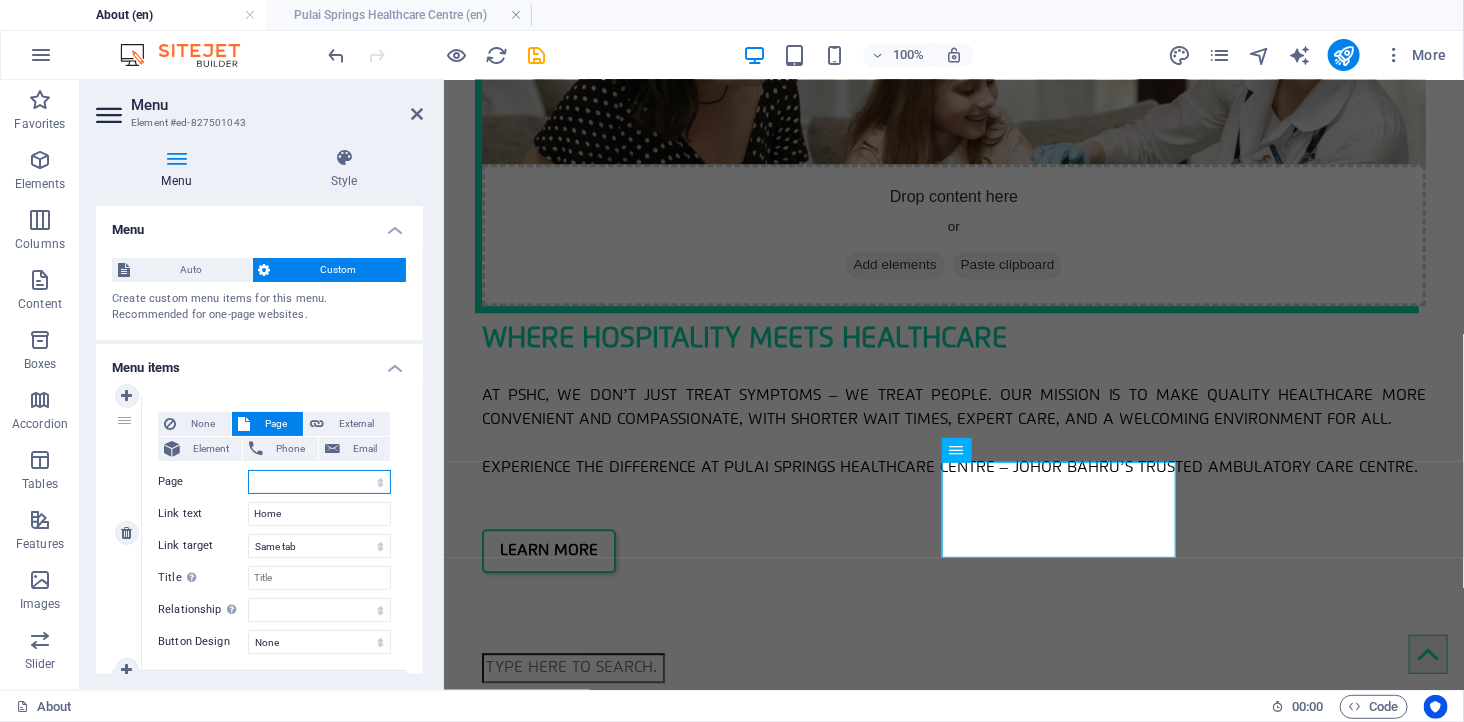 select on "14" 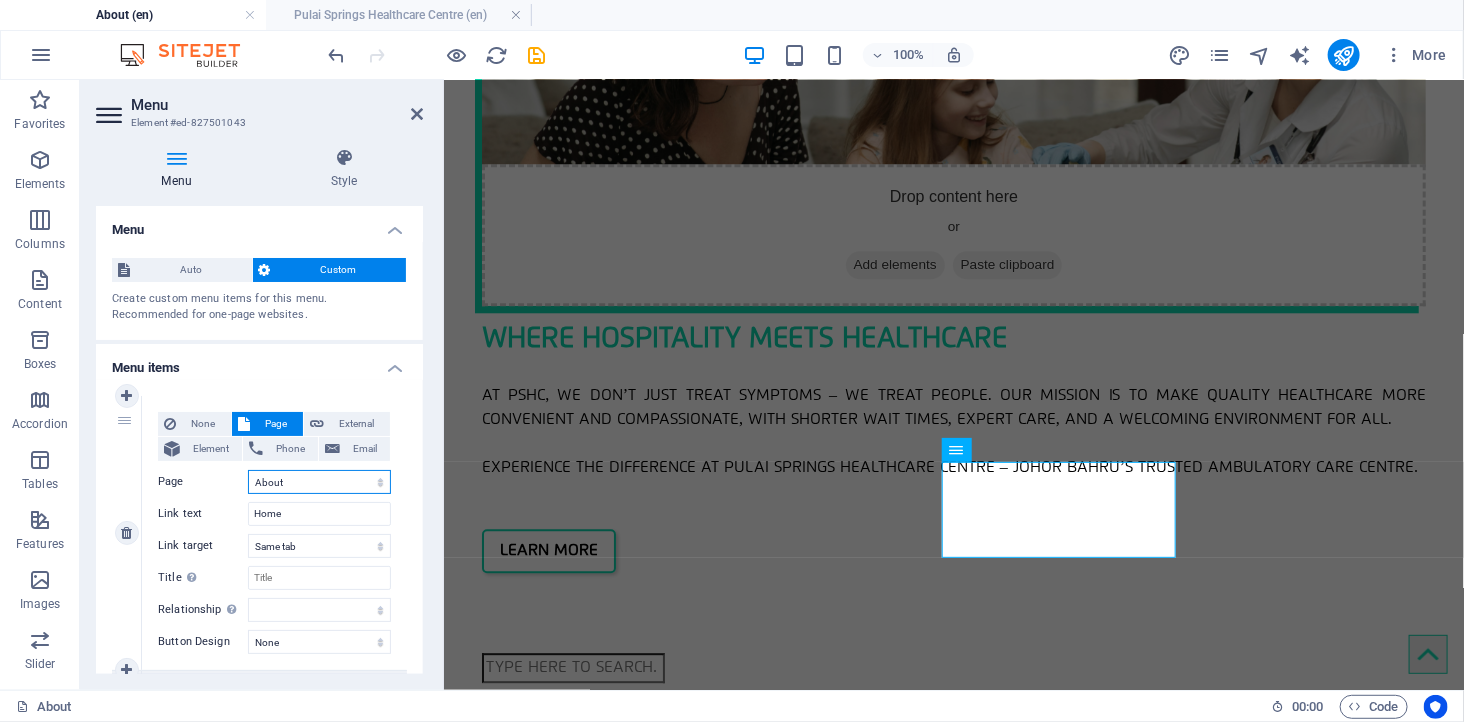click on "About -- Pulai Springs Healthcare Centre -- Pulai Group -- Mission &amp; Vision -- Licensed &amp; Regulated Specialities Packages -- Health Screening -- Packages &amp; Promotion Facilities Doctors Legal Notice Privacy Subpage About" at bounding box center (319, 482) 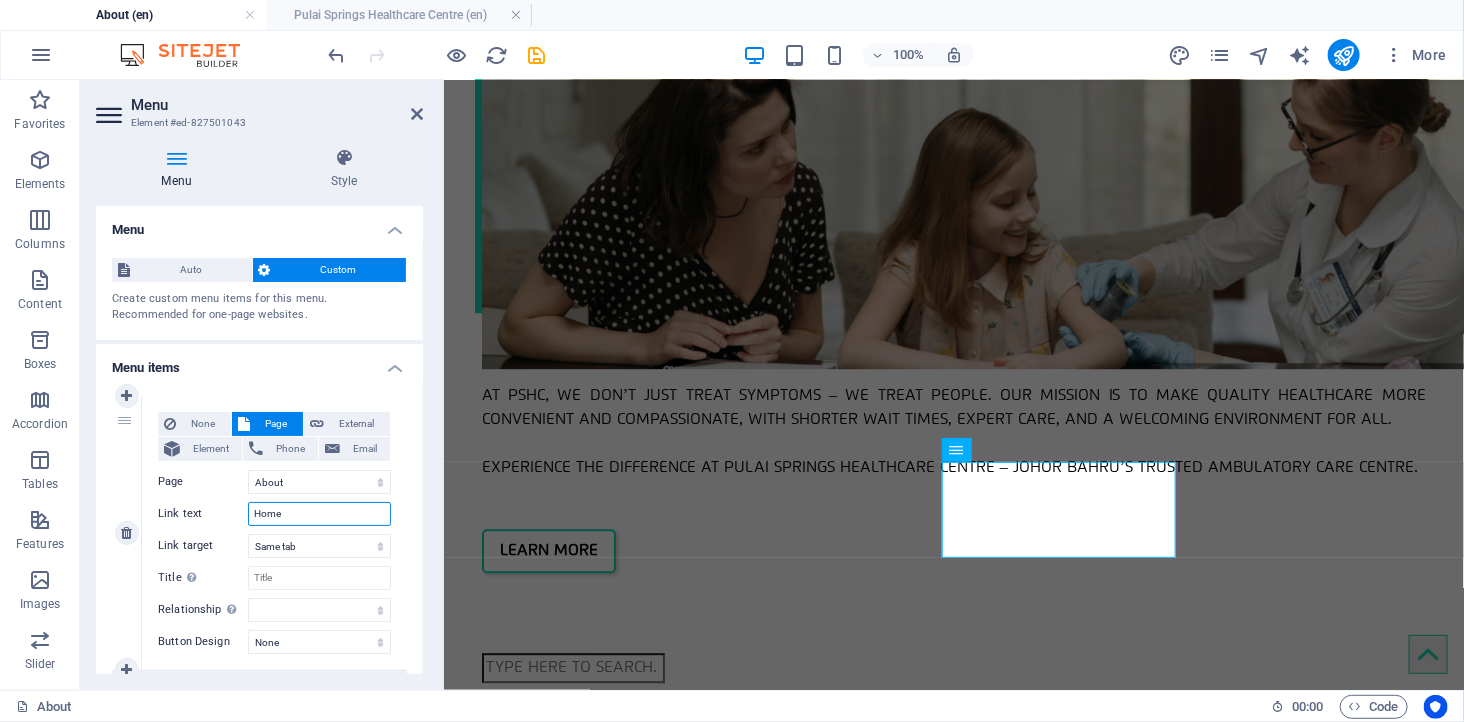 drag, startPoint x: 296, startPoint y: 510, endPoint x: 226, endPoint y: 497, distance: 71.19691 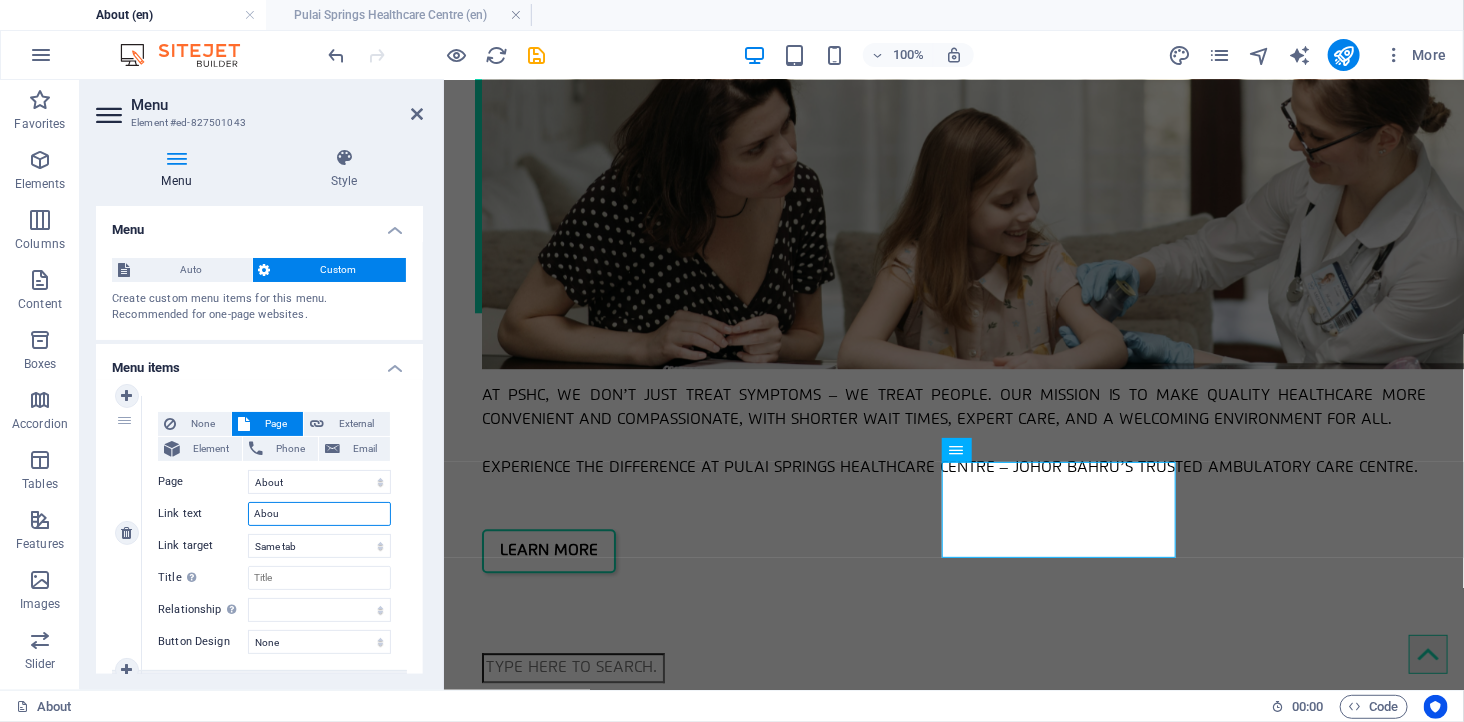 type on "About" 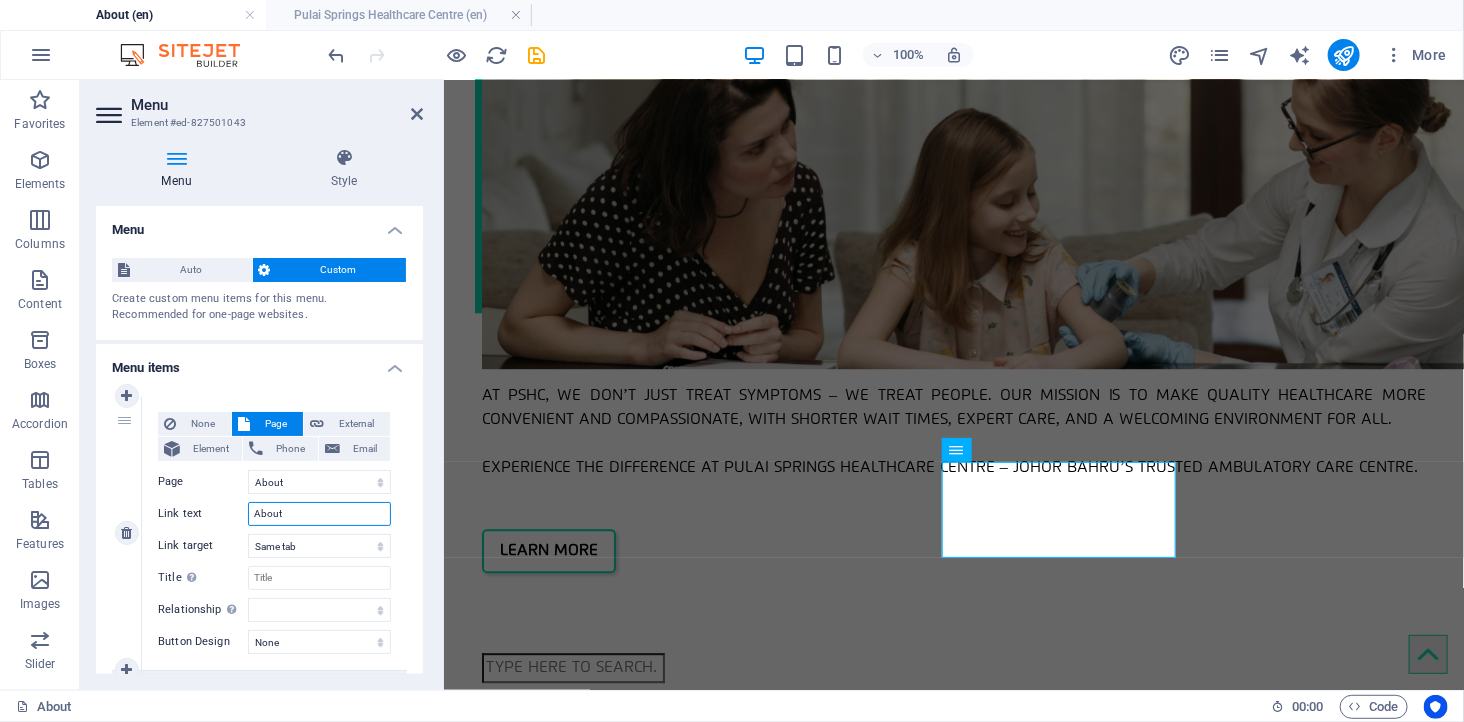 select 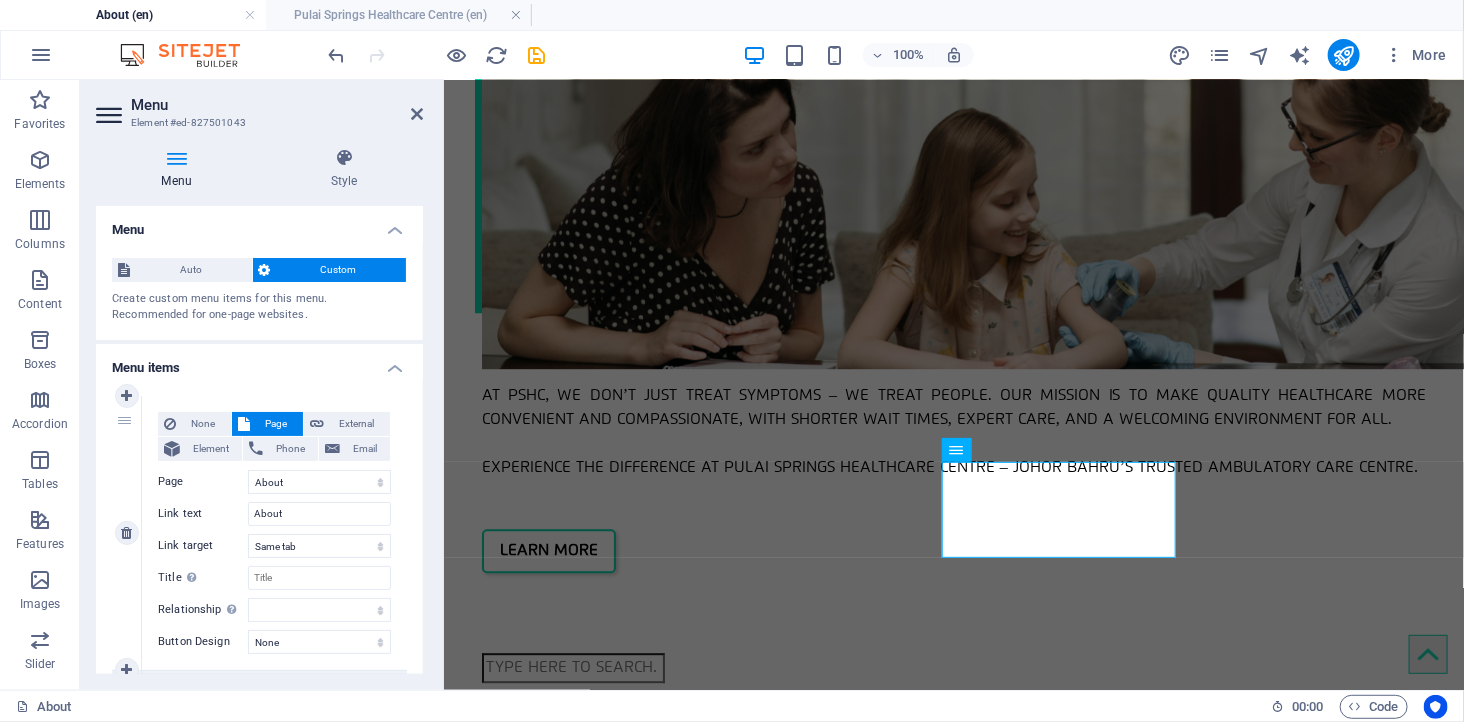 click on "None Page External Element Phone Email Page About -- Pulai Springs Healthcare Centre -- Pulai Group -- Mission &amp; Vision -- Licensed &amp; Regulated Specialities Packages -- Health Screening -- Packages &amp; Promotion Facilities Doctors Legal Notice Privacy Subpage About Element
URL /#home Phone Email Link text About Link target New tab Same tab Overlay Title Additional link description, should not be the same as the link text. The title is most often shown as a tooltip text when the mouse moves over the element. Leave empty if uncertain. Relationship Sets the  relationship of this link to the link target . For example, the value "nofollow" instructs search engines not to follow the link. Can be left empty. alternate author bookmark external help license next nofollow noreferrer noopener prev search tag" at bounding box center [274, 517] 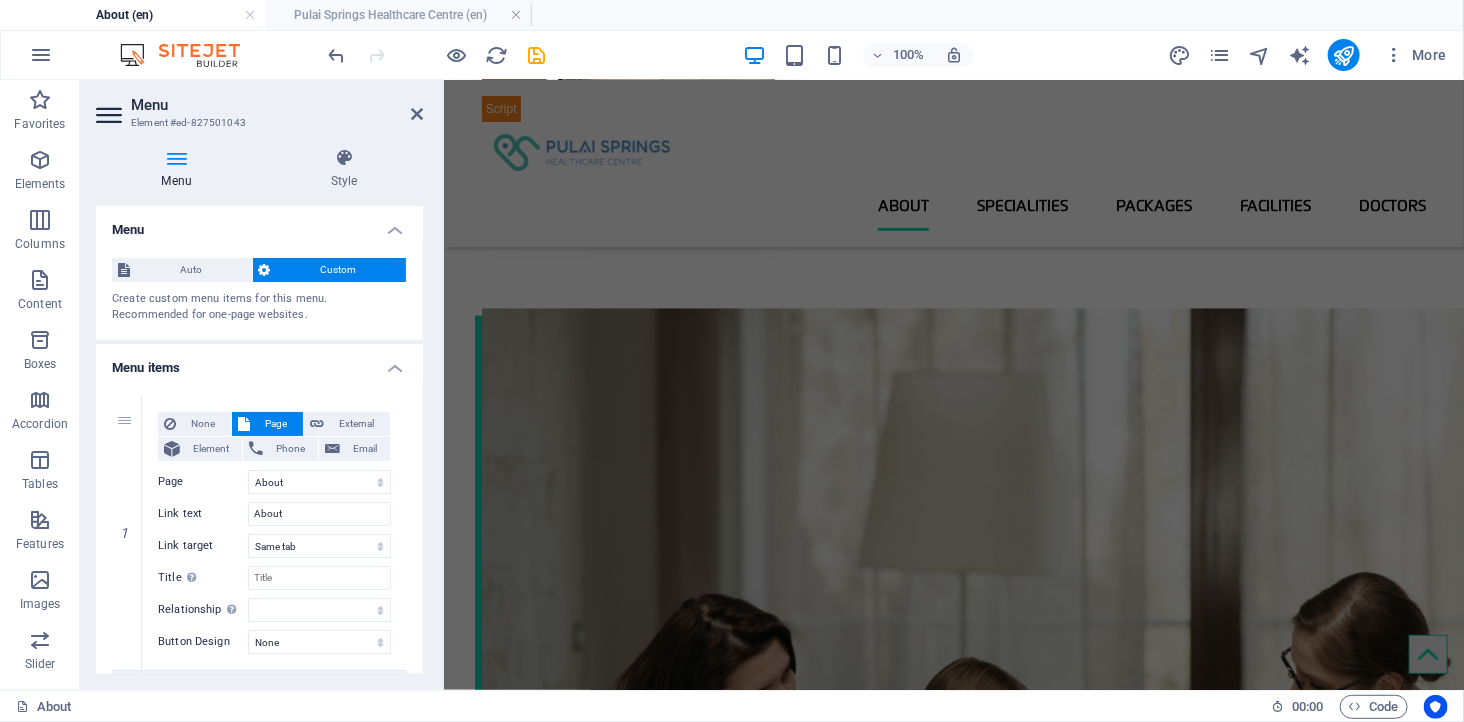 scroll, scrollTop: 1331, scrollLeft: 0, axis: vertical 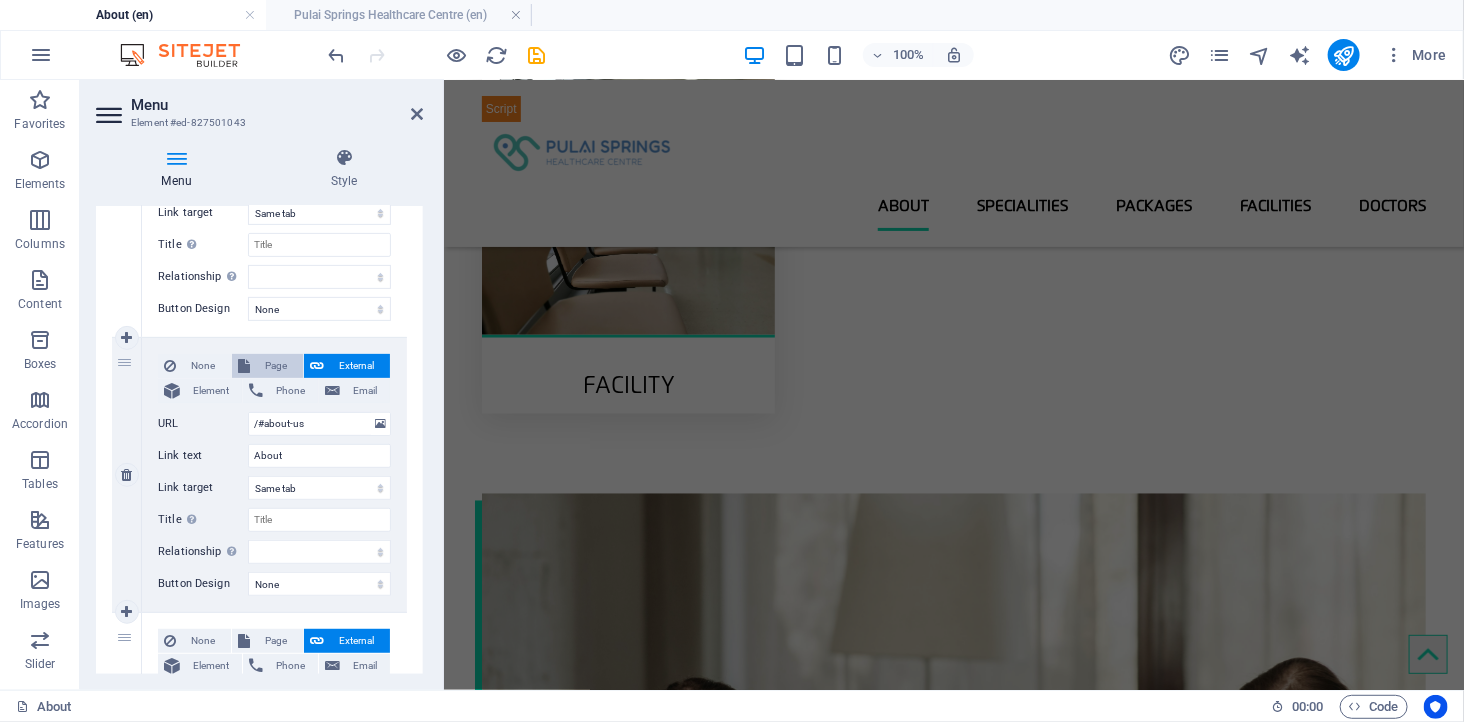 click on "Page" at bounding box center [276, 366] 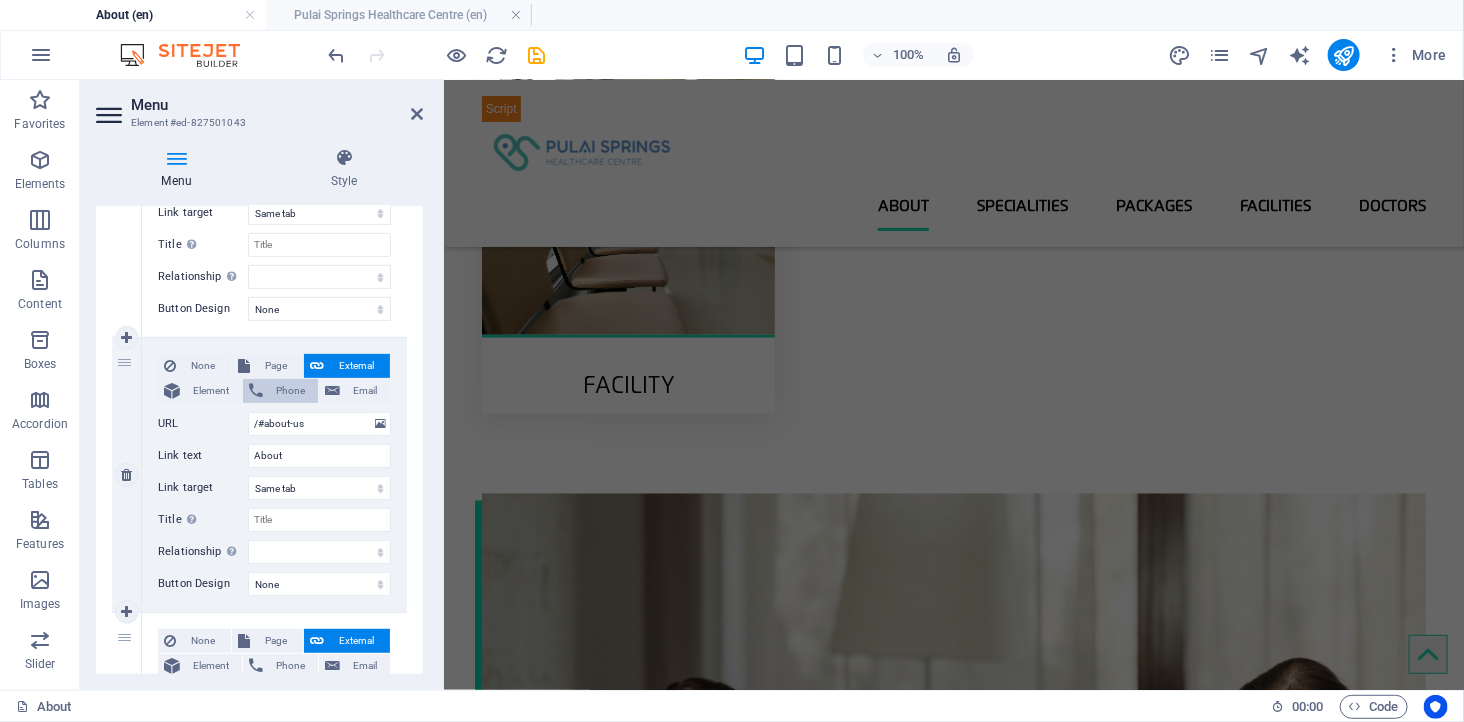 select 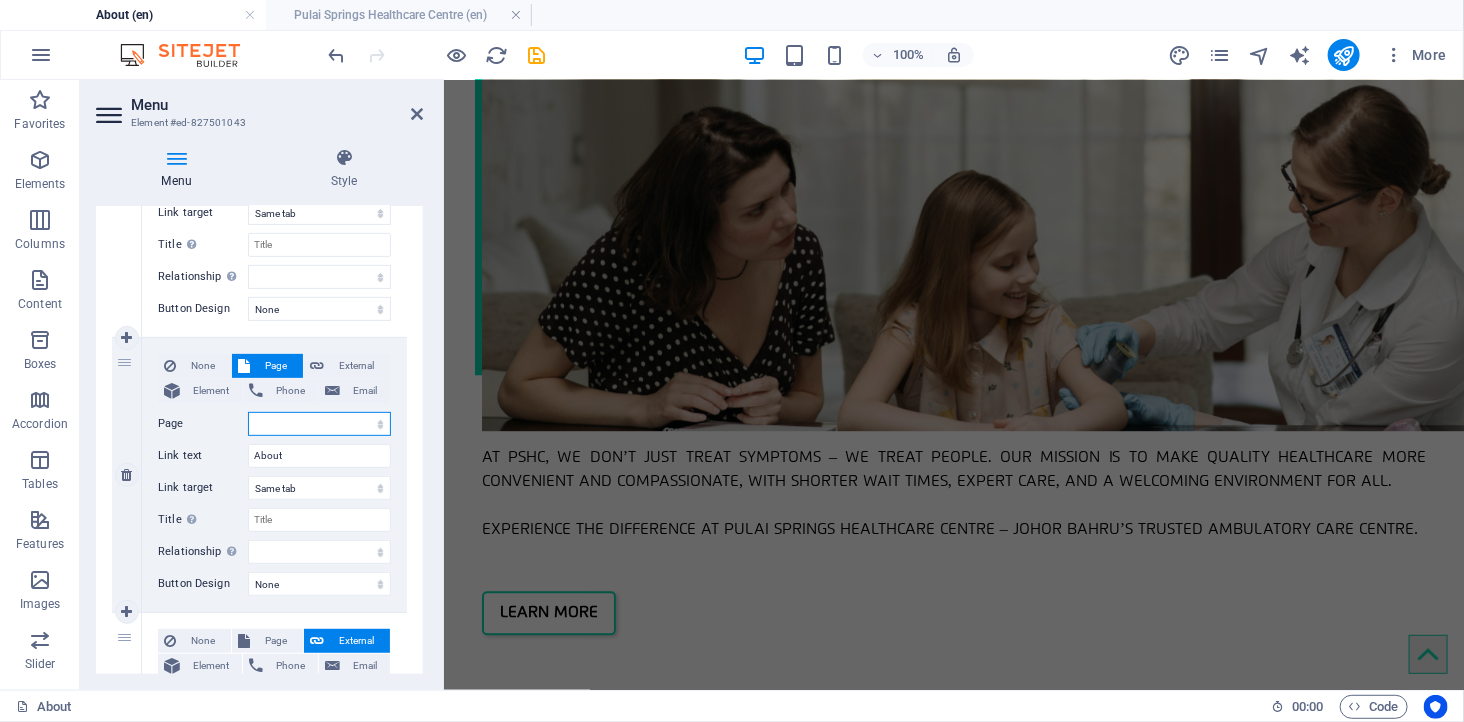 scroll, scrollTop: 2114, scrollLeft: 0, axis: vertical 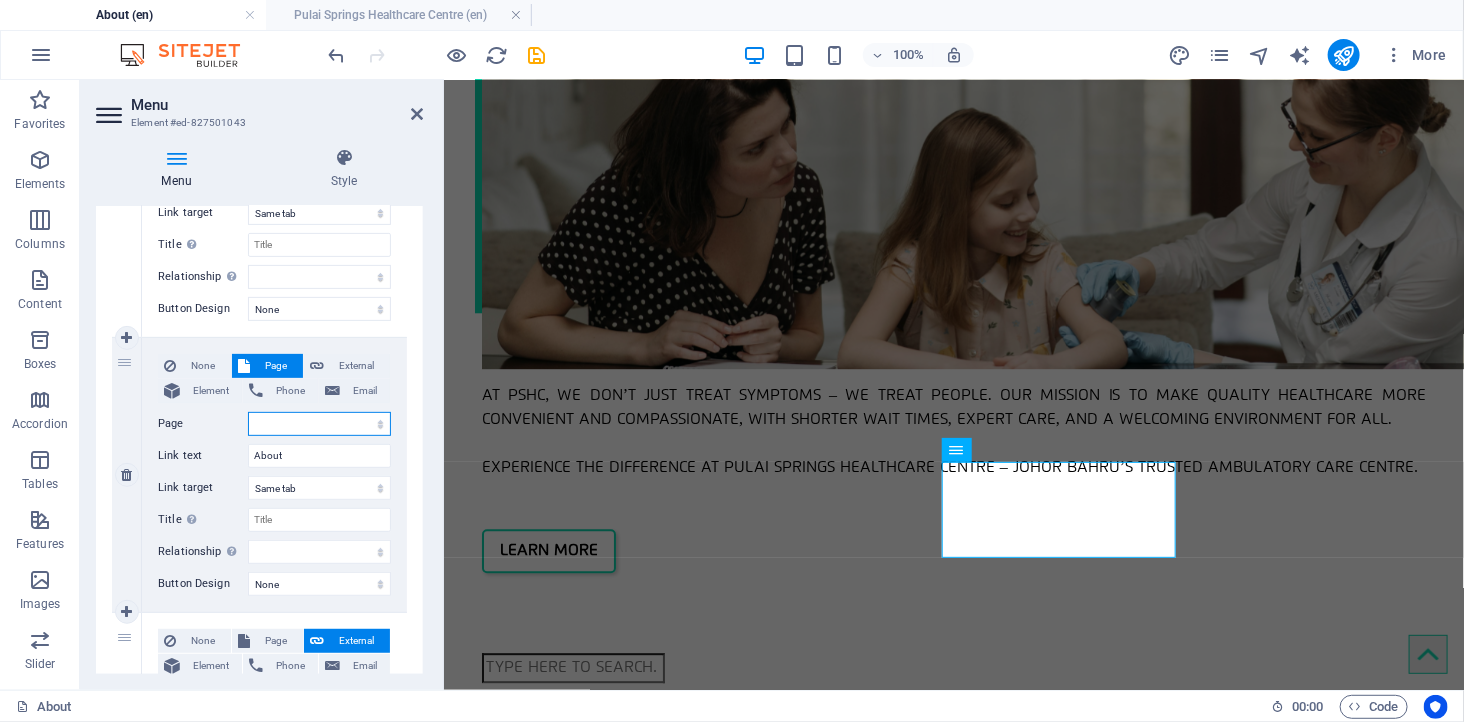 click on "About -- Pulai Springs Healthcare Centre -- Pulai Group -- Mission &amp; Vision -- Licensed &amp; Regulated Specialities Packages -- Health Screening -- Packages &amp; Promotion Facilities Doctors Legal Notice Privacy Subpage About" at bounding box center (319, 424) 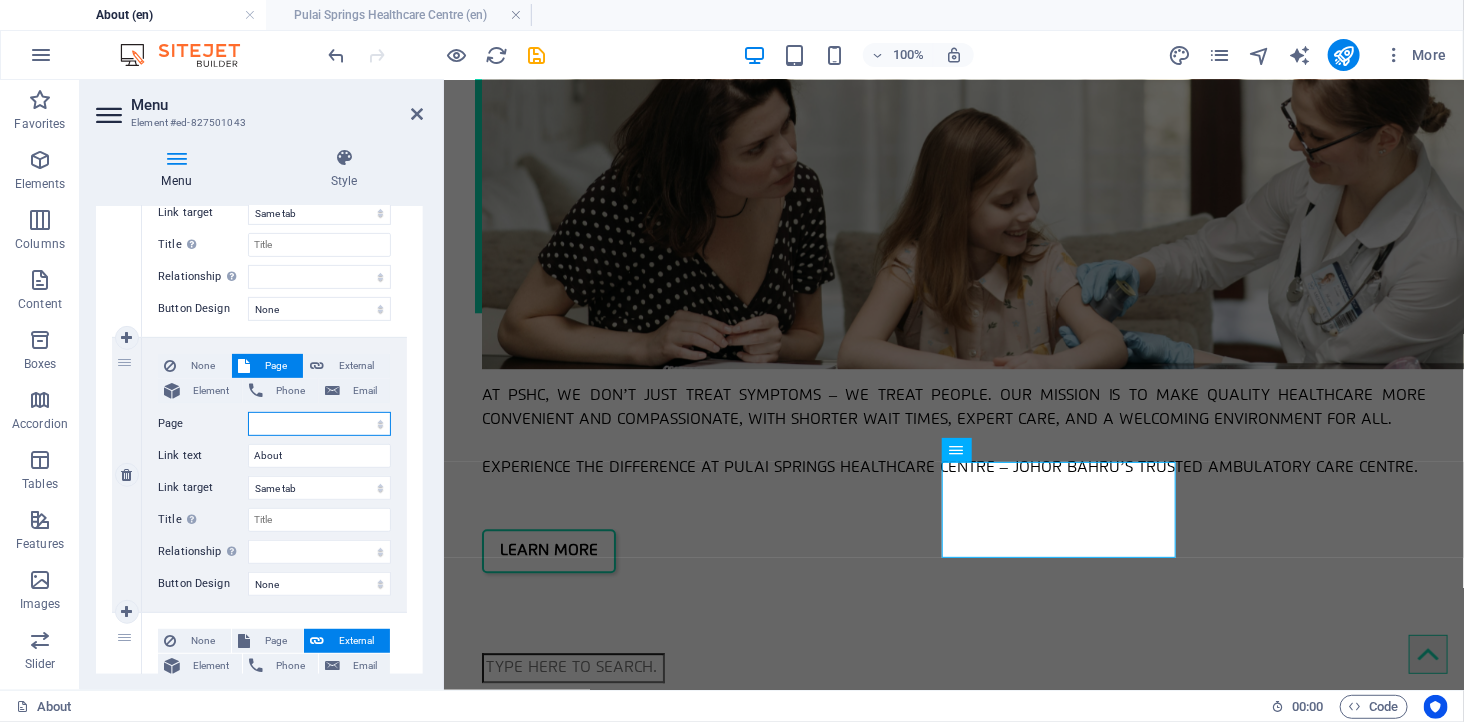 select on "5" 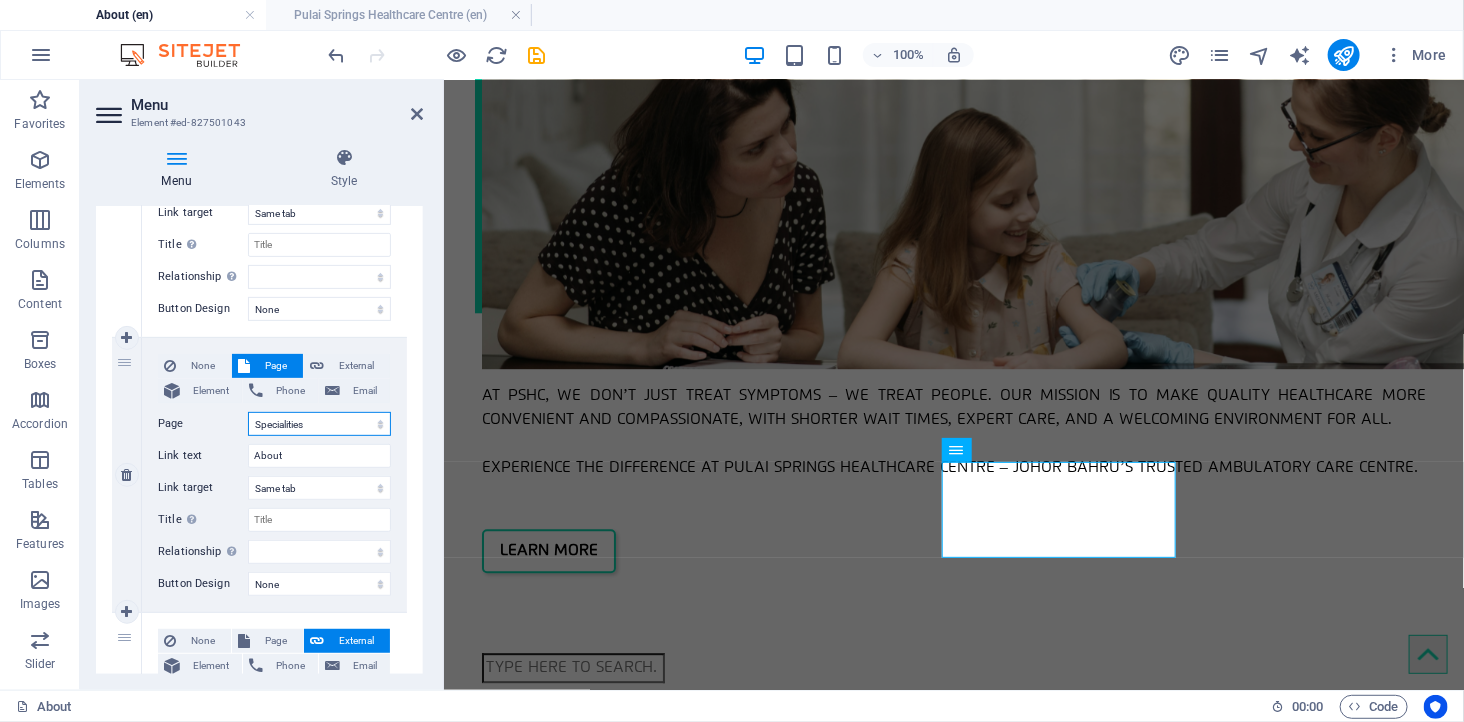 click on "About -- Pulai Springs Healthcare Centre -- Pulai Group -- Mission &amp; Vision -- Licensed &amp; Regulated Specialities Packages -- Health Screening -- Packages &amp; Promotion Facilities Doctors Legal Notice Privacy Subpage About" at bounding box center (319, 424) 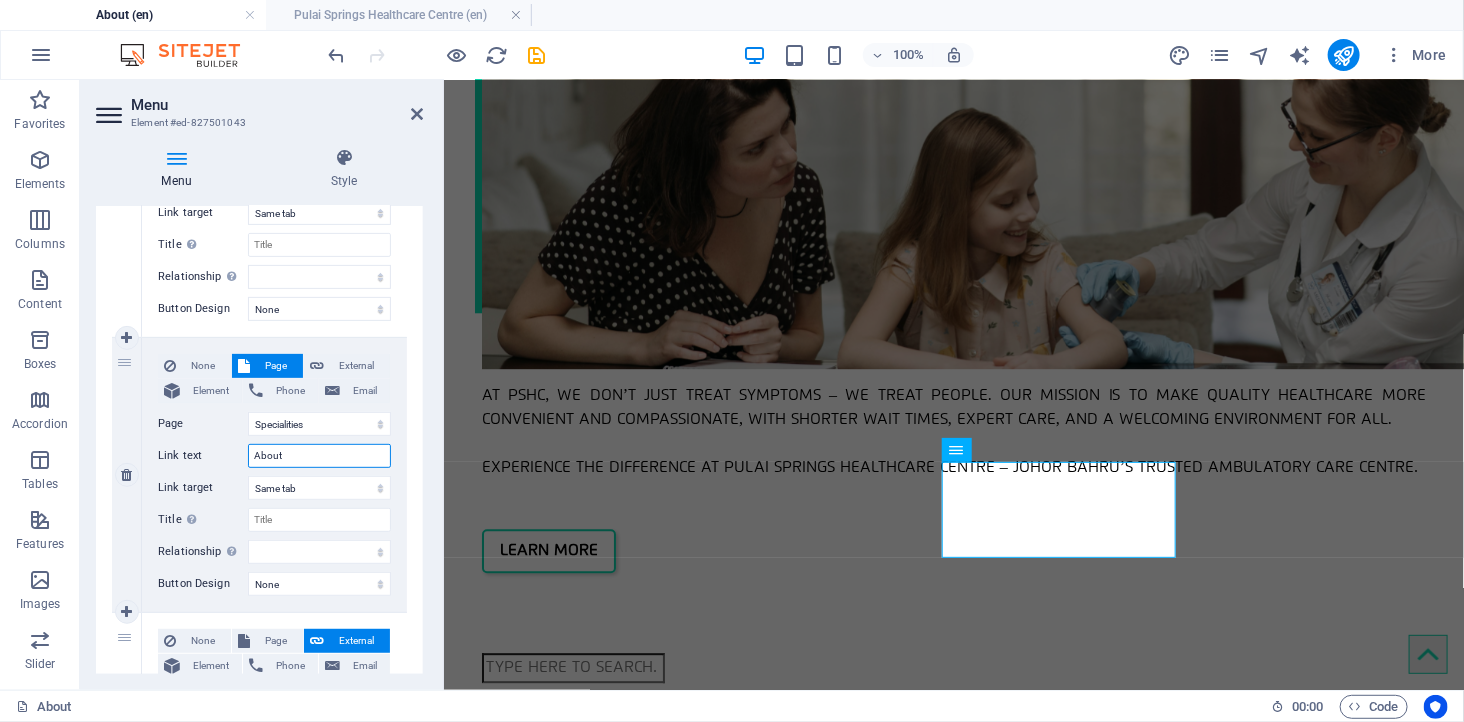 drag, startPoint x: 323, startPoint y: 458, endPoint x: 228, endPoint y: 451, distance: 95.257545 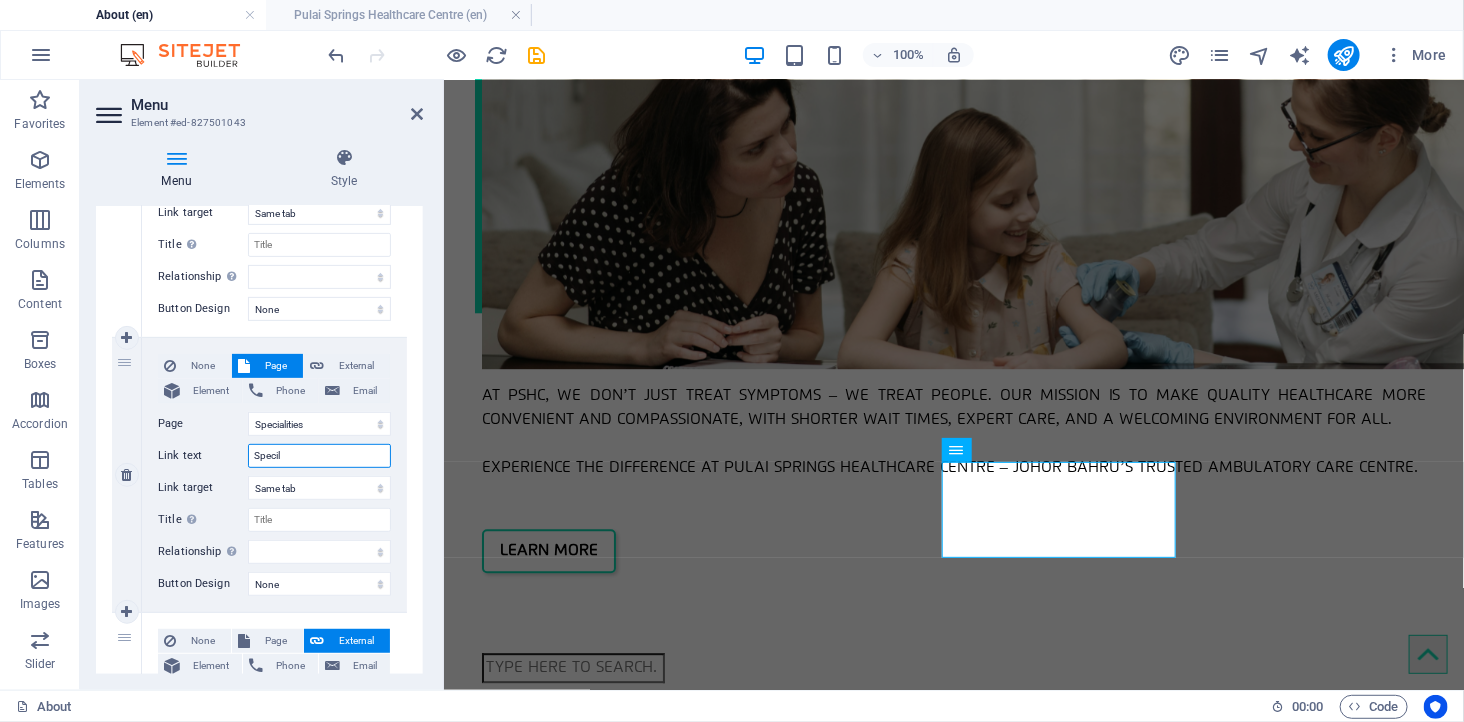 type on "Specila" 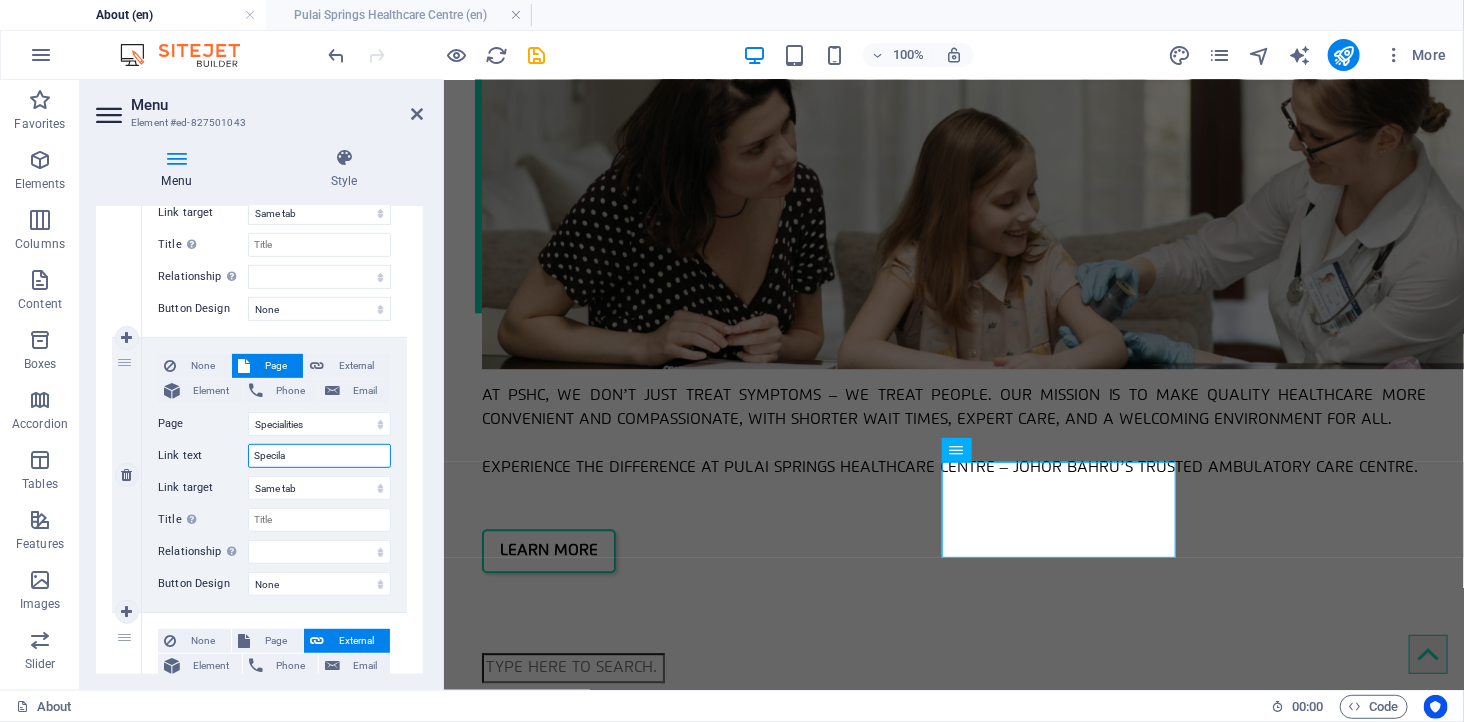 select 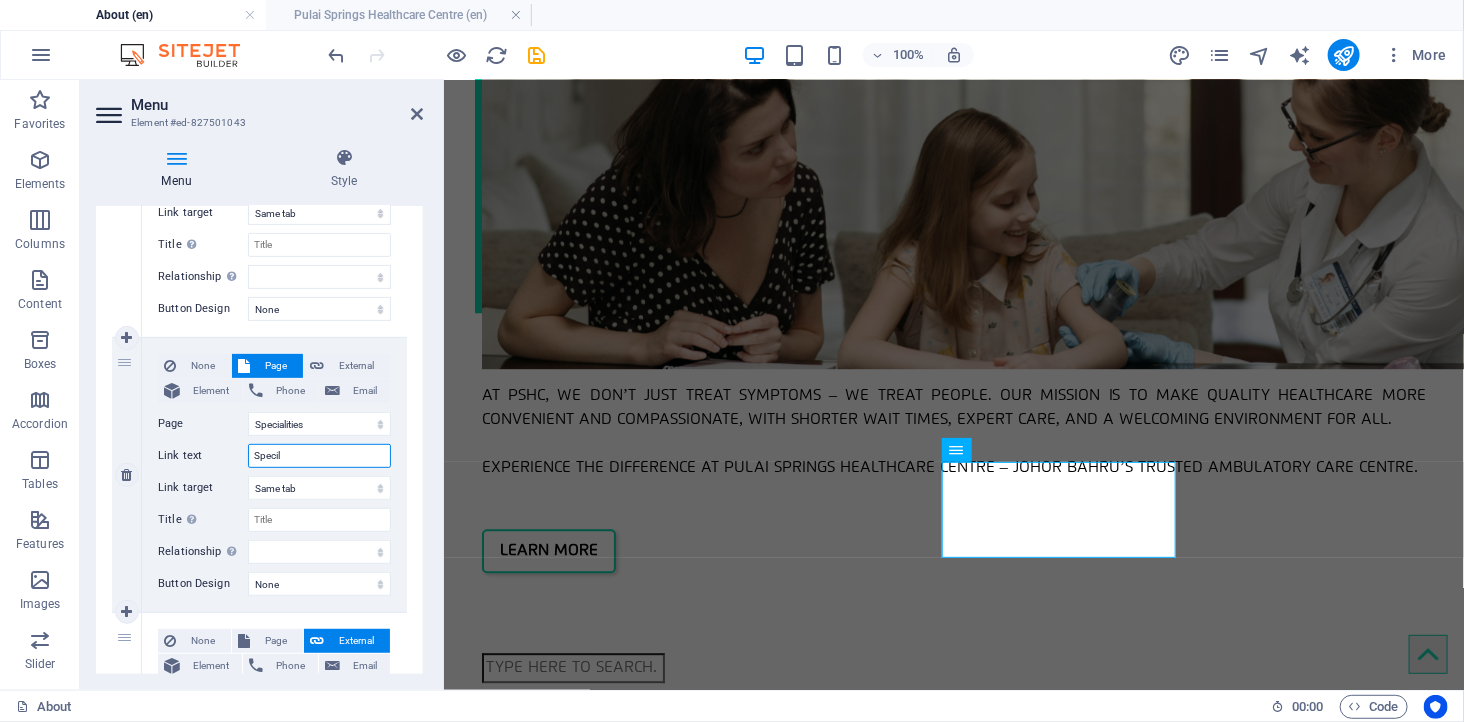 type on "Speci" 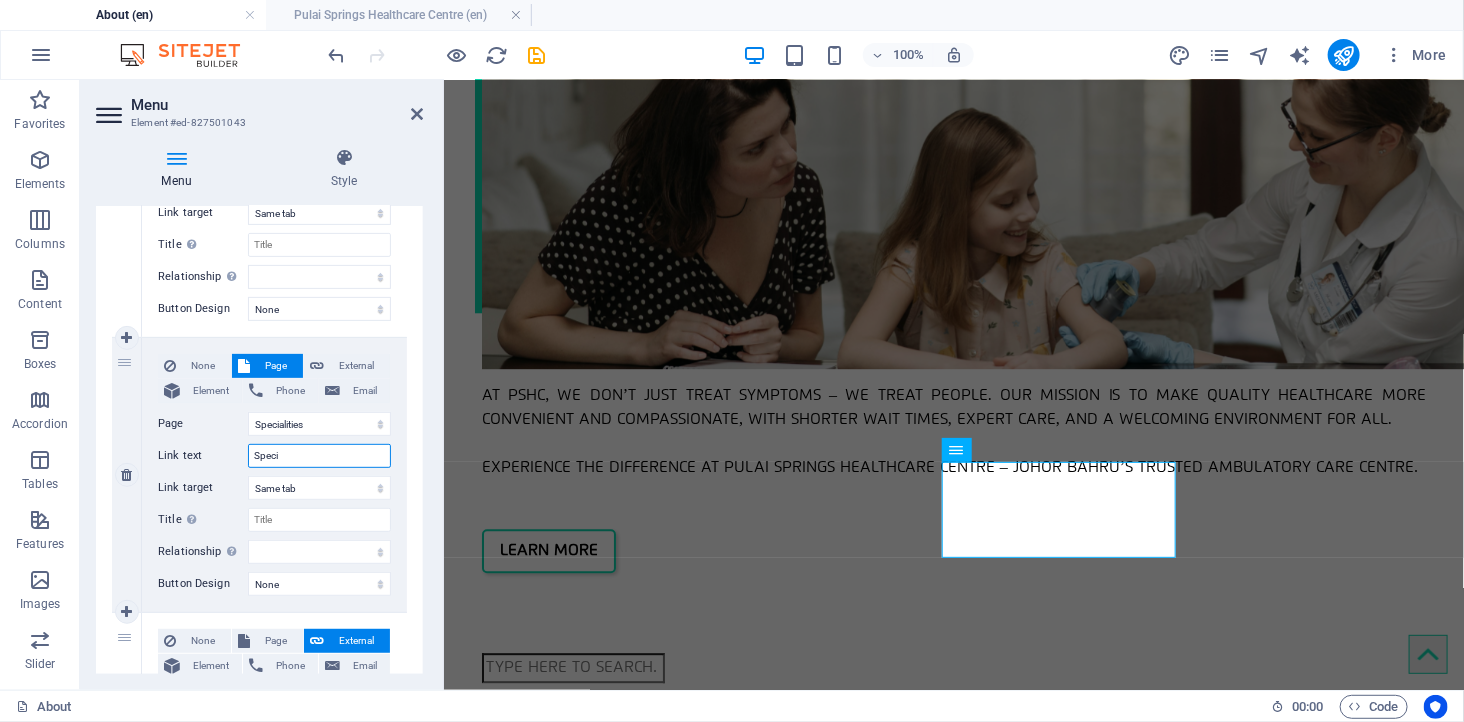 select 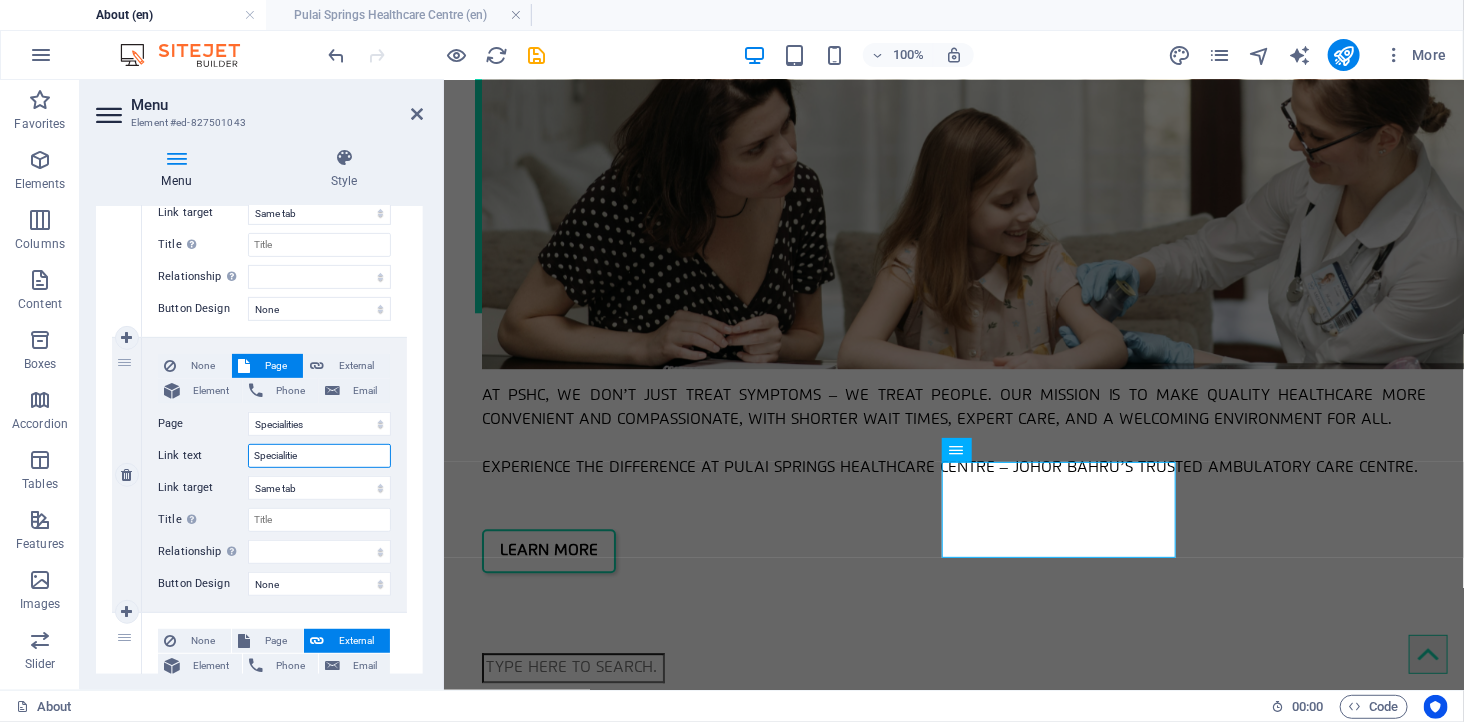 type on "Specialities" 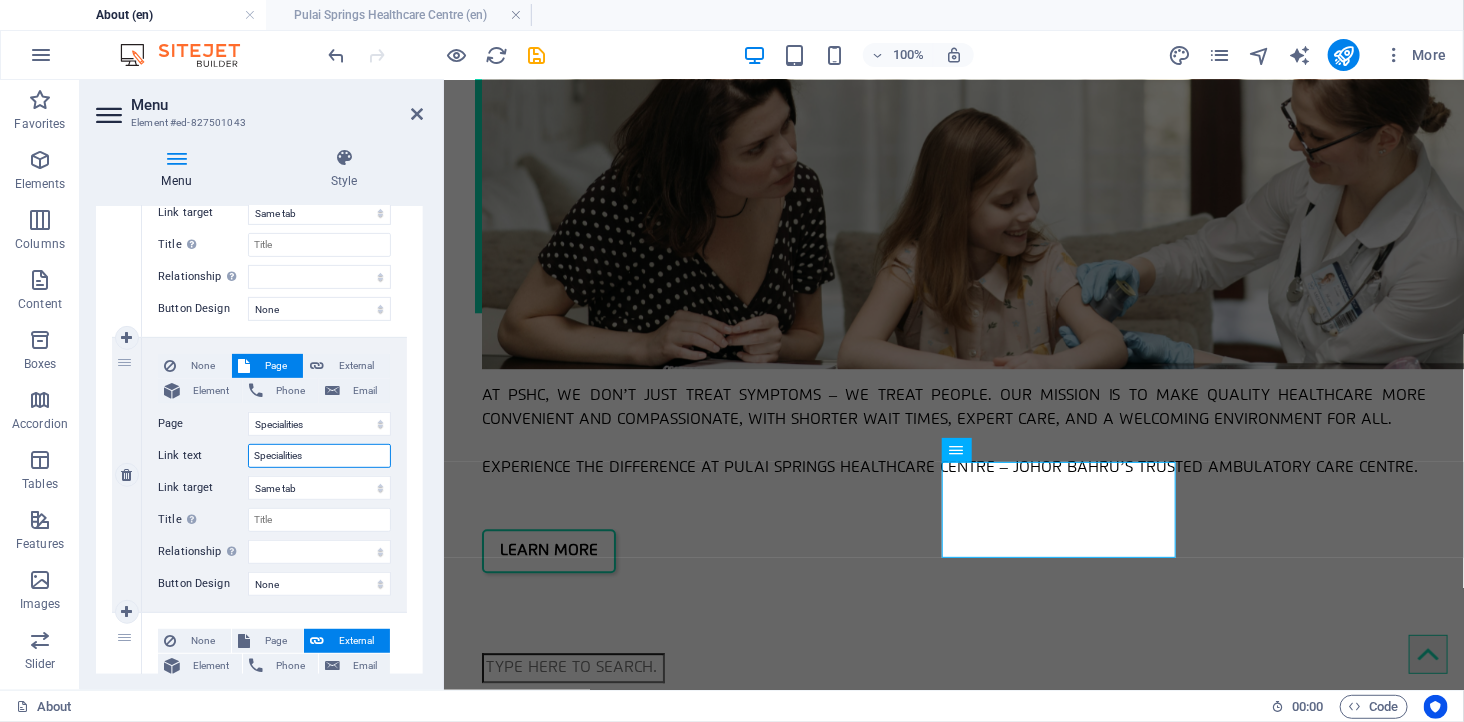 select 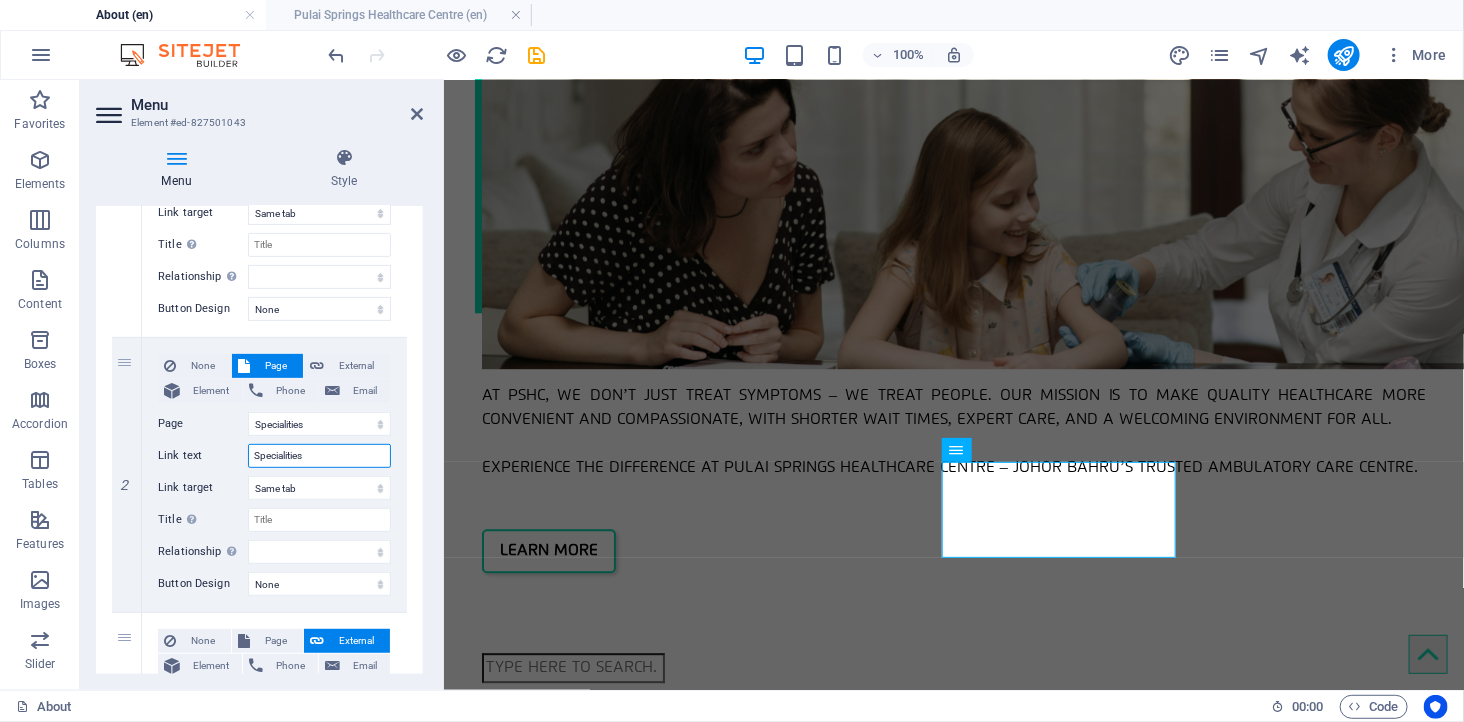 type on "Specialities" 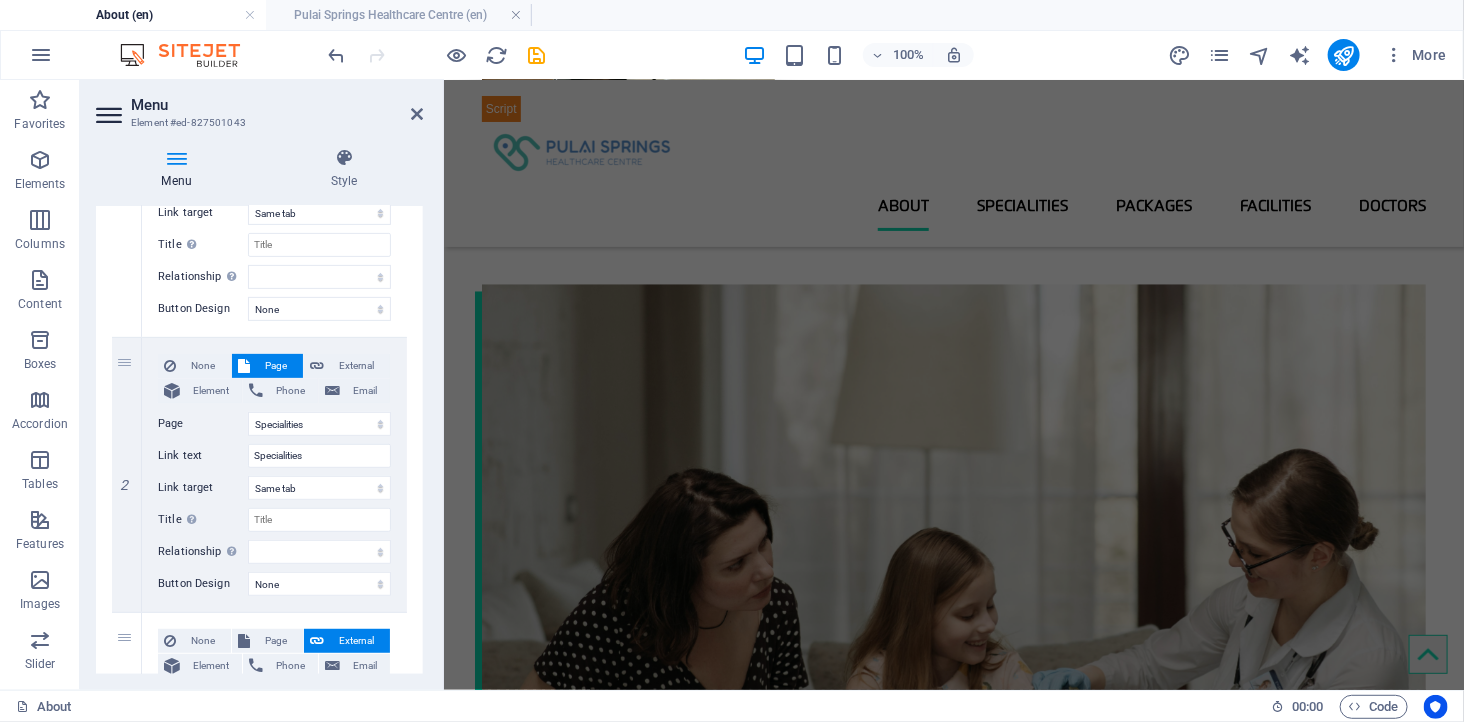 scroll, scrollTop: 886, scrollLeft: 0, axis: vertical 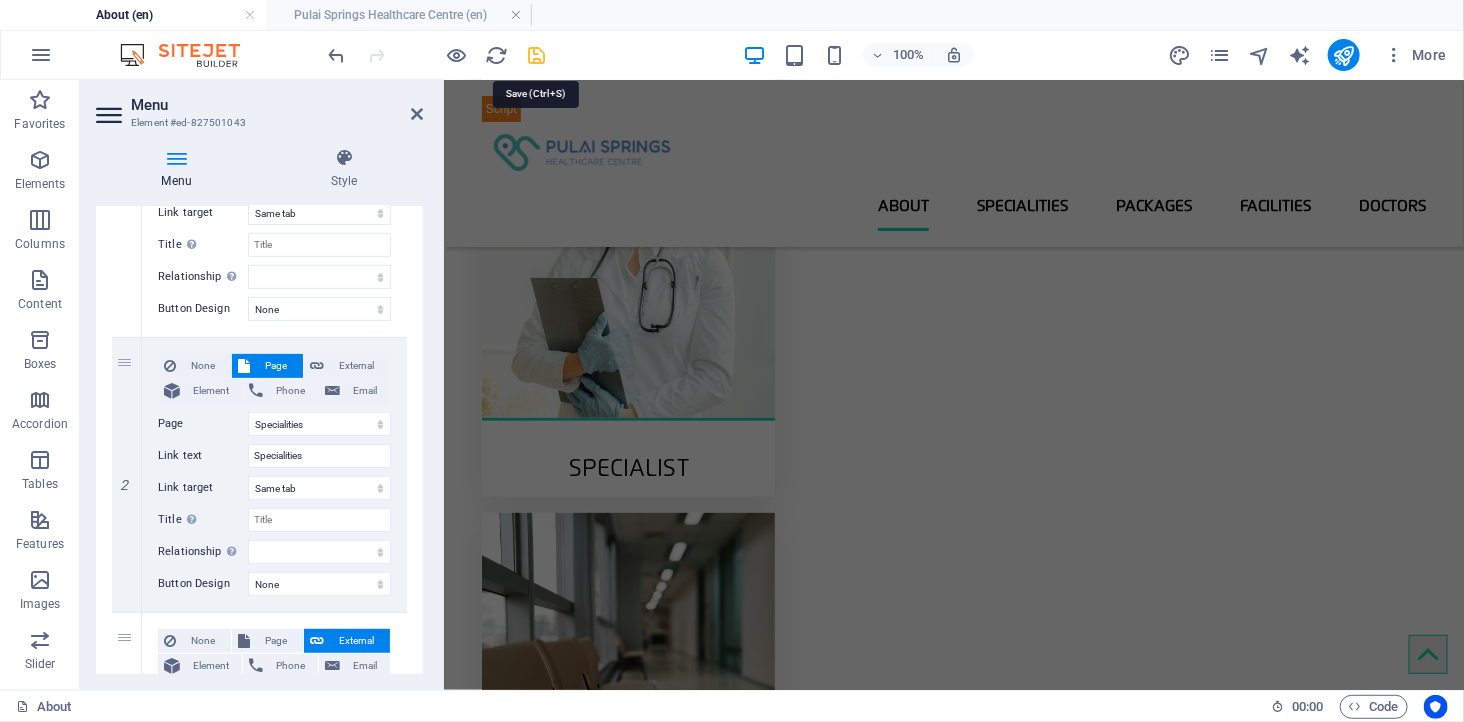 click at bounding box center (537, 55) 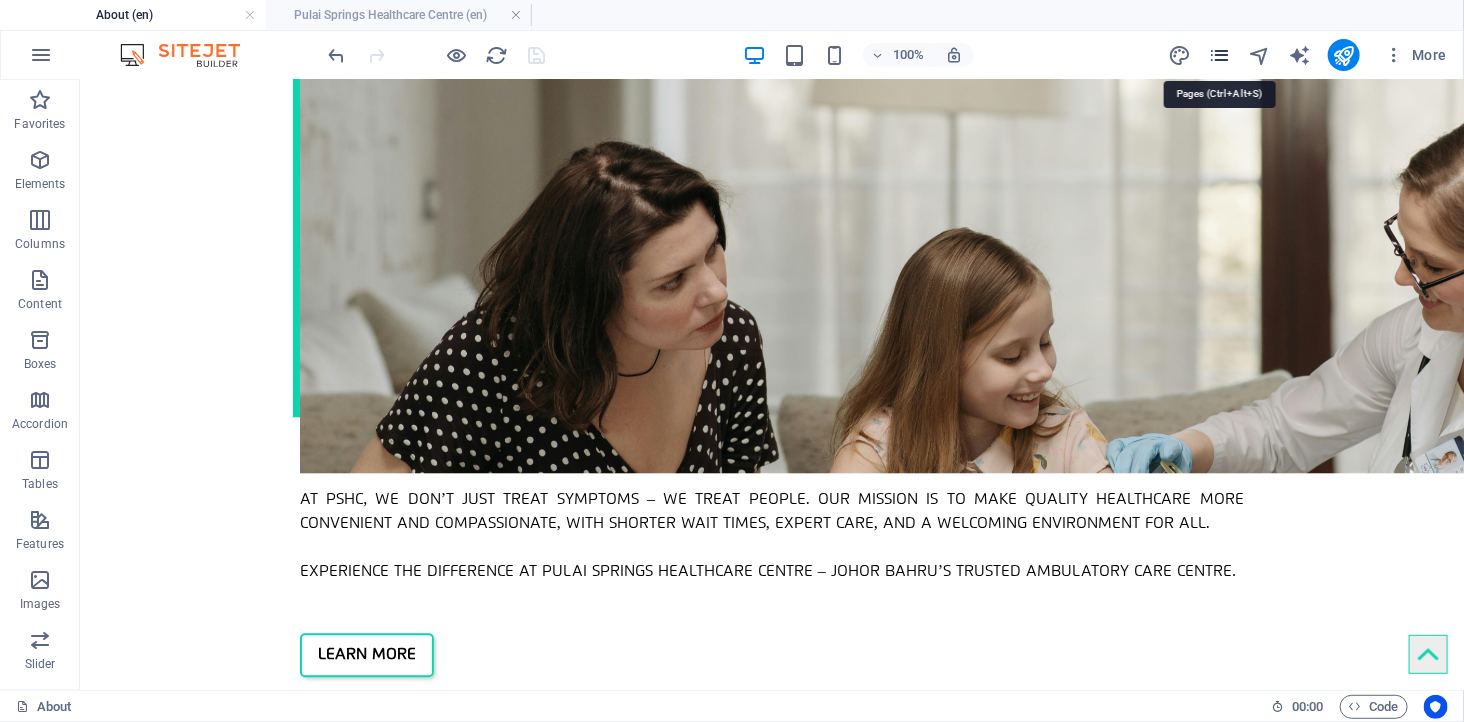 click at bounding box center (1219, 55) 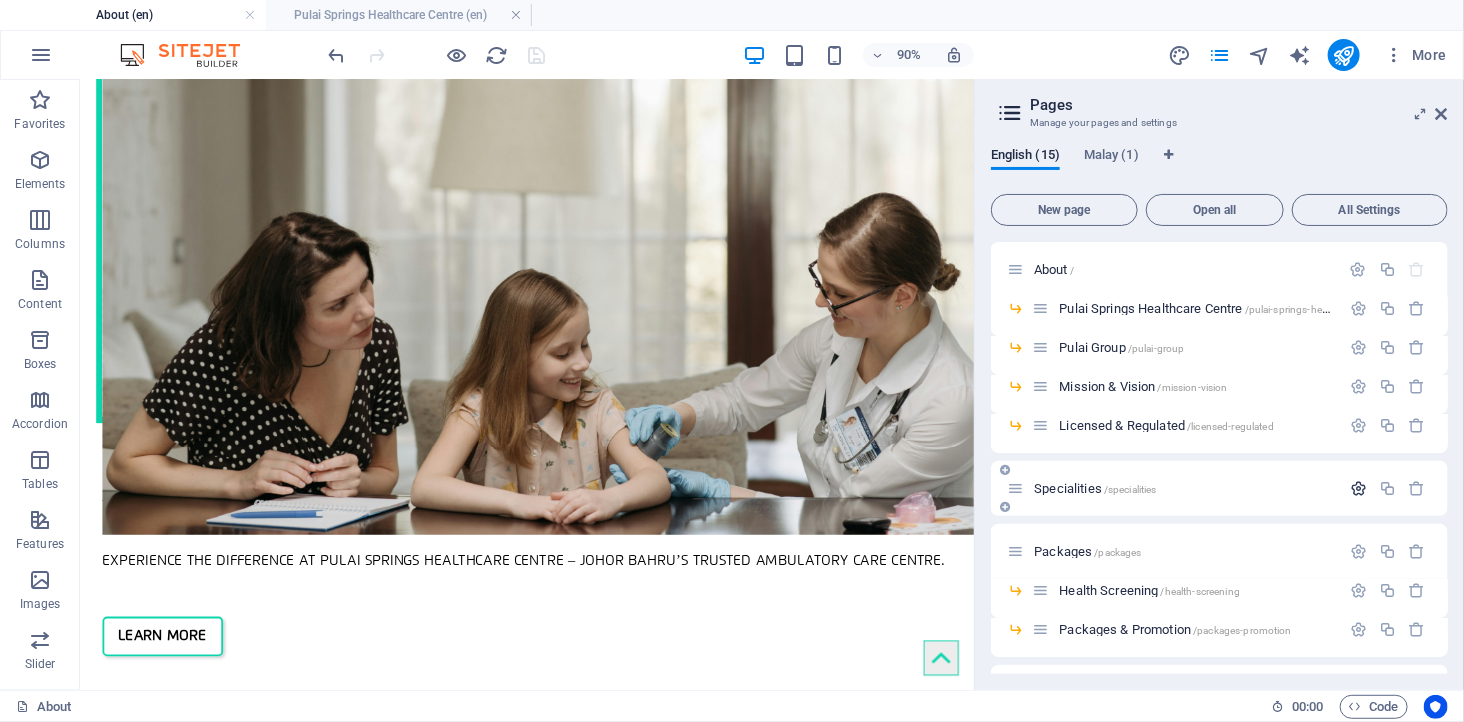click at bounding box center (1358, 488) 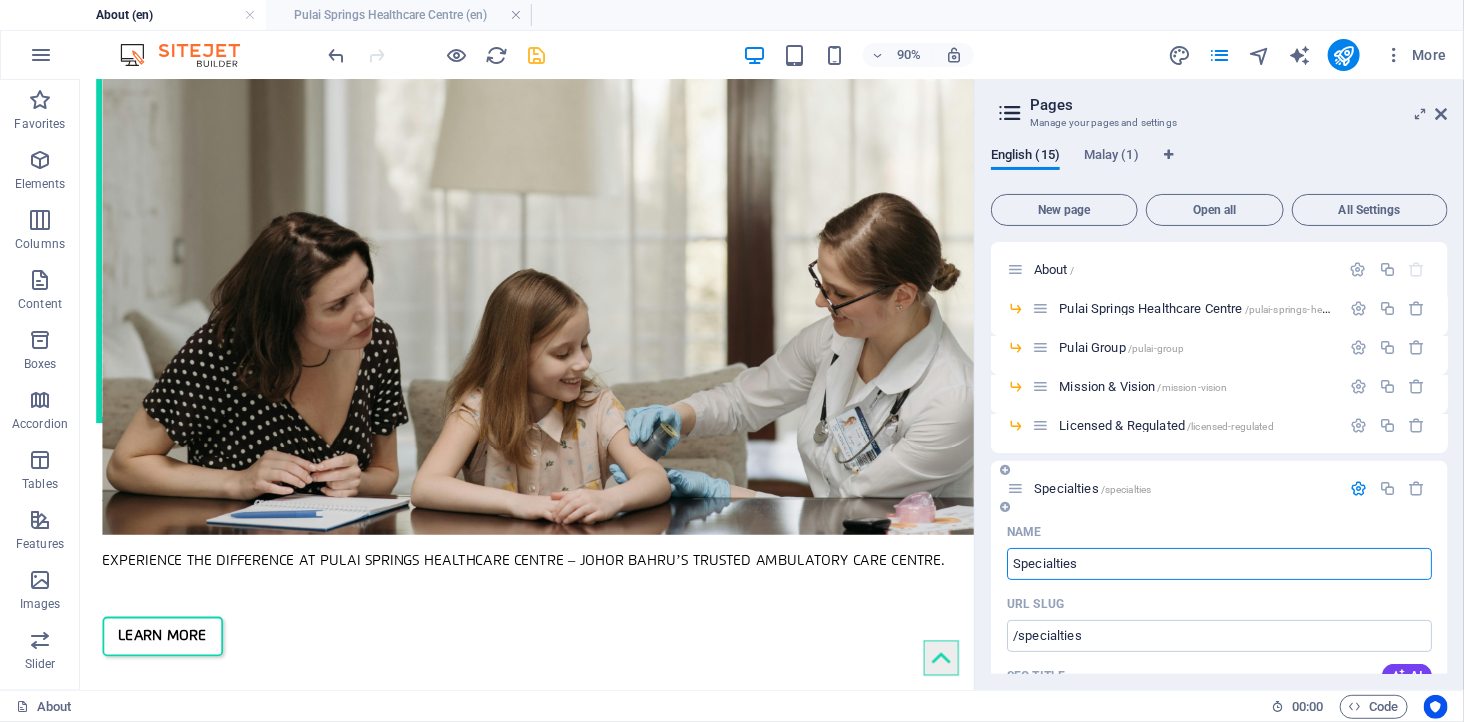 type on "Specialties" 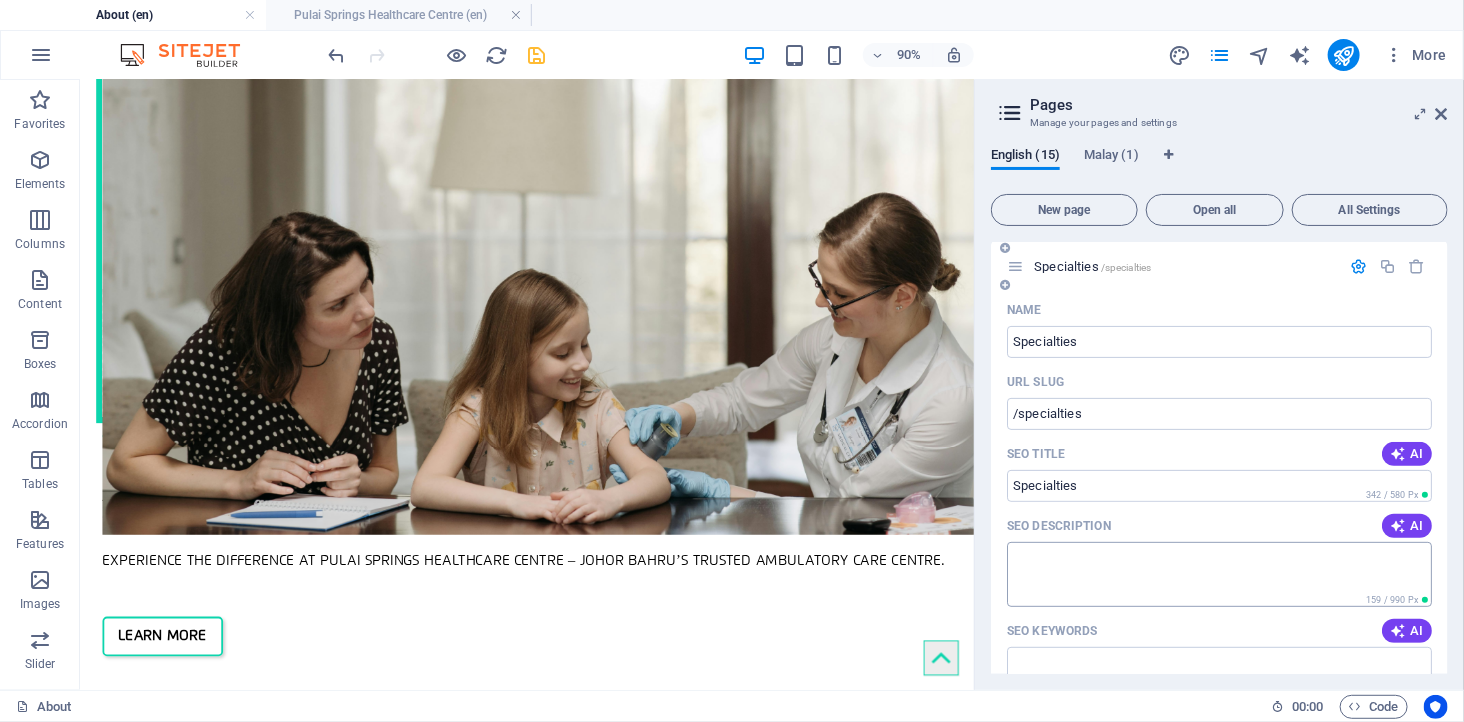 scroll, scrollTop: 0, scrollLeft: 0, axis: both 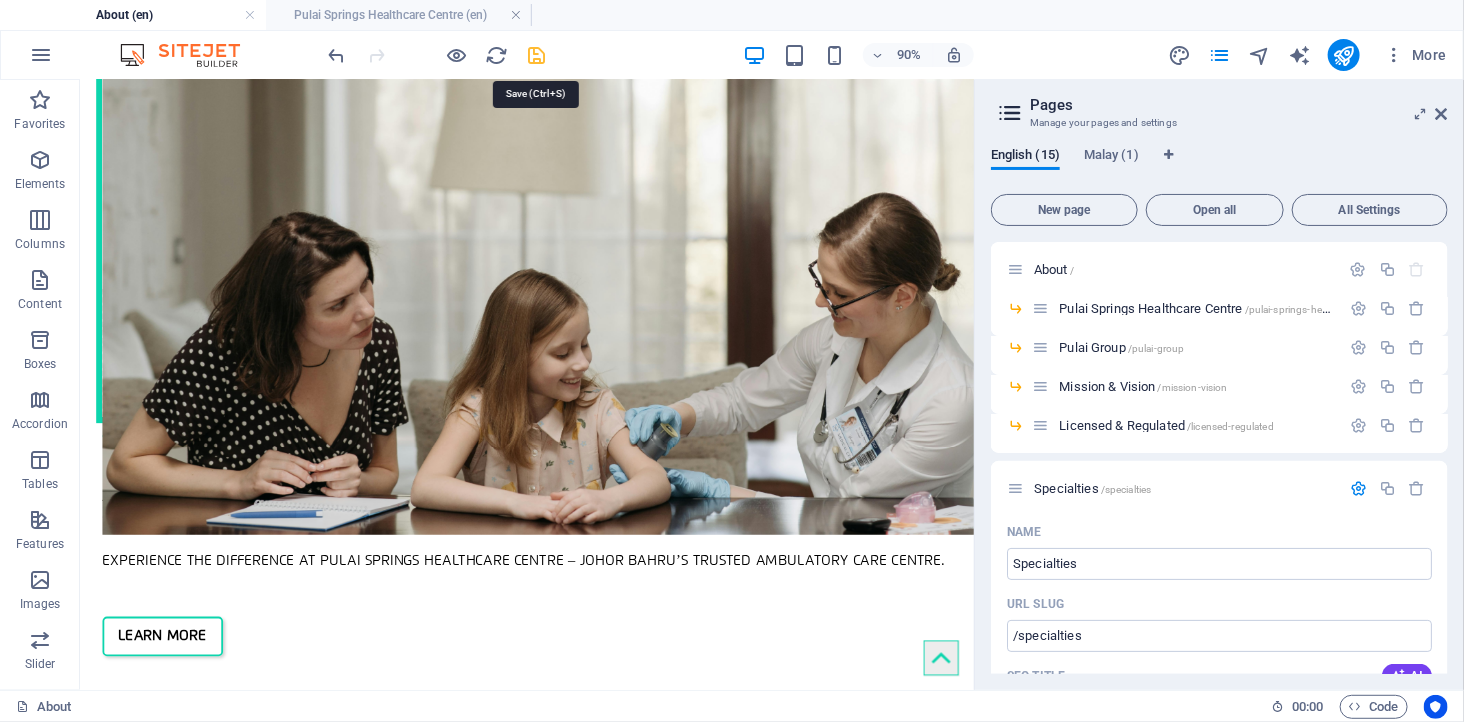 click at bounding box center [537, 55] 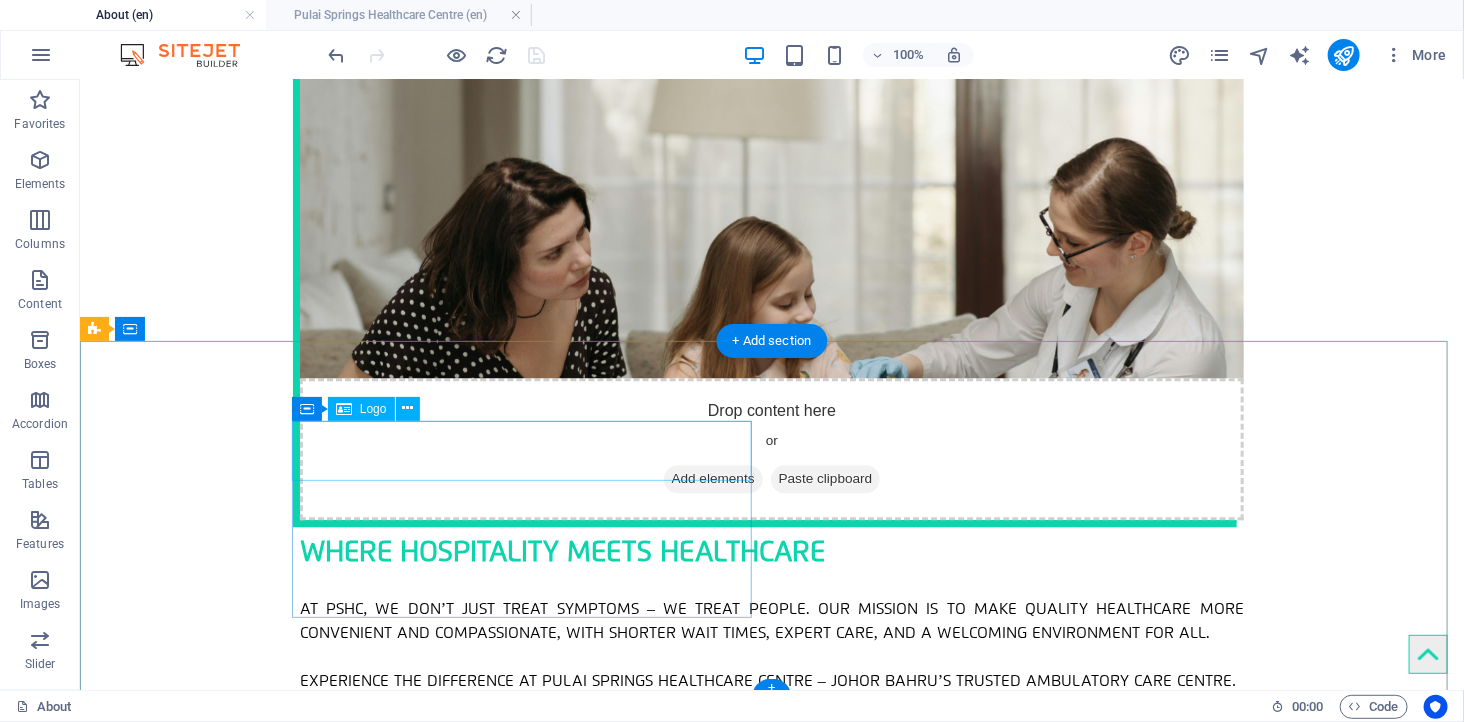 scroll, scrollTop: 2121, scrollLeft: 0, axis: vertical 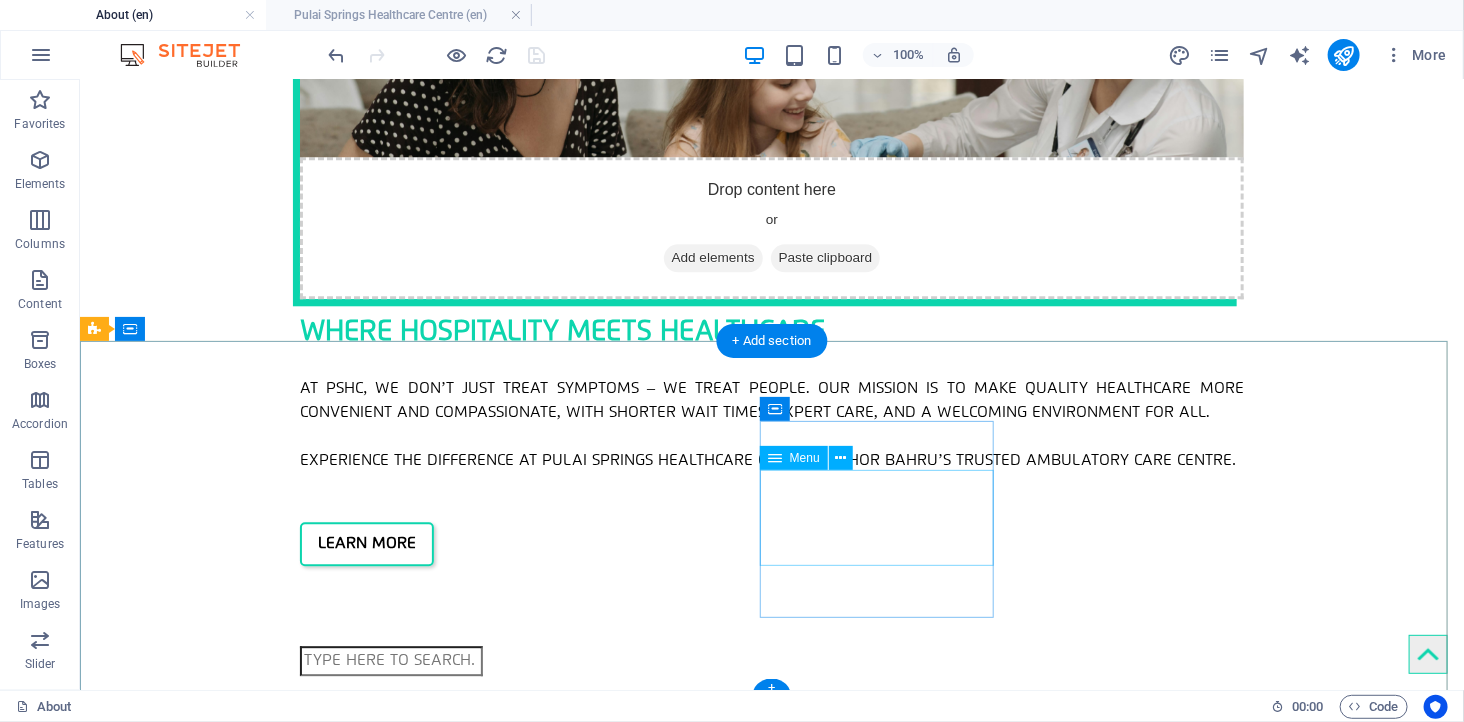 click on "About Specialities Service Contact" at bounding box center [567, 3178] 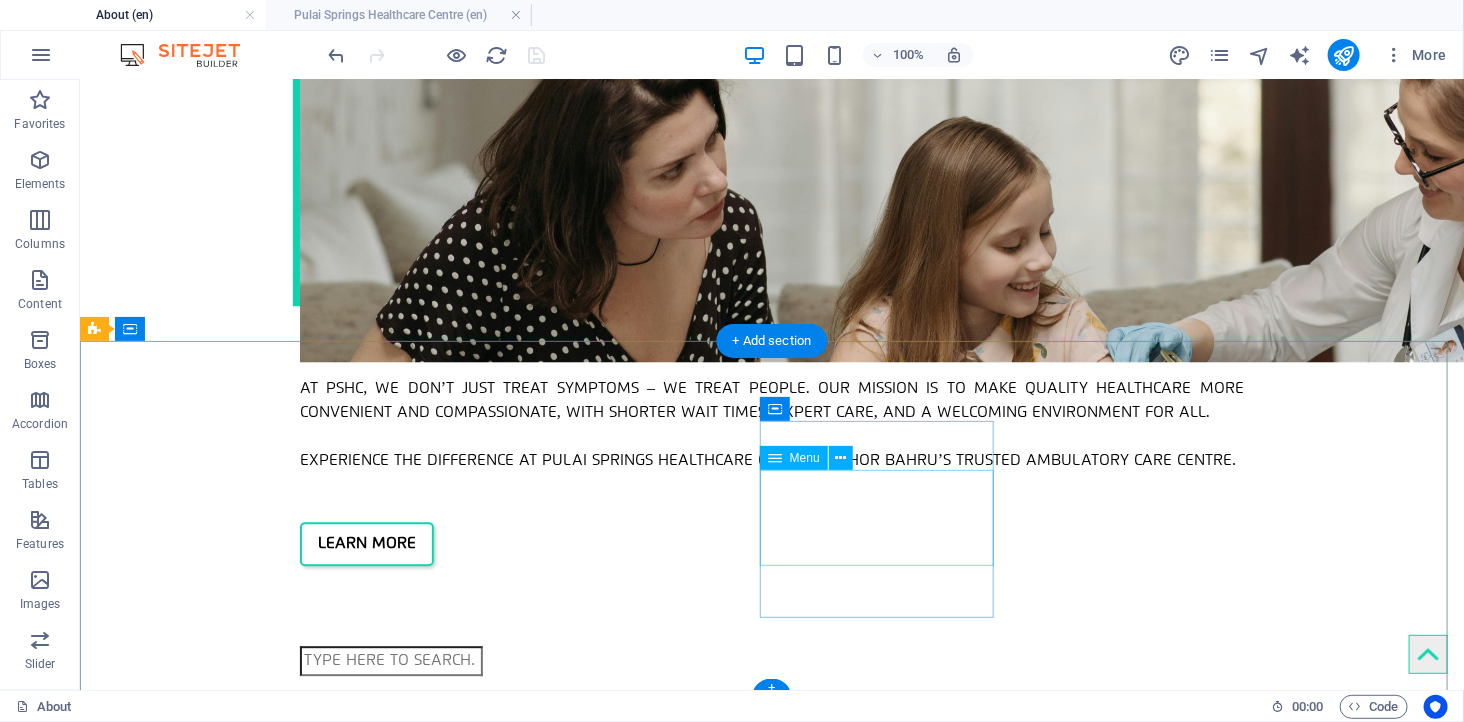 select on "14" 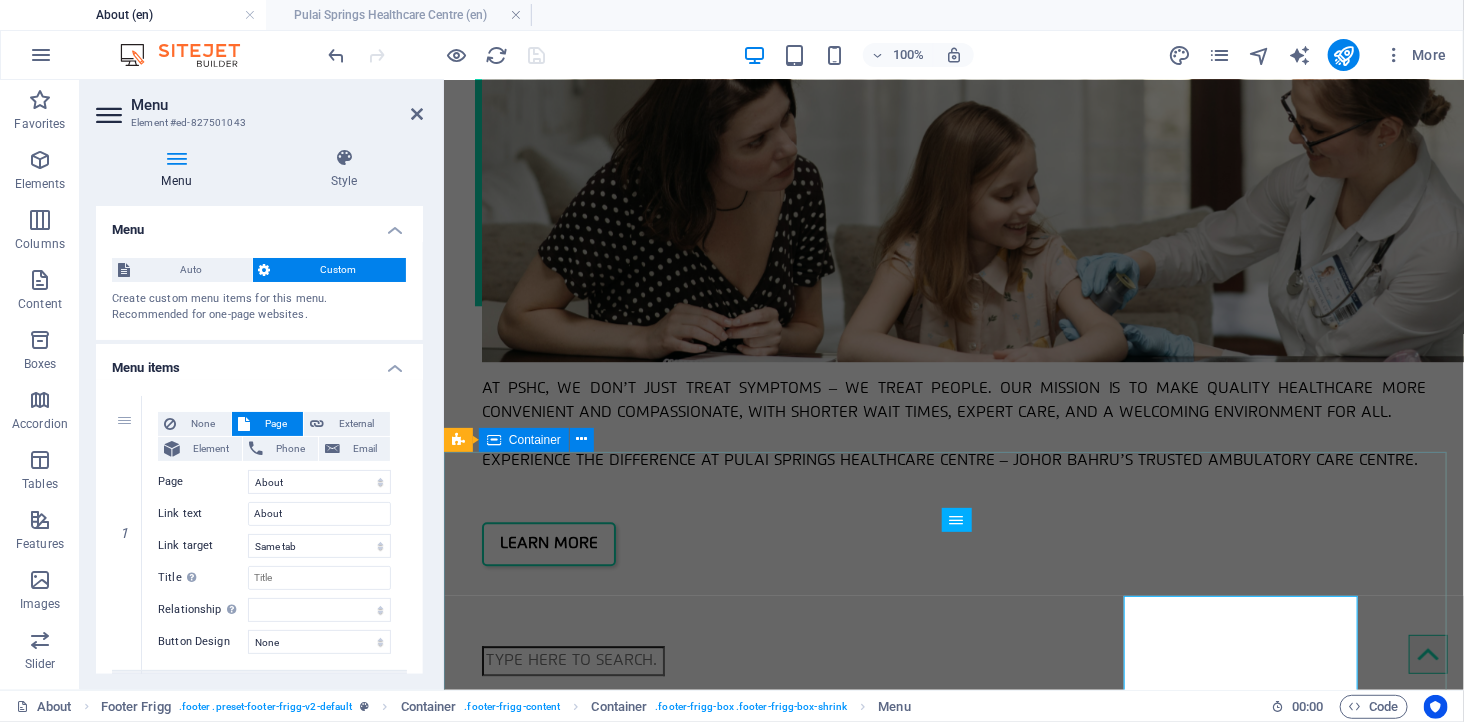 scroll, scrollTop: 1995, scrollLeft: 0, axis: vertical 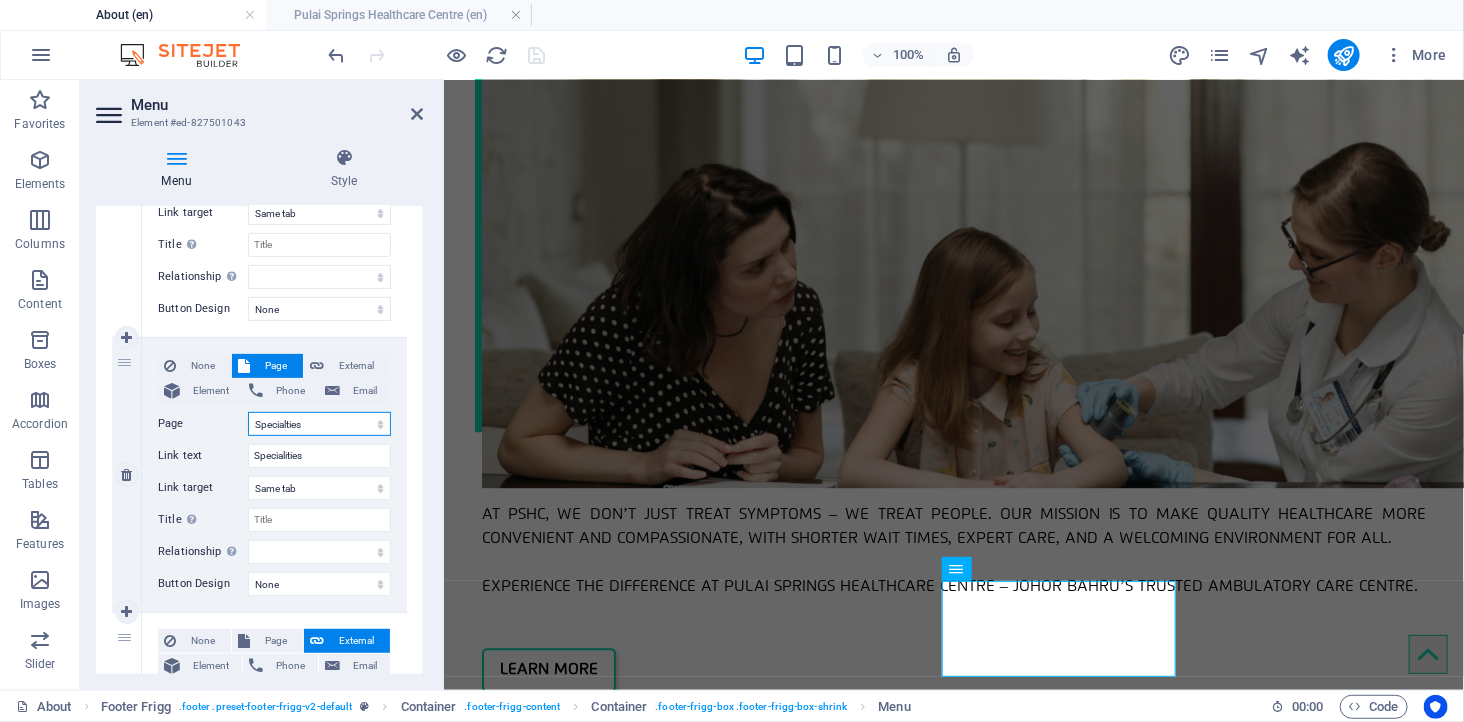 click on "About -- Pulai Springs Healthcare Centre -- Pulai Group -- Mission &amp; Vision -- Licensed &amp; Regulated Specialties Packages -- Health Screening -- Packages &amp; Promotion Facilities Doctors Legal Notice Privacy Subpage About" at bounding box center (319, 424) 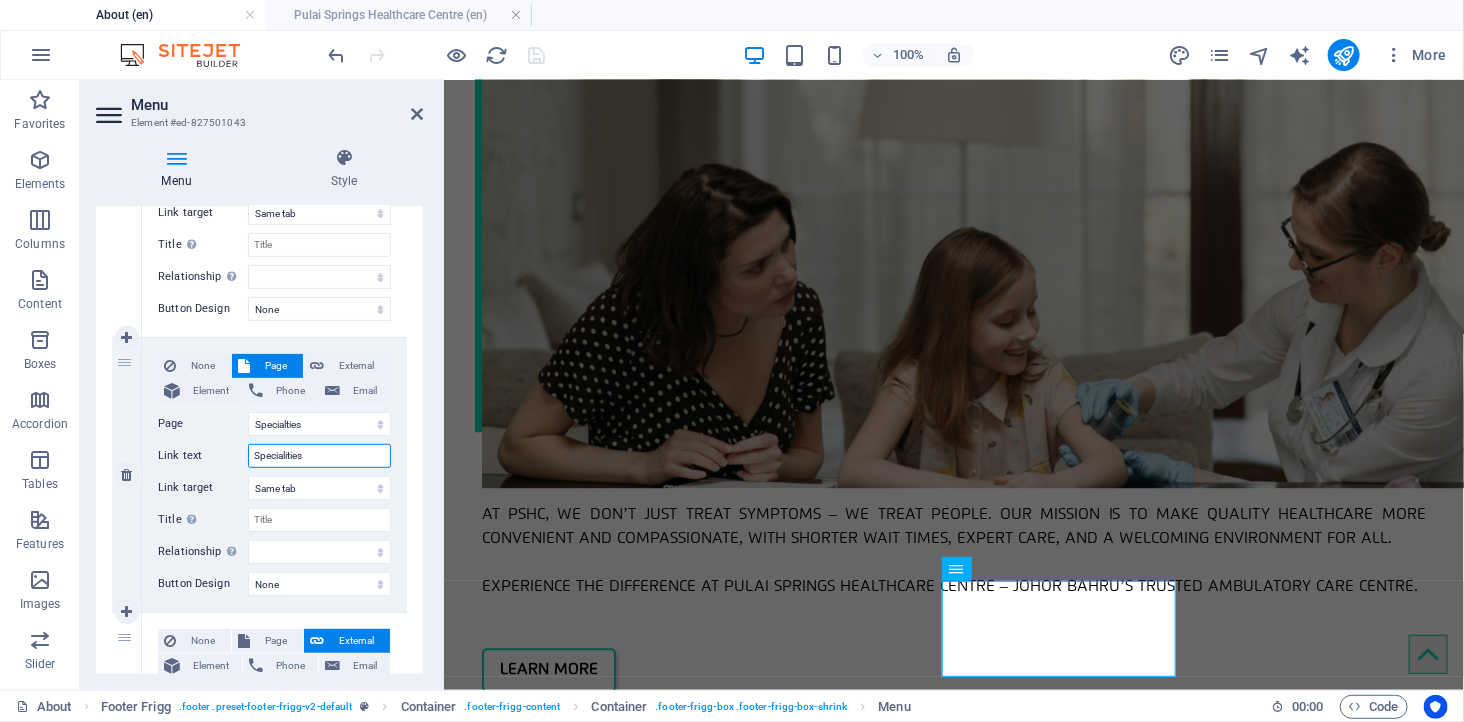 click on "Specialities" at bounding box center [319, 456] 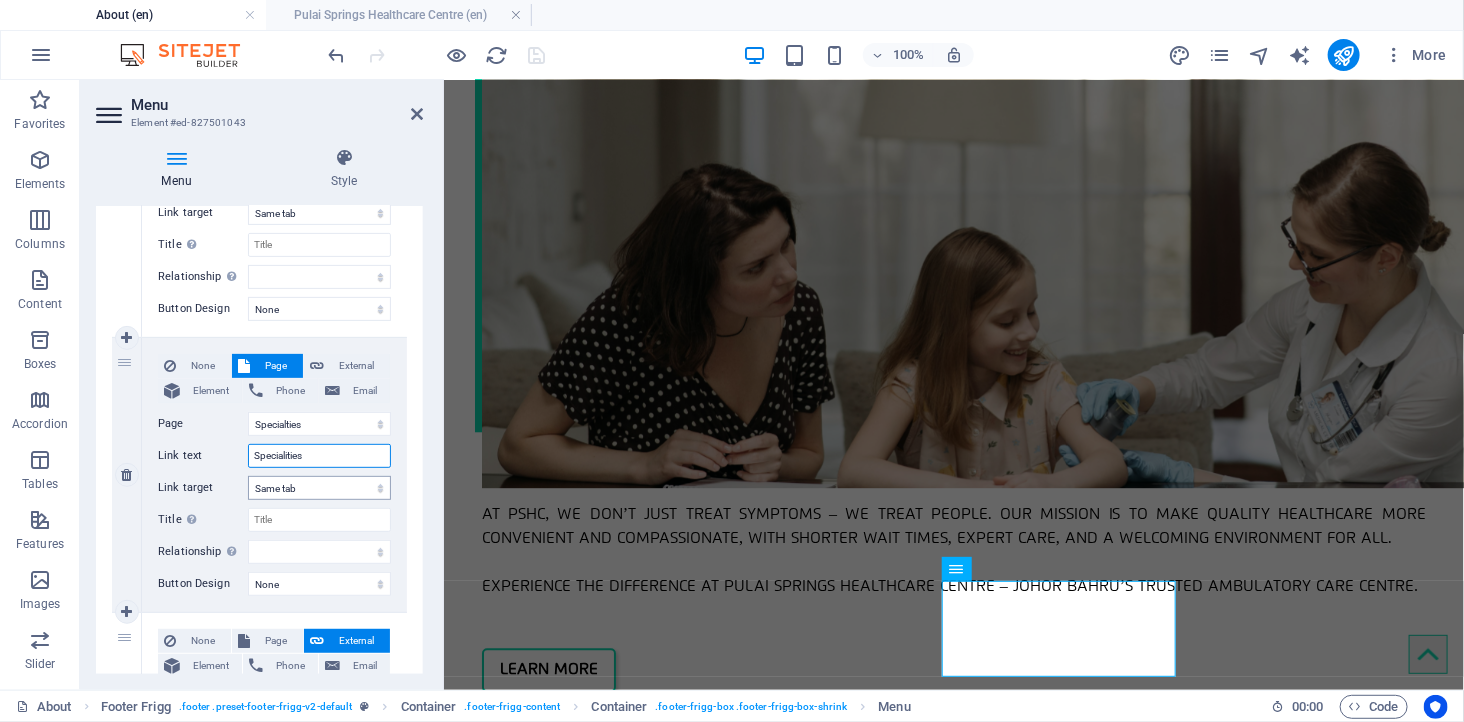 type on "Specialties" 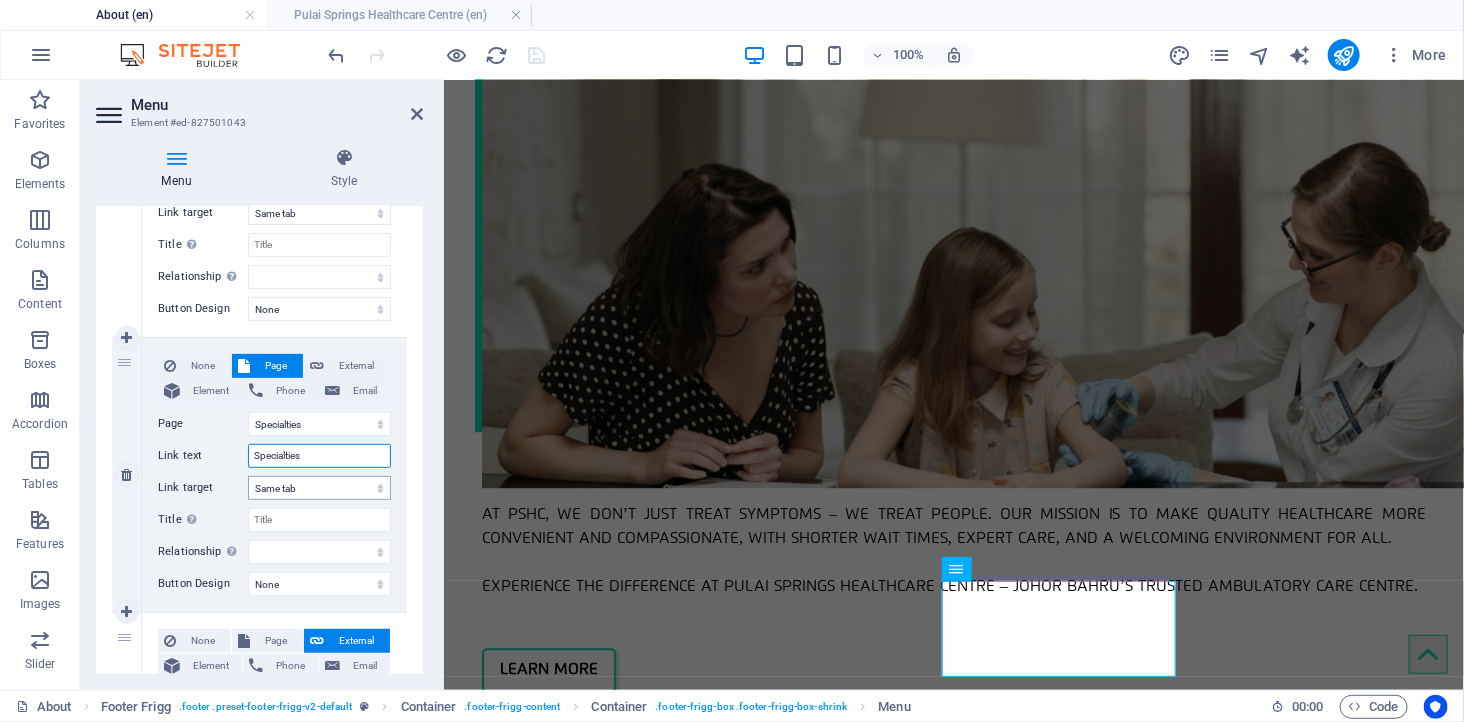 select 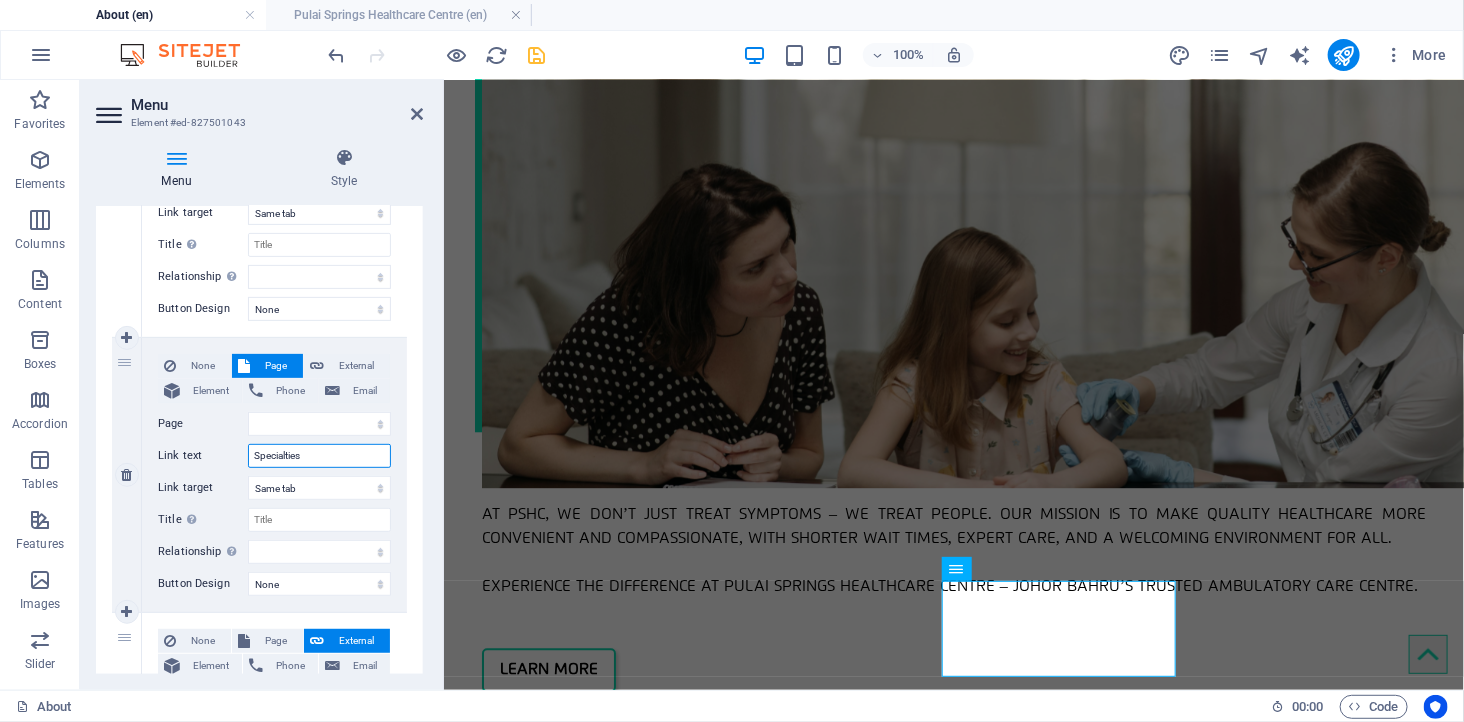 type on "Specialties" 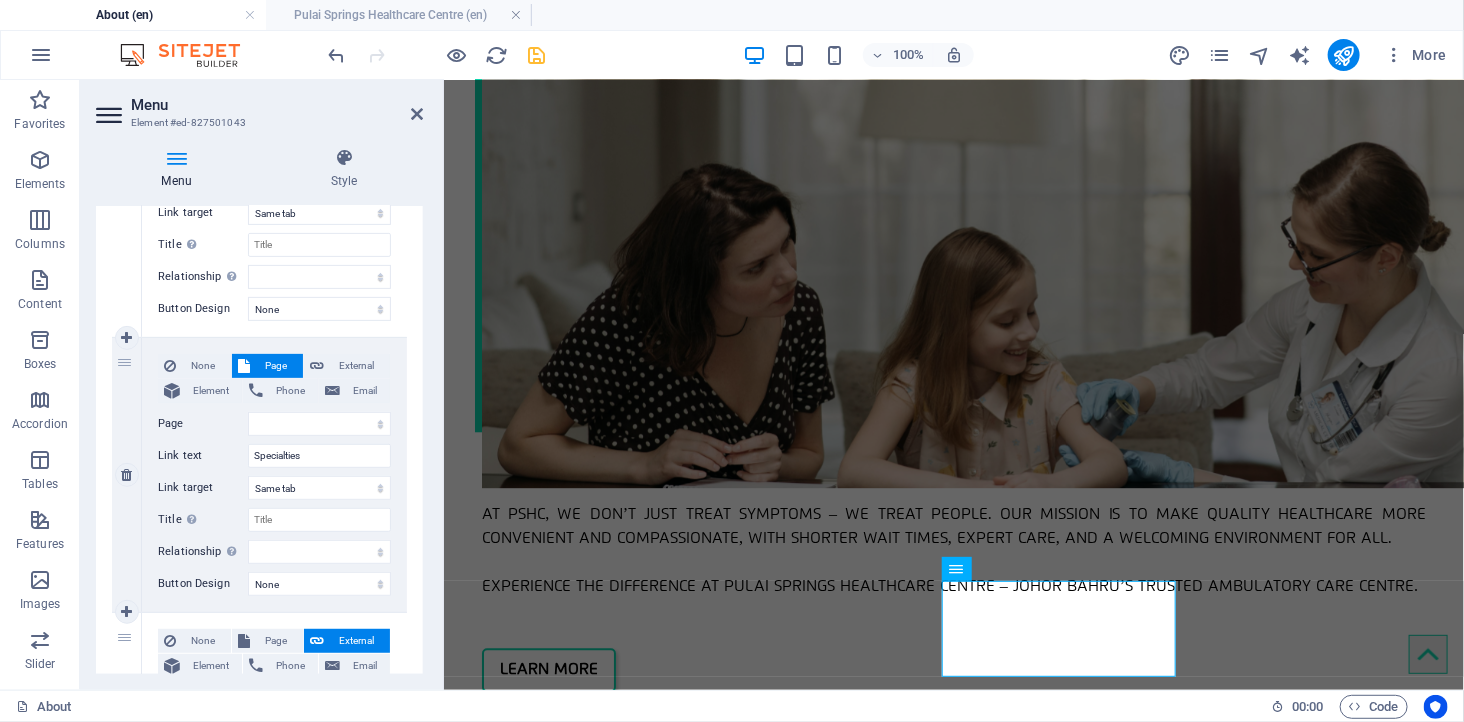 click on "Link target" at bounding box center (203, 488) 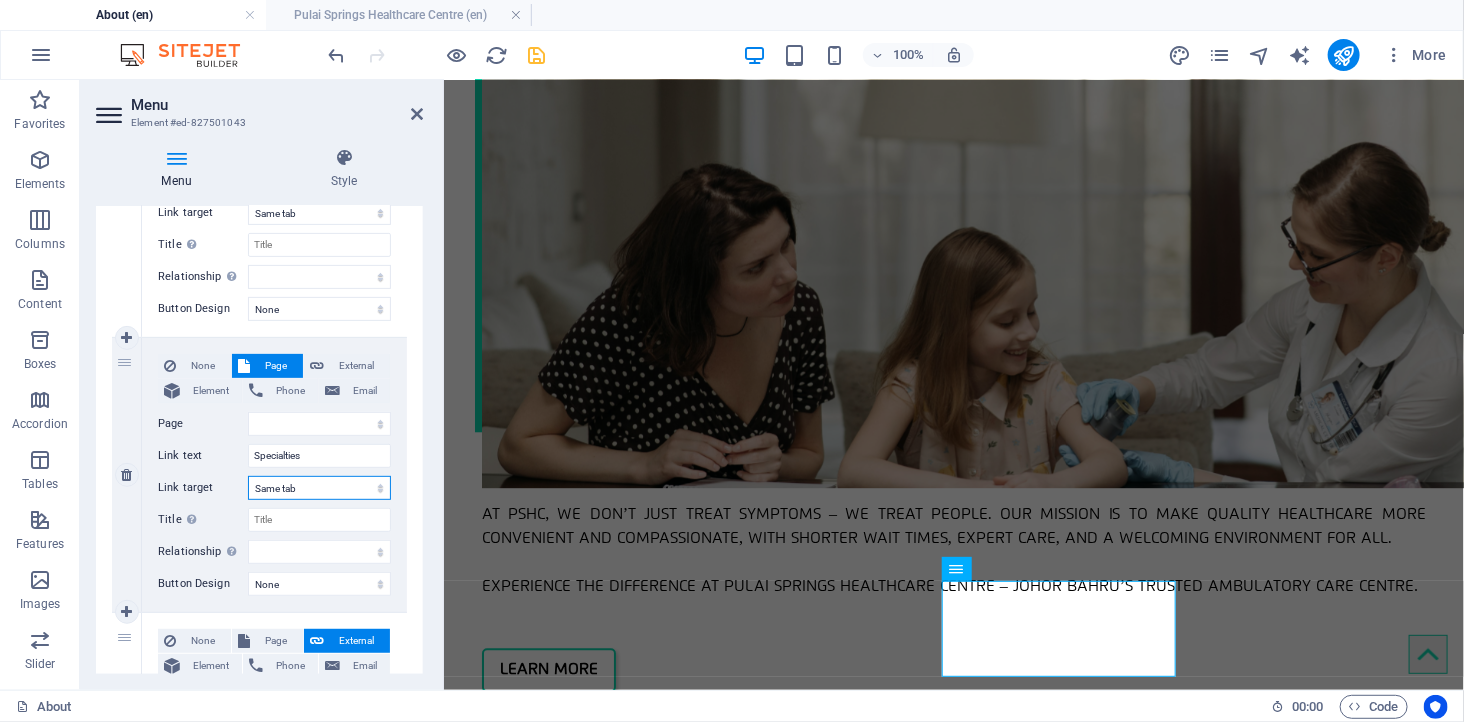 click on "New tab Same tab Overlay" at bounding box center (319, 488) 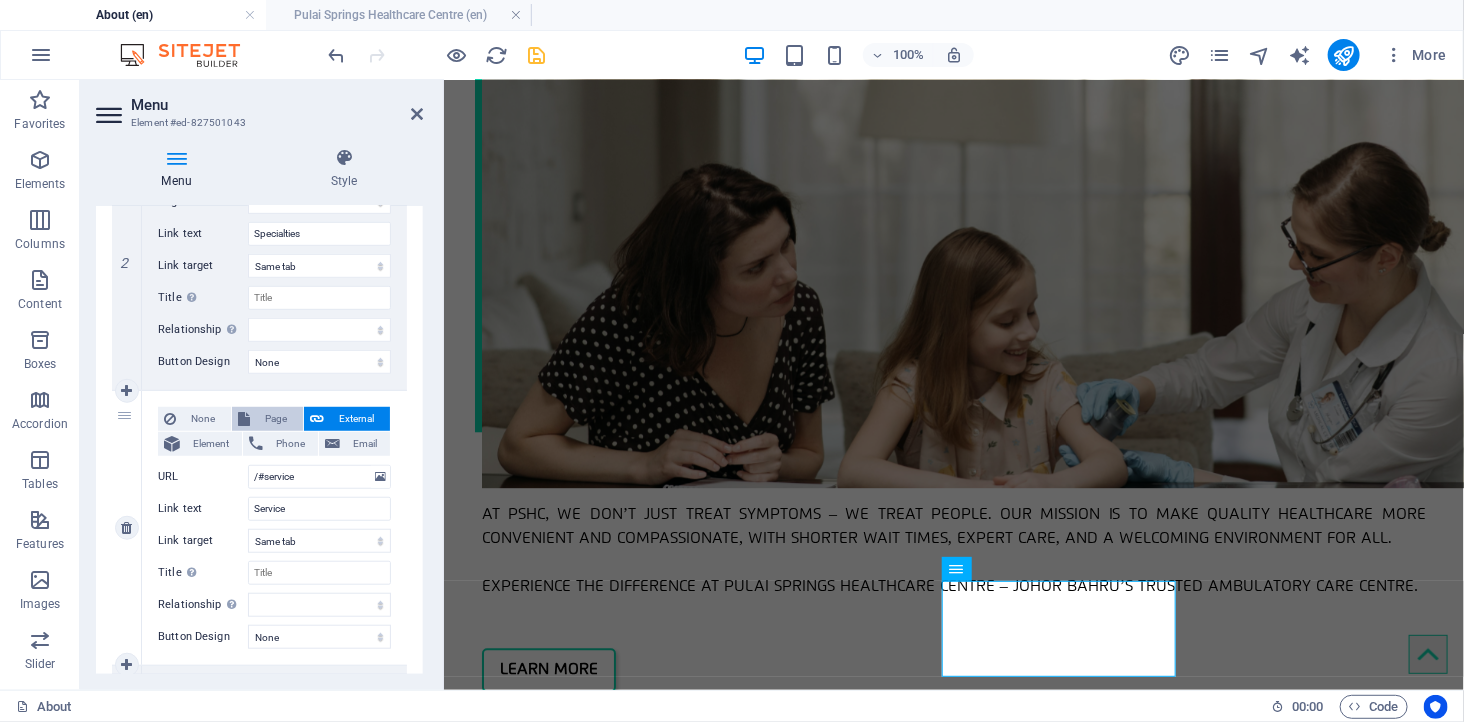 click at bounding box center (244, 419) 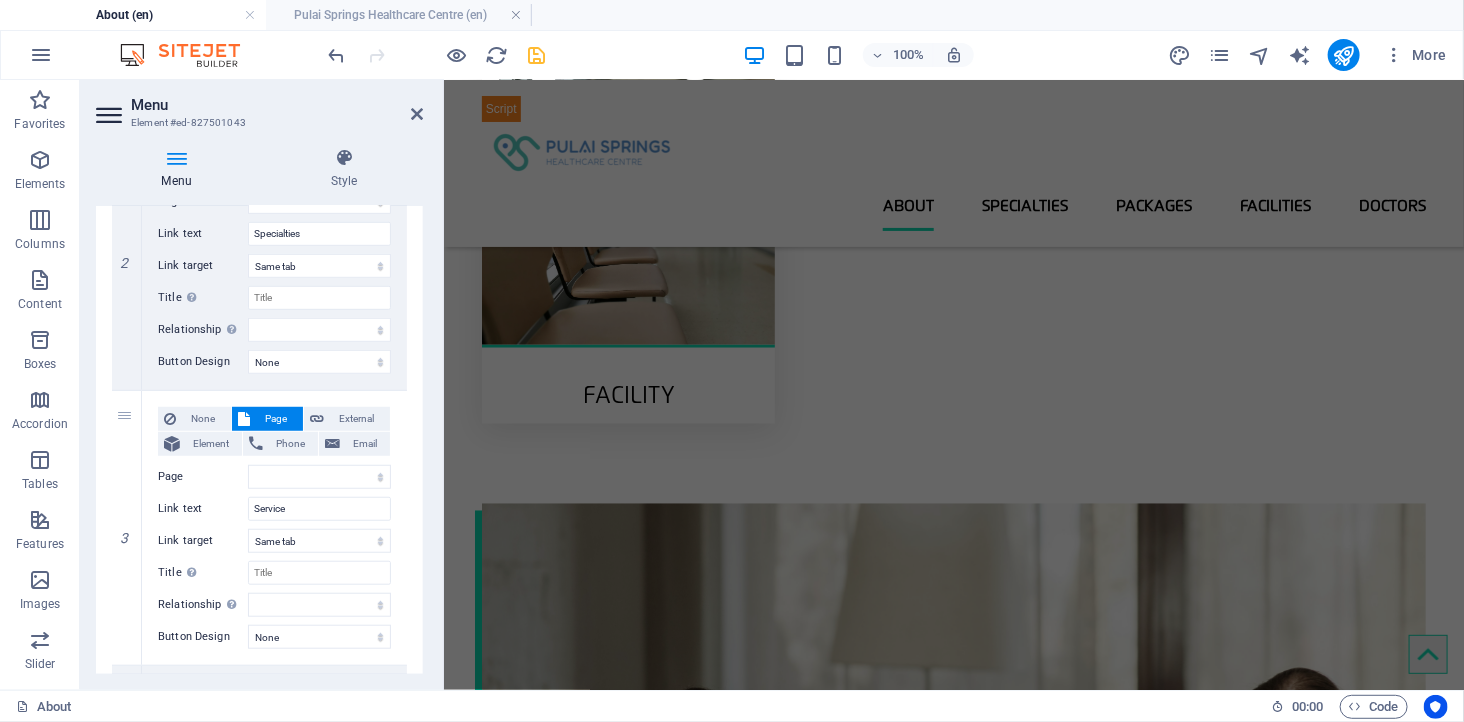 scroll, scrollTop: 1106, scrollLeft: 0, axis: vertical 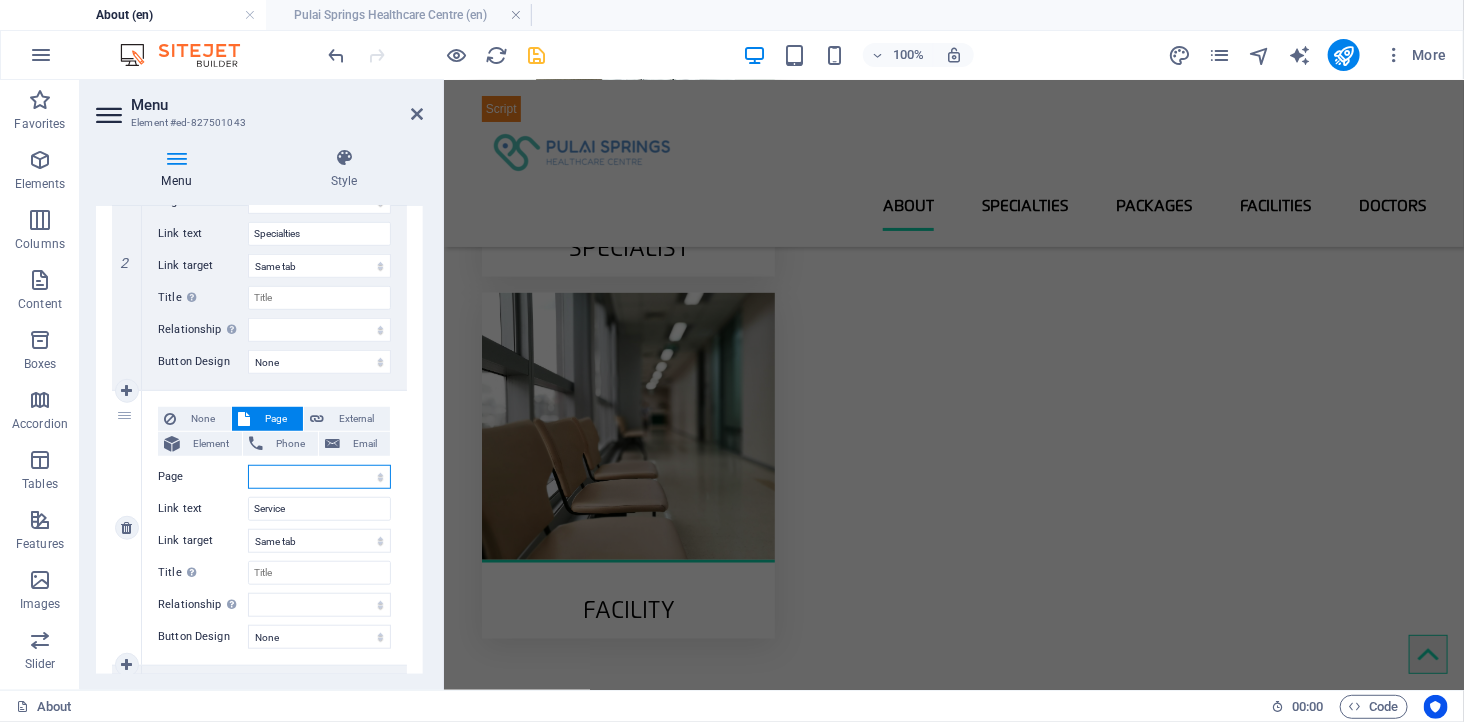 click on "About -- Pulai Springs Healthcare Centre -- Pulai Group -- Mission &amp; Vision -- Licensed &amp; Regulated Specialties Packages -- Health Screening -- Packages &amp; Promotion Facilities Doctors Legal Notice Privacy Subpage About" at bounding box center (319, 477) 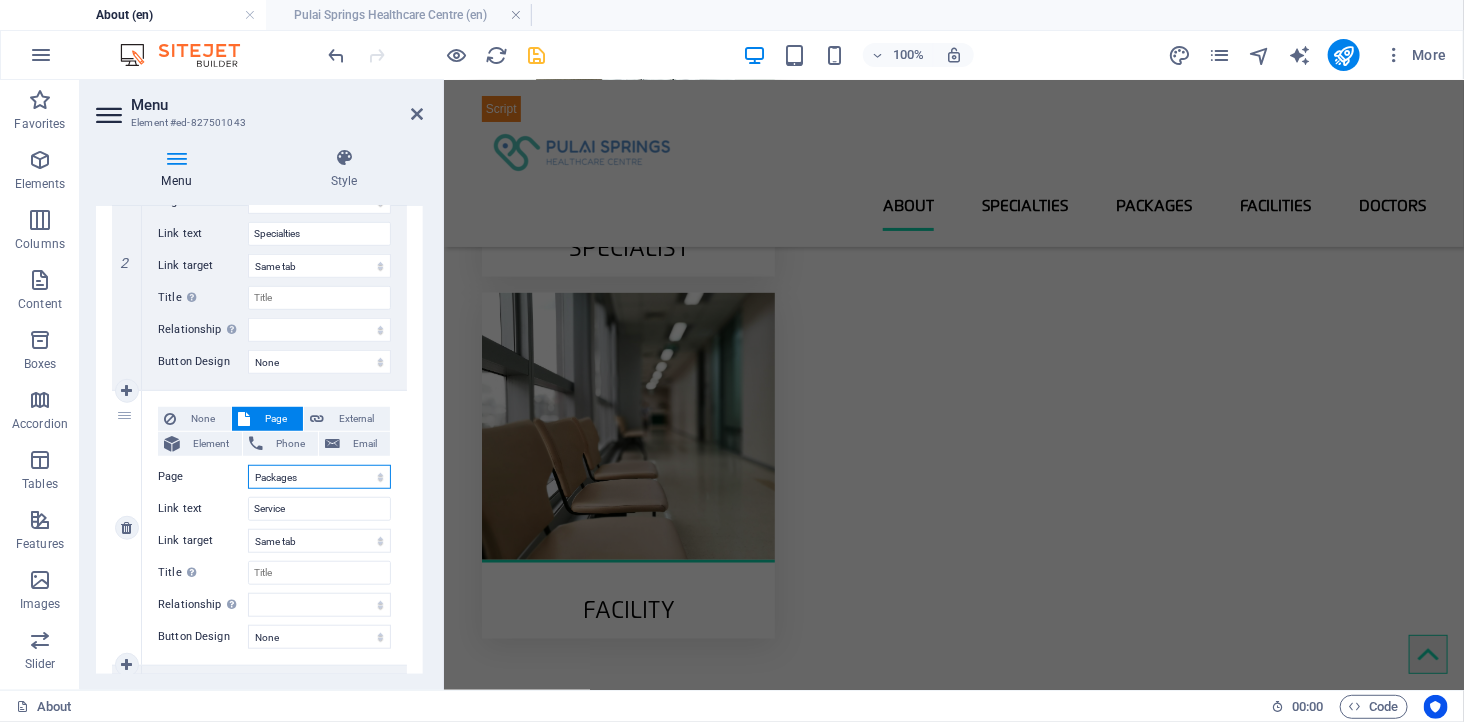 click on "About -- Pulai Springs Healthcare Centre -- Pulai Group -- Mission &amp; Vision -- Licensed &amp; Regulated Specialties Packages -- Health Screening -- Packages &amp; Promotion Facilities Doctors Legal Notice Privacy Subpage About" at bounding box center (319, 477) 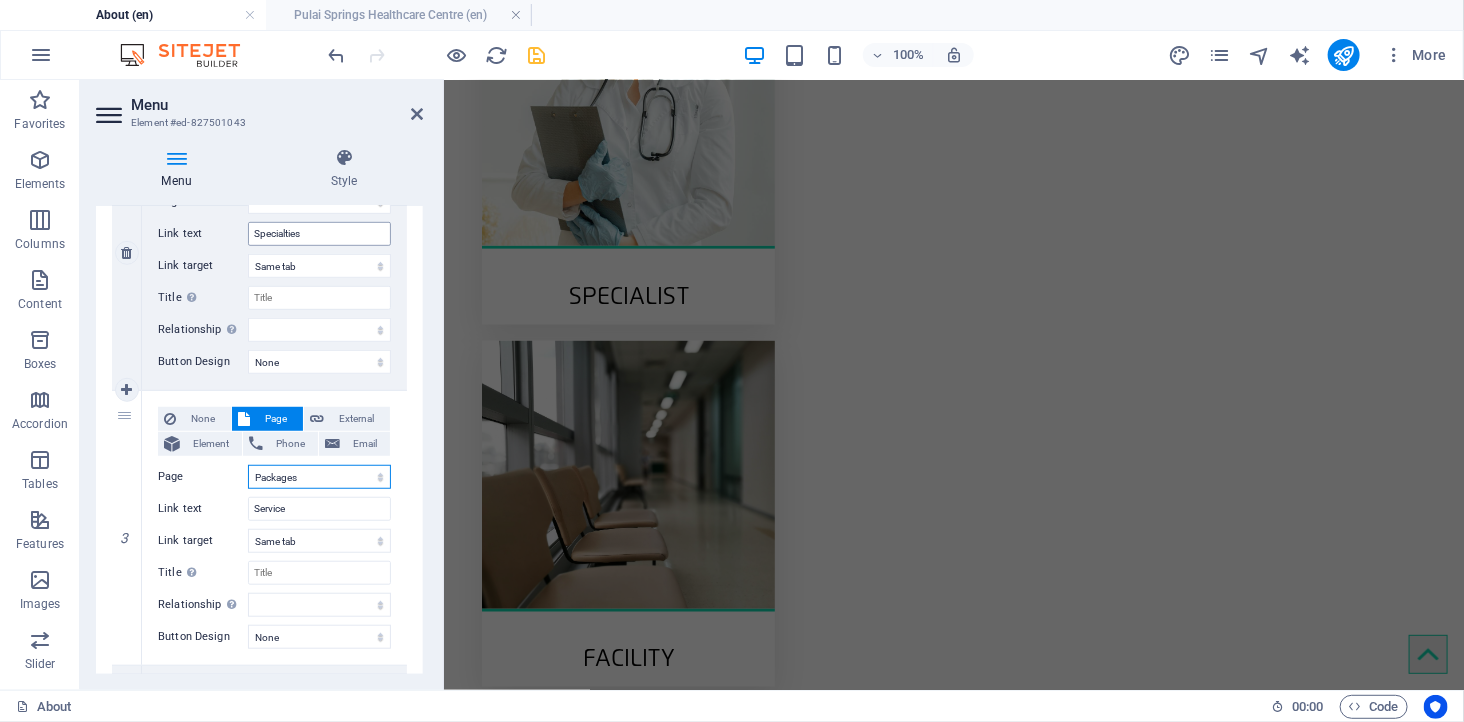scroll, scrollTop: 2114, scrollLeft: 0, axis: vertical 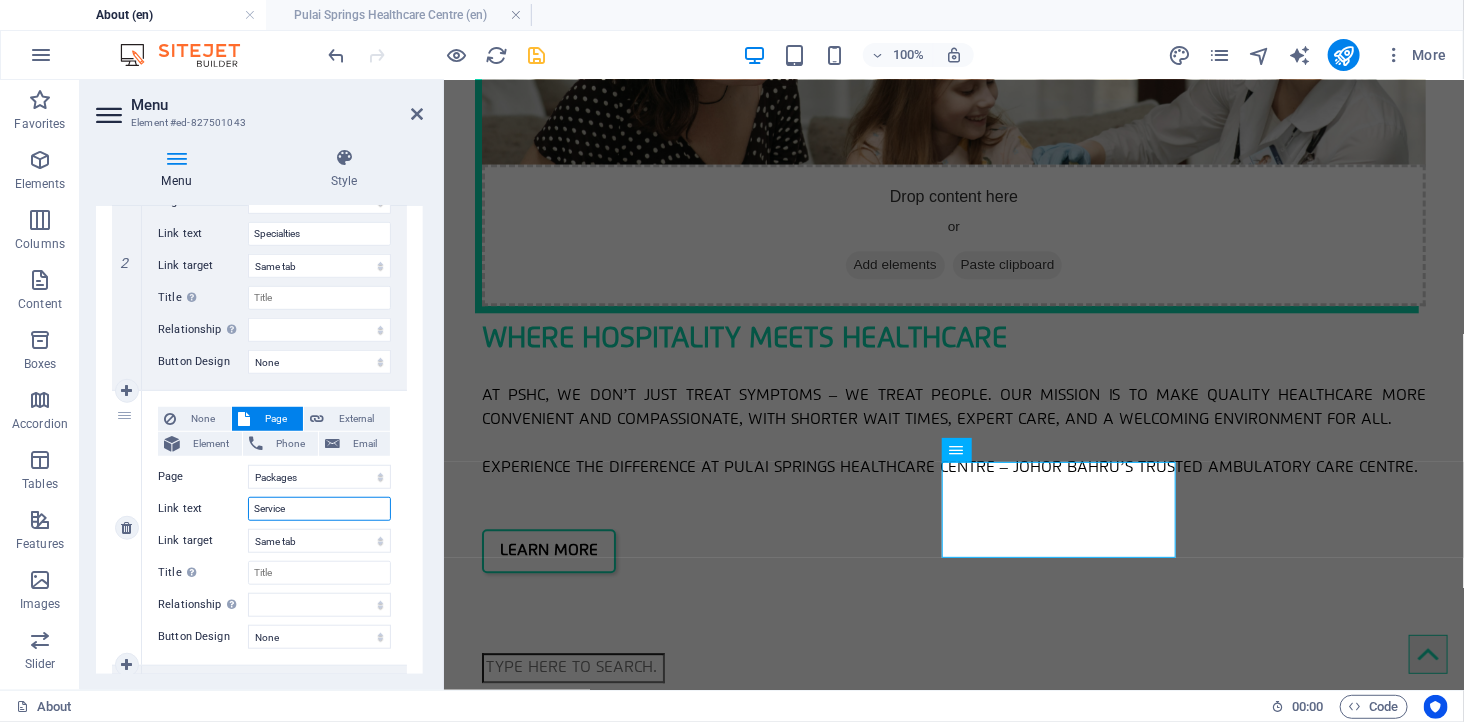 click on "Service" at bounding box center [319, 509] 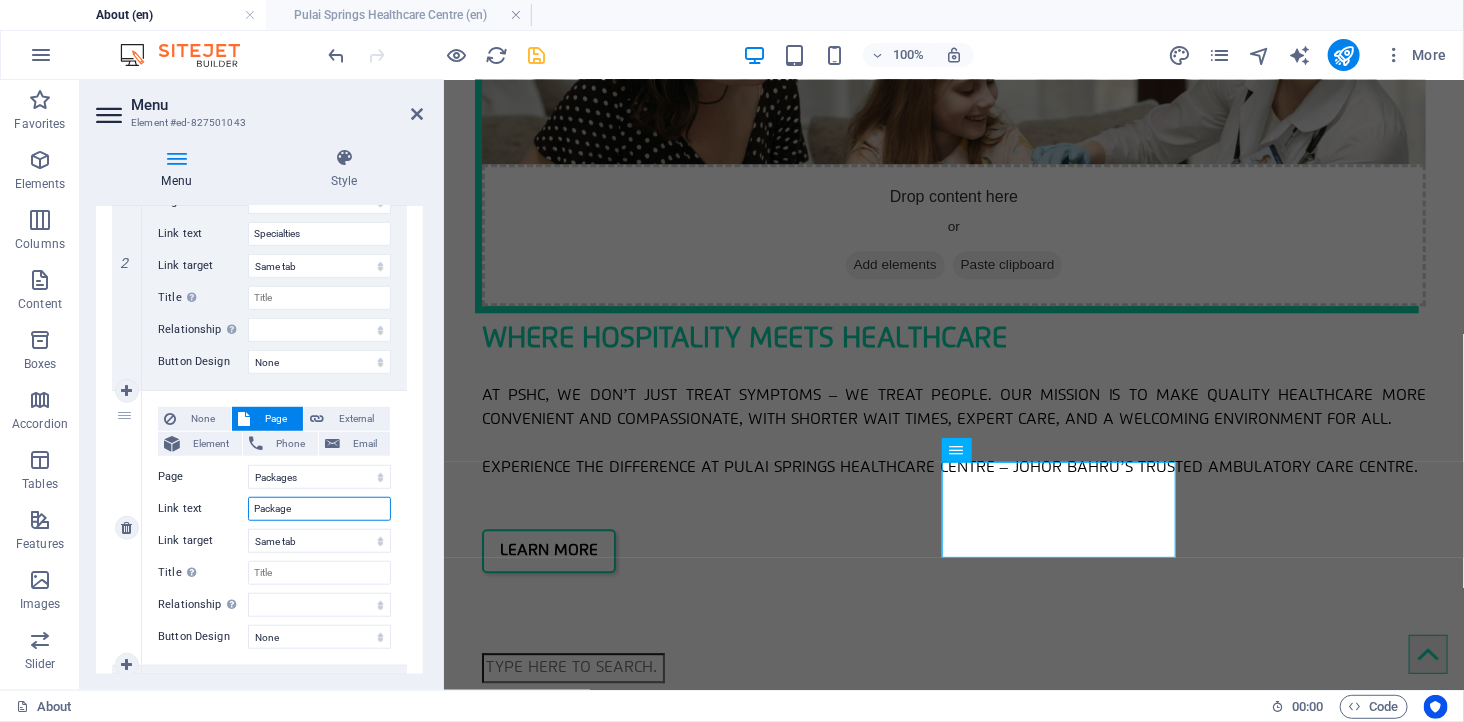 type on "Packages" 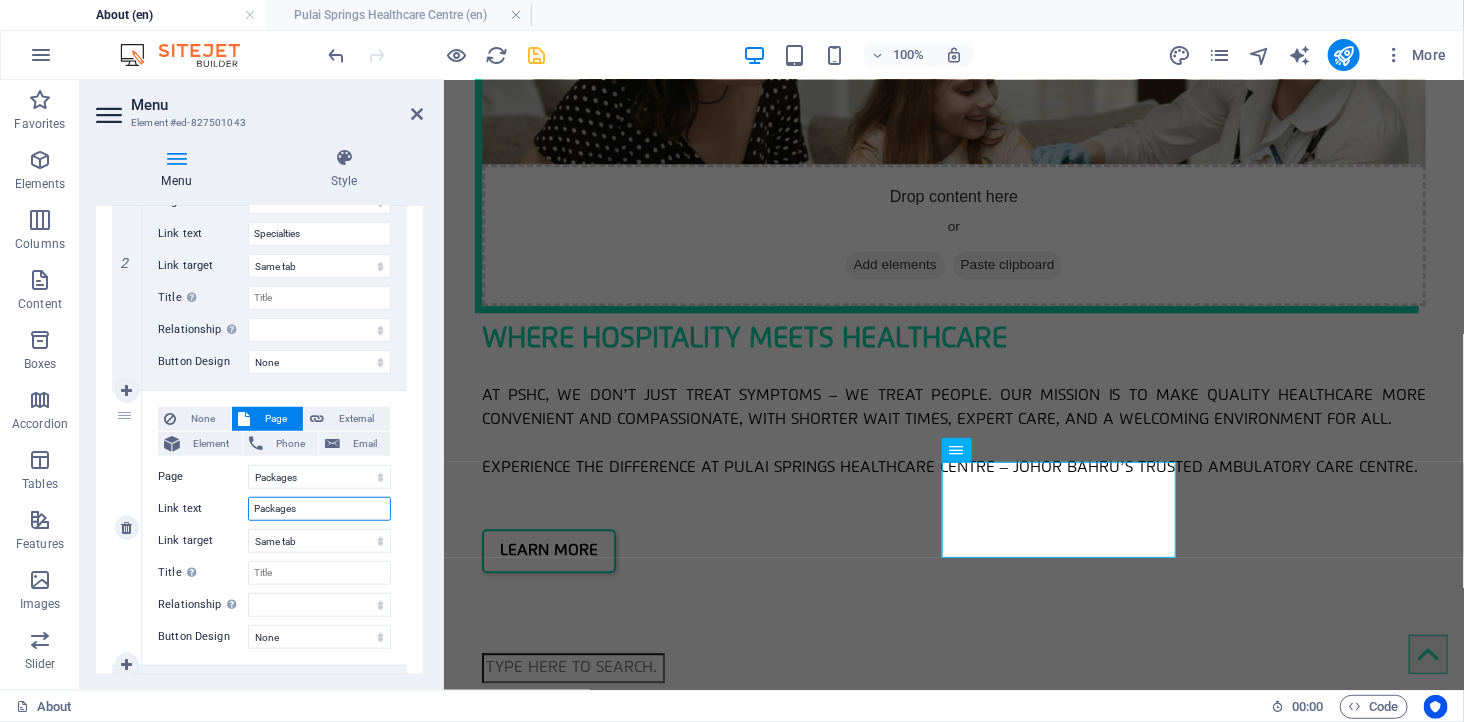 select 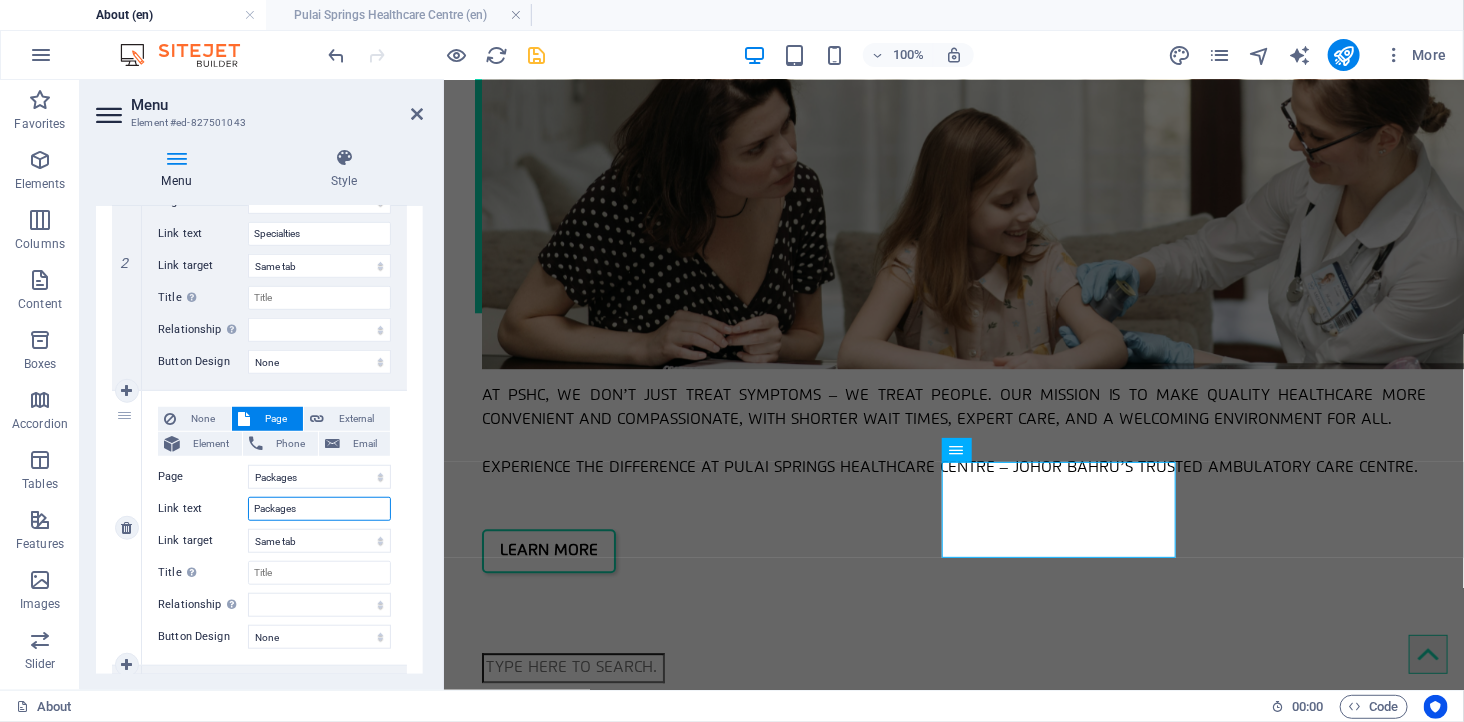 type on "Packages" 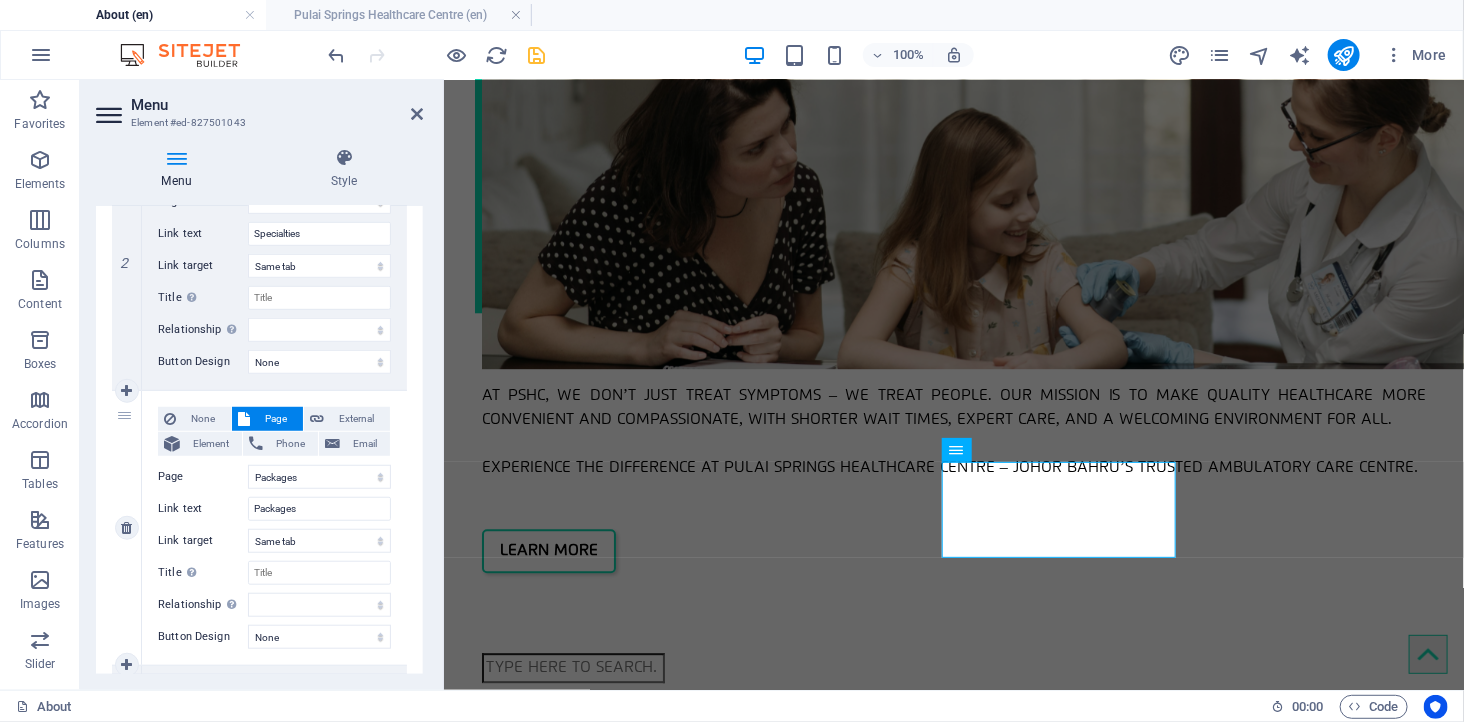 click on "Link target" at bounding box center (203, 541) 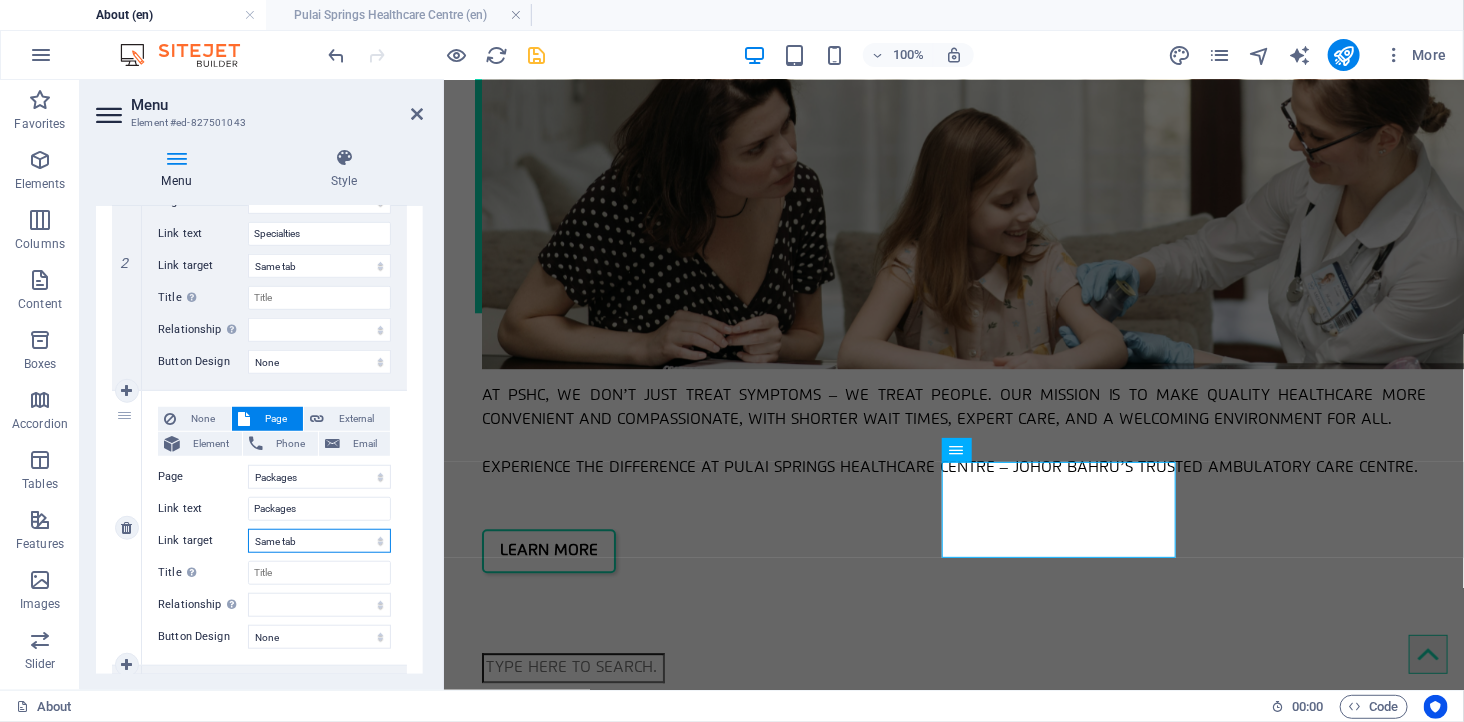 click on "New tab Same tab Overlay" at bounding box center (319, 541) 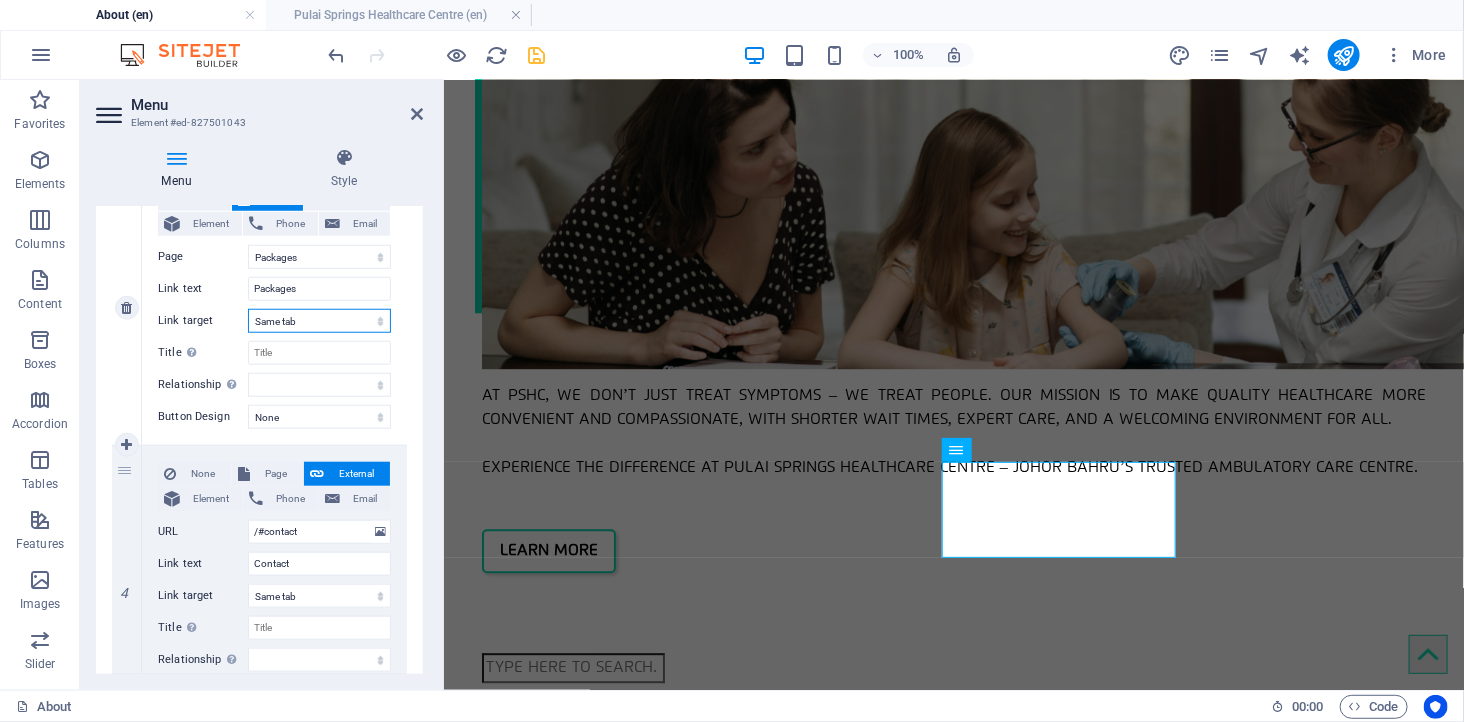 scroll, scrollTop: 777, scrollLeft: 0, axis: vertical 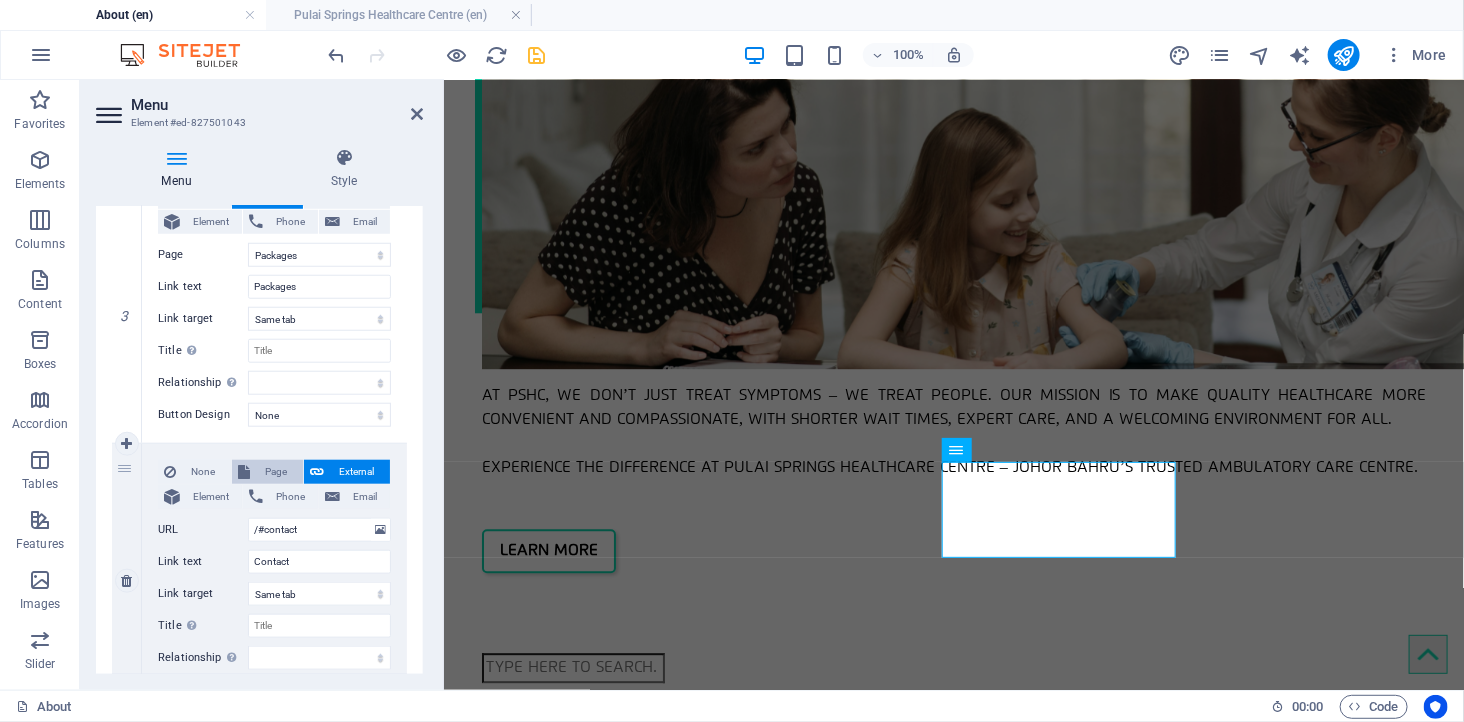 click on "Page" at bounding box center (276, 472) 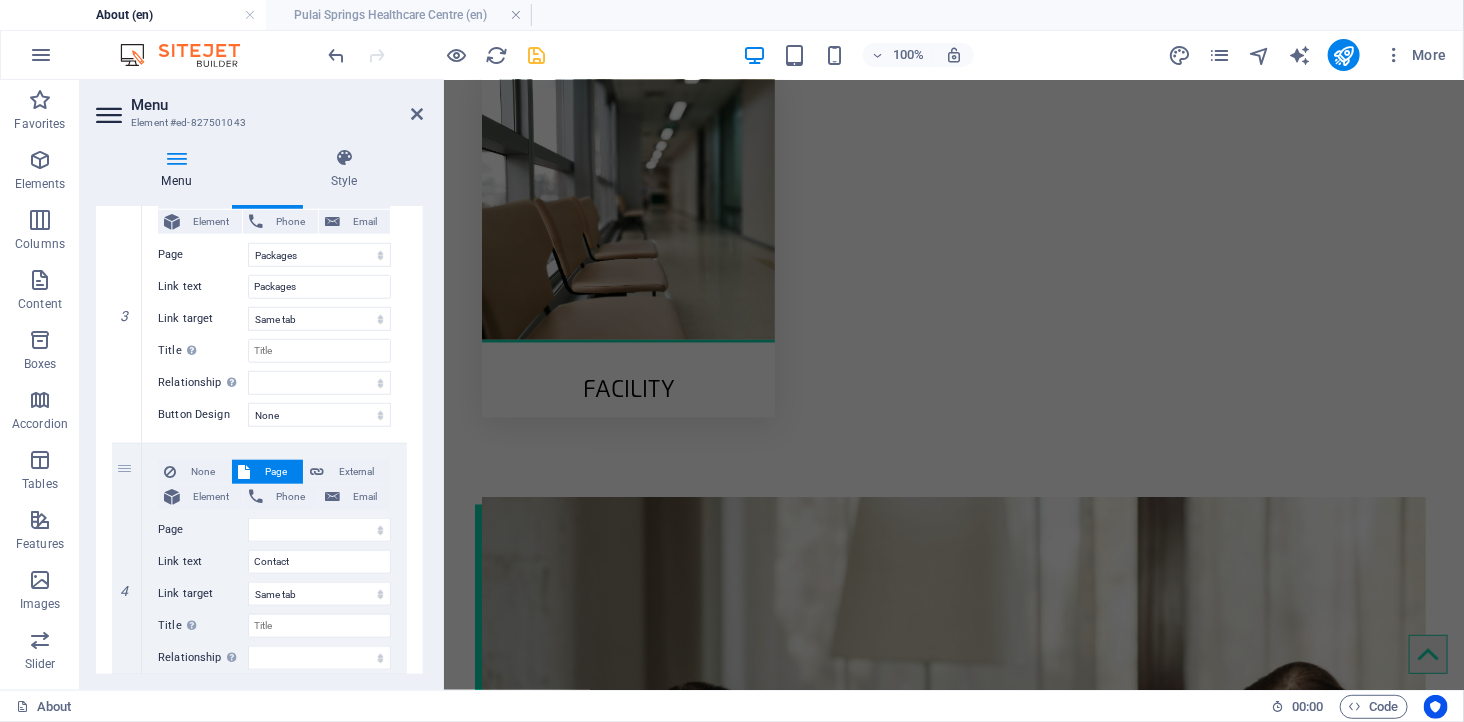 scroll, scrollTop: 1553, scrollLeft: 0, axis: vertical 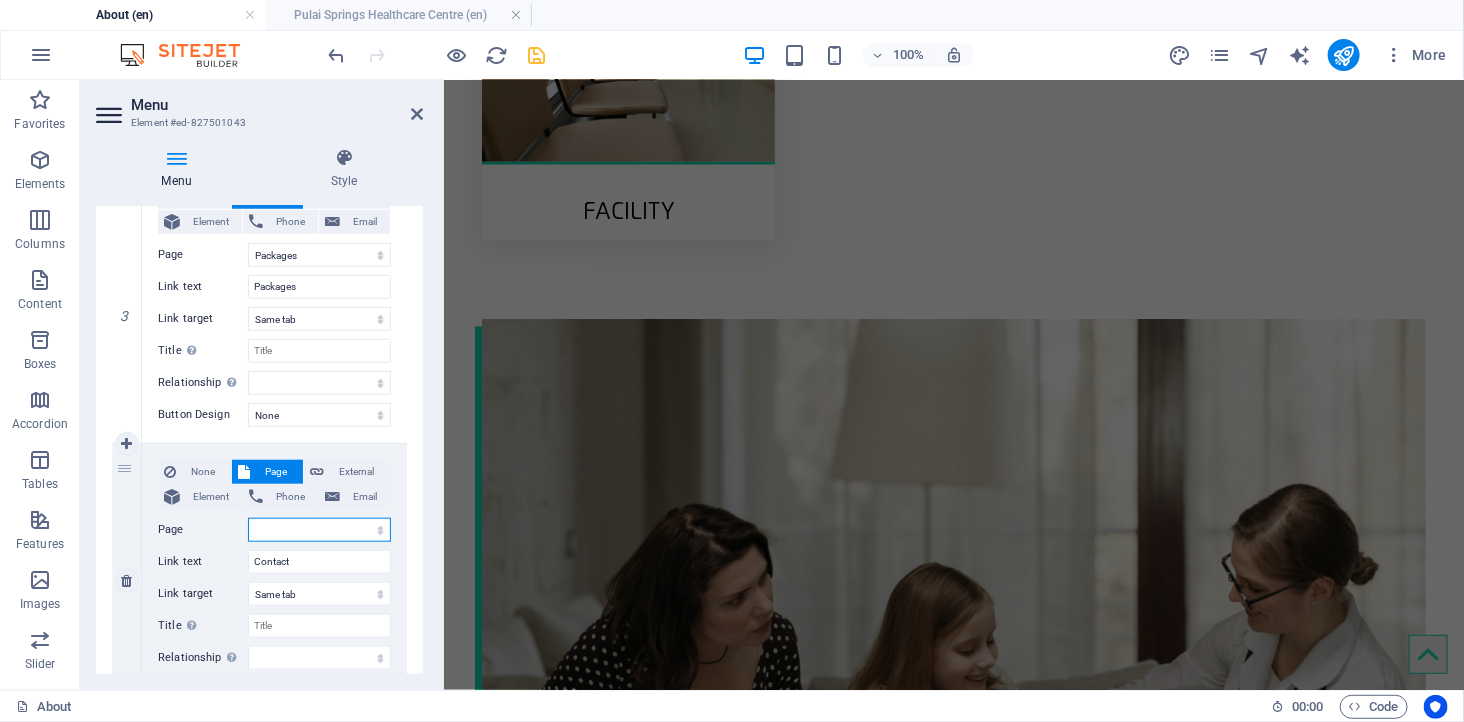 click on "About -- Pulai Springs Healthcare Centre -- Pulai Group -- Mission &amp; Vision -- Licensed &amp; Regulated Specialties Packages -- Health Screening -- Packages &amp; Promotion Facilities Doctors Legal Notice Privacy Subpage About" at bounding box center (319, 530) 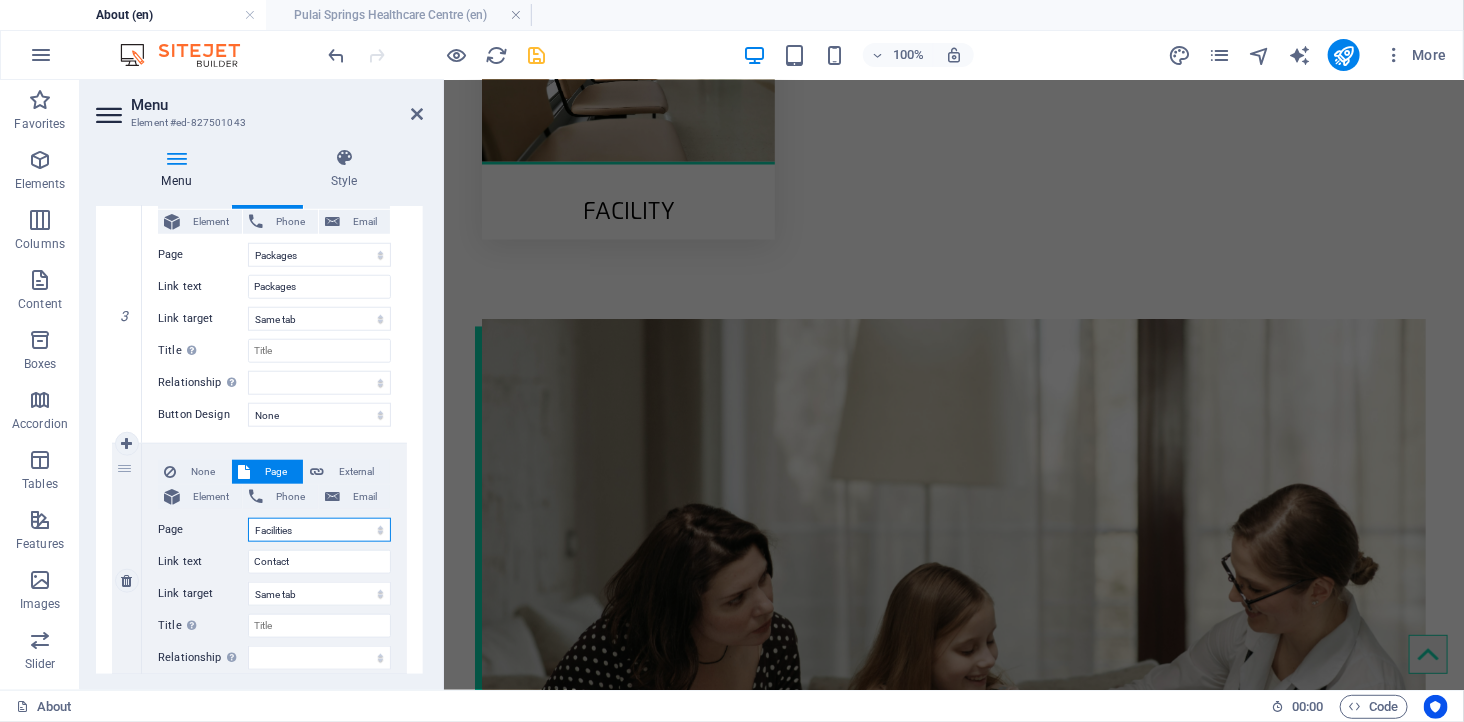 click on "About -- Pulai Springs Healthcare Centre -- Pulai Group -- Mission &amp; Vision -- Licensed &amp; Regulated Specialties Packages -- Health Screening -- Packages &amp; Promotion Facilities Doctors Legal Notice Privacy Subpage About" at bounding box center [319, 530] 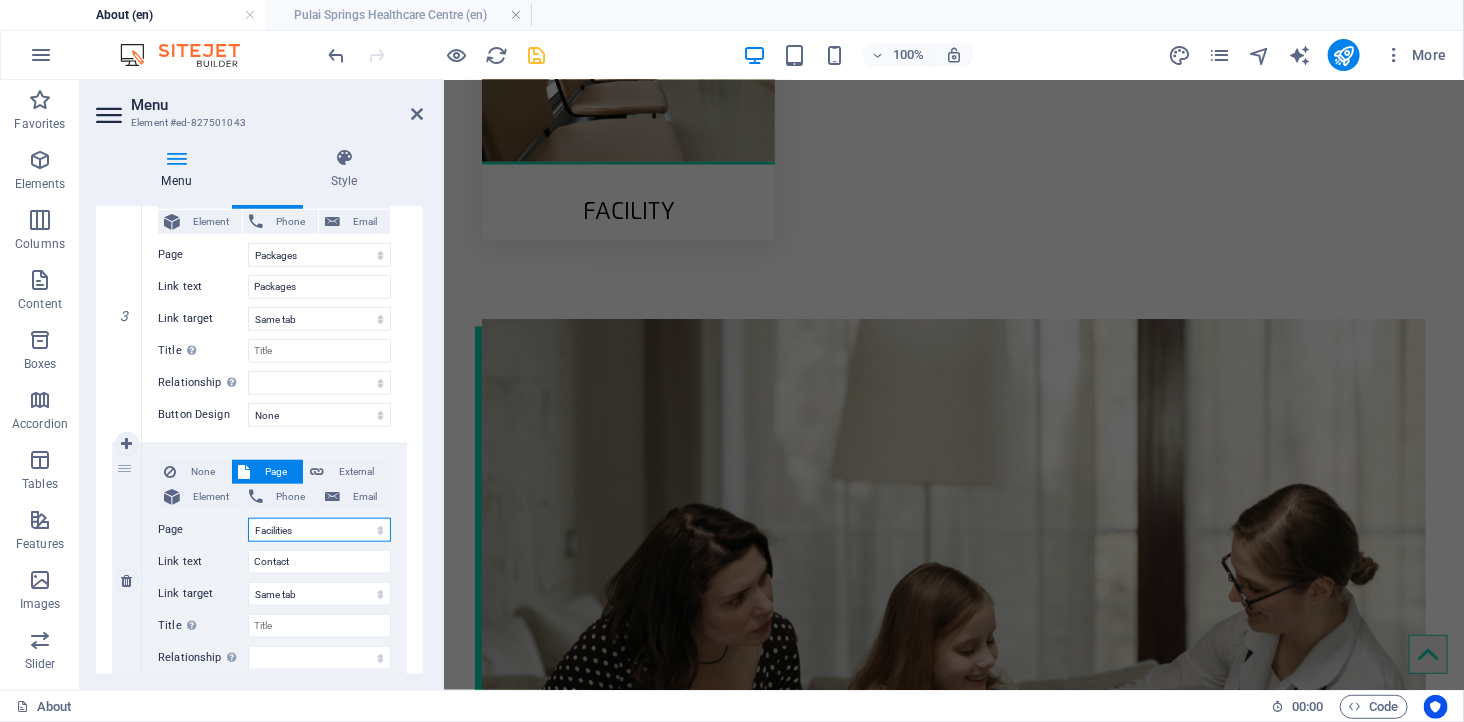 select 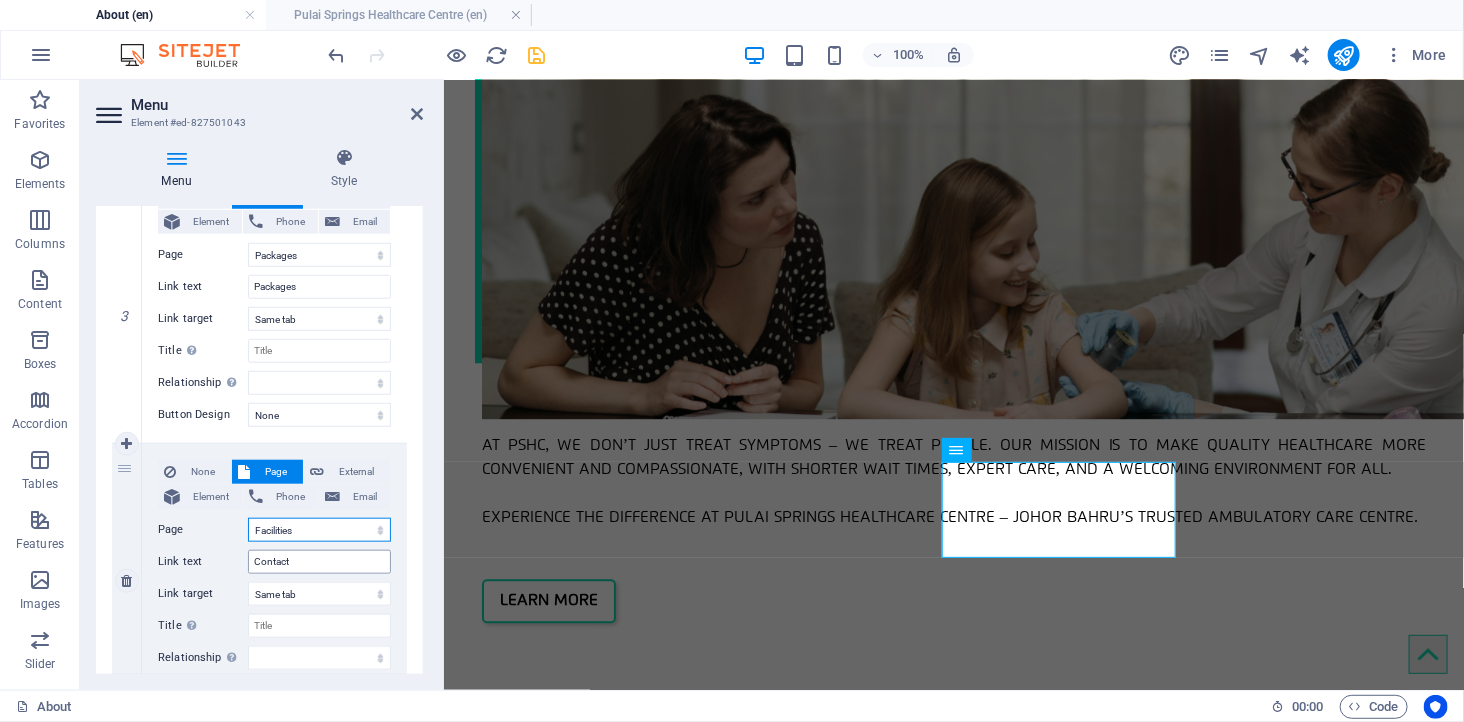 scroll, scrollTop: 2114, scrollLeft: 0, axis: vertical 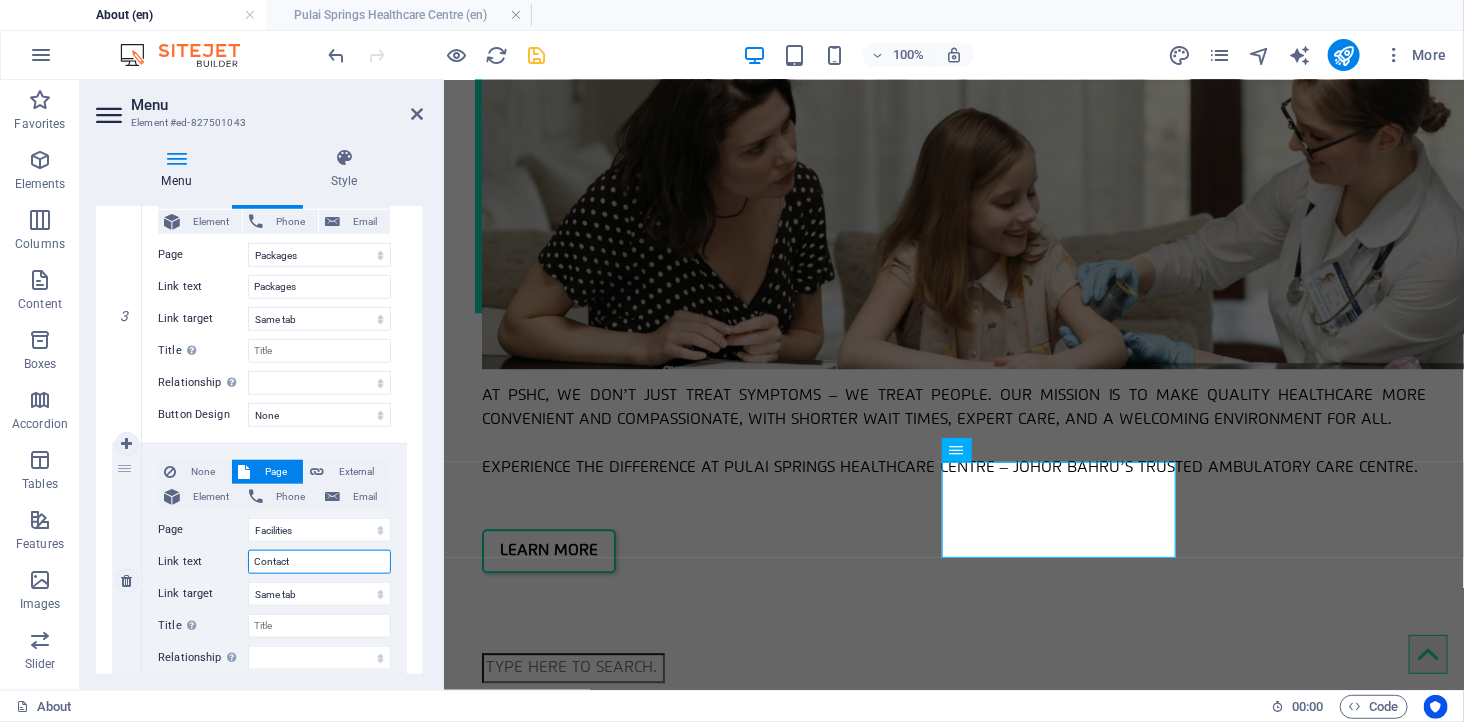 drag, startPoint x: 295, startPoint y: 555, endPoint x: 224, endPoint y: 547, distance: 71.44928 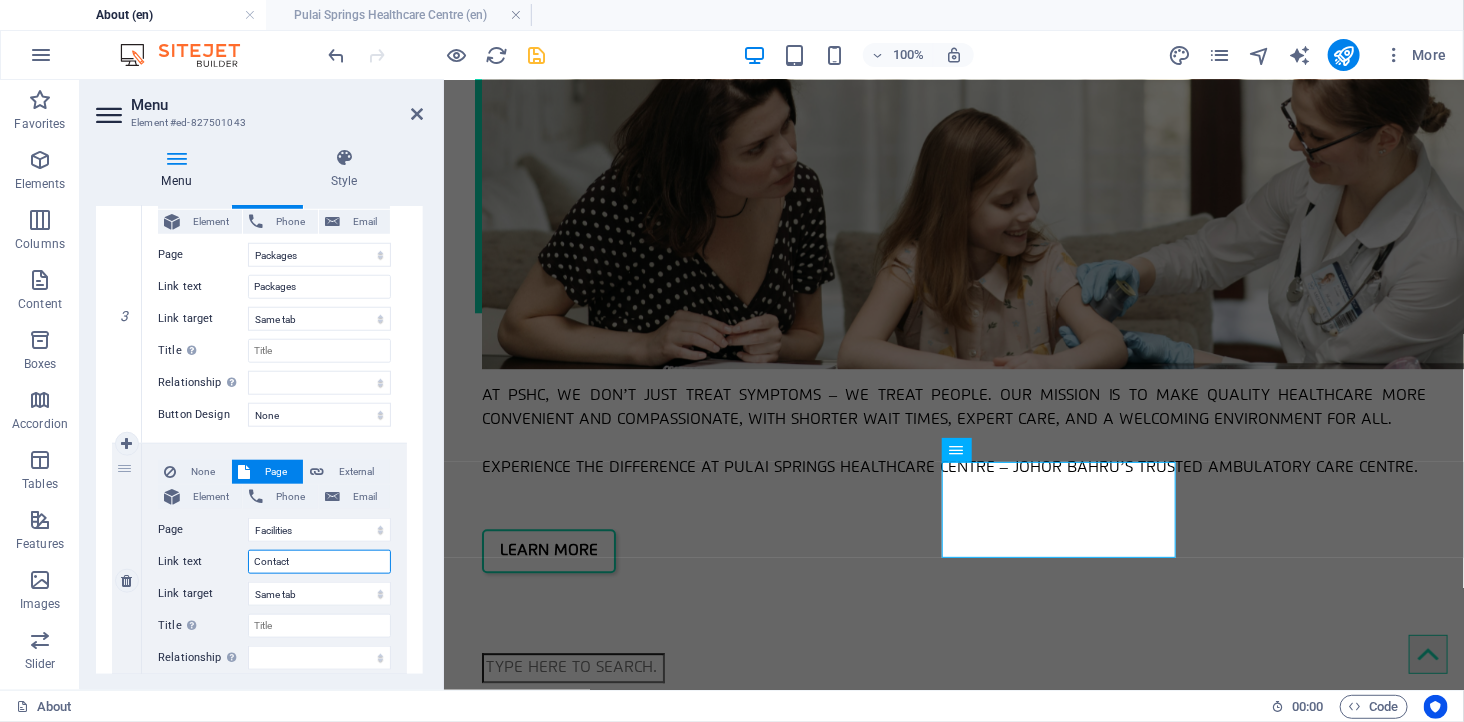 click on "Link text Contact" at bounding box center [274, 562] 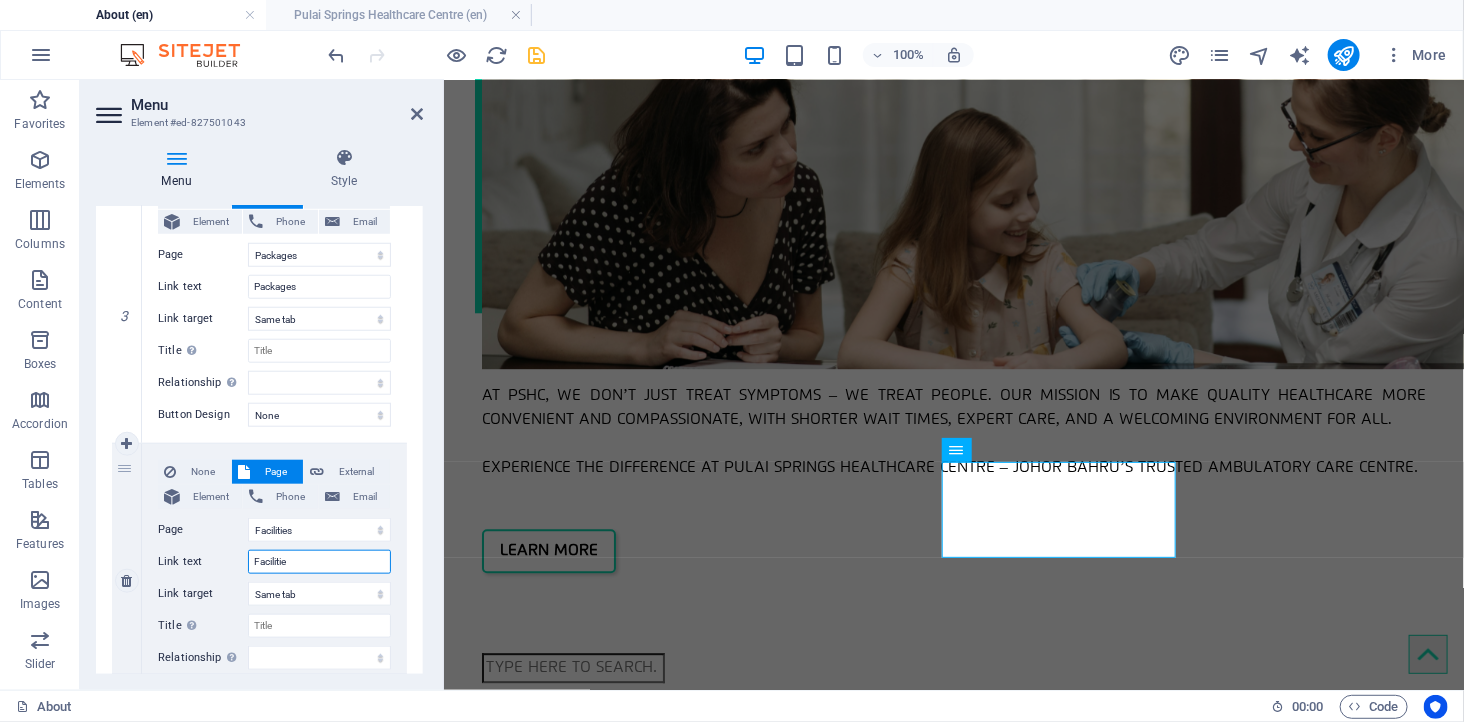 type on "Facilities" 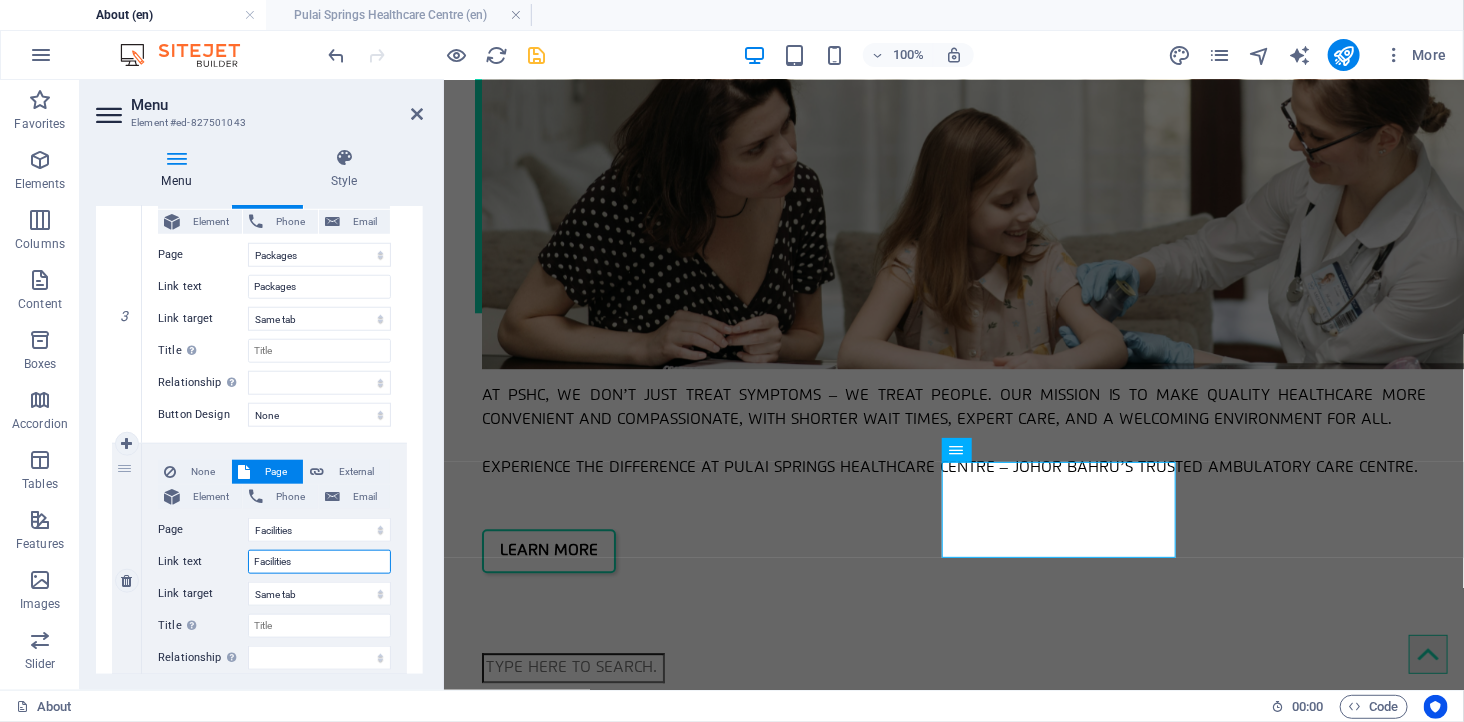 select 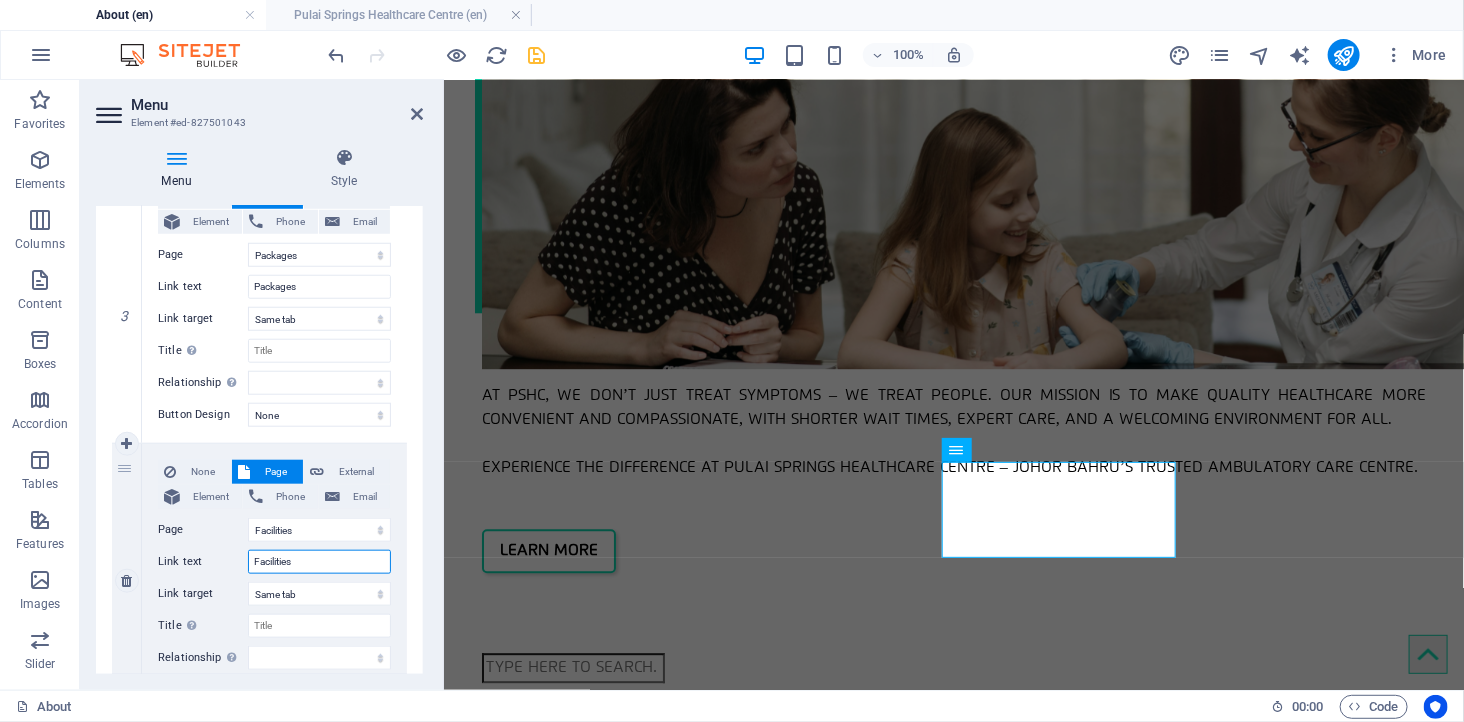 type on "Facilities" 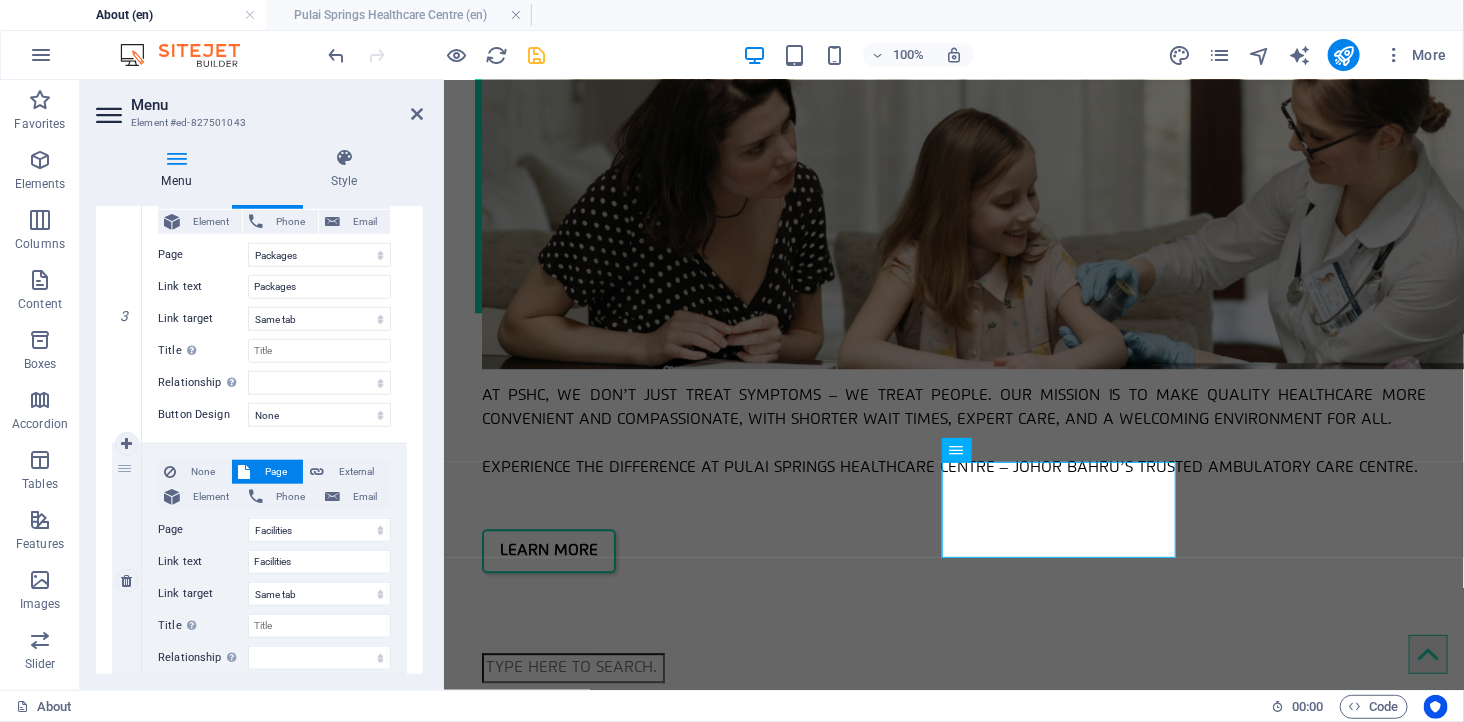 click on "Link text" at bounding box center [203, 562] 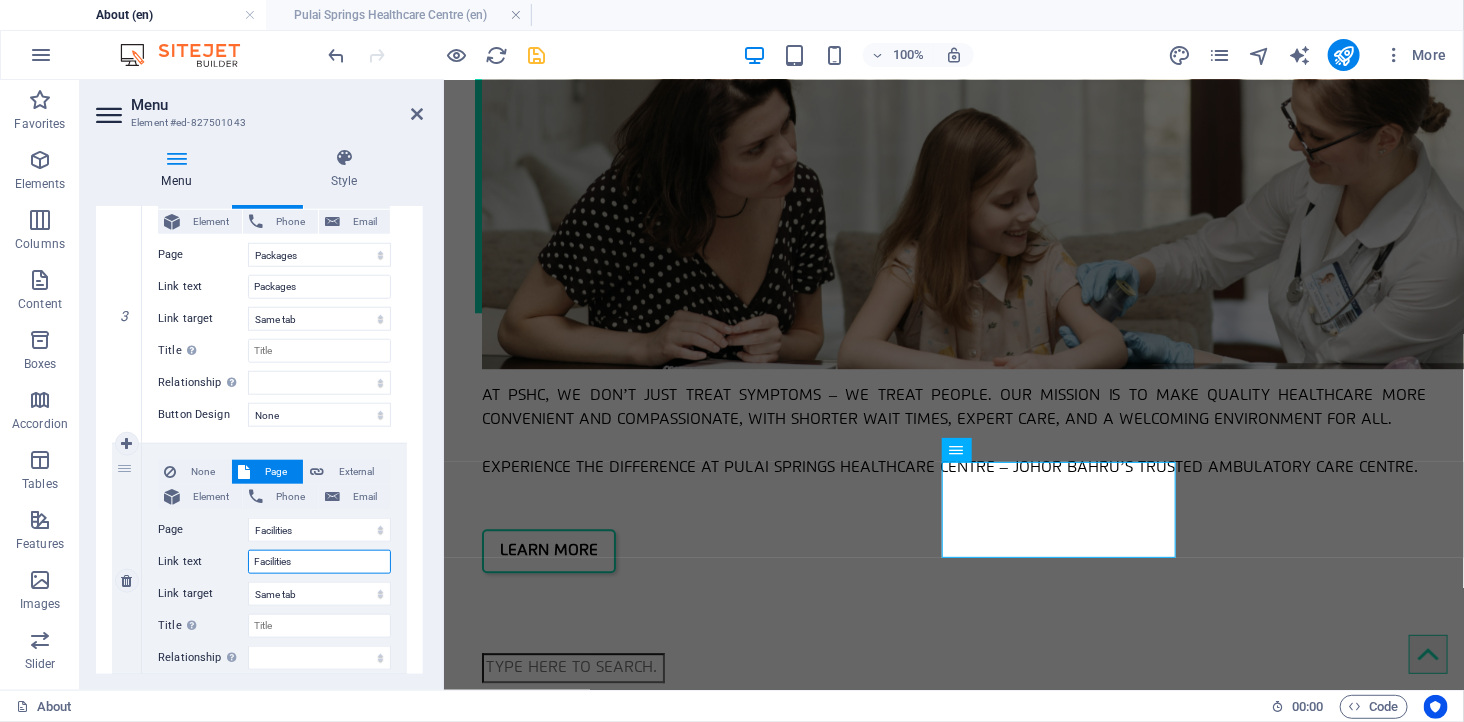 click on "Facilities" at bounding box center [319, 562] 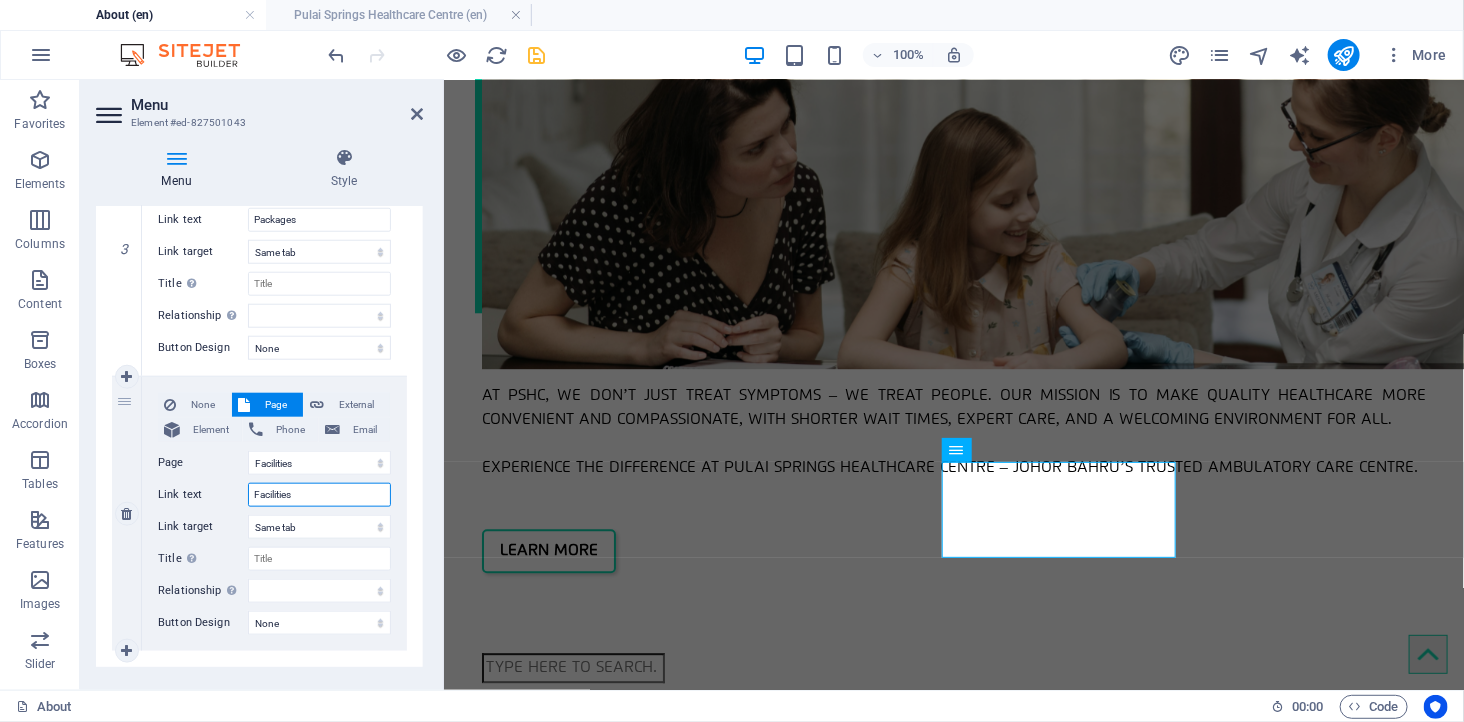 scroll, scrollTop: 875, scrollLeft: 0, axis: vertical 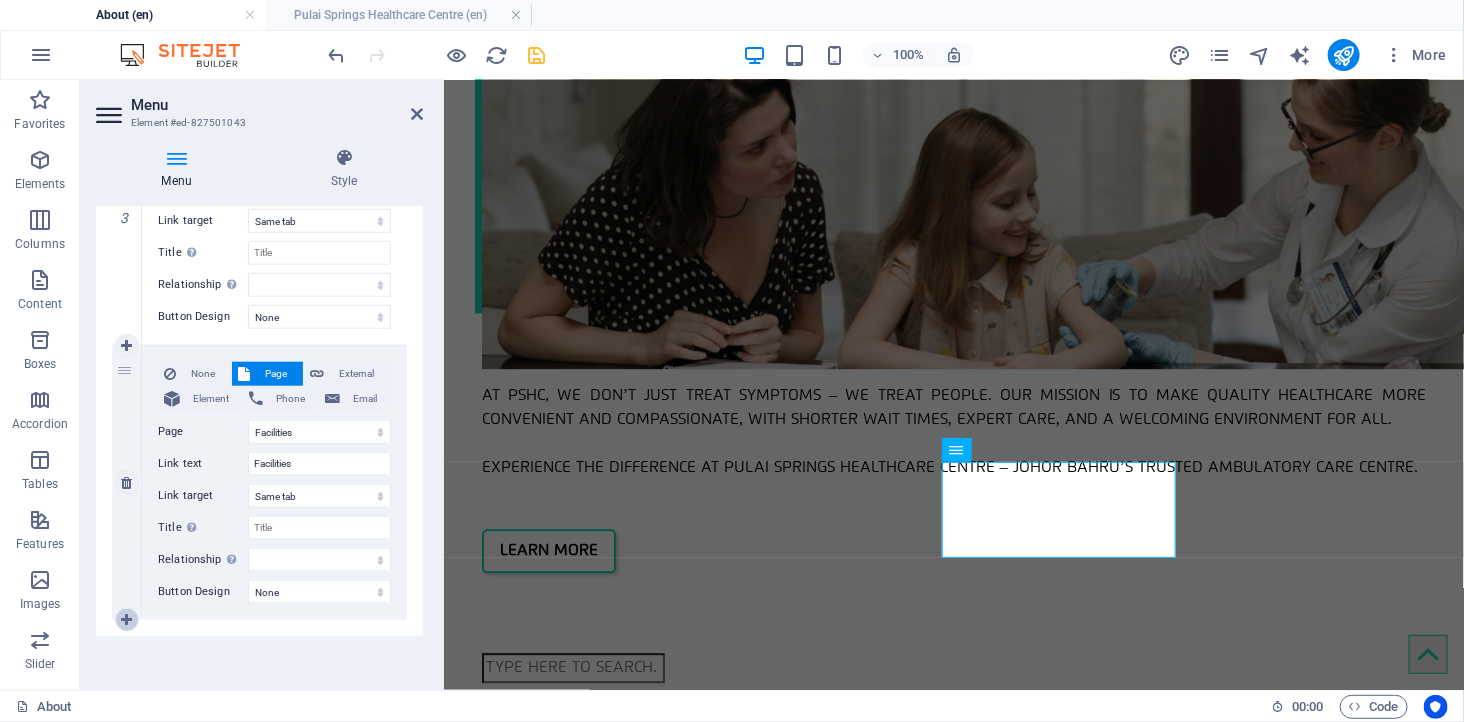 click at bounding box center (126, 620) 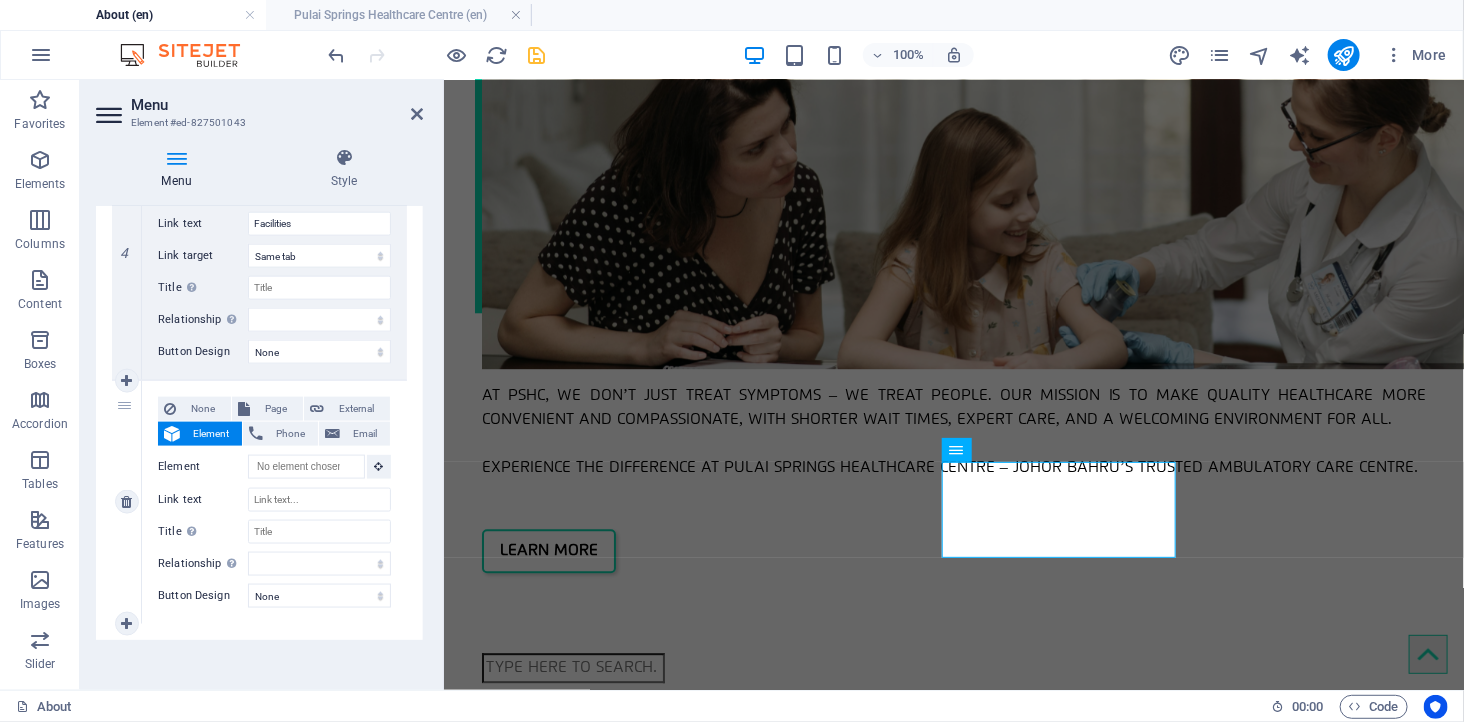 scroll, scrollTop: 1120, scrollLeft: 0, axis: vertical 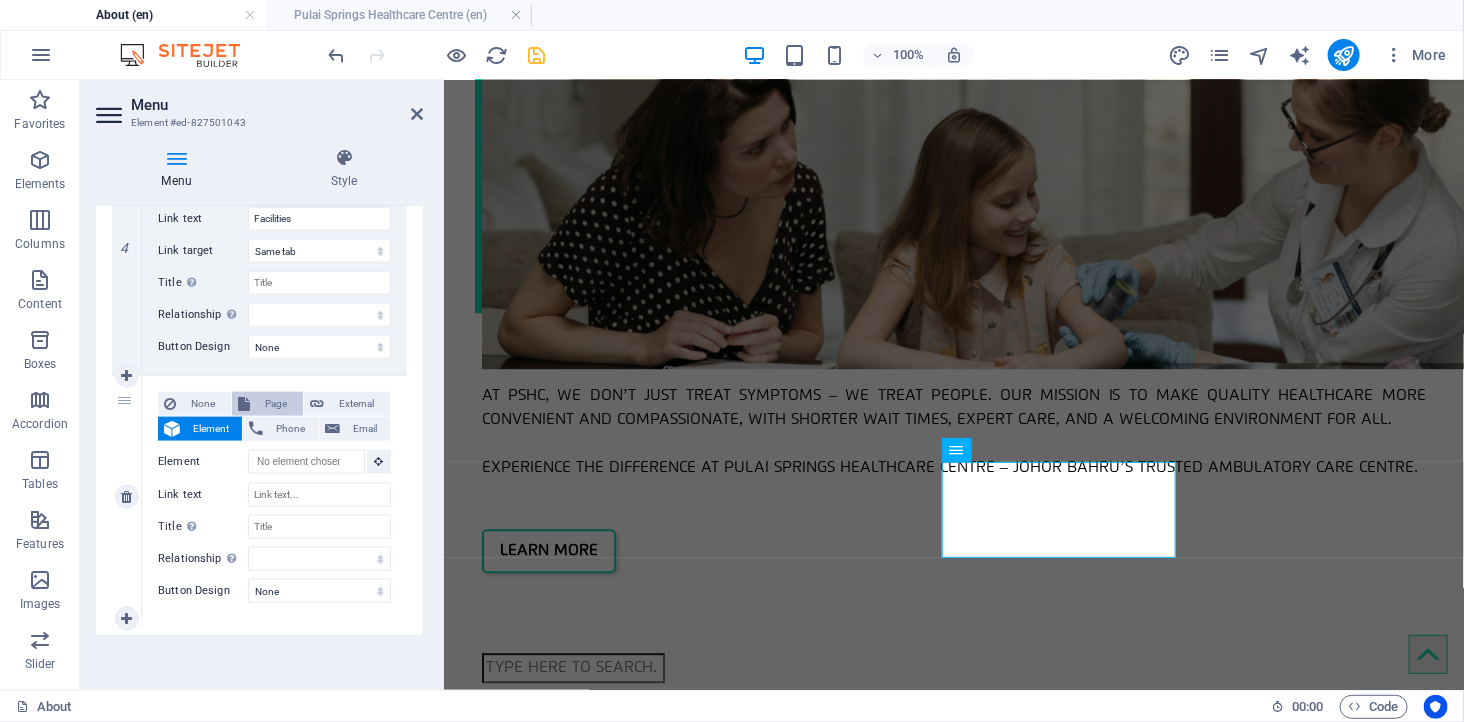 click on "Page" at bounding box center [276, 404] 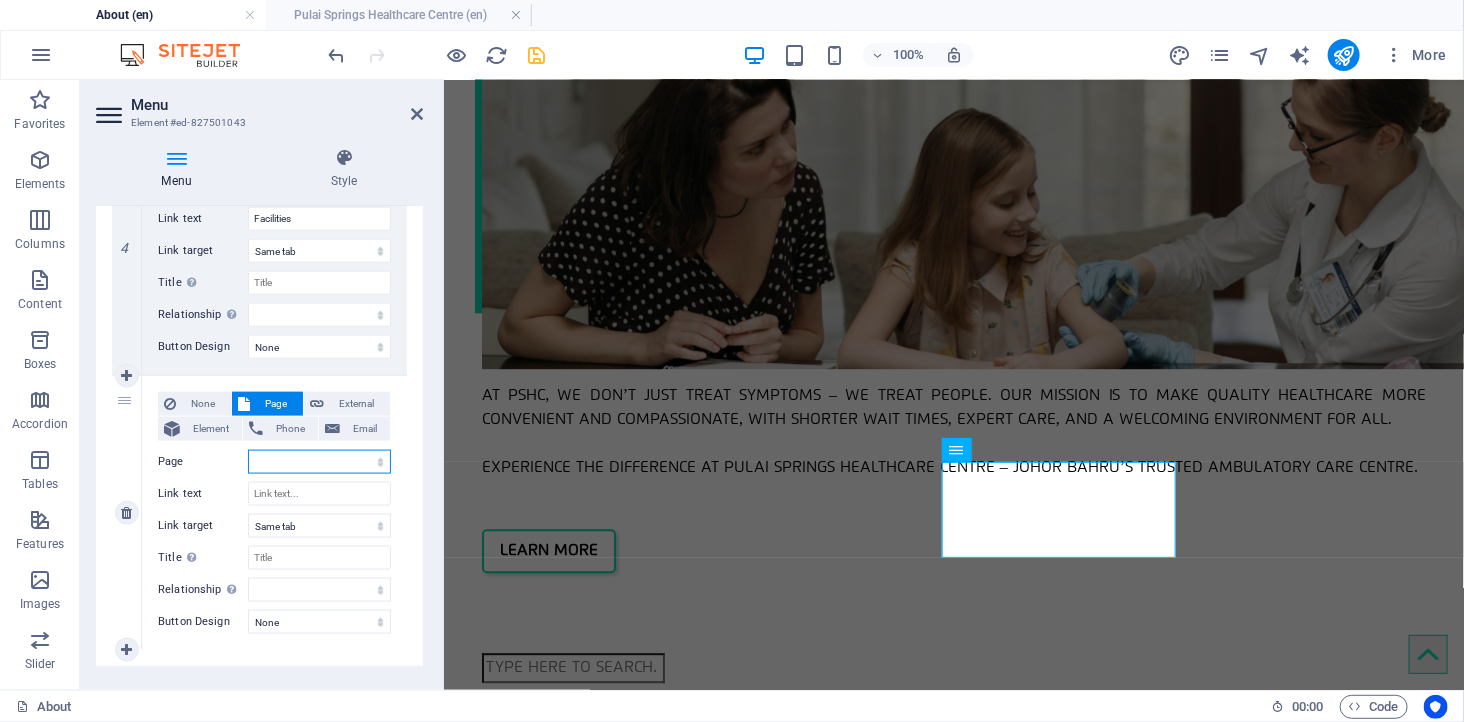 click on "About -- Pulai Springs Healthcare Centre -- Pulai Group -- Mission &amp; Vision -- Licensed &amp; Regulated Specialties Packages -- Health Screening -- Packages &amp; Promotion Facilities Doctors Legal Notice Privacy Subpage About" at bounding box center (319, 462) 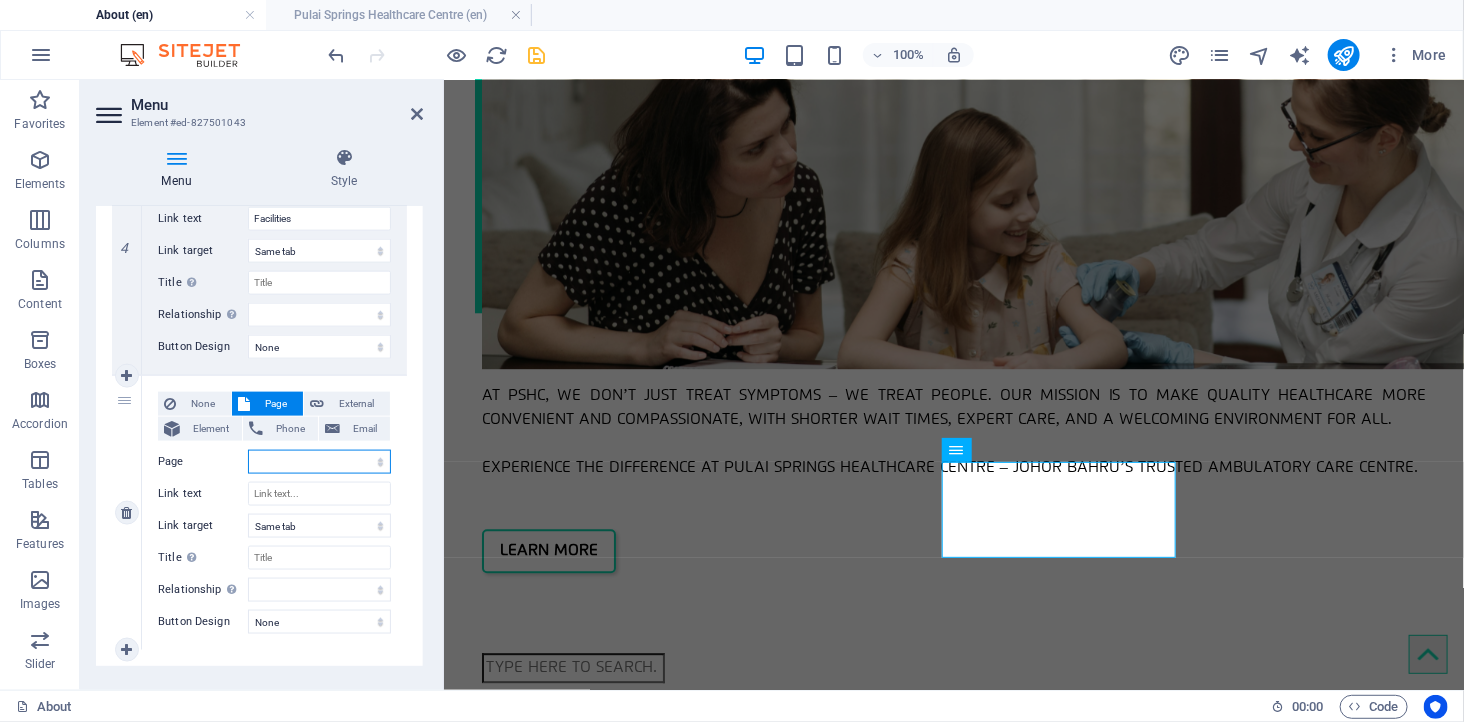 select on "10" 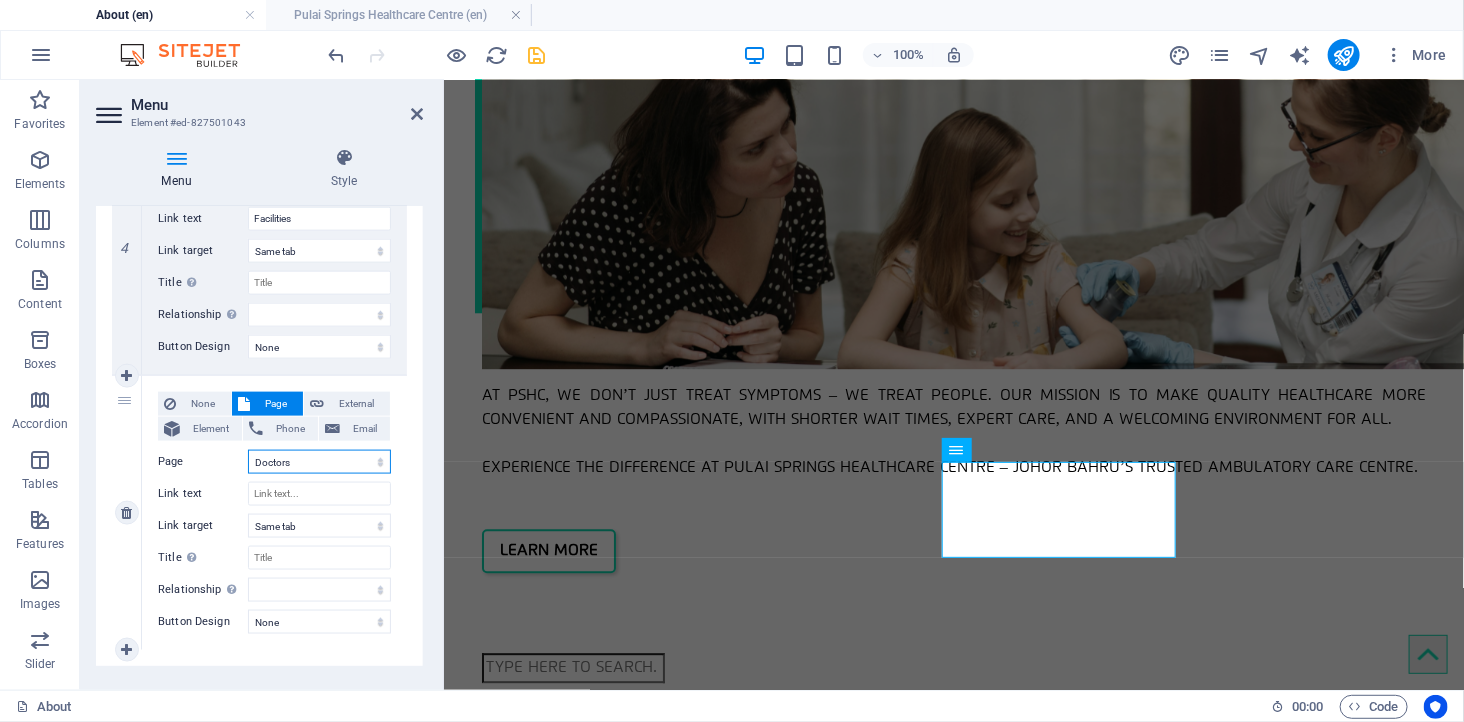 click on "About -- Pulai Springs Healthcare Centre -- Pulai Group -- Mission &amp; Vision -- Licensed &amp; Regulated Specialties Packages -- Health Screening -- Packages &amp; Promotion Facilities Doctors Legal Notice Privacy Subpage About" at bounding box center [319, 462] 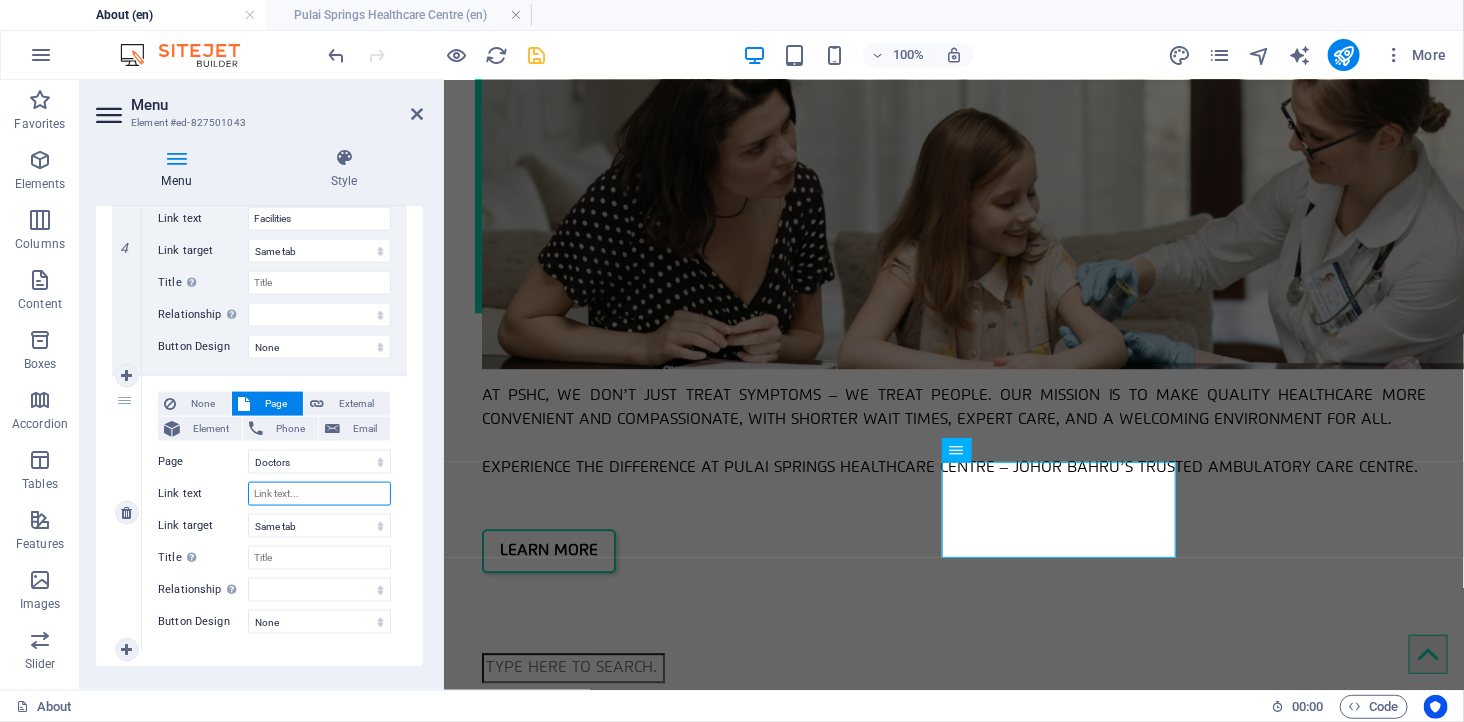click on "Link text" at bounding box center (319, 494) 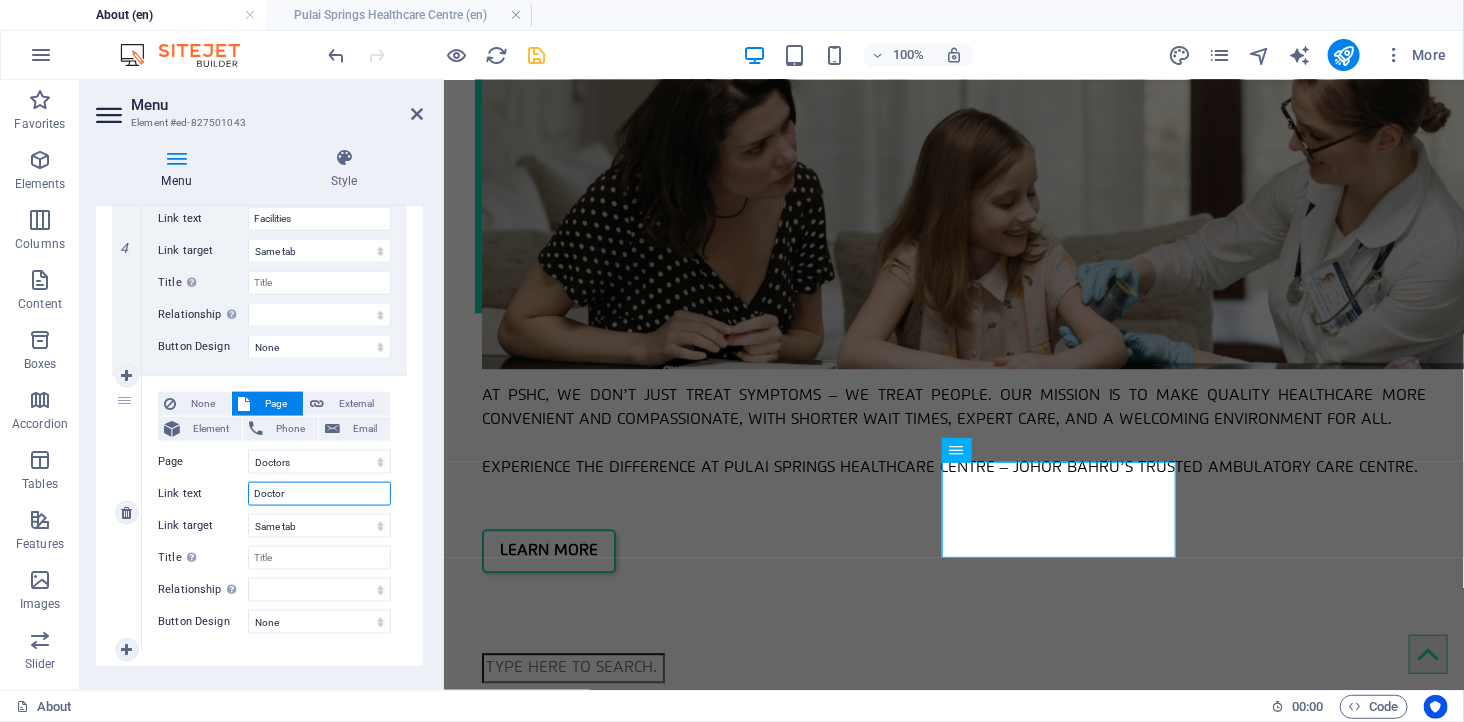 type on "Doctors" 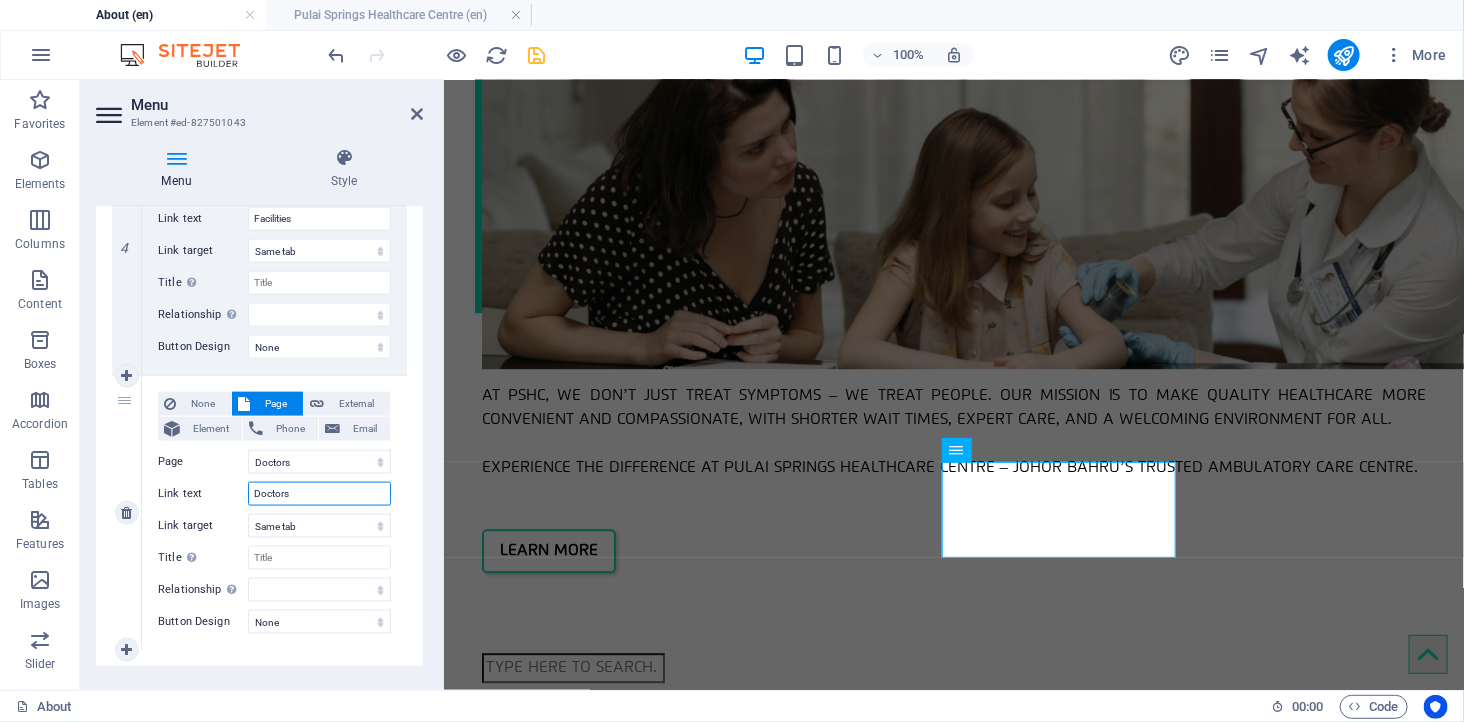 select 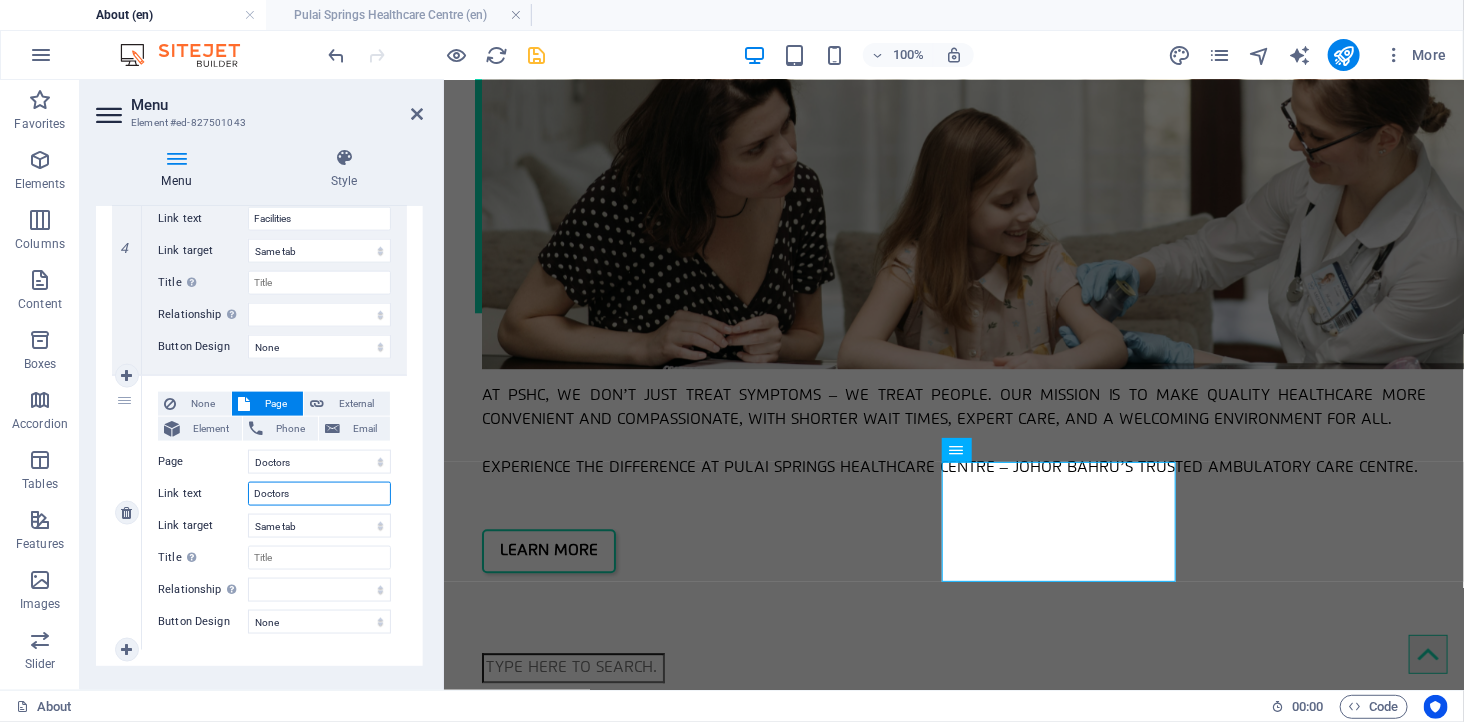 type on "Doctors" 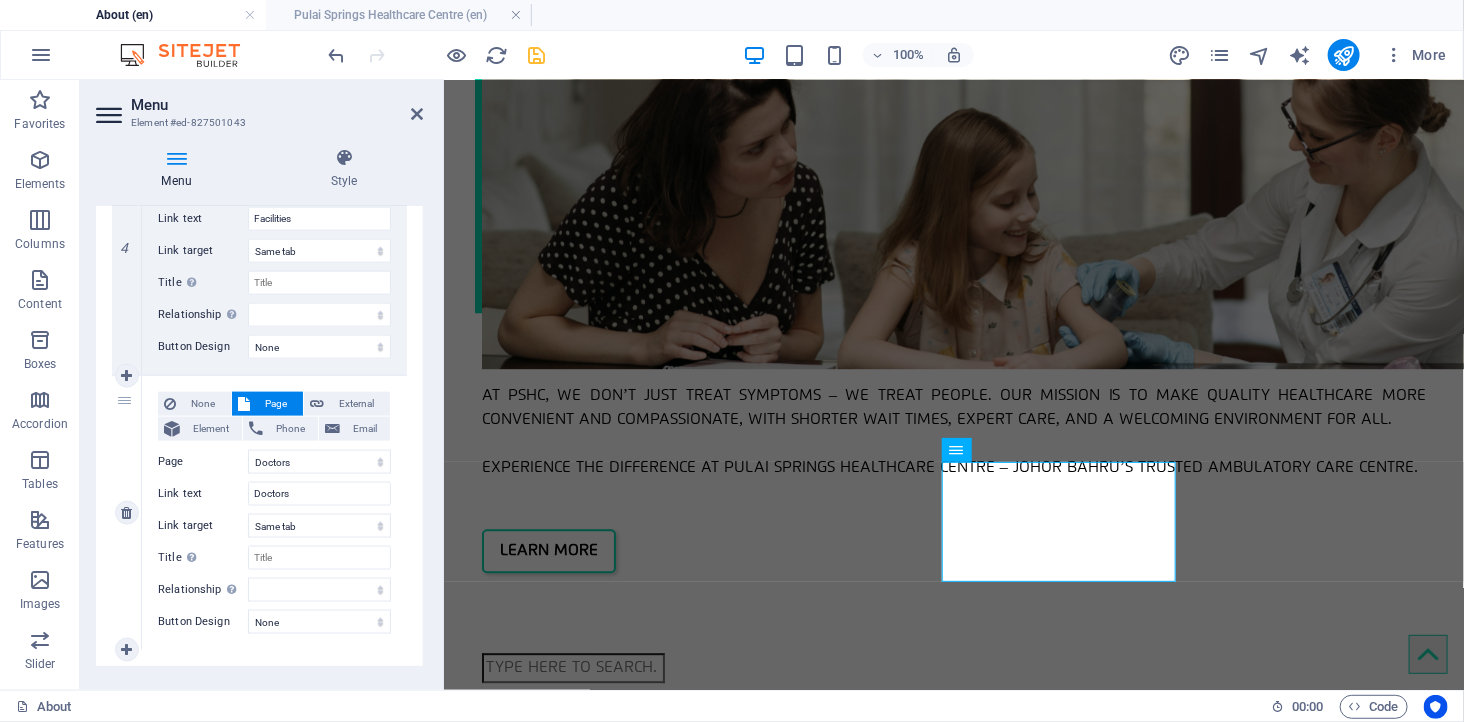 click on "Link text" at bounding box center (203, 494) 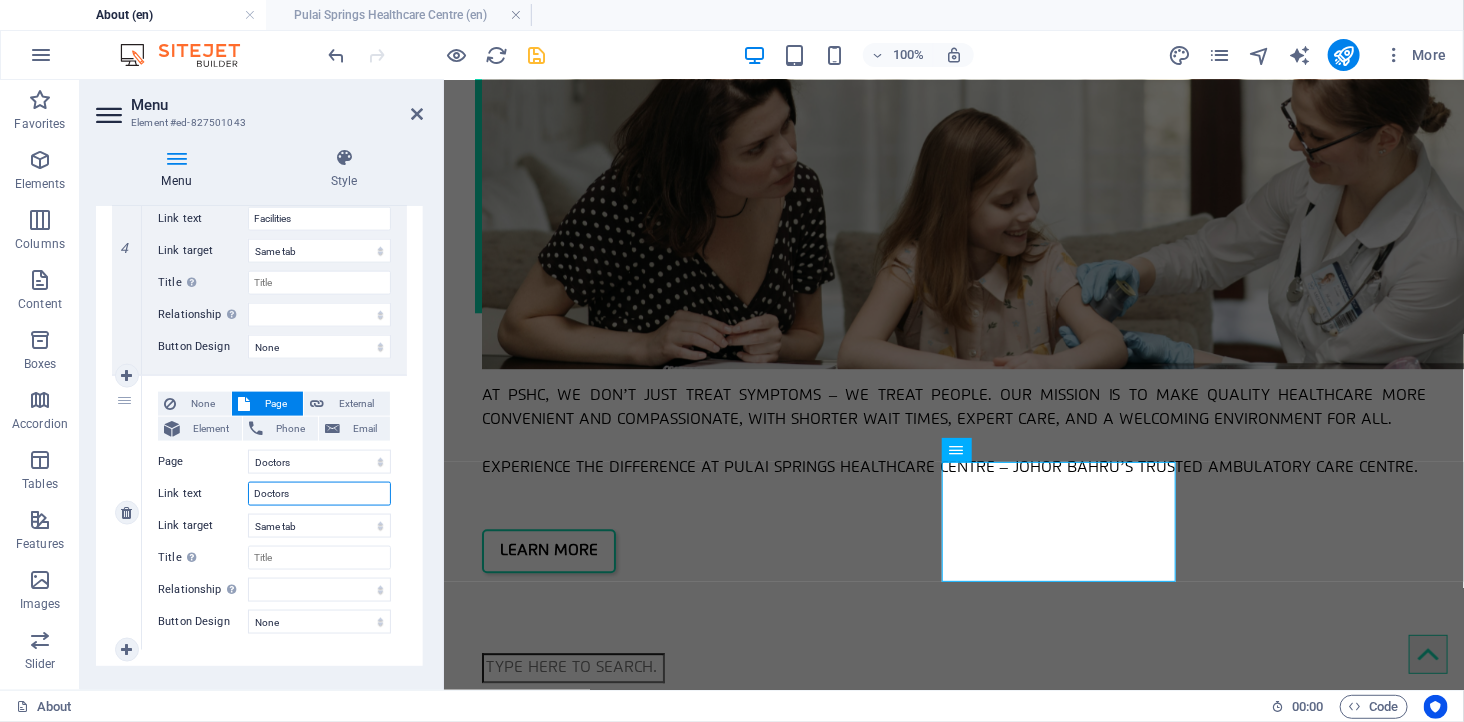 click on "Doctors" at bounding box center (319, 494) 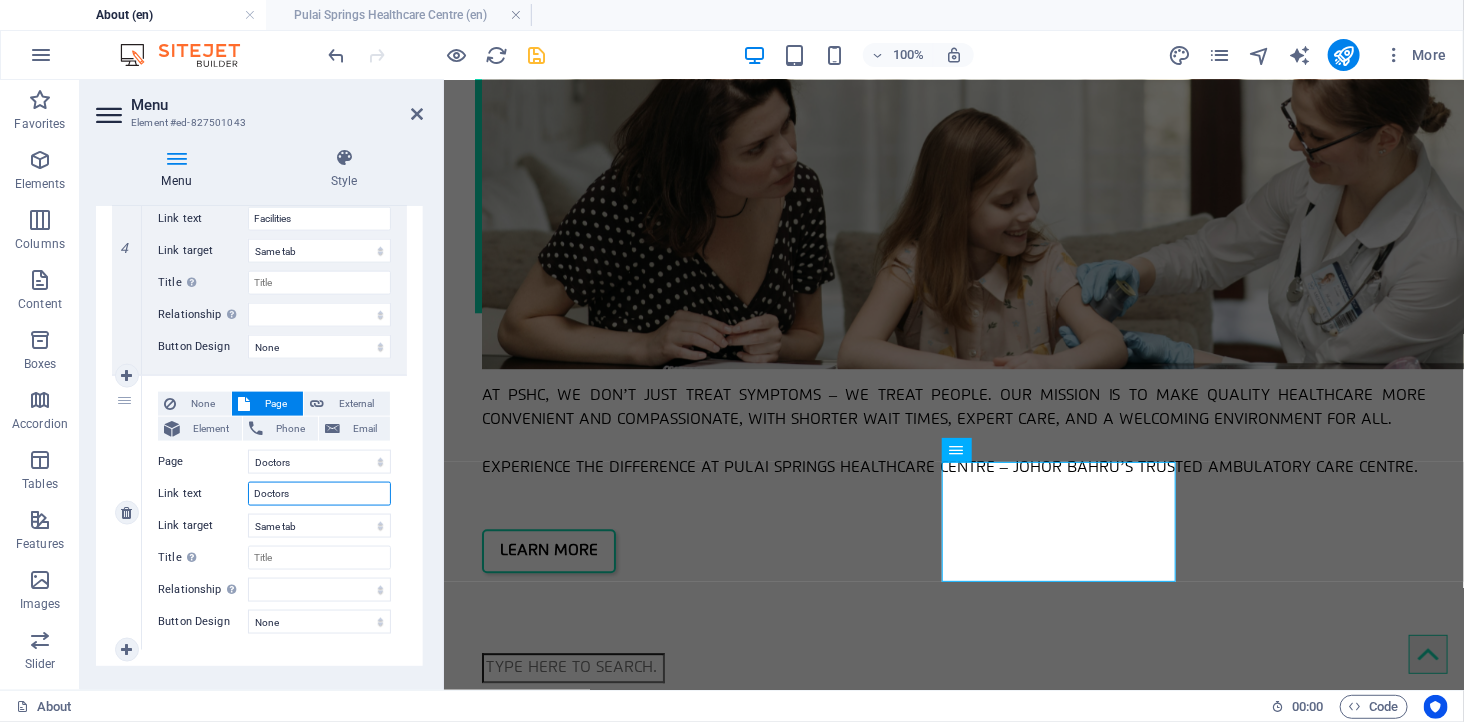 scroll, scrollTop: 1151, scrollLeft: 0, axis: vertical 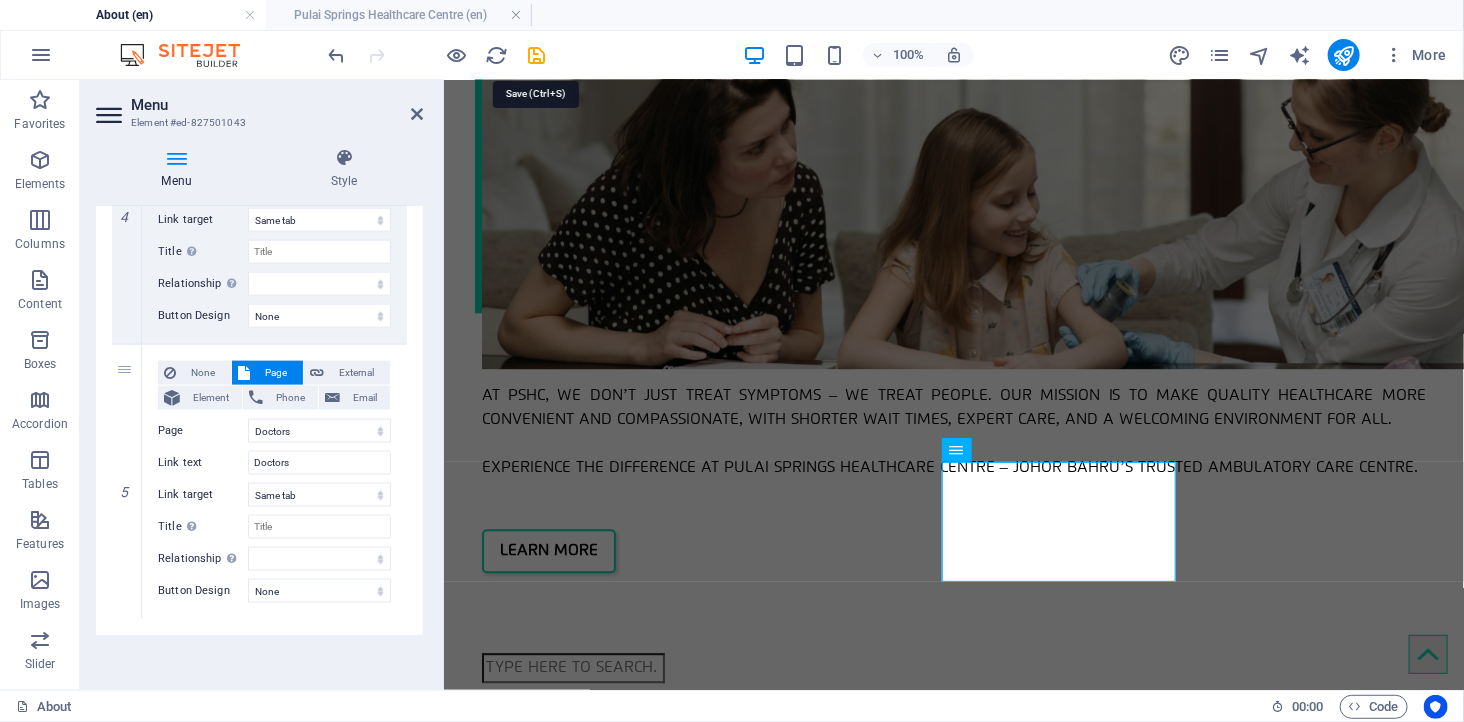 click at bounding box center [537, 55] 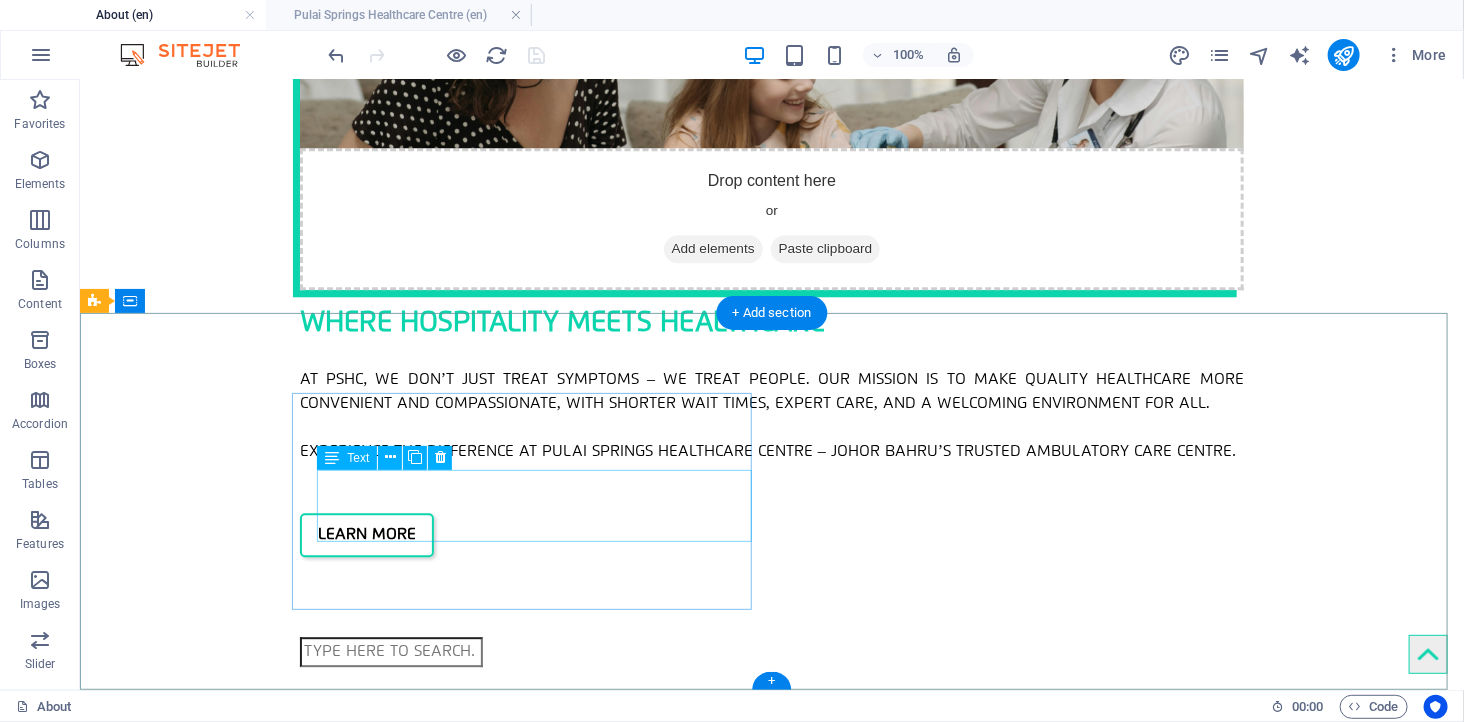 scroll, scrollTop: 2148, scrollLeft: 0, axis: vertical 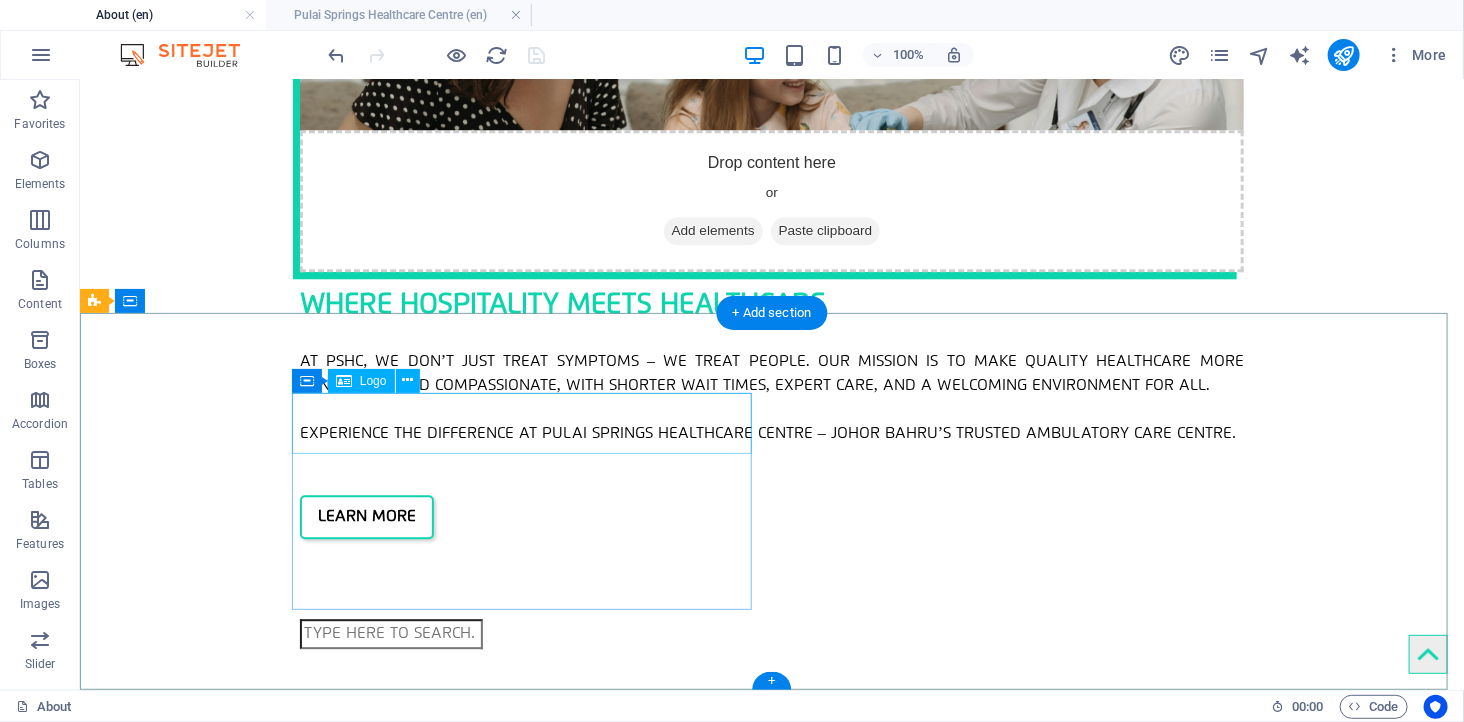 click at bounding box center (567, 2835) 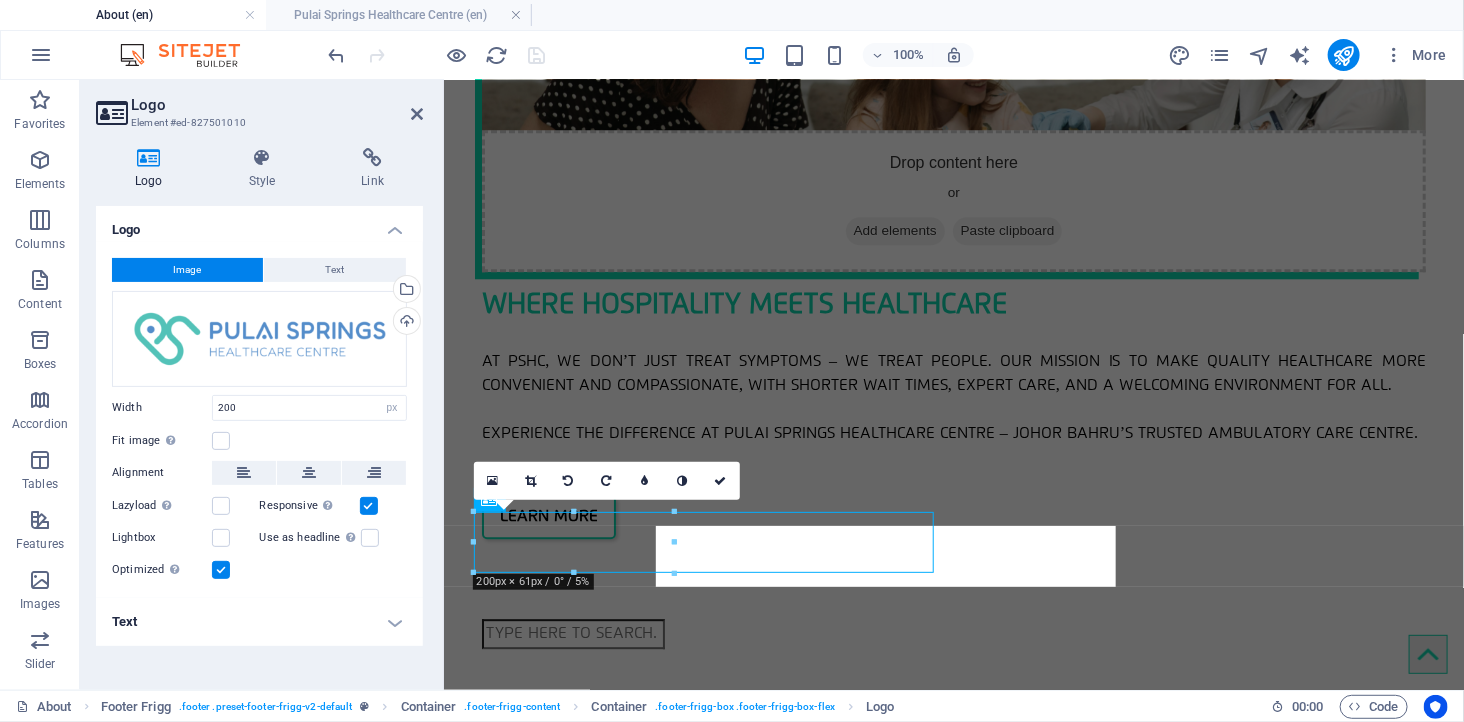 scroll, scrollTop: 2015, scrollLeft: 0, axis: vertical 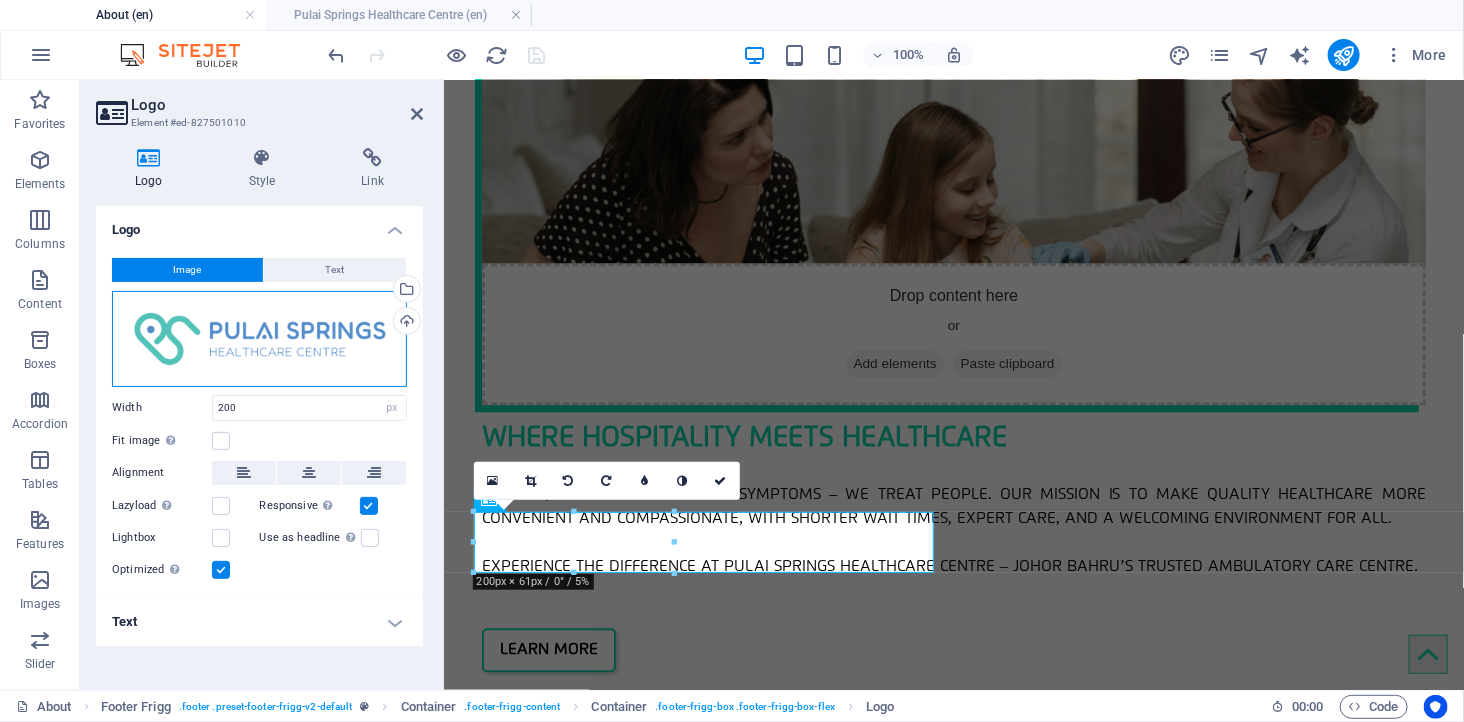 click on "Drag files here, click to choose files or select files from Files or our free stock photos & videos" at bounding box center (259, 339) 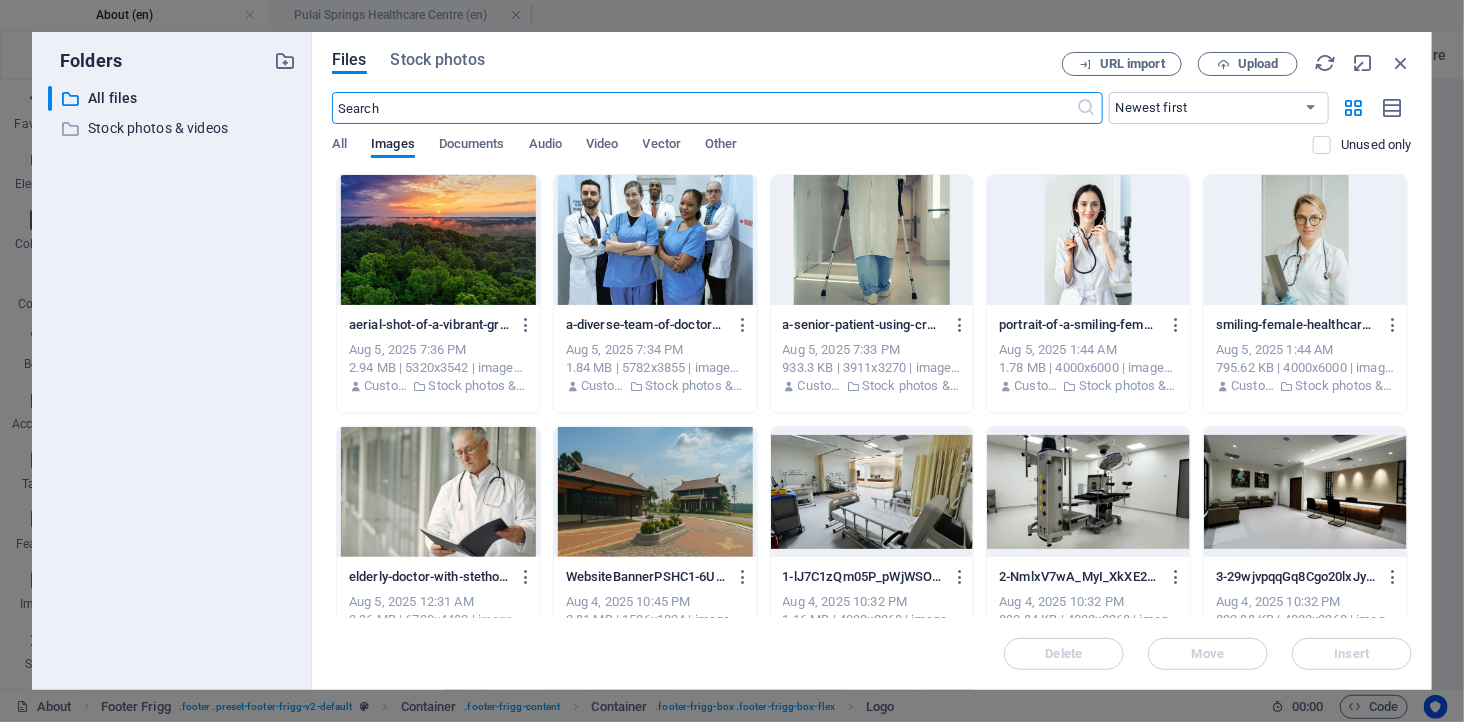 scroll, scrollTop: 1804, scrollLeft: 0, axis: vertical 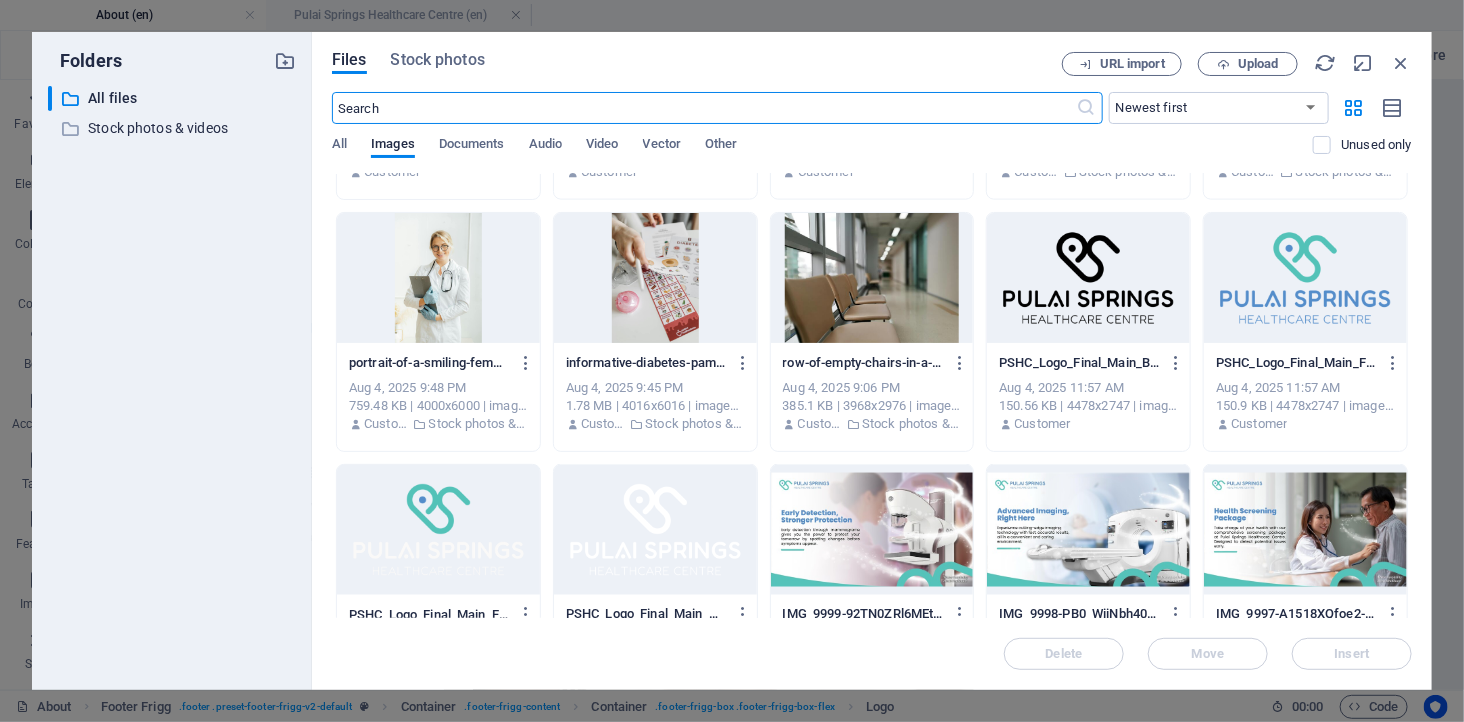 click at bounding box center [1305, 278] 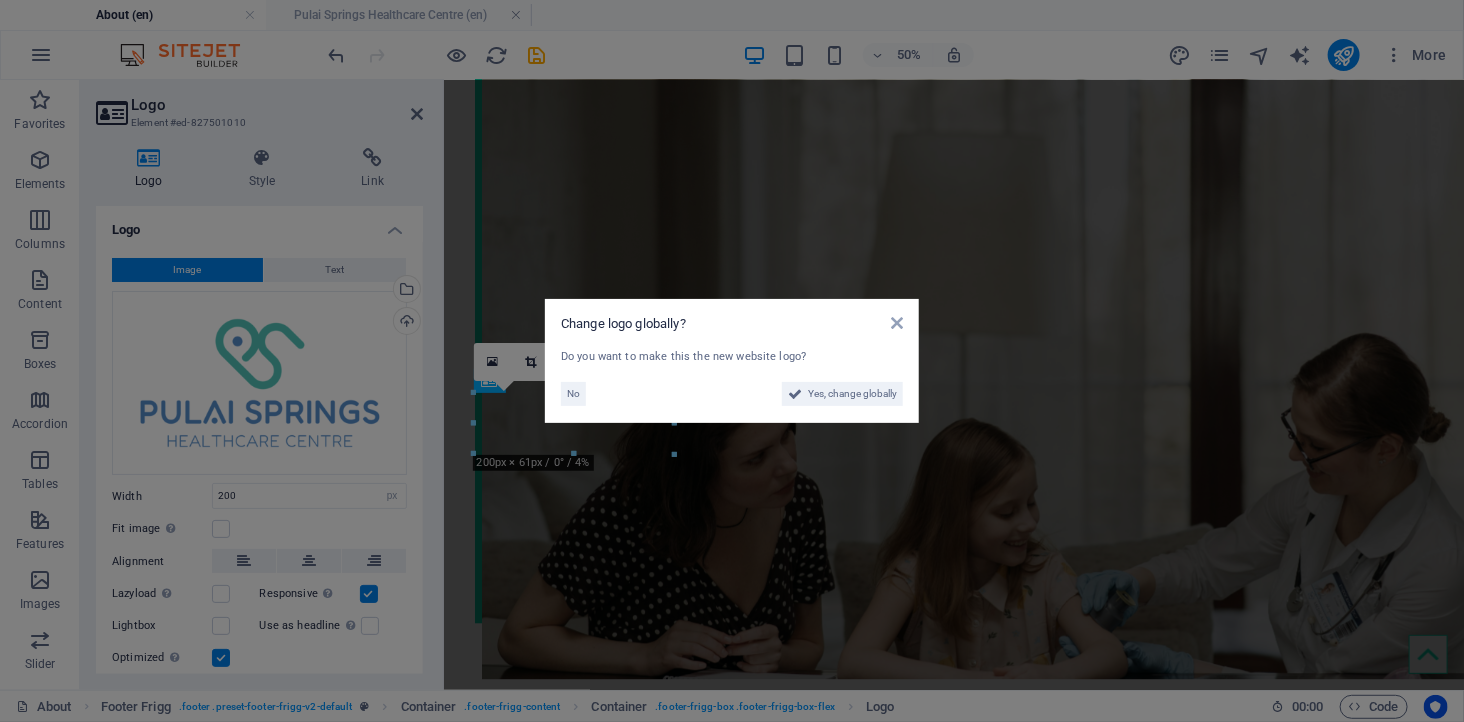 scroll, scrollTop: 2134, scrollLeft: 0, axis: vertical 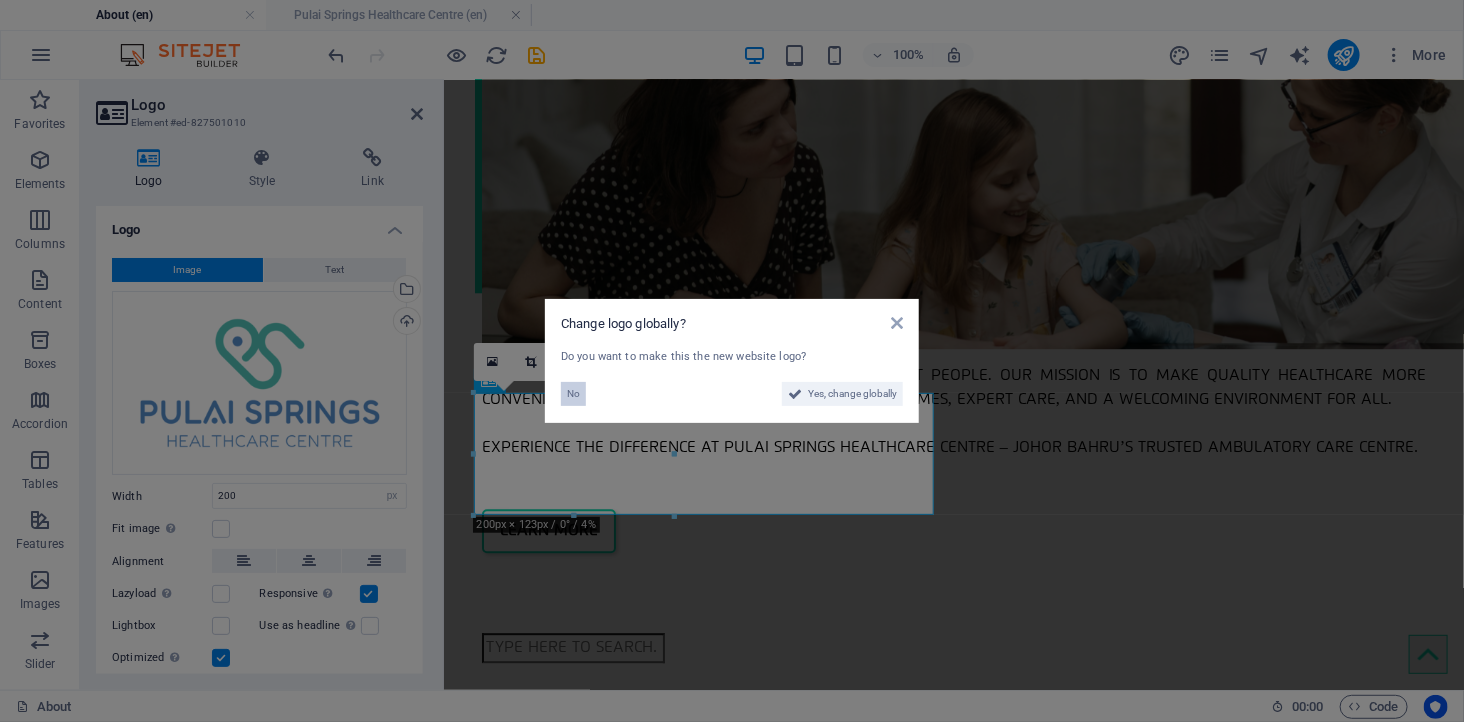 click on "No" at bounding box center [573, 394] 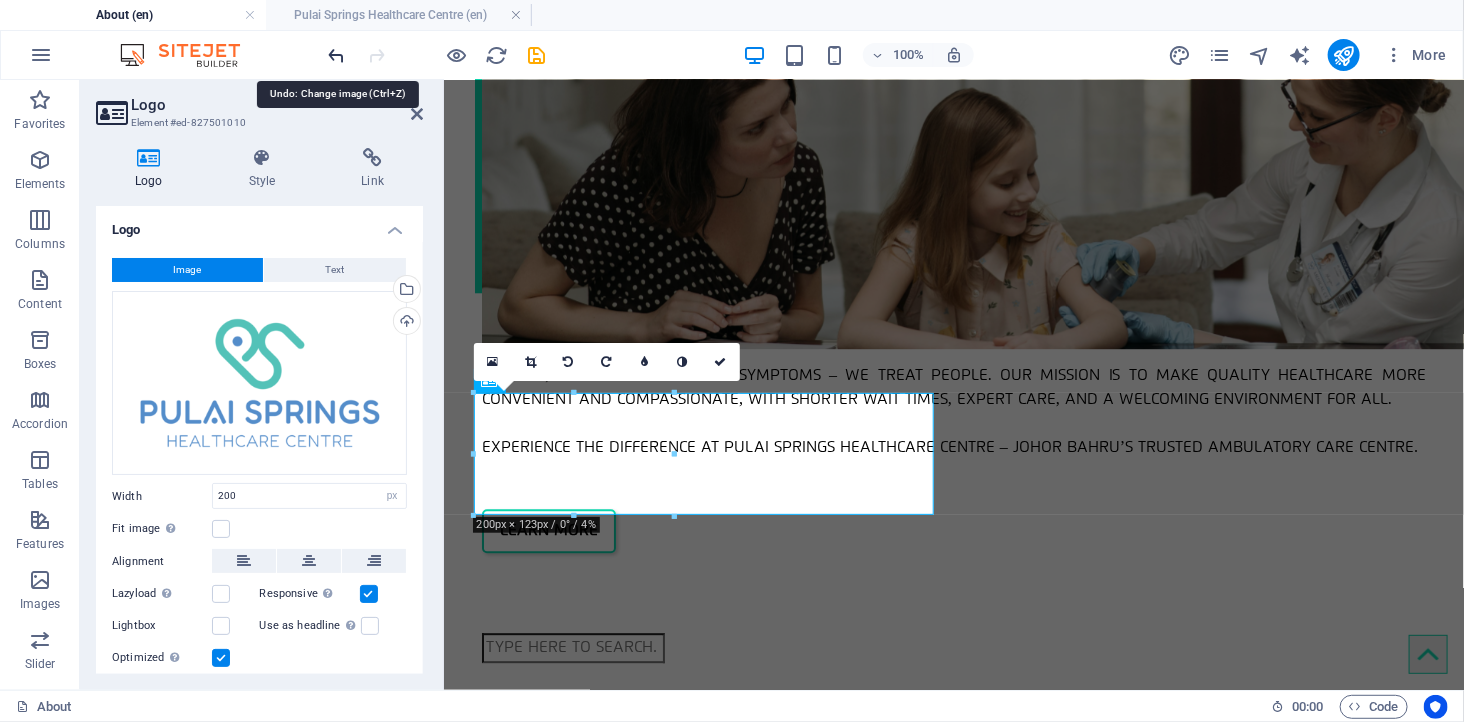 click at bounding box center [337, 55] 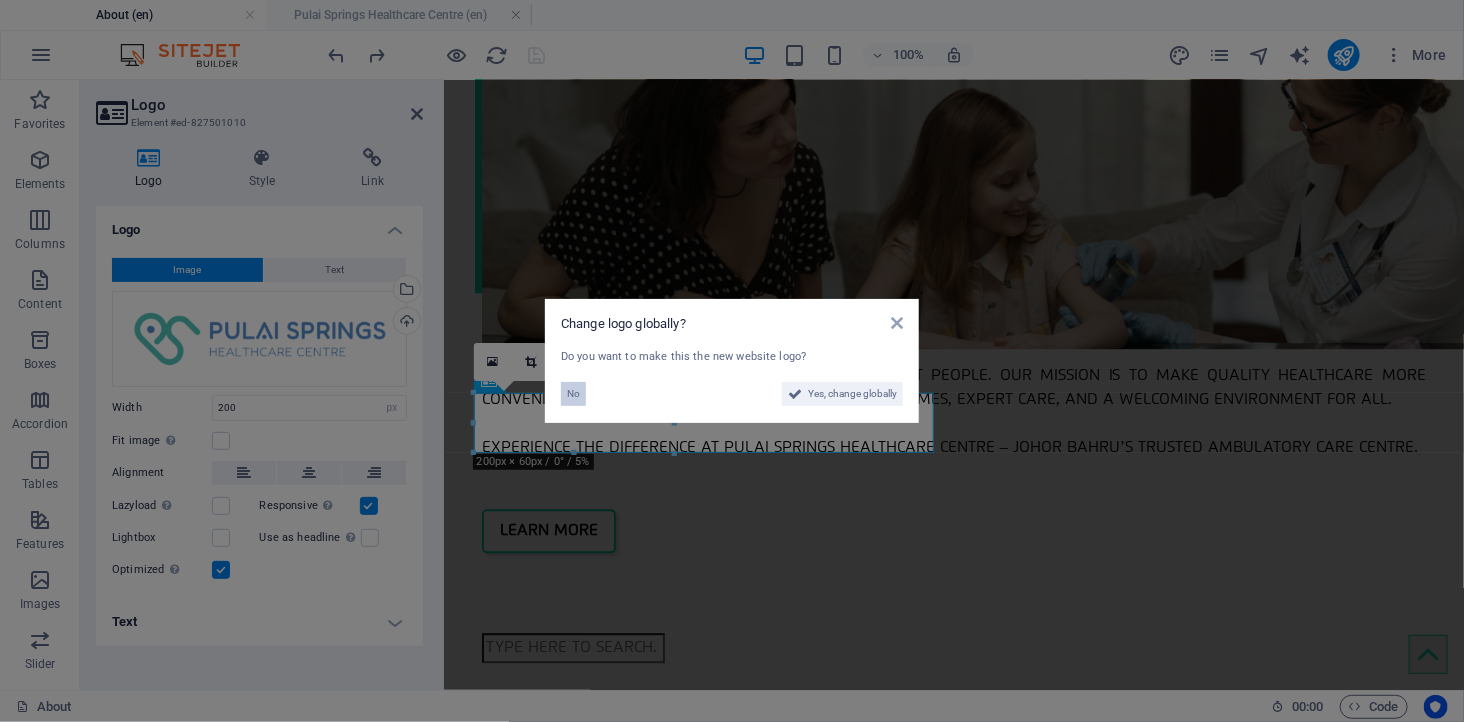 click on "No" at bounding box center [573, 394] 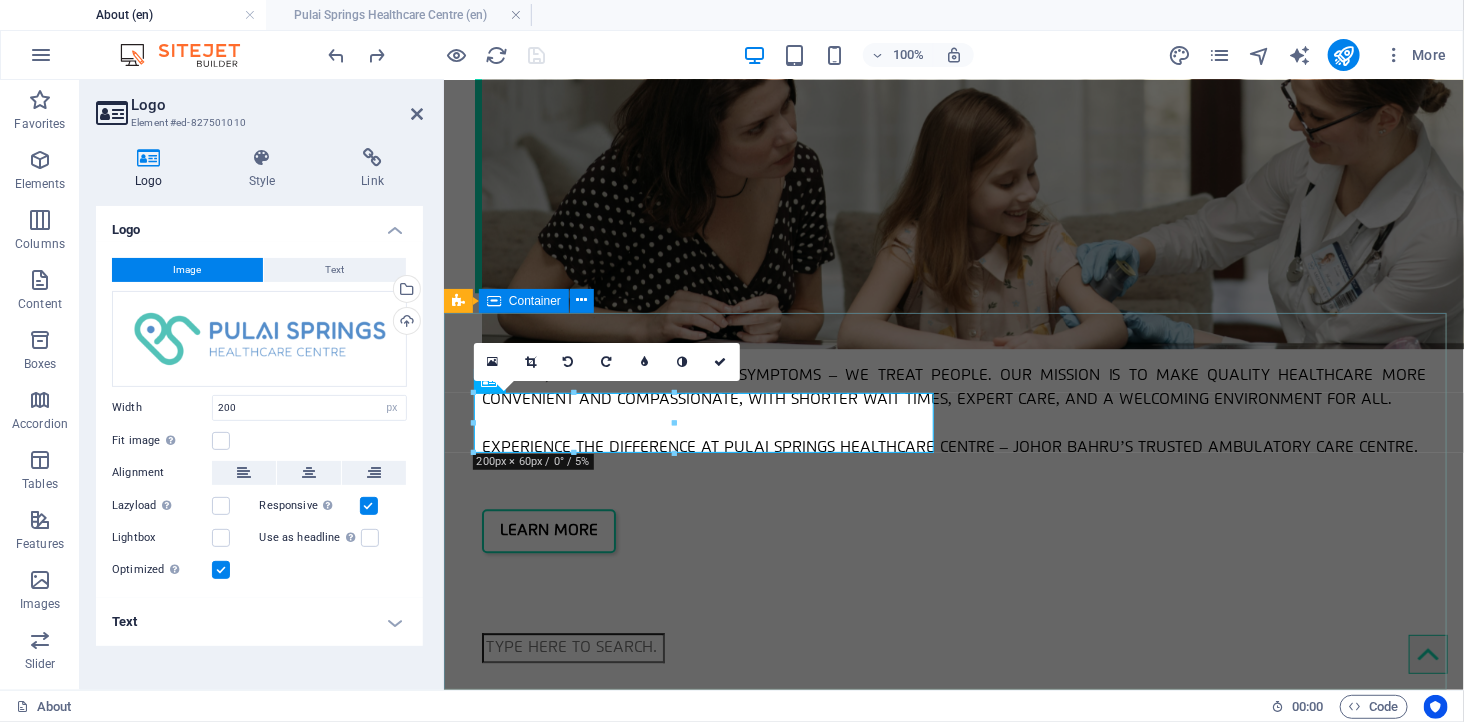 click on "Pulai Spring Resort Bhd 03-10, Cinta Ayu Suites, Jln Persiaran Bkt Pulai 1 Pulai 81300 Kampung Kangkar Pulai [POSTAL_CODE] info@example.com Navigation About Specialties Packages Facilities Doctors Legal Notice Privacy Policy Social media Facebook Twitter Instagram" at bounding box center (953, 3136) 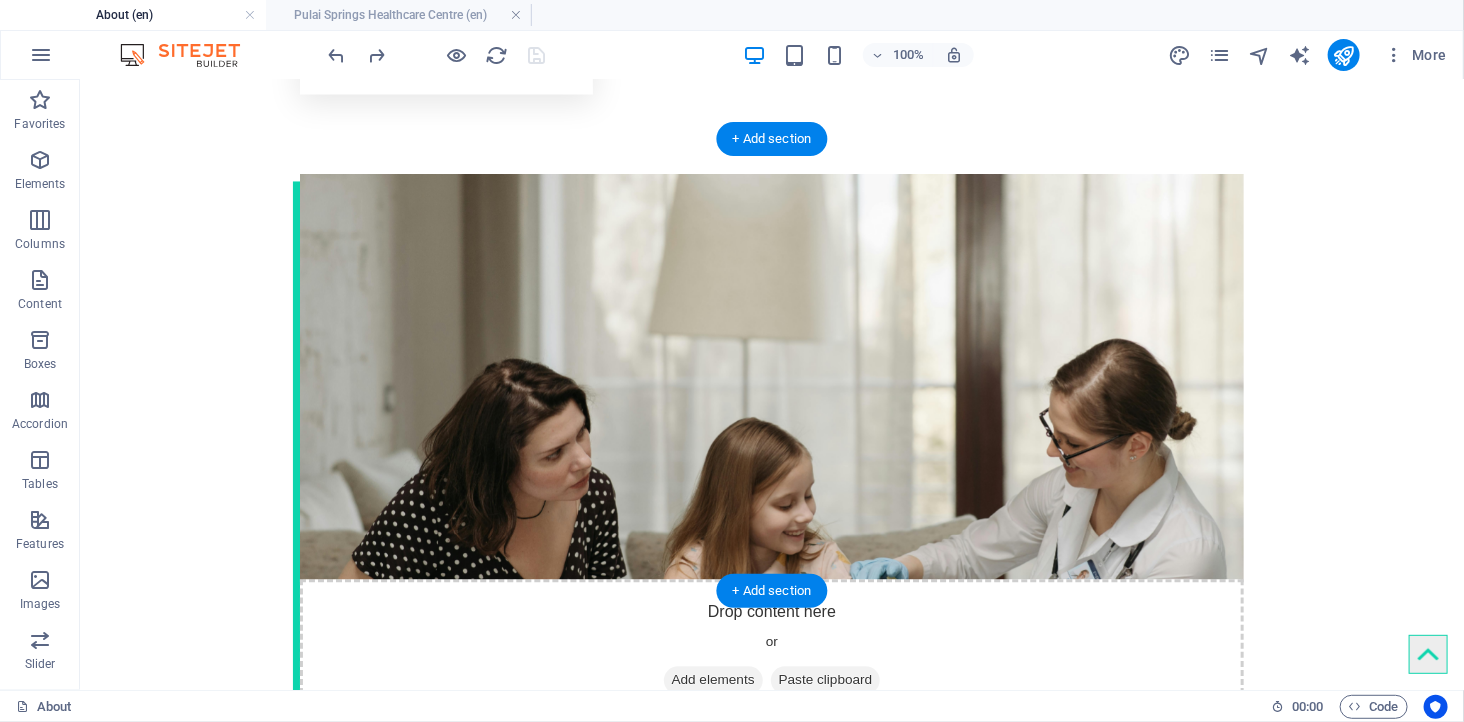 scroll, scrollTop: 2143, scrollLeft: 0, axis: vertical 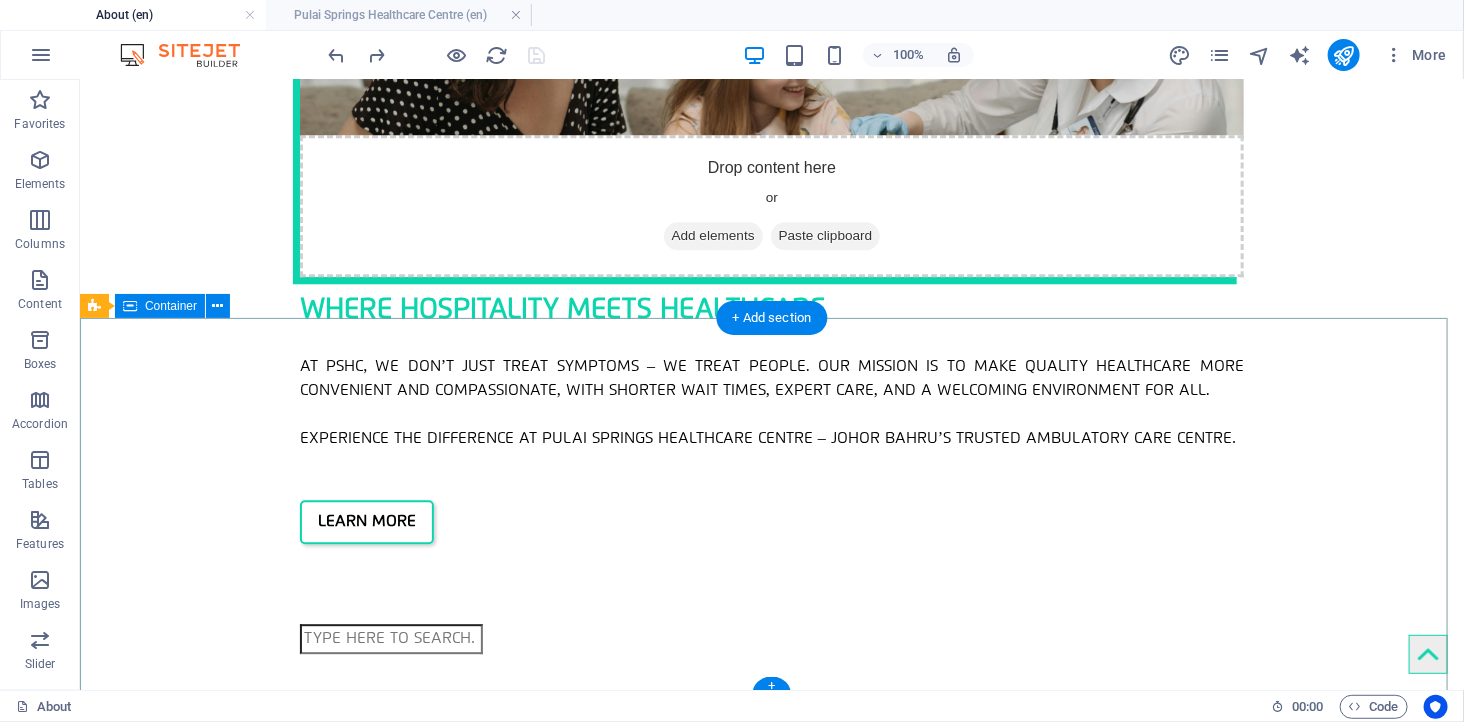 click on "Pulai Spring Resort Bhd 03-10, Cinta Ayu Suites, Jln Persiaran Bkt Pulai 1 Pulai 81300 Kampung Kangkar Pulai [POSTAL_CODE] info@example.com Navigation About Specialties Packages Facilities Doctors Legal Notice Privacy Policy Social media Facebook Twitter Instagram" at bounding box center [771, 3142] 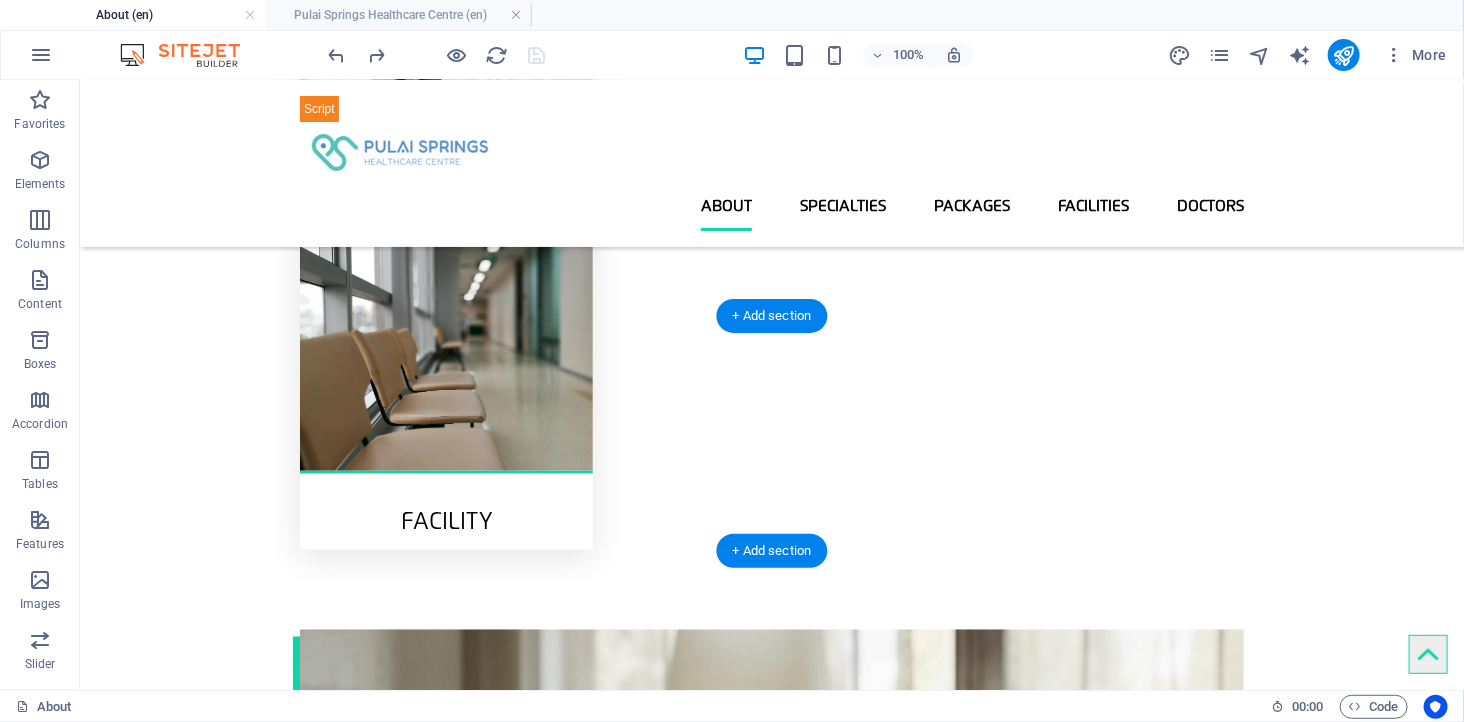 scroll, scrollTop: 1111, scrollLeft: 0, axis: vertical 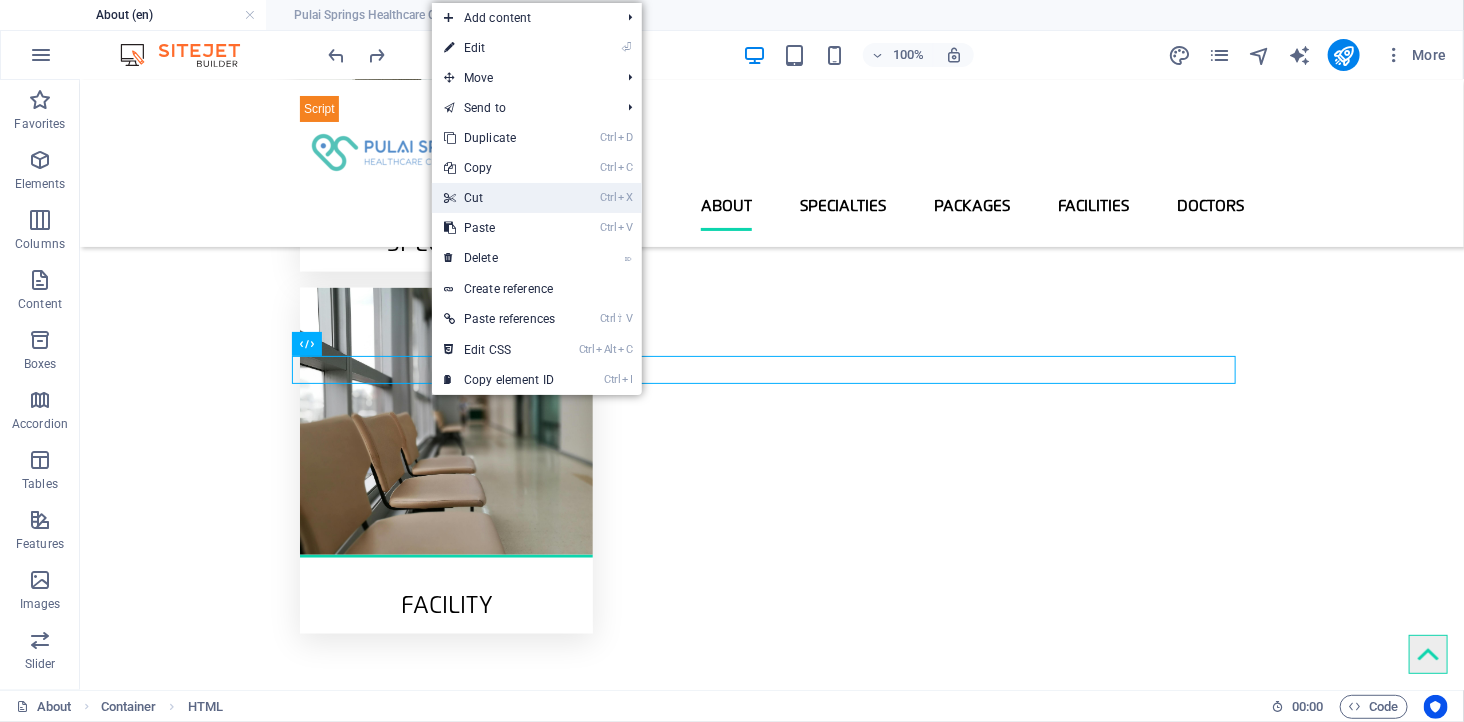 click on "Ctrl X  Cut" at bounding box center [499, 198] 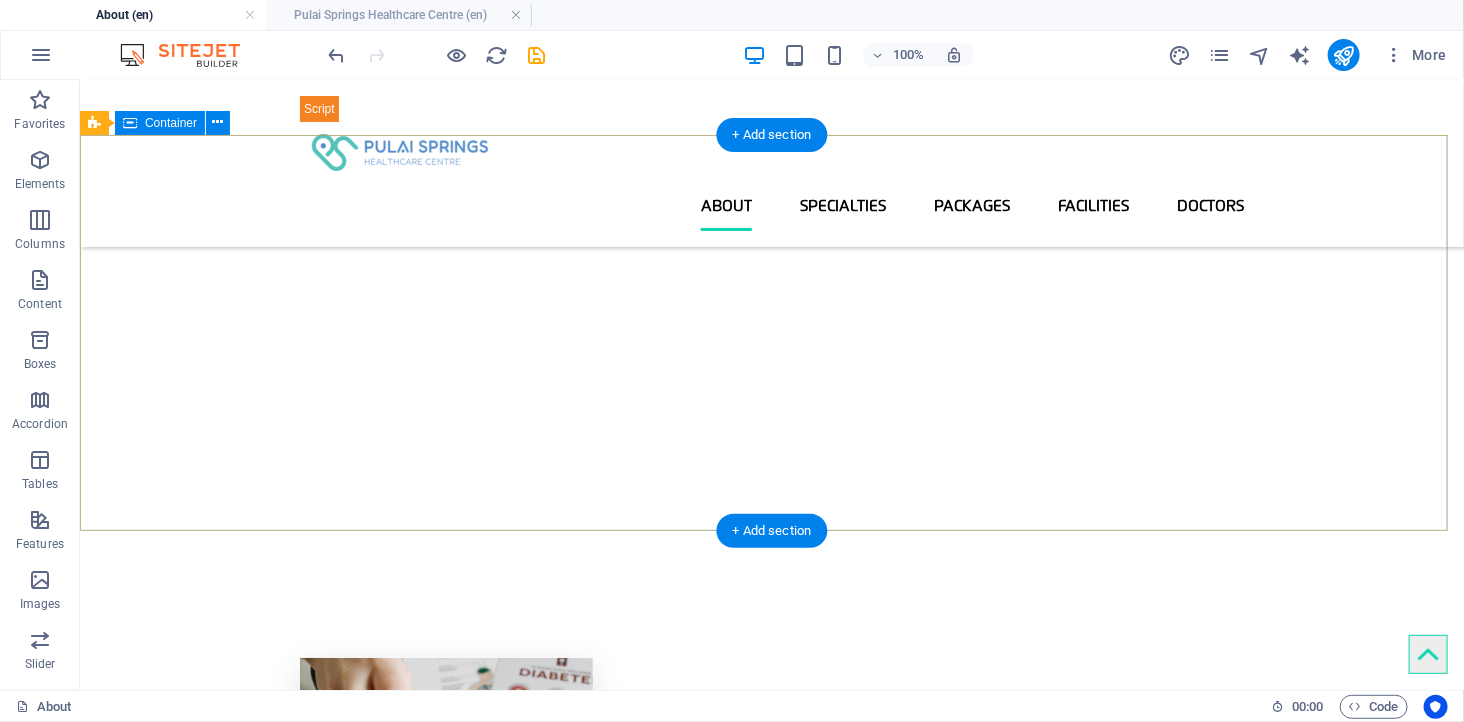 scroll, scrollTop: 0, scrollLeft: 0, axis: both 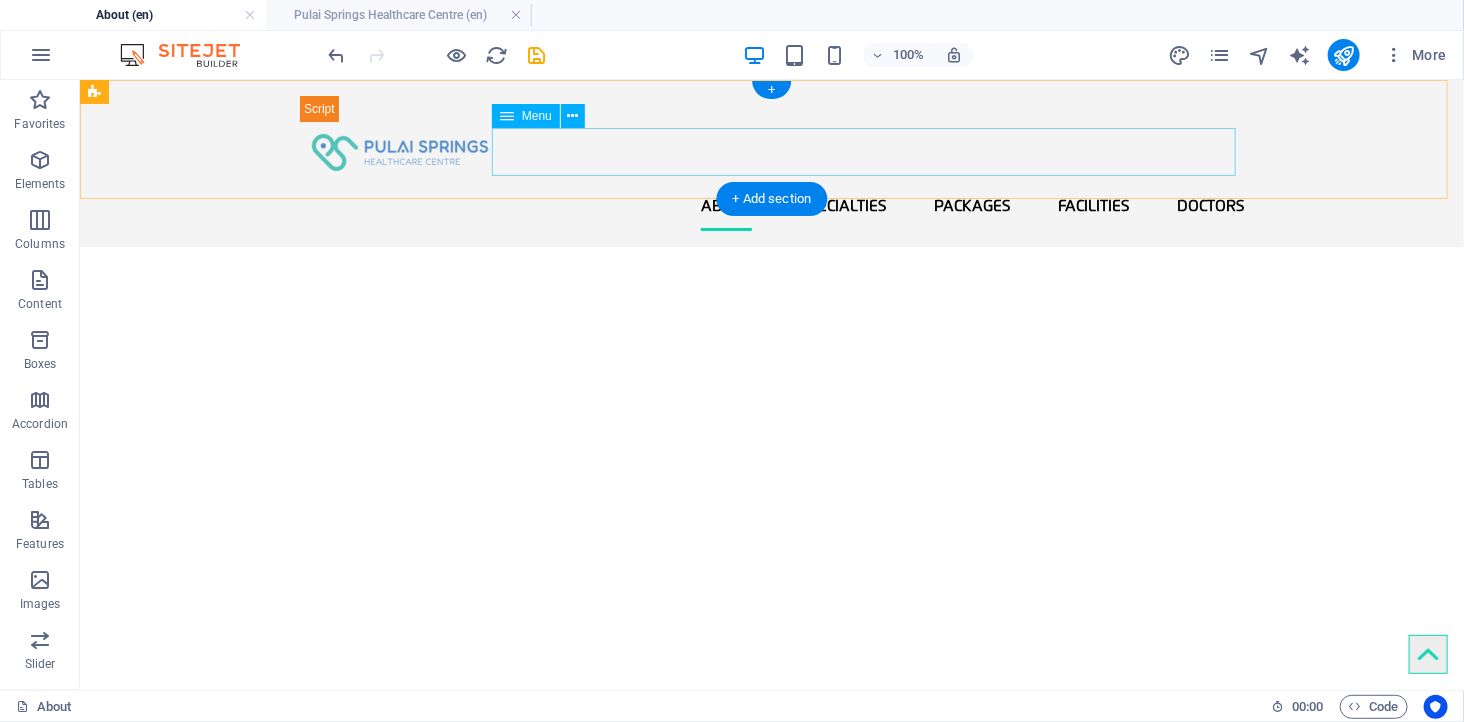 click on "About Pulai Springs Healthcare Centre Pulai Group Mission & Vision Licensed & Regulated Specialties Packages Health Screening Packages & Promotion Facilities Doctors" at bounding box center [771, 206] 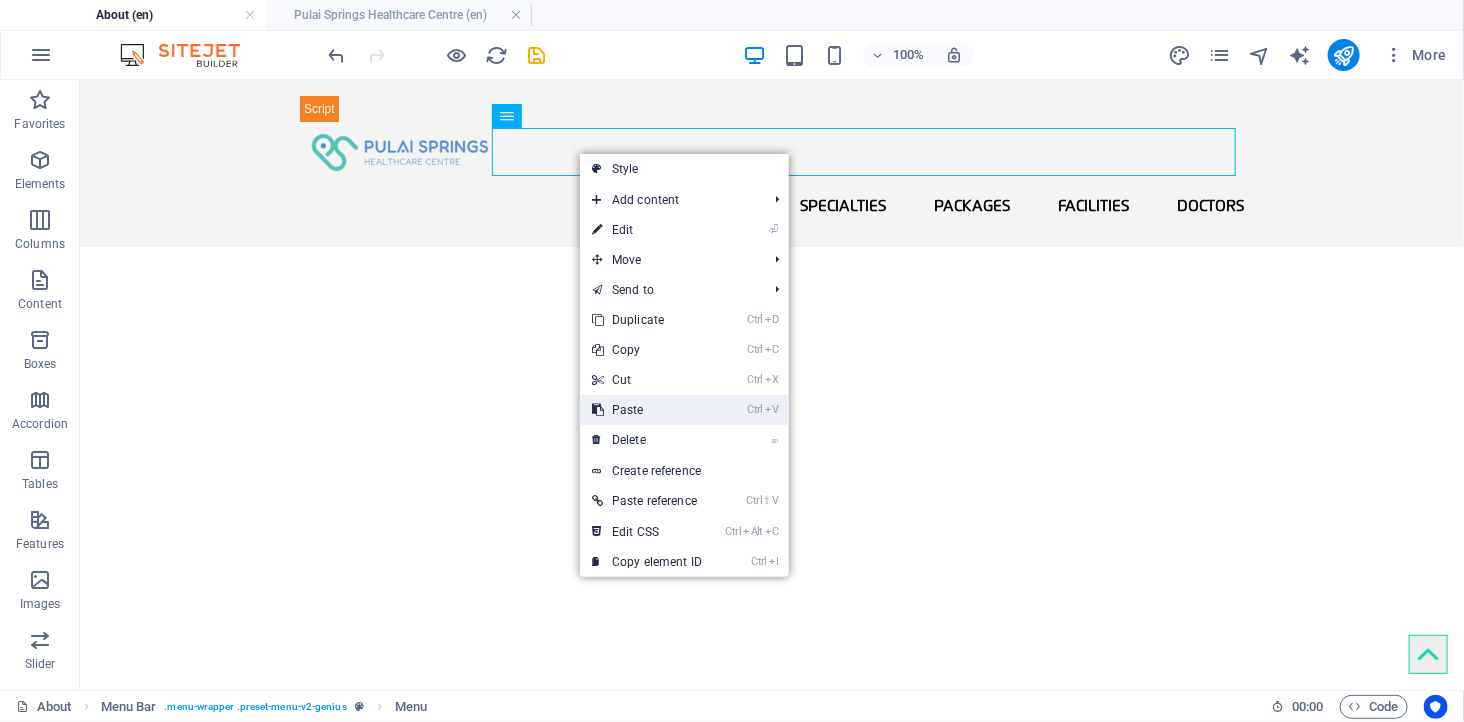 click on "Ctrl V  Paste" at bounding box center (647, 410) 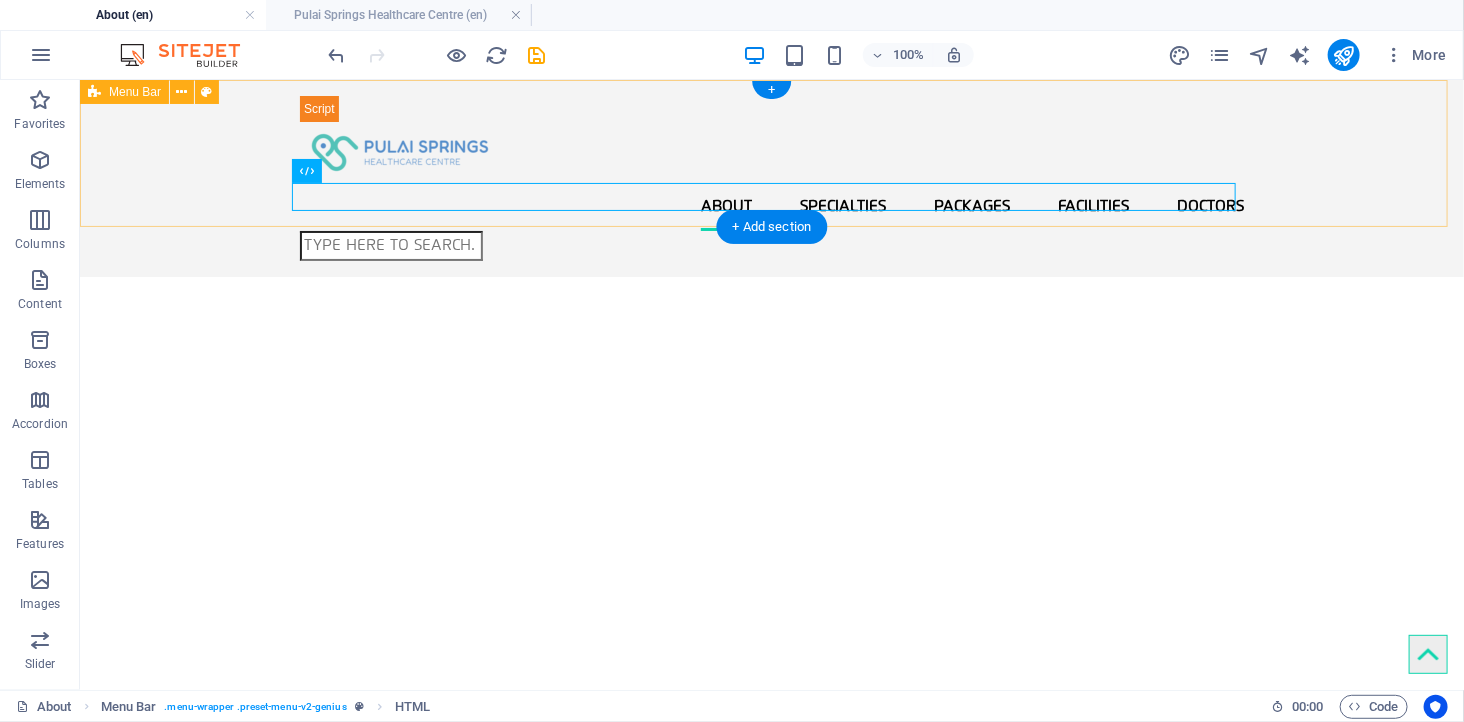 click on "About Pulai Springs Healthcare Centre Pulai Group Mission & Vision Licensed & Regulated Specialties Packages Health Screening Packages & Promotion Facilities Doctors" at bounding box center (771, 177) 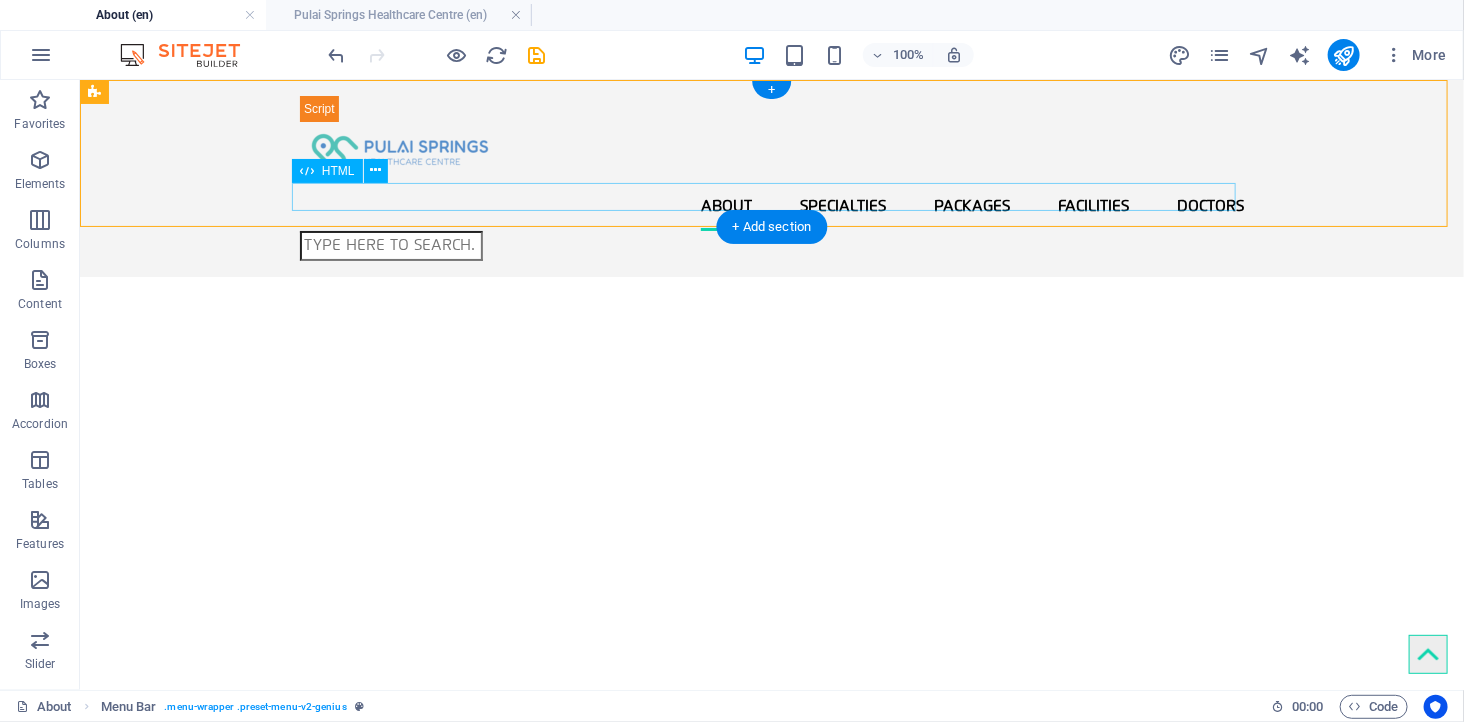 click at bounding box center (771, 245) 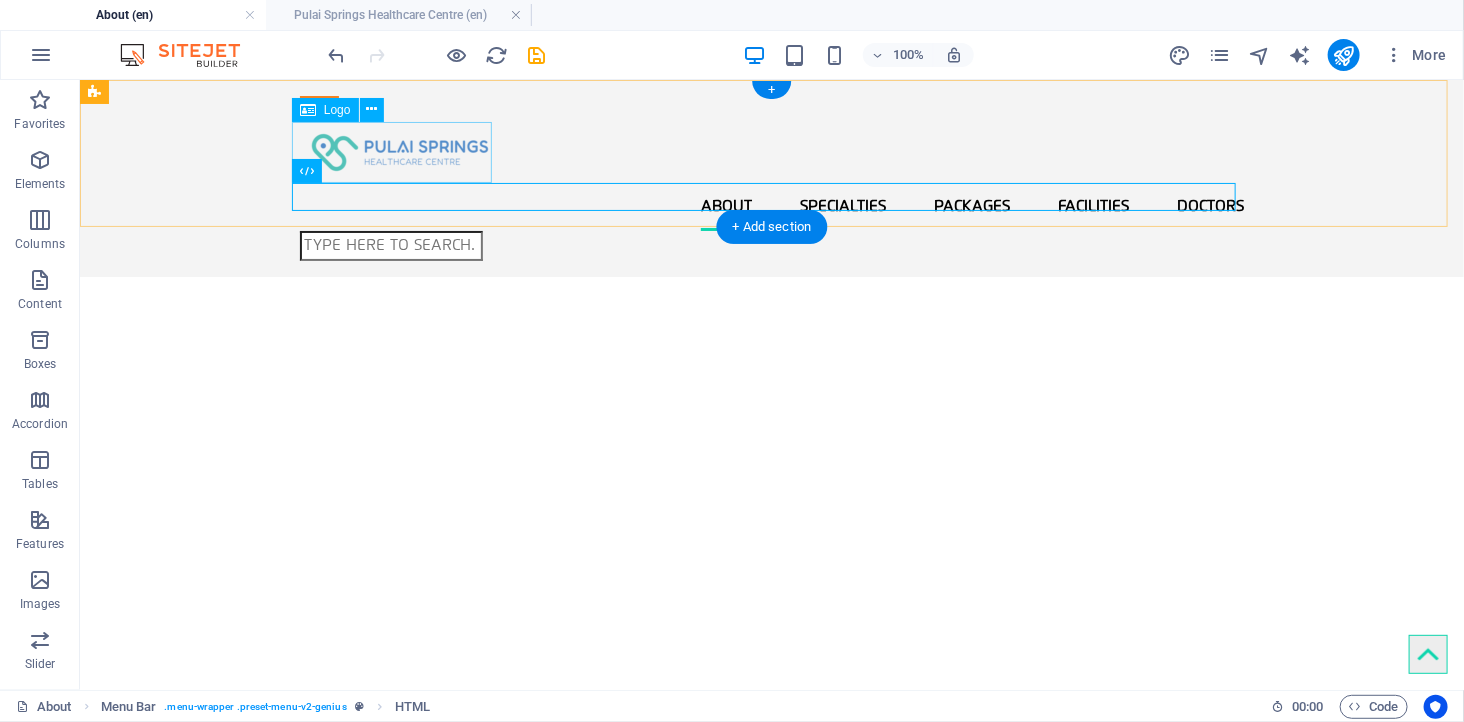click at bounding box center (771, 151) 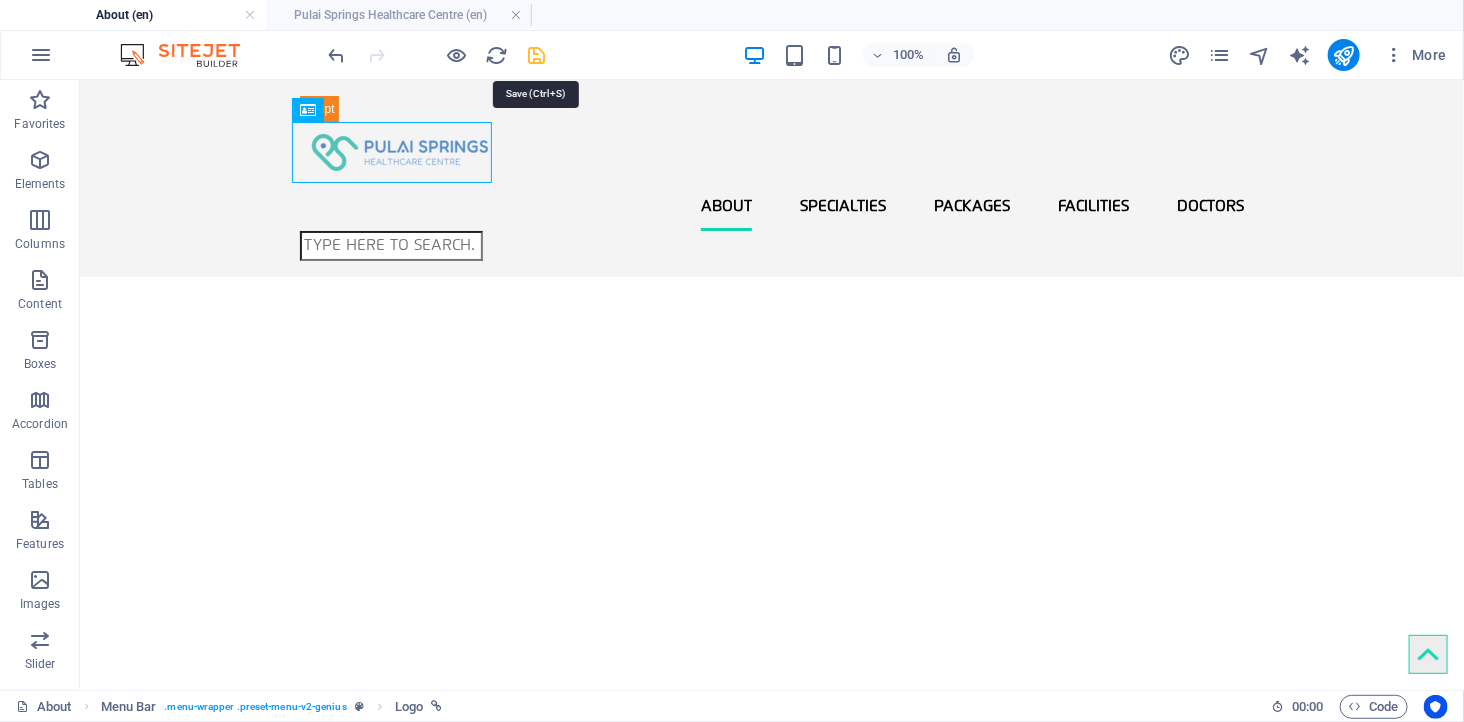 click at bounding box center [537, 55] 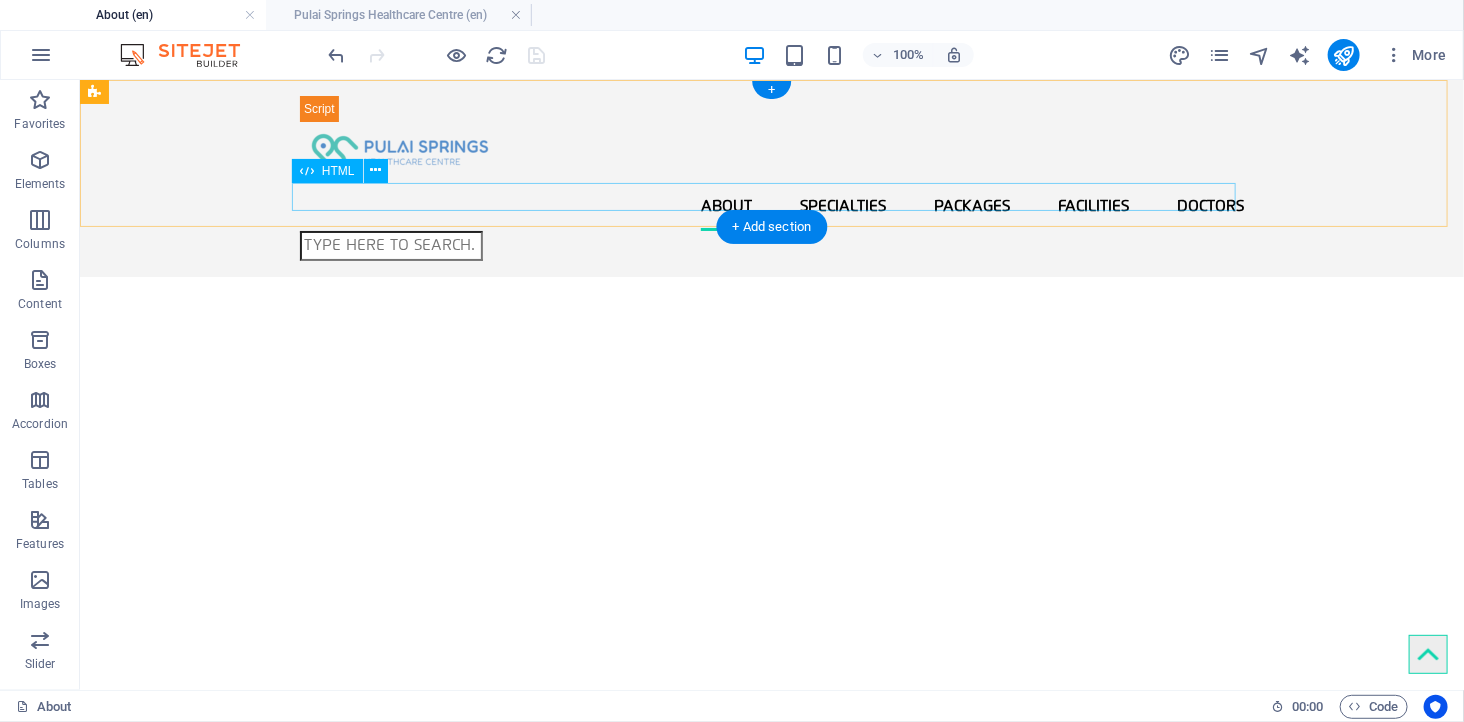 click at bounding box center (771, 245) 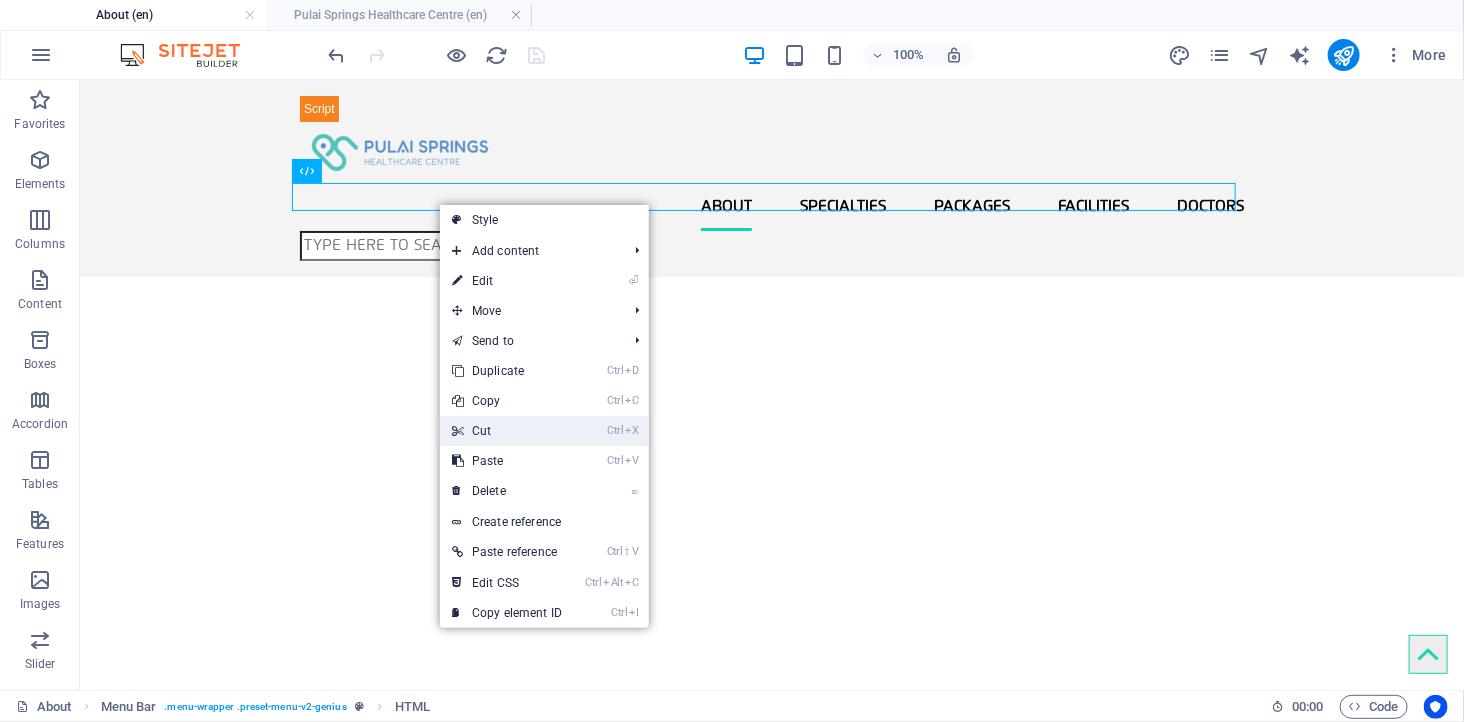click on "Ctrl X  Cut" at bounding box center (507, 431) 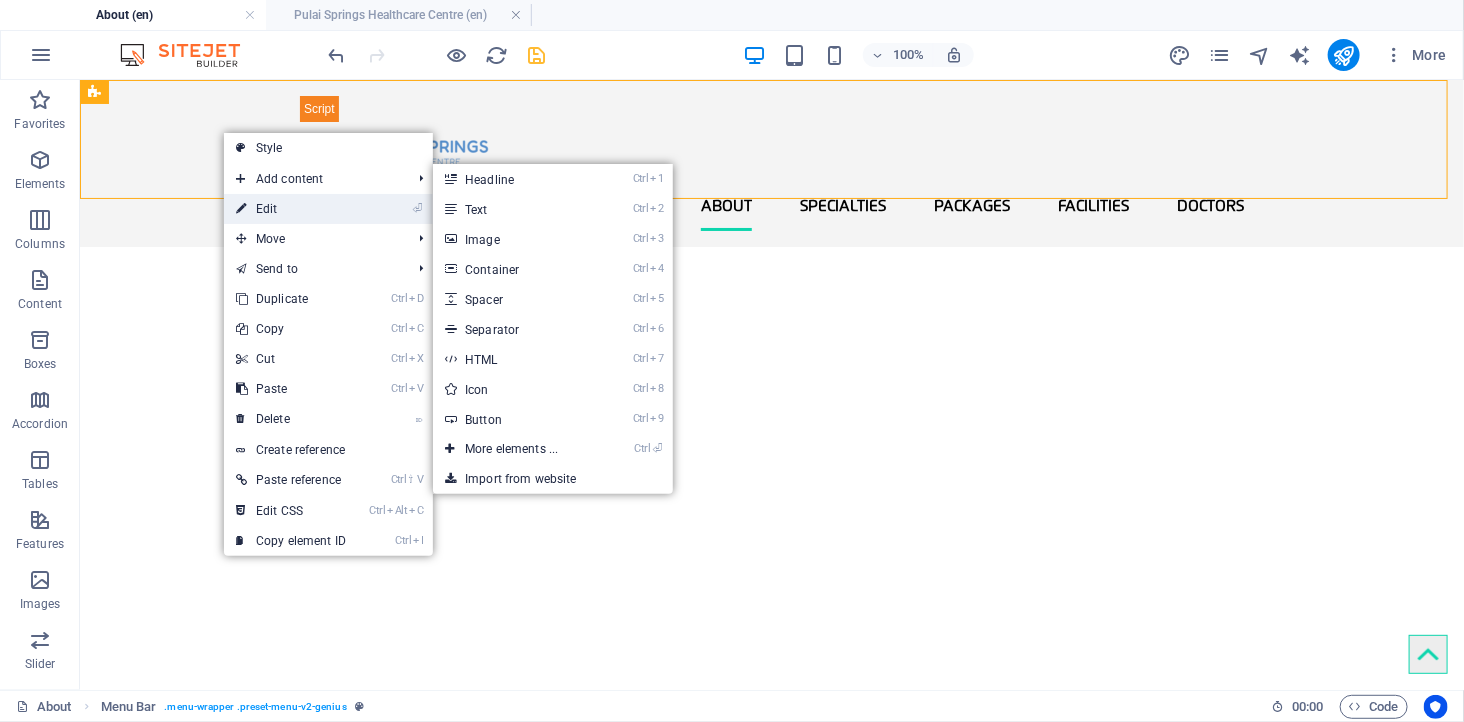 click on "⏎  Edit" at bounding box center [291, 209] 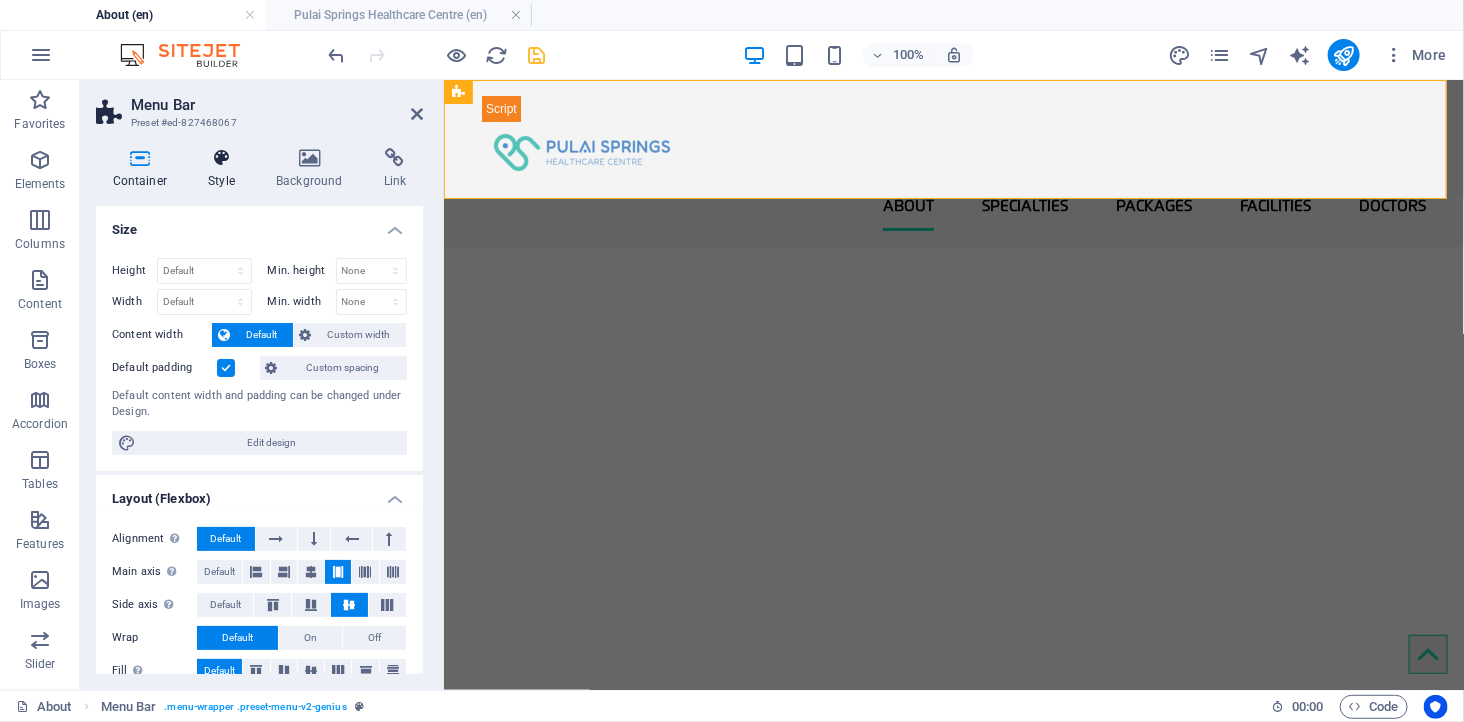 click on "Style" at bounding box center [226, 169] 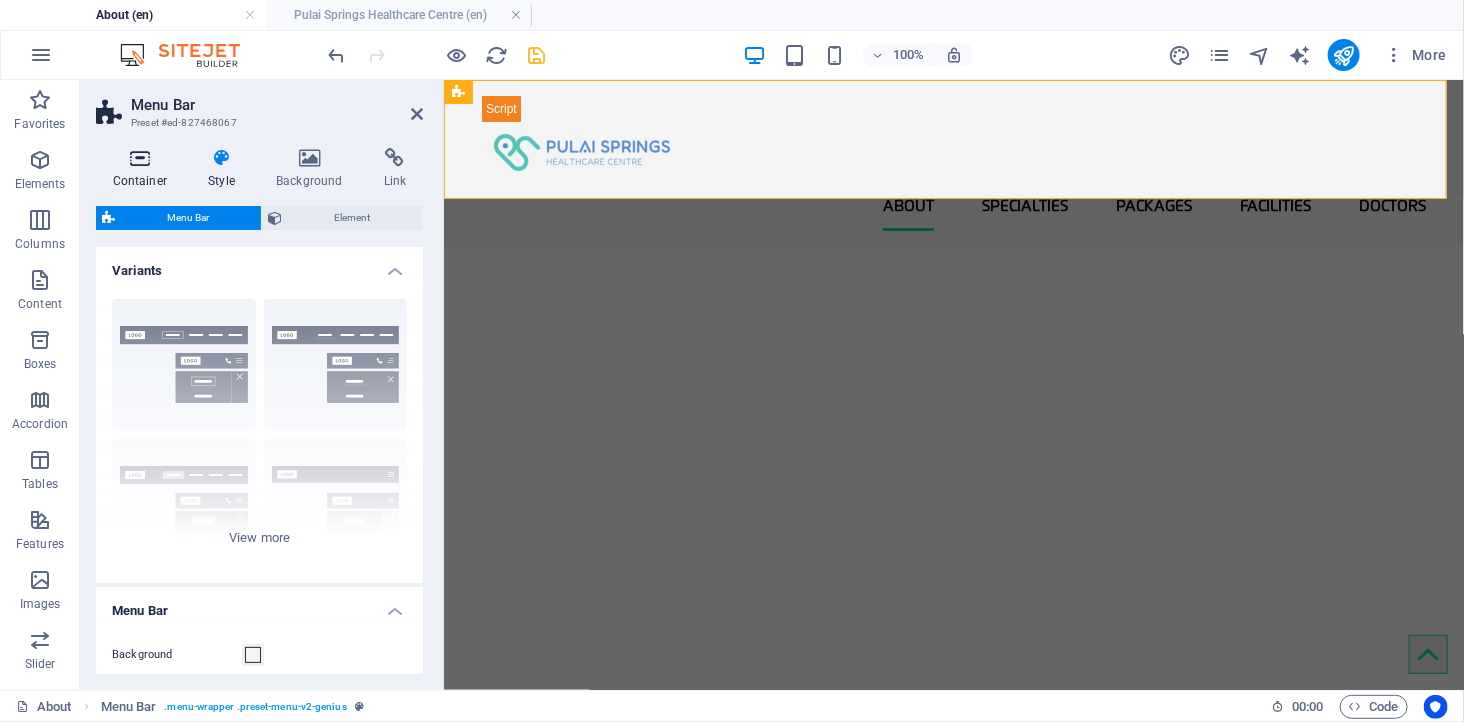click on "Container" at bounding box center [144, 169] 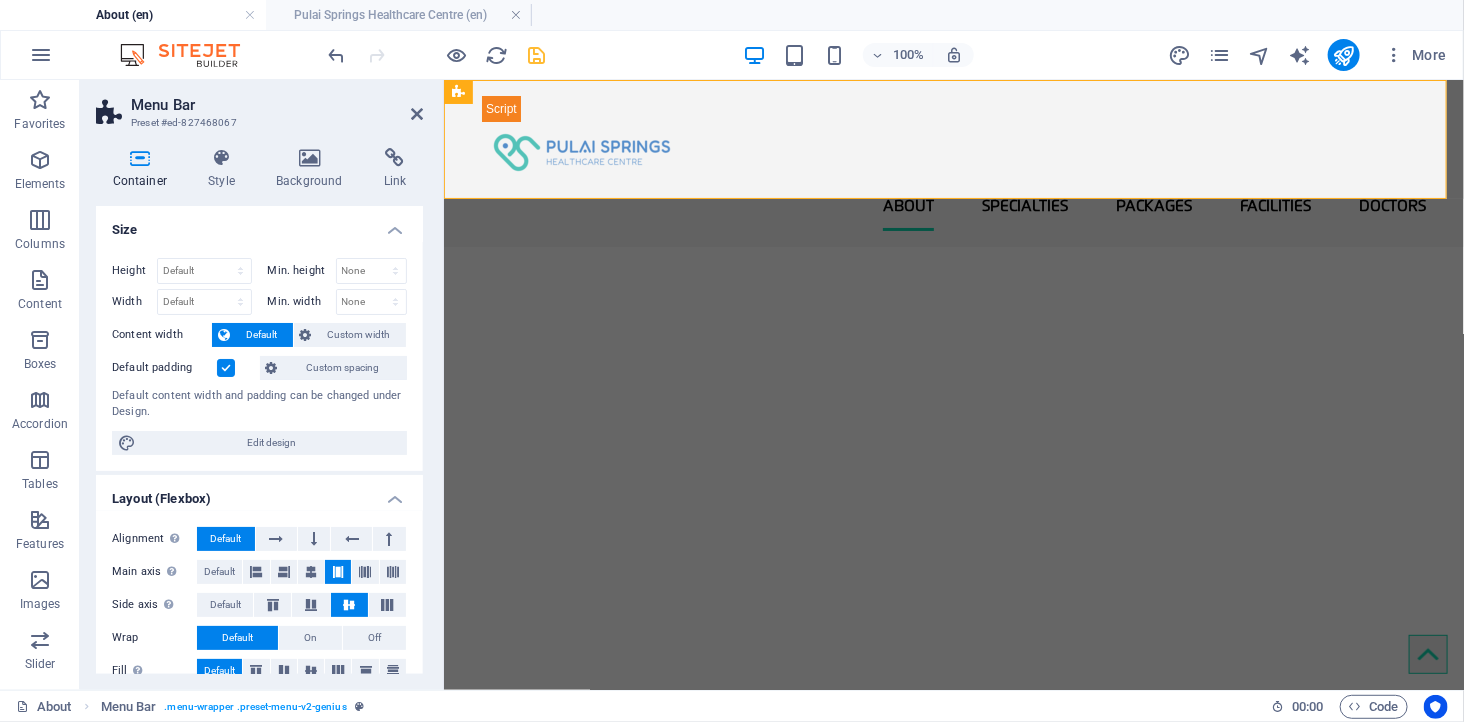 scroll, scrollTop: 290, scrollLeft: 0, axis: vertical 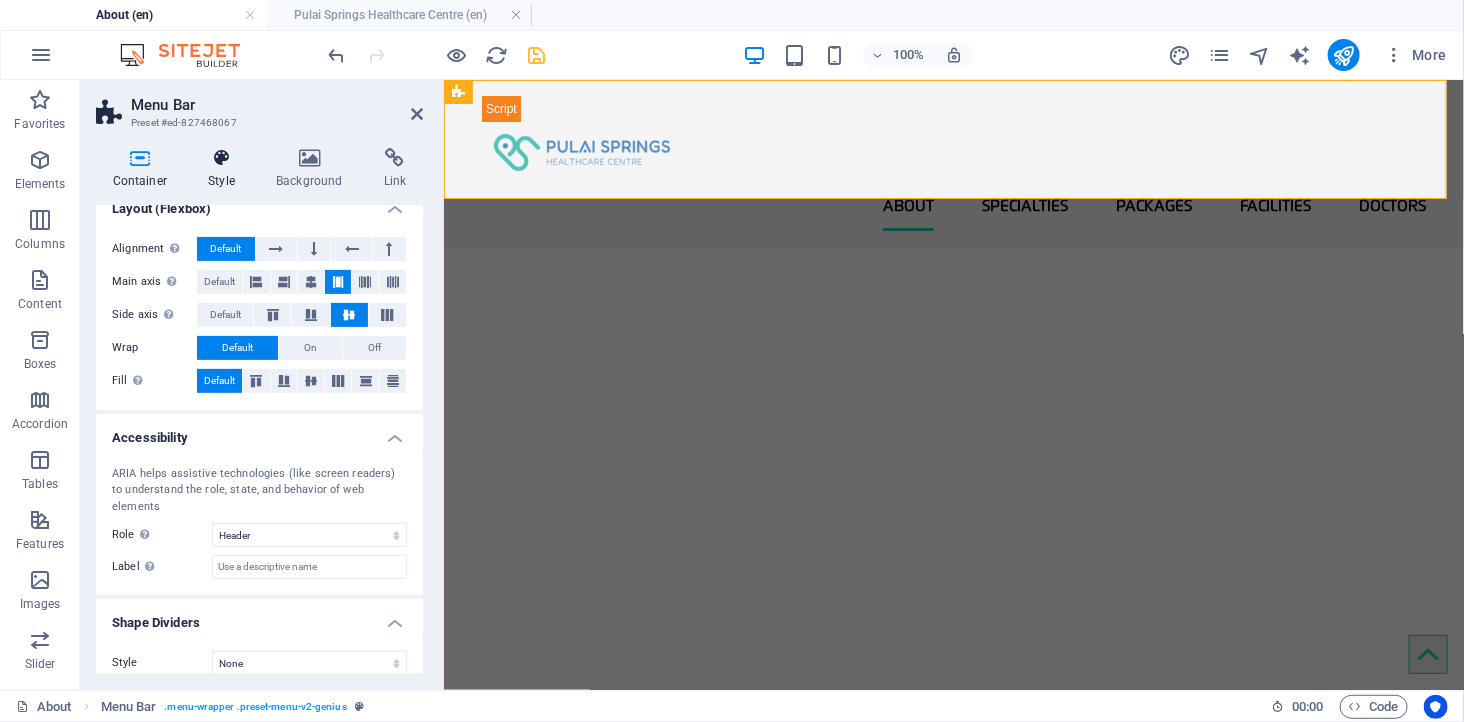 click at bounding box center [222, 158] 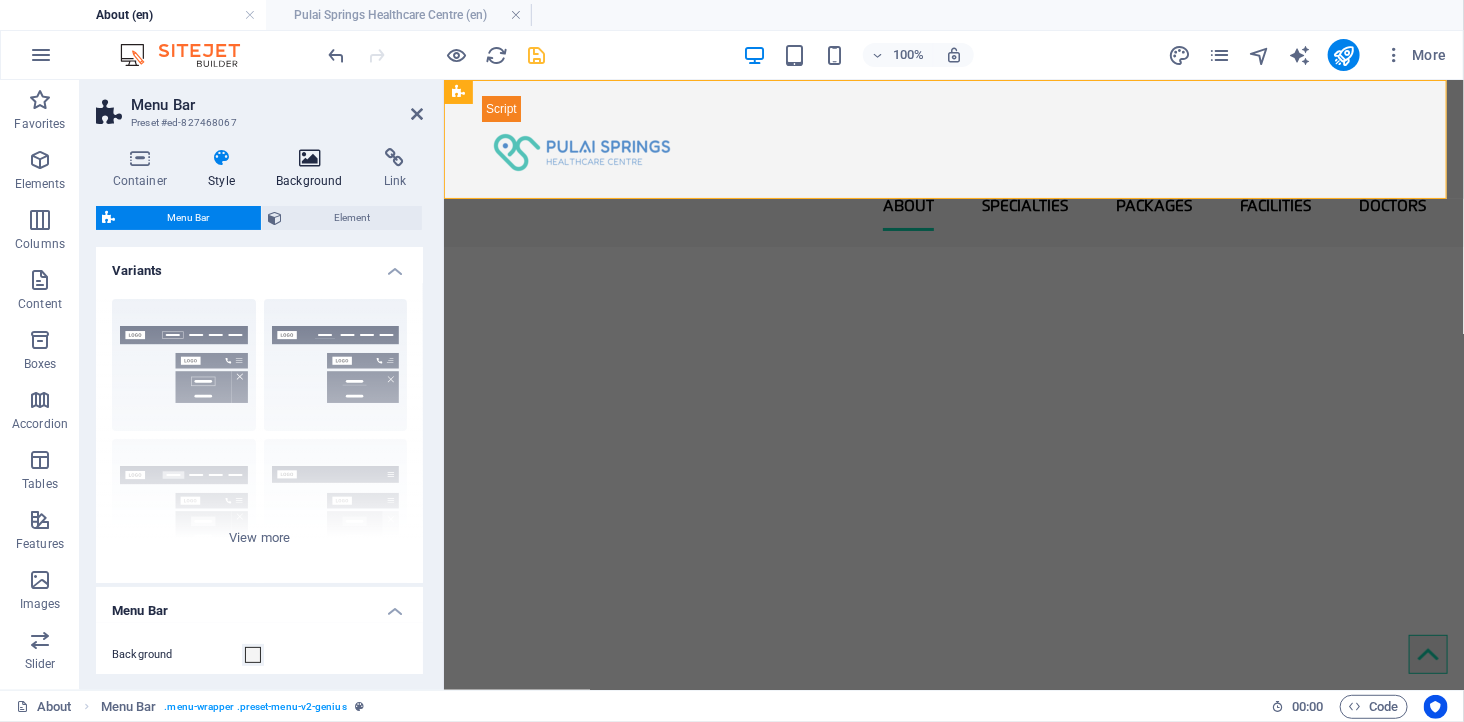 click on "Background" at bounding box center [314, 169] 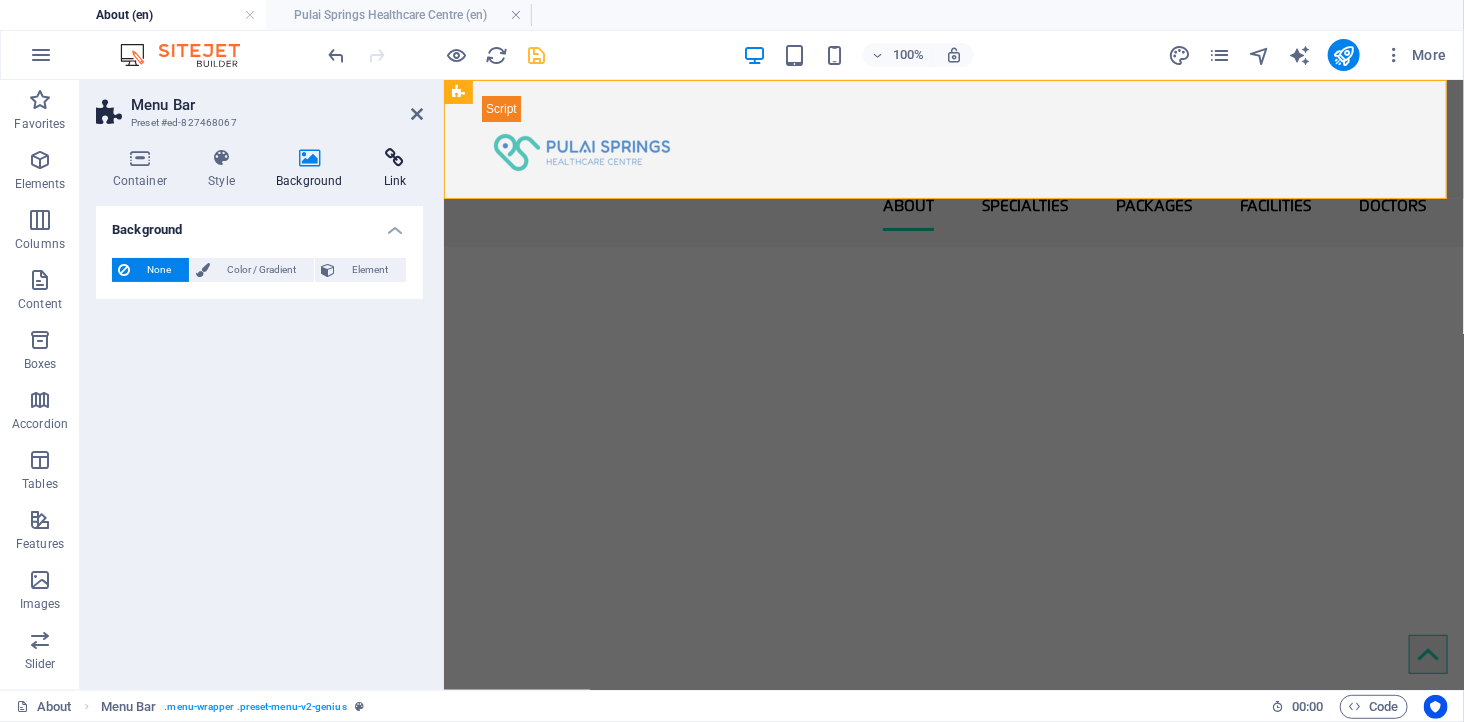 click at bounding box center (395, 158) 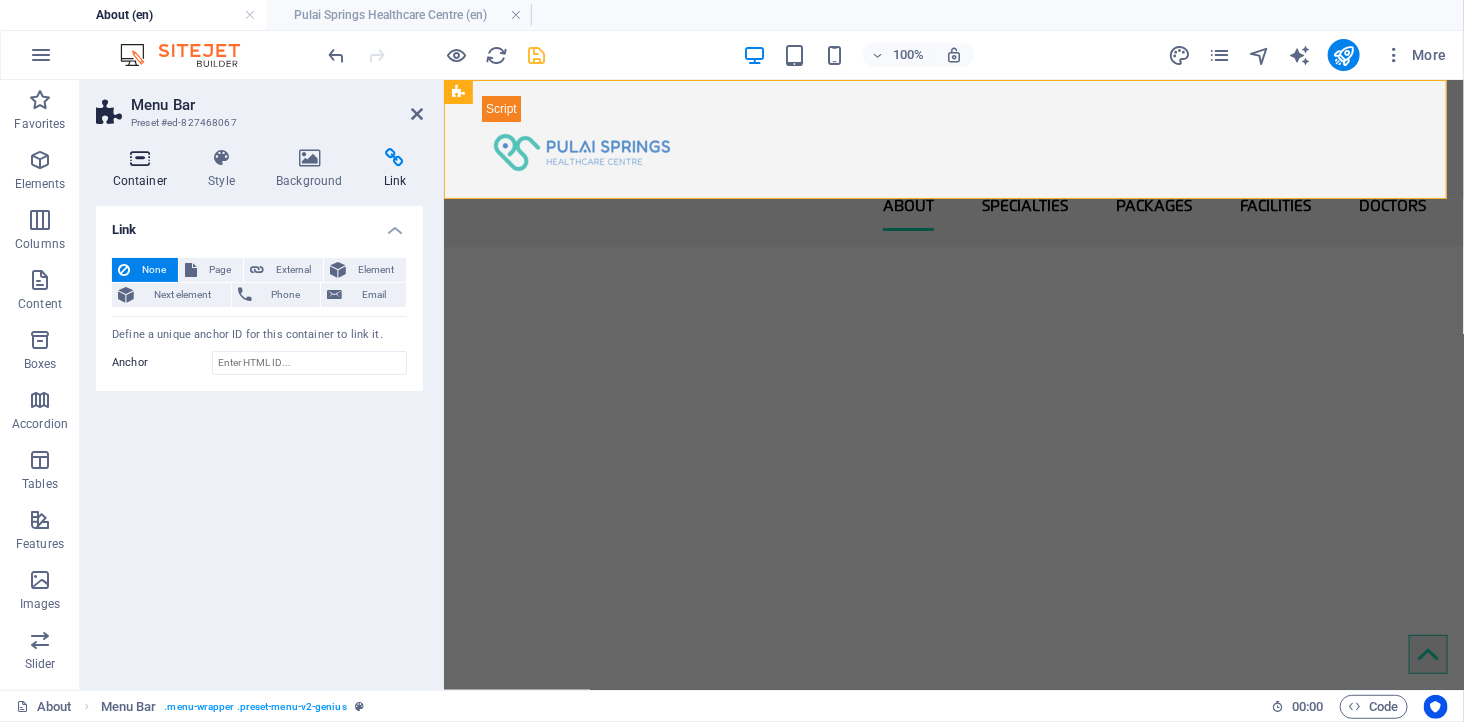 click at bounding box center (140, 158) 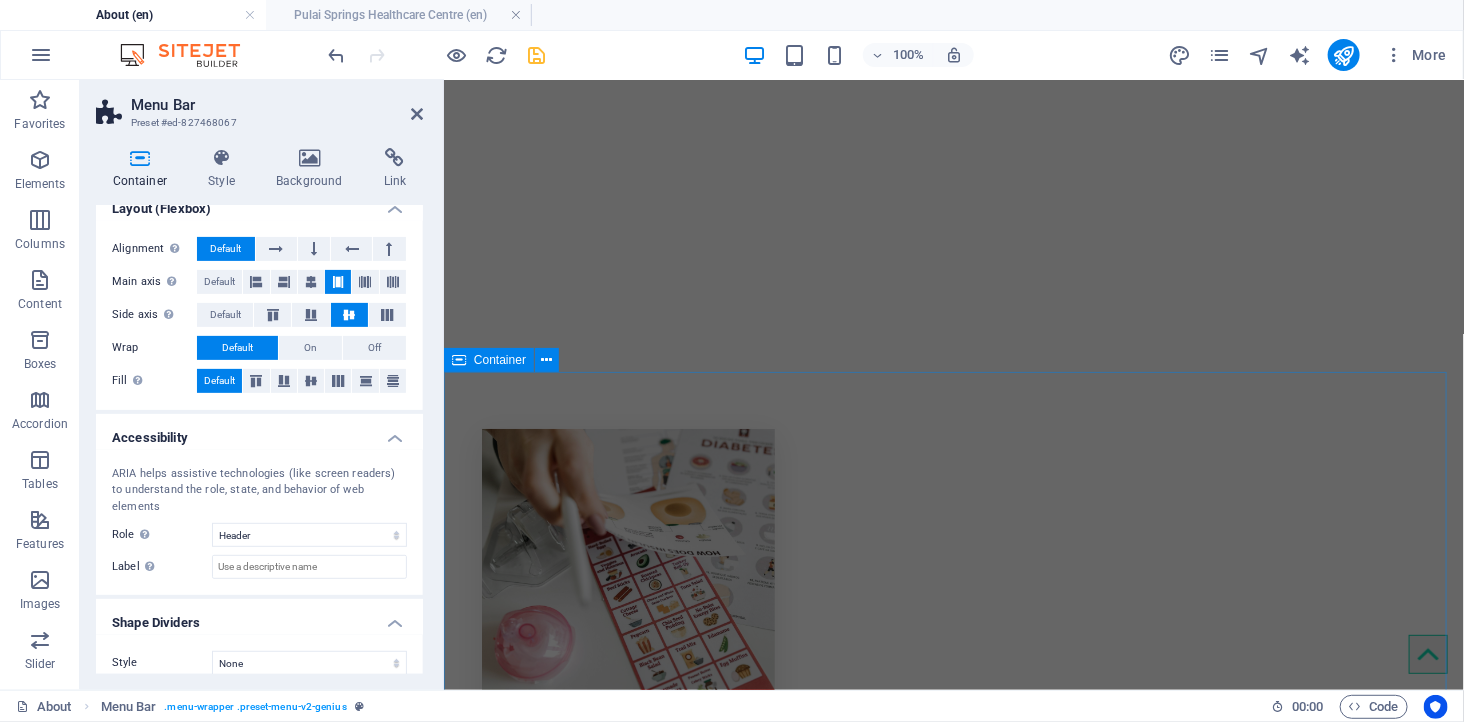 scroll, scrollTop: 333, scrollLeft: 0, axis: vertical 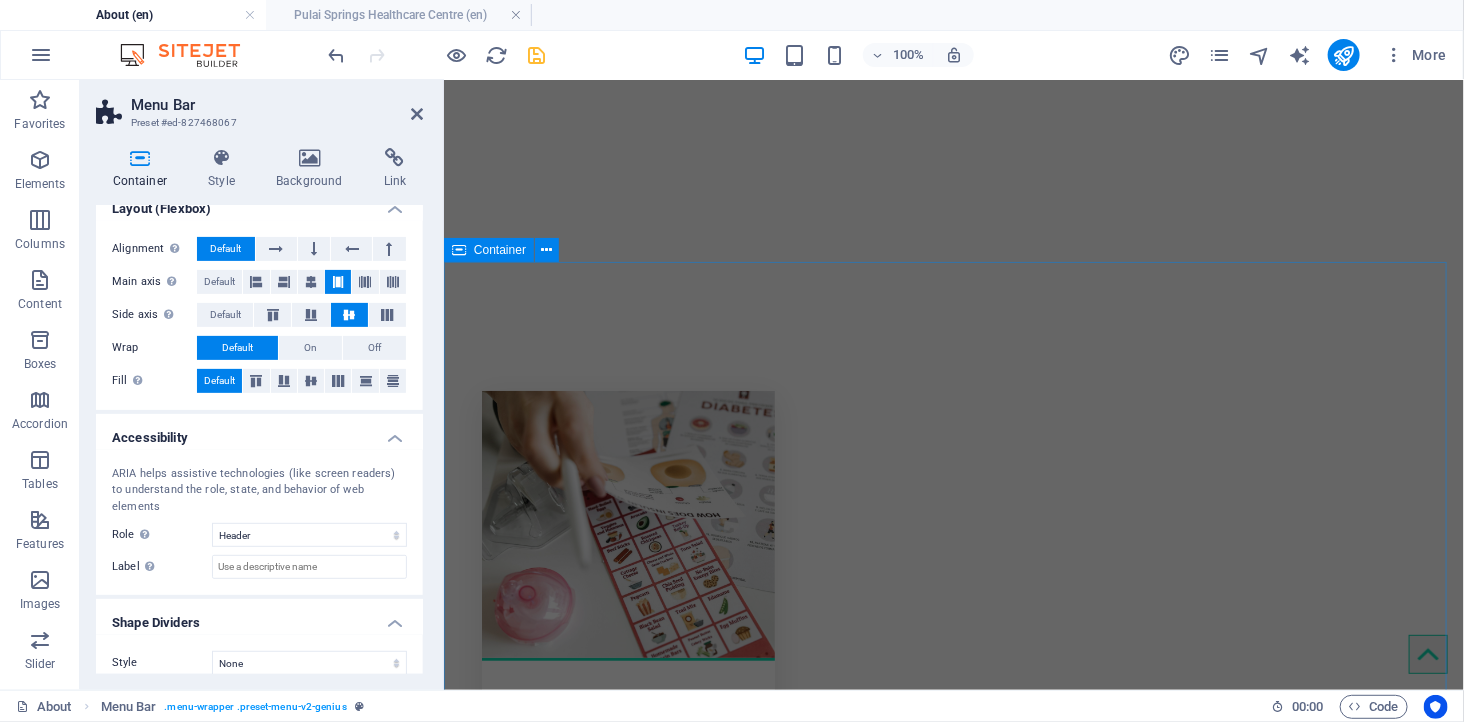 click on "HEALTH PACKAGES SPECIALIST FACILITY Drop content here or  Add elements  Paste clipboard Where Hospitality Meets Healthcare At PSHC, we don’t just treat symptoms – we treat people. Our mission is to make quality healthcare more convenient and compassionate, with shorter wait times, expert care, and a welcoming environment for all. Experience the difference at Pulai Springs Healthcare Centre – Johor Bahru’s trusted Ambulatory Care Centre. Learn more" at bounding box center [953, 1411] 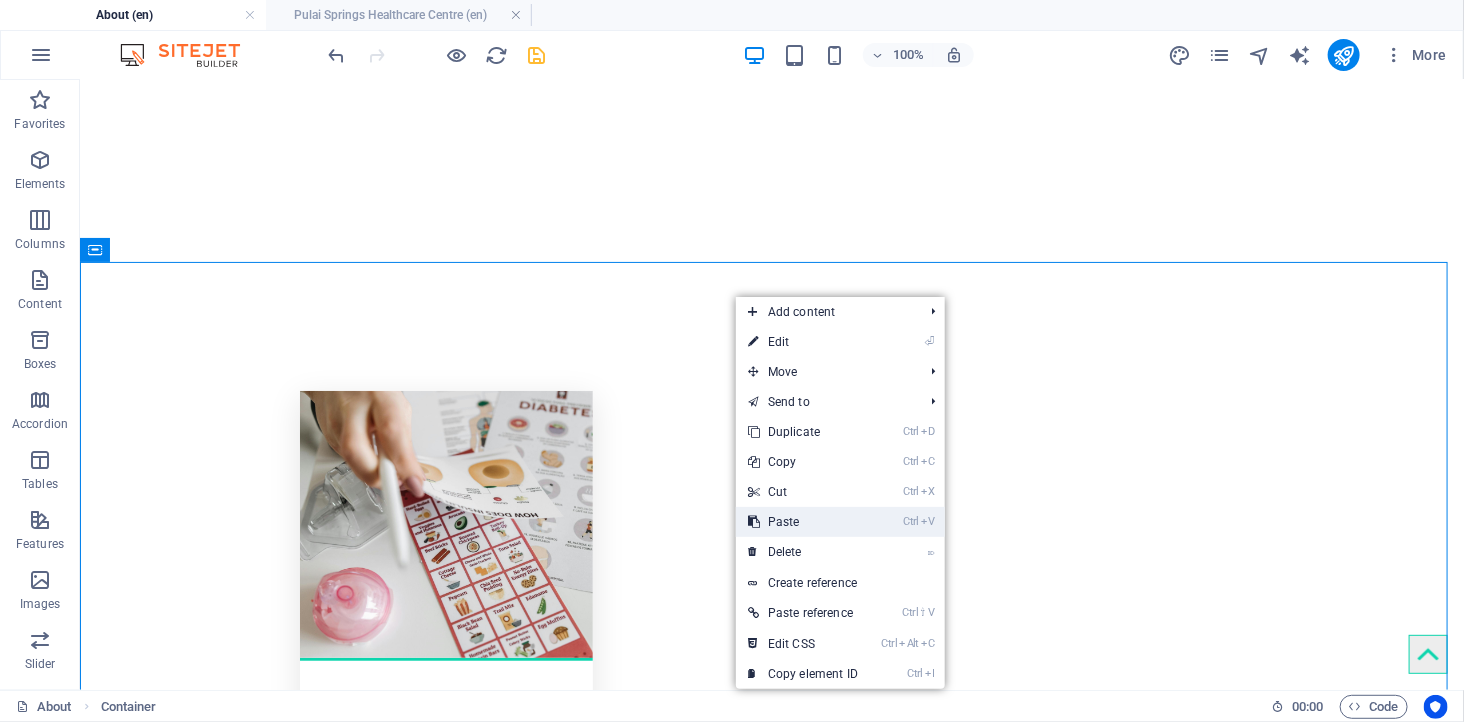 click on "Ctrl V  Paste" at bounding box center (803, 522) 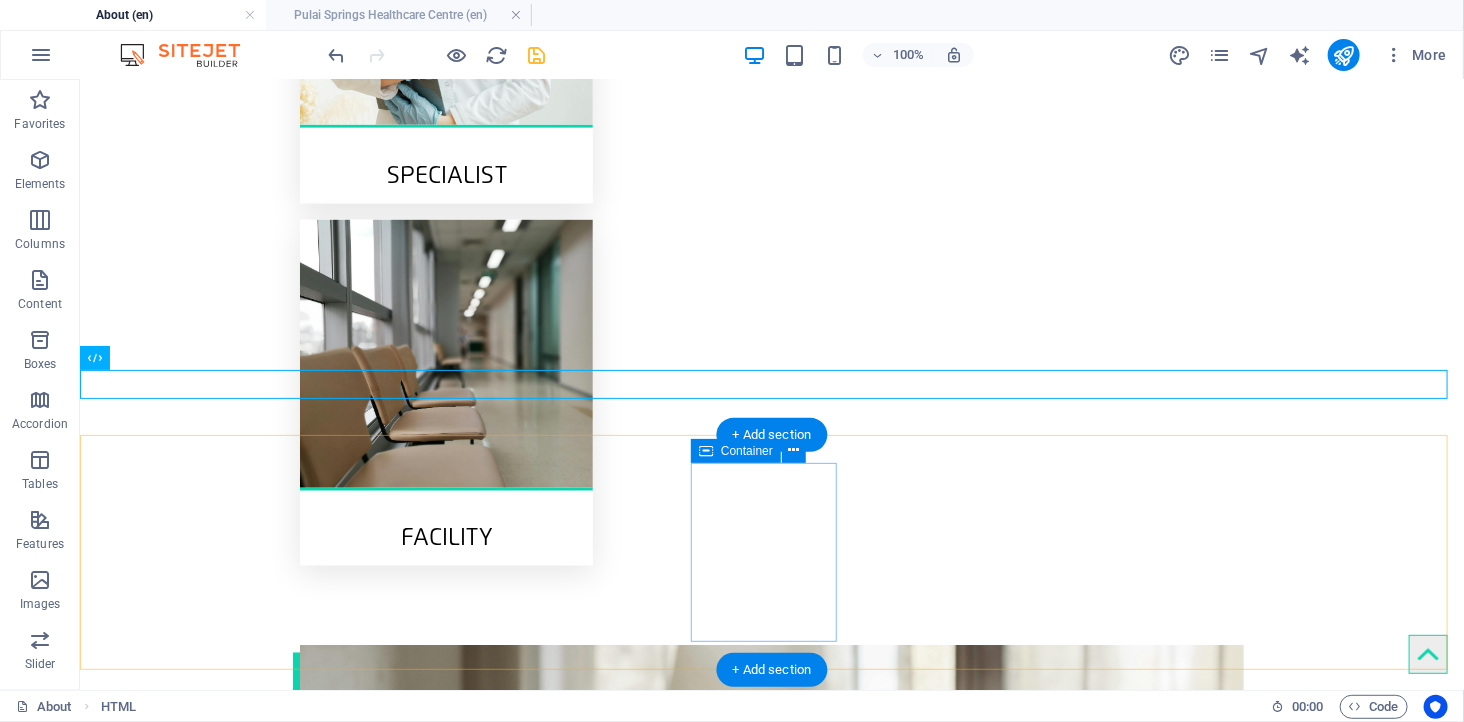 scroll, scrollTop: 1295, scrollLeft: 0, axis: vertical 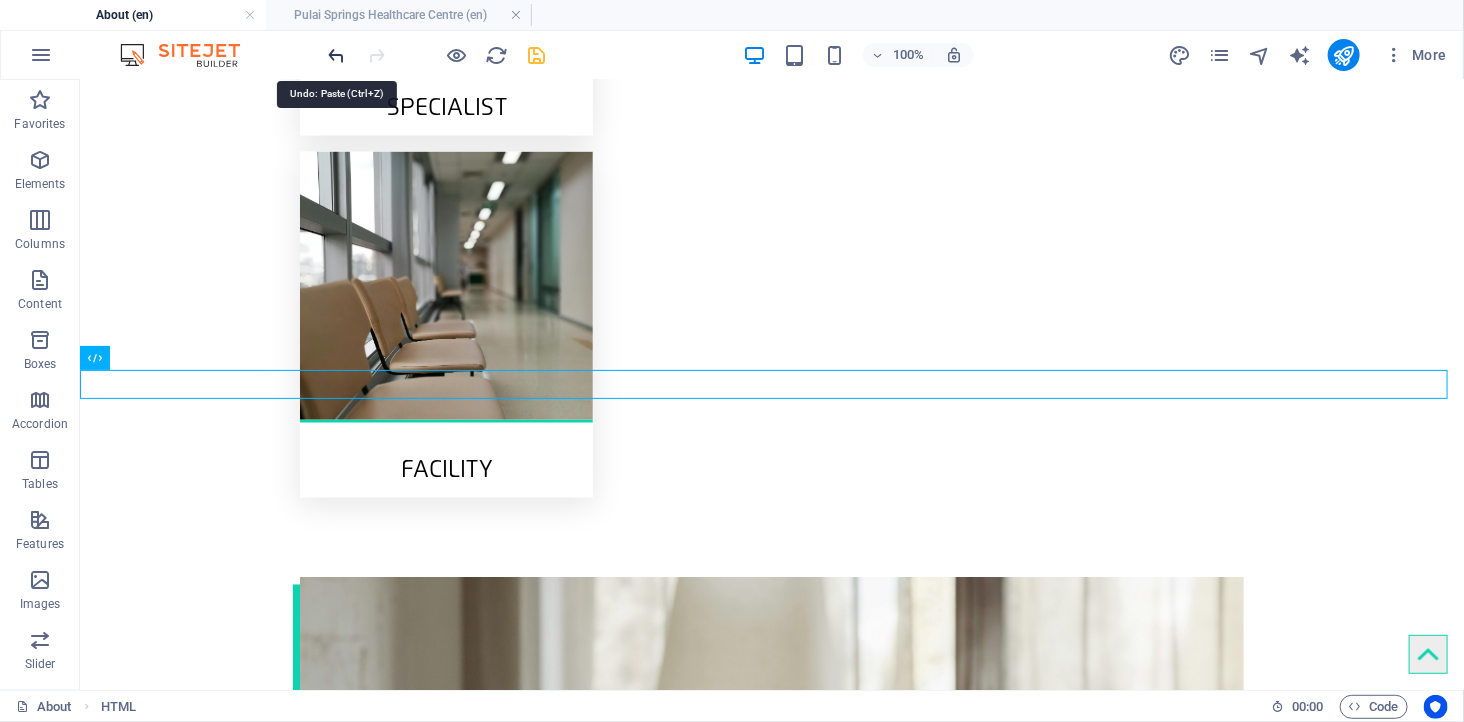click at bounding box center (337, 55) 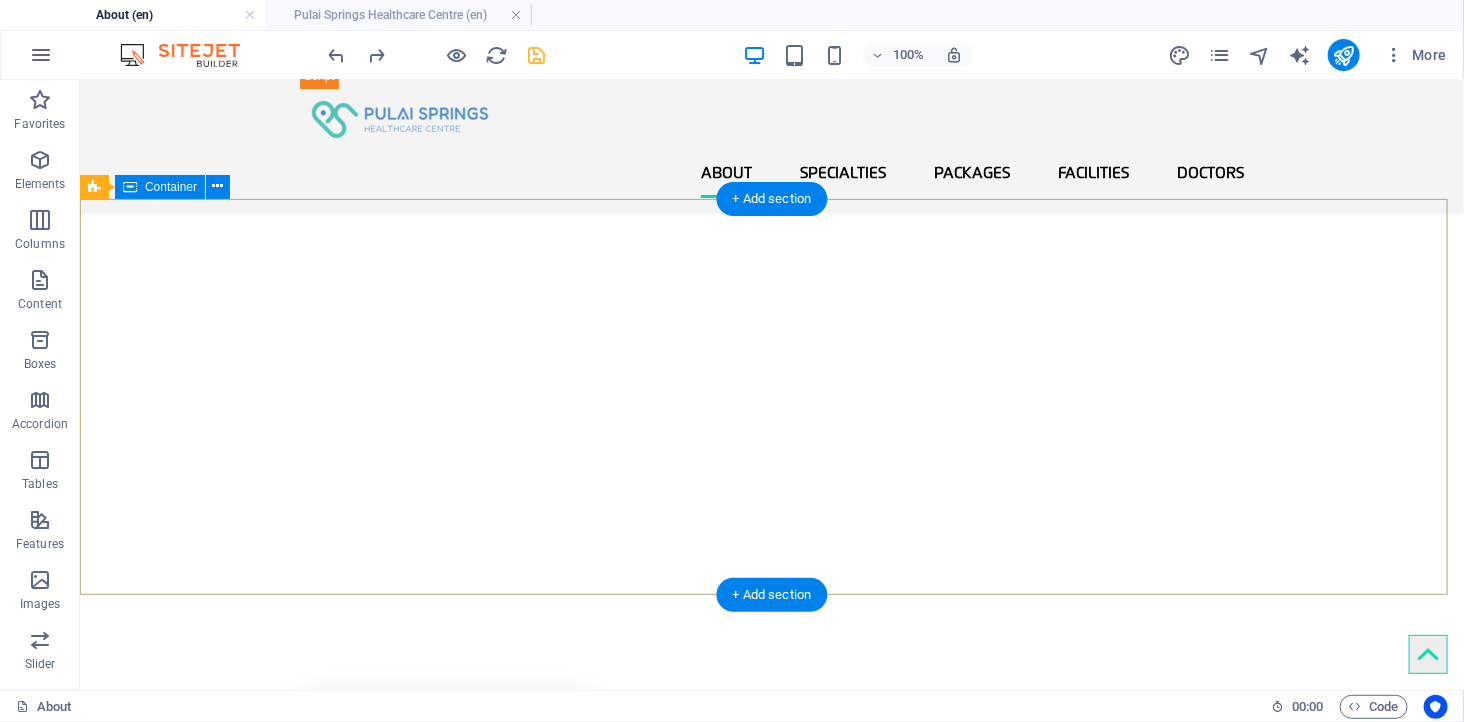 scroll, scrollTop: 0, scrollLeft: 0, axis: both 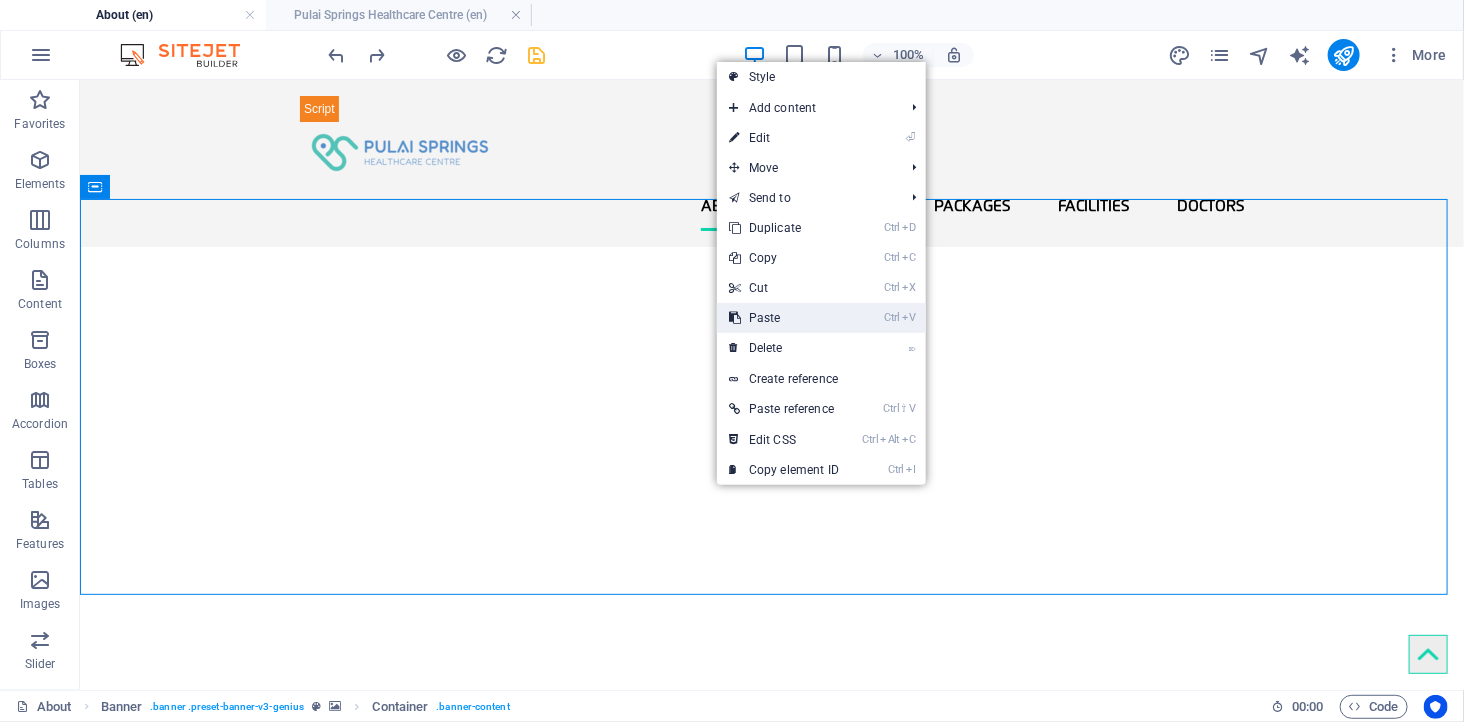 click on "Ctrl V  Paste" at bounding box center [784, 318] 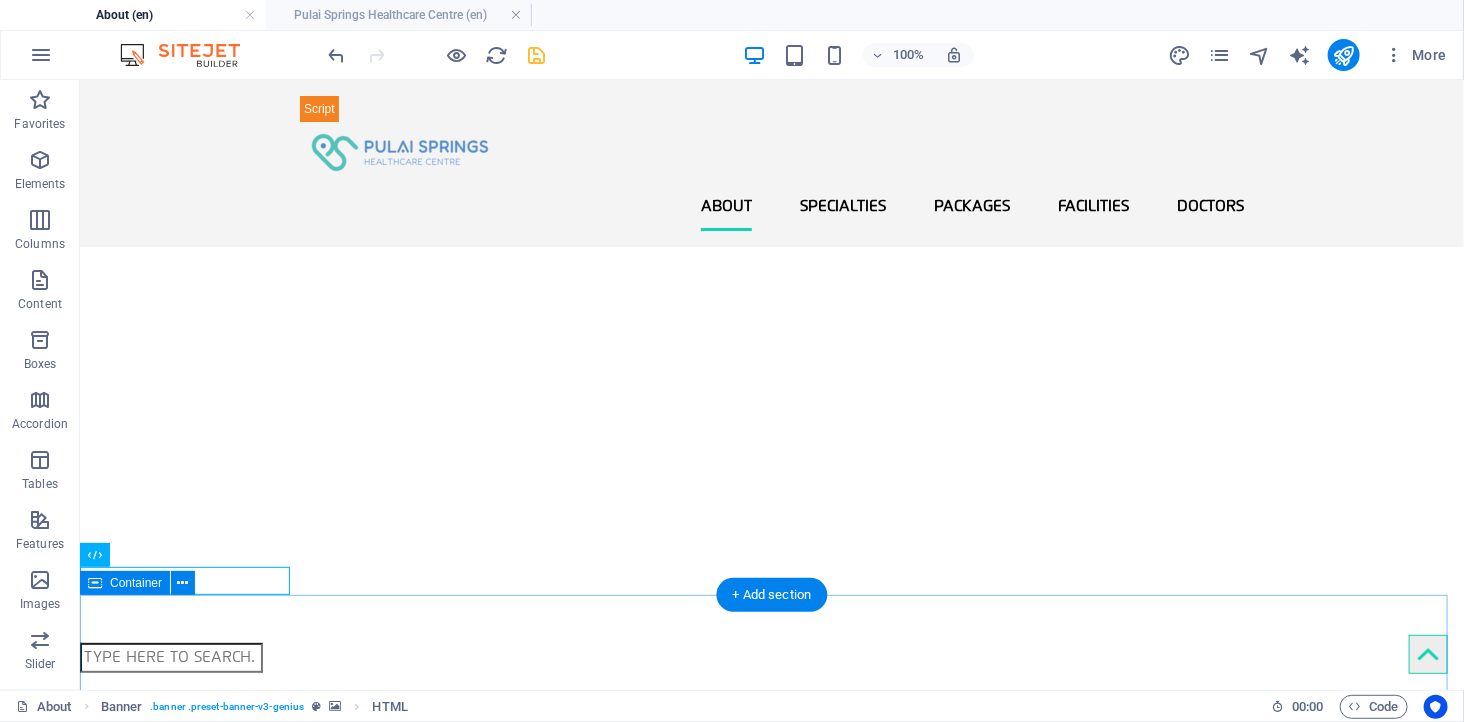 click on "HEALTH PACKAGES SPECIALIST FACILITY Drop content here or  Add elements  Paste clipboard Where Hospitality Meets Healthcare At PSHC, we don’t just treat symptoms – we treat people. Our mission is to make quality healthcare more convenient and compassionate, with shorter wait times, expert care, and a welcoming environment for all. Experience the difference at Pulai Springs Healthcare Centre – Johor Bahru’s trusted Ambulatory Care Centre. Learn more" at bounding box center [771, 1773] 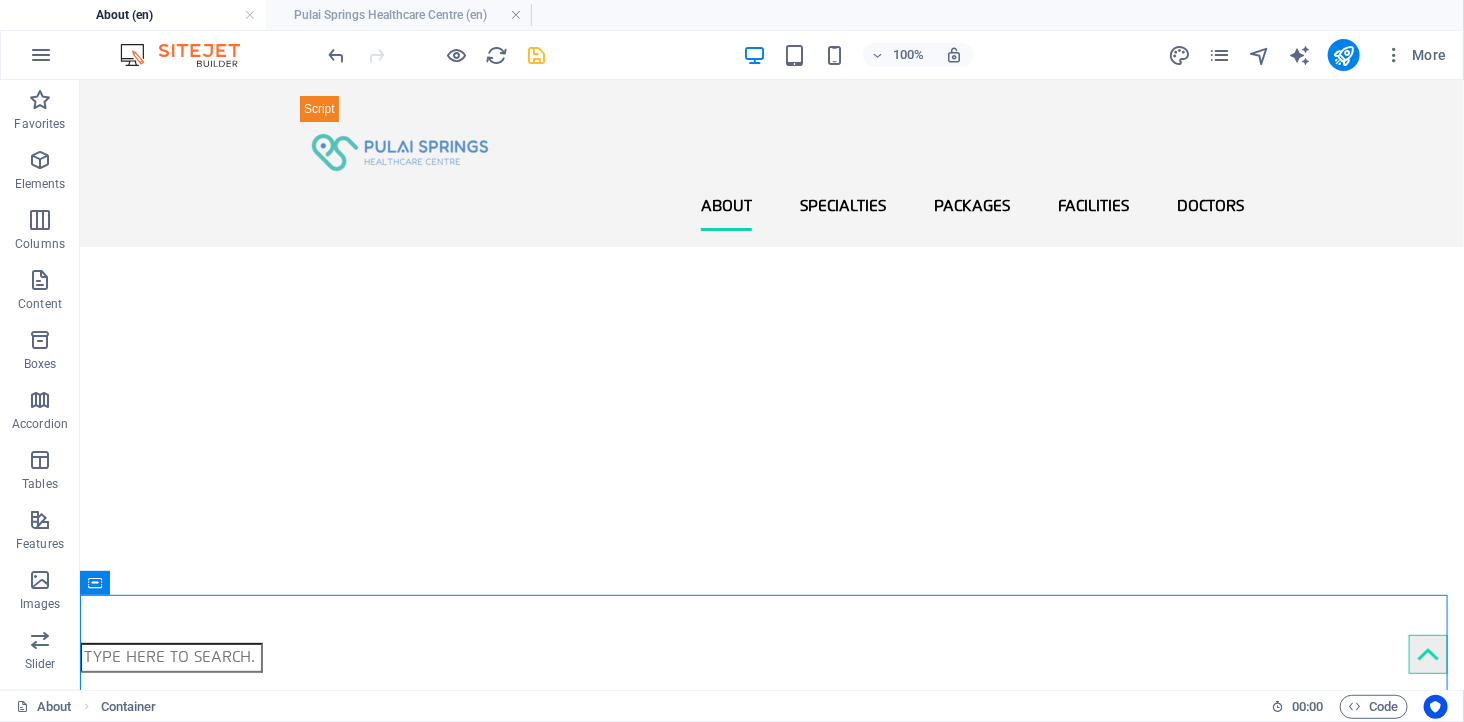 click at bounding box center (537, 55) 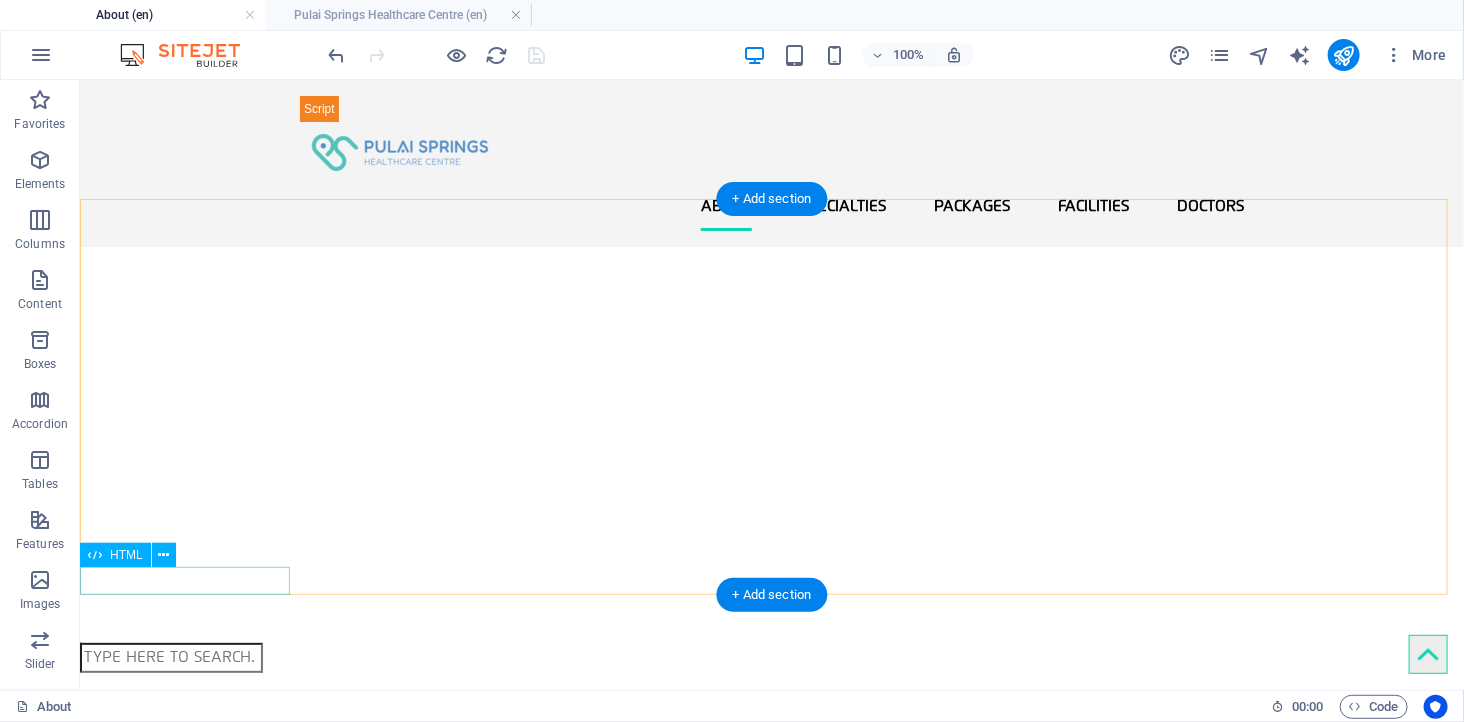 click at bounding box center [771, 657] 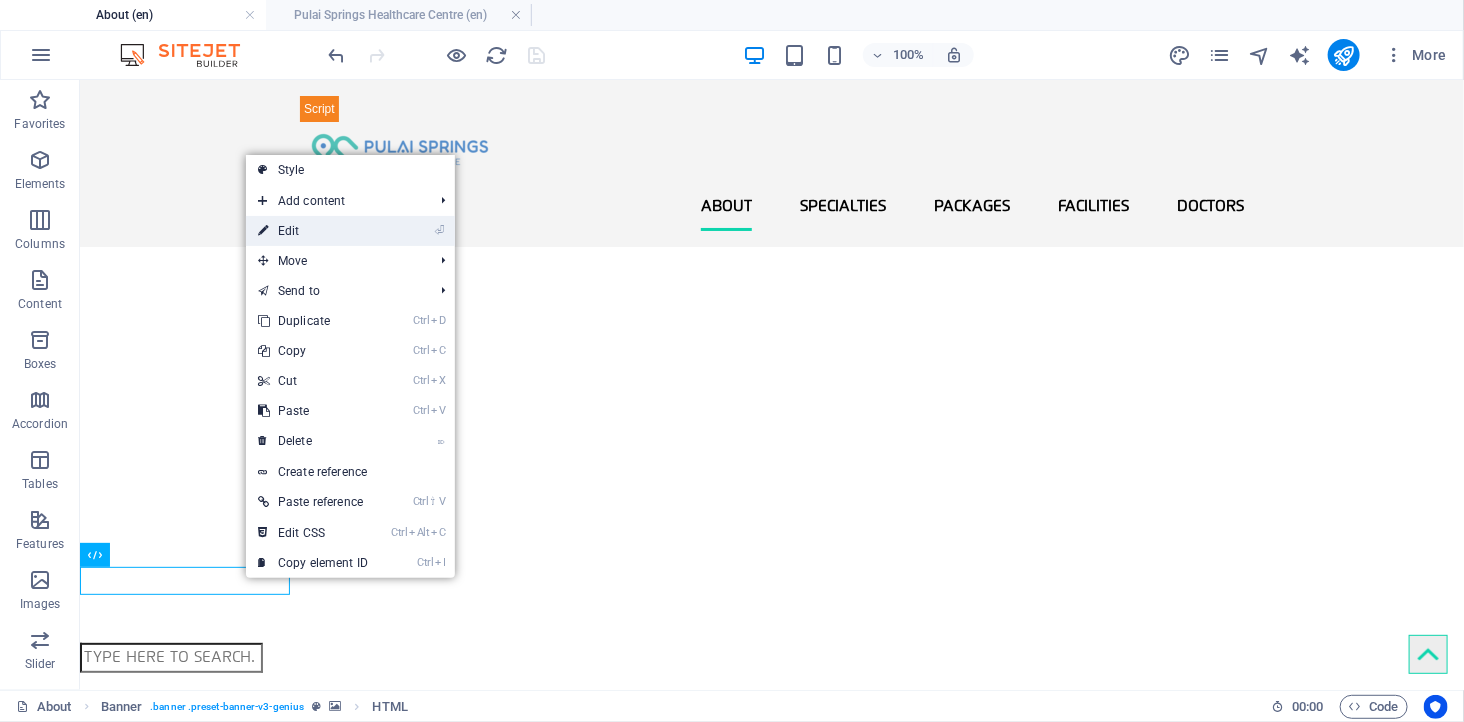 click on "⏎  Edit" at bounding box center (313, 231) 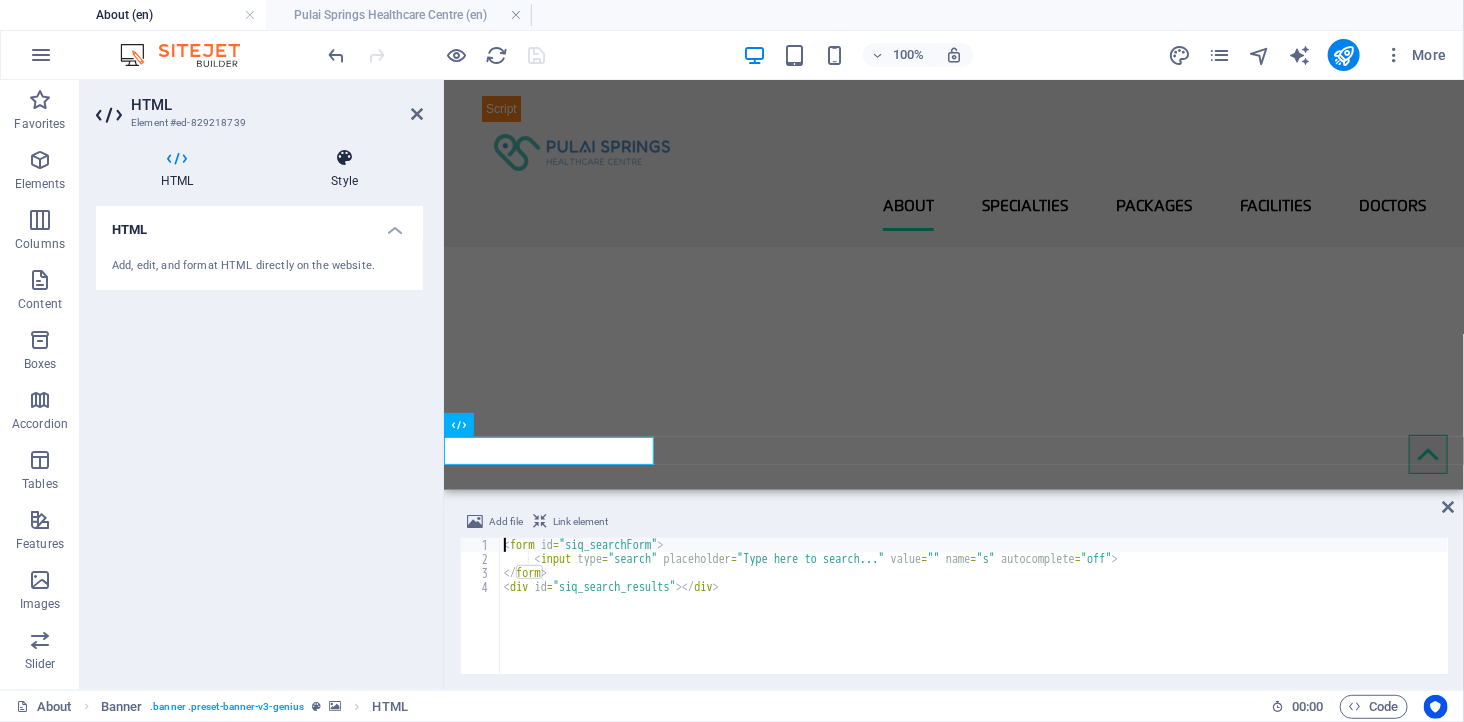 click on "Style" at bounding box center (344, 169) 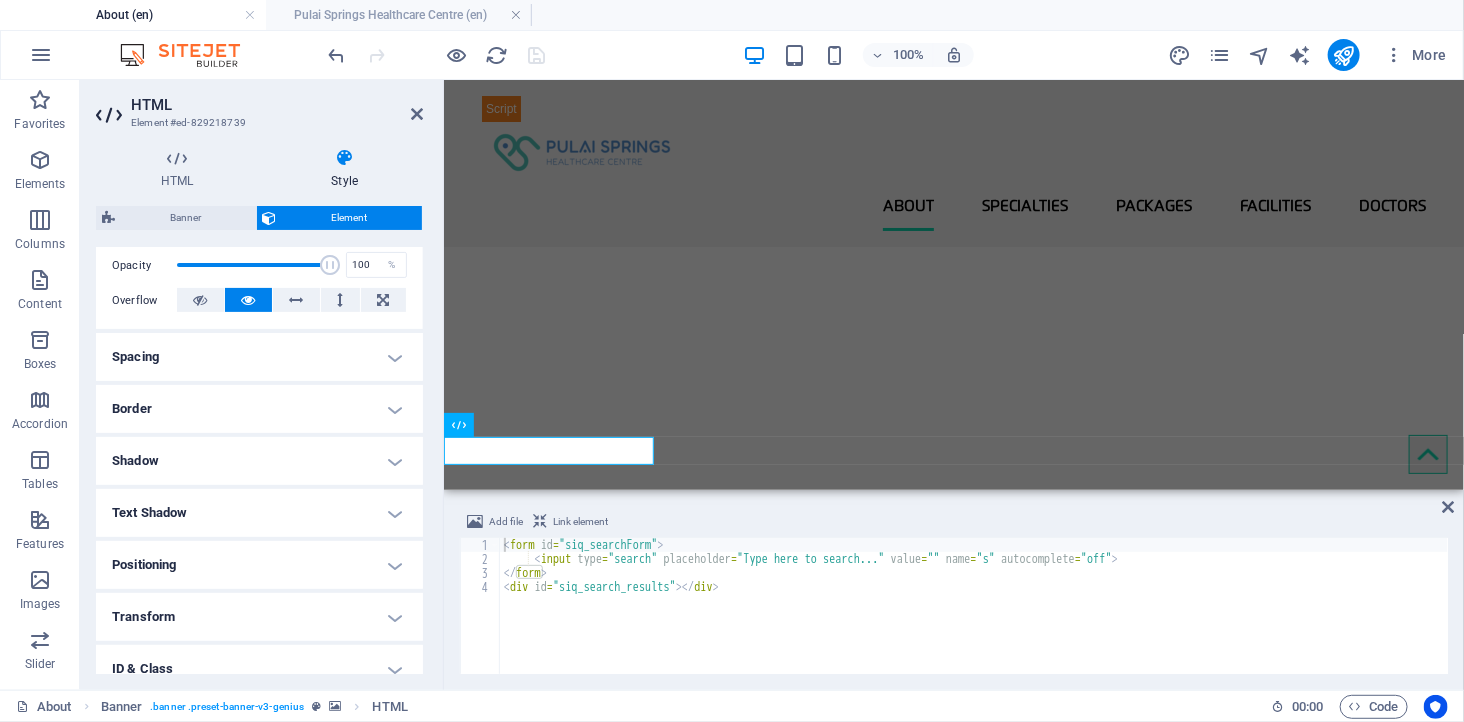 scroll, scrollTop: 333, scrollLeft: 0, axis: vertical 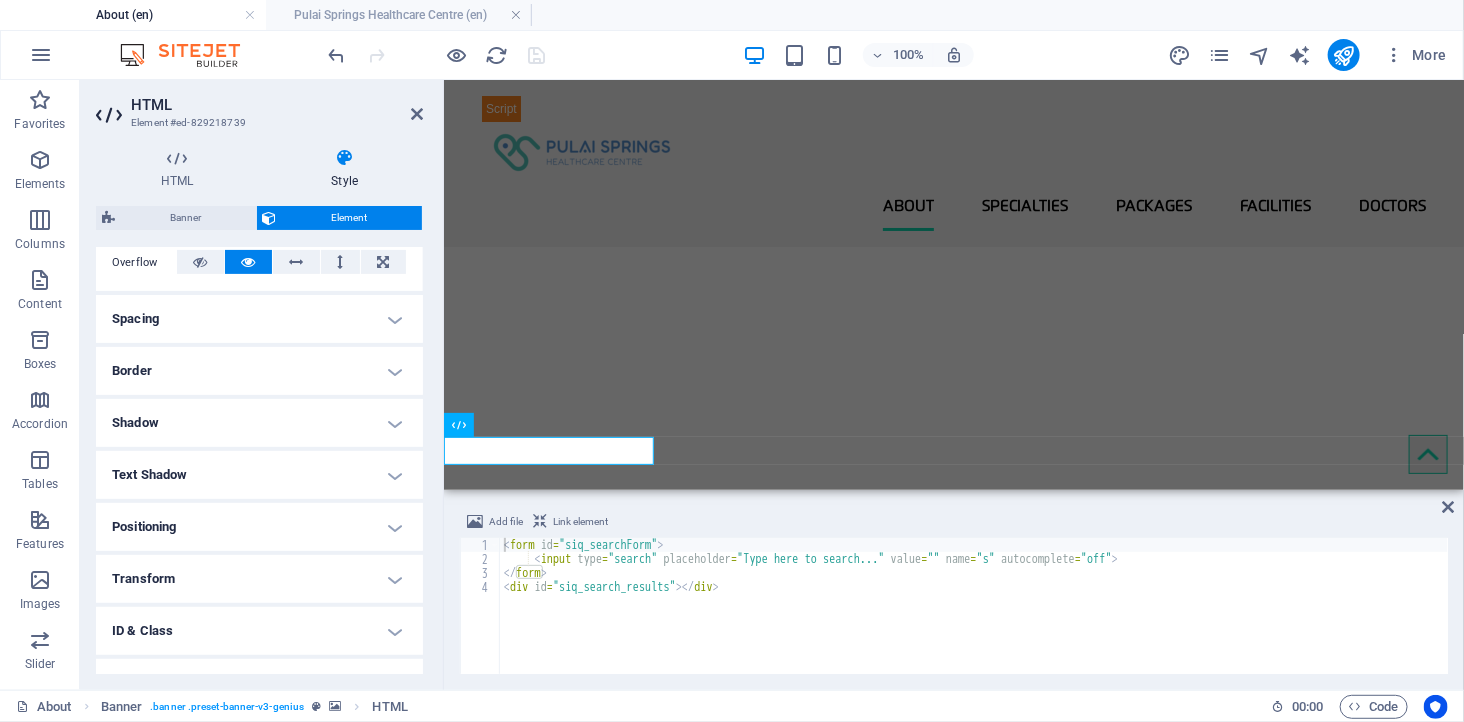 click on "Positioning" at bounding box center (259, 527) 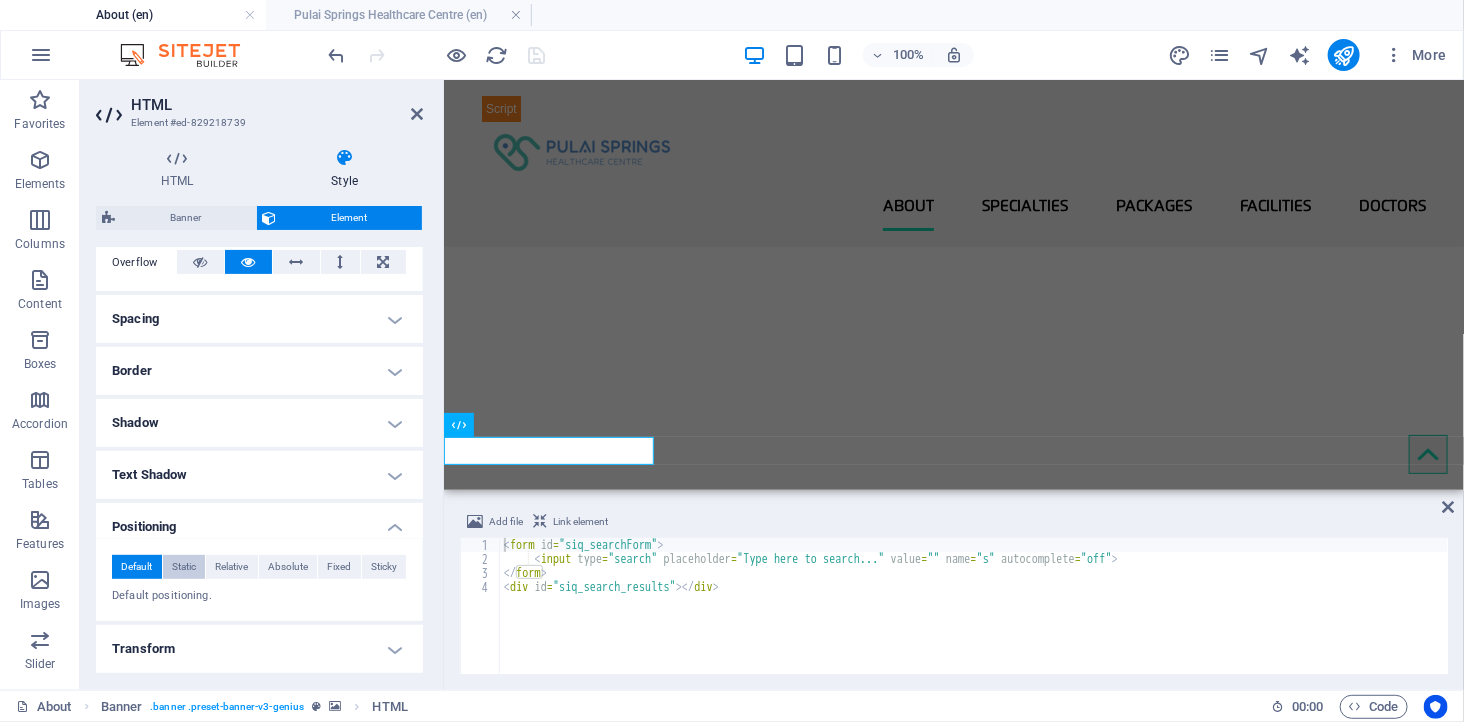 click on "Static" at bounding box center (184, 567) 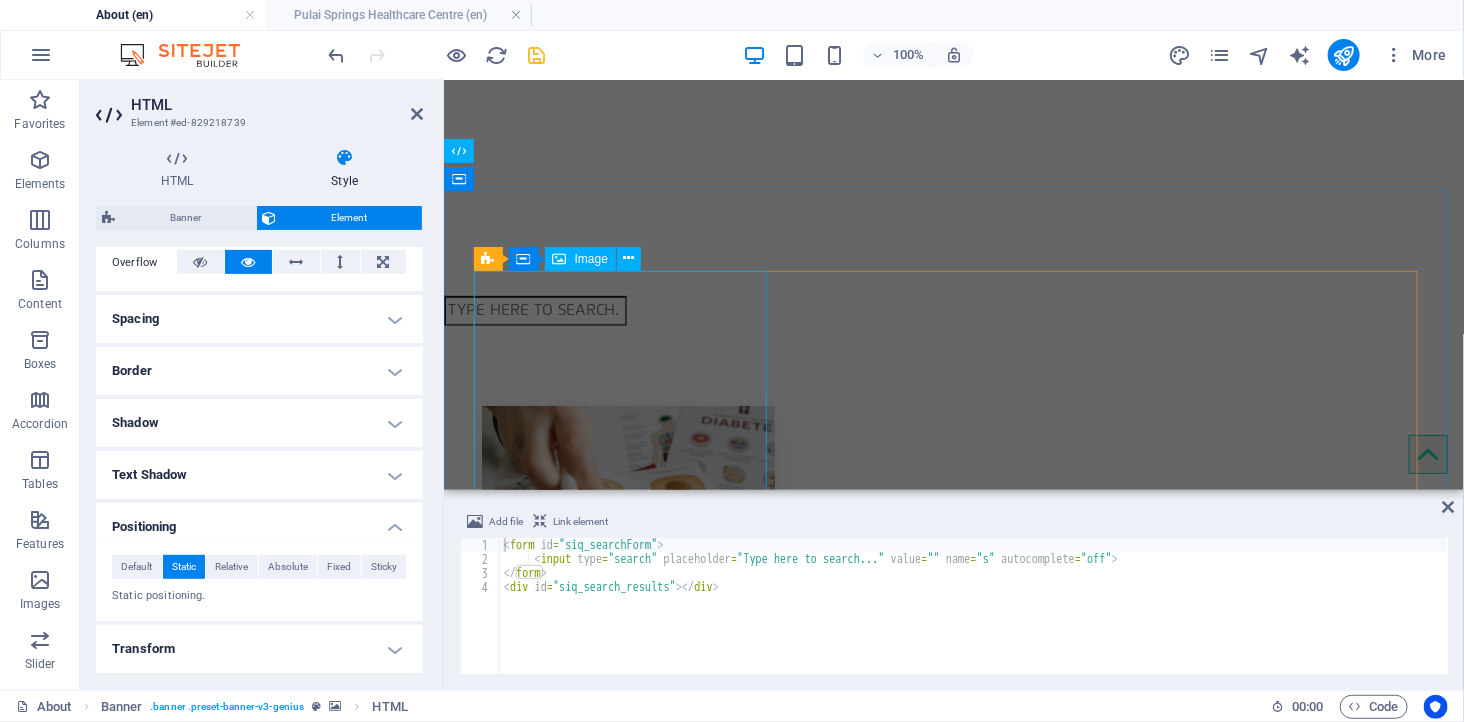 scroll, scrollTop: 333, scrollLeft: 0, axis: vertical 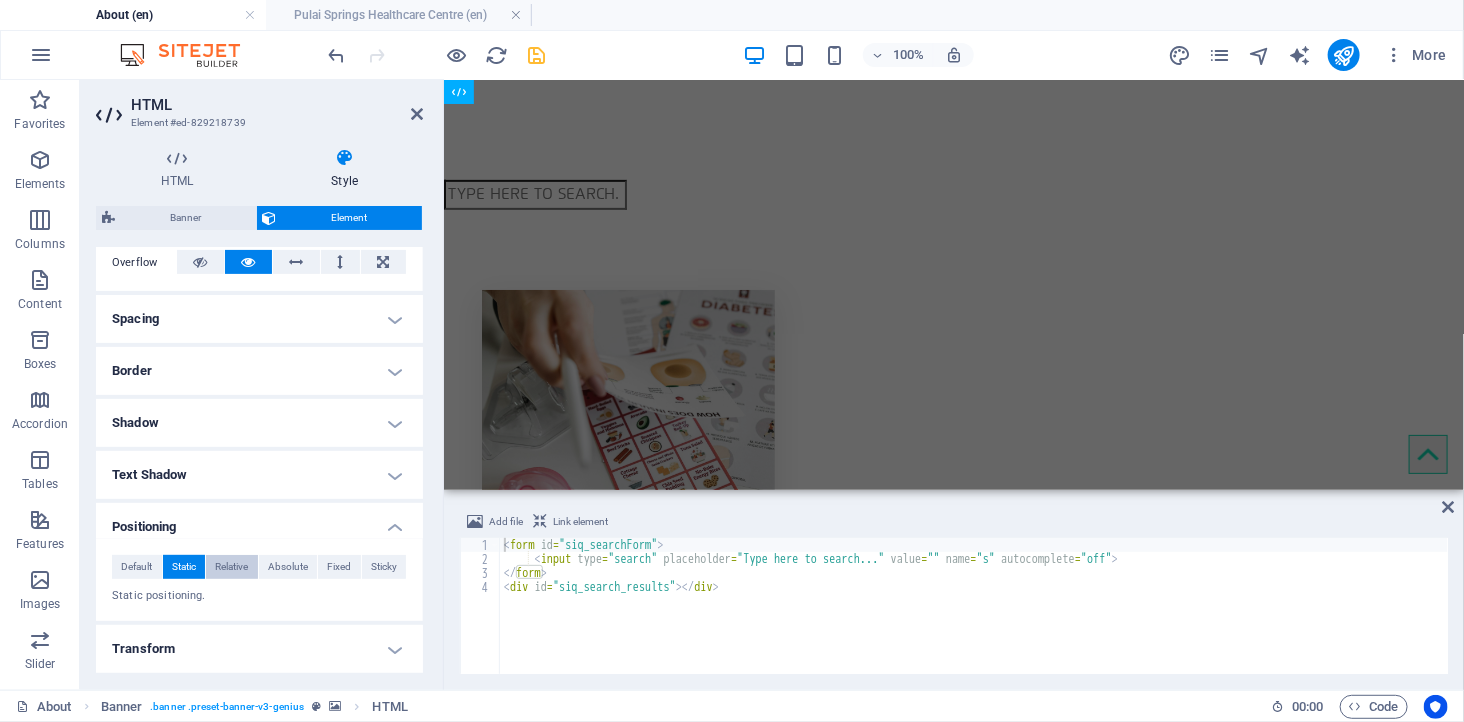 click on "Relative" at bounding box center [231, 567] 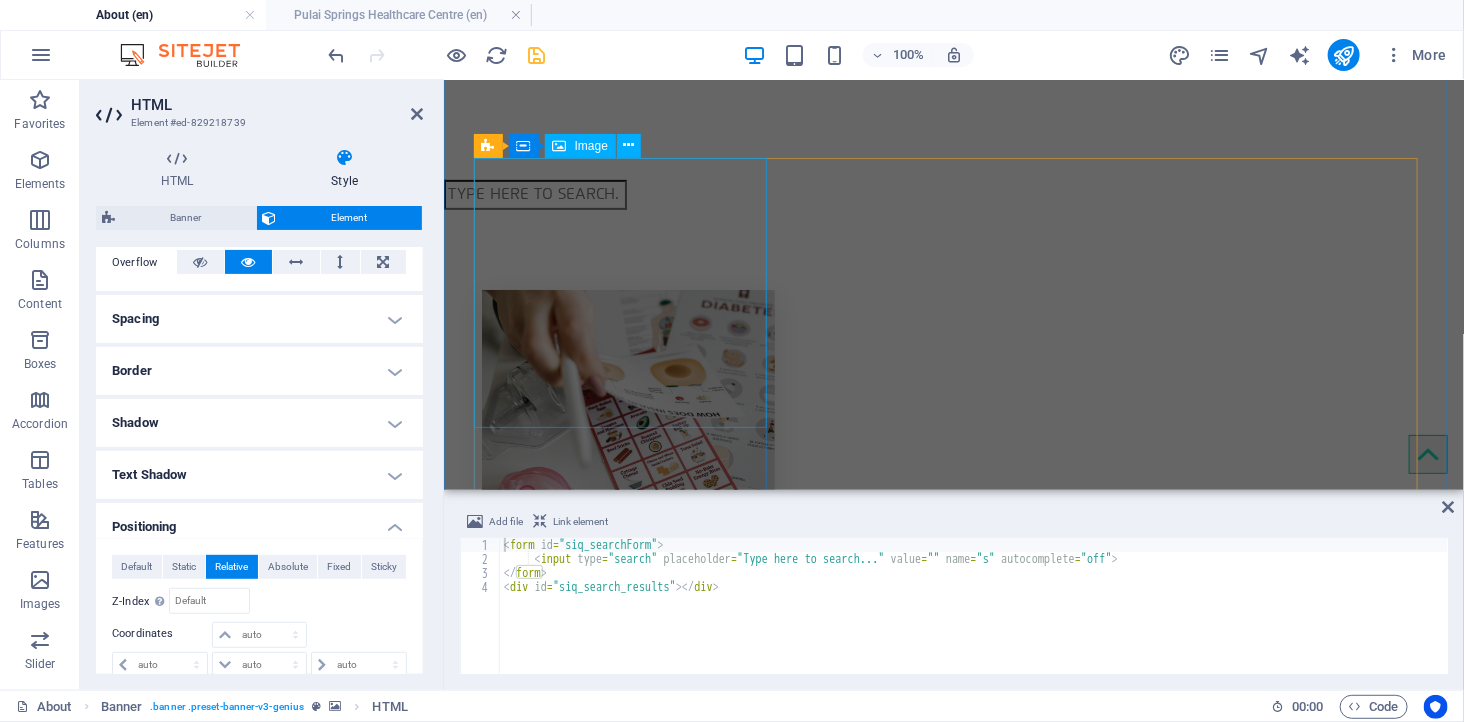 scroll, scrollTop: 555, scrollLeft: 0, axis: vertical 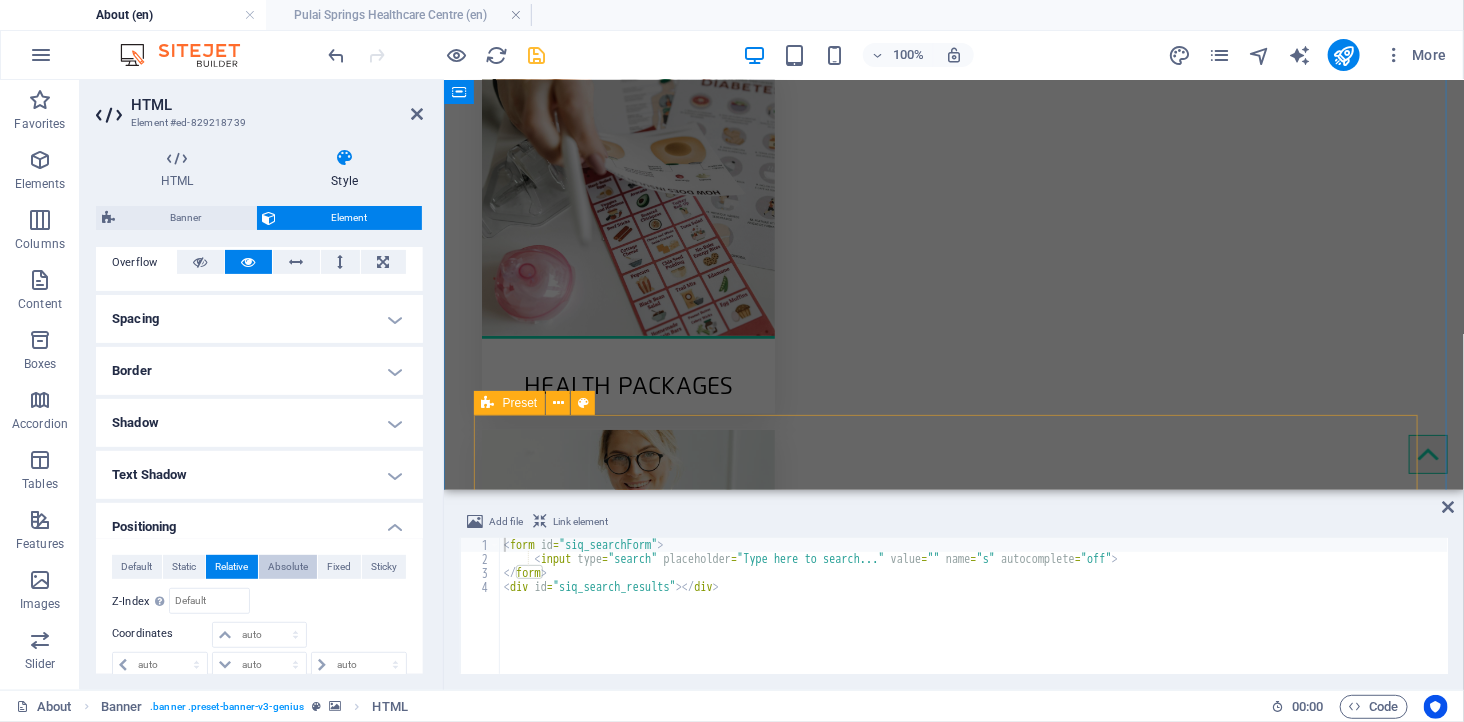 click on "Absolute" at bounding box center [288, 567] 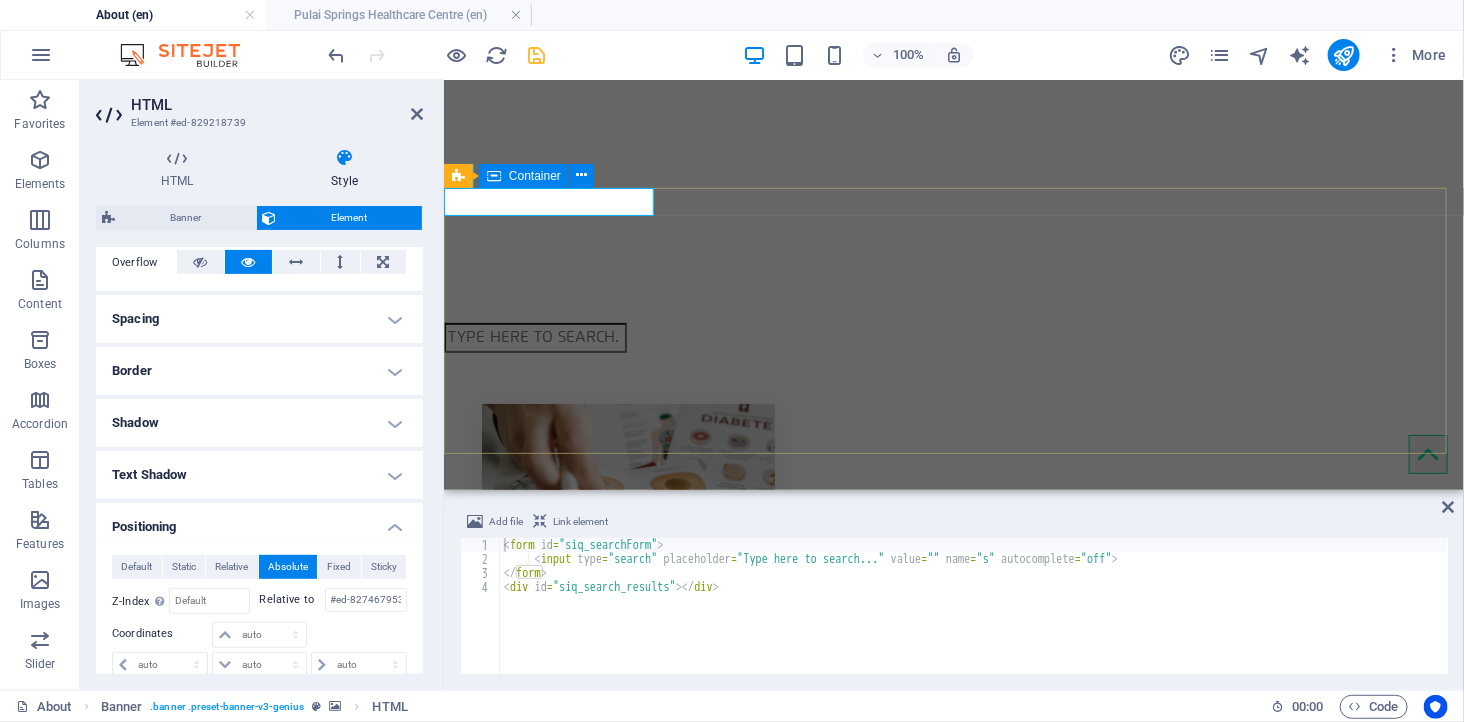 scroll, scrollTop: 0, scrollLeft: 0, axis: both 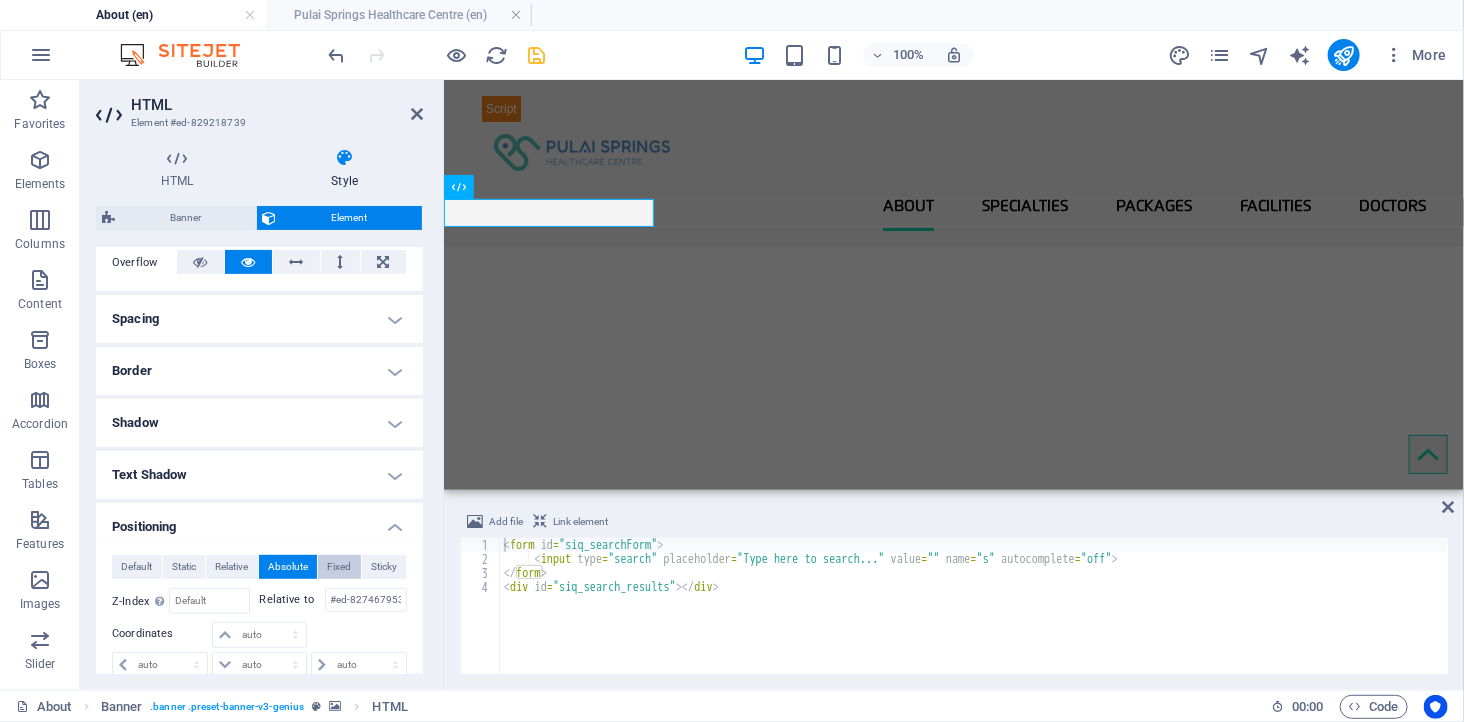 click on "Fixed" at bounding box center (339, 567) 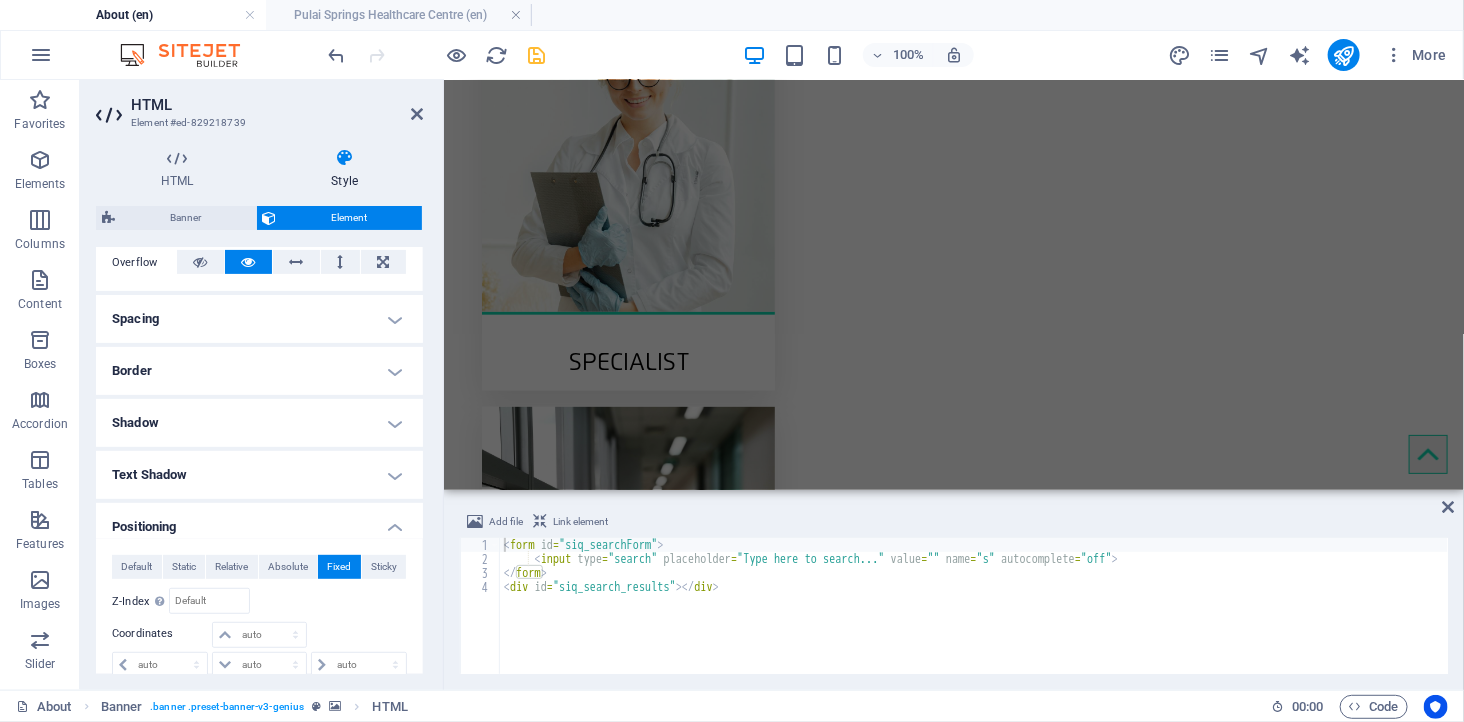 scroll, scrollTop: 1000, scrollLeft: 0, axis: vertical 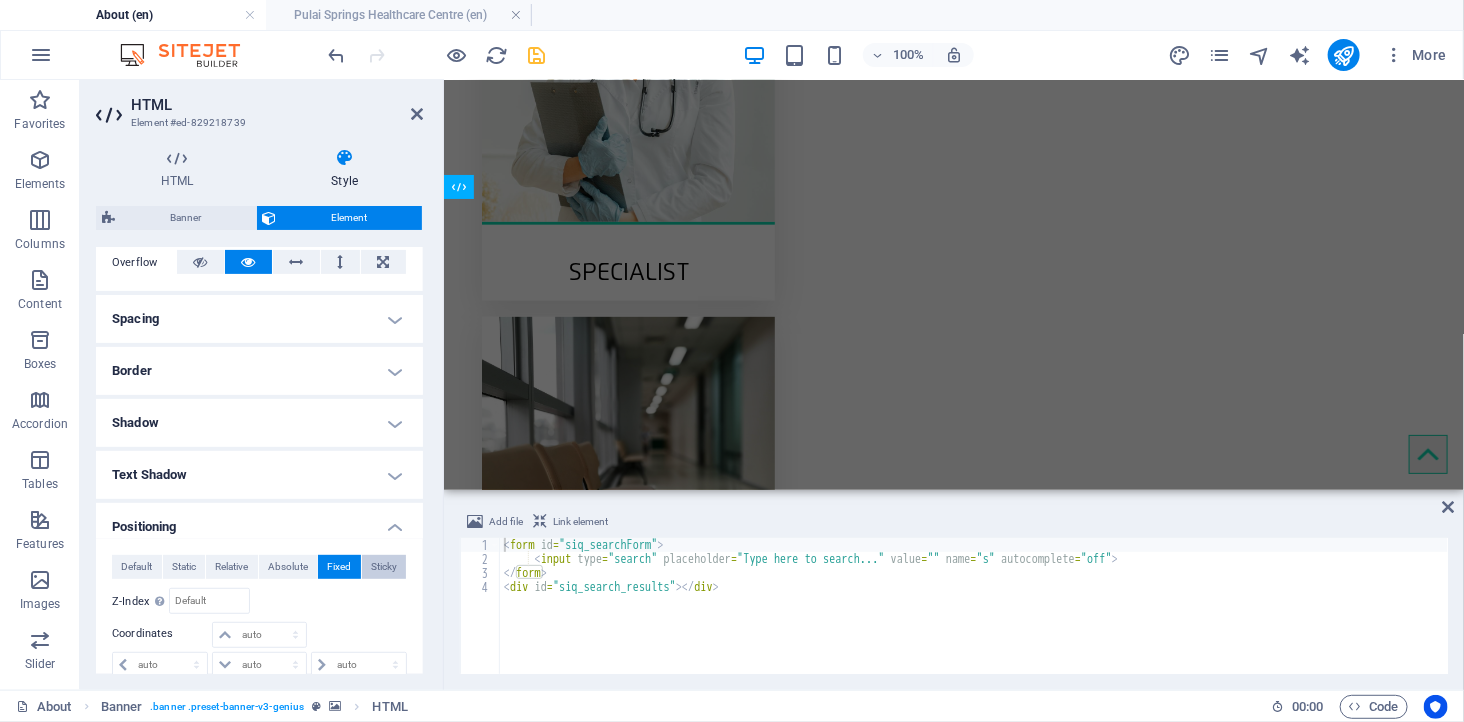 click on "Sticky" at bounding box center (384, 567) 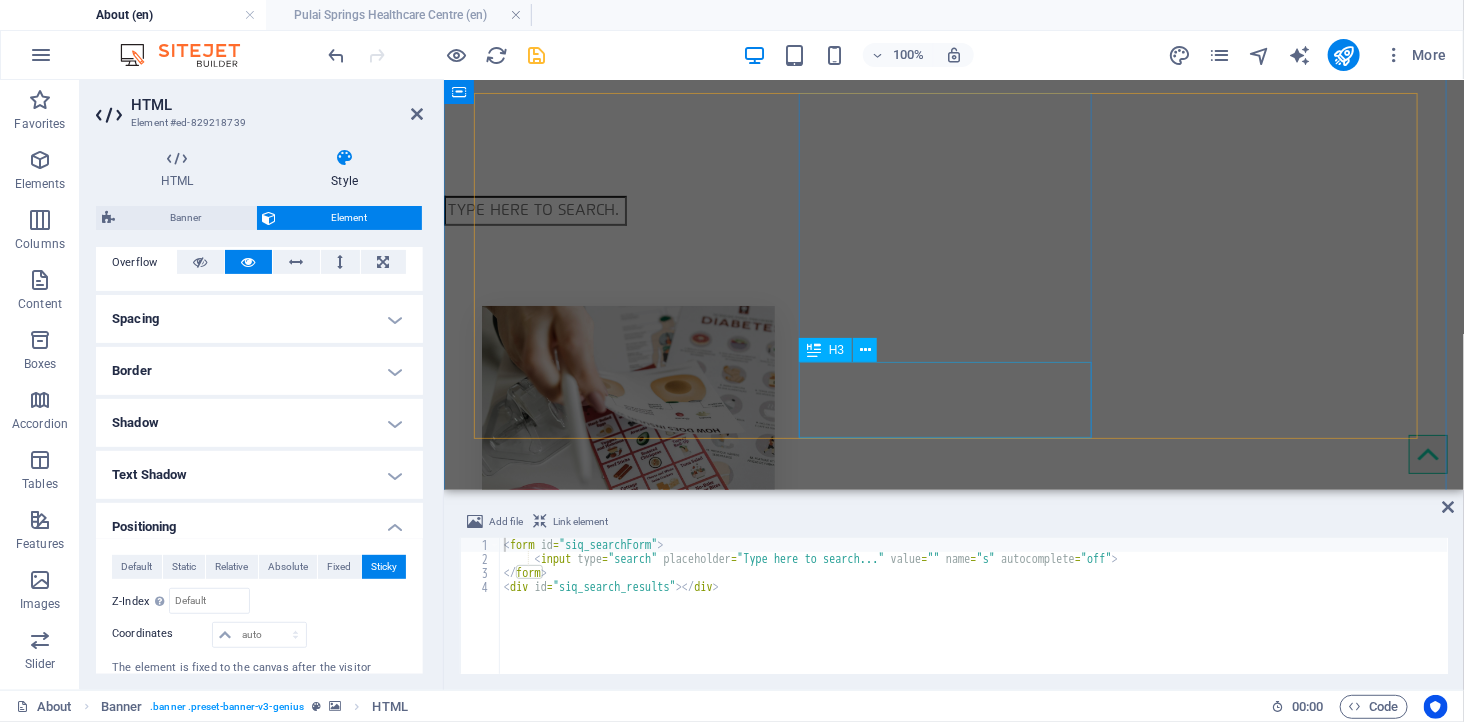 scroll, scrollTop: 0, scrollLeft: 0, axis: both 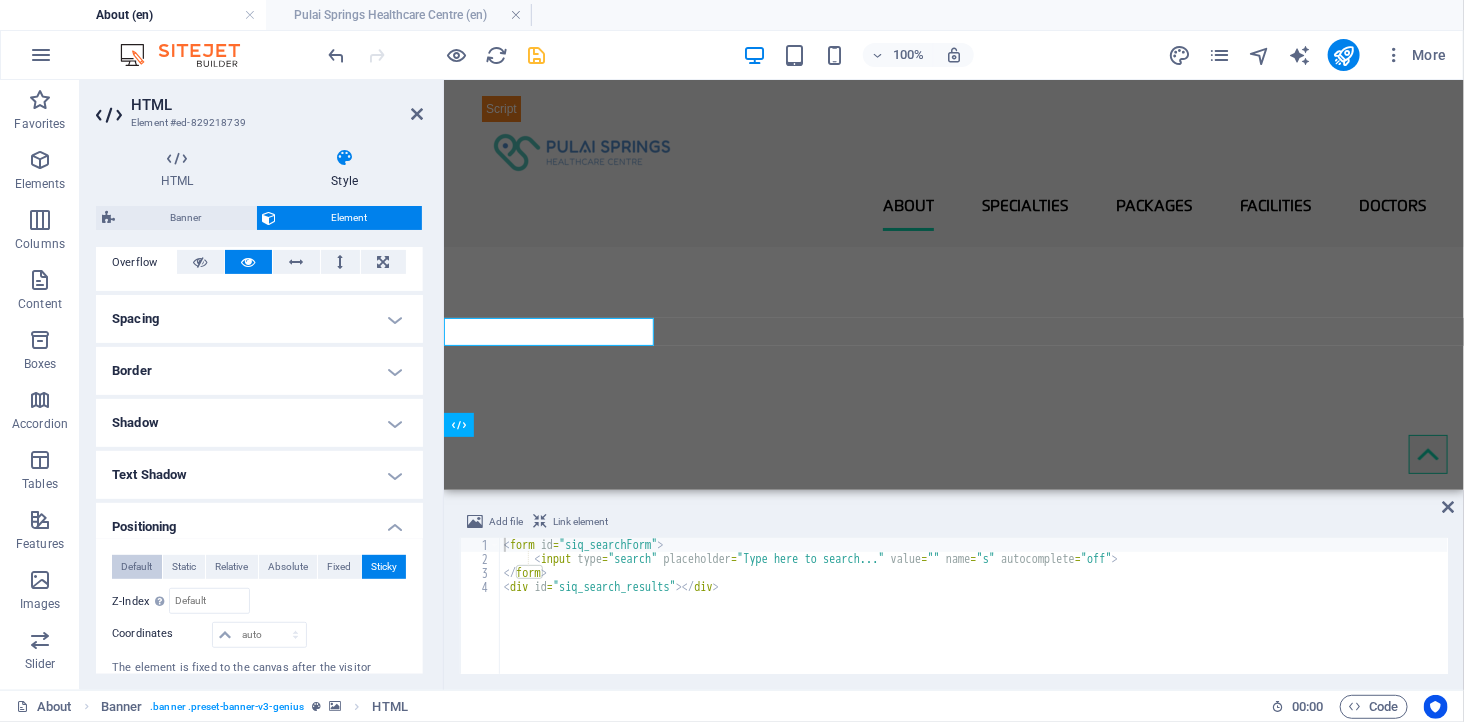 click on "Default" at bounding box center [136, 567] 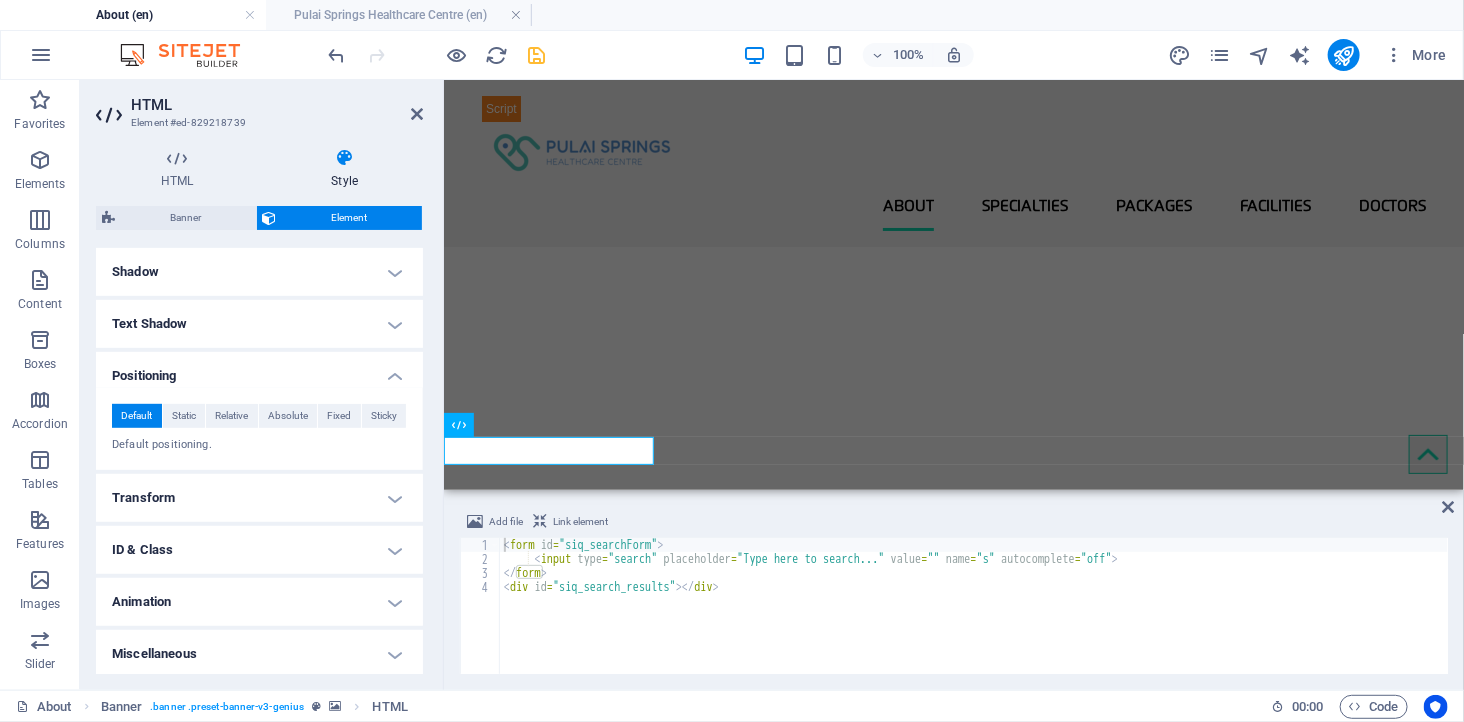 scroll, scrollTop: 486, scrollLeft: 0, axis: vertical 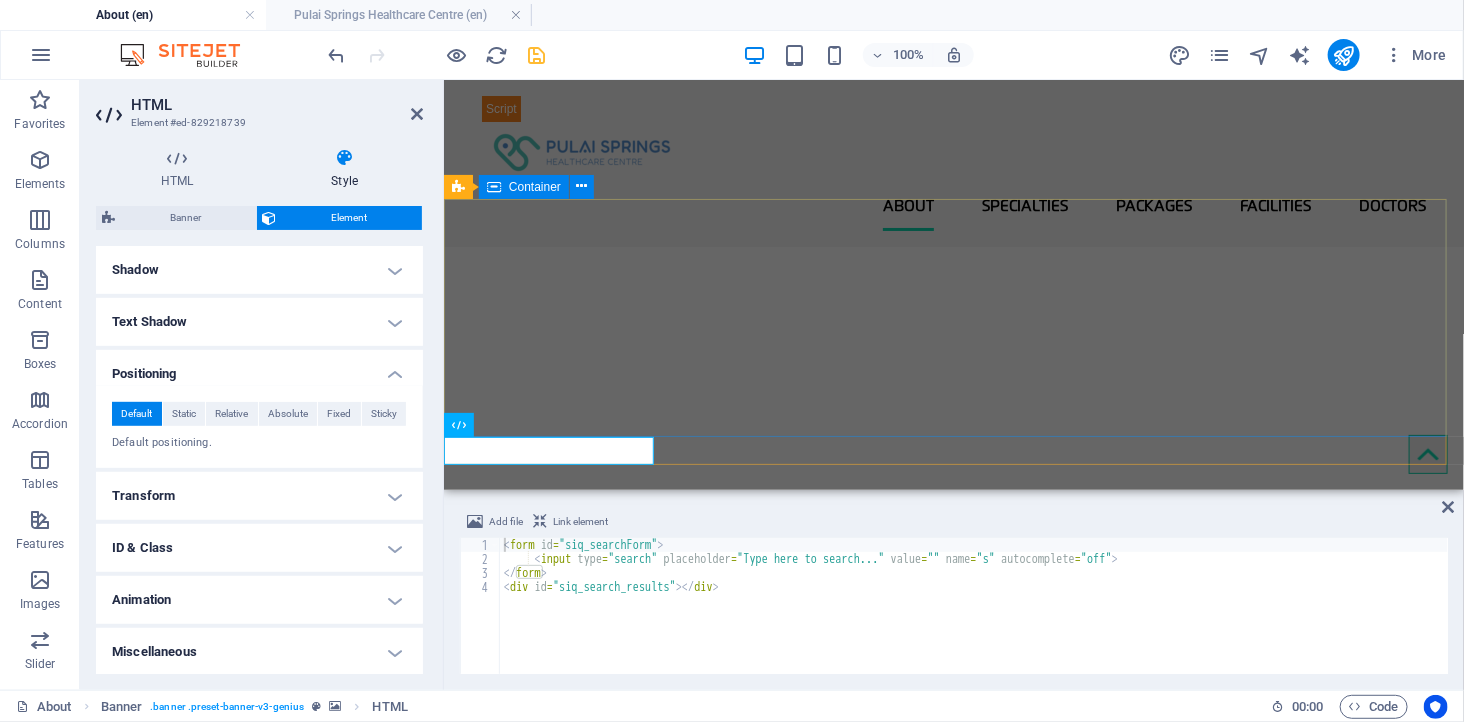 click at bounding box center [953, 512] 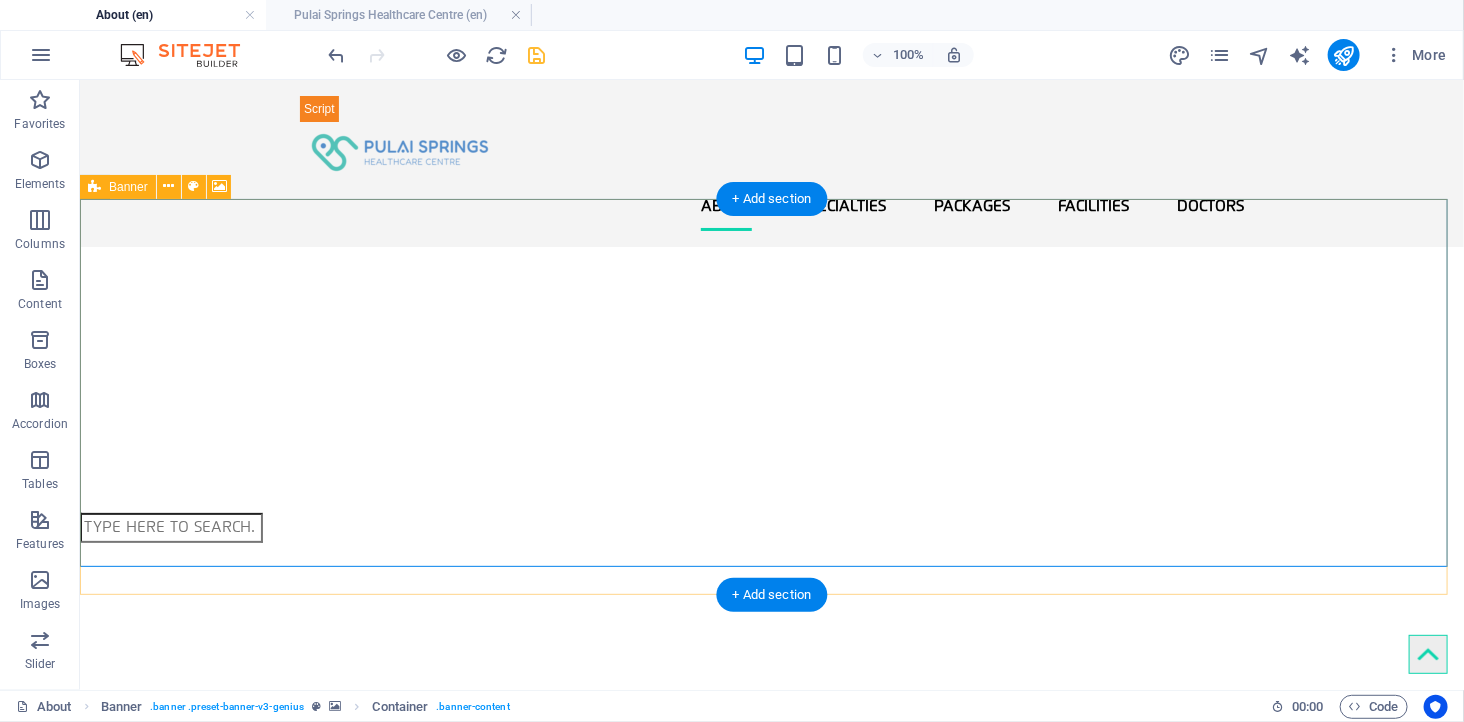 click at bounding box center [771, 444] 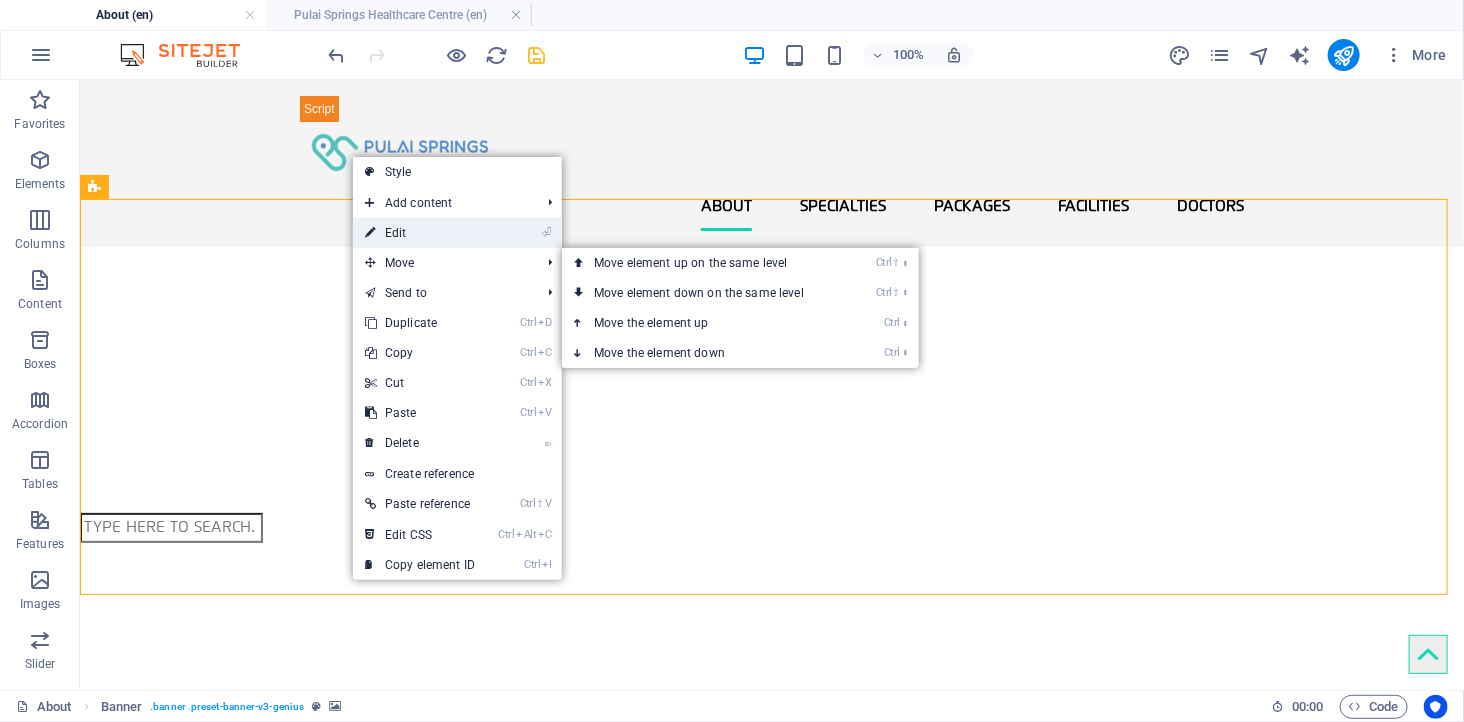 click on "⏎  Edit" at bounding box center (420, 233) 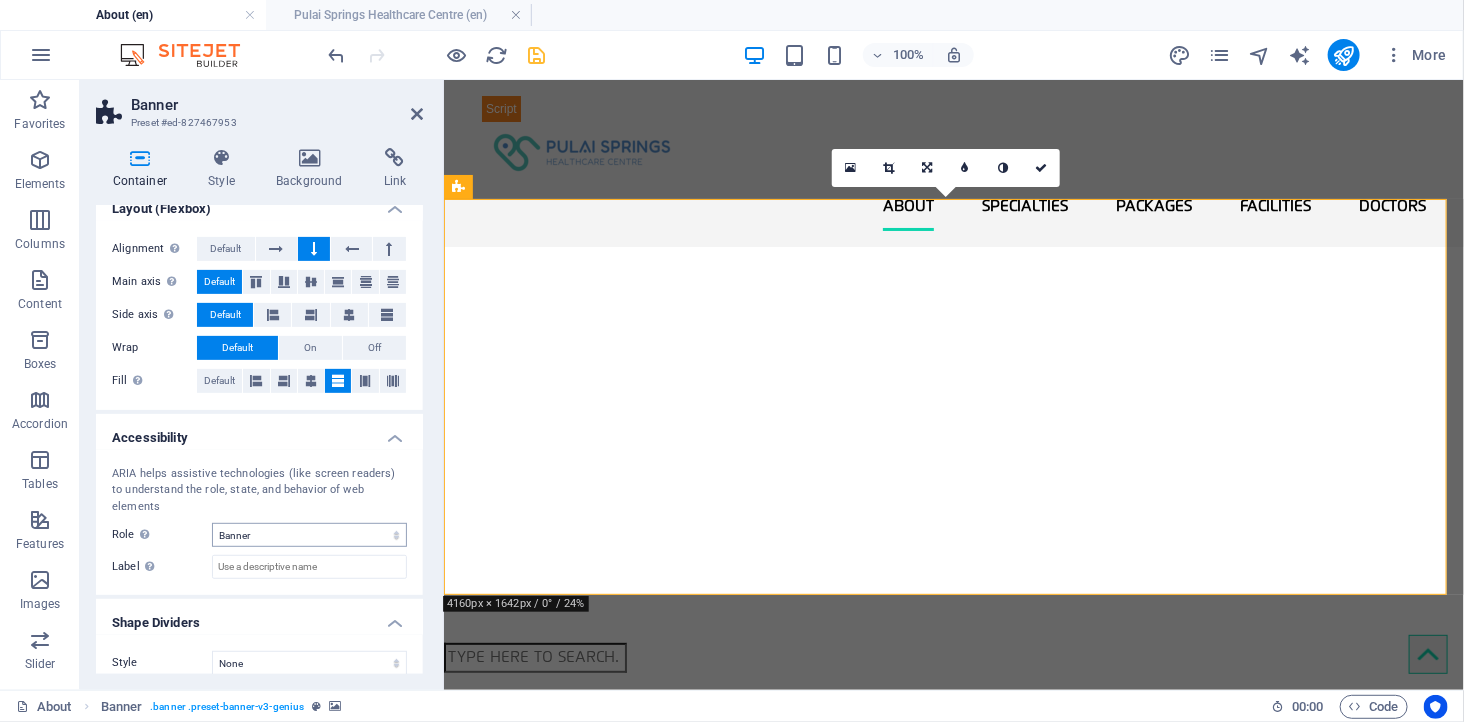 scroll, scrollTop: 0, scrollLeft: 0, axis: both 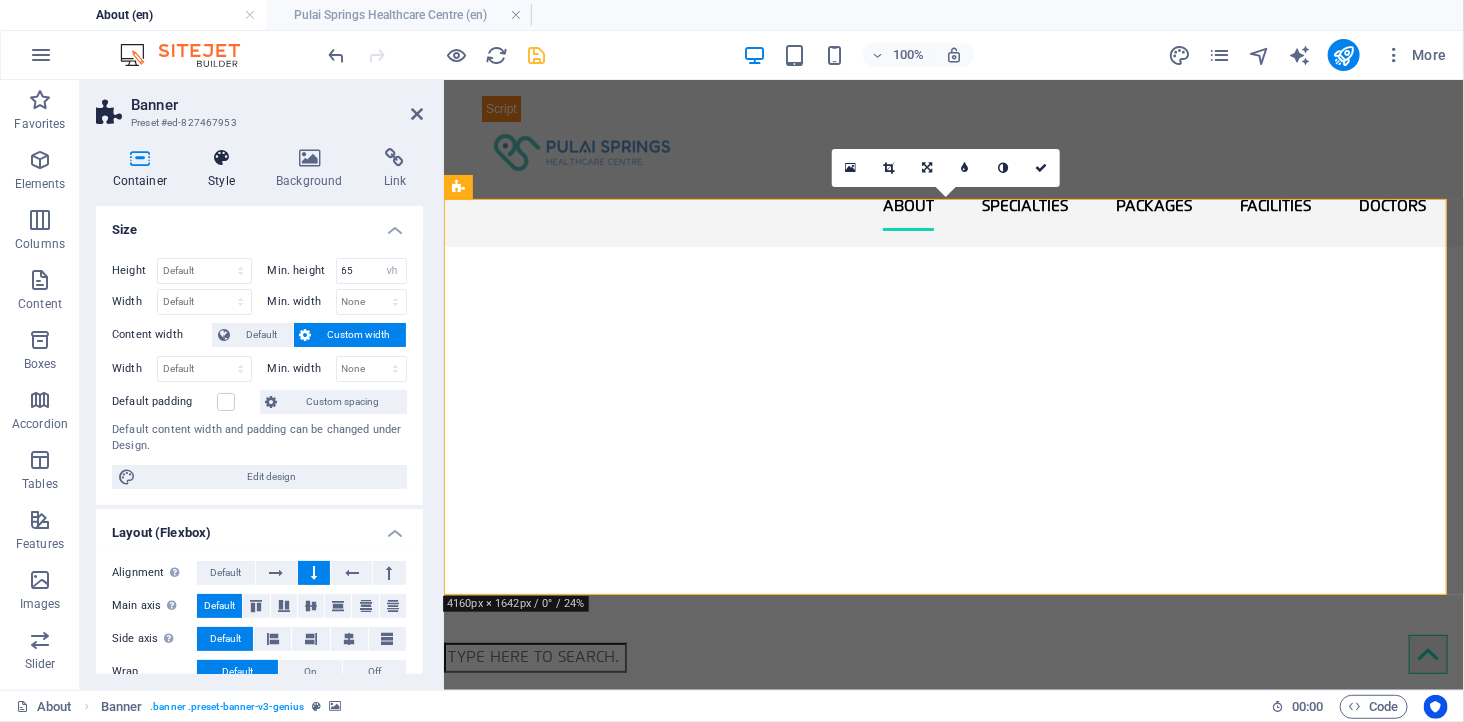 click on "Style" at bounding box center (226, 169) 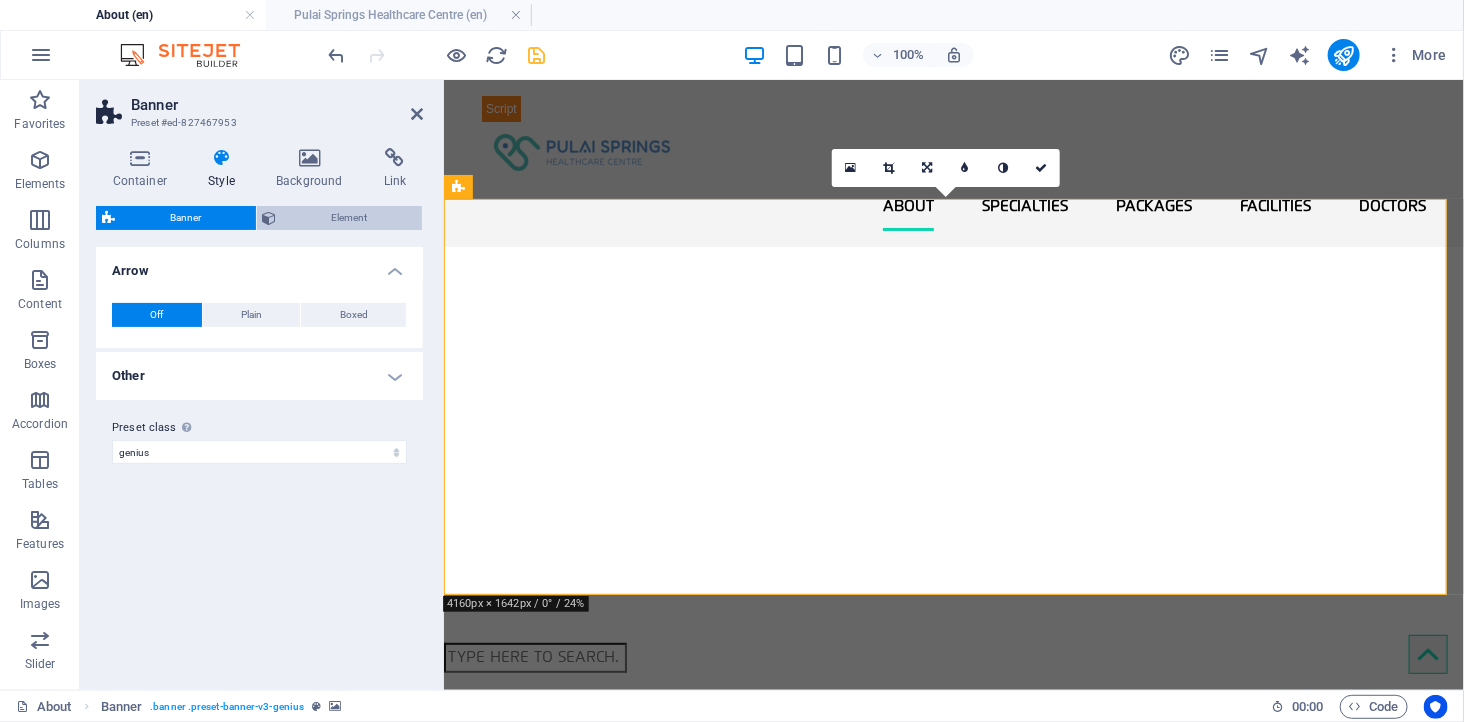 click on "Element" at bounding box center (350, 218) 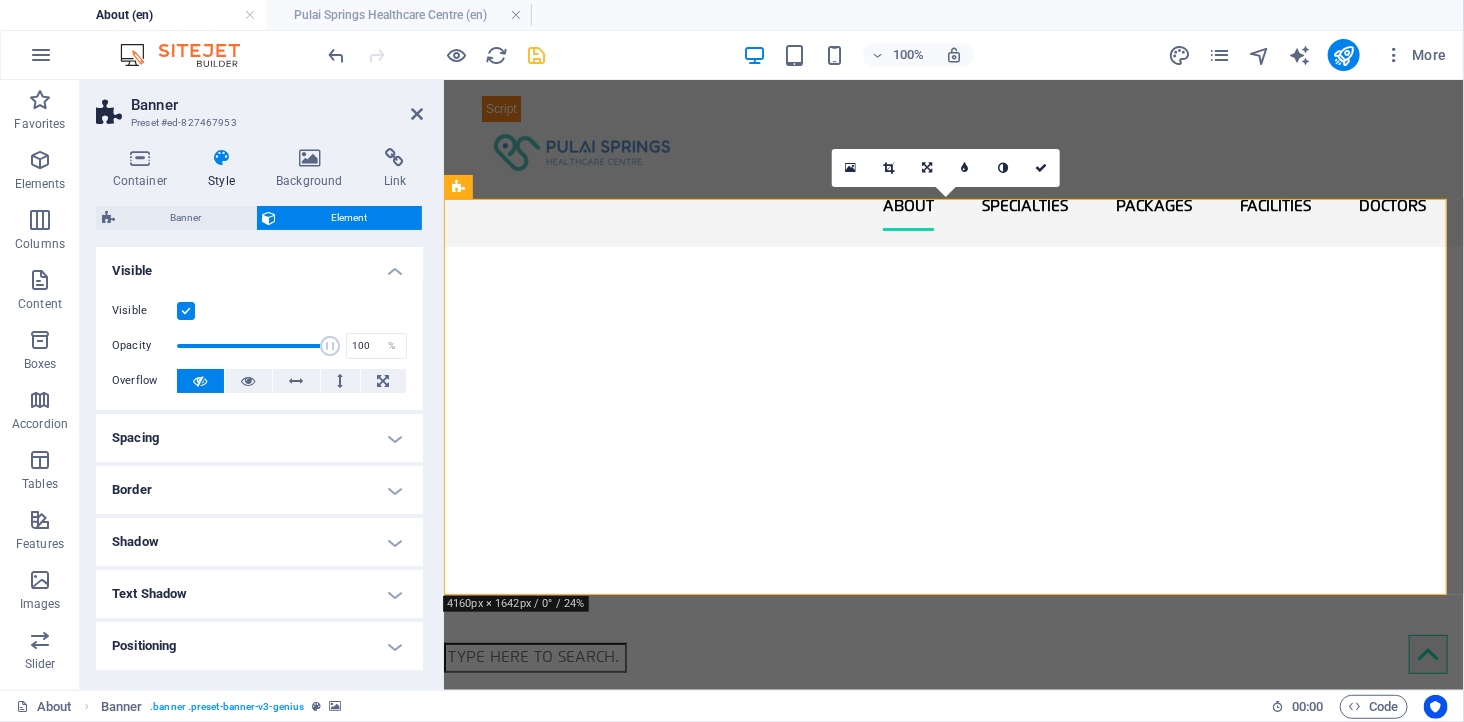click on "Spacing" at bounding box center (259, 438) 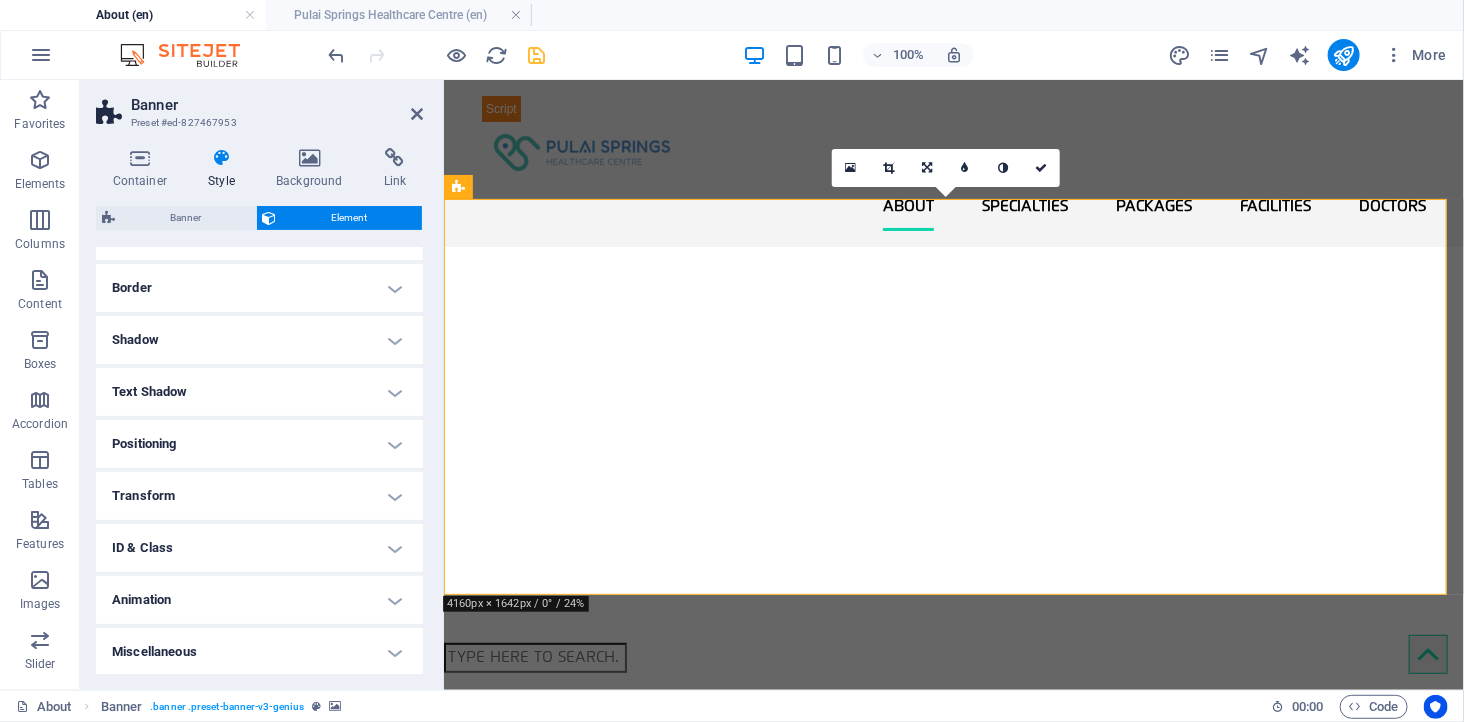 scroll, scrollTop: 283, scrollLeft: 0, axis: vertical 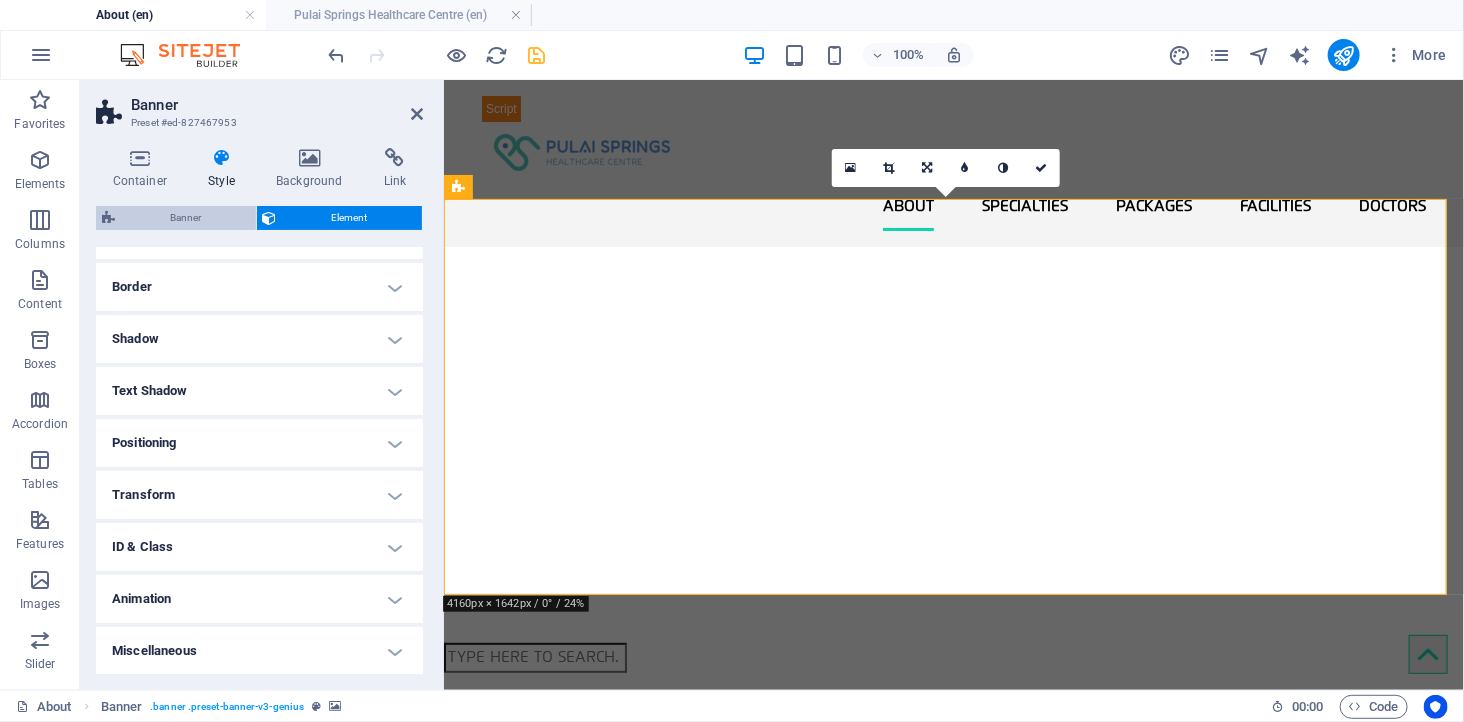 click on "Banner" at bounding box center (185, 218) 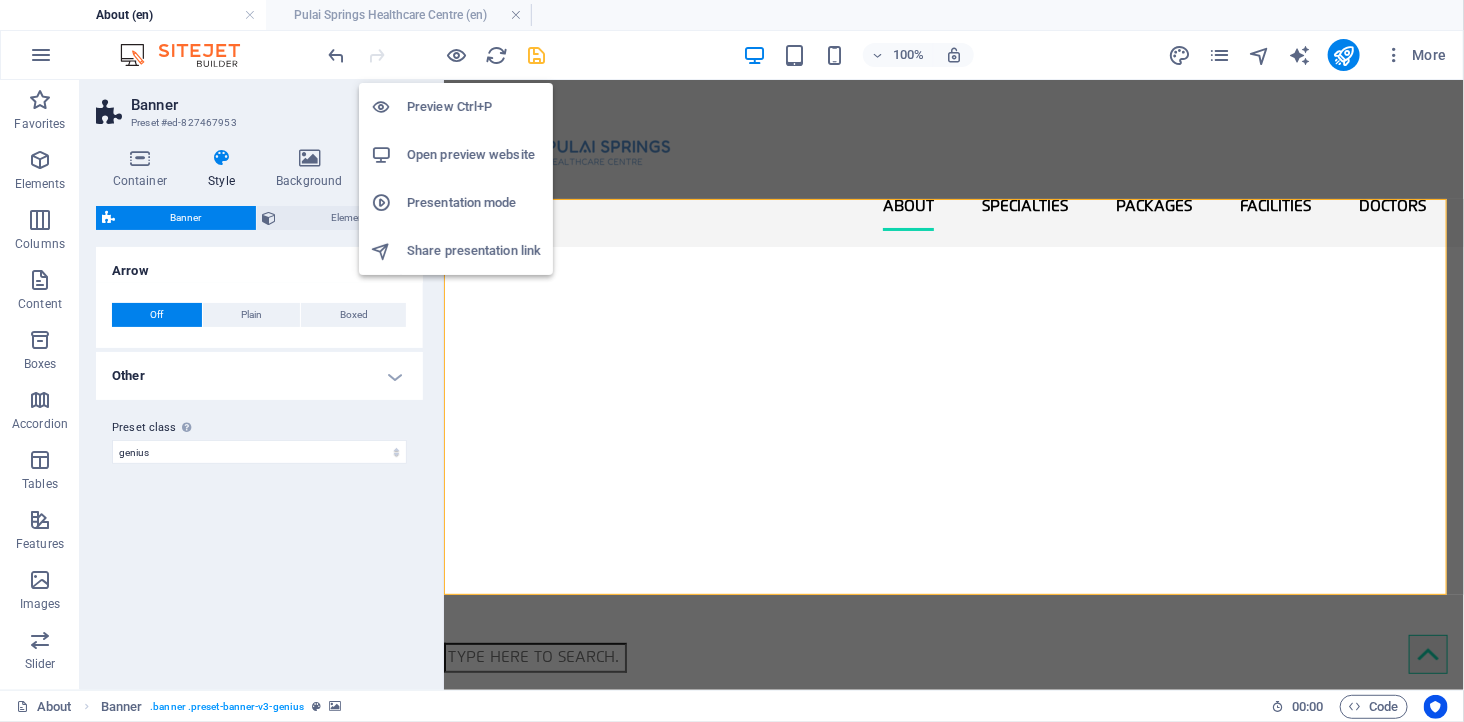 click on "Open preview website" at bounding box center (474, 155) 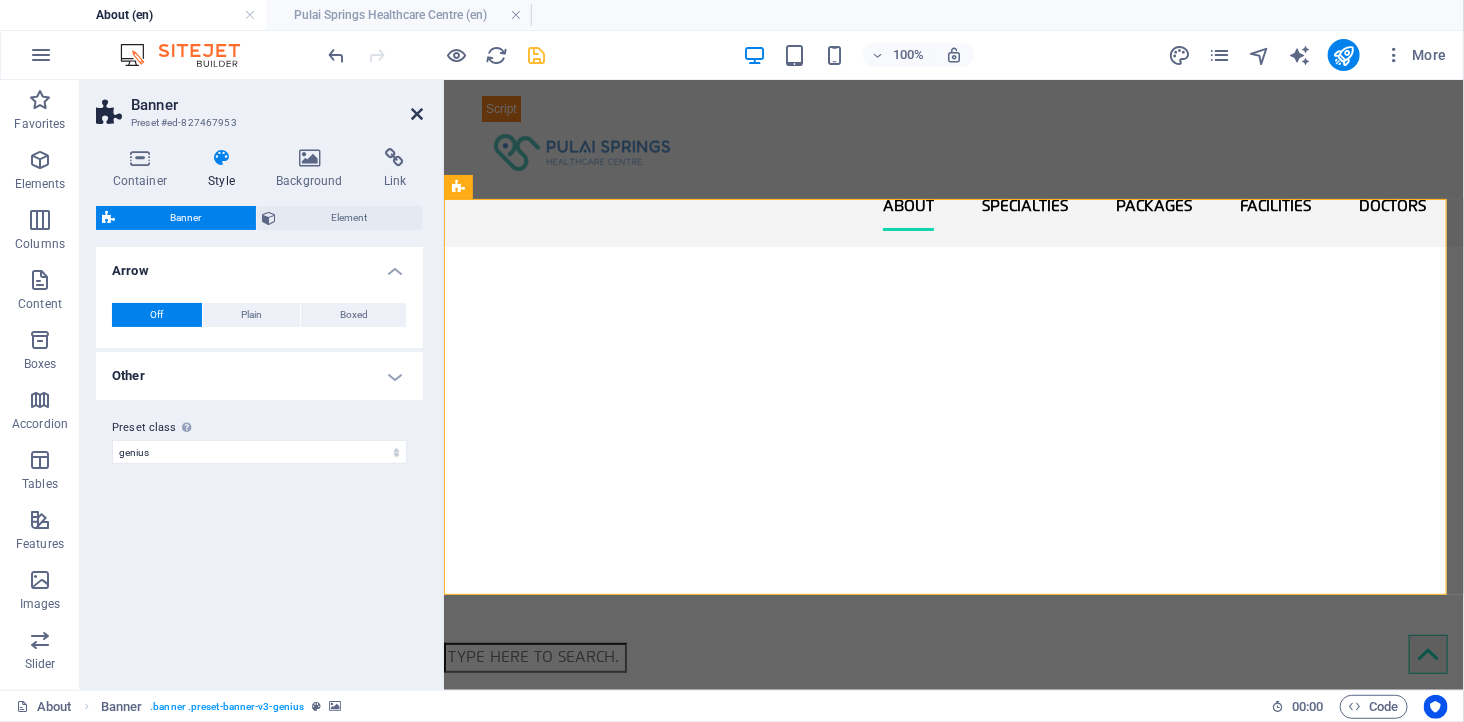 click at bounding box center [417, 114] 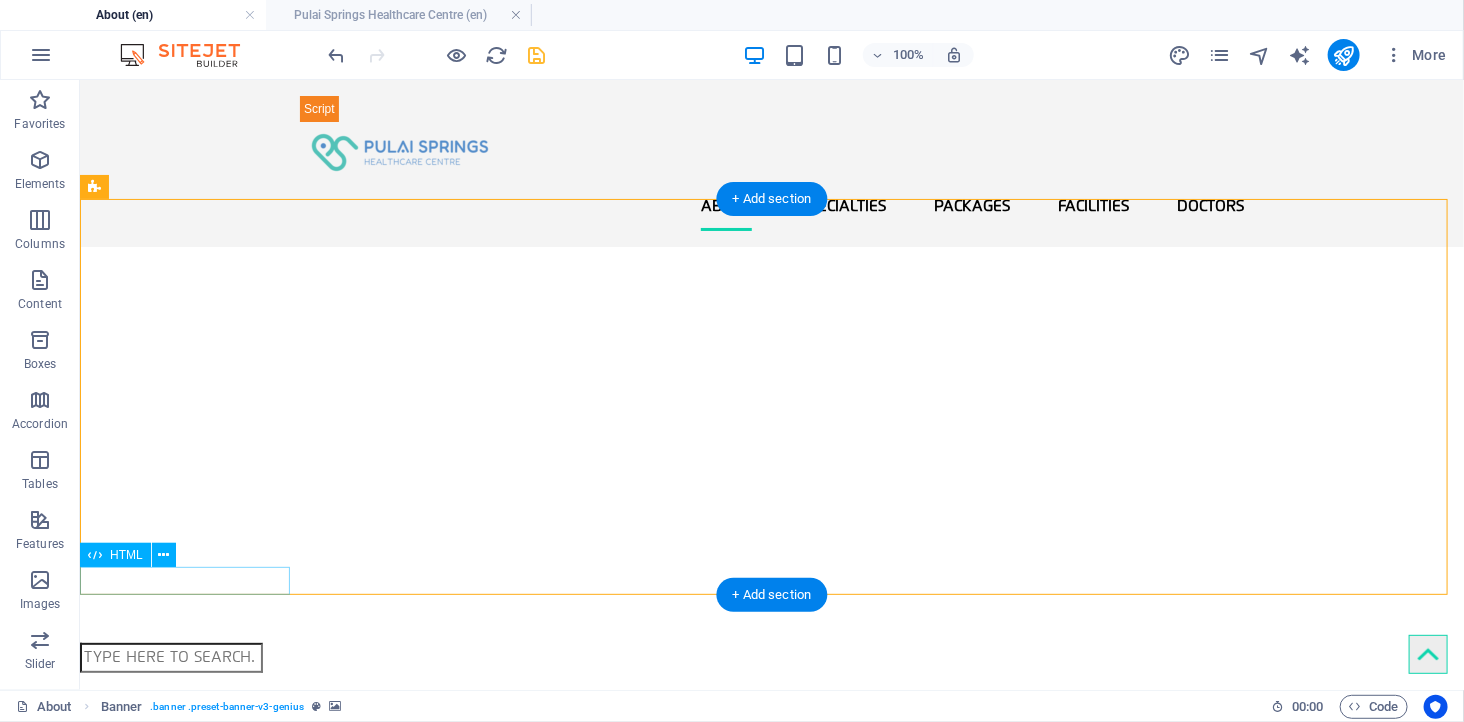 click at bounding box center [771, 657] 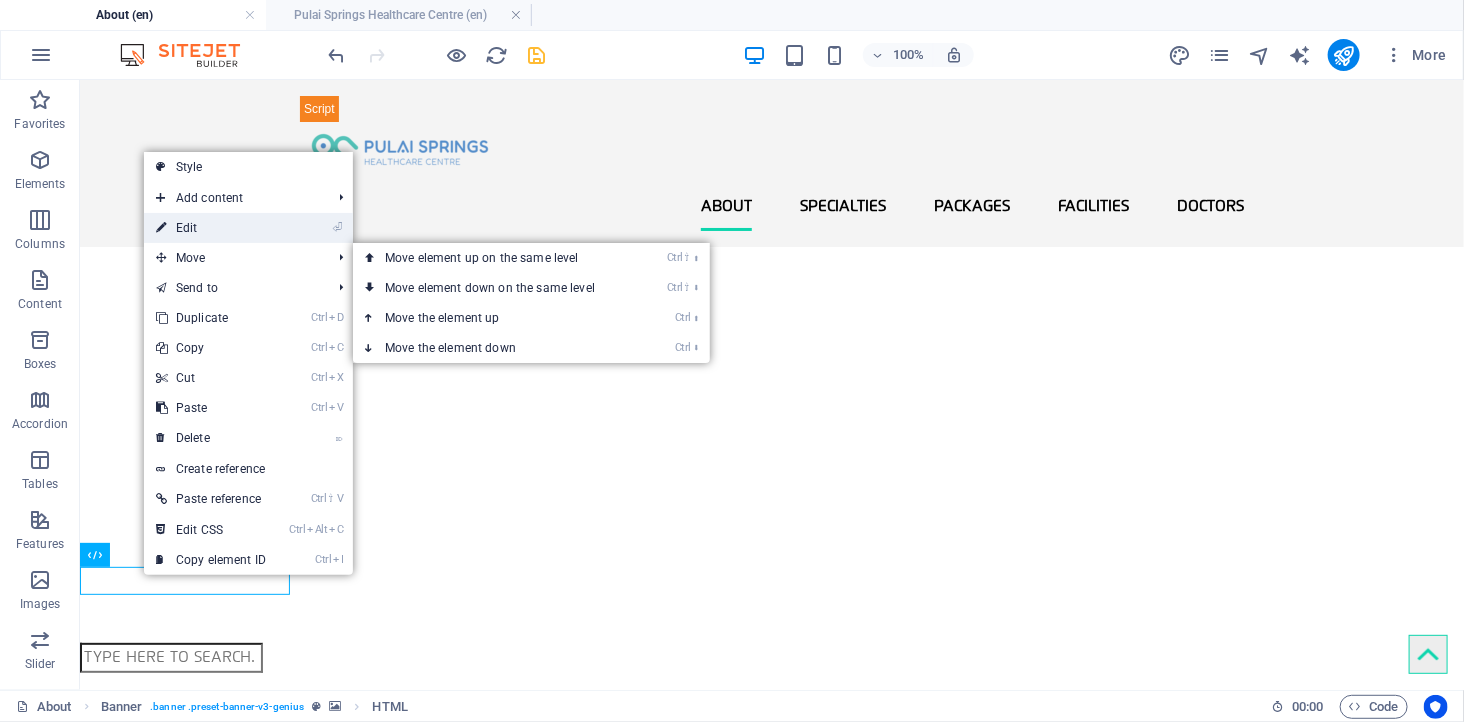 click on "⏎  Edit" at bounding box center (211, 228) 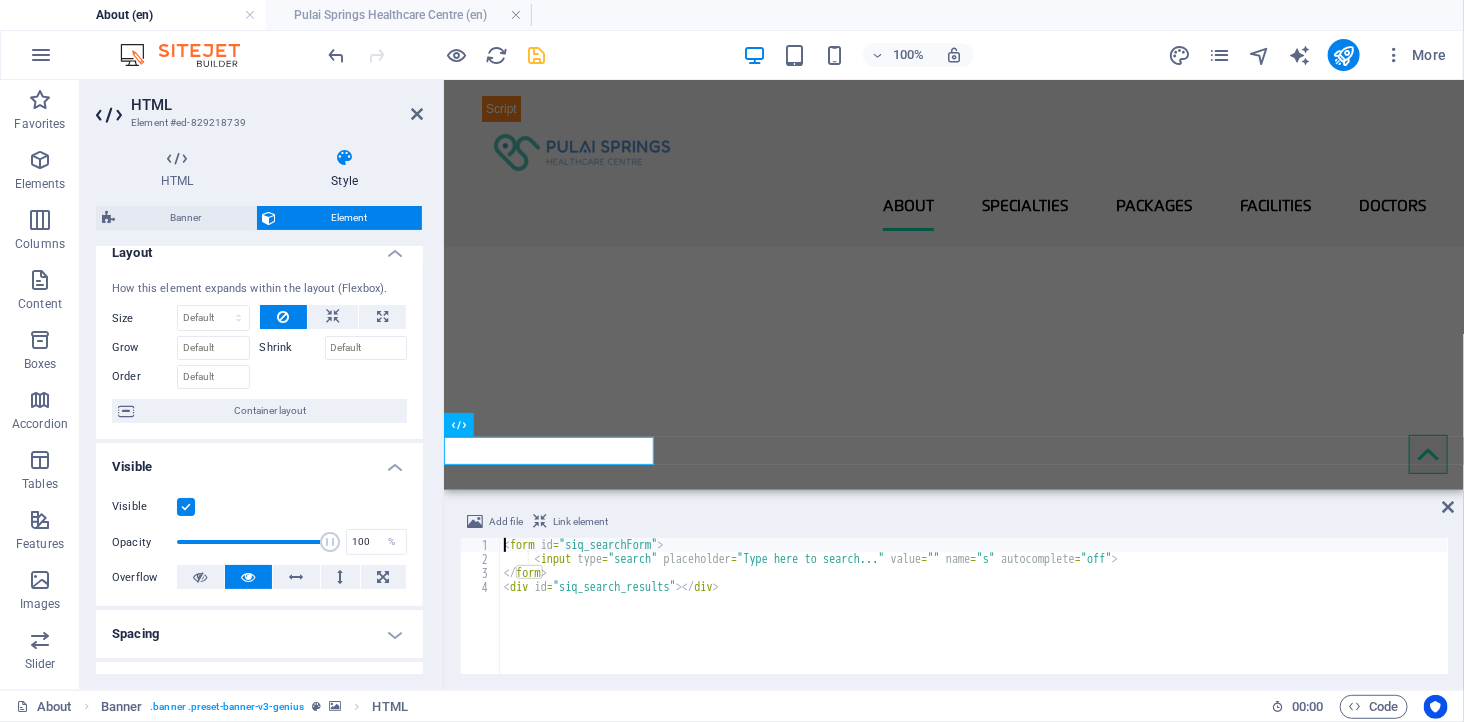 scroll, scrollTop: 0, scrollLeft: 0, axis: both 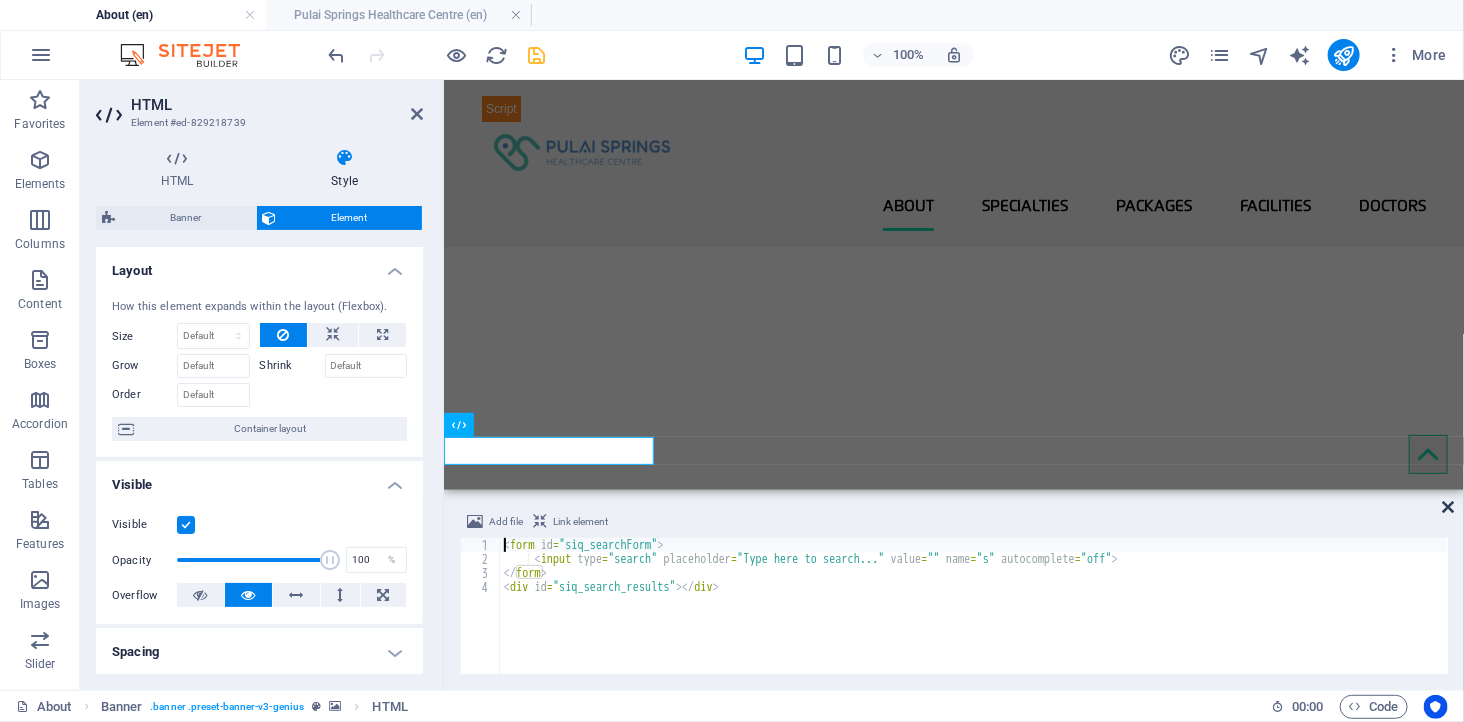 click at bounding box center [1449, 507] 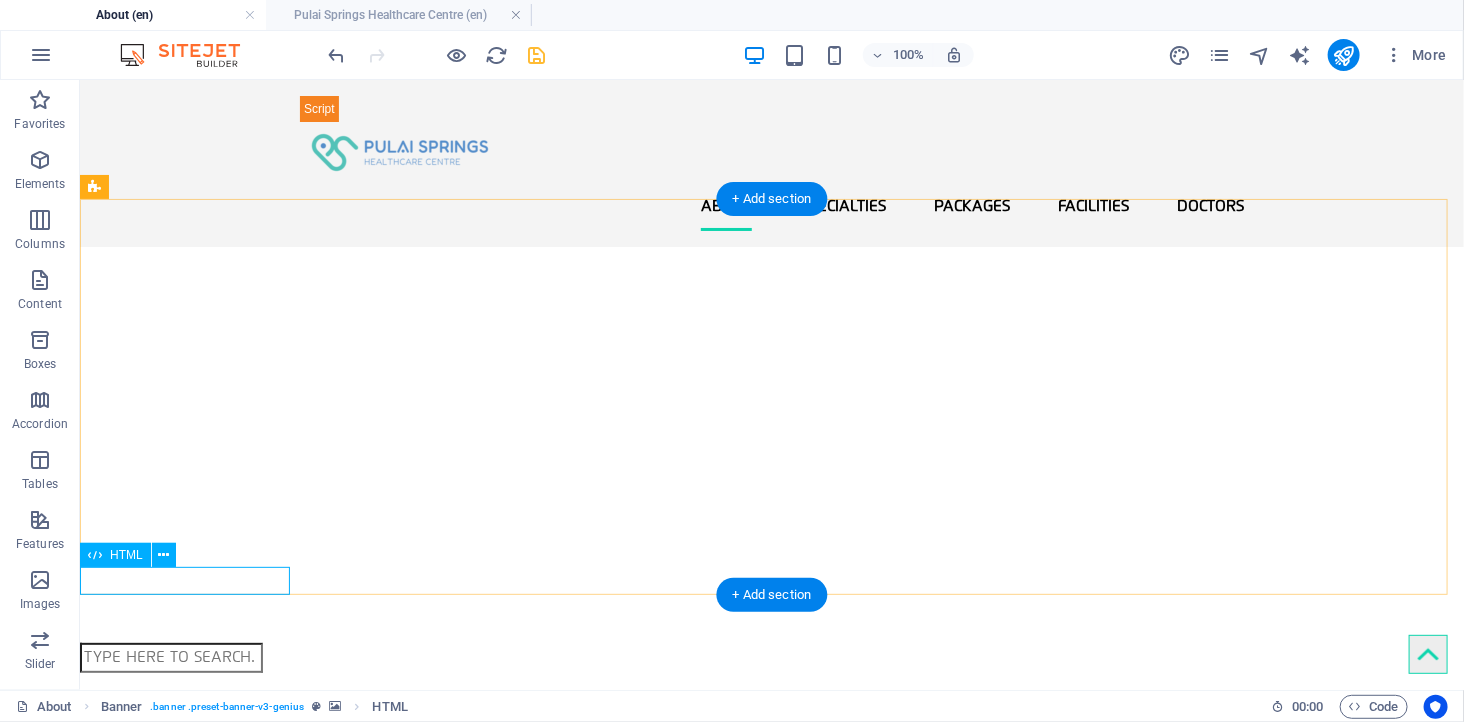 click at bounding box center (771, 657) 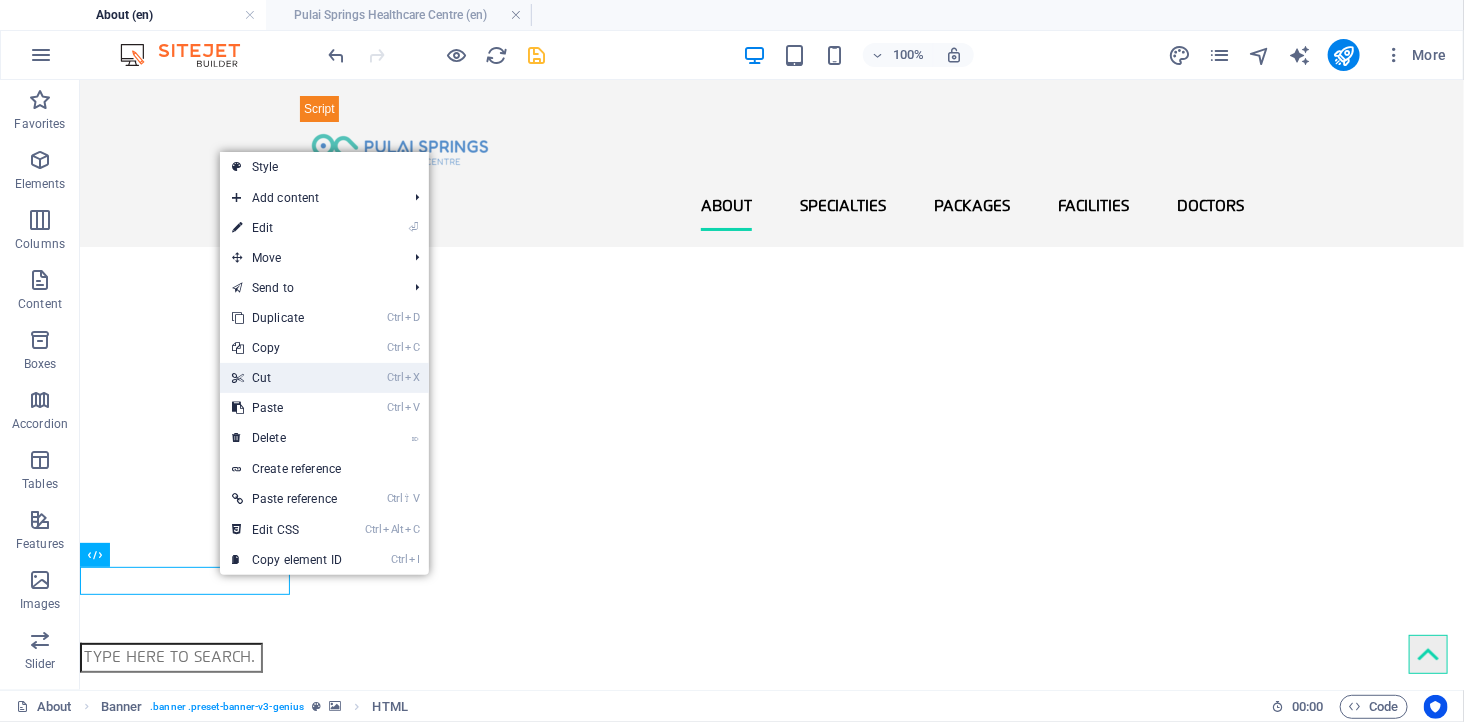 click on "Ctrl X  Cut" at bounding box center [287, 378] 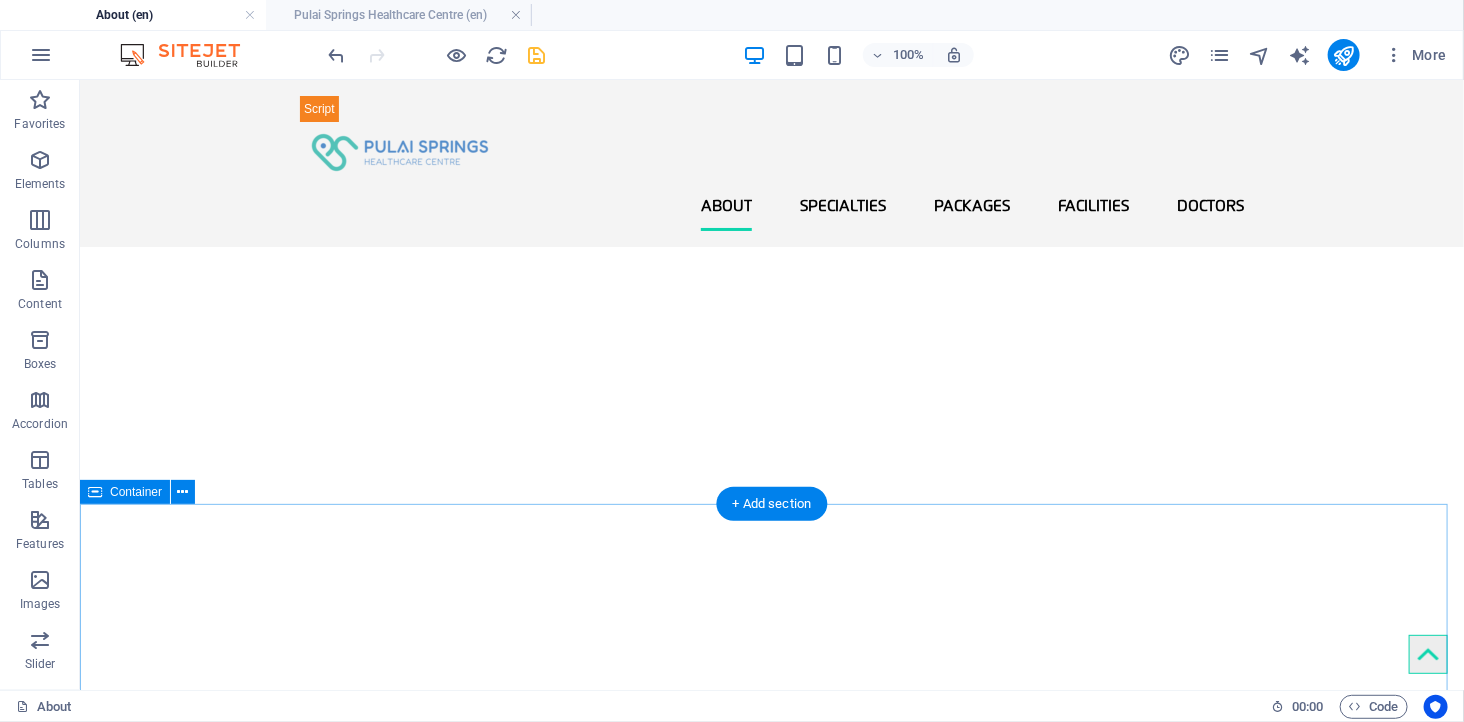 scroll, scrollTop: 222, scrollLeft: 0, axis: vertical 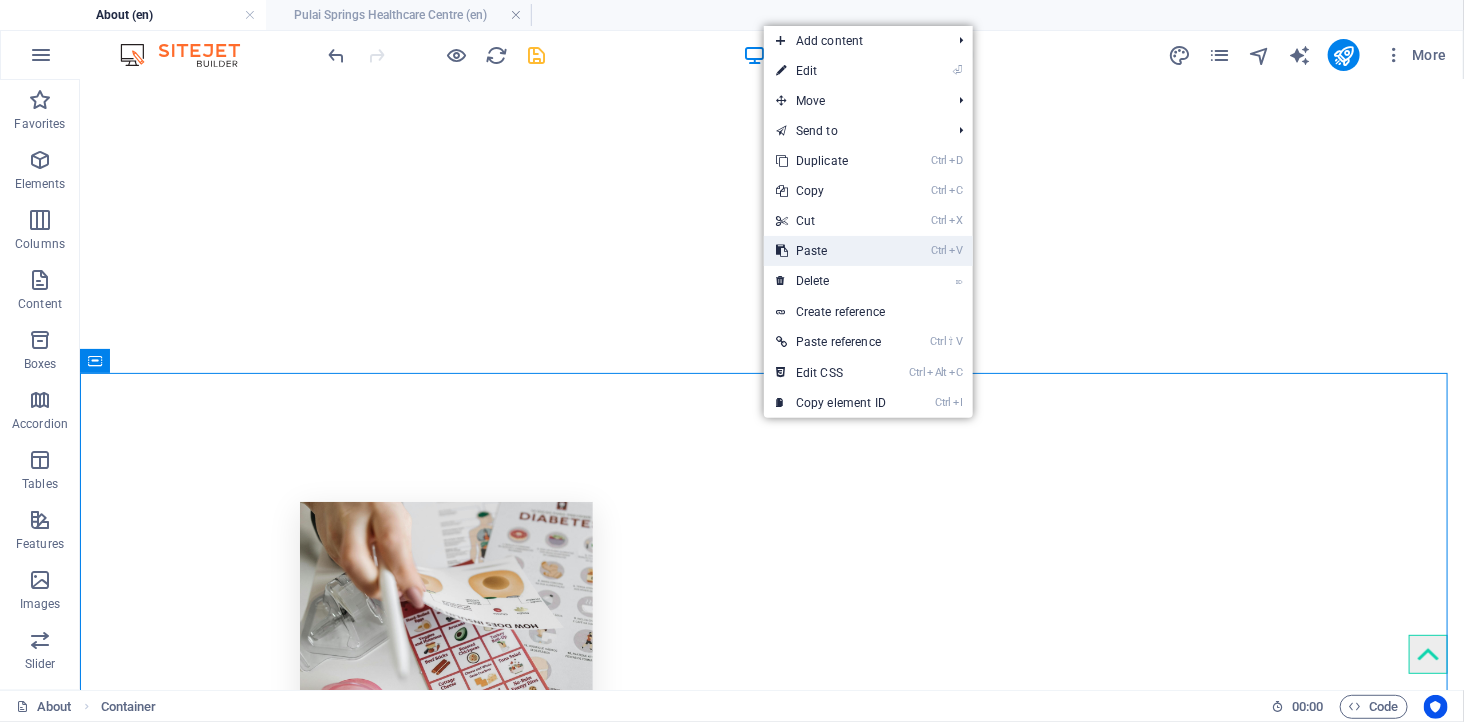 click on "Ctrl V  Paste" at bounding box center (831, 251) 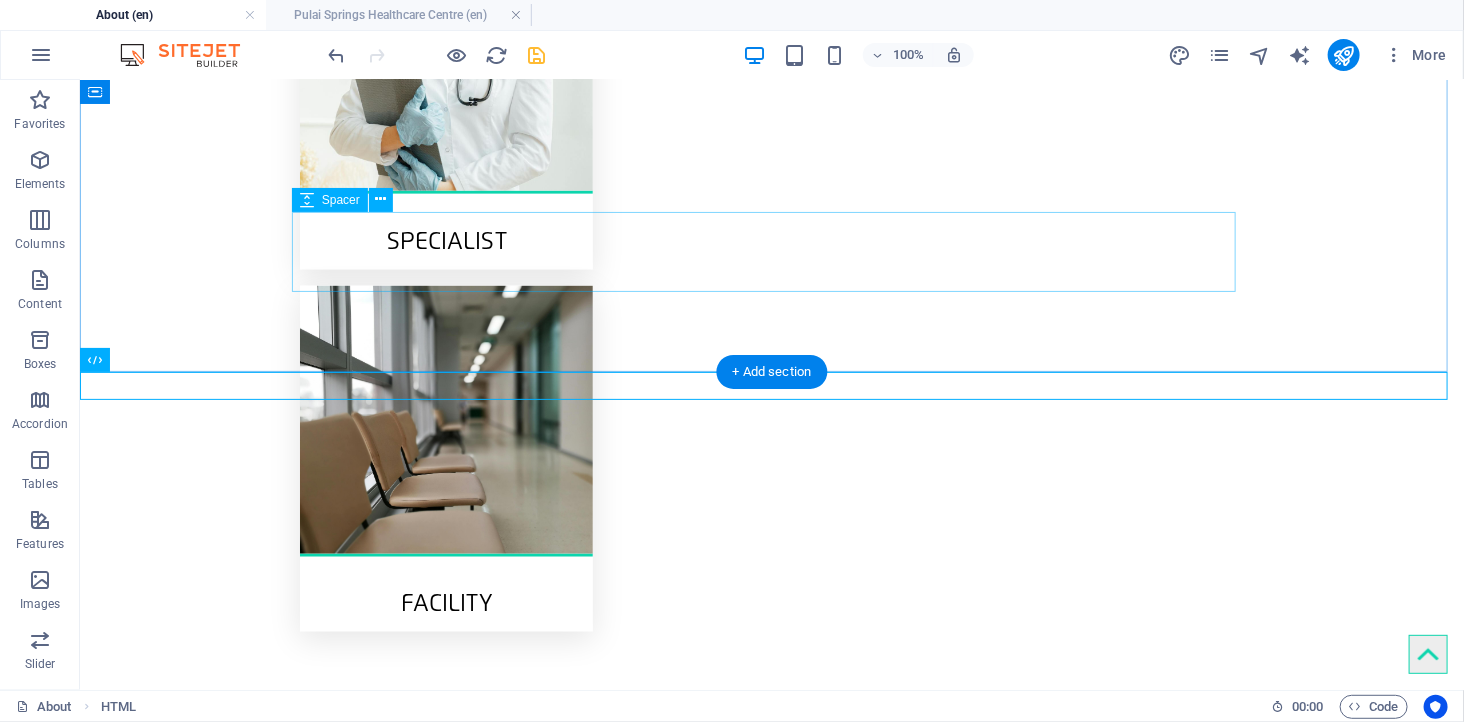 scroll, scrollTop: 1295, scrollLeft: 0, axis: vertical 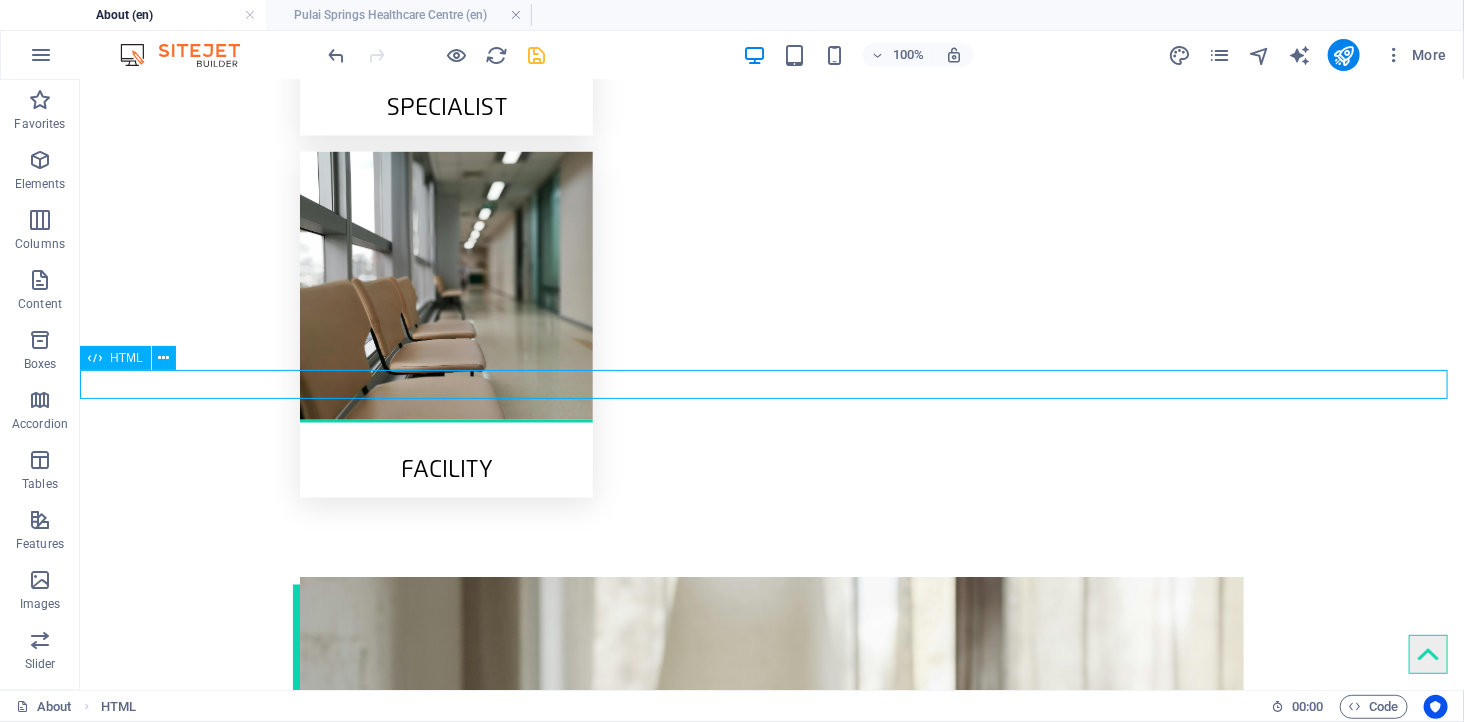 click at bounding box center (771, 1566) 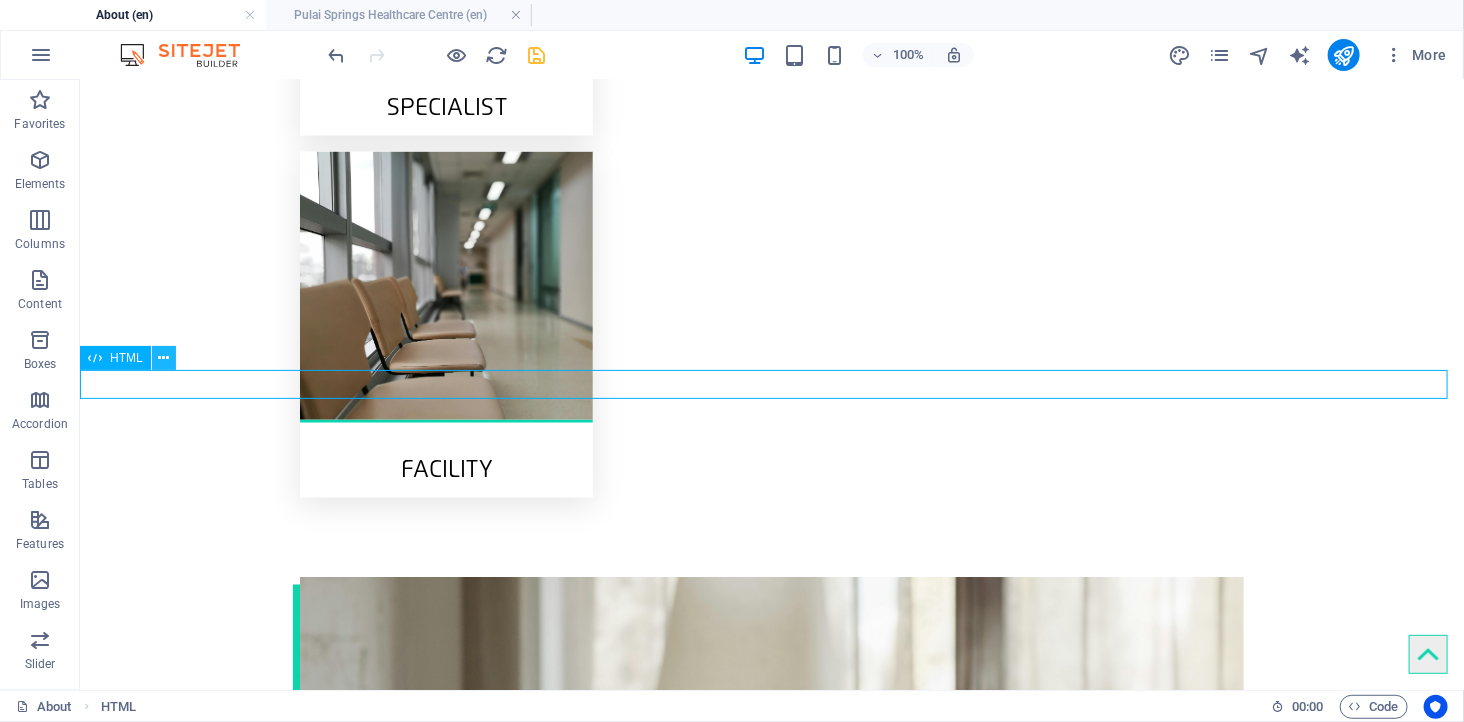 click at bounding box center (163, 358) 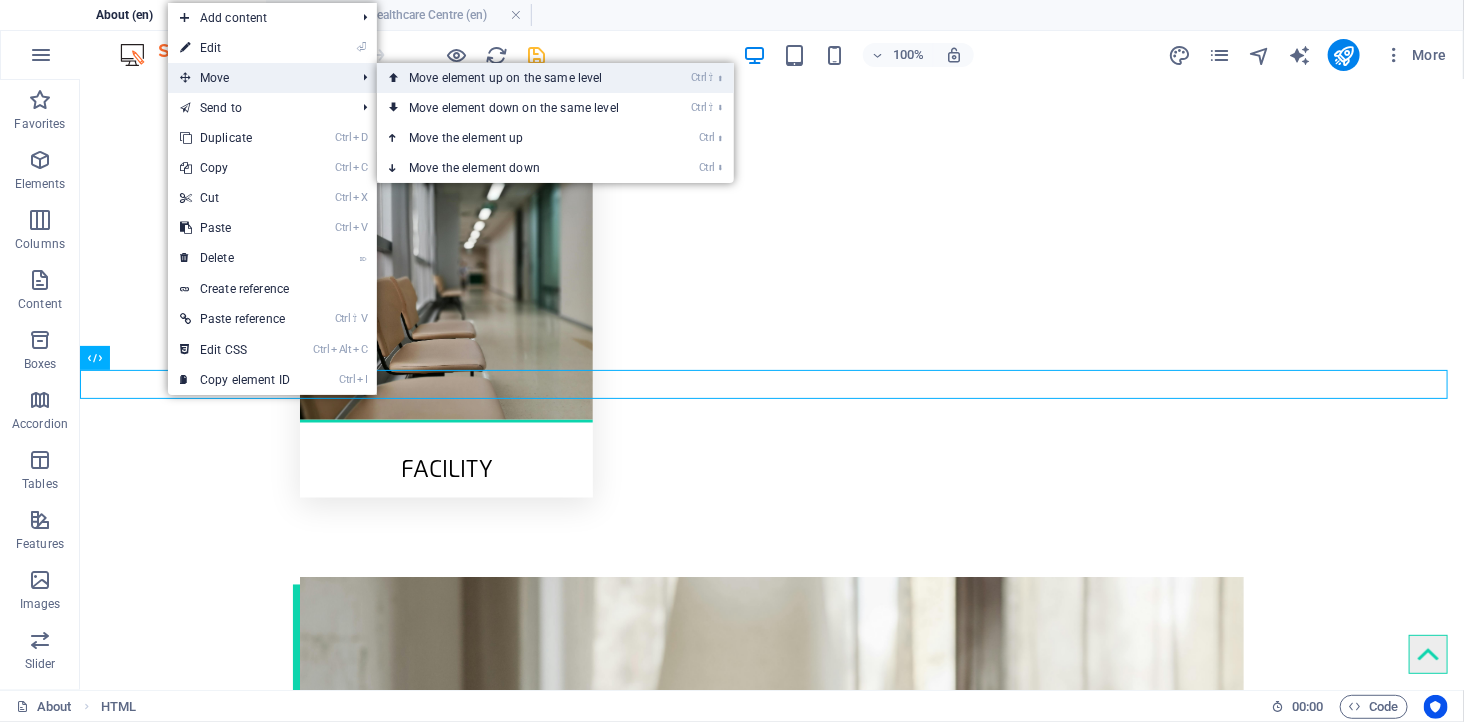 click on "Ctrl ⇧ ⬆  Move element up on the same level" at bounding box center (518, 78) 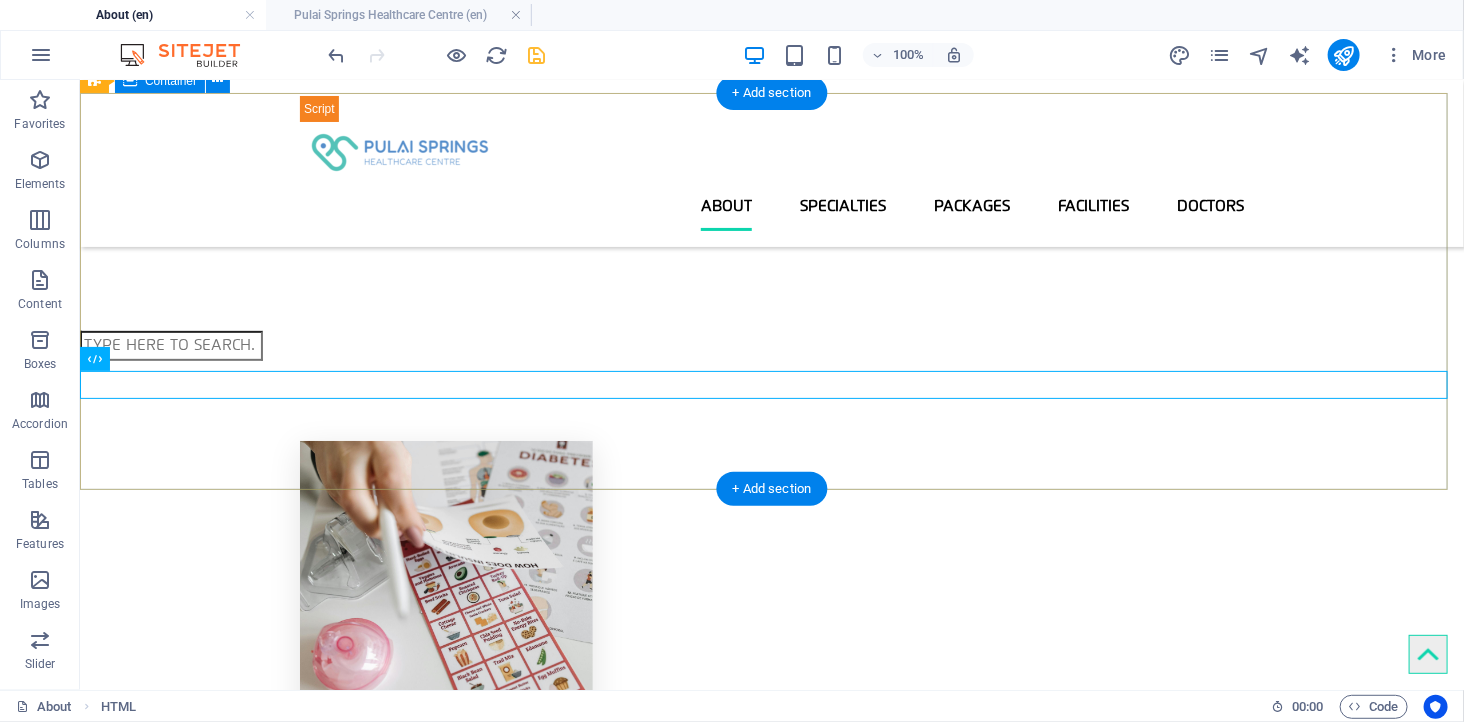 scroll, scrollTop: 105, scrollLeft: 0, axis: vertical 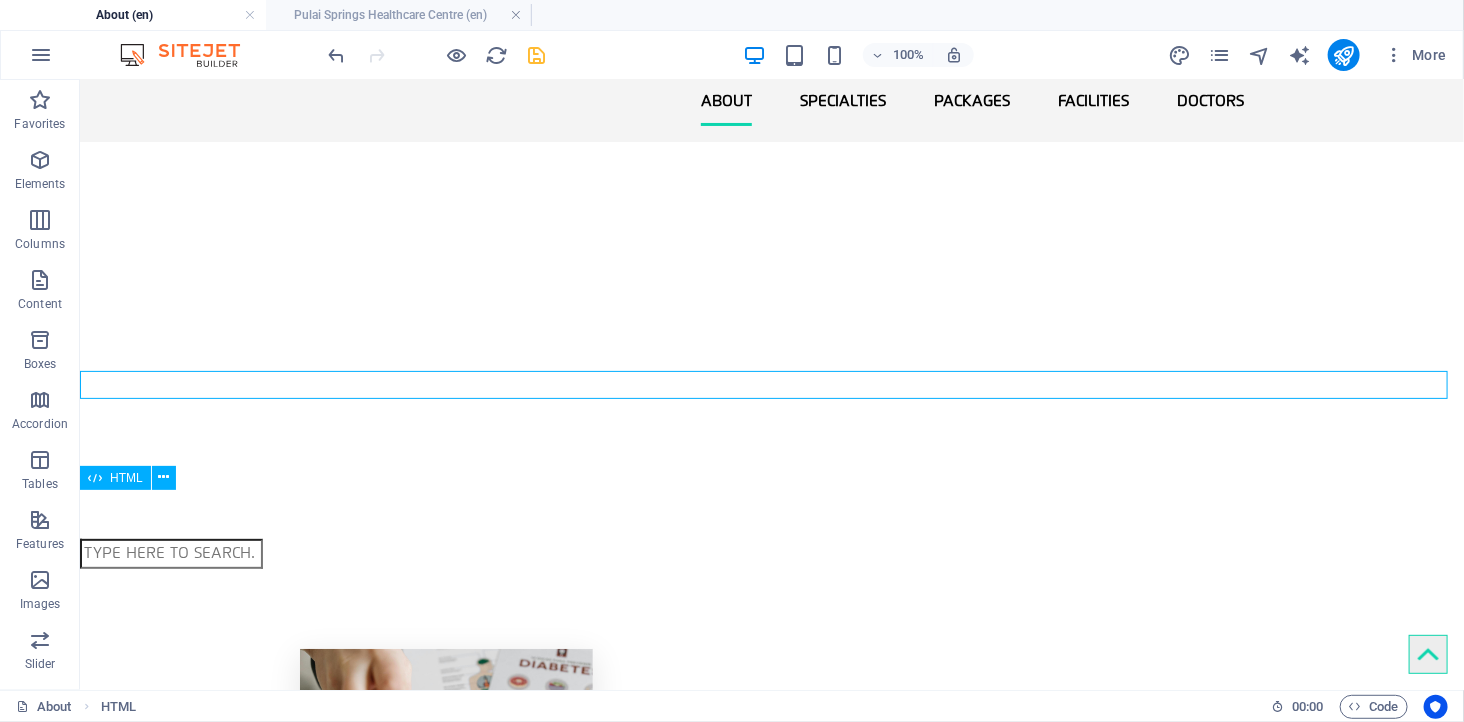 click at bounding box center (771, 553) 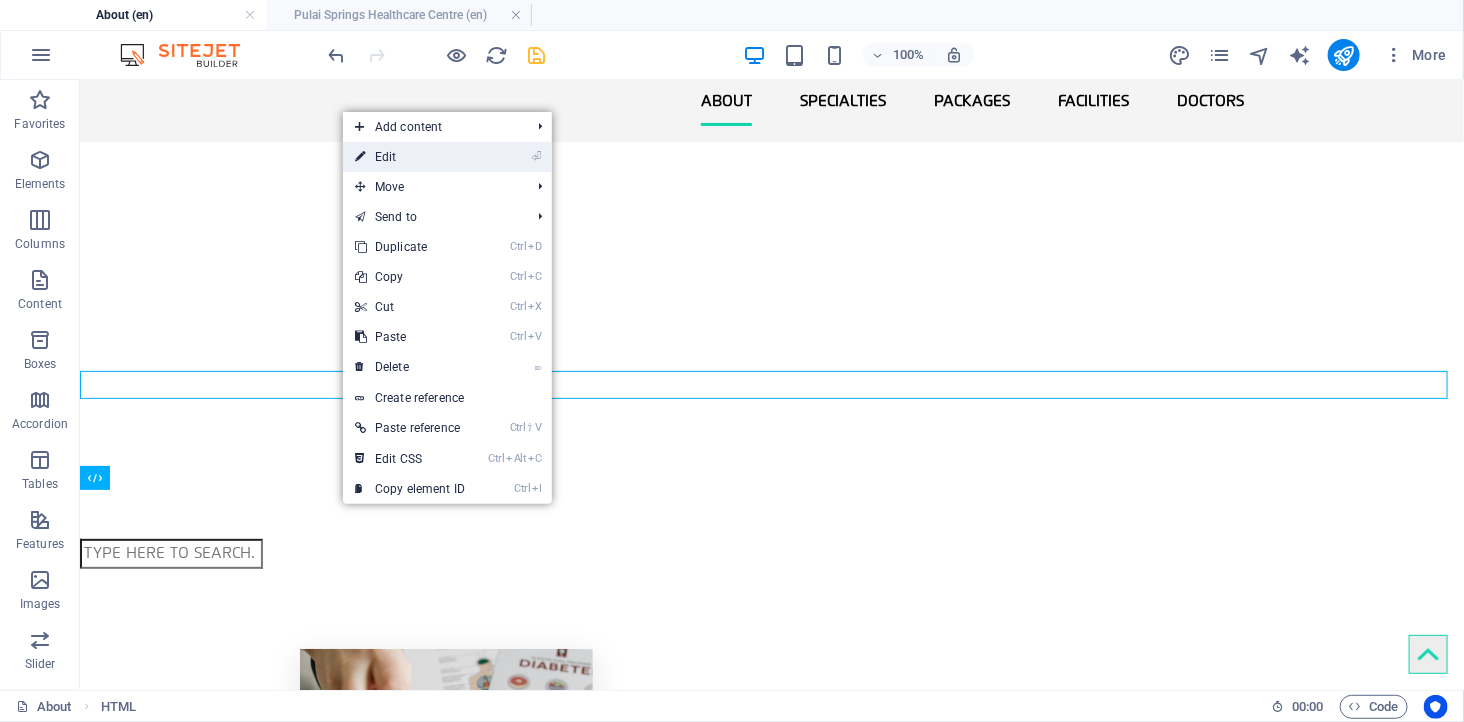 click on "⏎  Edit" at bounding box center (410, 157) 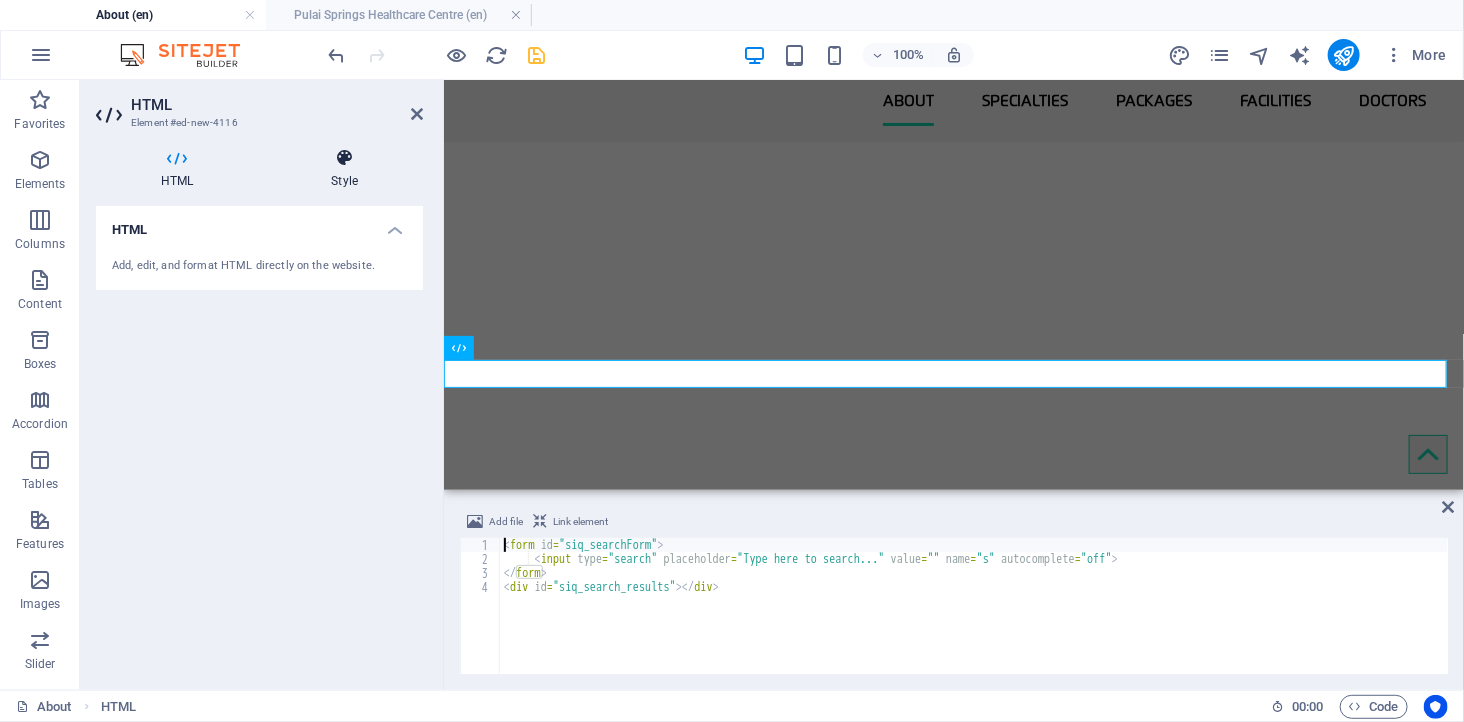 click at bounding box center (344, 158) 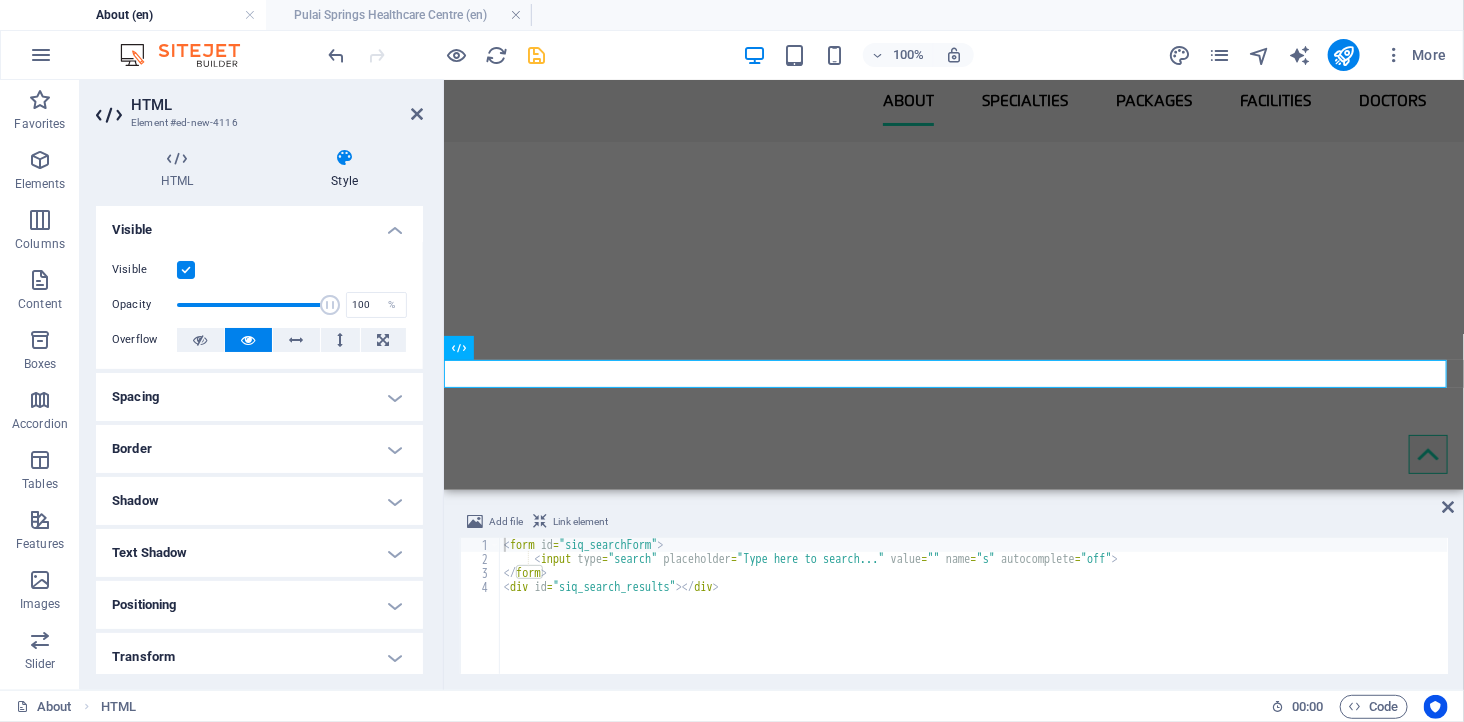 click on "Spacing" at bounding box center [259, 397] 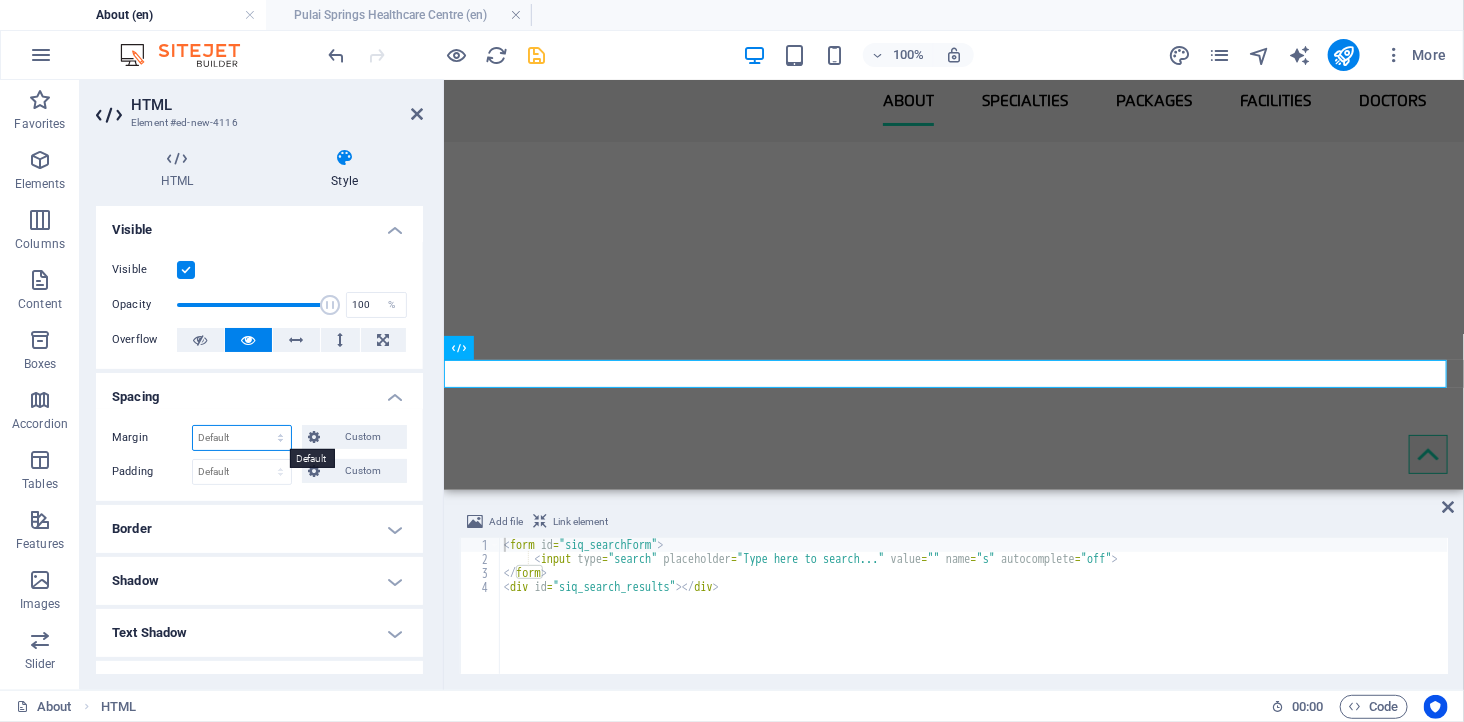 click on "Default auto px % rem vw vh Custom" at bounding box center [242, 438] 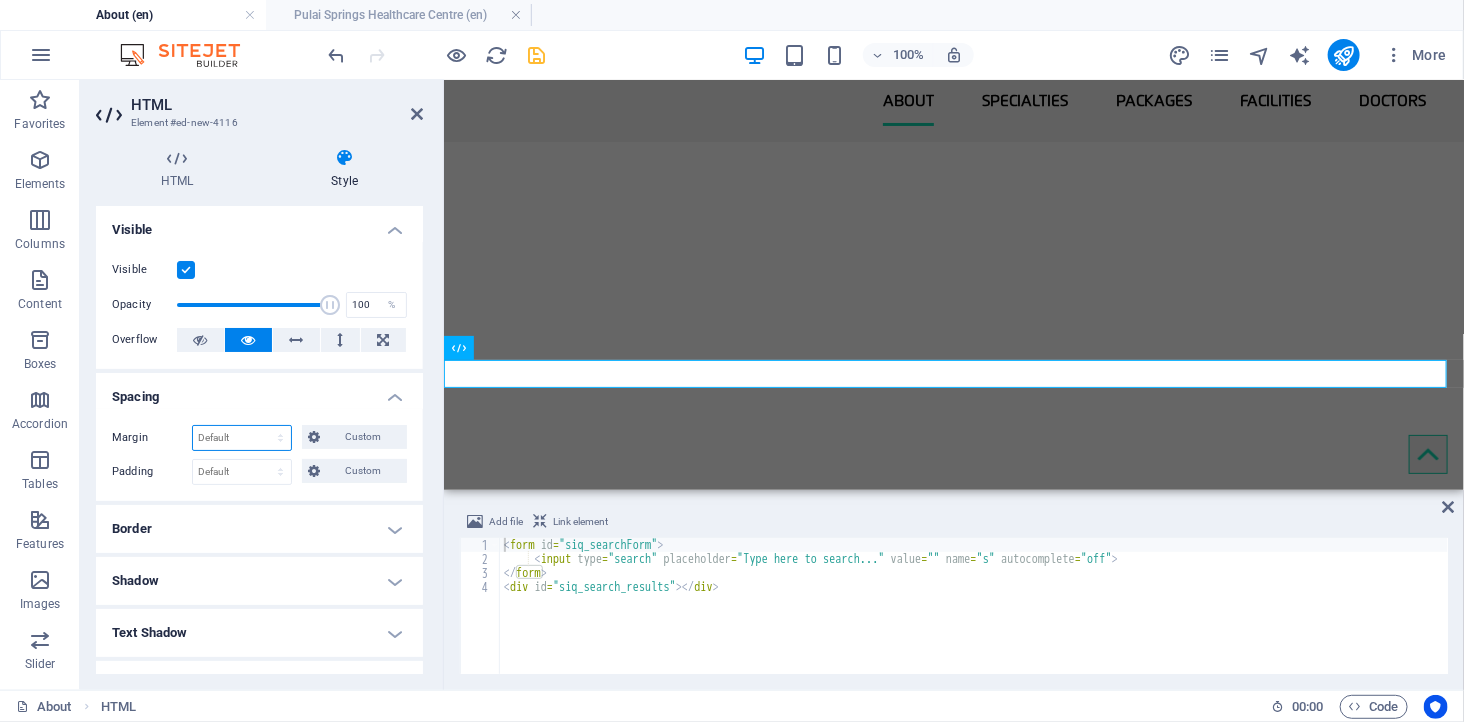 select on "px" 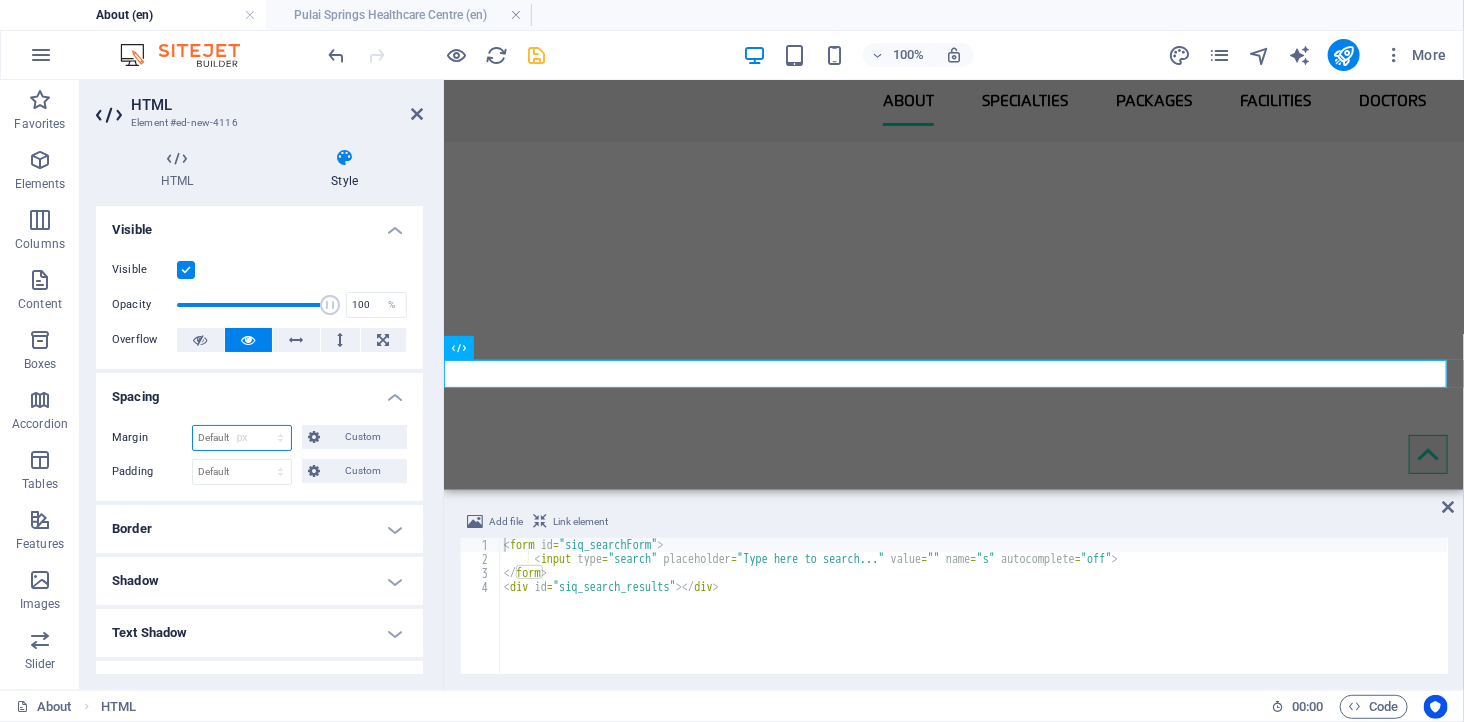 click on "Default auto px % rem vw vh Custom" at bounding box center [242, 438] 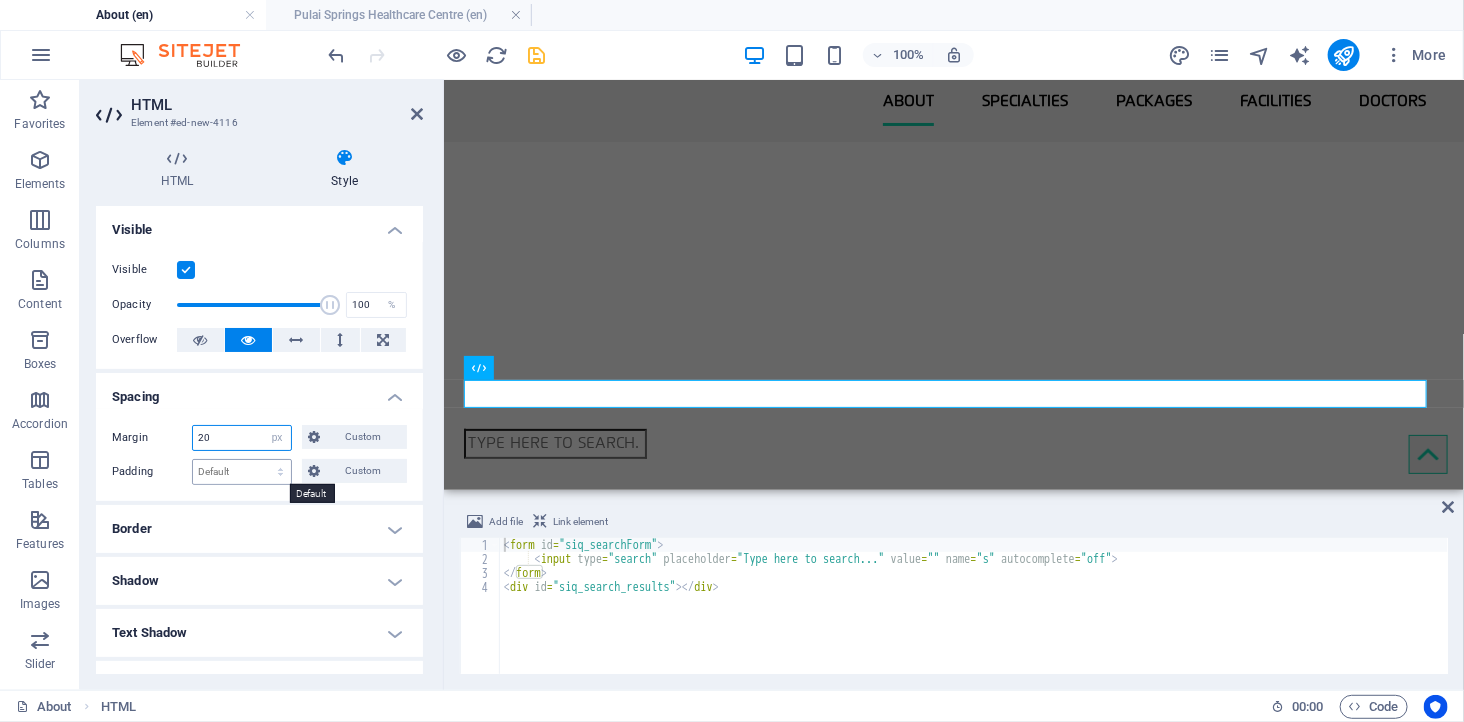 type on "20" 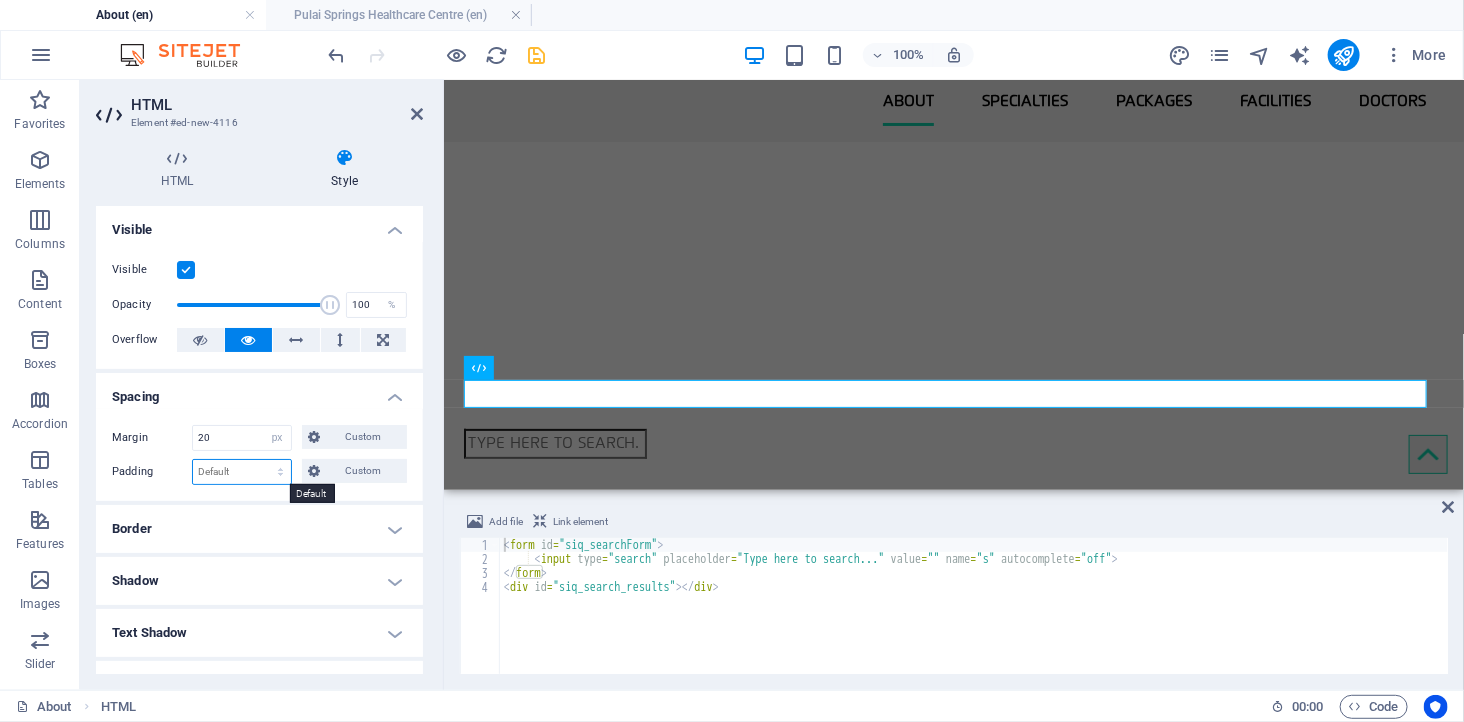 click on "Default px rem % vh vw Custom" at bounding box center (242, 472) 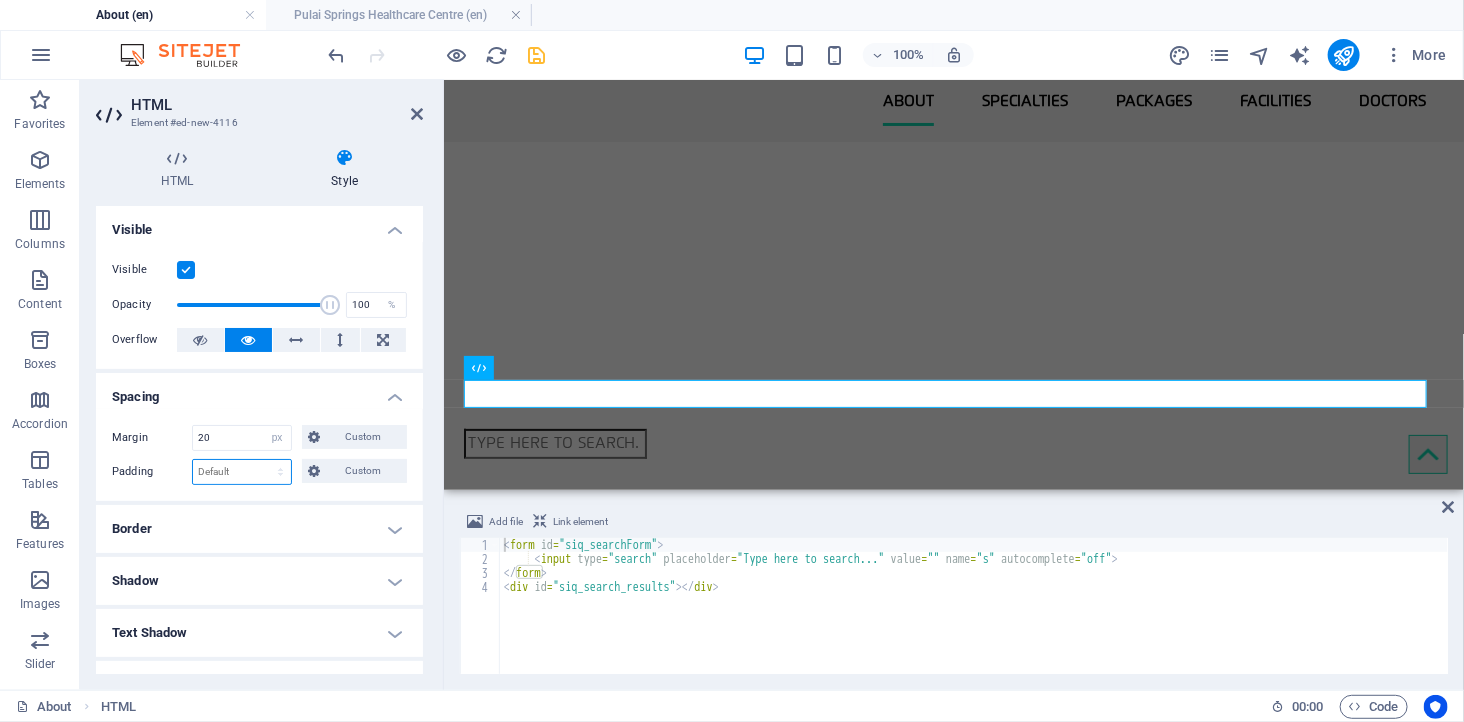 select on "px" 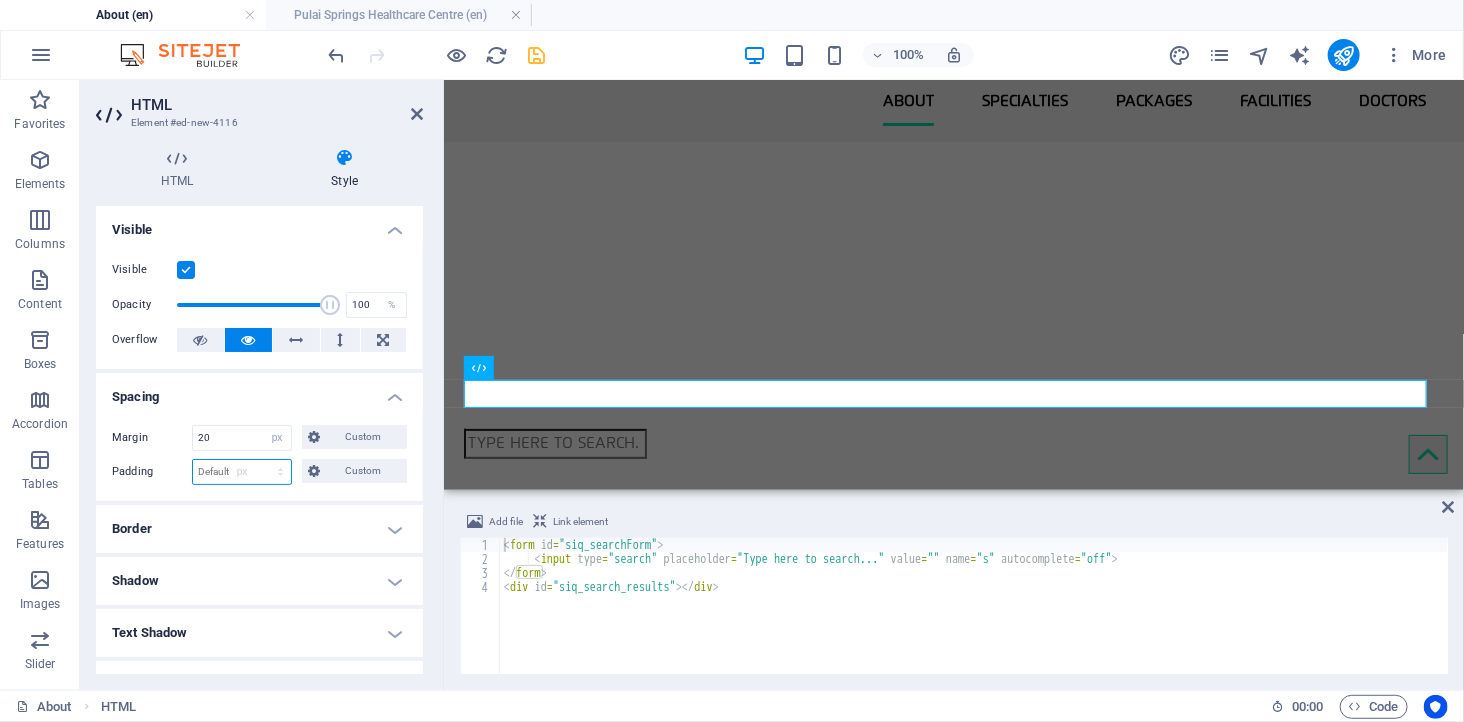 click on "Default px rem % vh vw Custom" at bounding box center (242, 472) 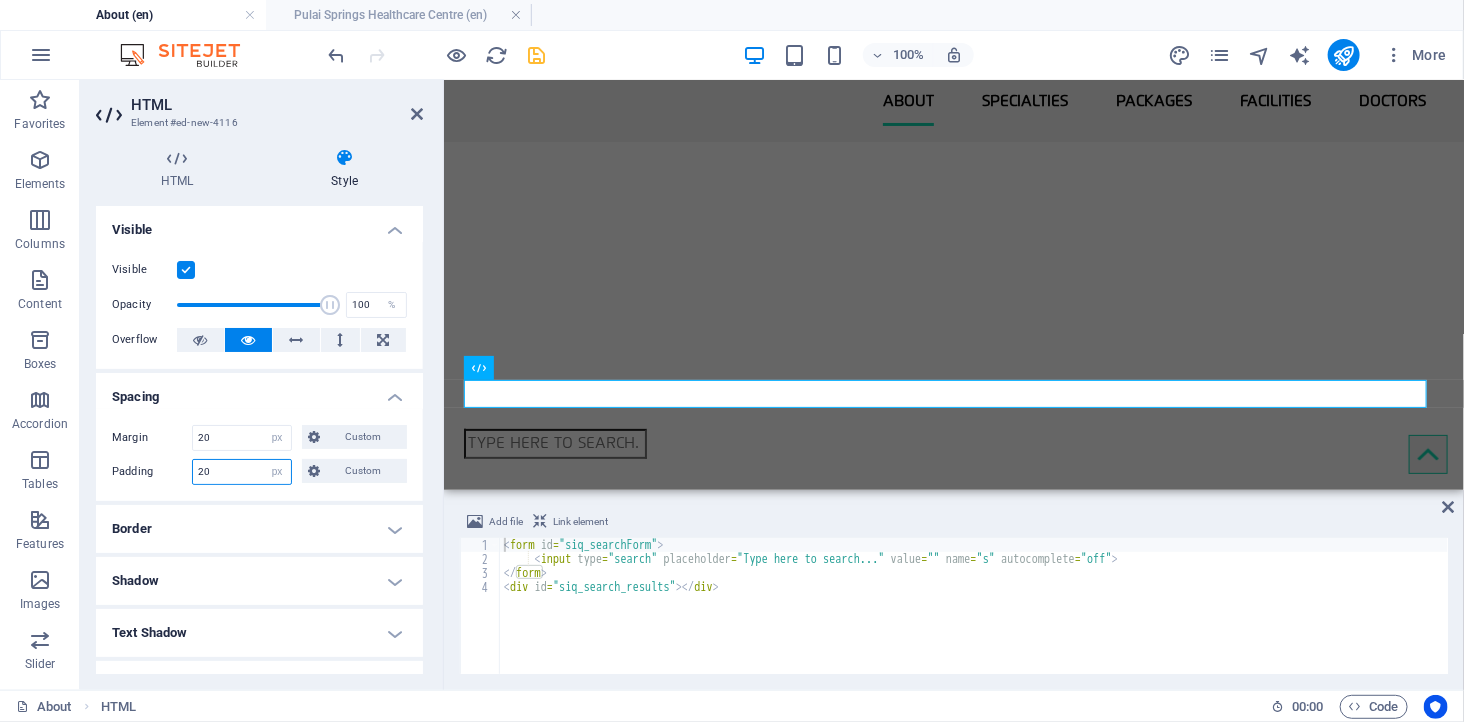 type on "20" 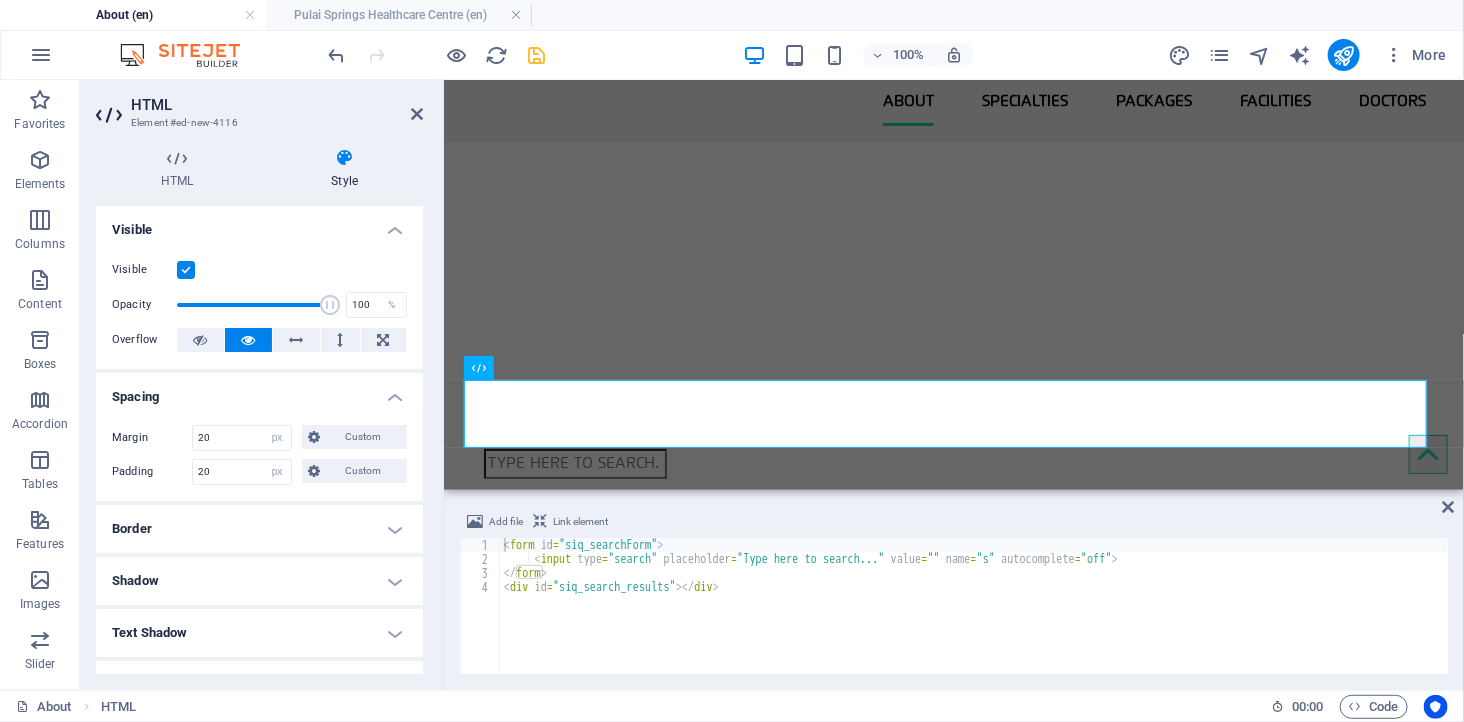 click on "Spacing" at bounding box center (259, 391) 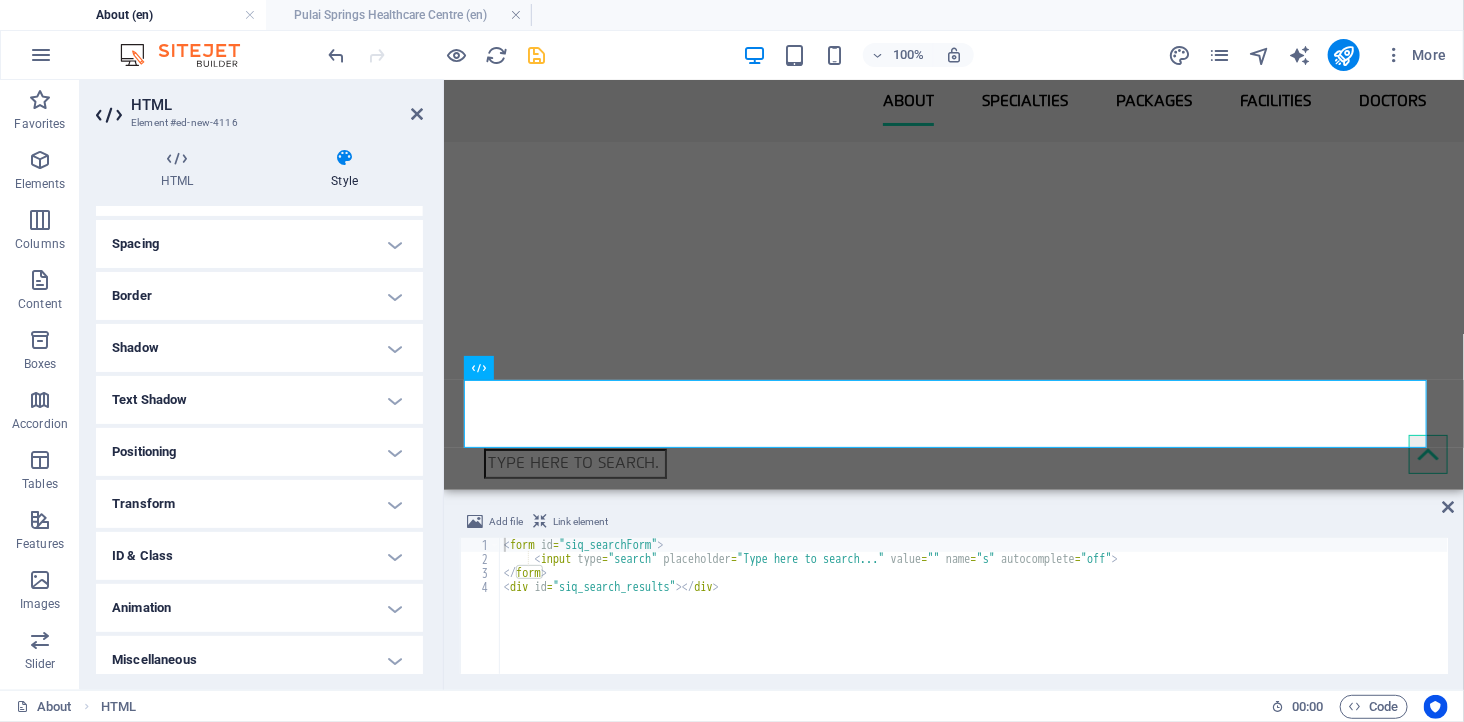 scroll, scrollTop: 162, scrollLeft: 0, axis: vertical 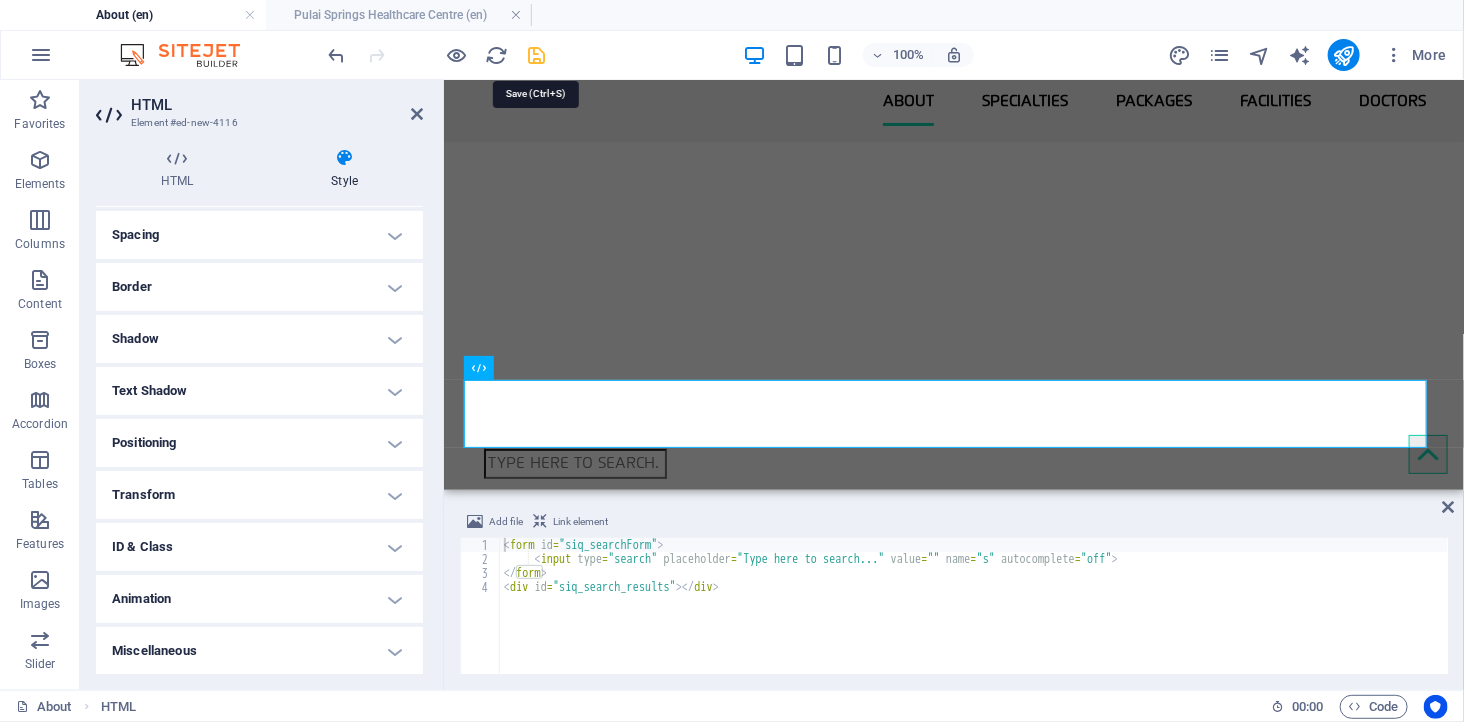 click at bounding box center (537, 55) 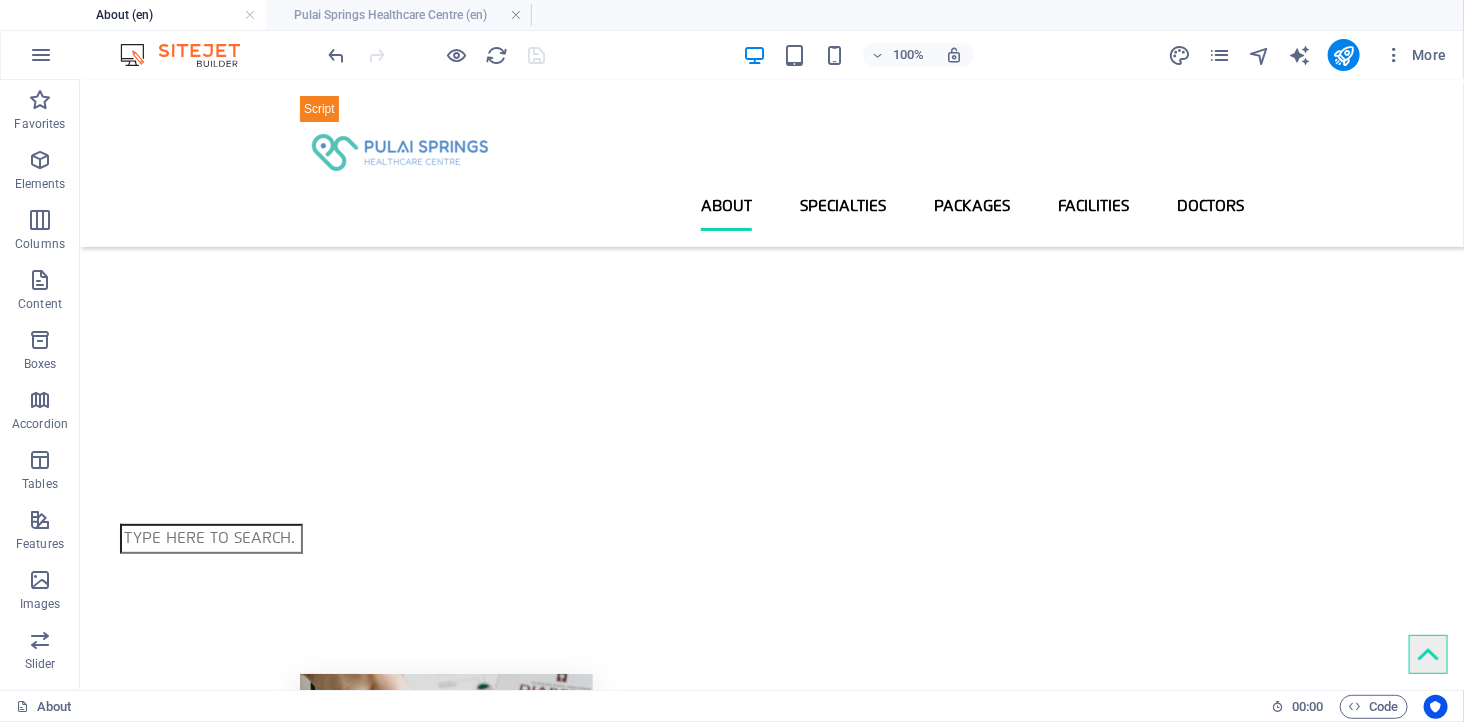 scroll, scrollTop: 105, scrollLeft: 0, axis: vertical 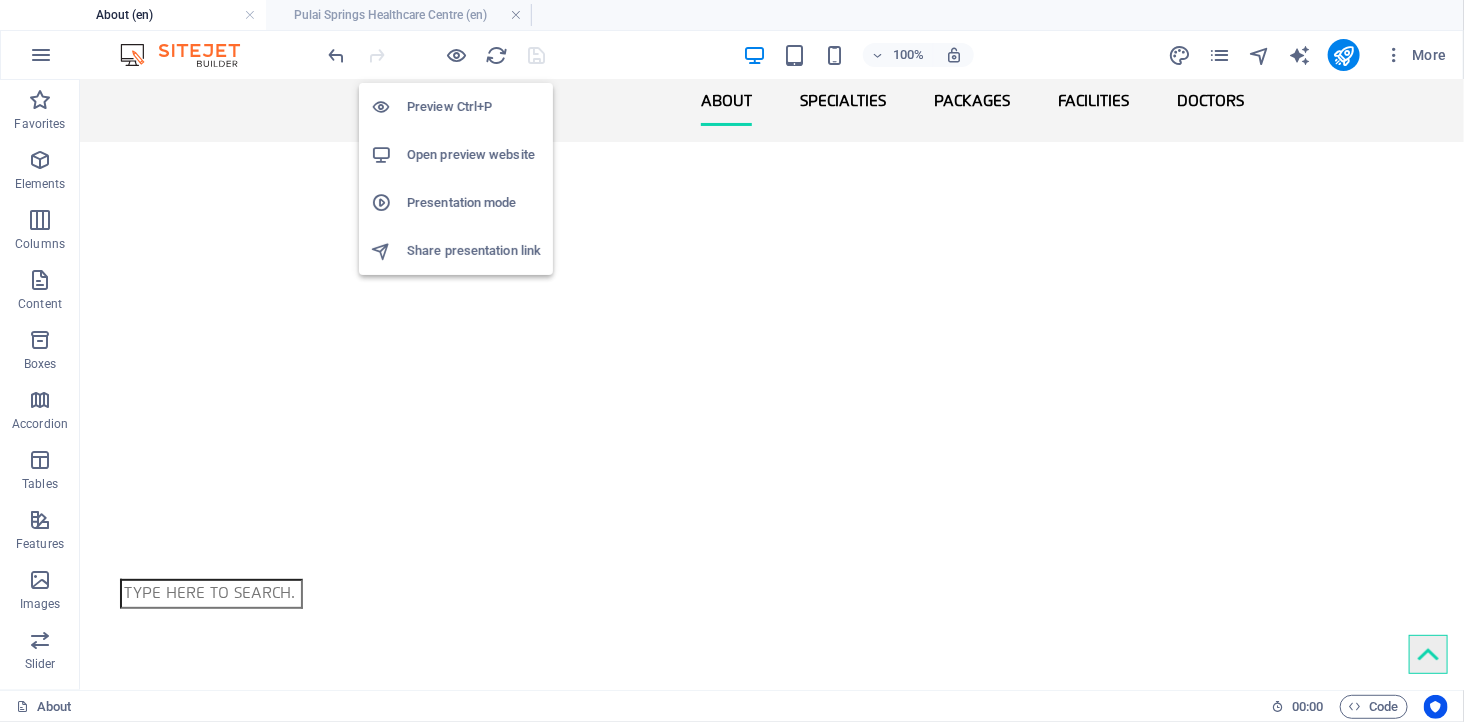 click on "Open preview website" at bounding box center [474, 155] 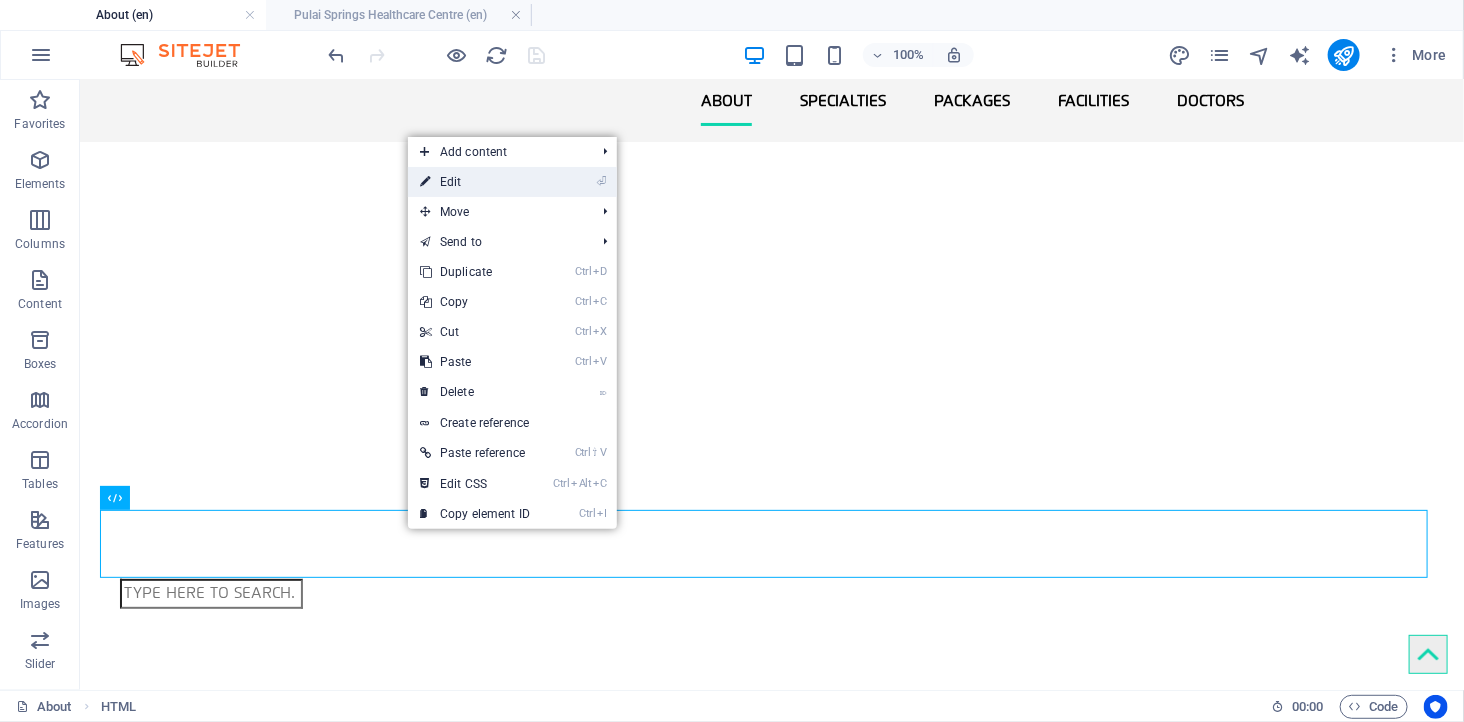 click on "⏎  Edit" at bounding box center [475, 182] 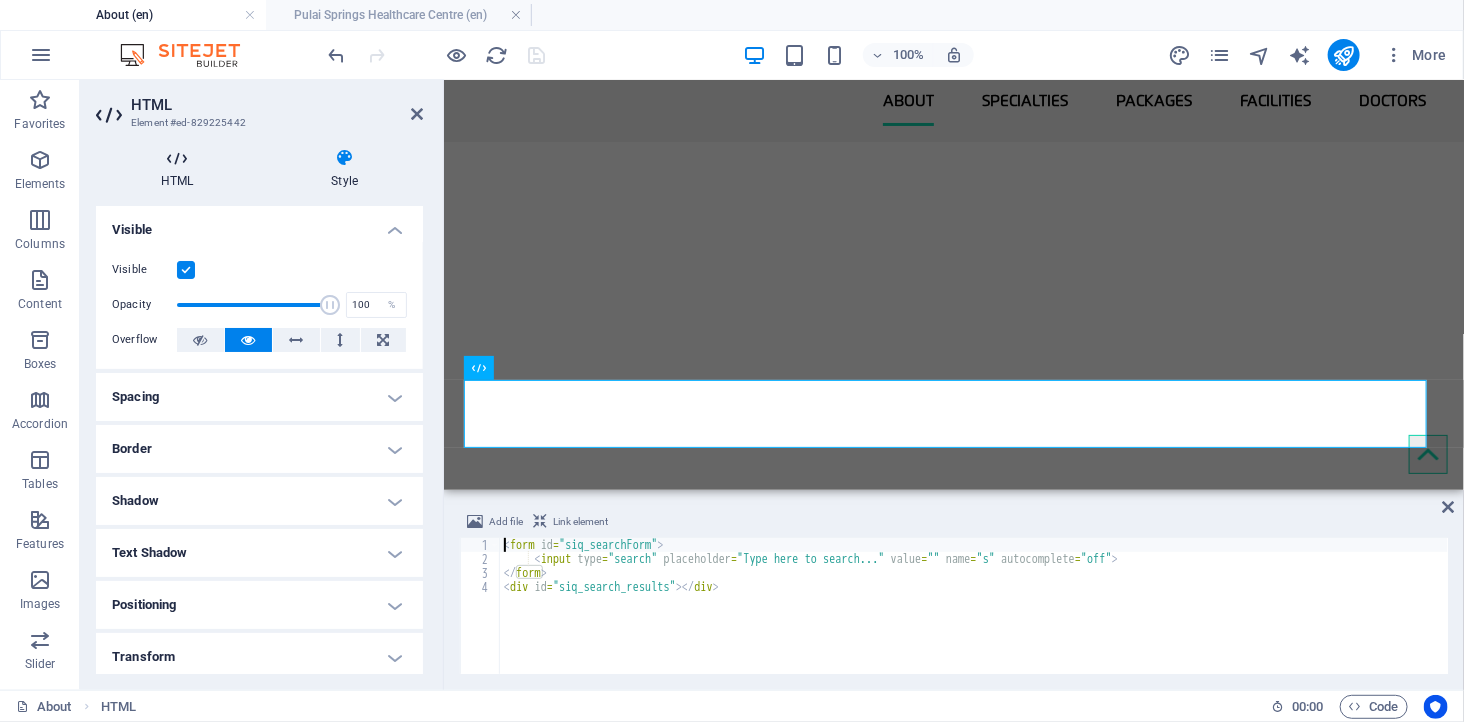 click on "HTML" at bounding box center (181, 169) 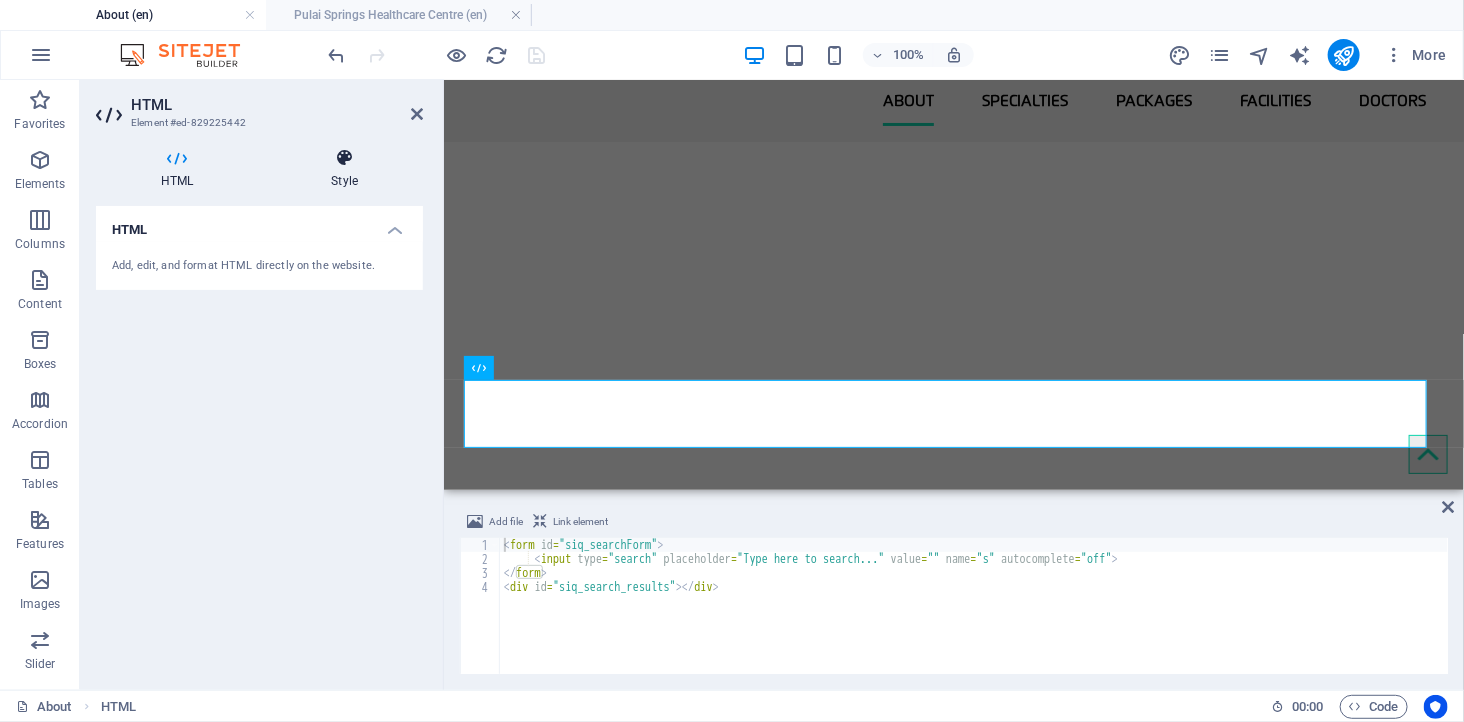 click on "Style" at bounding box center (344, 169) 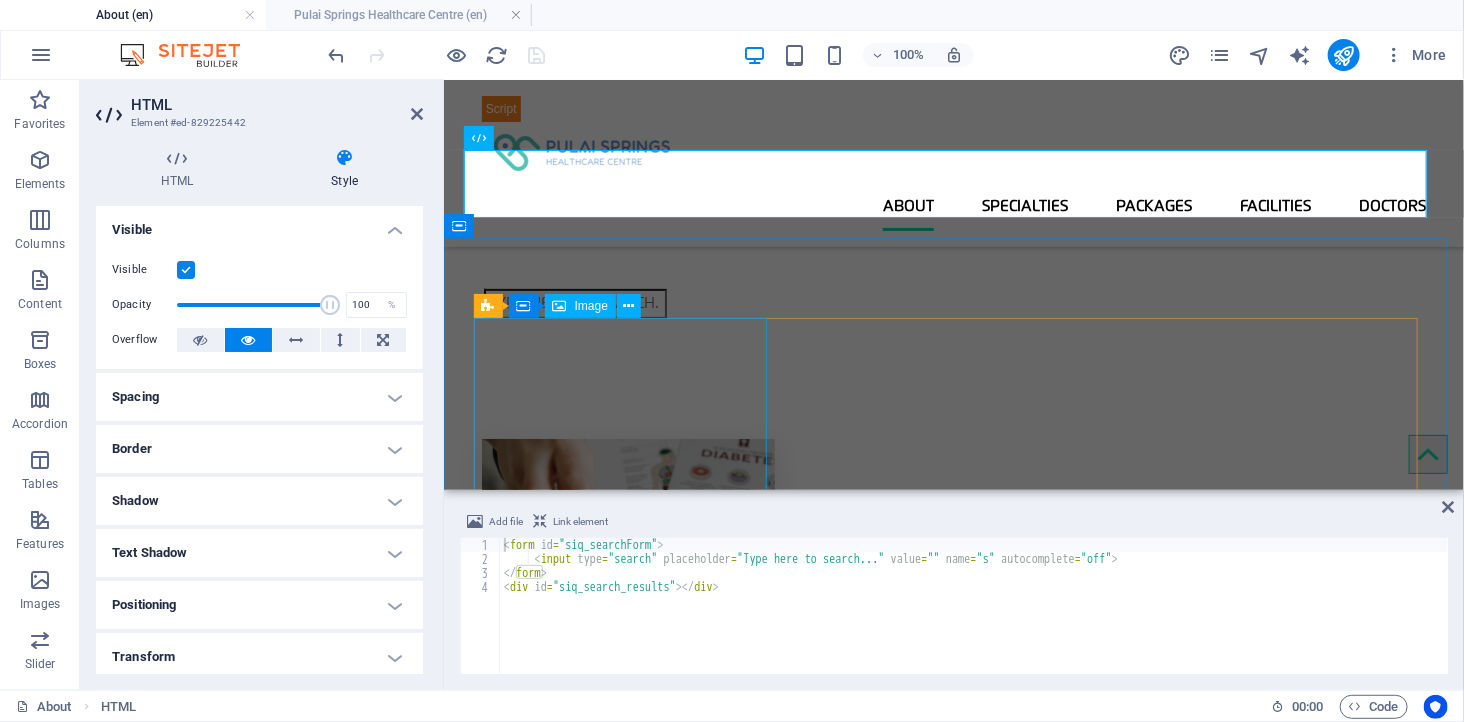 scroll, scrollTop: 105, scrollLeft: 0, axis: vertical 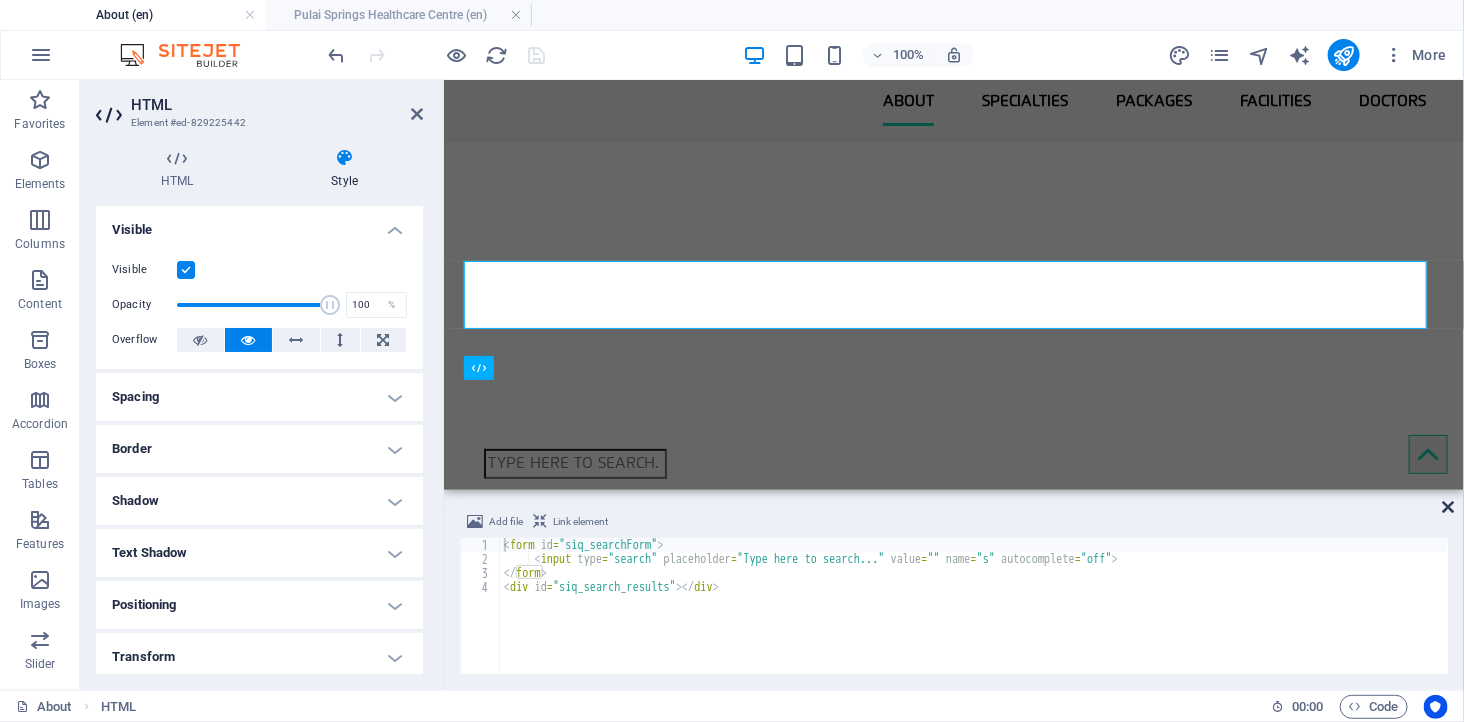 click at bounding box center [1449, 507] 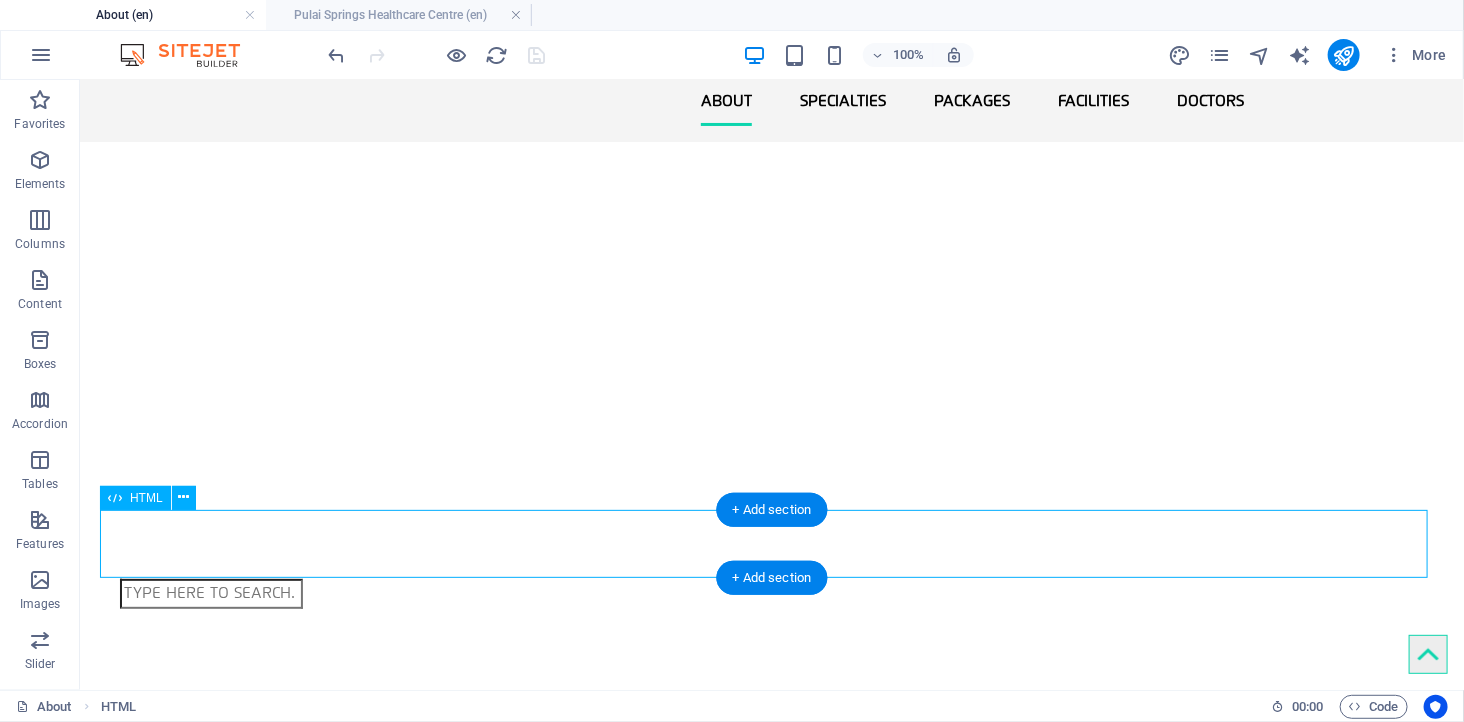 click at bounding box center [771, 593] 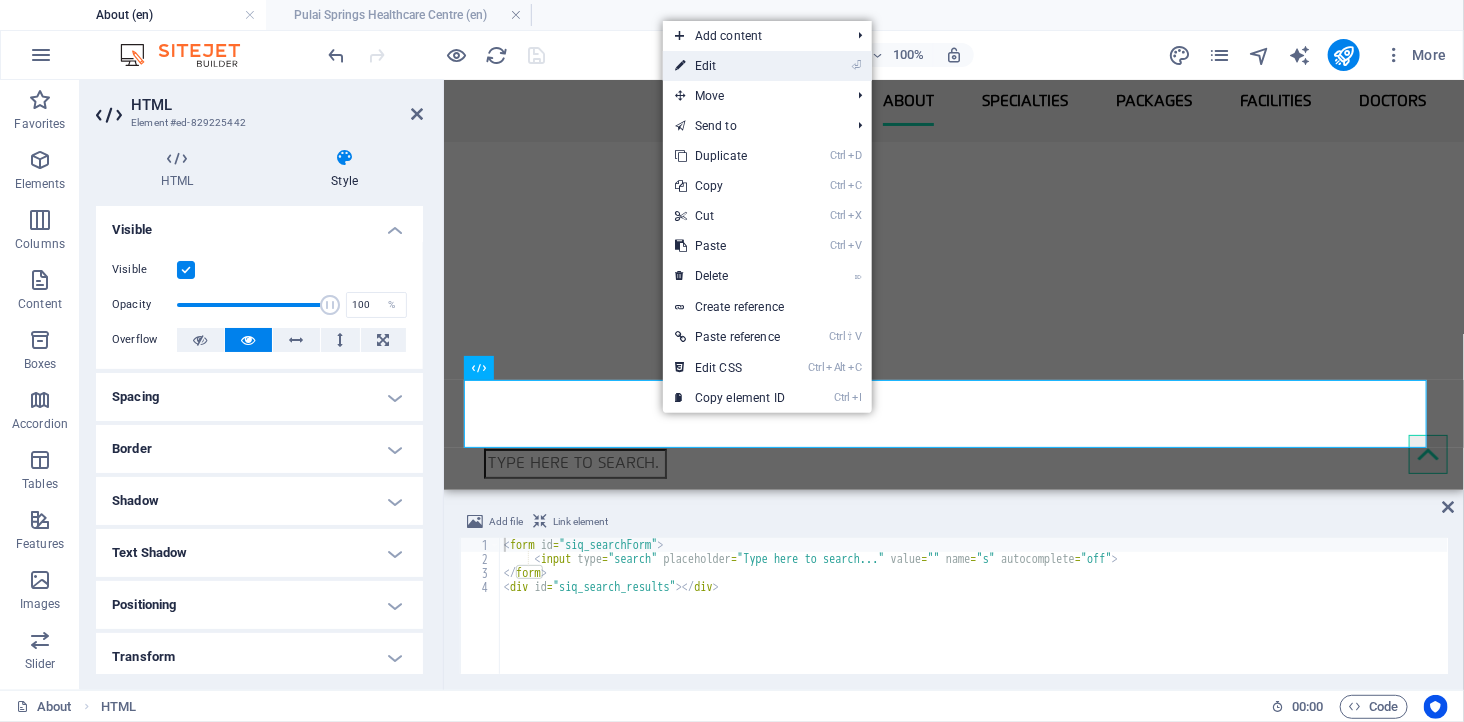 click on "⏎  Edit" at bounding box center (730, 66) 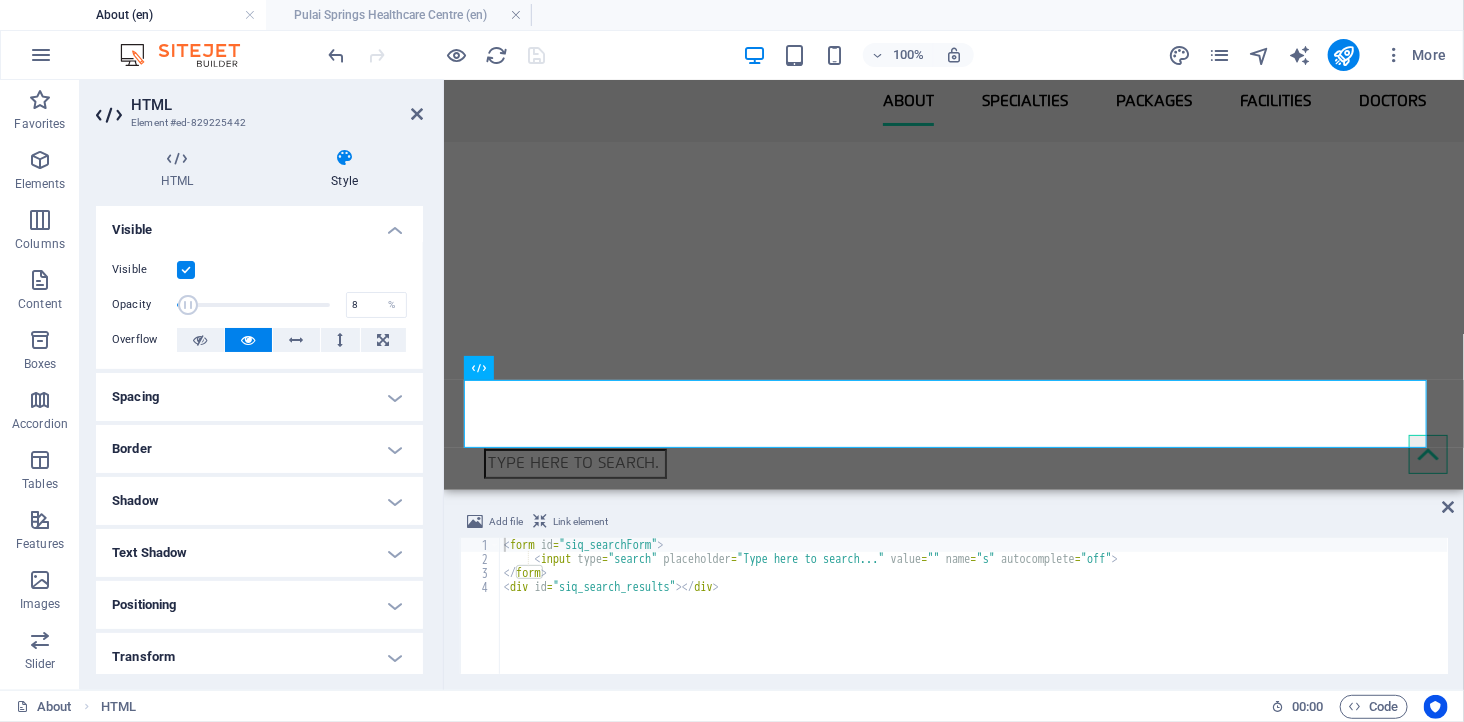 drag, startPoint x: 326, startPoint y: 306, endPoint x: 188, endPoint y: 280, distance: 140.42792 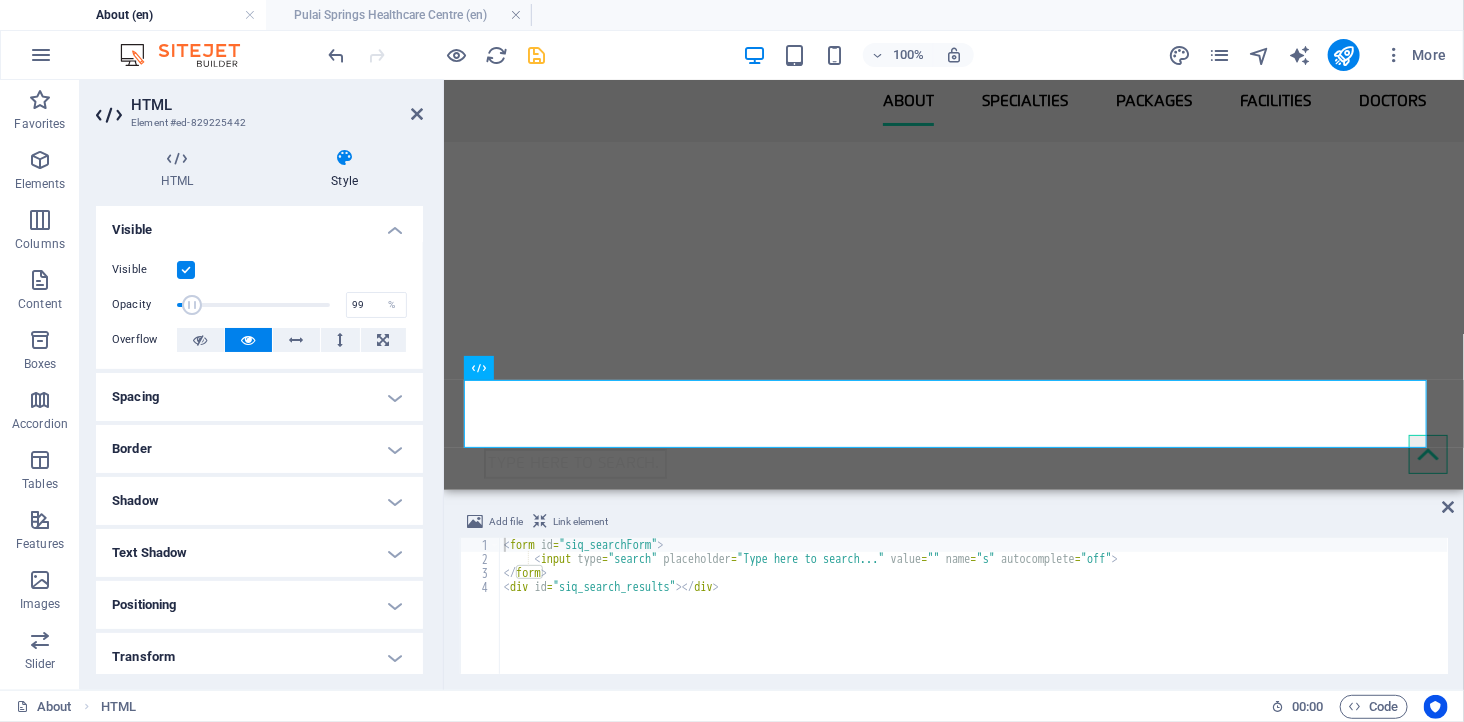 type on "100" 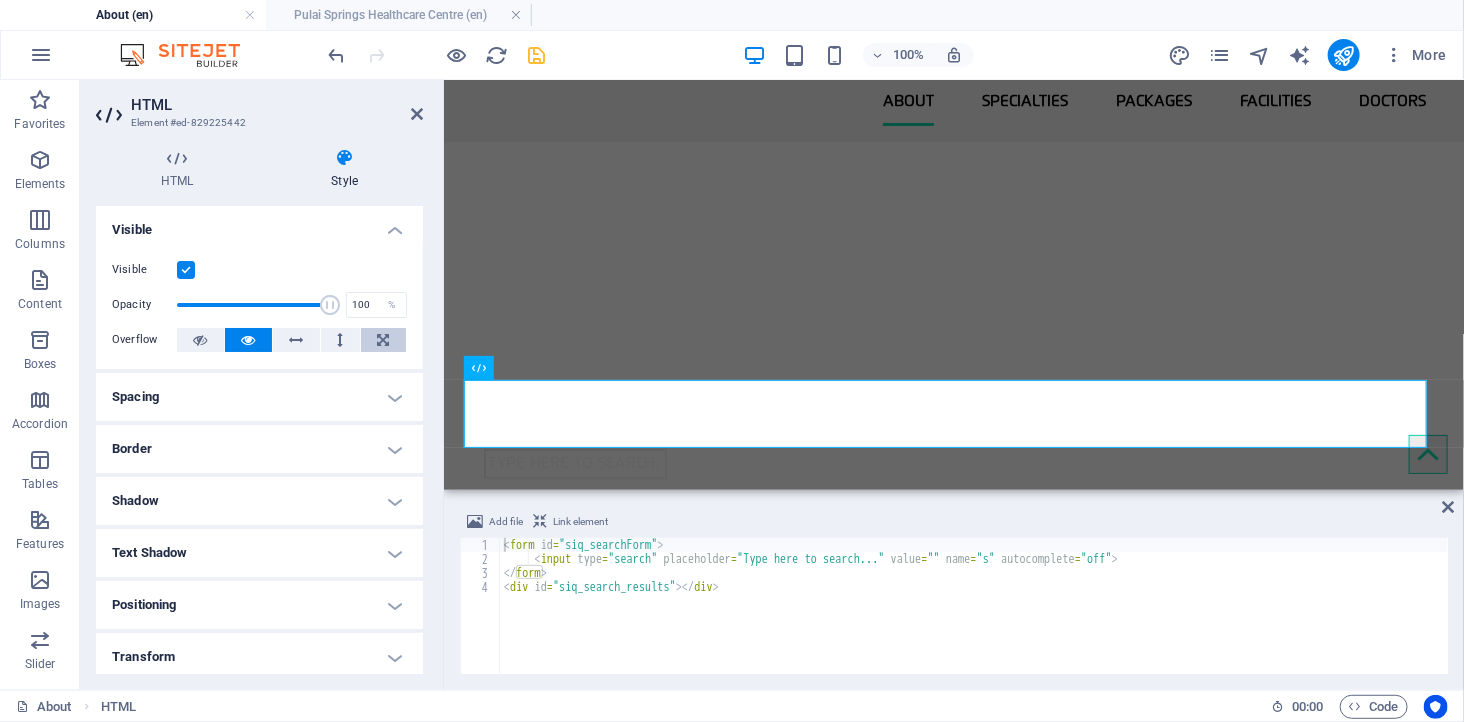 drag, startPoint x: 192, startPoint y: 310, endPoint x: 370, endPoint y: 330, distance: 179.12007 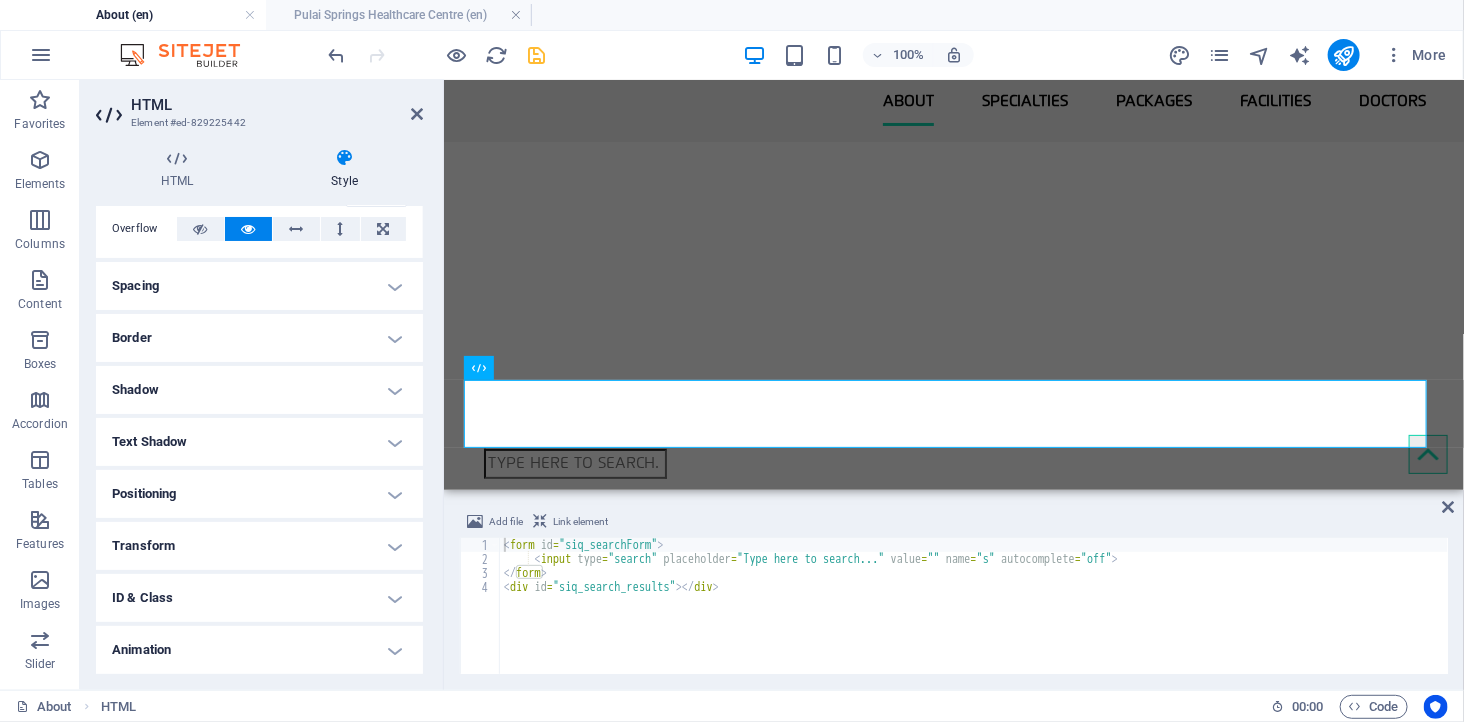 scroll, scrollTop: 162, scrollLeft: 0, axis: vertical 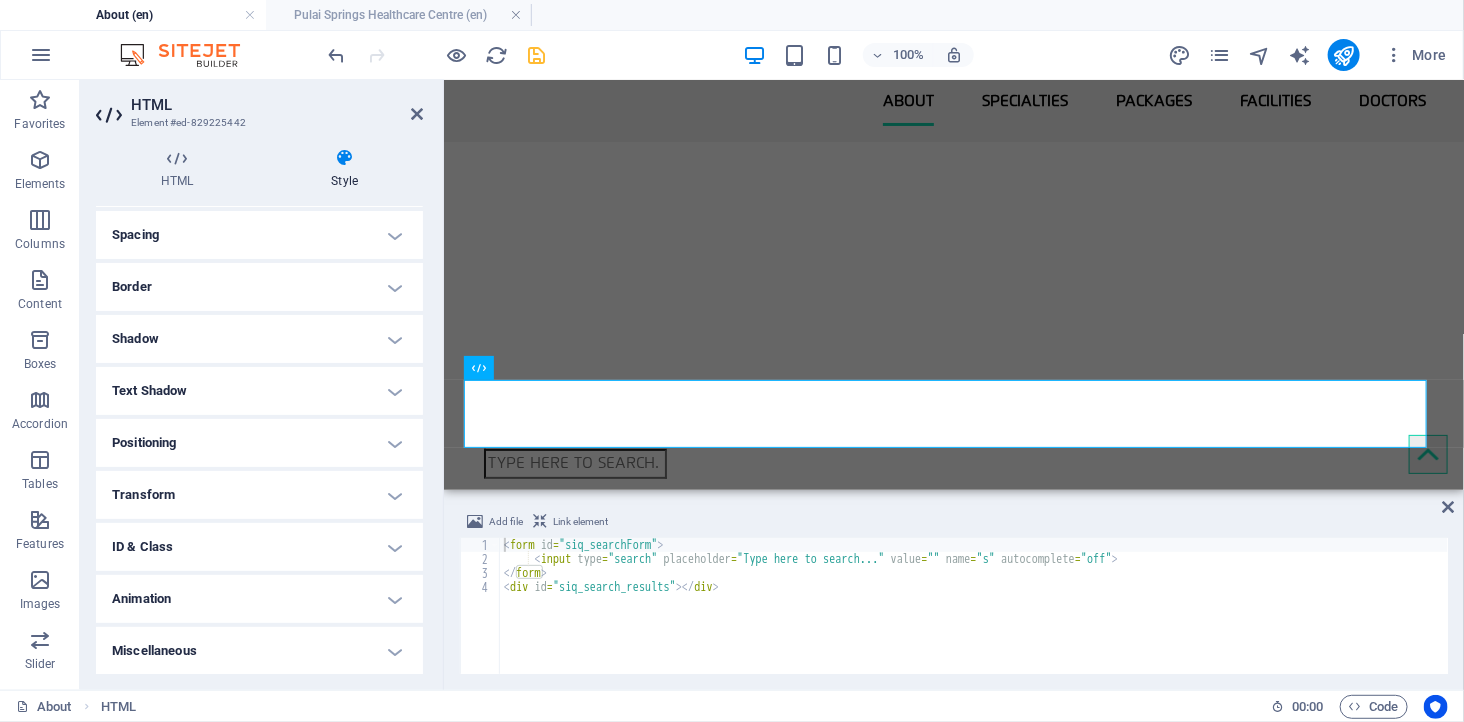 click on "Miscellaneous" at bounding box center (259, 651) 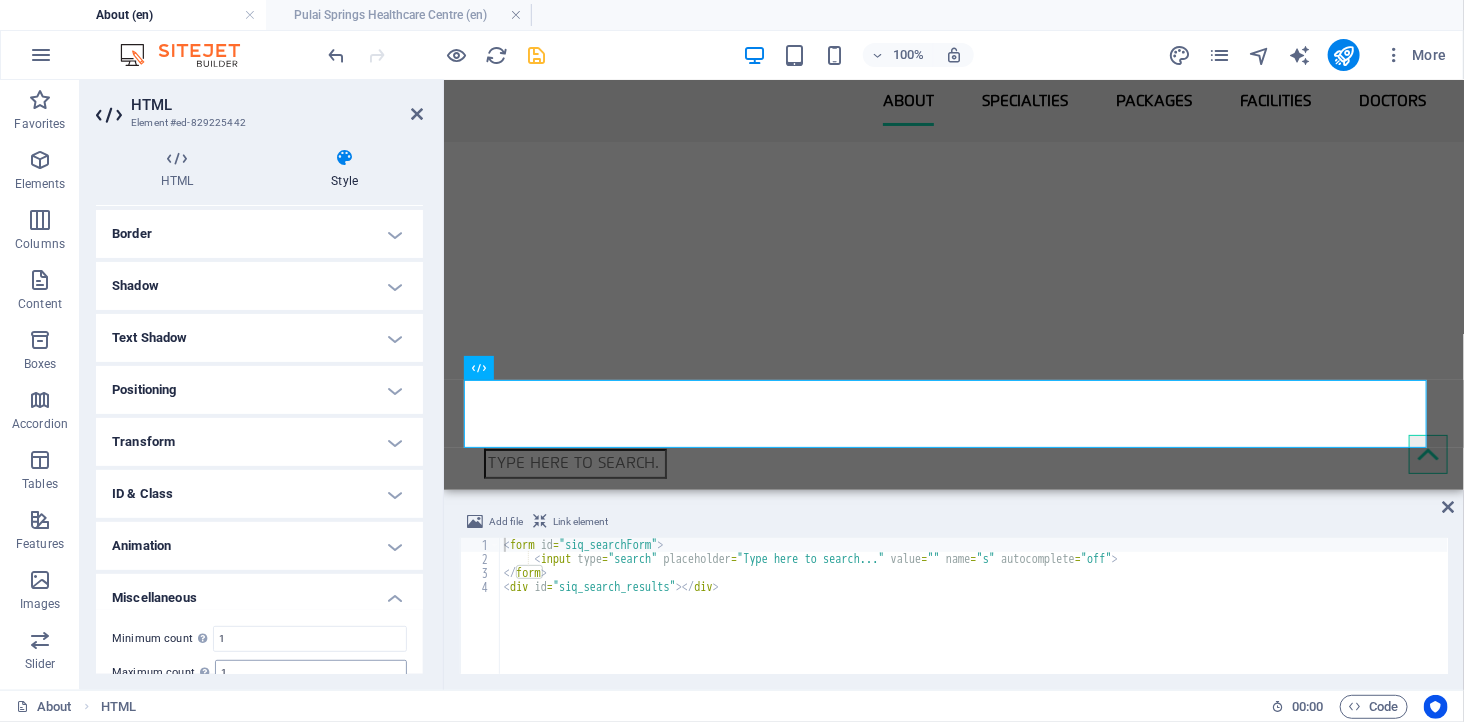 scroll, scrollTop: 286, scrollLeft: 0, axis: vertical 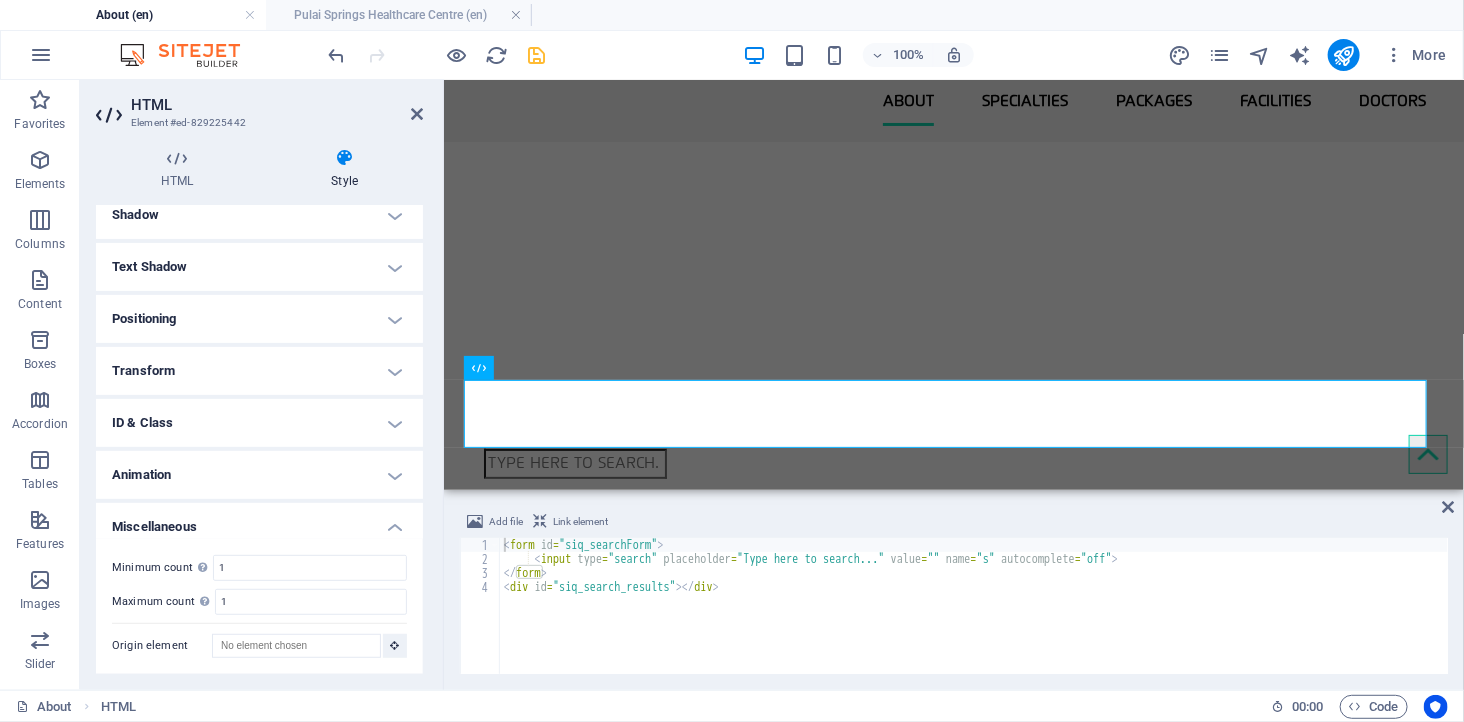 click on "Transform" at bounding box center [259, 371] 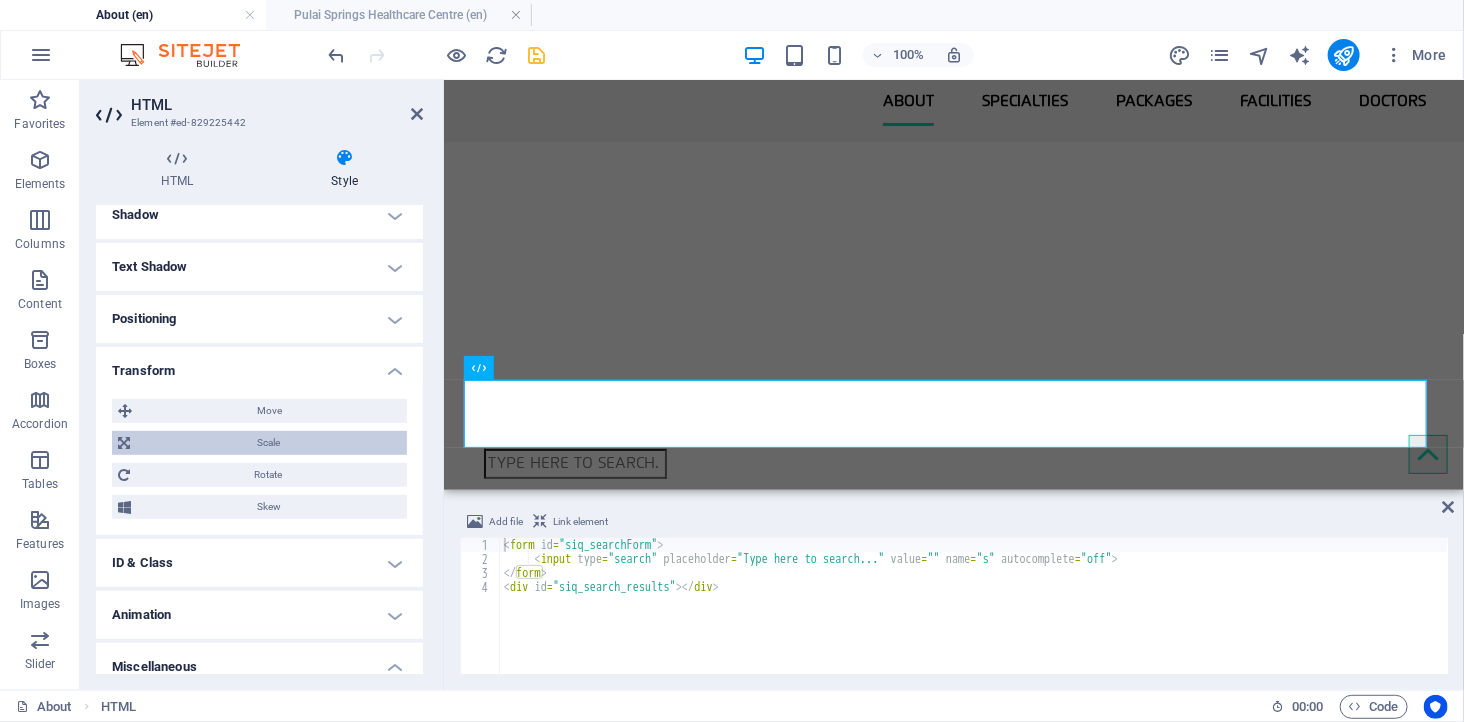 click on "Scale" at bounding box center (259, 443) 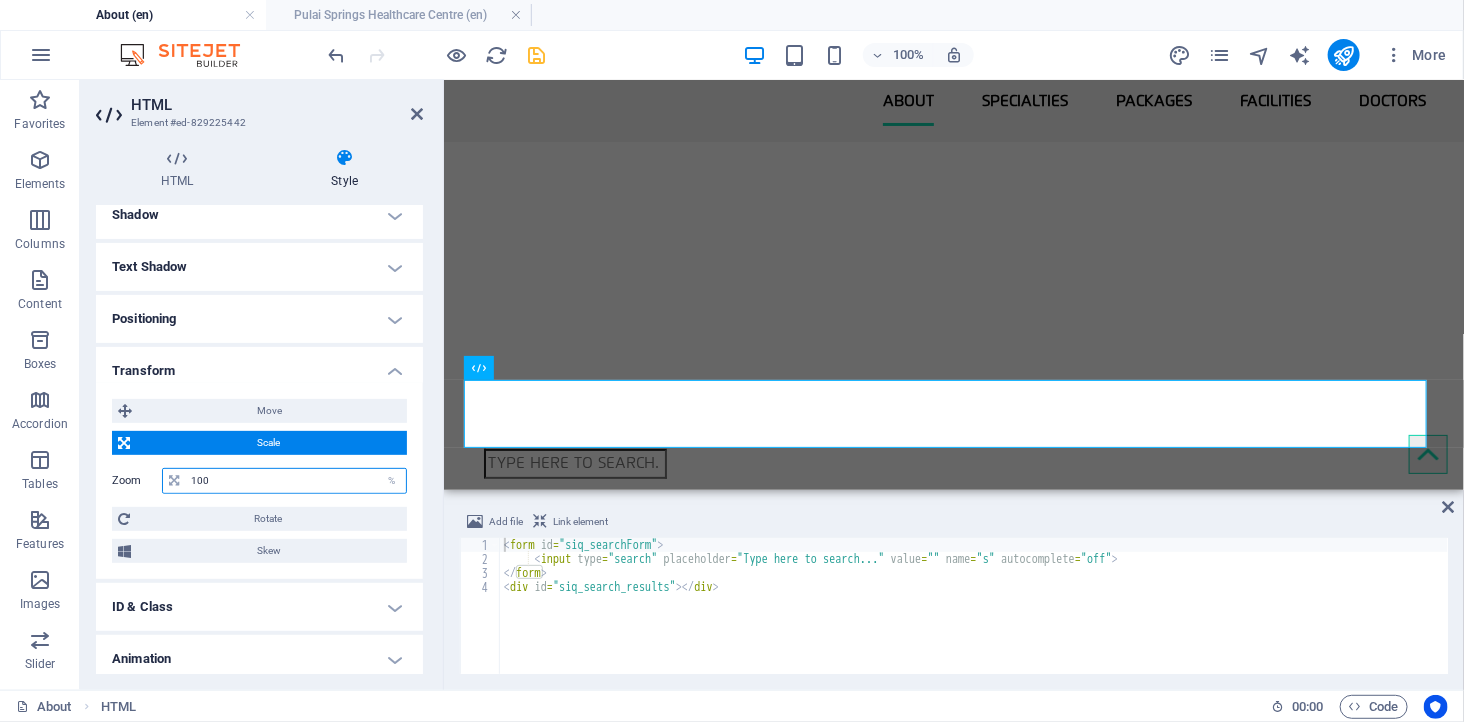 click on "100" at bounding box center [296, 481] 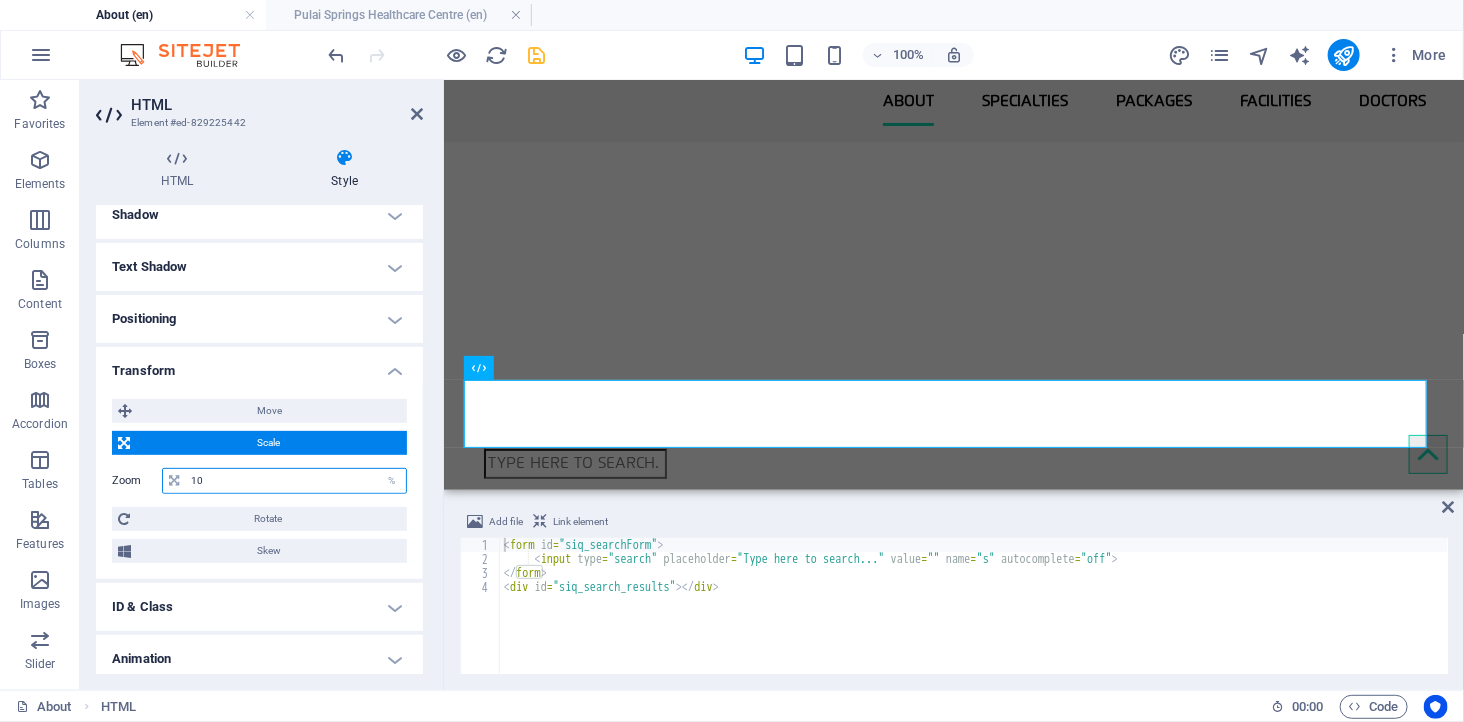 type on "1" 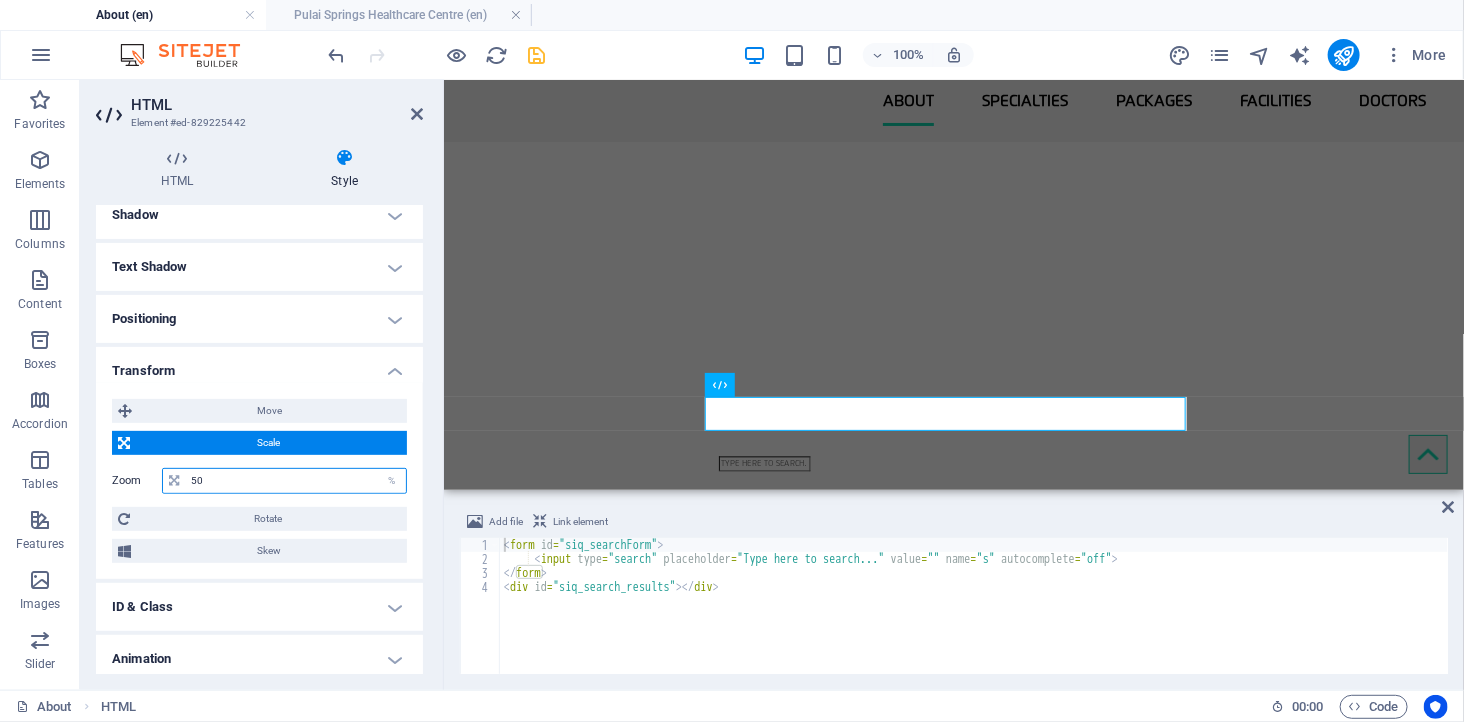 drag, startPoint x: 218, startPoint y: 477, endPoint x: 178, endPoint y: 464, distance: 42.059483 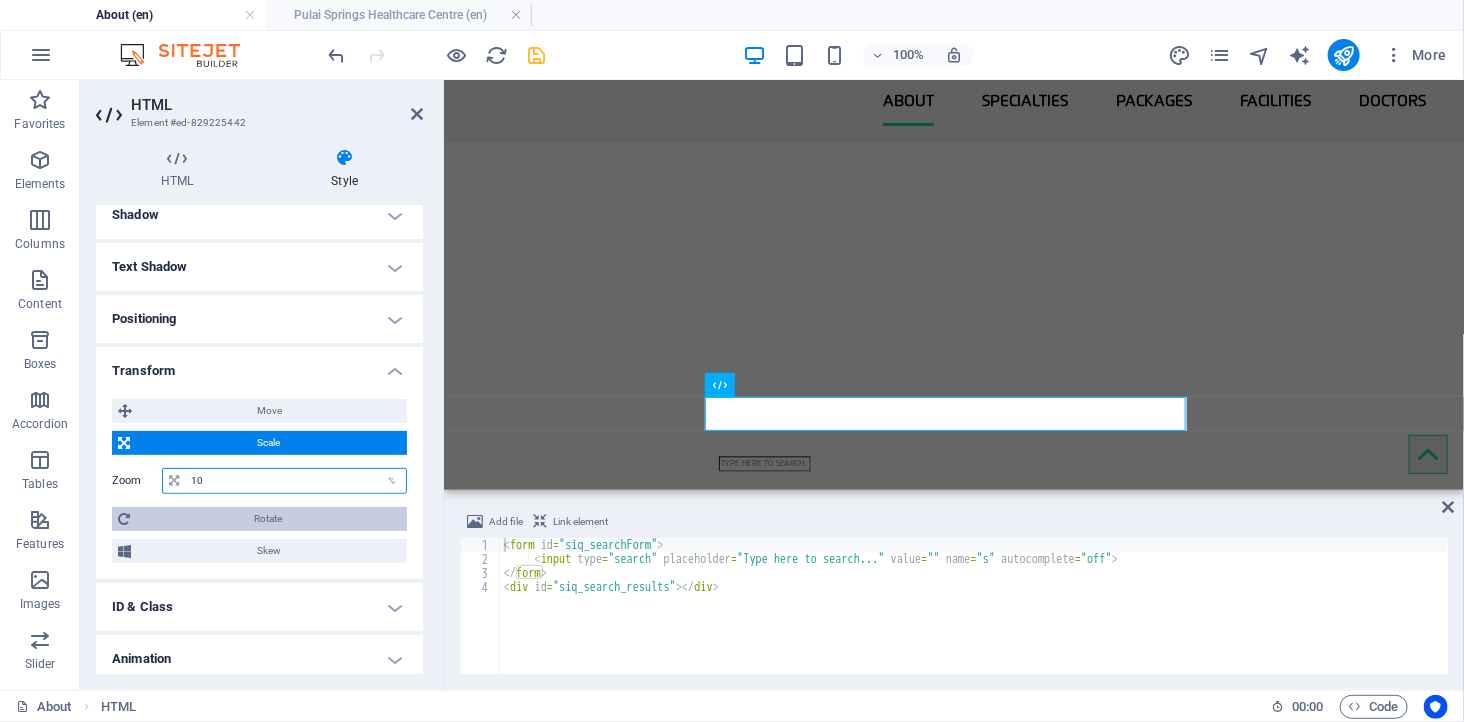 type on "100" 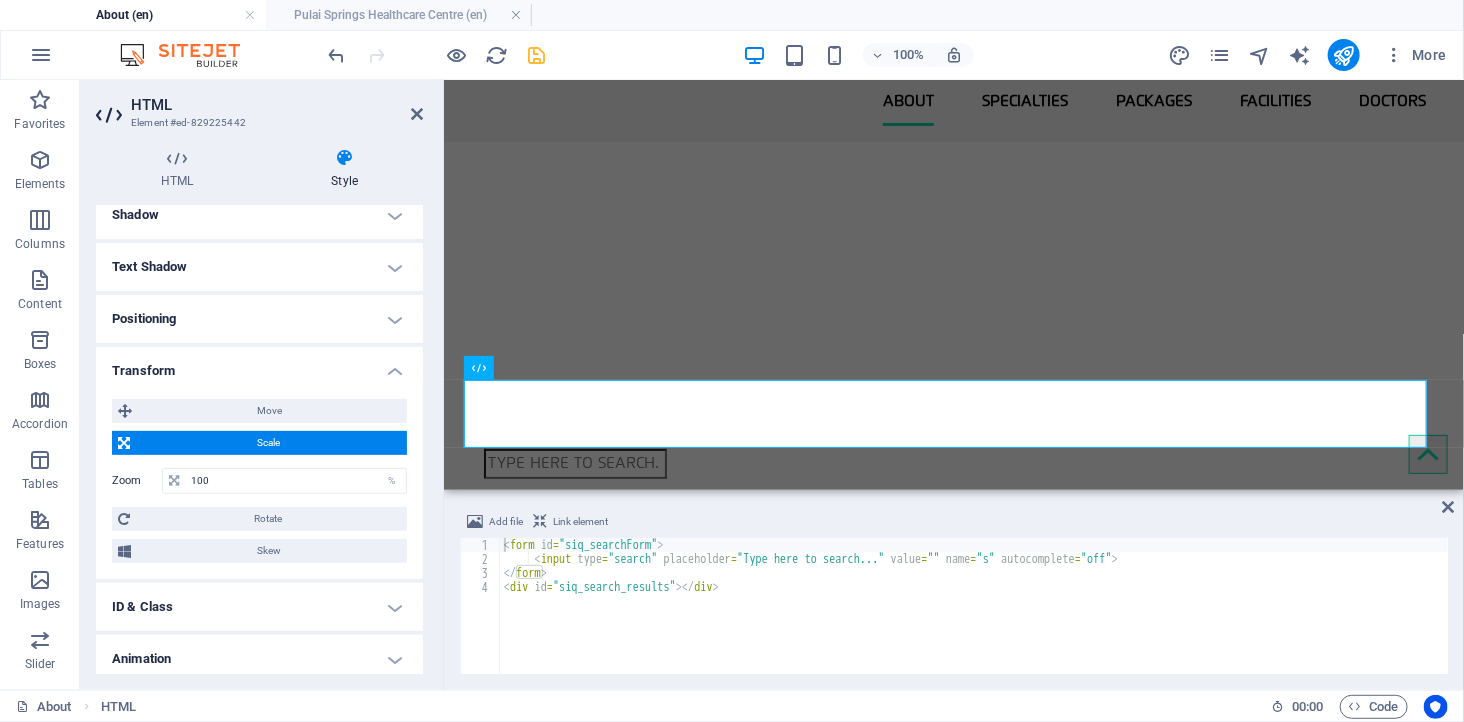 type on "<div id="siq_search_results"></div>" 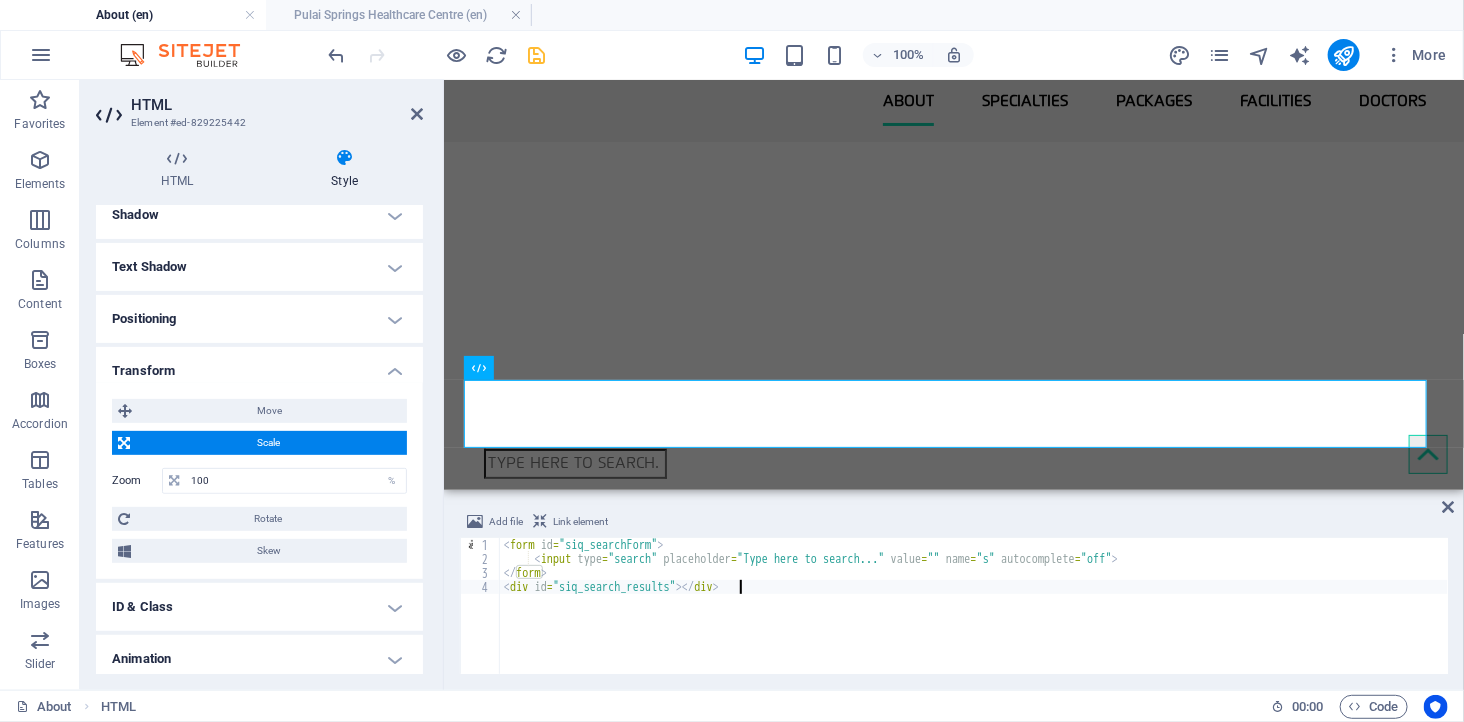 click on "< form   id = "siq_searchForm" >        < input   type = "search"   placeholder = "Type here to search..."   value = ""   name = "s"   autocomplete = "off" > </ form > < div   id = "siq_search_results" > </ div >" at bounding box center (974, 620) 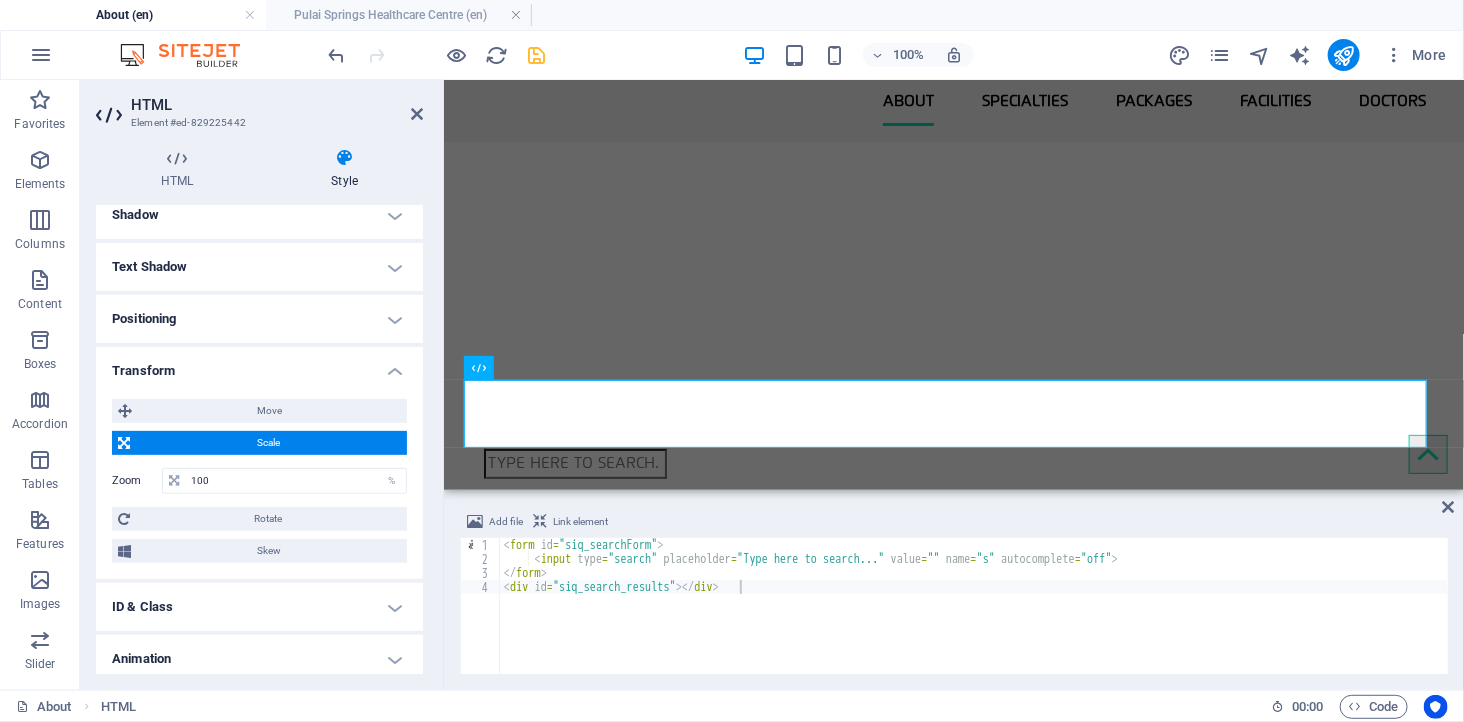 click on "Transform" at bounding box center [259, 365] 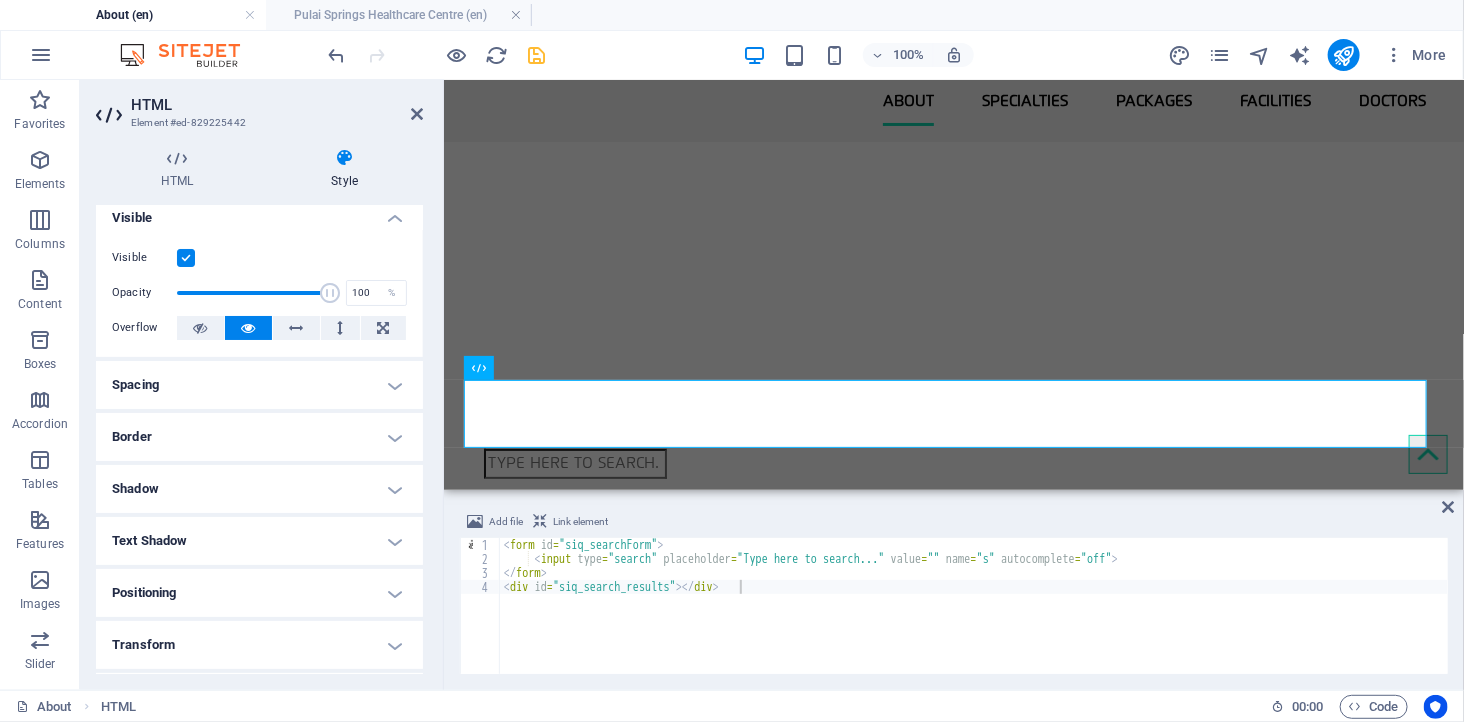 scroll, scrollTop: 0, scrollLeft: 0, axis: both 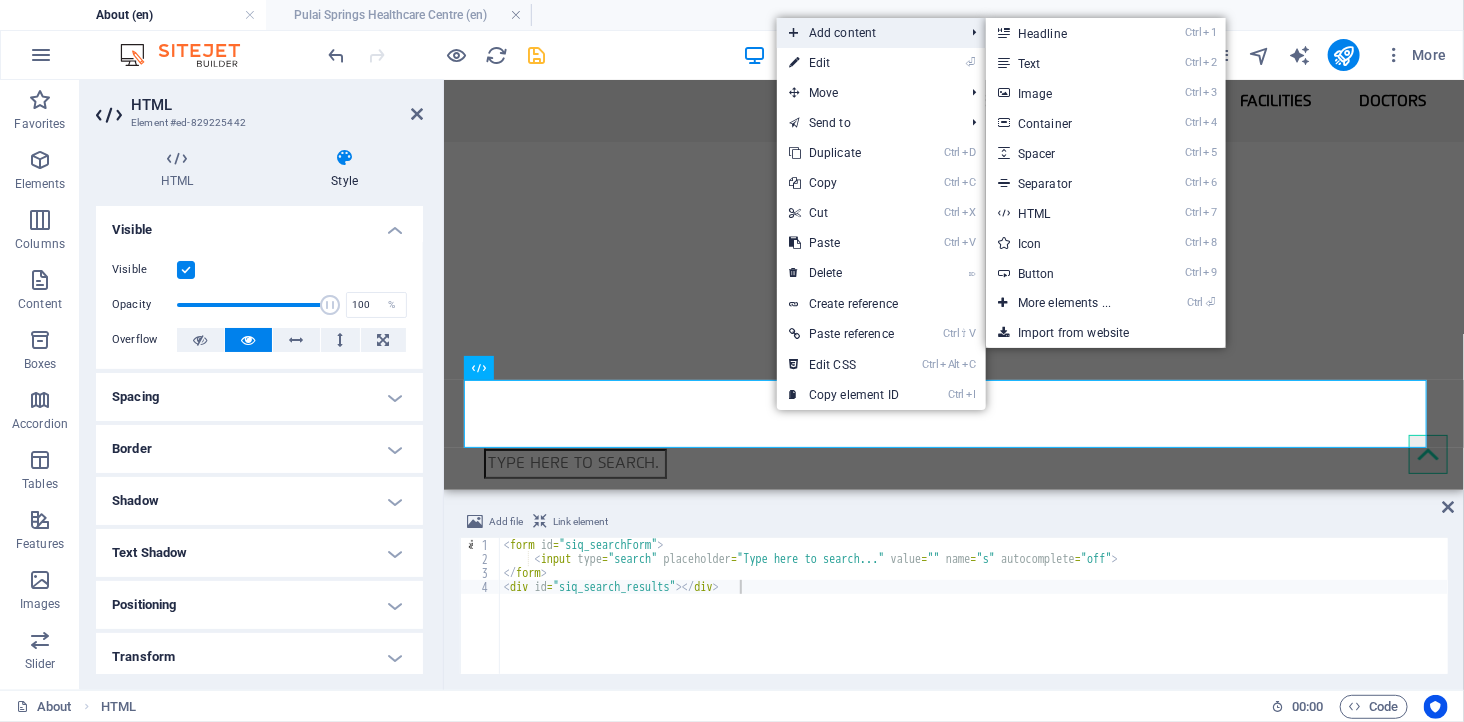 click on "Add content" at bounding box center (866, 33) 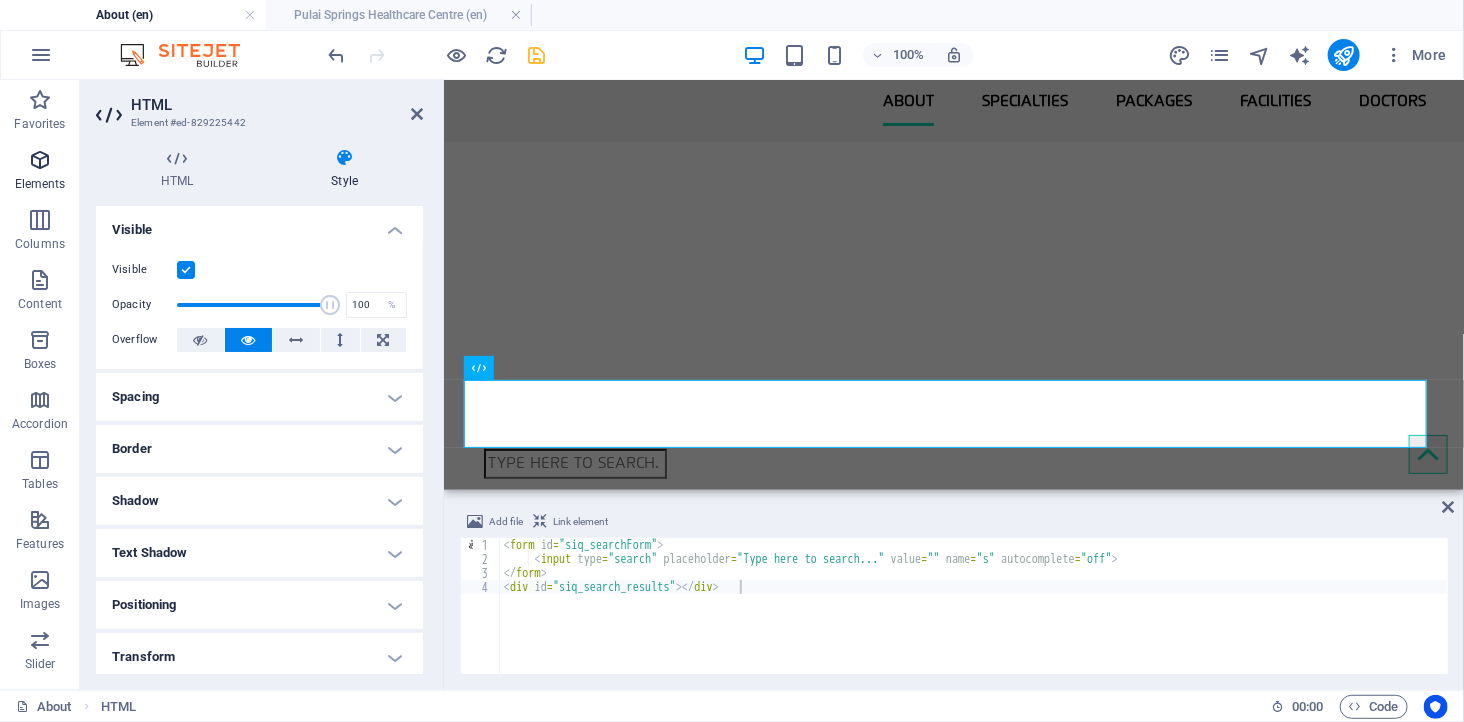 click on "Elements" at bounding box center (40, 184) 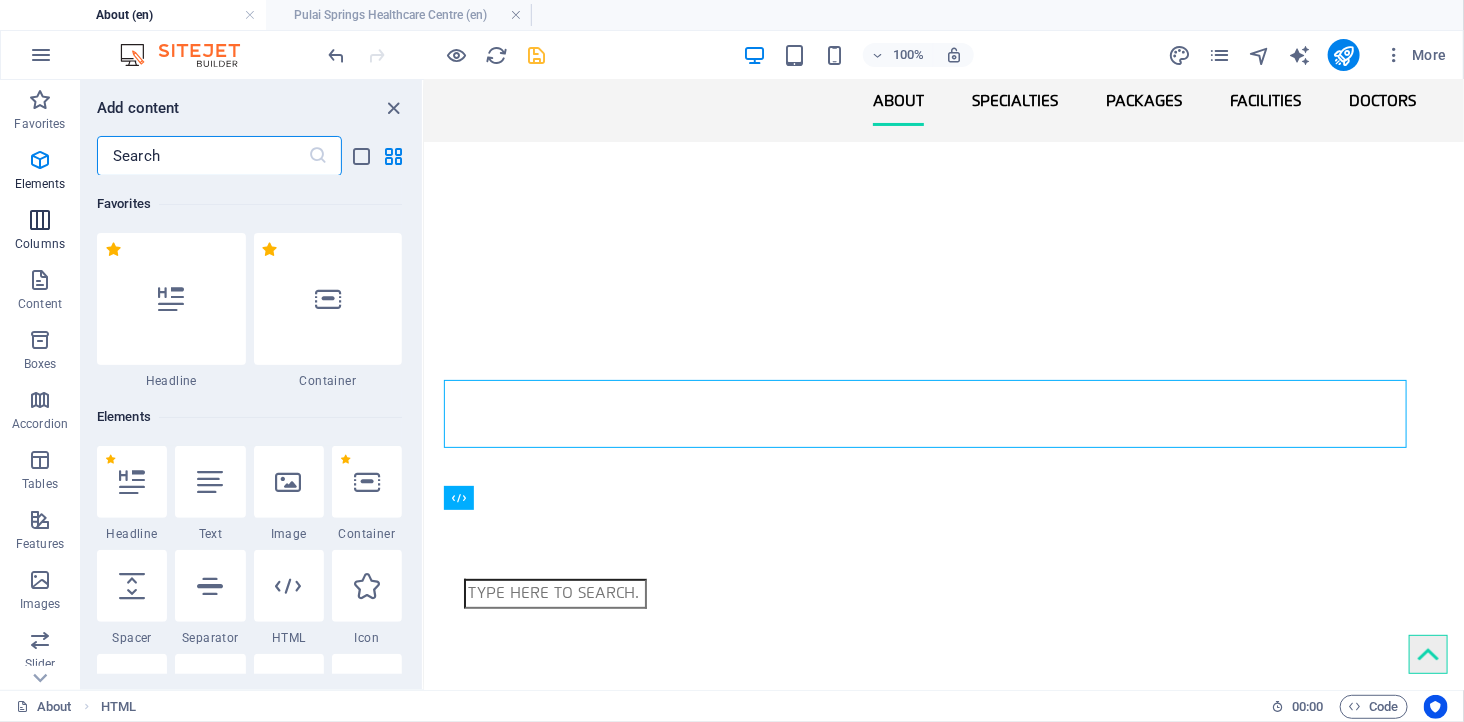click at bounding box center [40, 220] 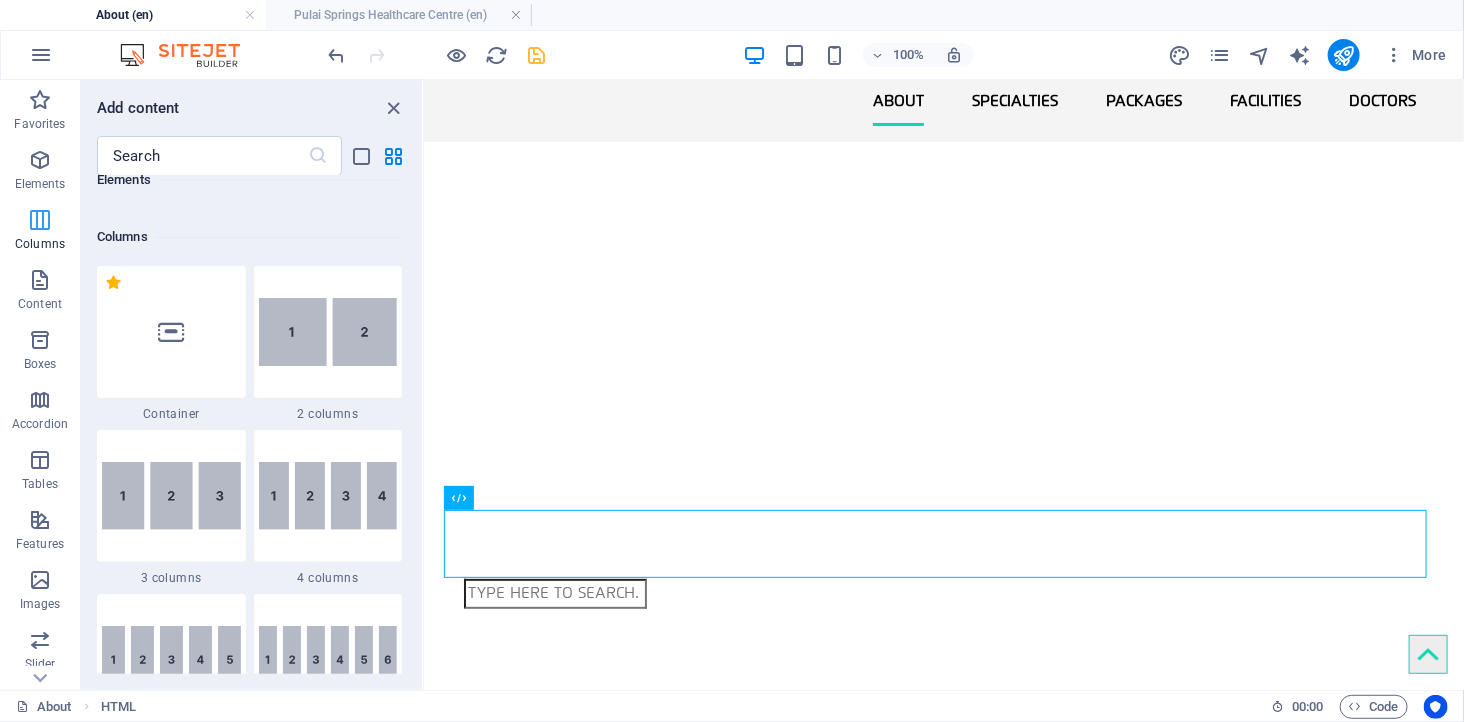 scroll, scrollTop: 990, scrollLeft: 0, axis: vertical 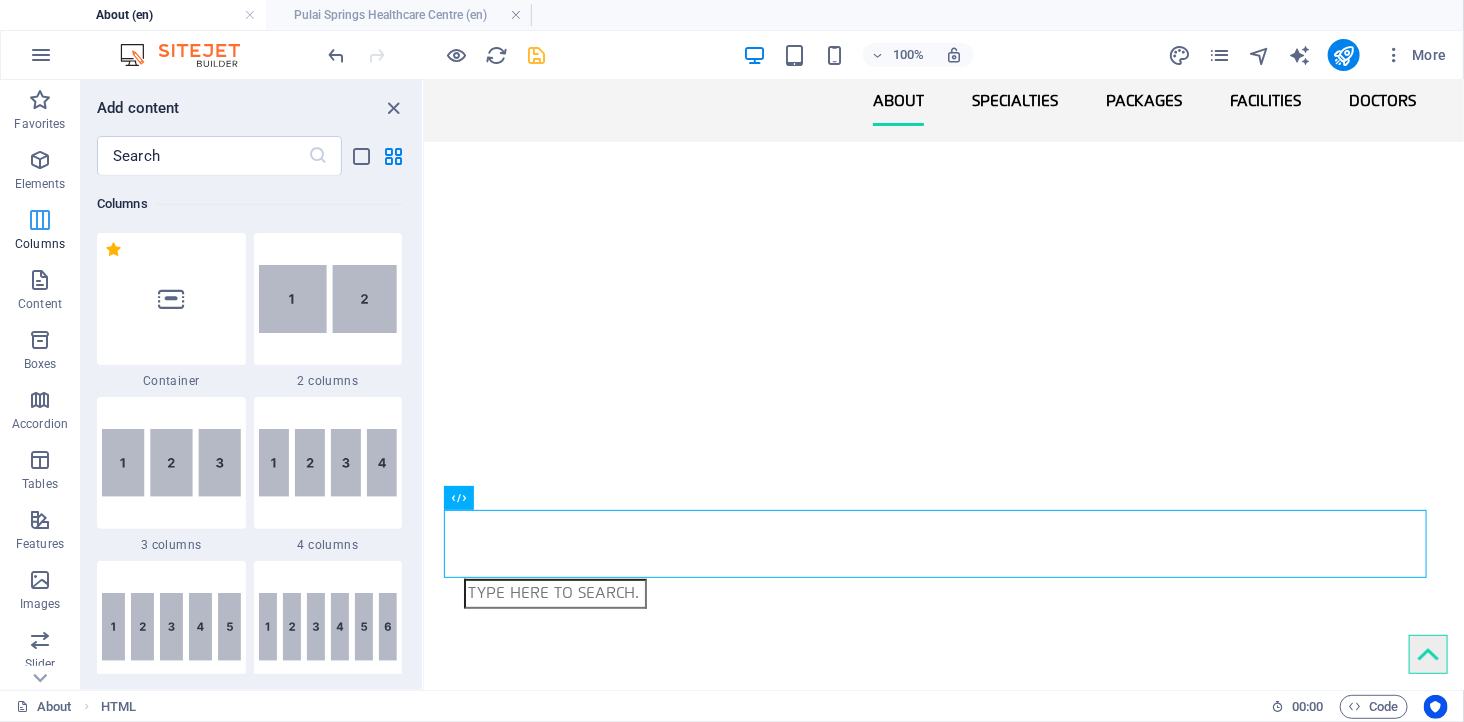 click at bounding box center [40, 220] 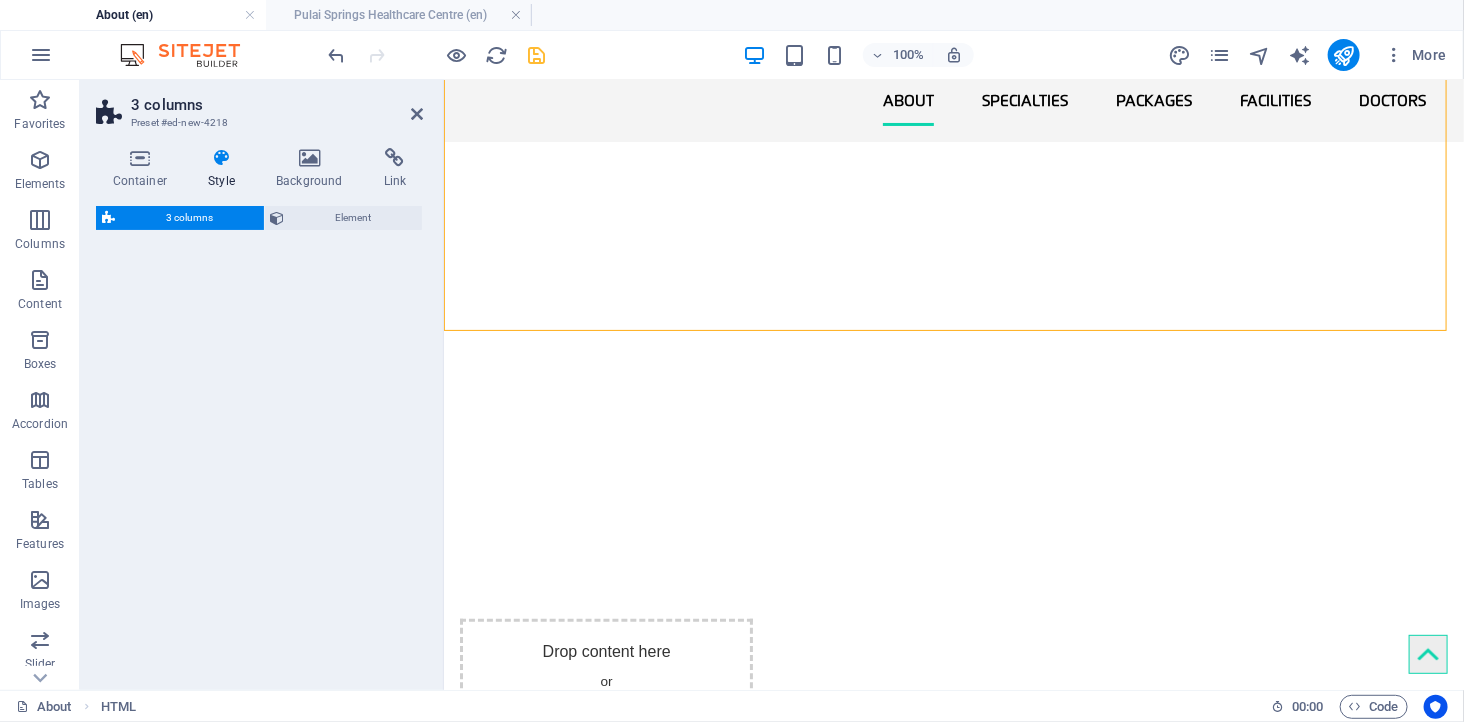 scroll, scrollTop: 601, scrollLeft: 0, axis: vertical 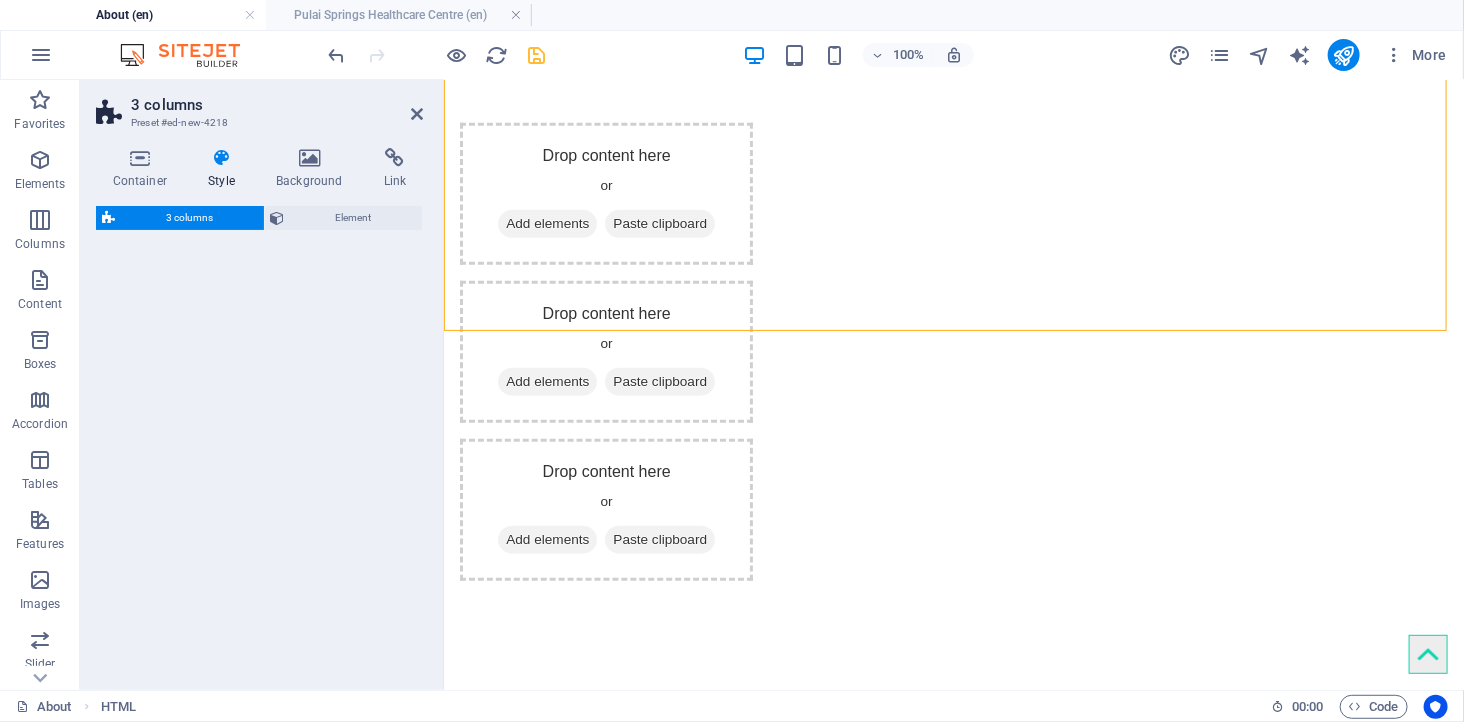 select on "rem" 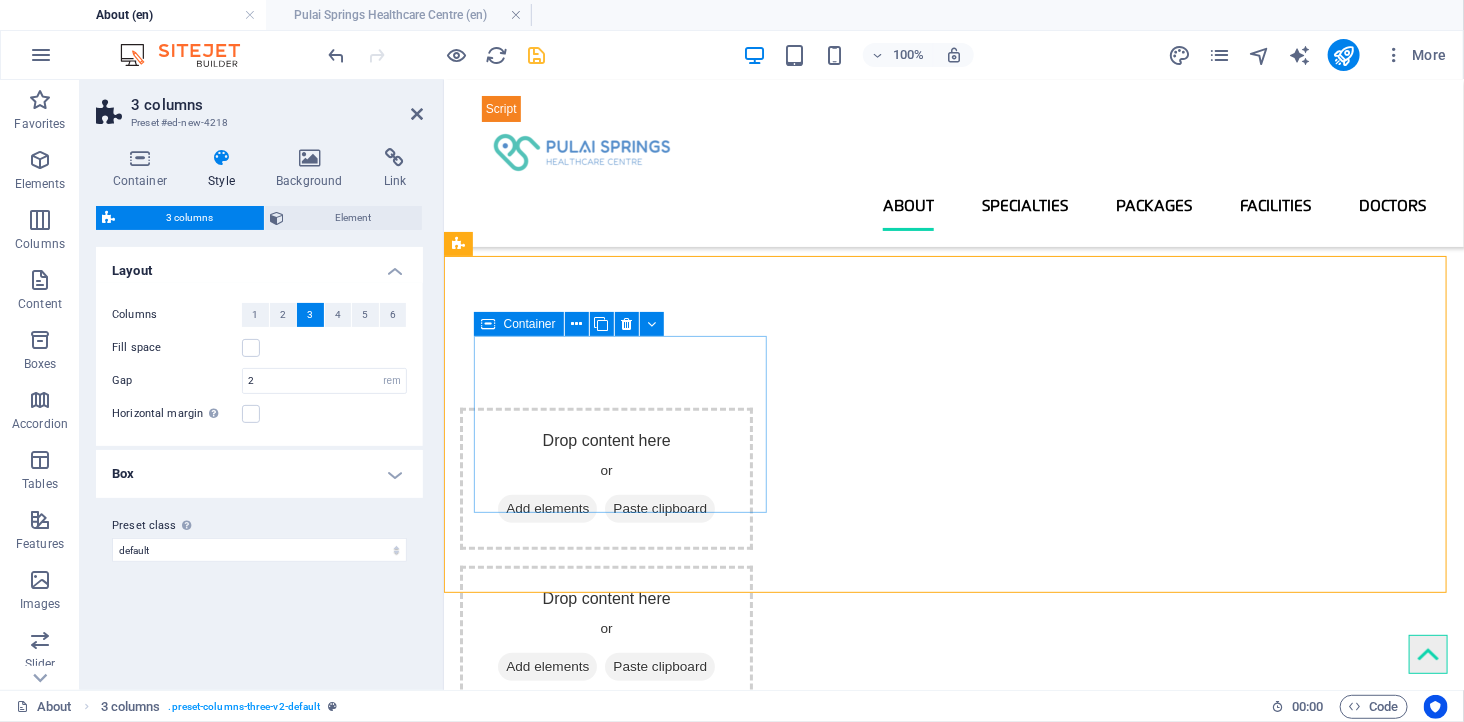 scroll, scrollTop: 156, scrollLeft: 0, axis: vertical 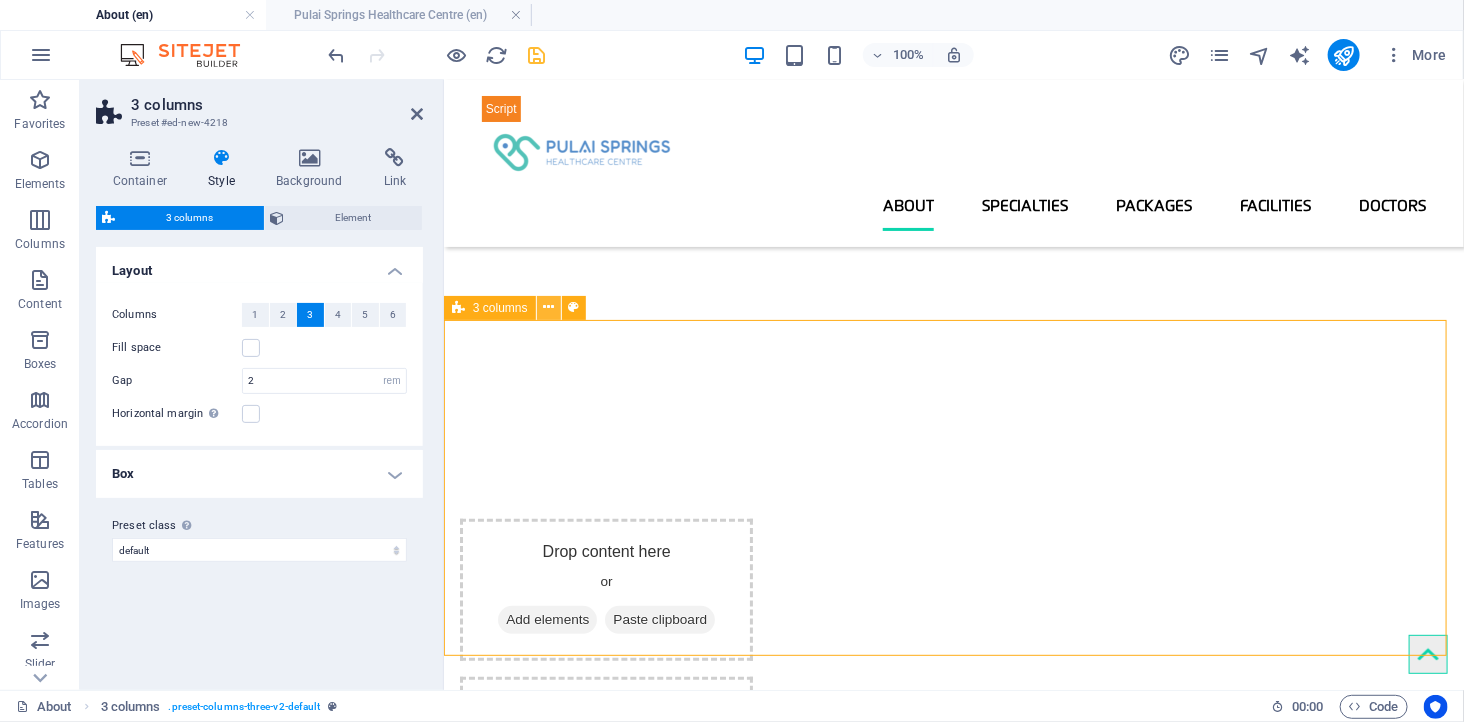click at bounding box center [548, 307] 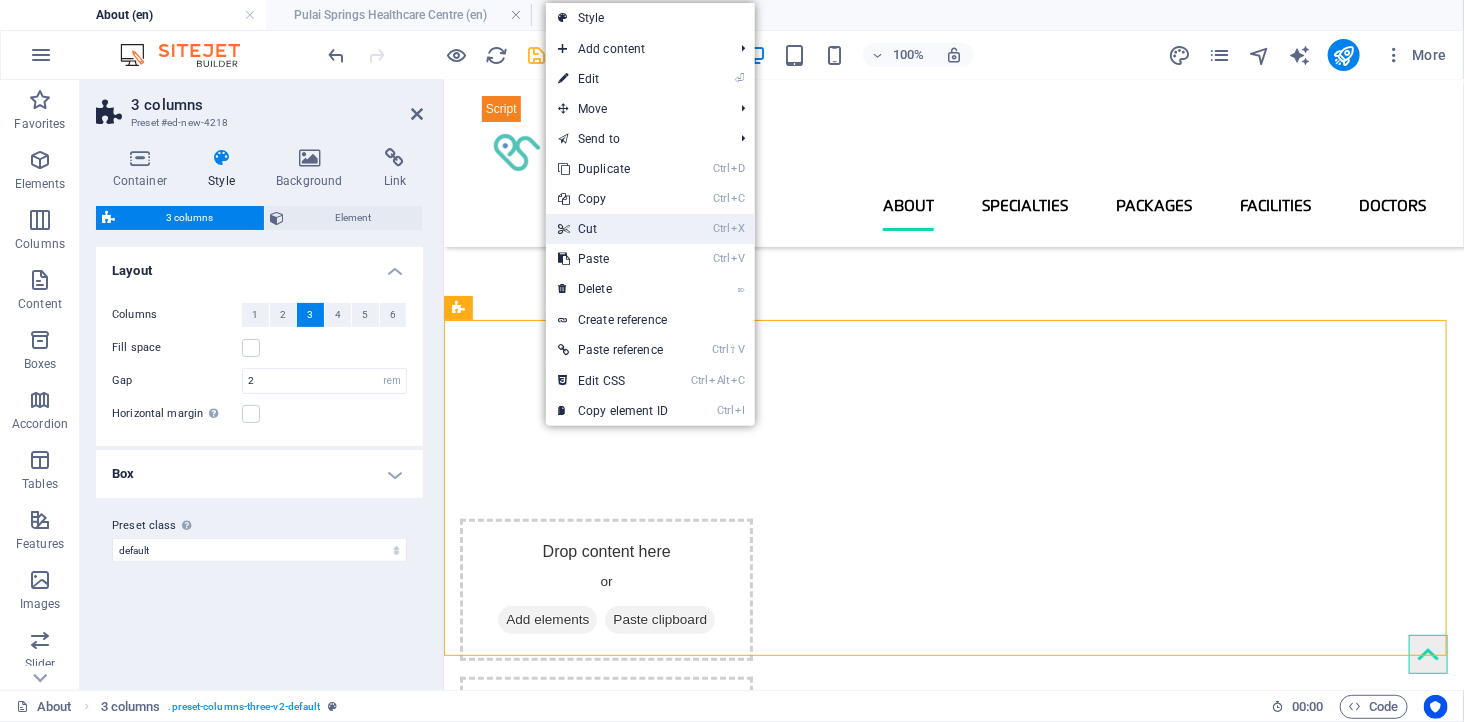 drag, startPoint x: 581, startPoint y: 233, endPoint x: 507, endPoint y: 185, distance: 88.20431 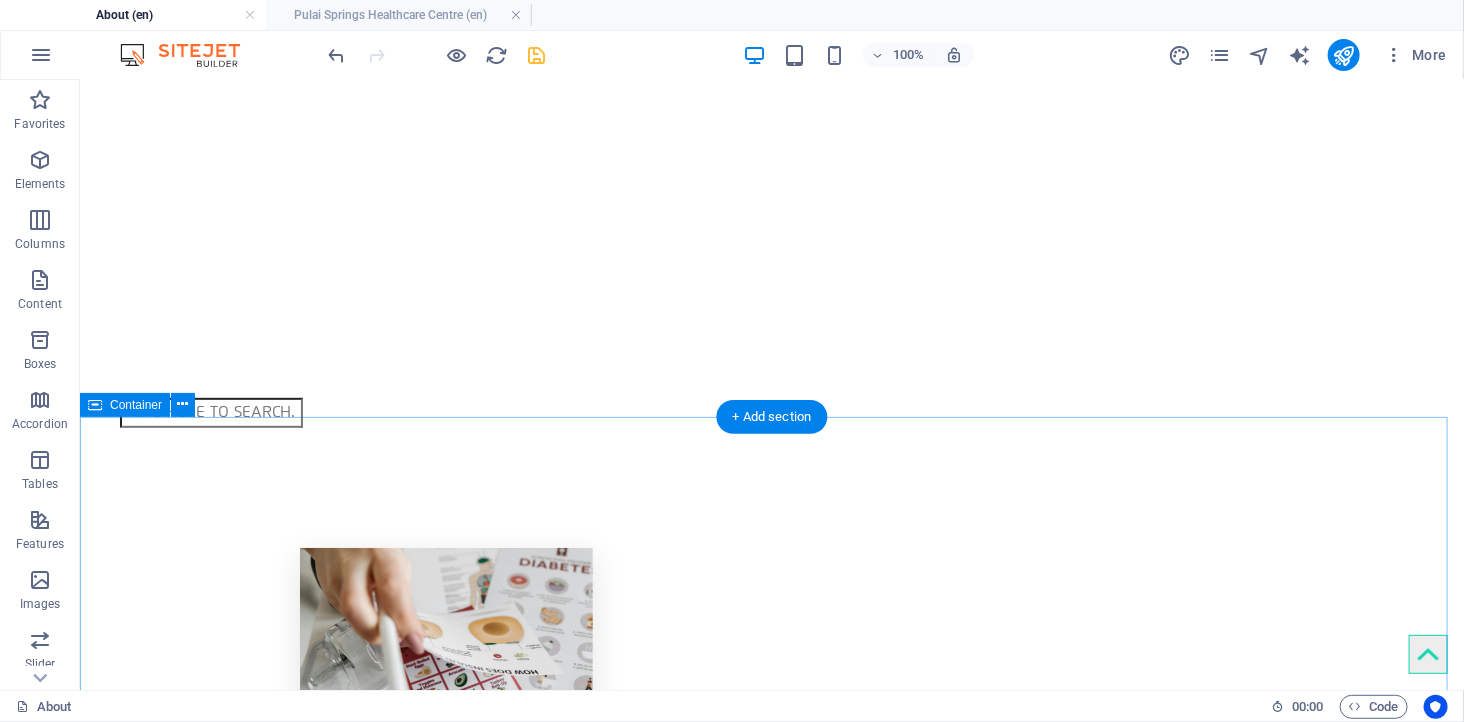 scroll, scrollTop: 378, scrollLeft: 0, axis: vertical 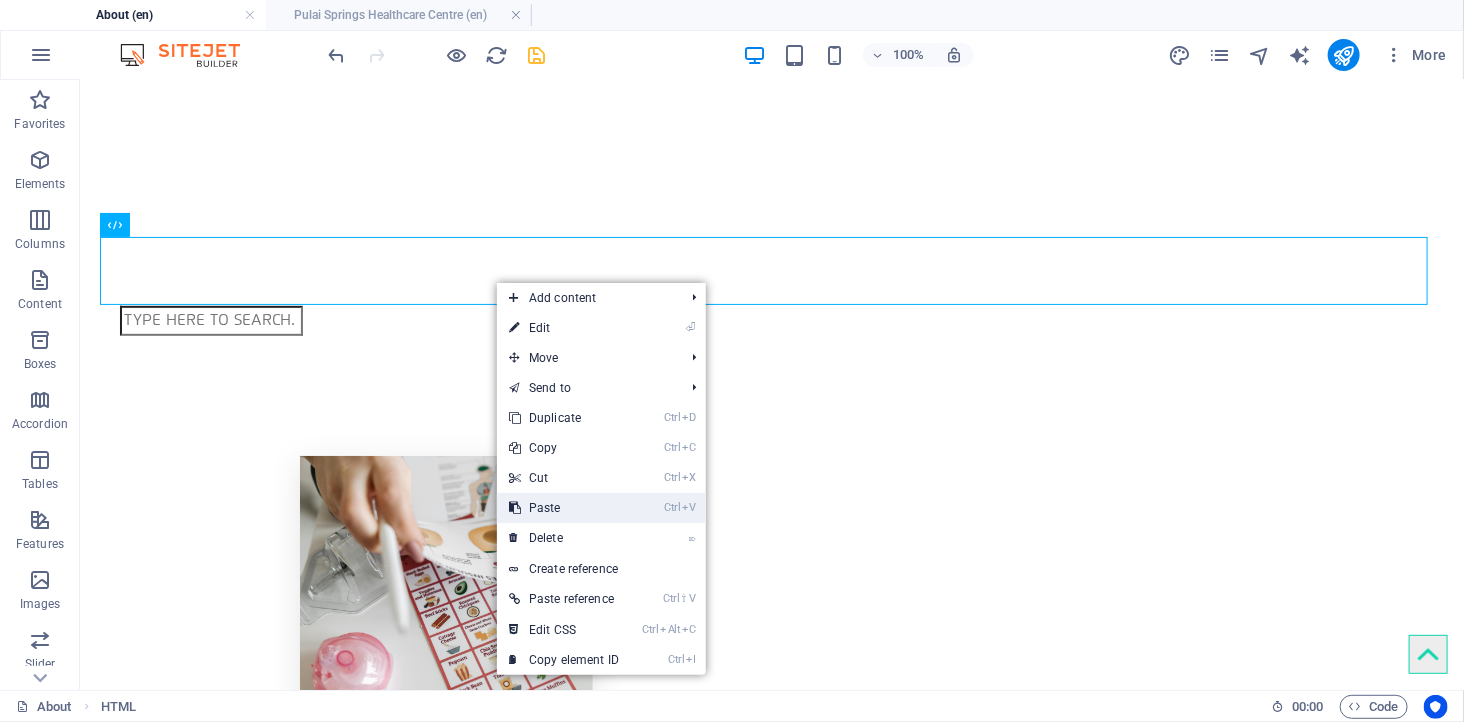 click on "Ctrl V  Paste" at bounding box center (564, 508) 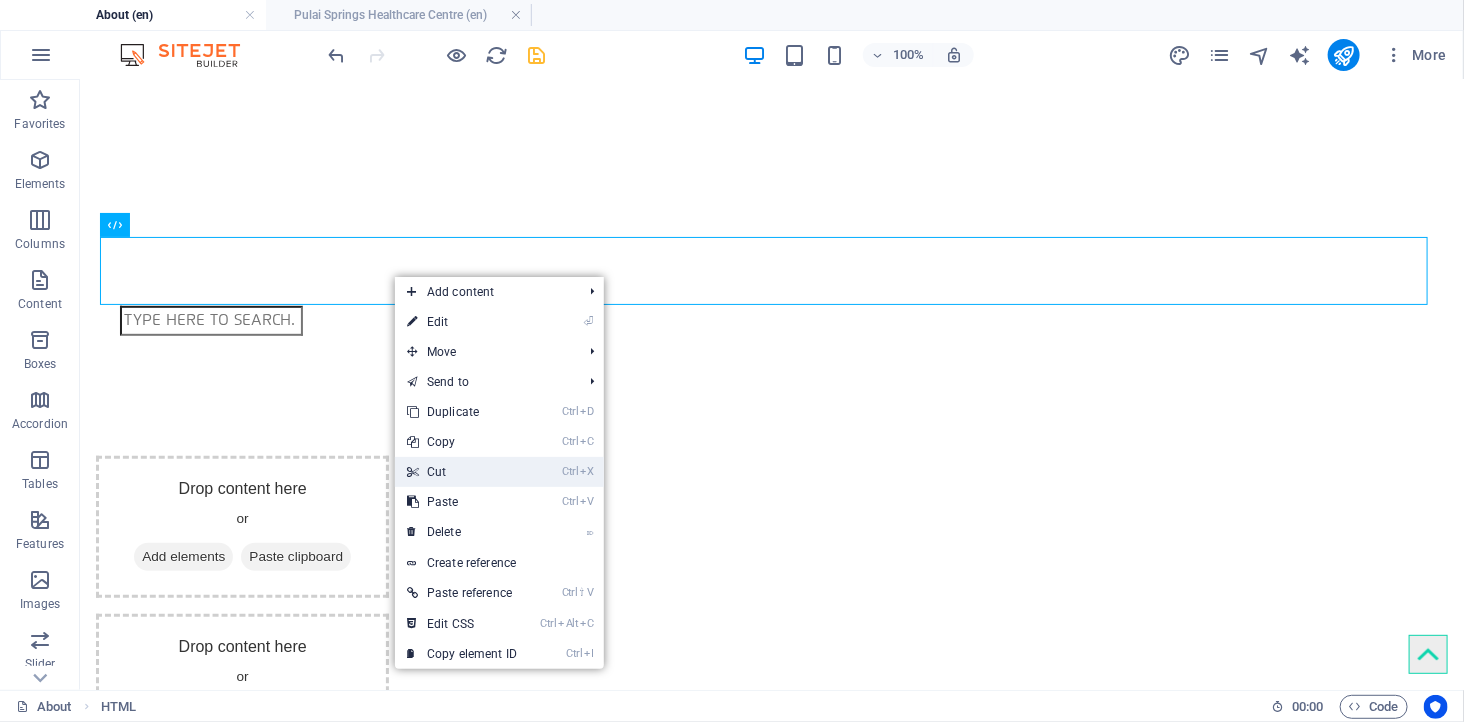 click on "Ctrl X  Cut" at bounding box center (462, 472) 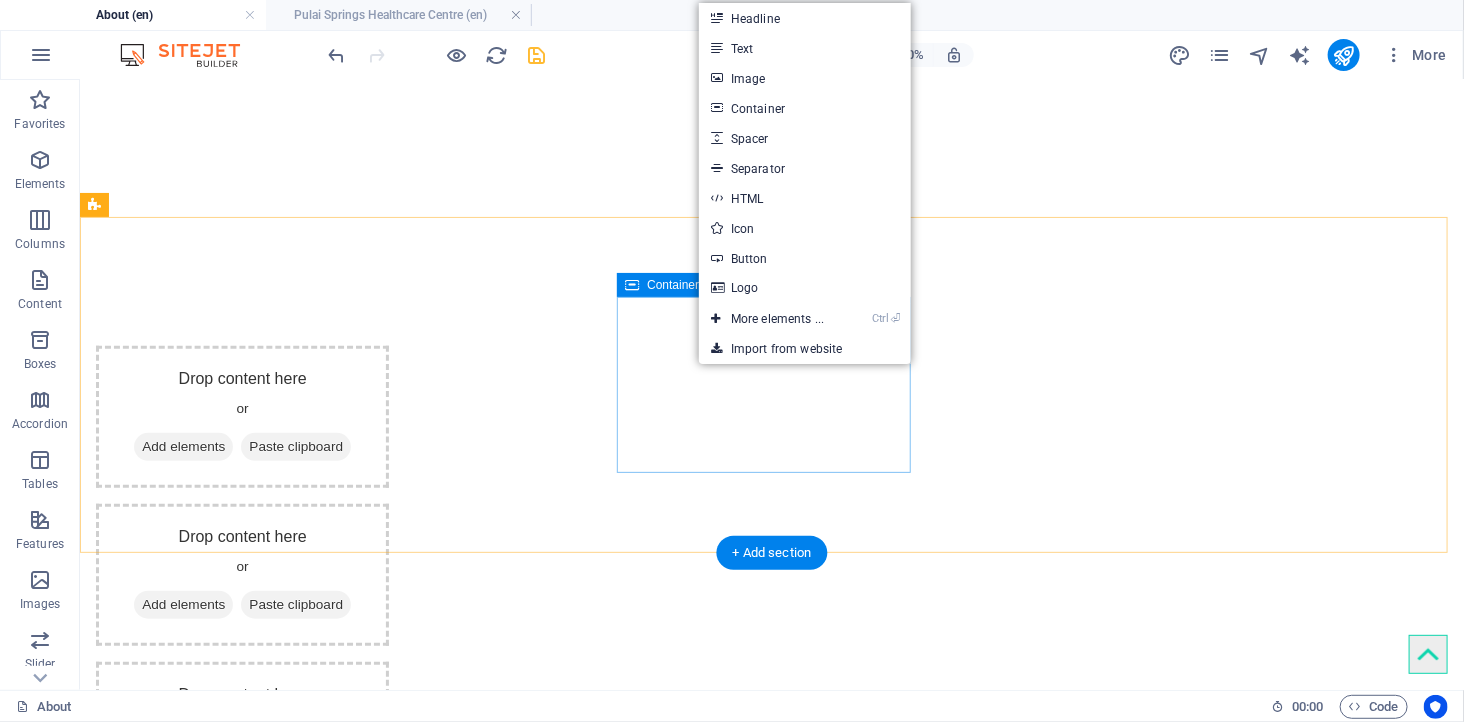 click on "Drop content here or  Add elements  Paste clipboard" at bounding box center (241, 574) 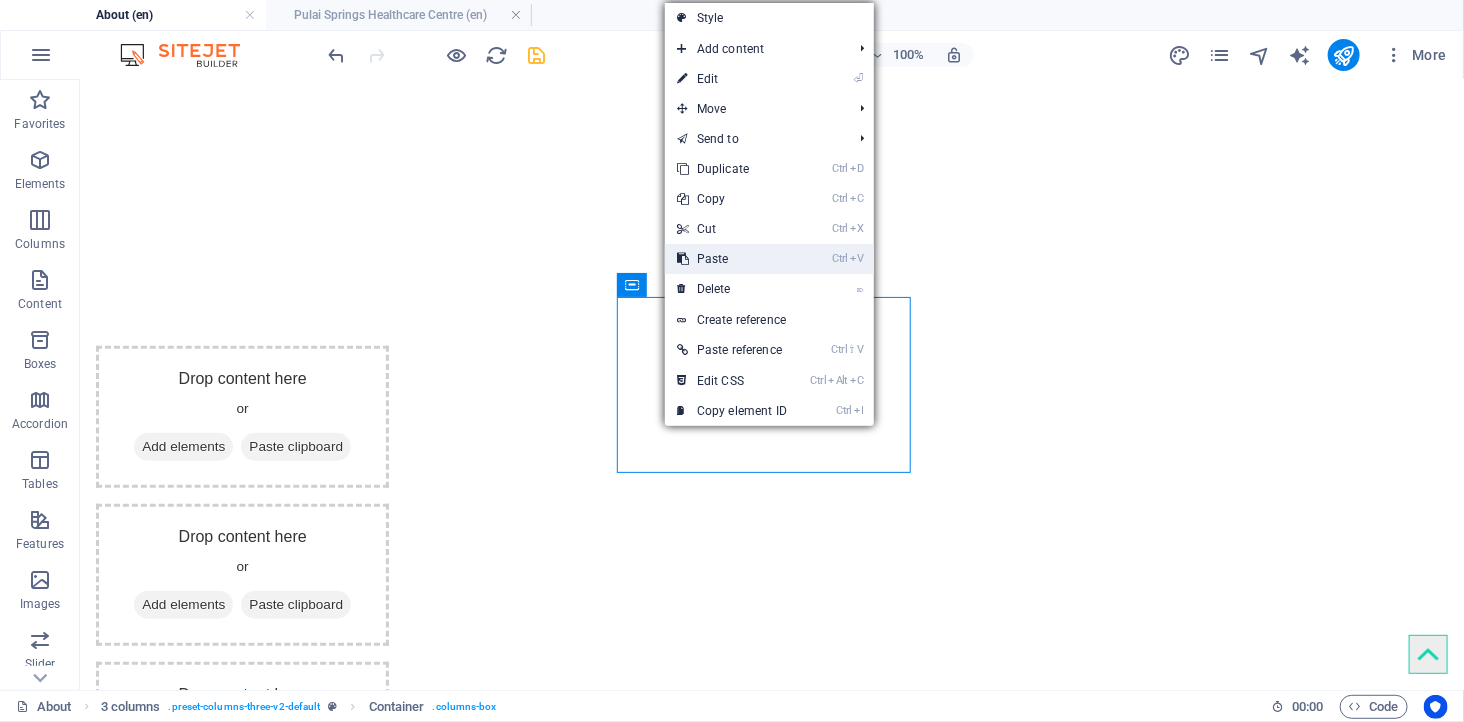 drag, startPoint x: 708, startPoint y: 256, endPoint x: 628, endPoint y: 182, distance: 108.97706 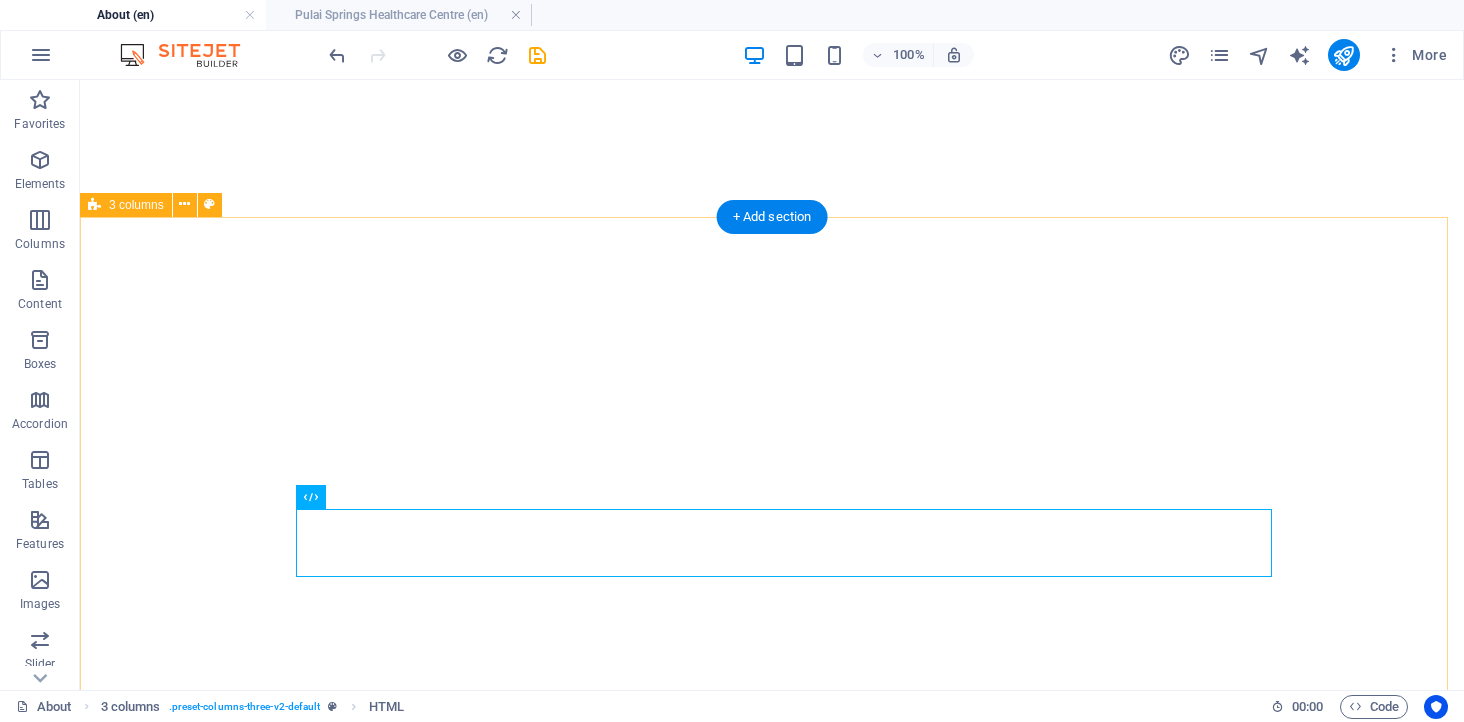 scroll, scrollTop: 0, scrollLeft: 0, axis: both 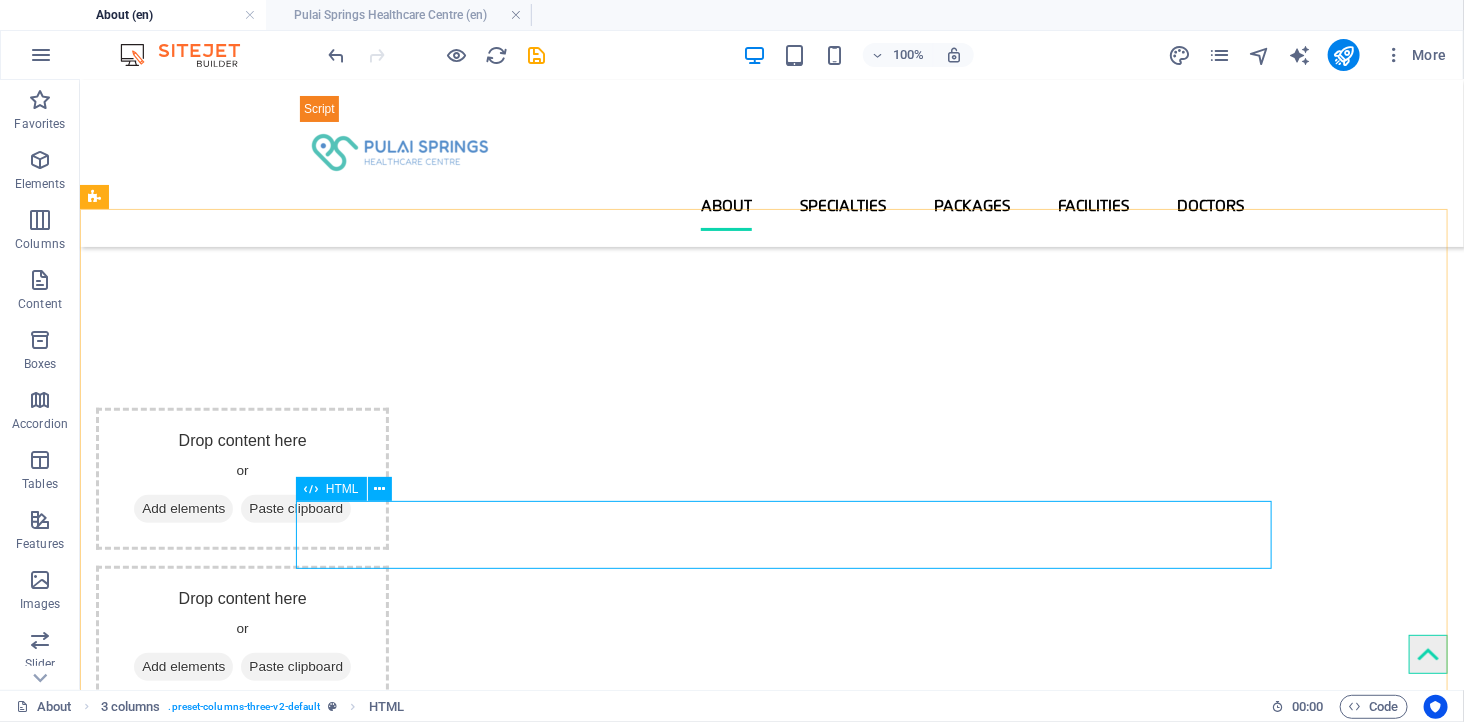 click on "HTML" at bounding box center (342, 489) 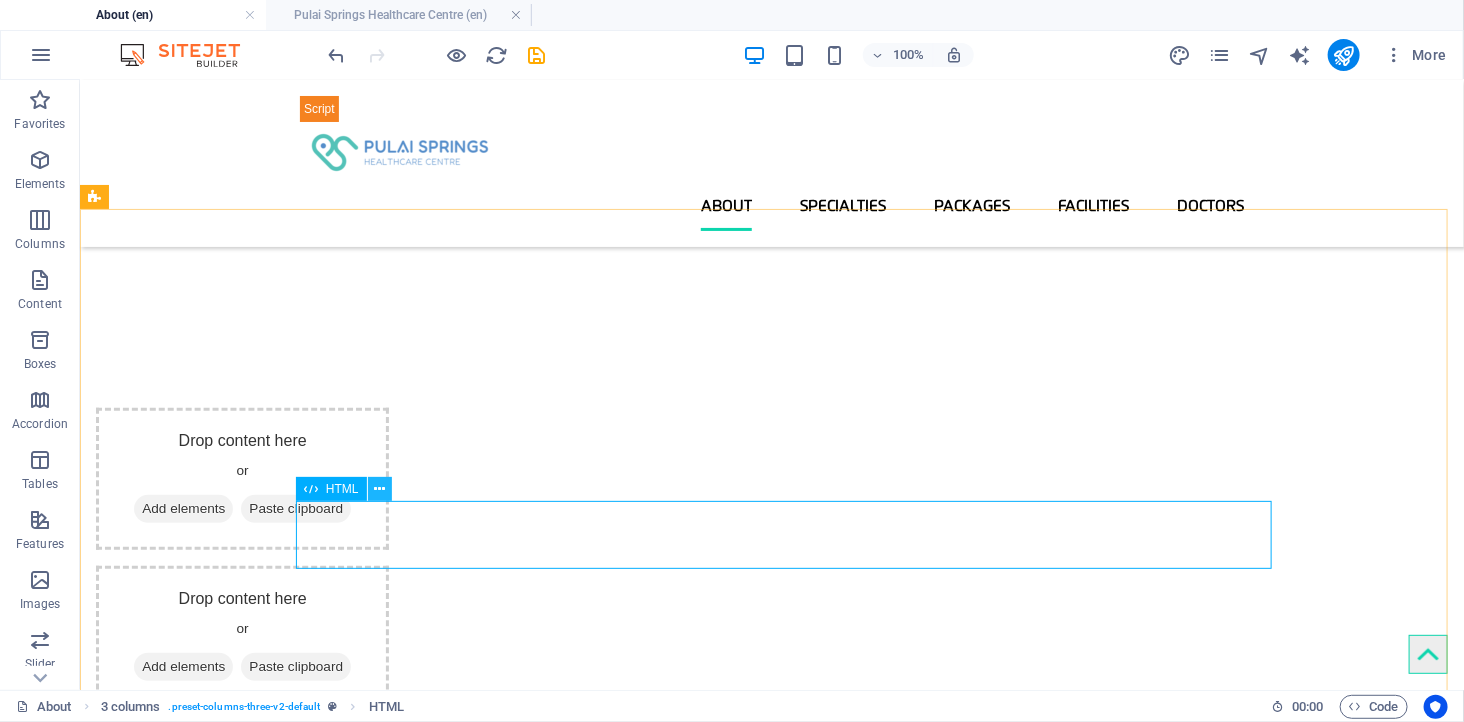 click at bounding box center (379, 489) 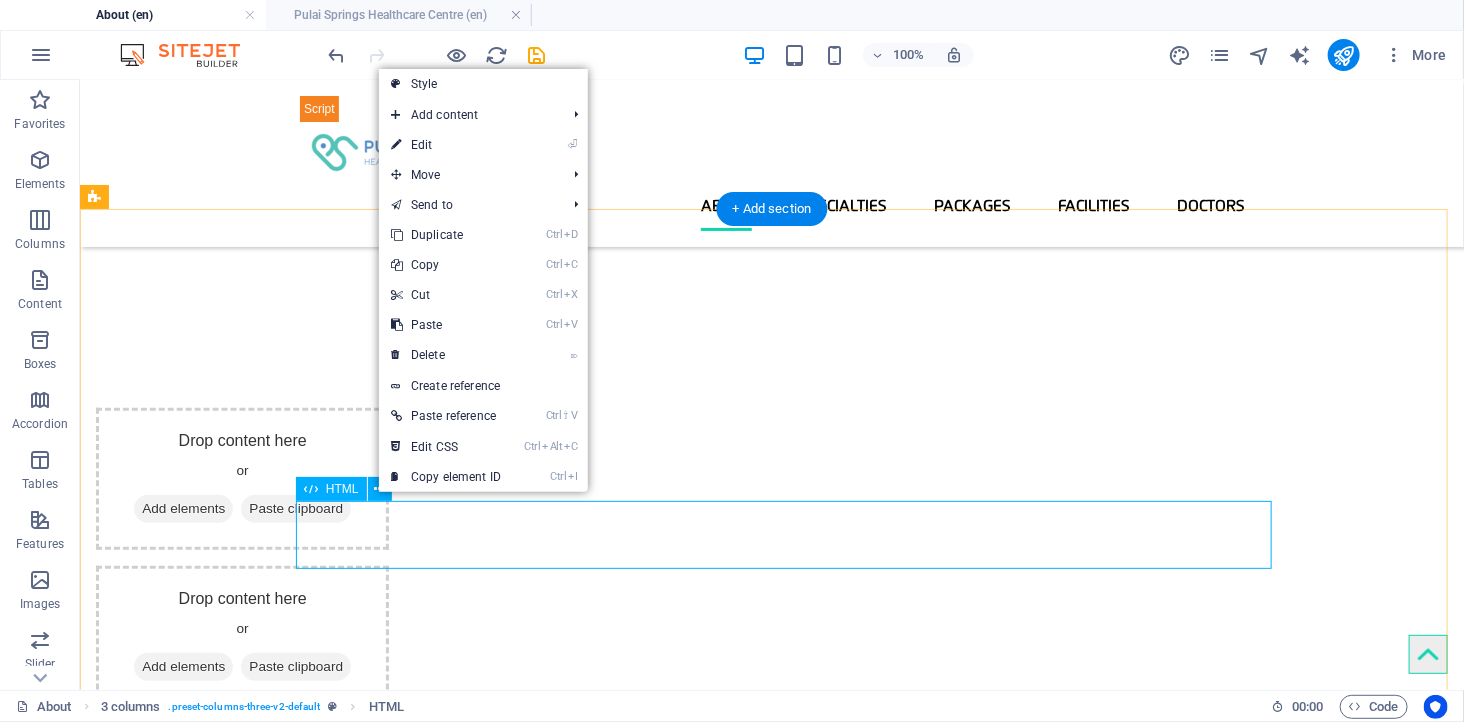 click at bounding box center (567, 762) 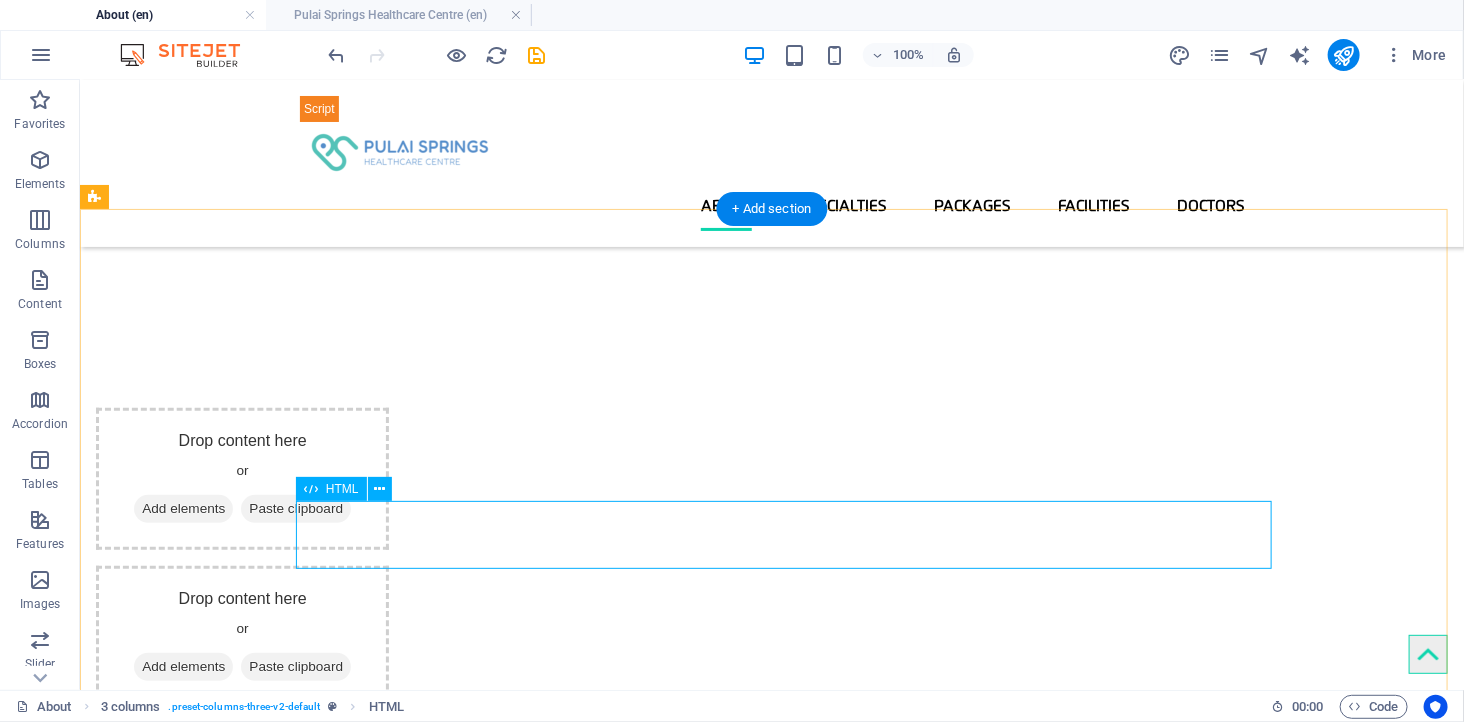 click at bounding box center (567, 762) 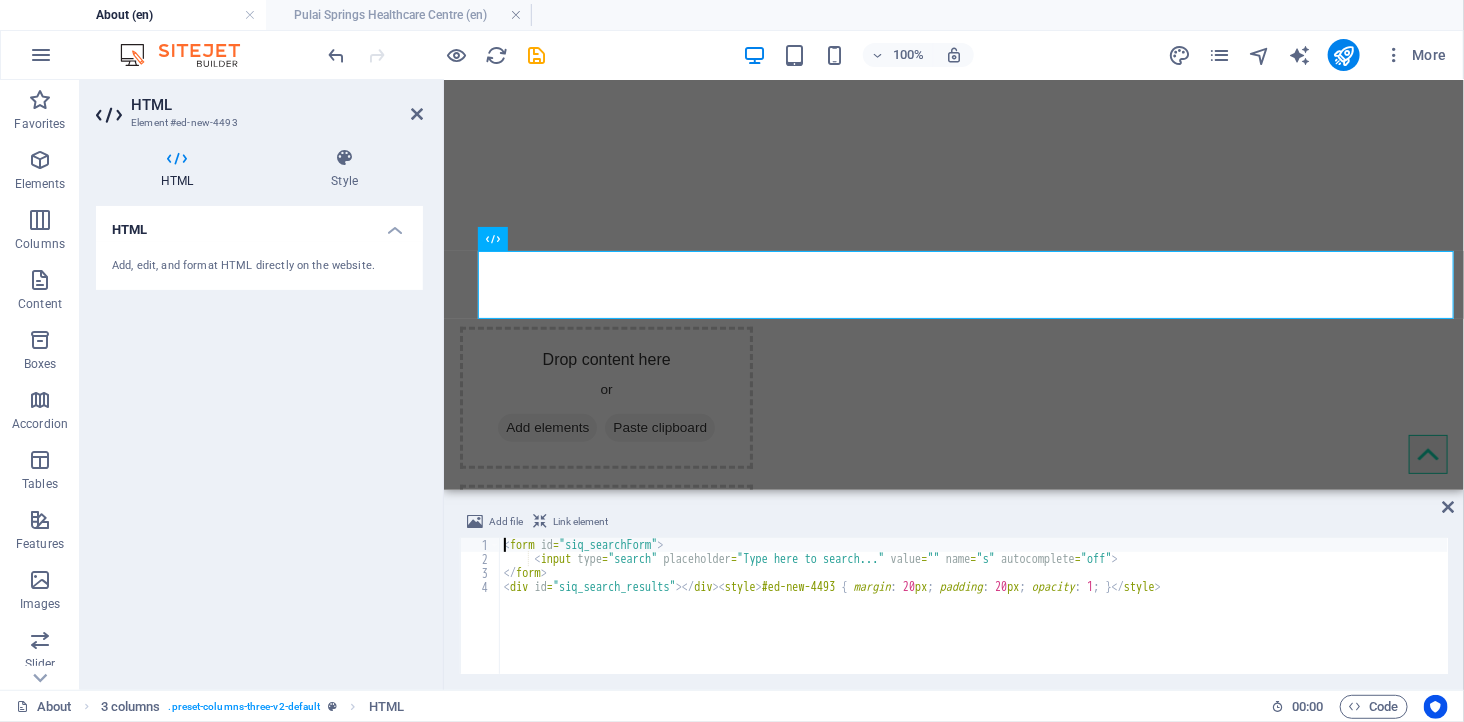 scroll, scrollTop: 506, scrollLeft: 0, axis: vertical 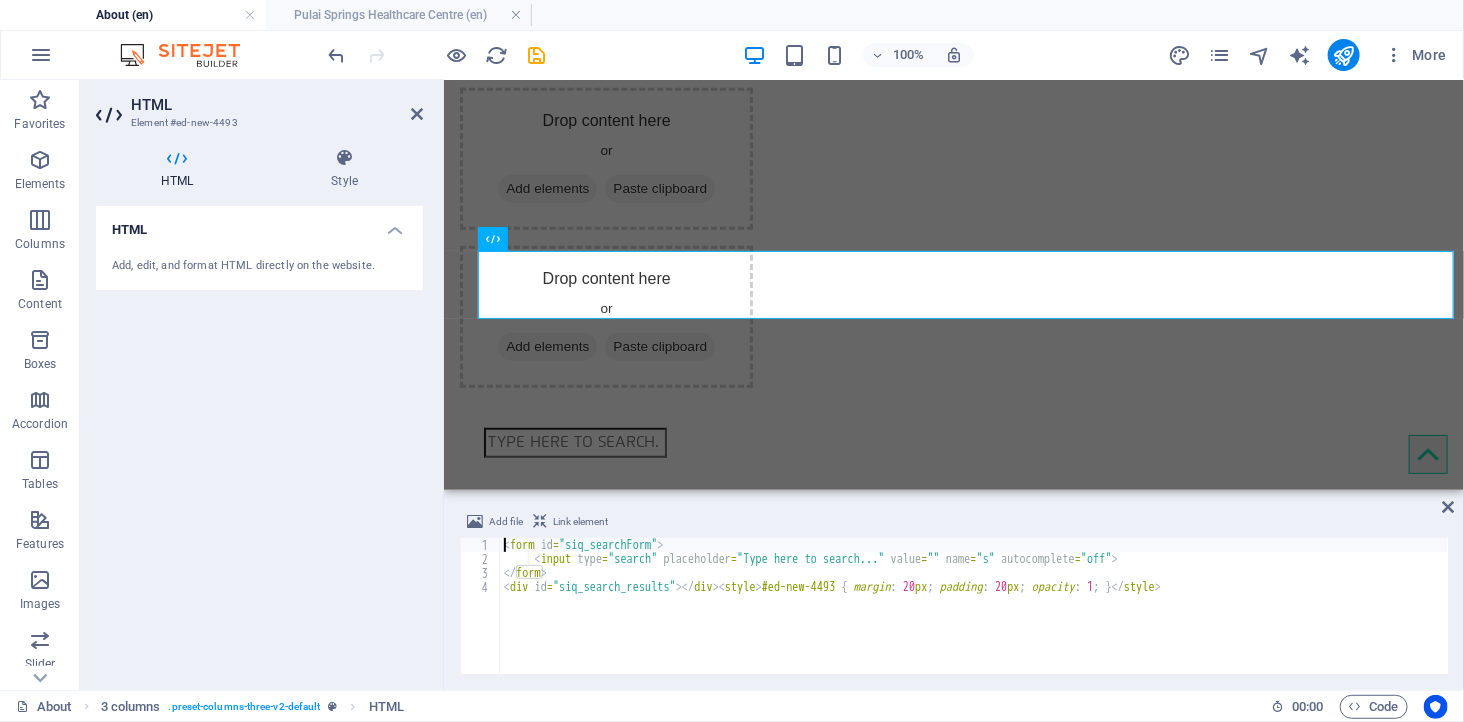 click on "< form   id = "siq_searchForm" >        < input   type = "search"   placeholder = "Type here to search..."   value = ""   name = "s"   autocomplete = "off" > </ form > < div   id = "siq_search_results" > </ div > < style > #ed-new-4493   {   margin :   20 px ;   padding :   20 px ;   opacity :   1 ;   } </ style >" at bounding box center [974, 620] 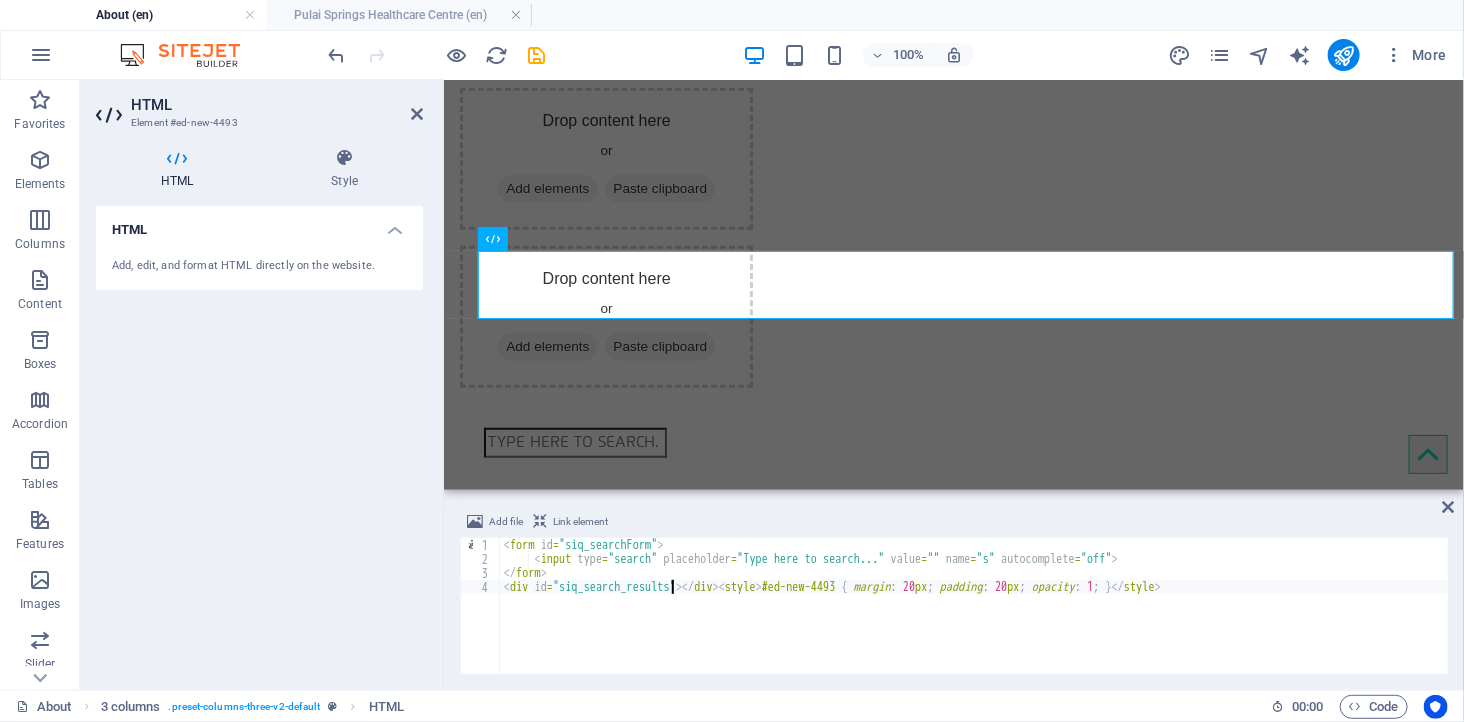 type on "</form>
<div id="siq_search_results"></div><style>#ed-new-4493 { margin: 20px; padding: 20px; opacity: 1; }</style>" 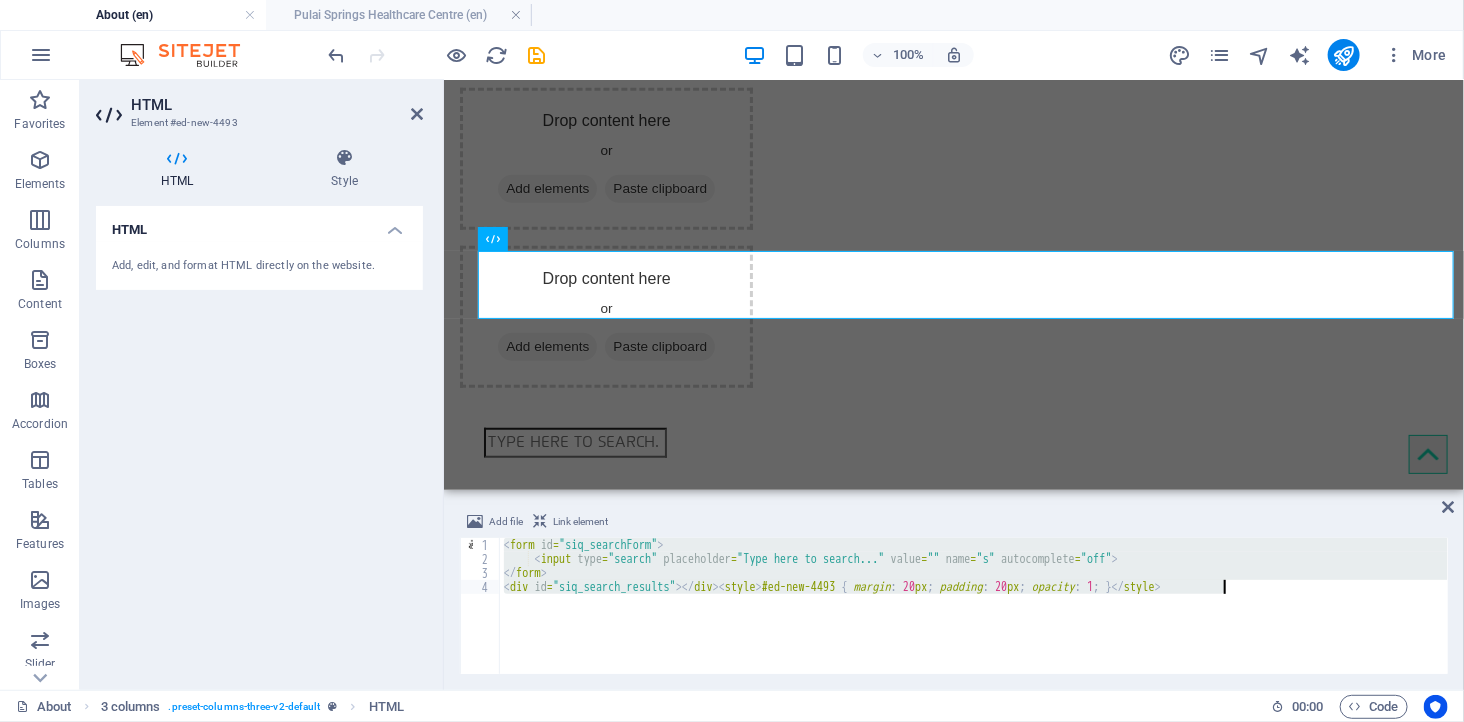 type 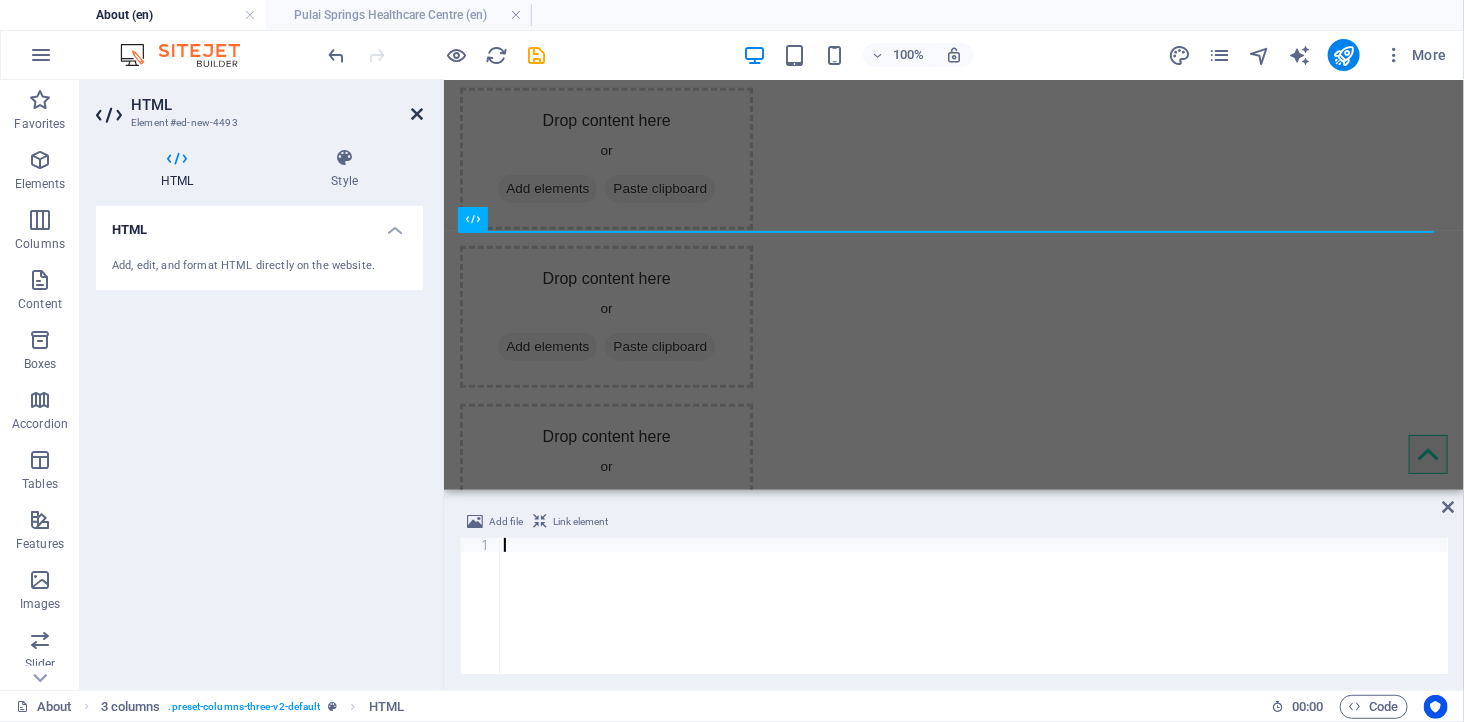 click at bounding box center [417, 114] 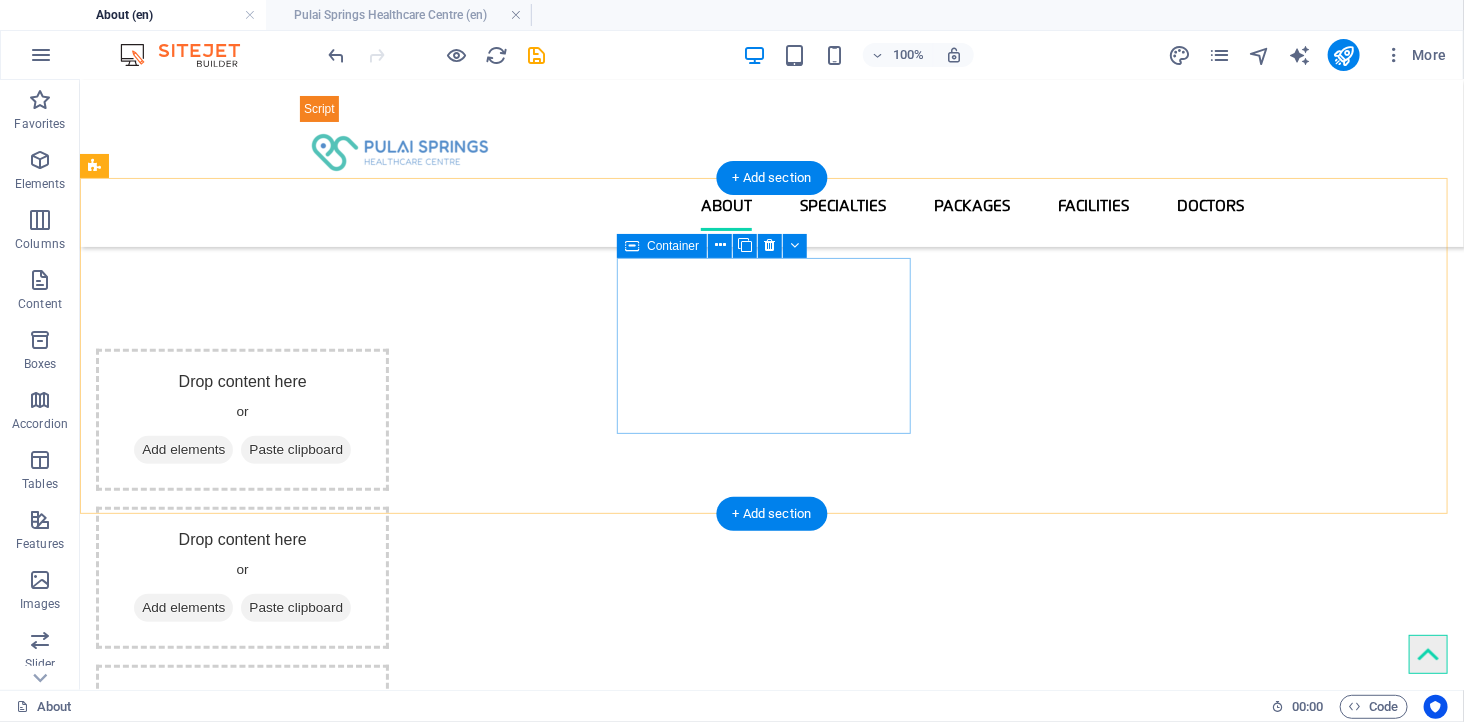 scroll, scrollTop: 192, scrollLeft: 0, axis: vertical 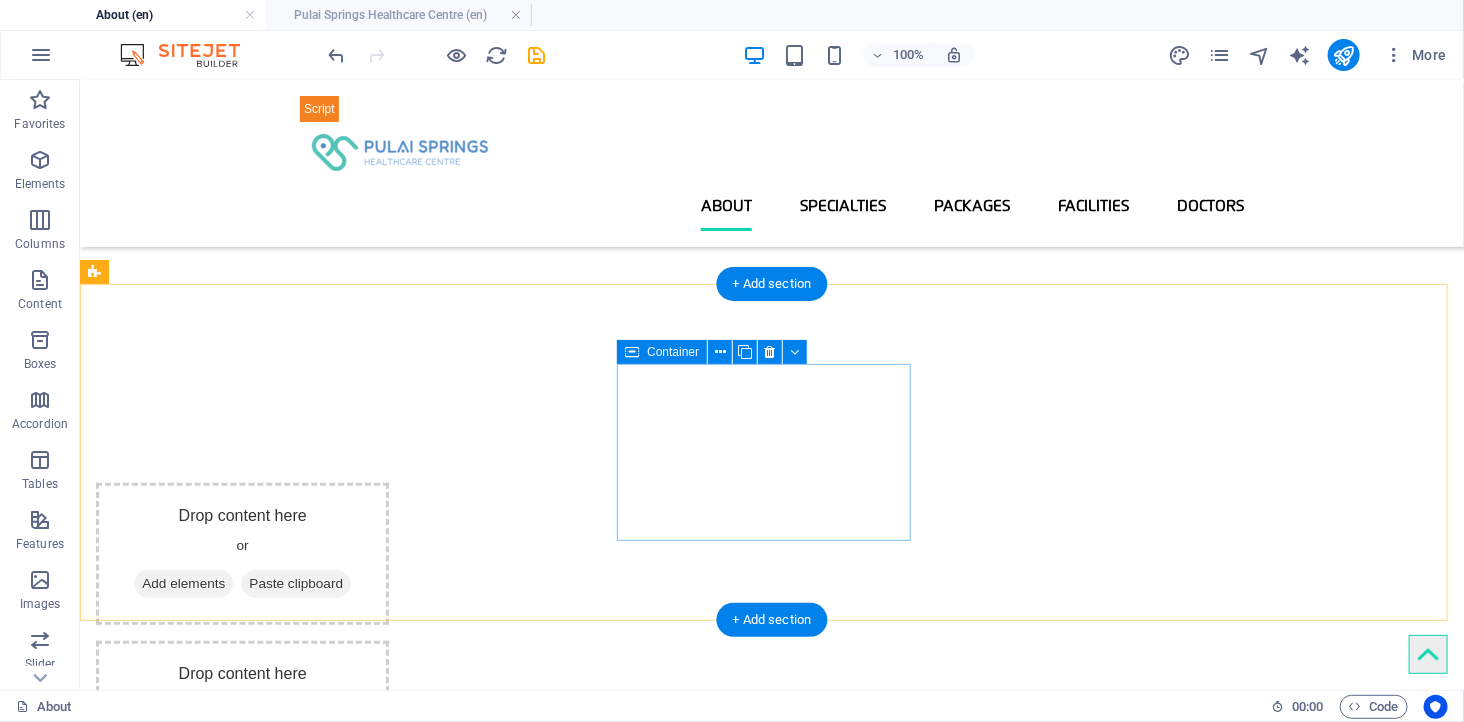 click on "Add elements" at bounding box center (182, 741) 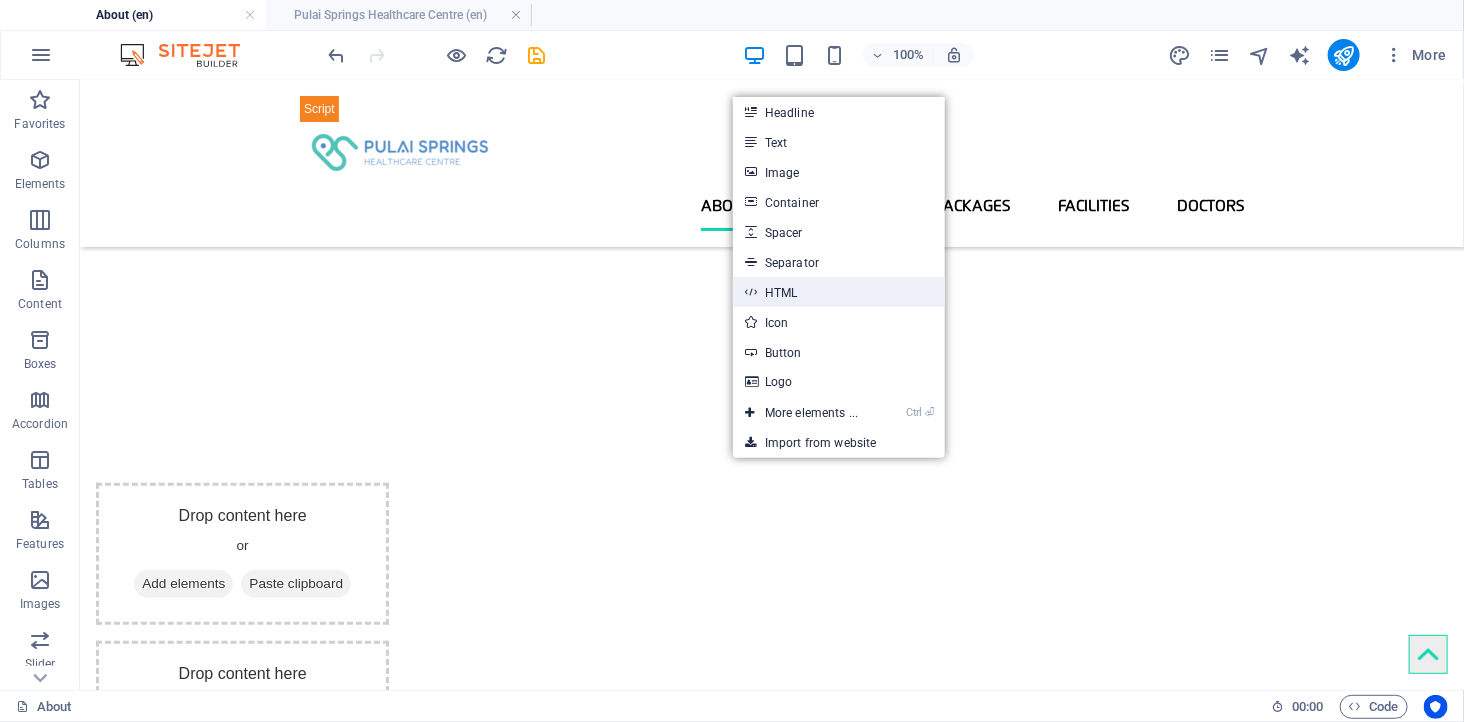 click on "HTML" at bounding box center (839, 292) 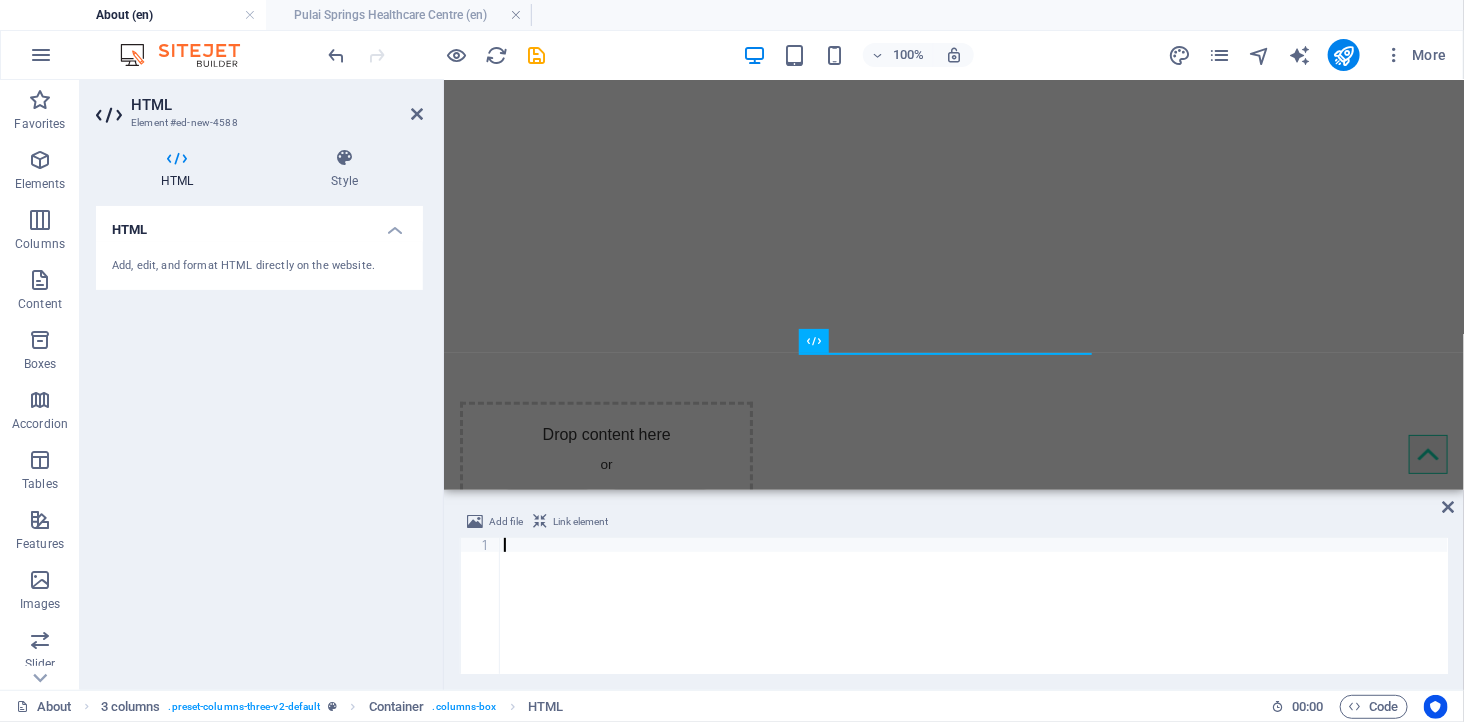 type on "<div id="siq_search_results"></div><style>#ed-new-4493 { margin: 20px; padding: 20px; opacity: 1; }</style>" 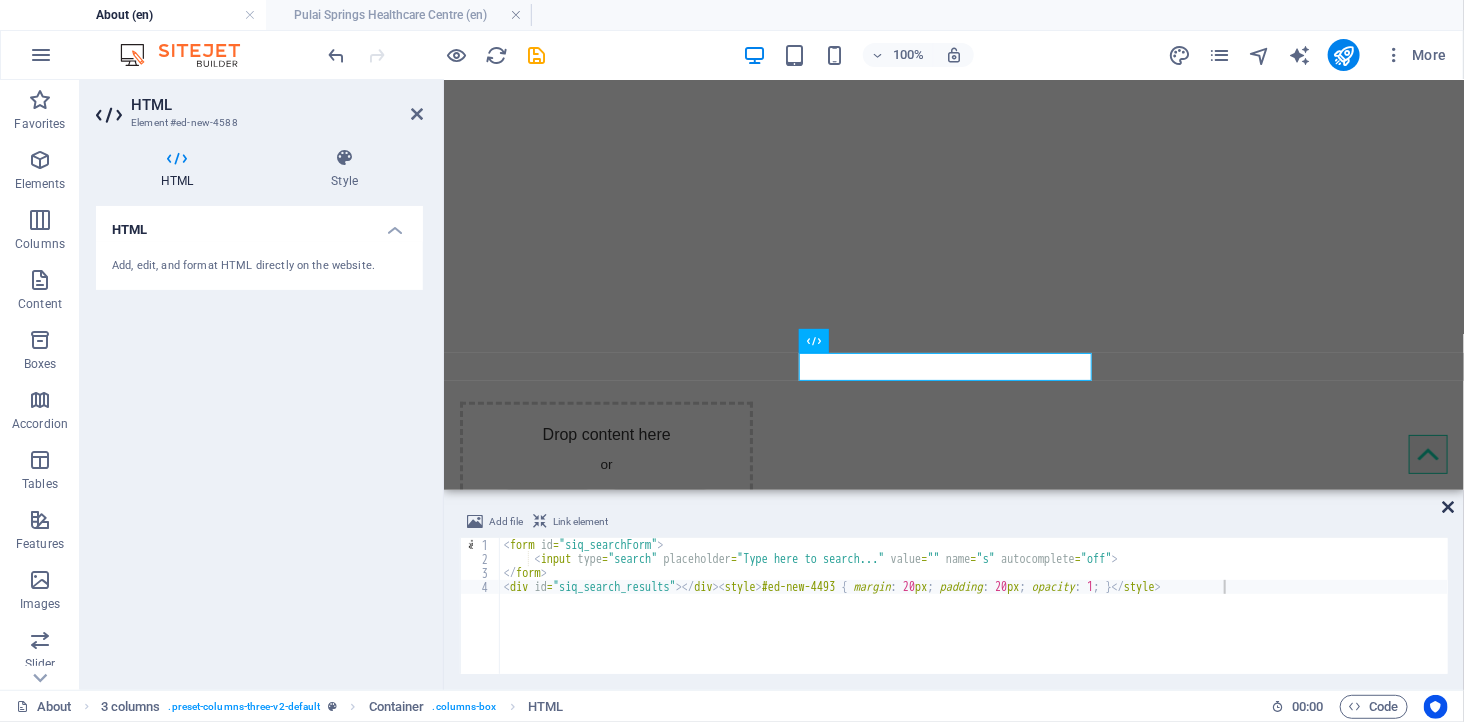 click at bounding box center (1449, 507) 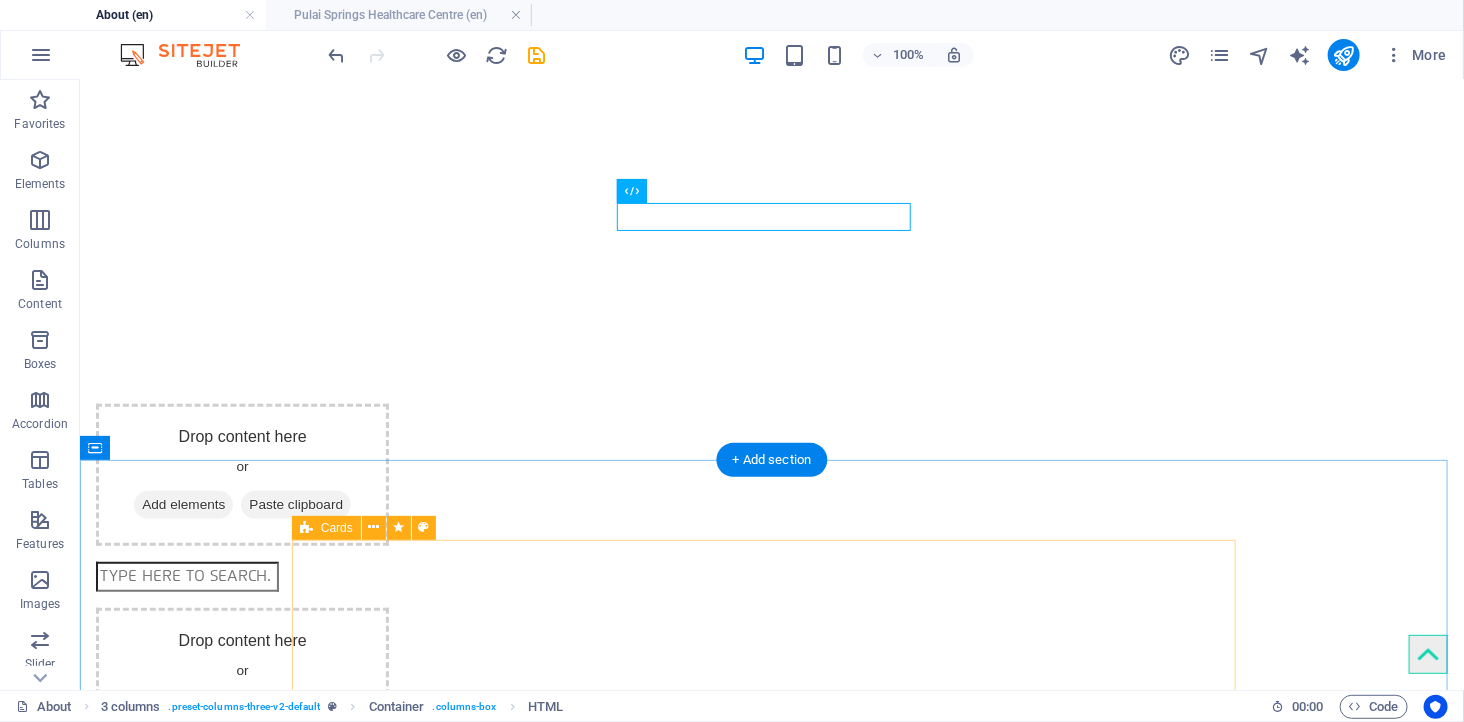 scroll, scrollTop: 525, scrollLeft: 0, axis: vertical 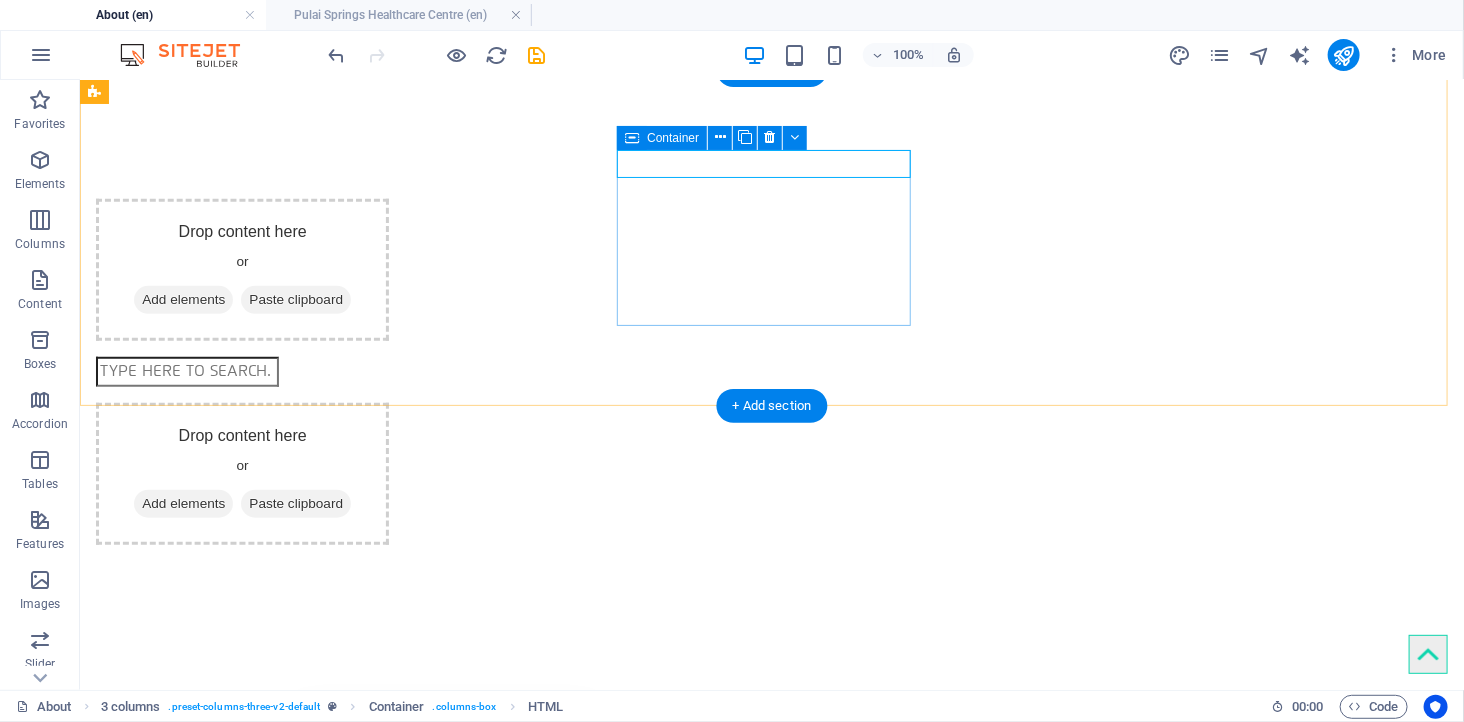 click at bounding box center [241, 371] 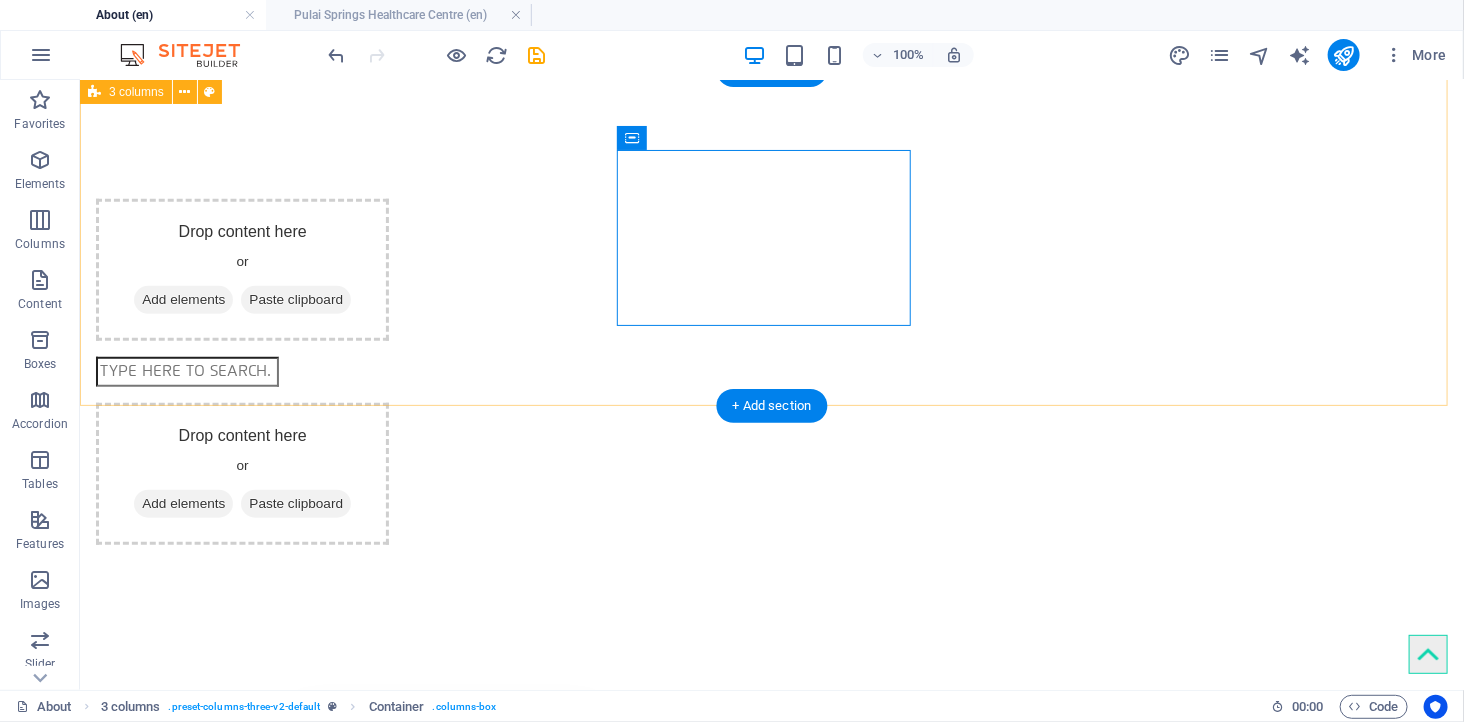 click on "Drop content here or  Add elements  Paste clipboard
Drop content here or  Add elements  Paste clipboard" at bounding box center [771, 371] 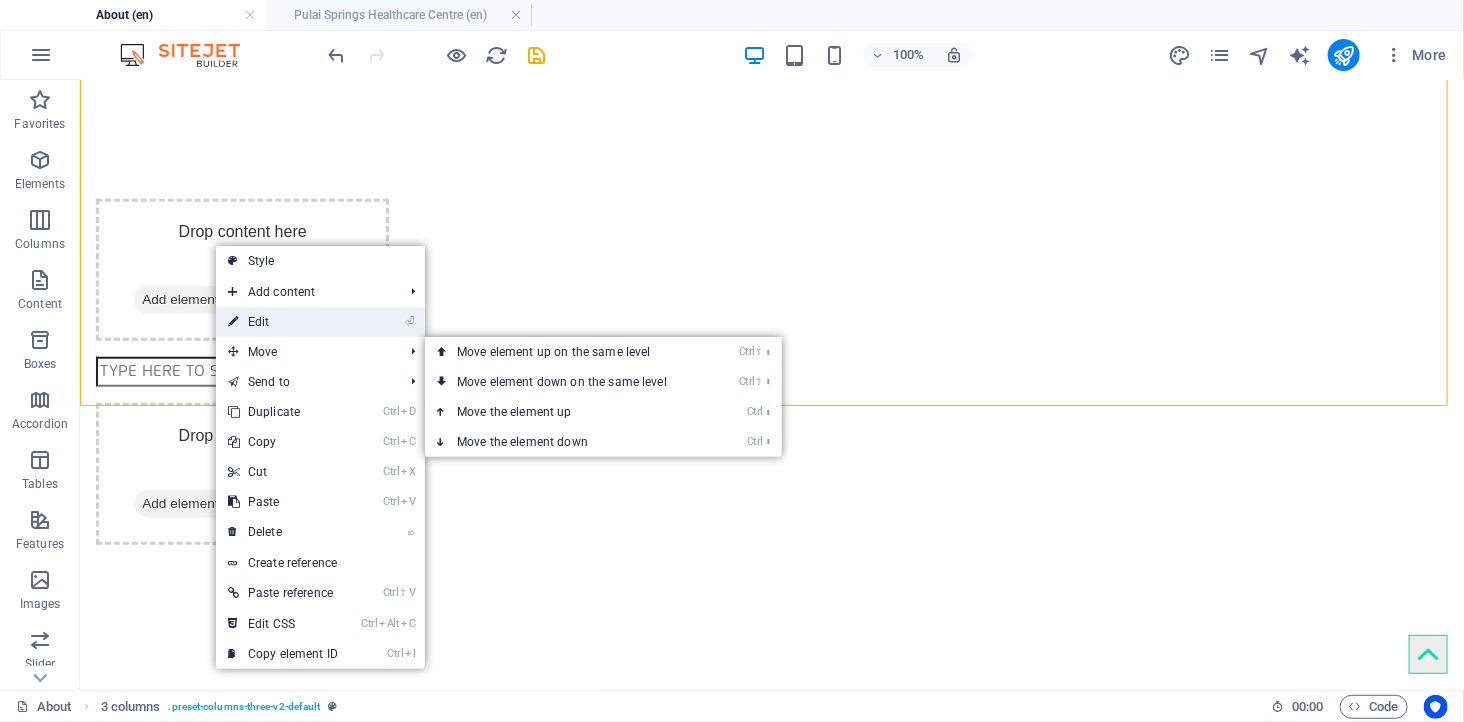 click on "⏎  Edit" at bounding box center [283, 322] 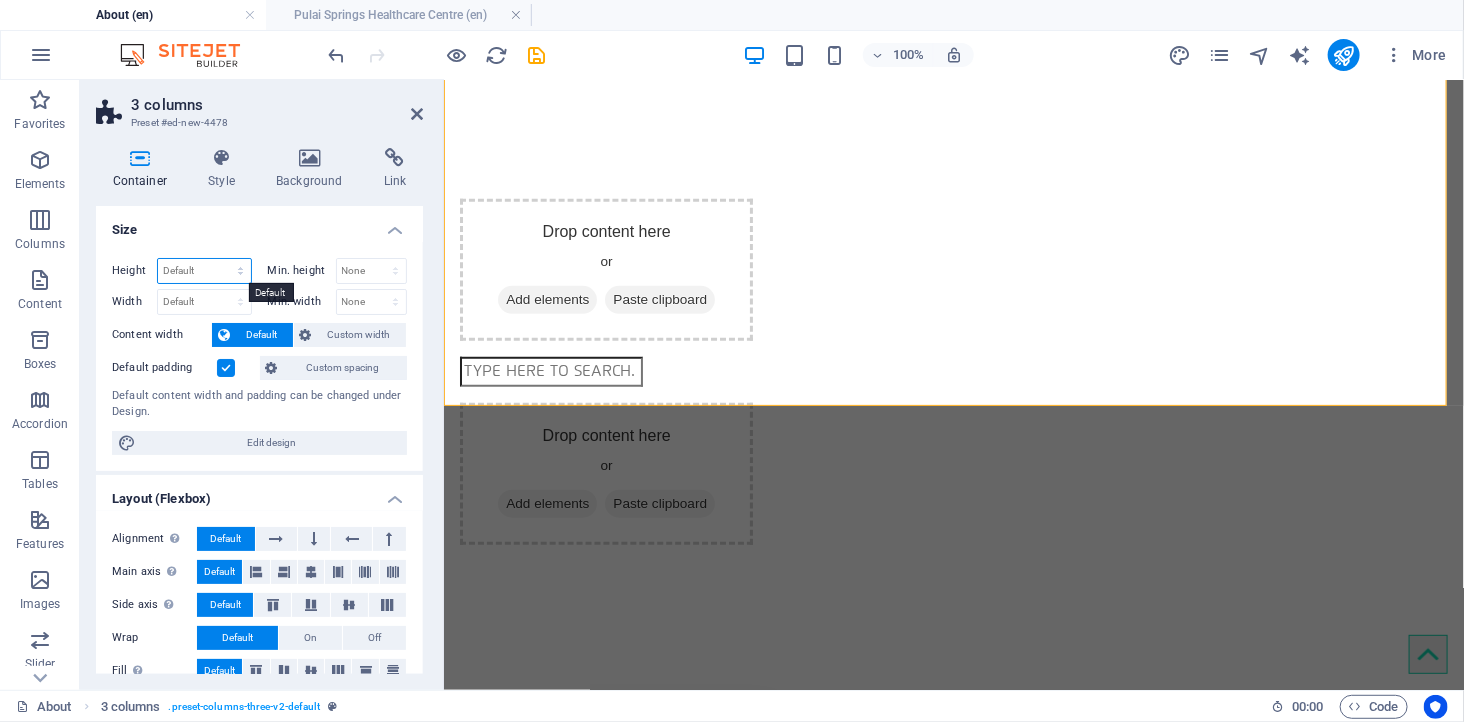 click on "Default px rem % vh vw" at bounding box center (204, 271) 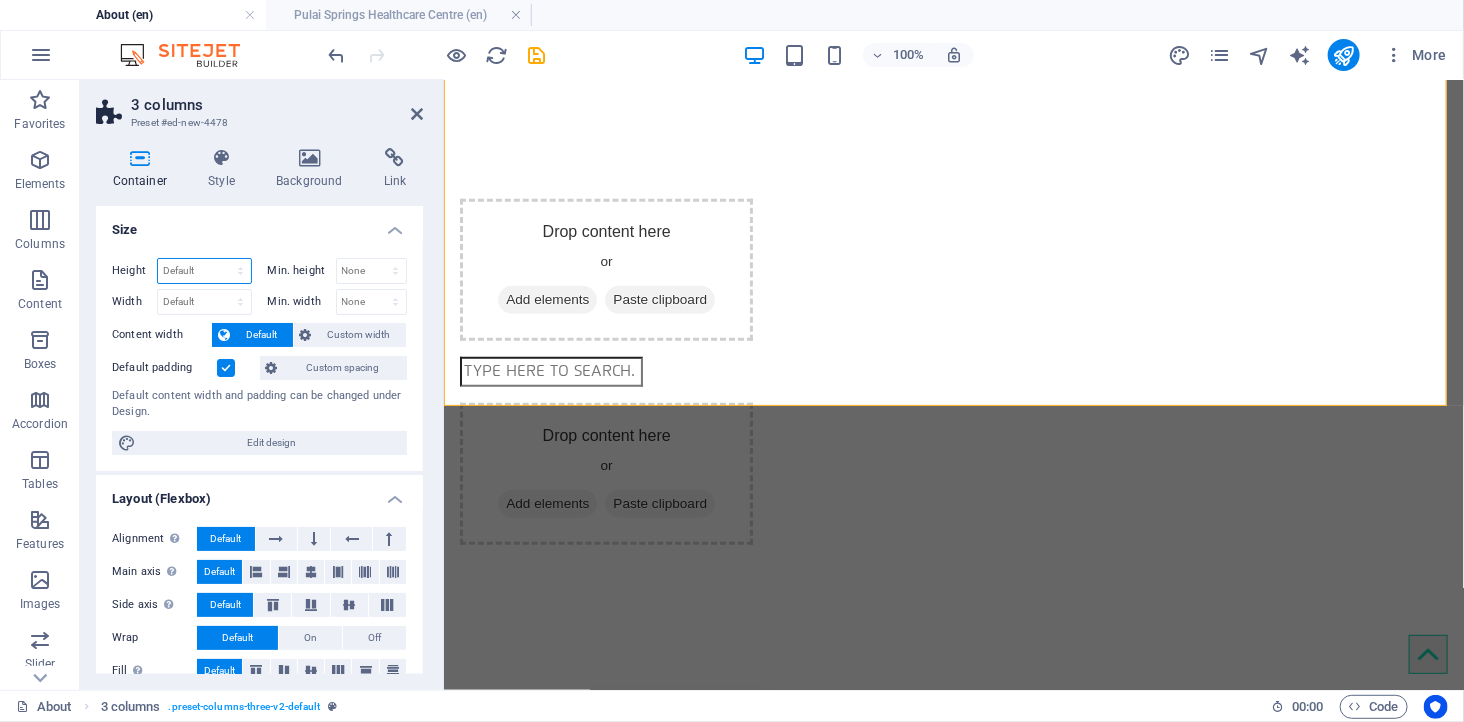 select on "px" 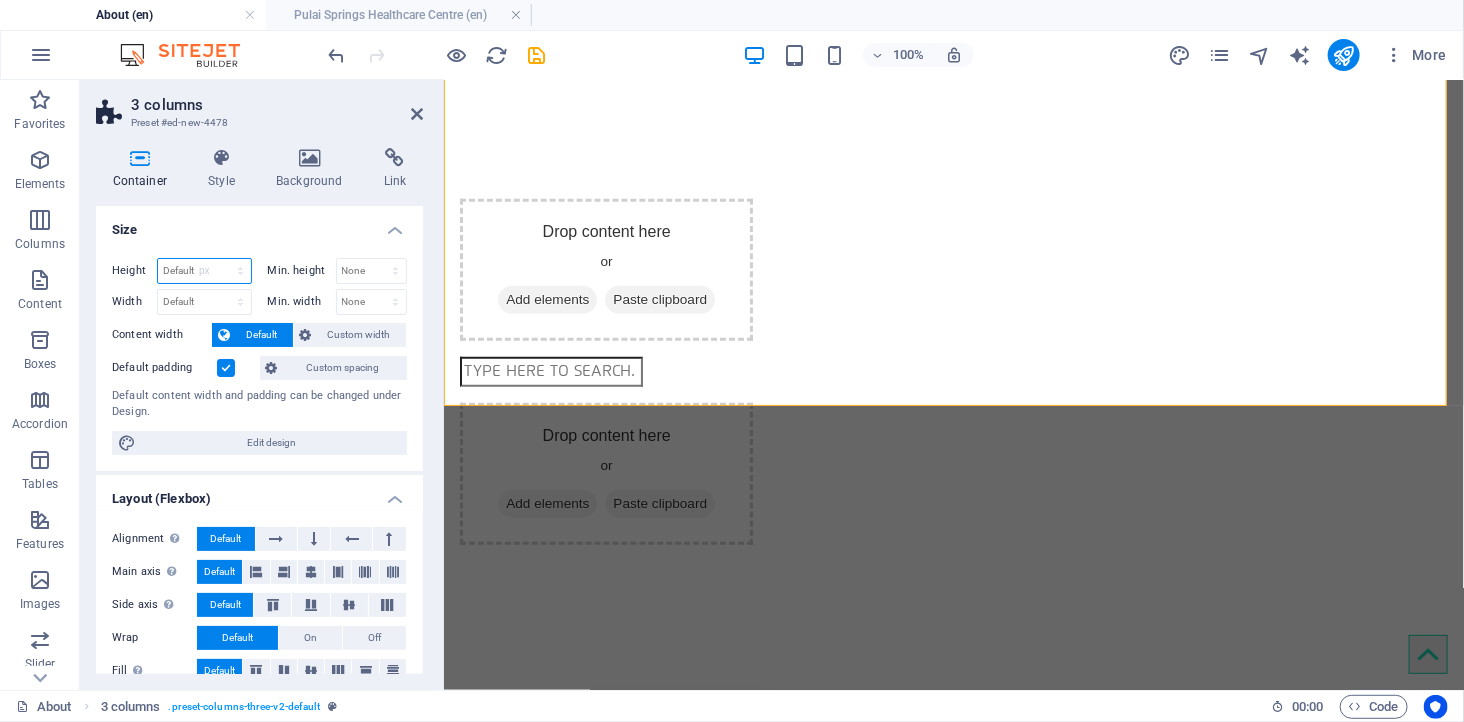 click on "Default px rem % vh vw" at bounding box center [204, 271] 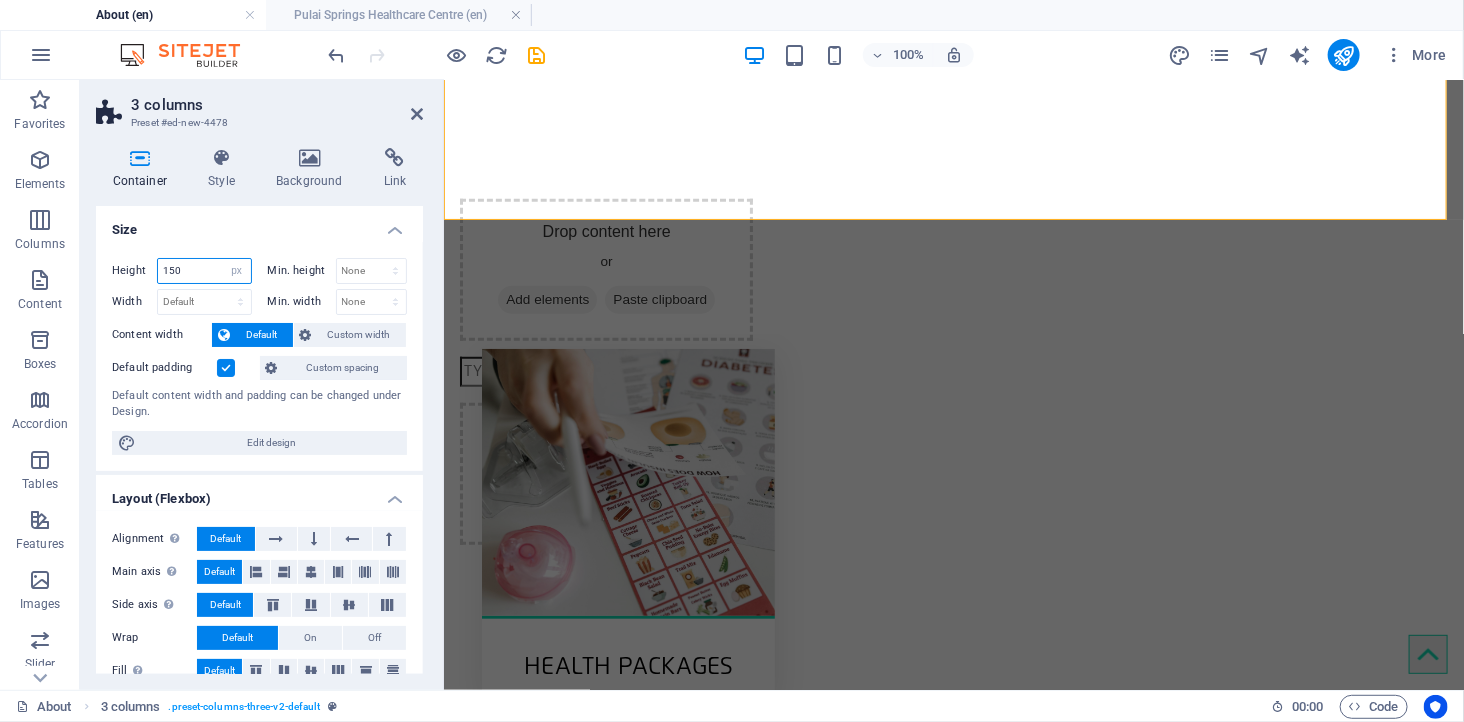 type on "150" 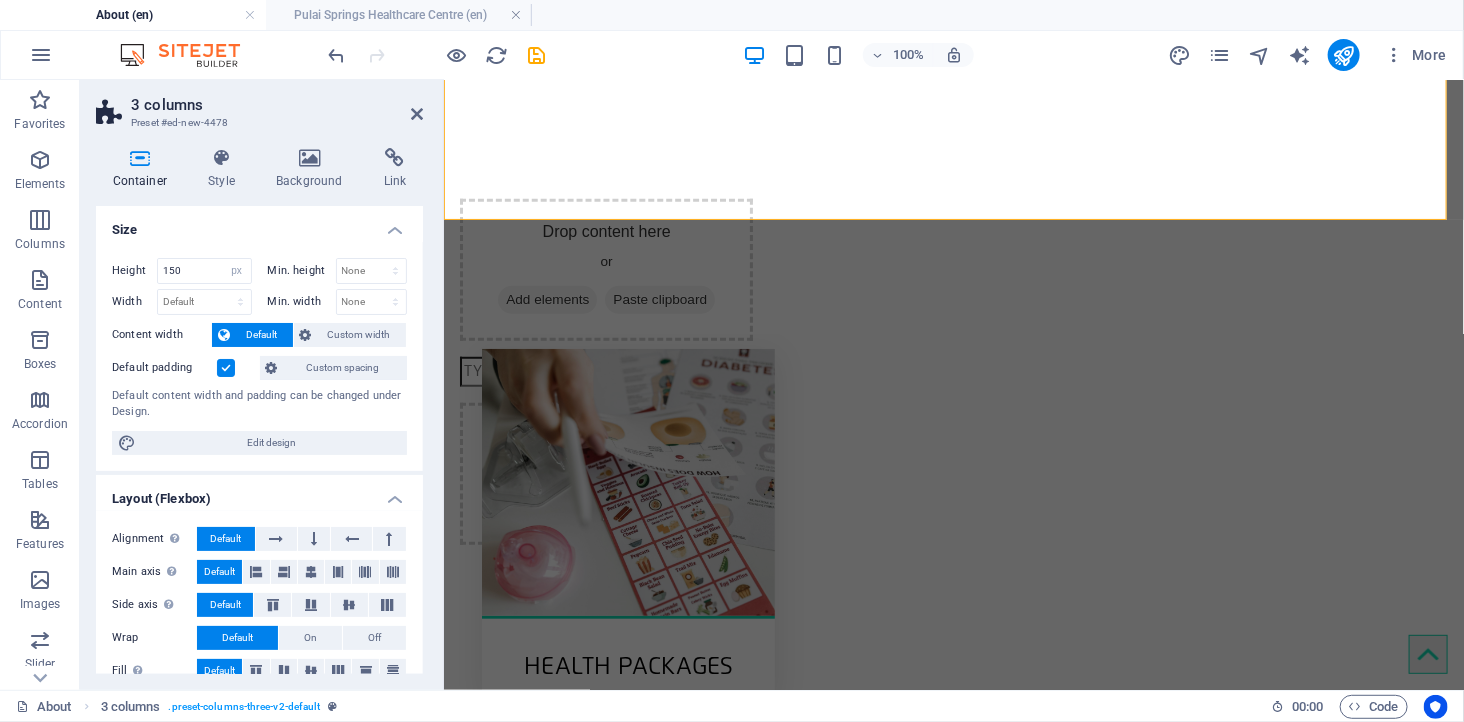 click on "Size" at bounding box center [259, 224] 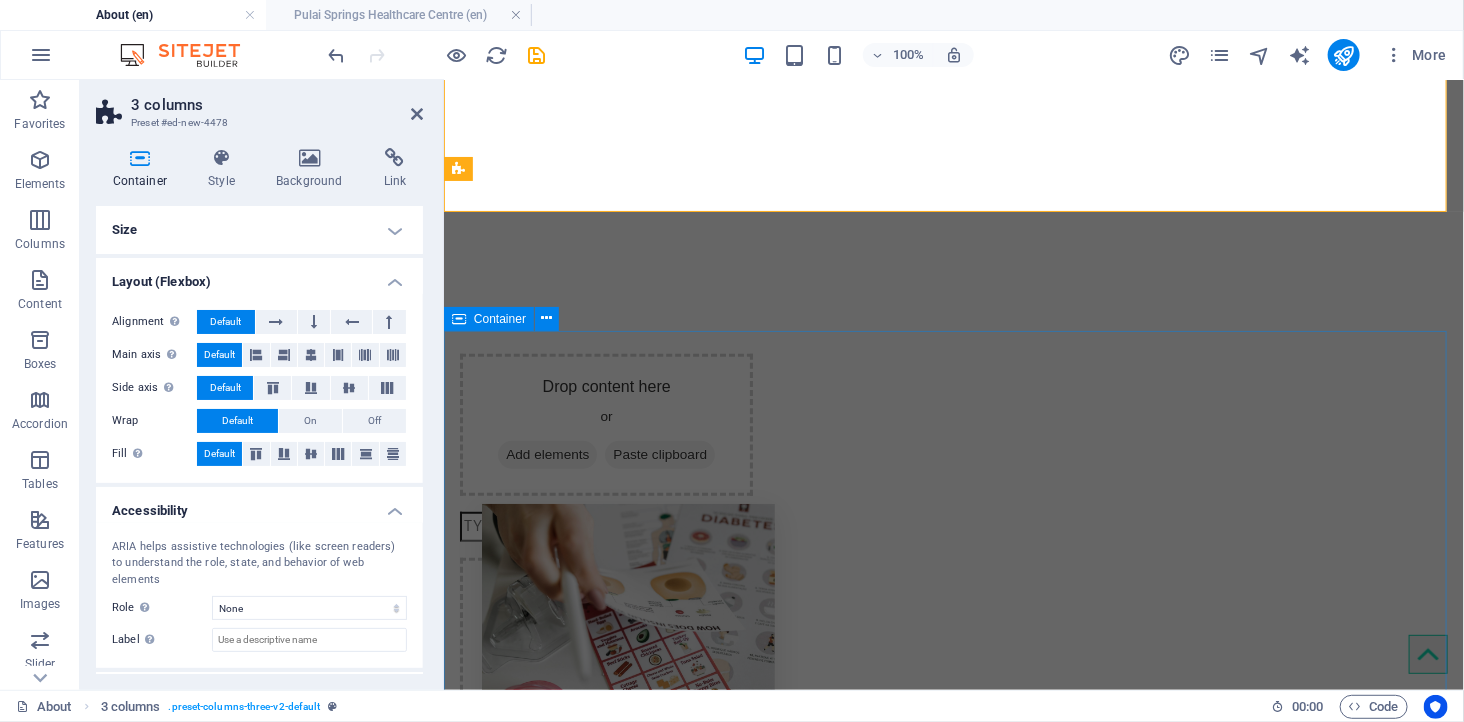 scroll, scrollTop: 303, scrollLeft: 0, axis: vertical 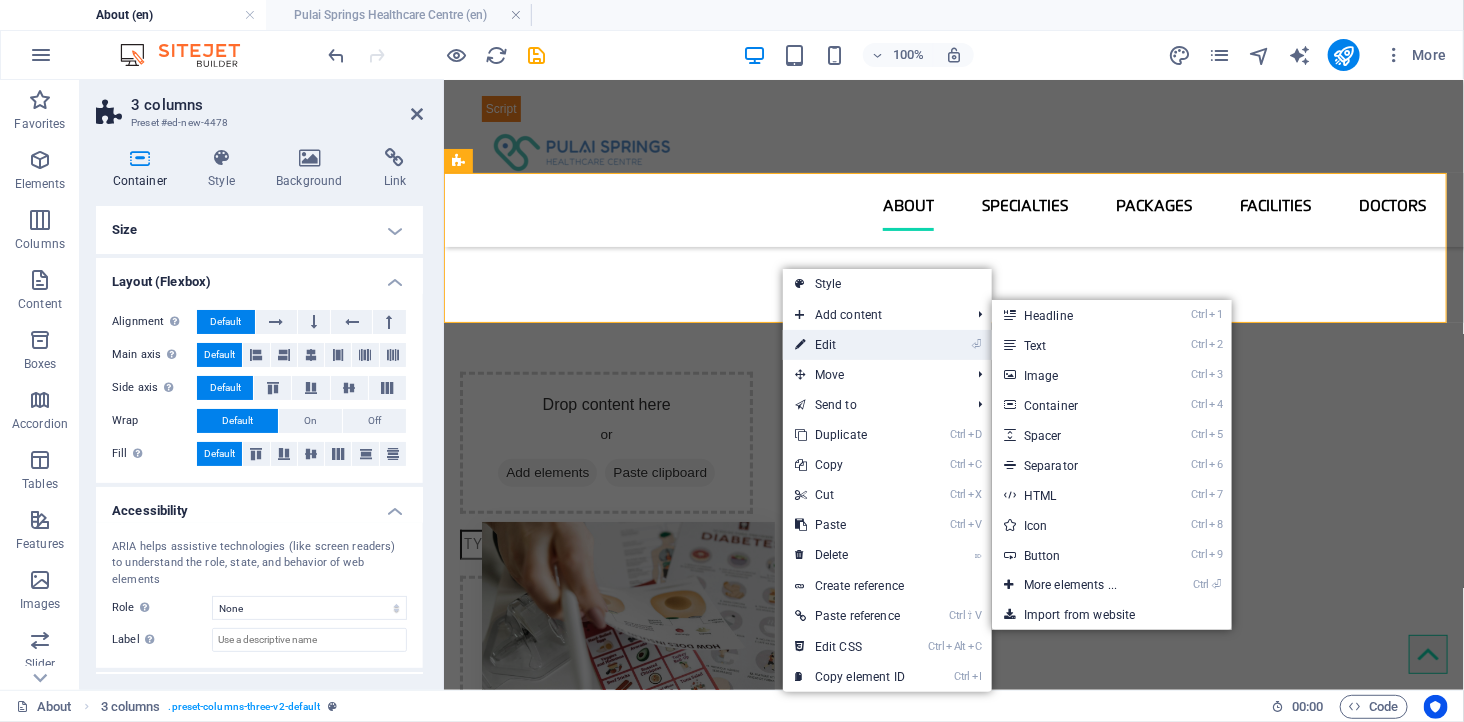 click on "⏎  Edit" at bounding box center [850, 345] 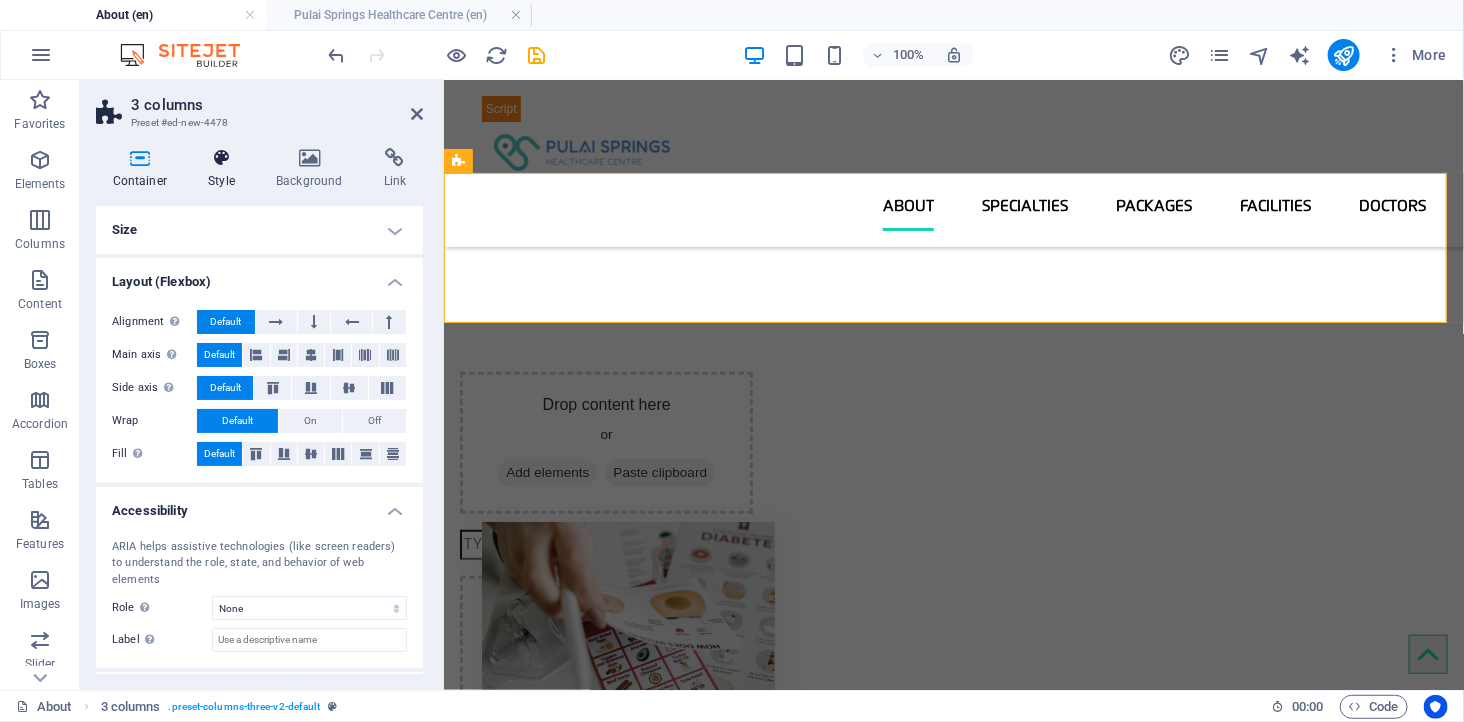 click on "Style" at bounding box center [226, 169] 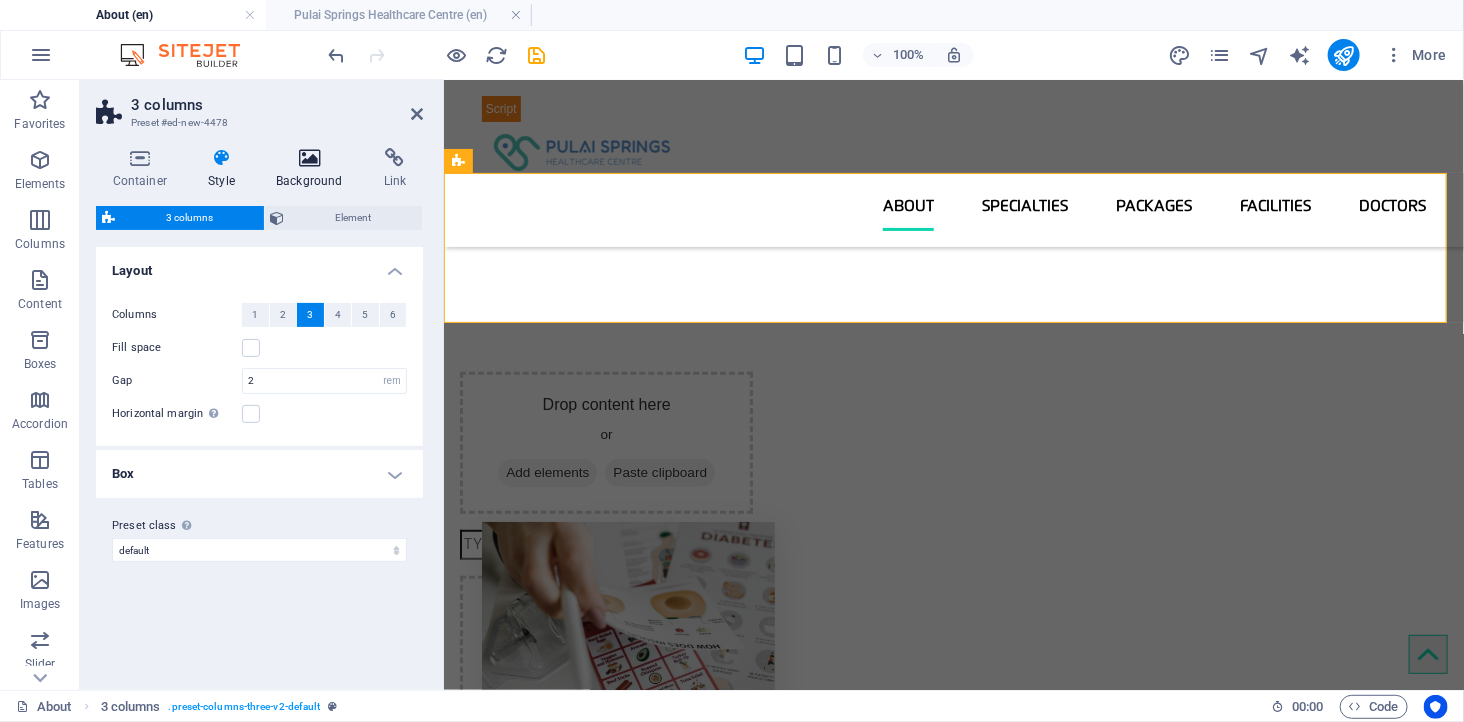 click at bounding box center (310, 158) 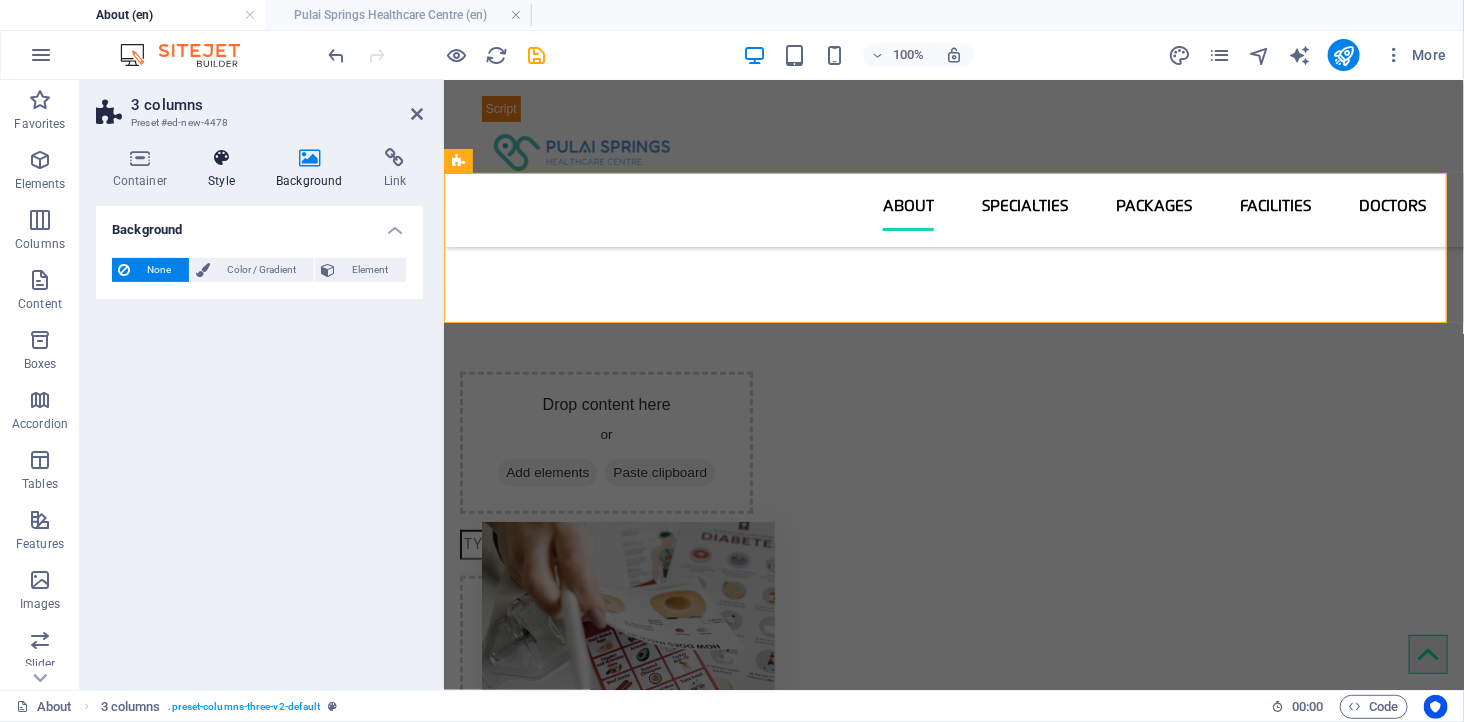 click at bounding box center (222, 158) 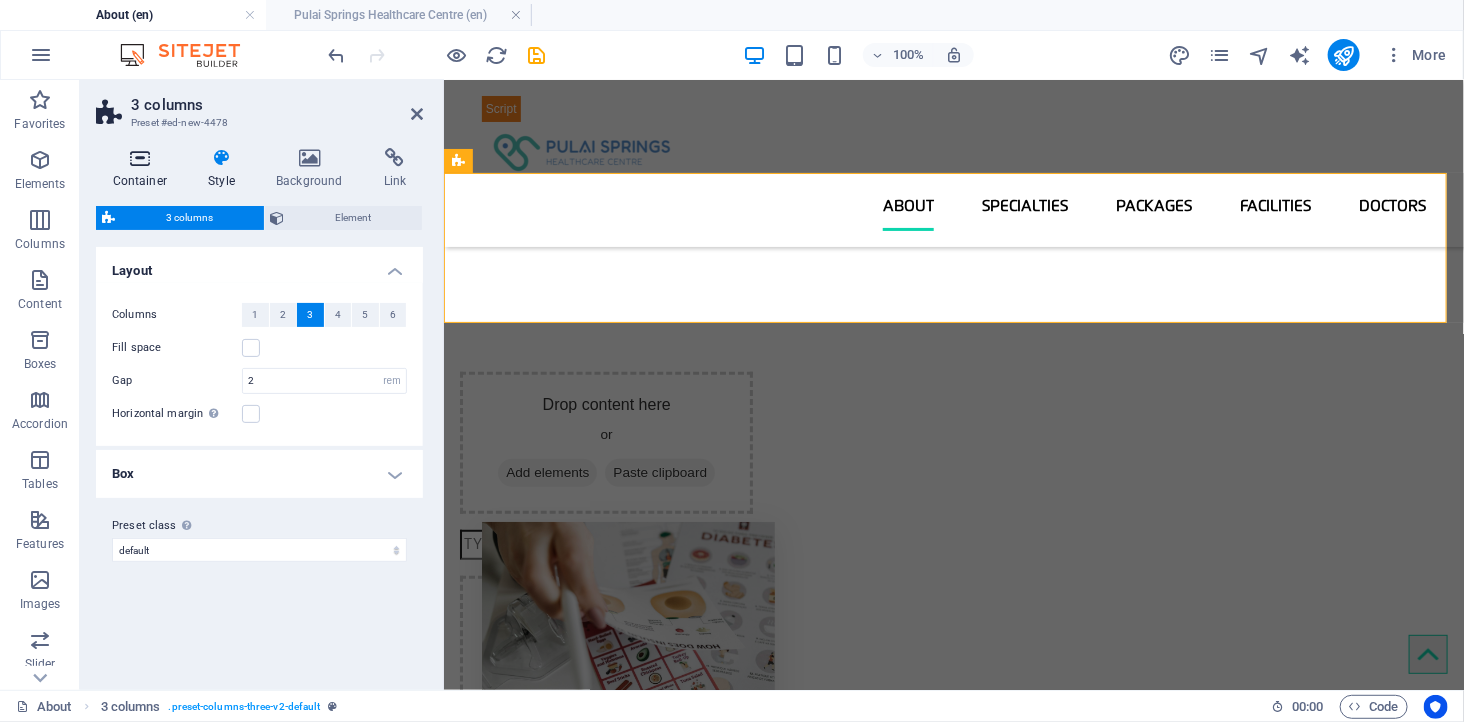 click at bounding box center (140, 158) 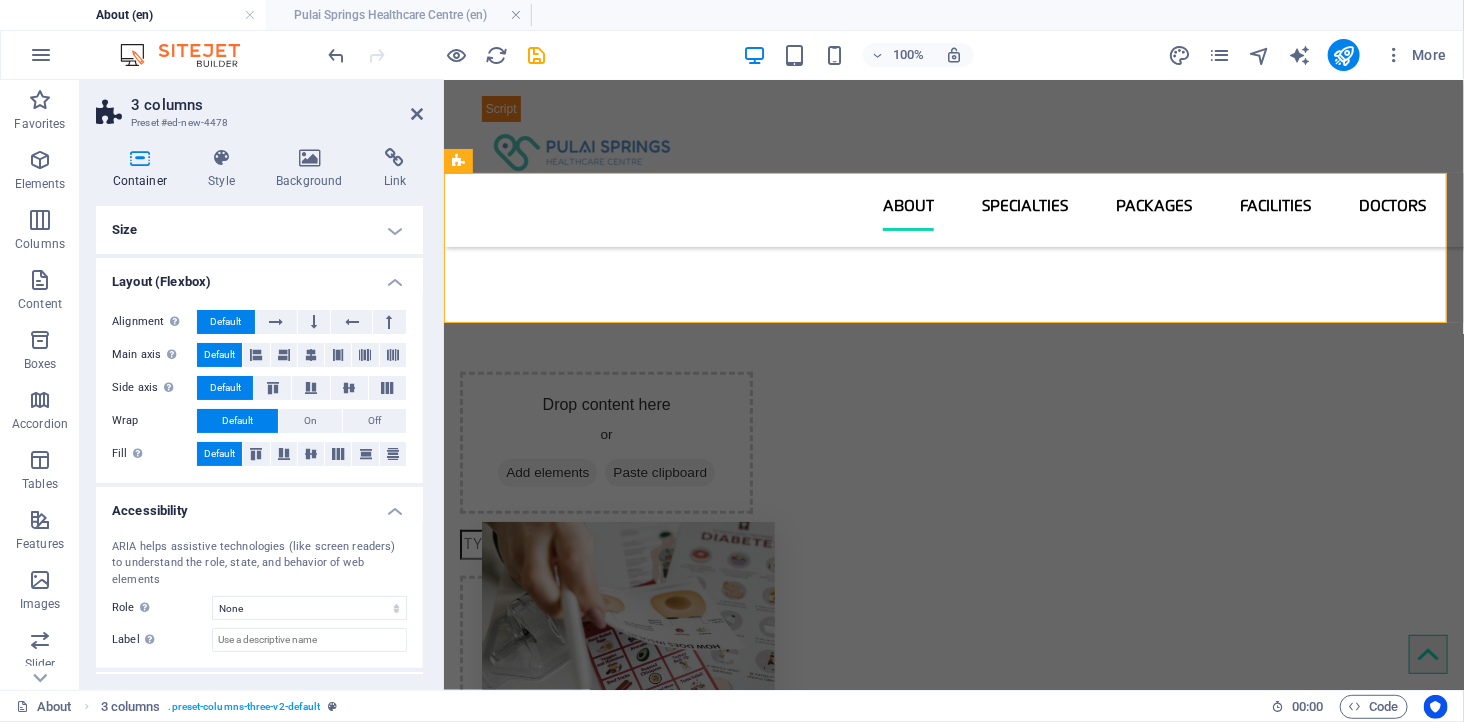 scroll, scrollTop: 73, scrollLeft: 0, axis: vertical 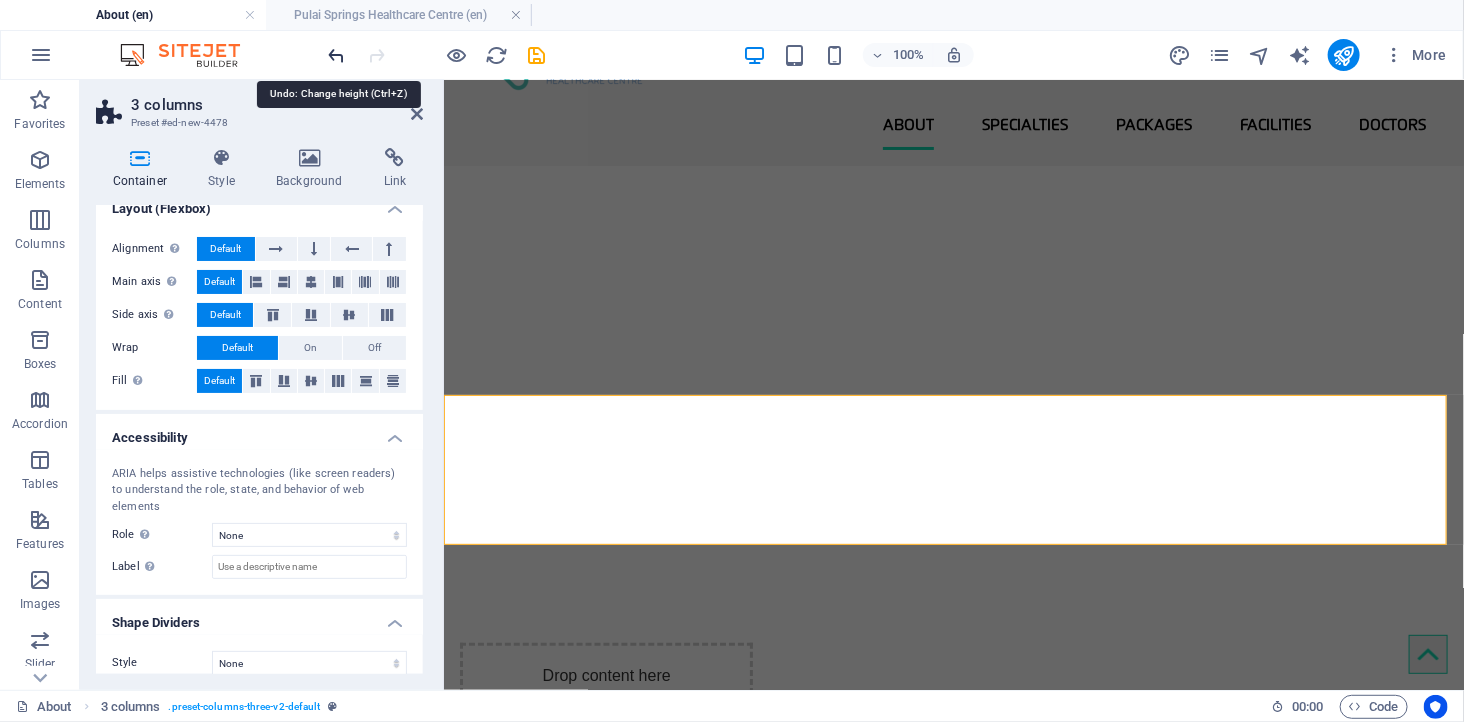 click at bounding box center [337, 55] 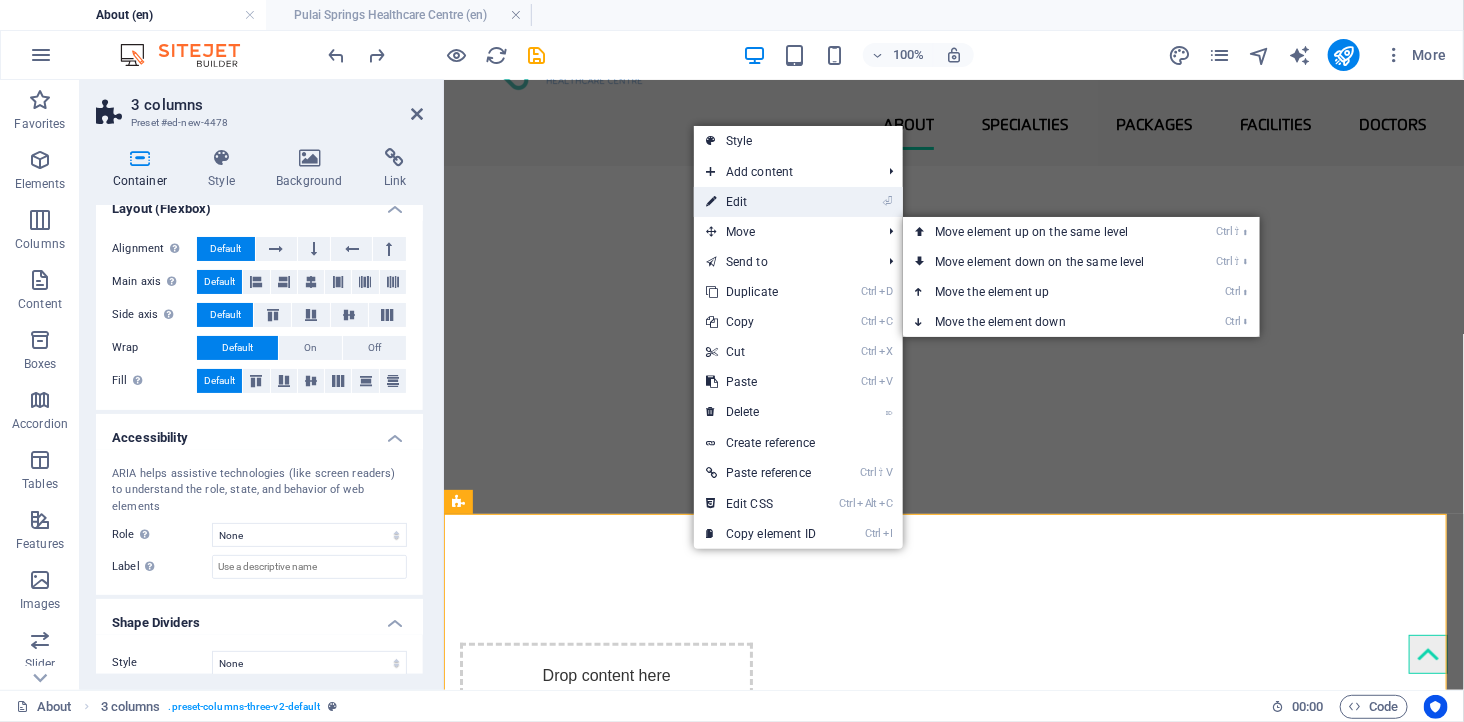 click on "⏎  Edit" at bounding box center [761, 202] 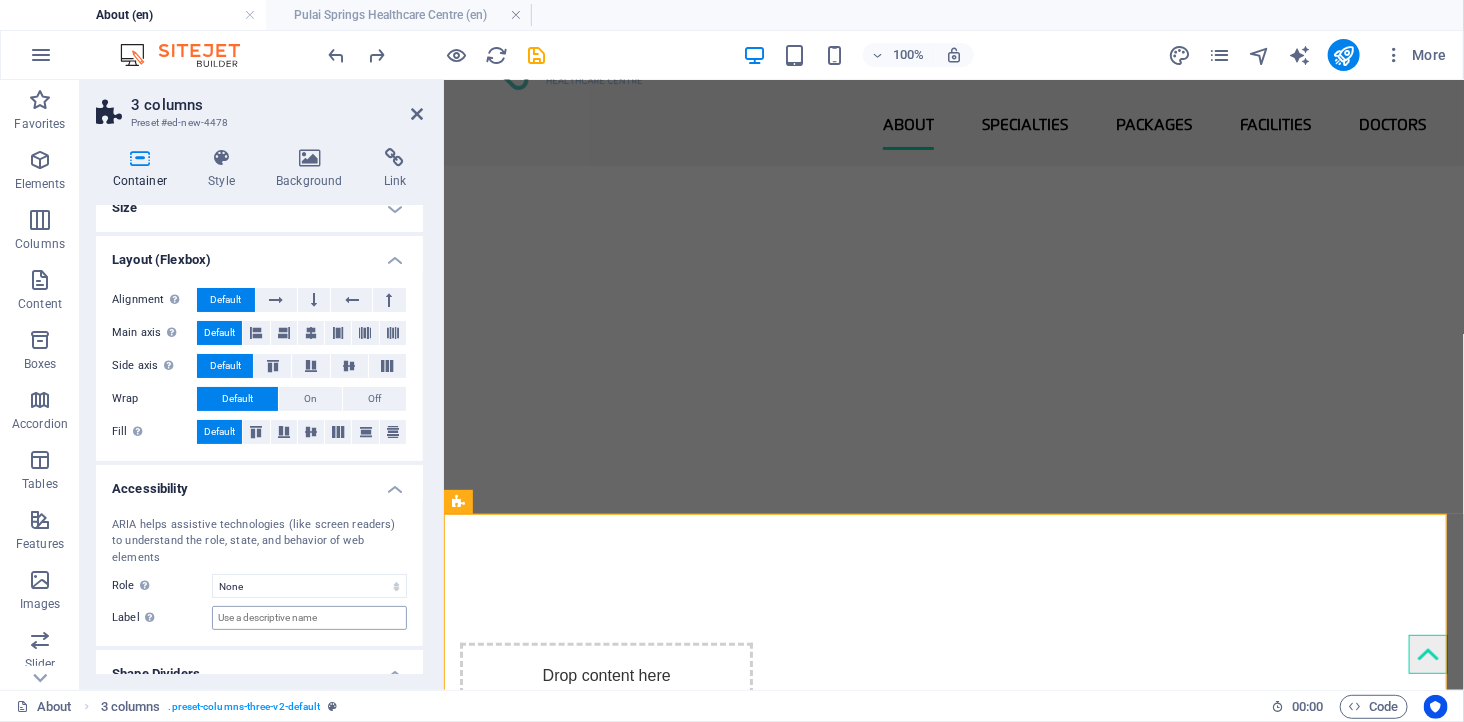 scroll, scrollTop: 0, scrollLeft: 0, axis: both 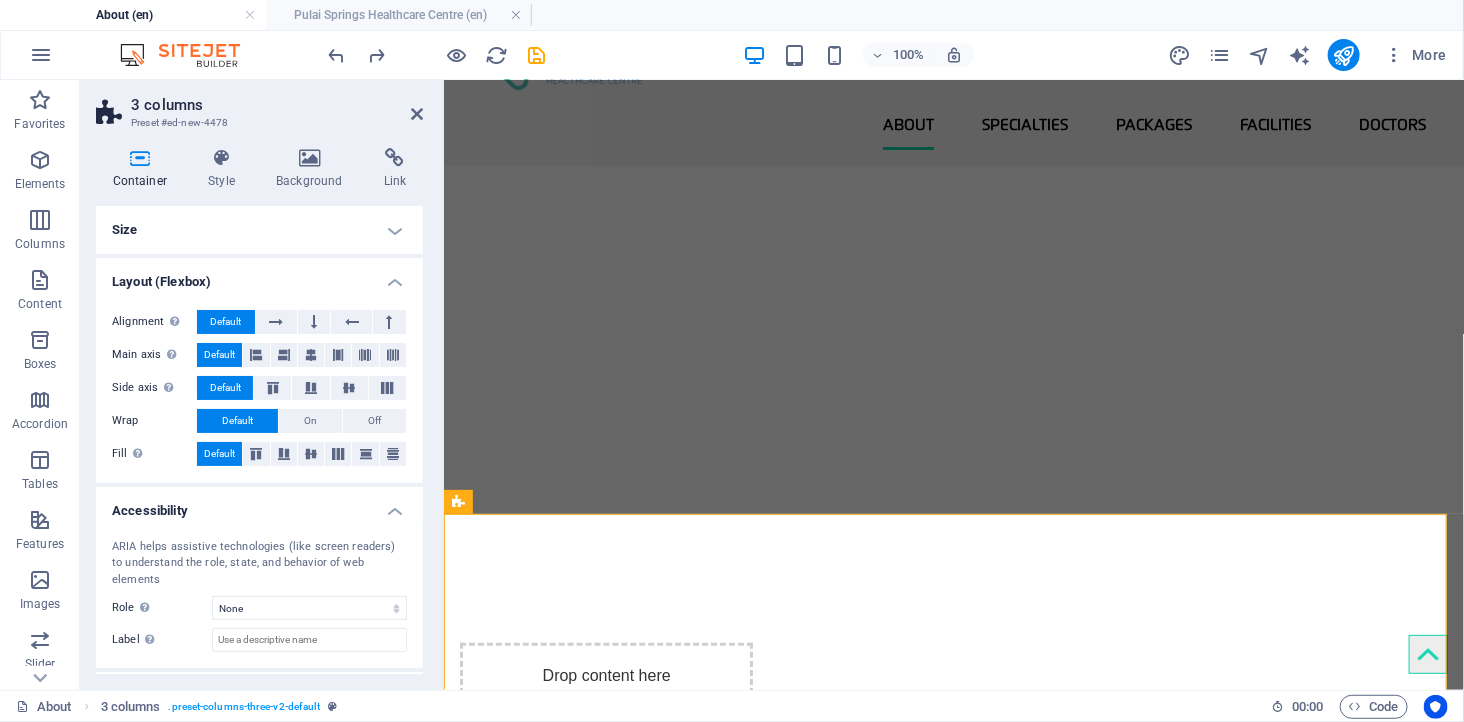 click on "Size" at bounding box center [259, 230] 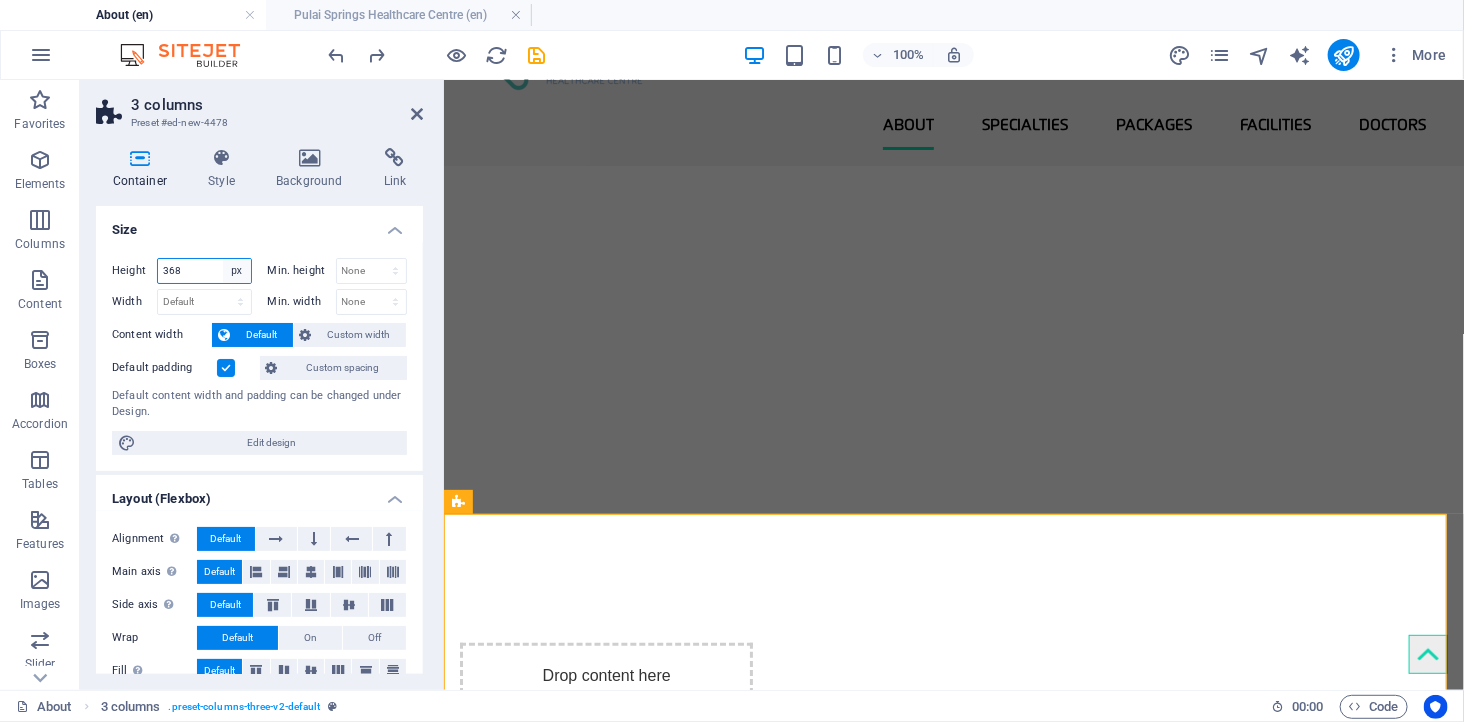 click on "Default px rem % vh vw" at bounding box center (237, 271) 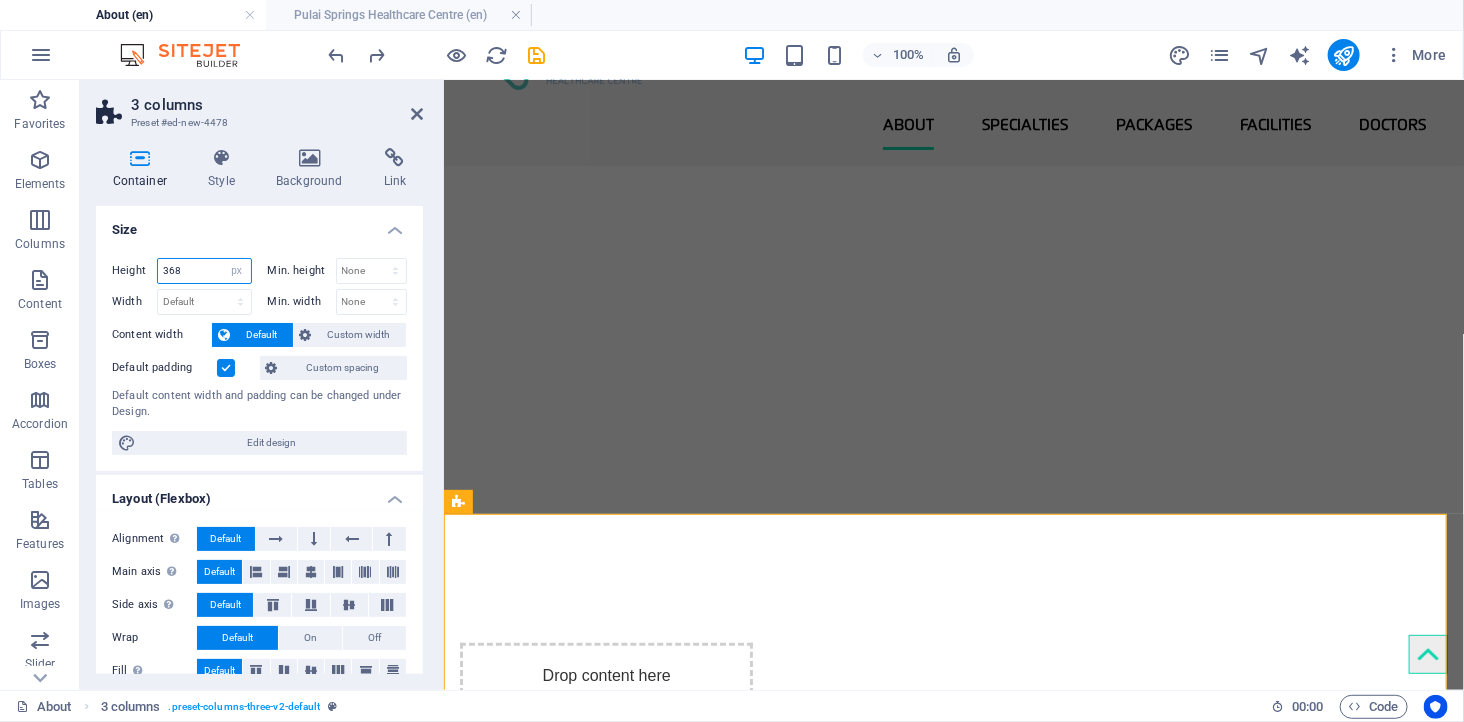 select on "default" 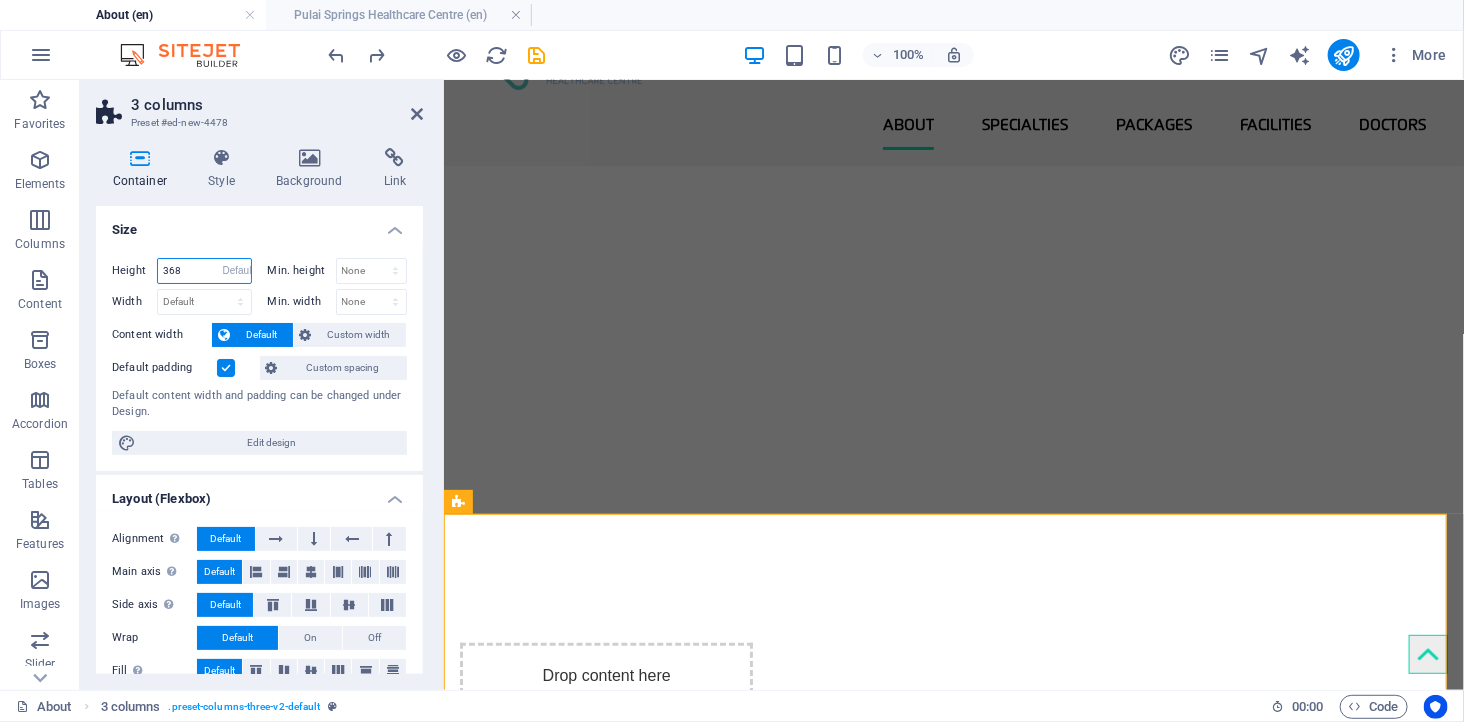 click on "Default px rem % vh vw" at bounding box center (237, 271) 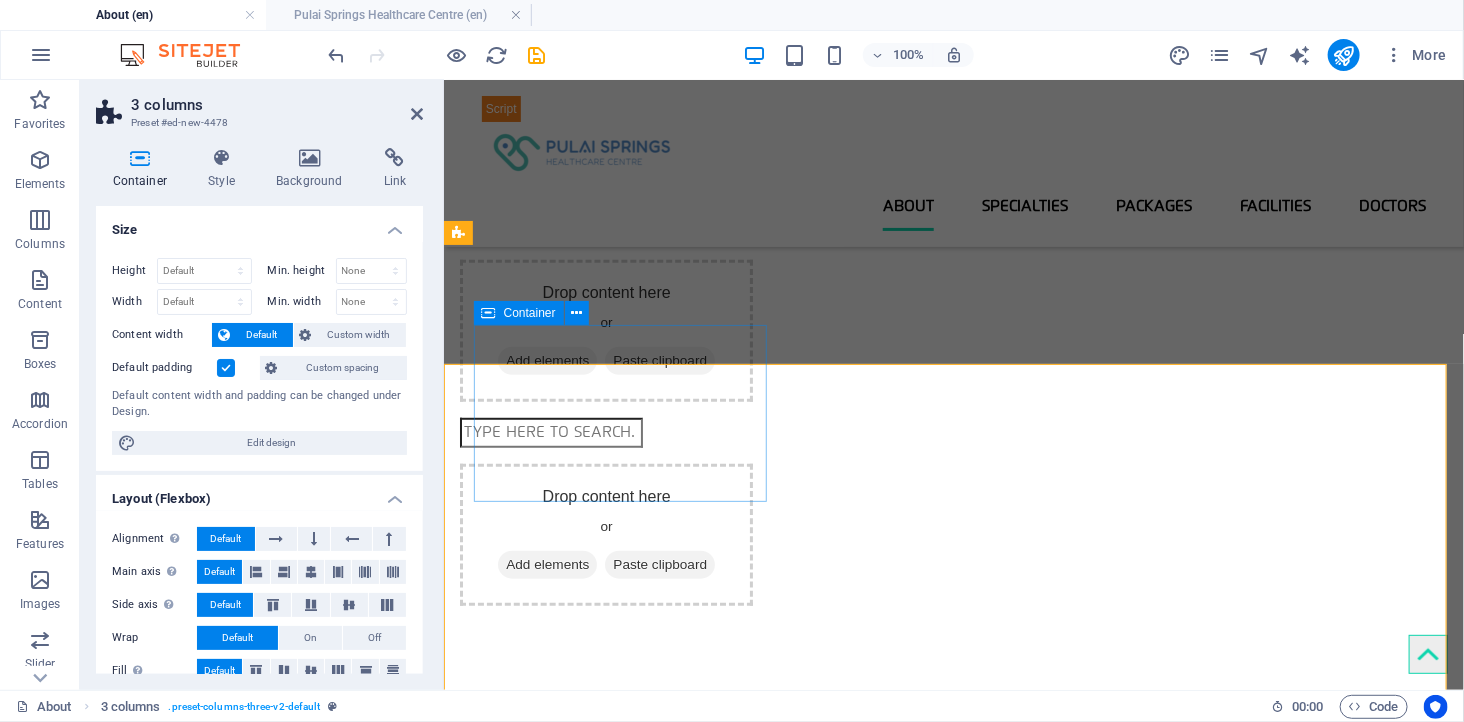 scroll, scrollTop: 192, scrollLeft: 0, axis: vertical 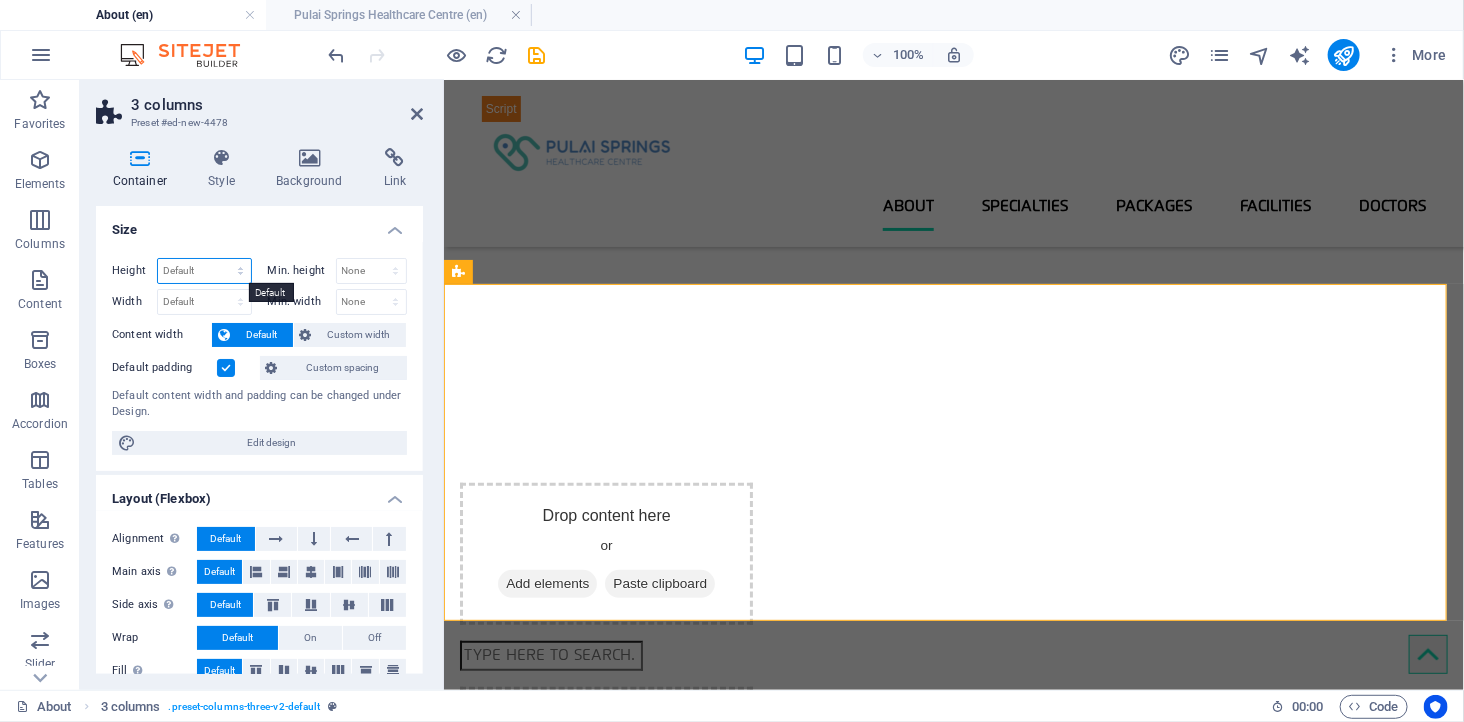 click on "Default px rem % vh vw" at bounding box center [204, 271] 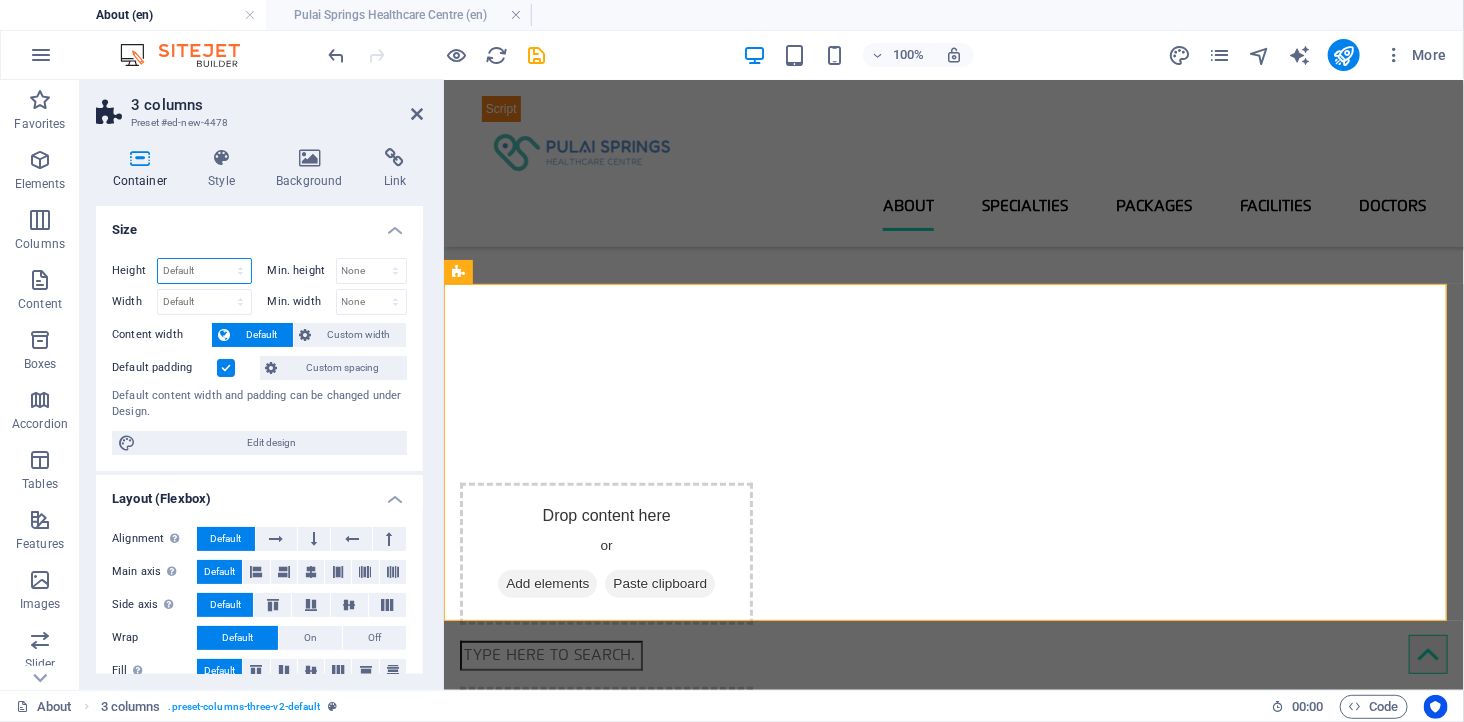 select on "px" 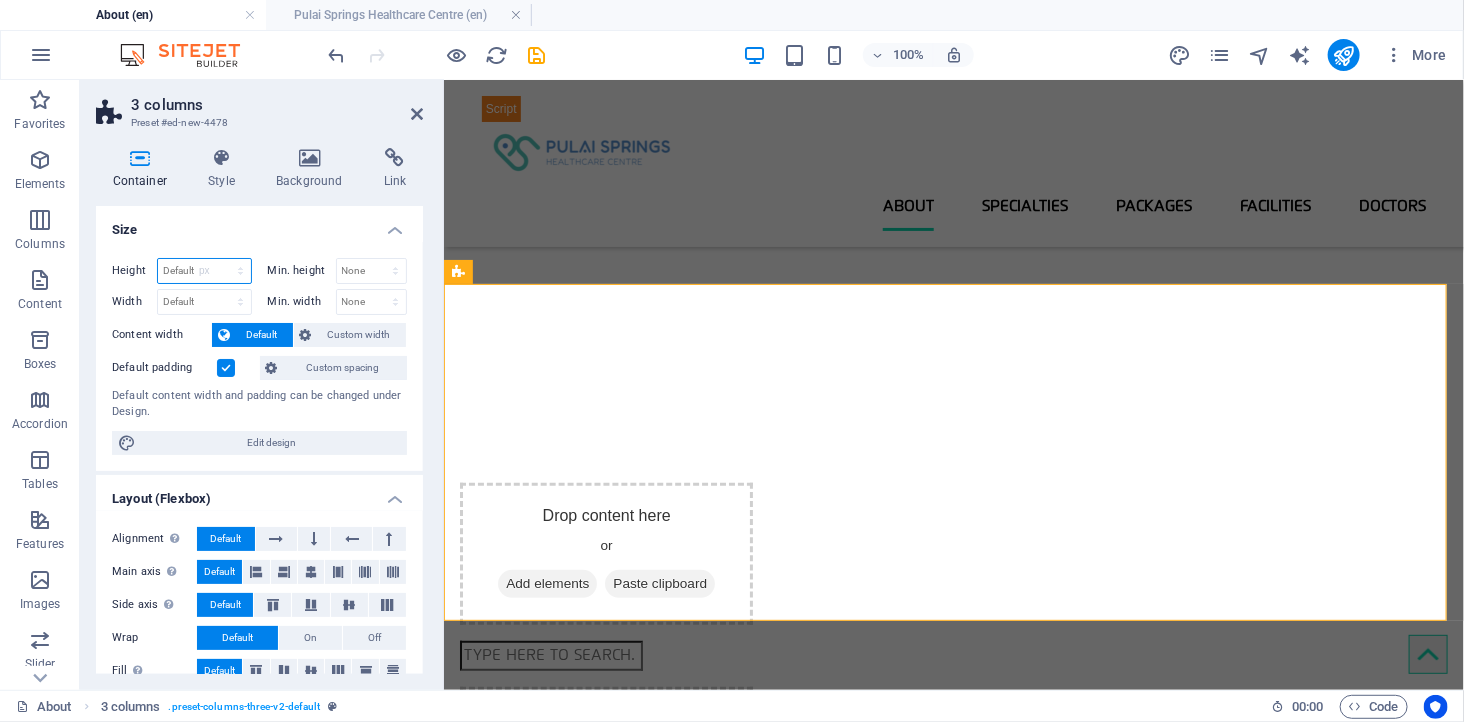 click on "Default px rem % vh vw" at bounding box center (204, 271) 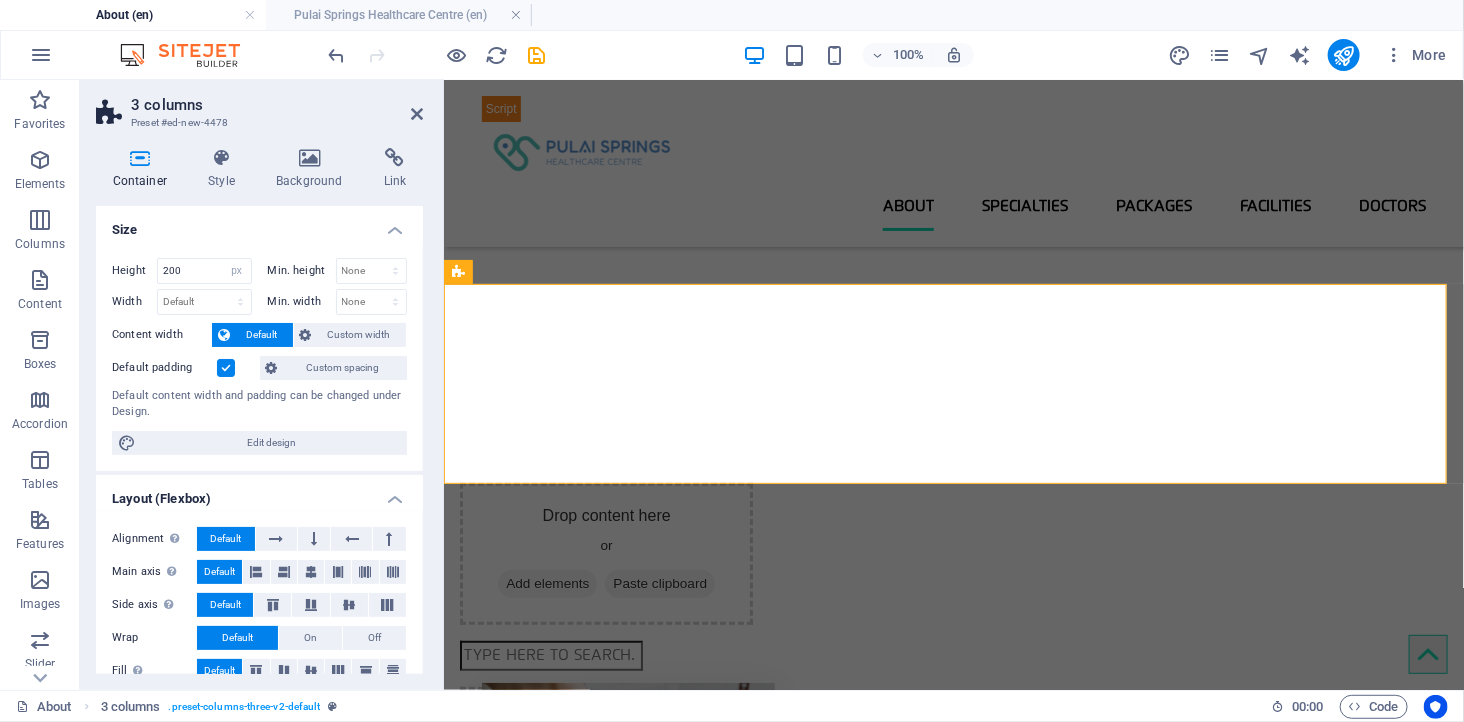 click on "Size" at bounding box center (259, 224) 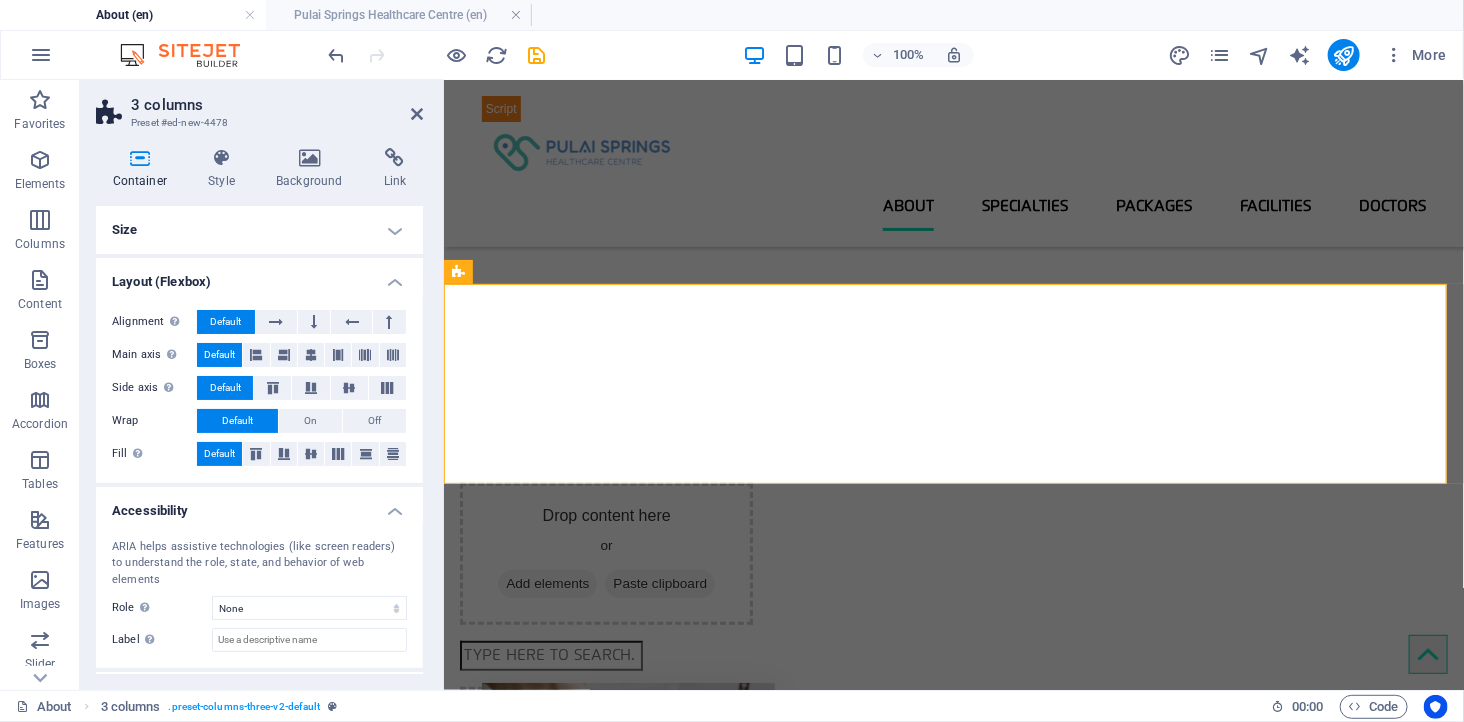 click on "Size" at bounding box center [259, 230] 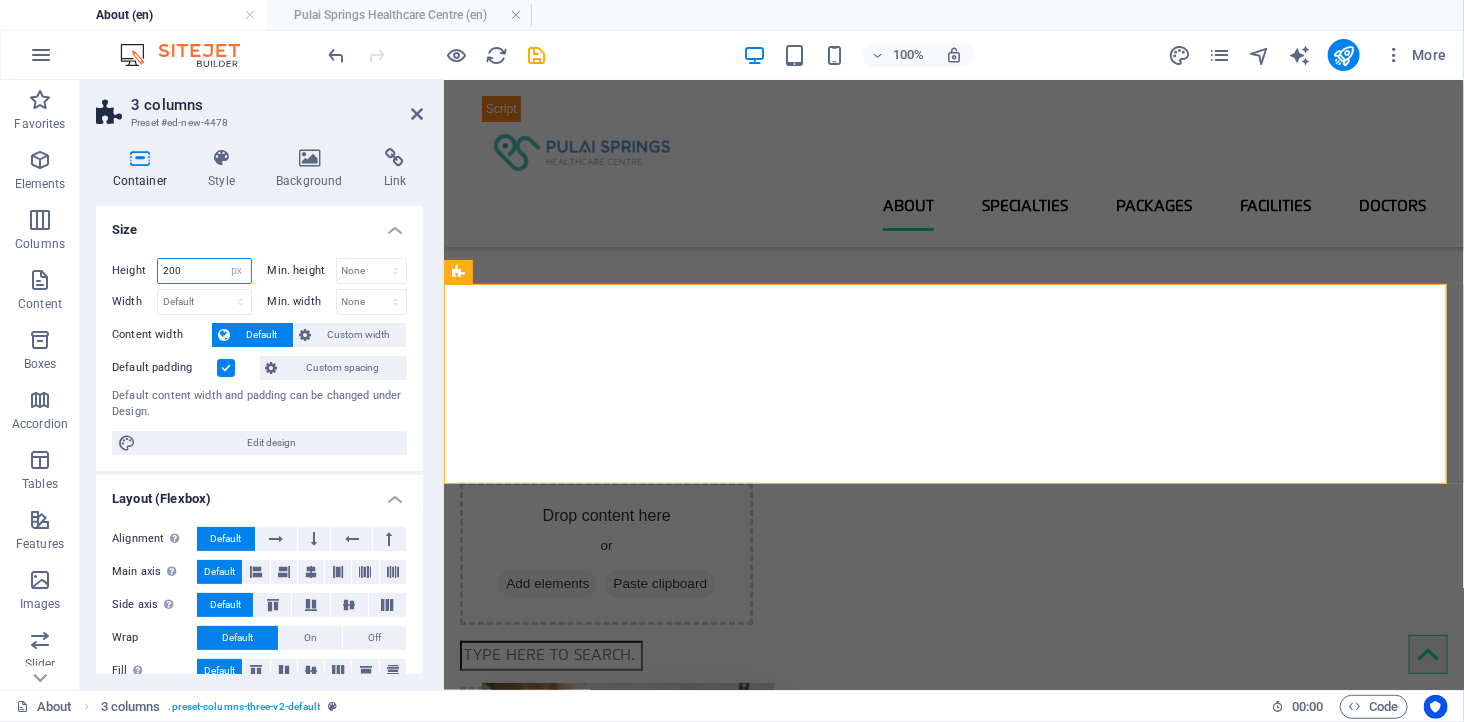 drag, startPoint x: 172, startPoint y: 268, endPoint x: 147, endPoint y: 268, distance: 25 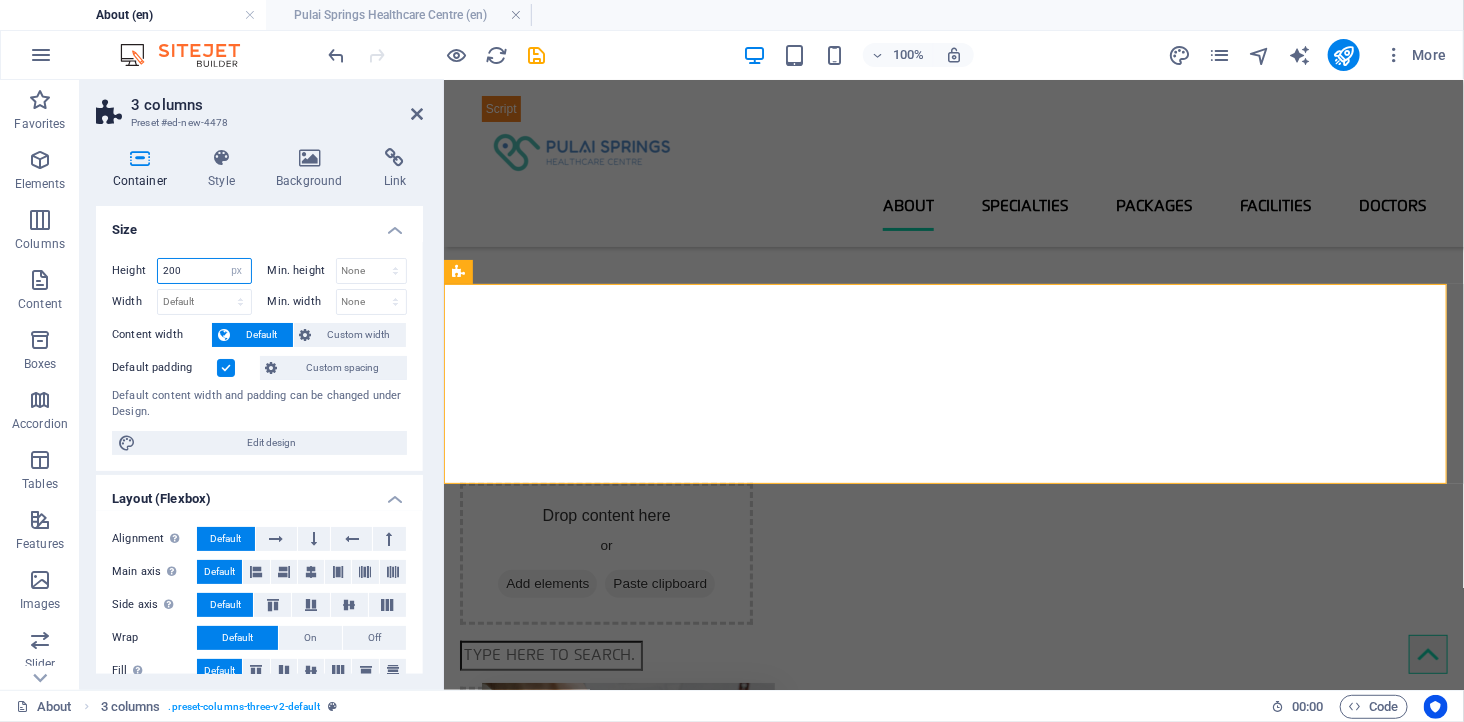 click on "Height 200 Default px rem % vh vw" at bounding box center (182, 271) 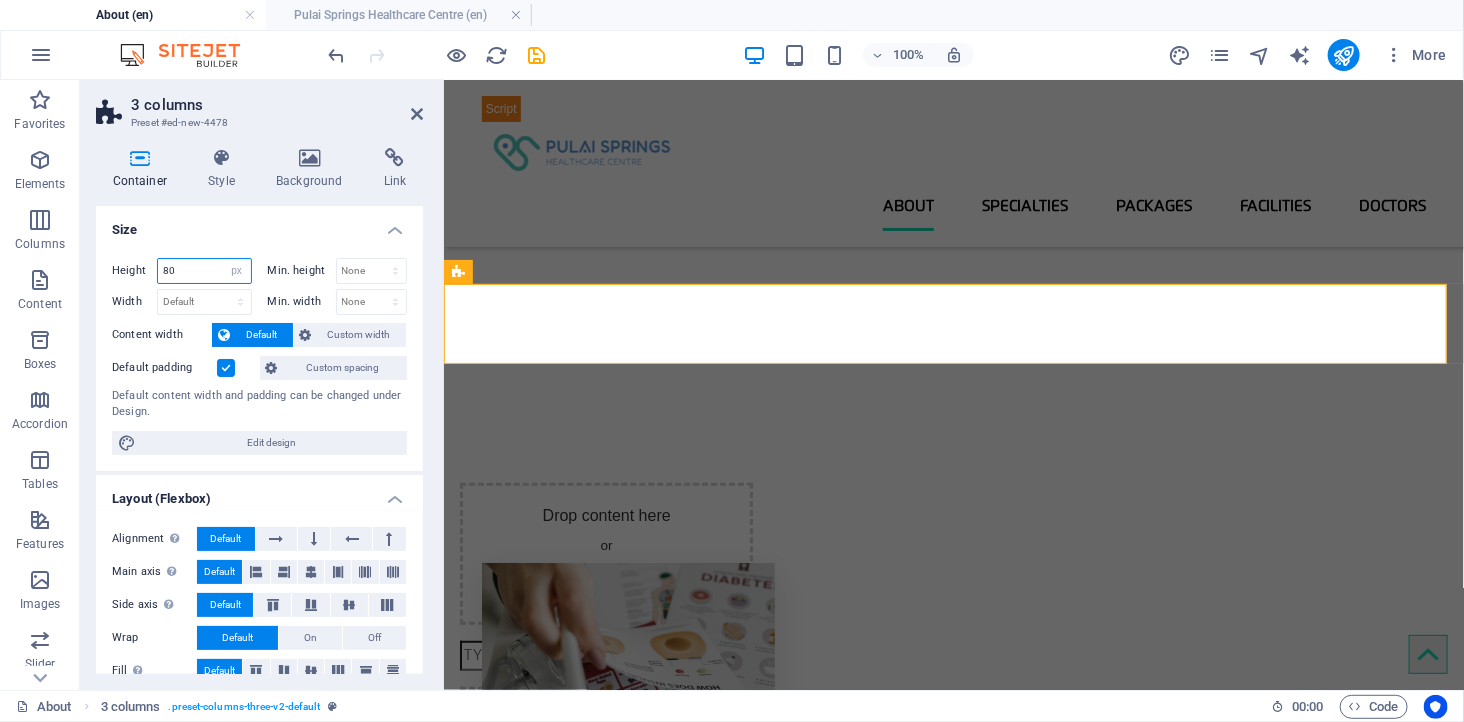 type on "80" 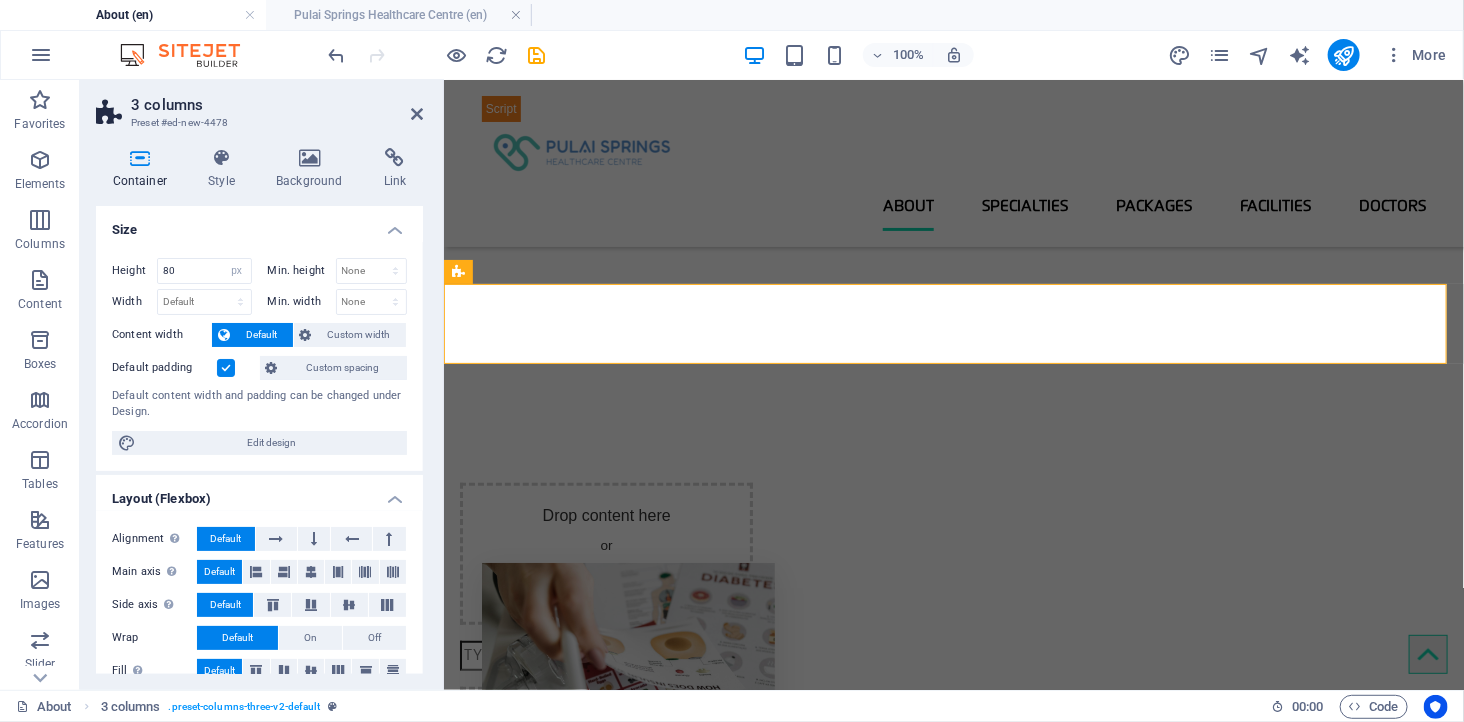 click on "Size" at bounding box center (259, 224) 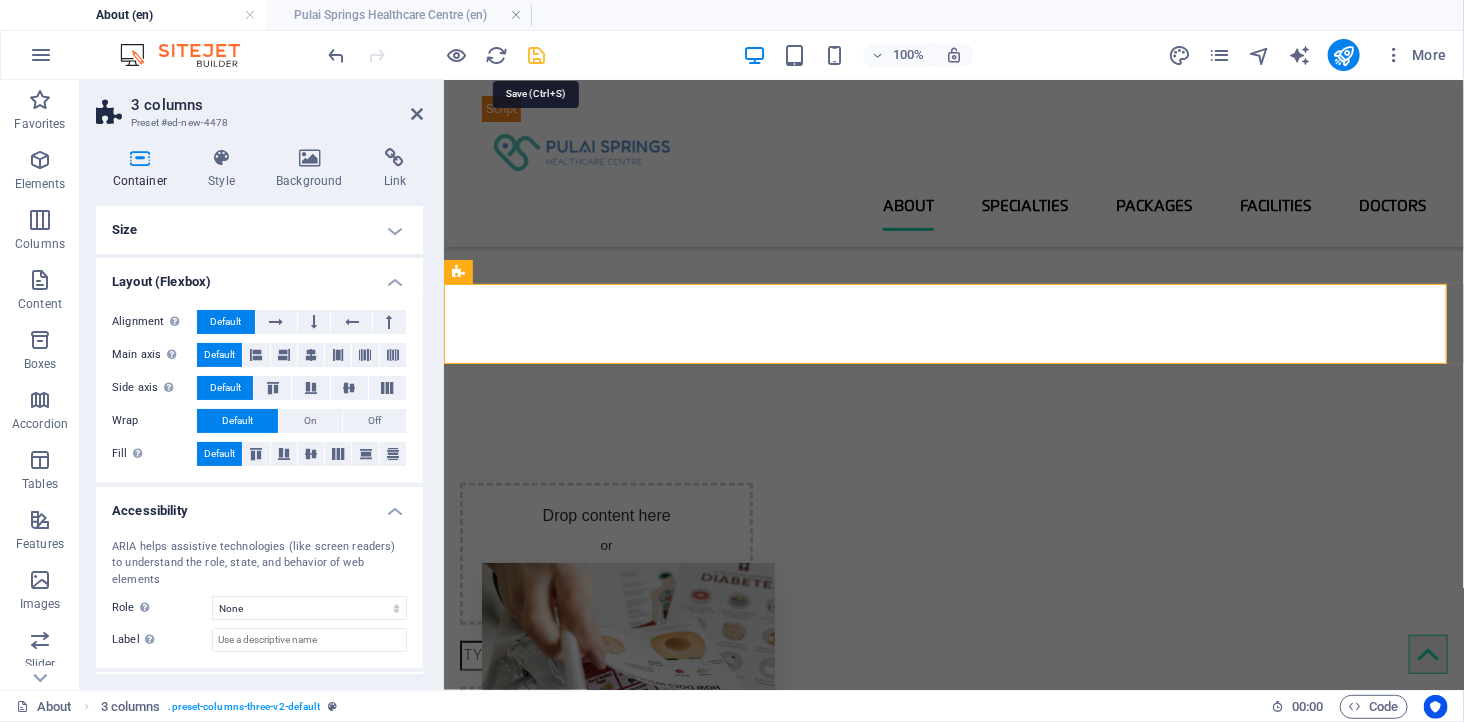 click at bounding box center (537, 55) 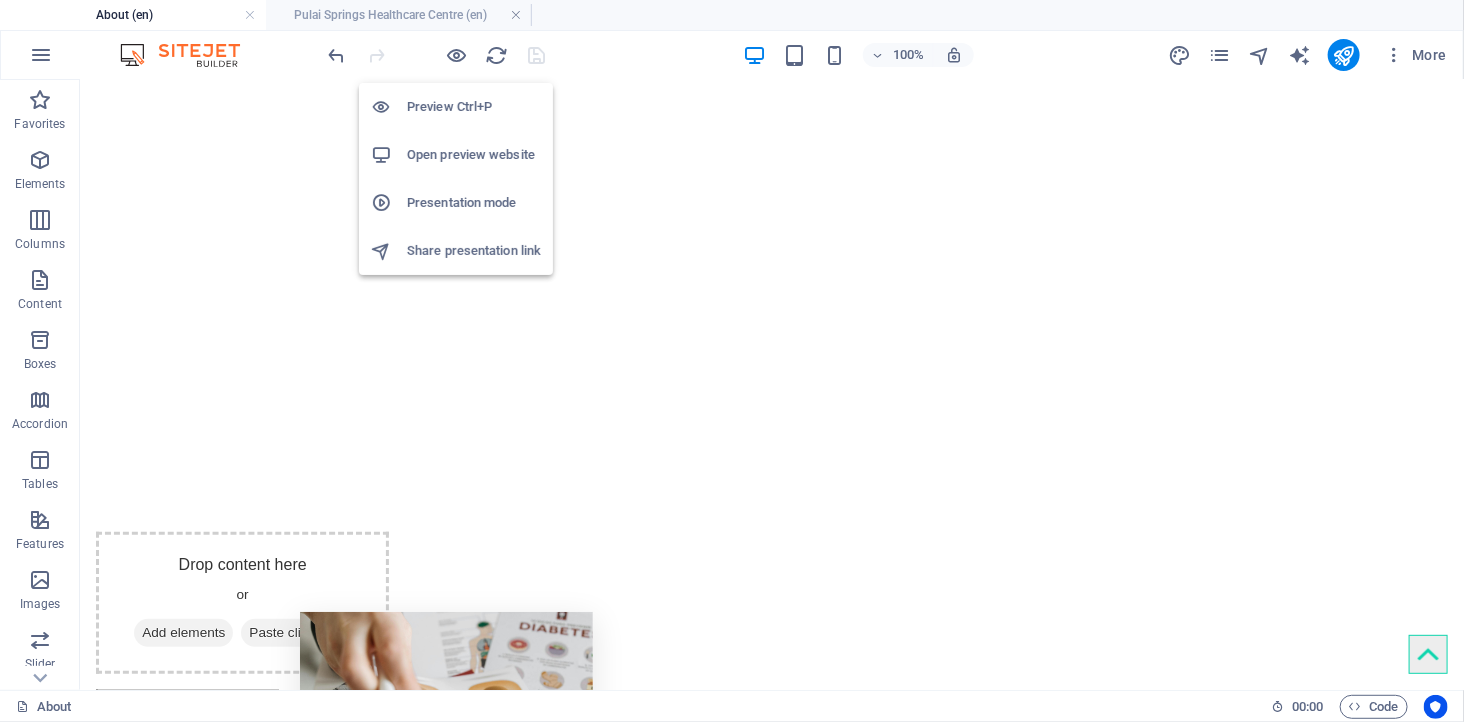 click on "Open preview website" at bounding box center (474, 155) 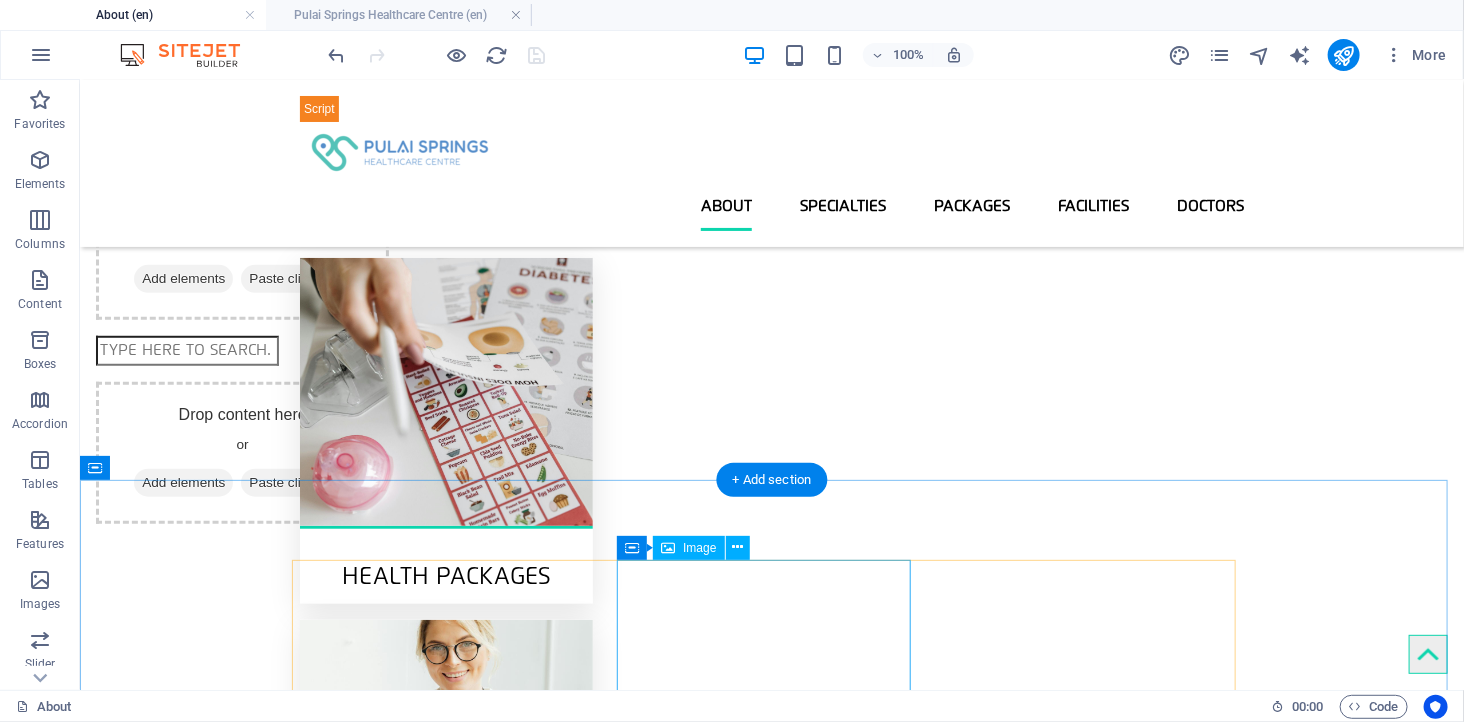 scroll, scrollTop: 192, scrollLeft: 0, axis: vertical 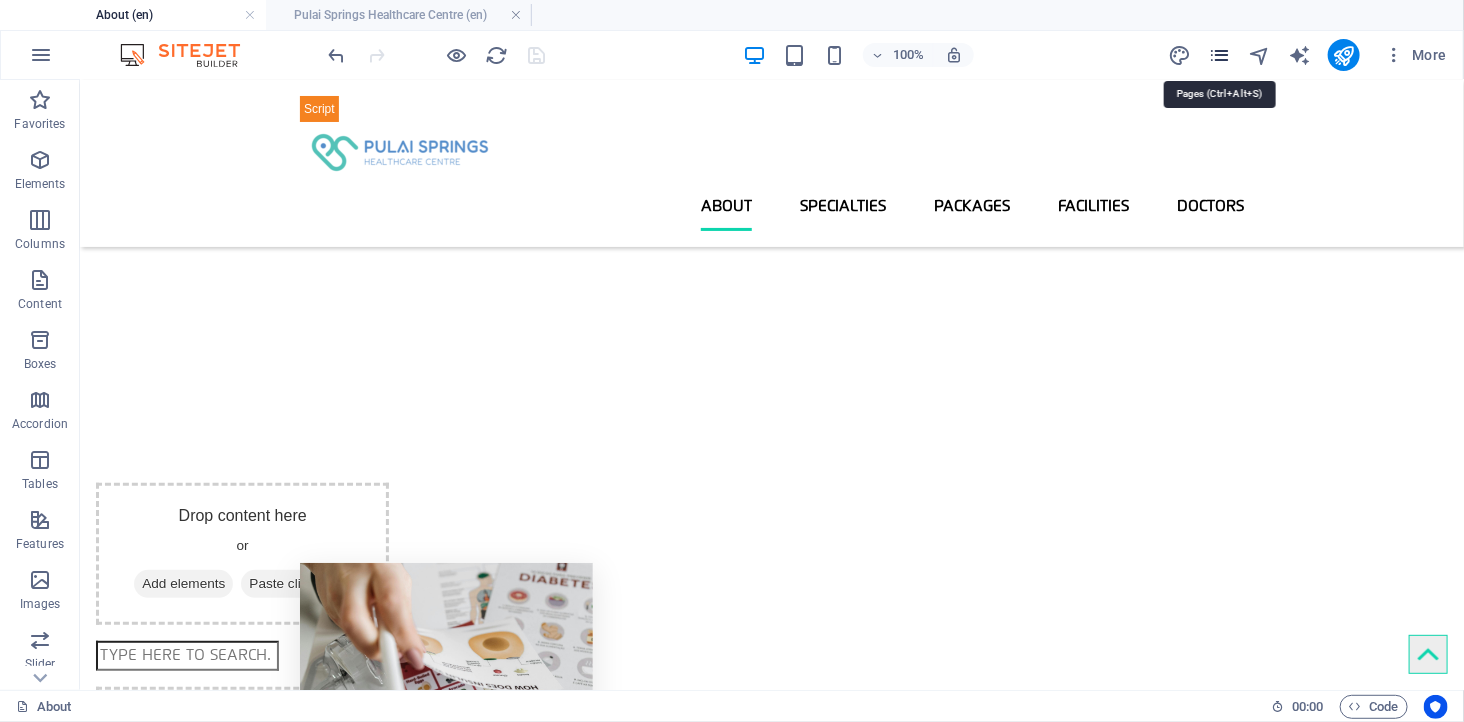 click at bounding box center [1219, 55] 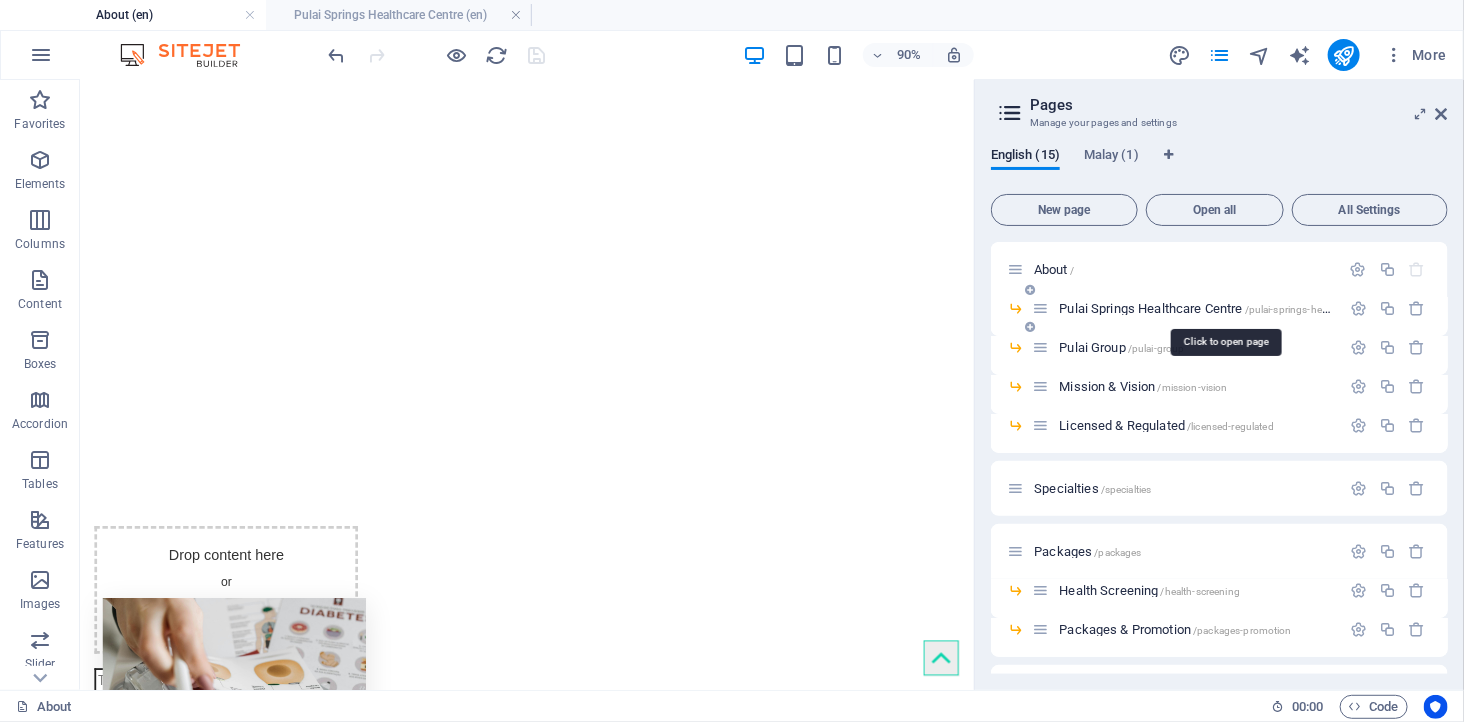 click on "Pulai Springs Healthcare Centre /pulai-springs-healthcare-centre" at bounding box center [1223, 308] 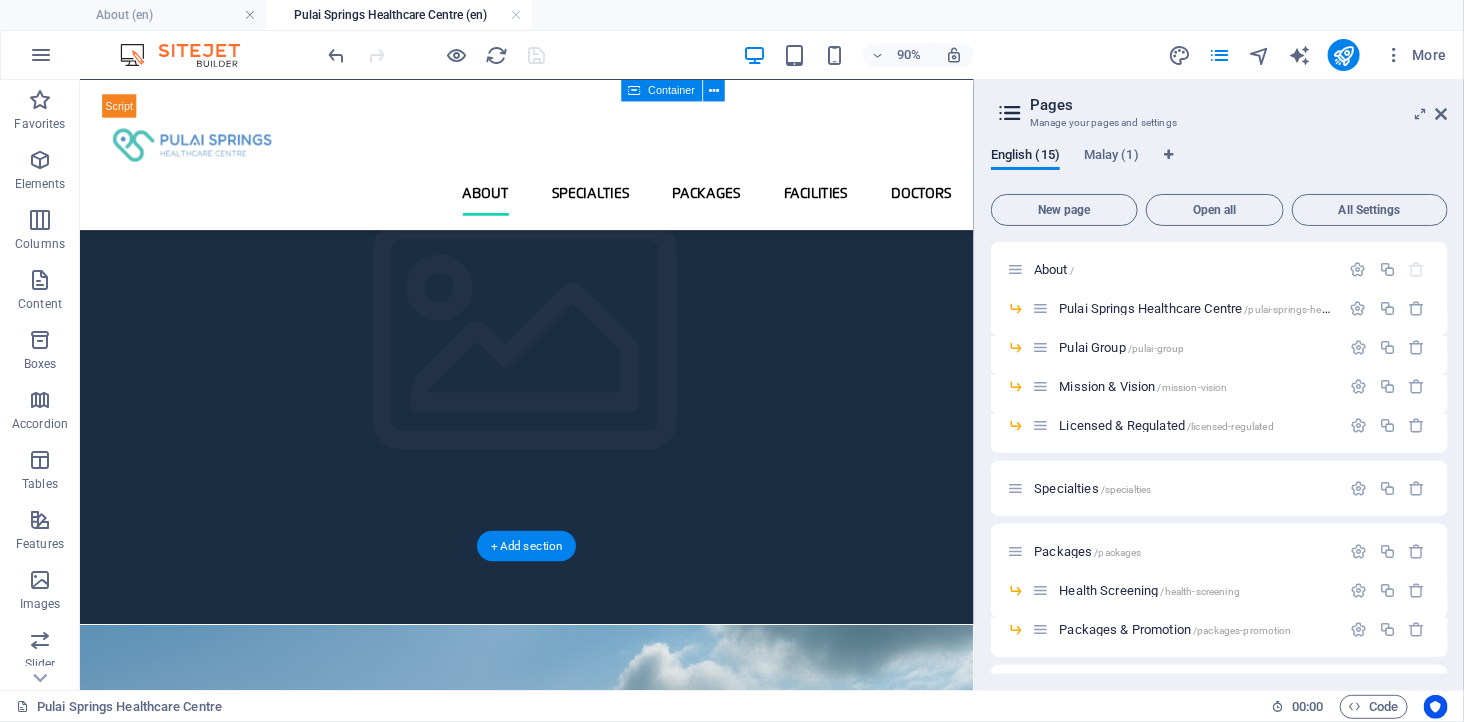 scroll, scrollTop: 122, scrollLeft: 0, axis: vertical 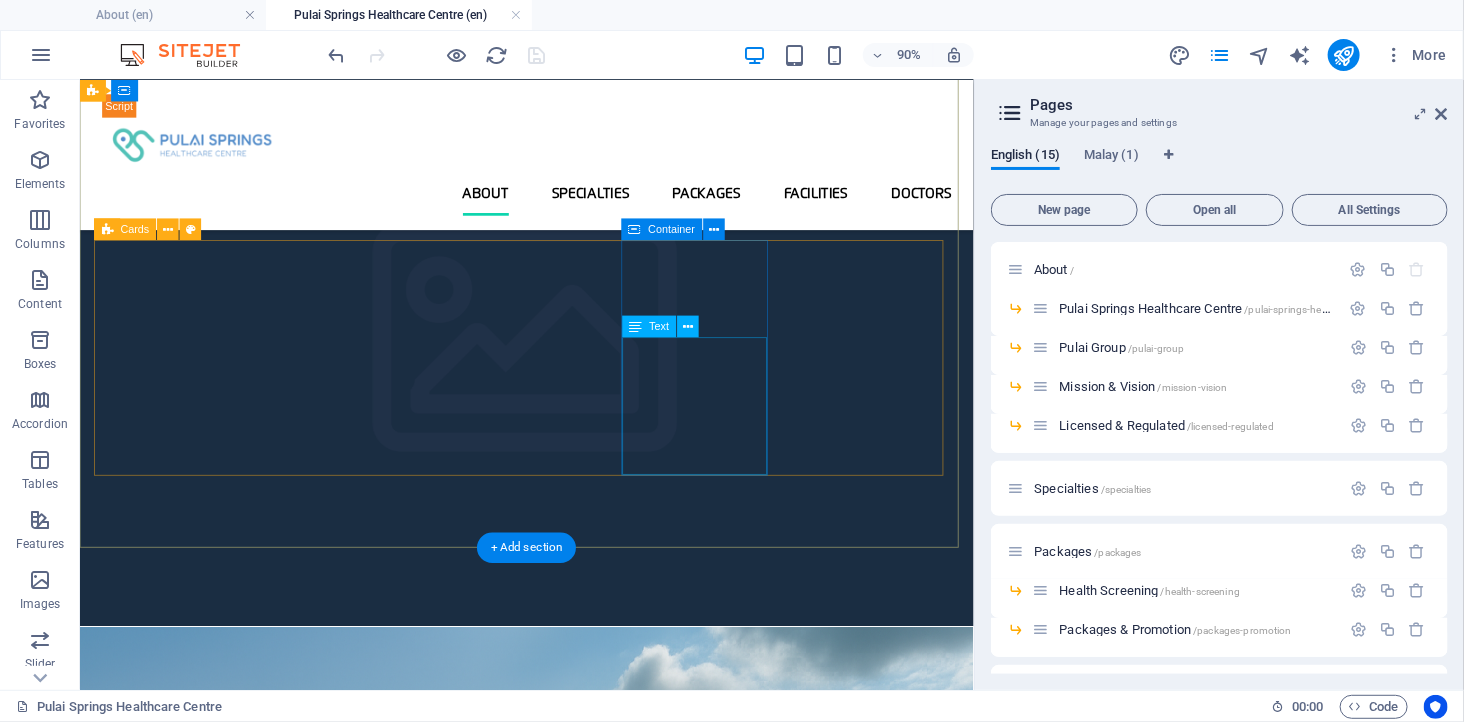 click on "Calm, resort-inspired environment for patient comfort" at bounding box center (185, 2630) 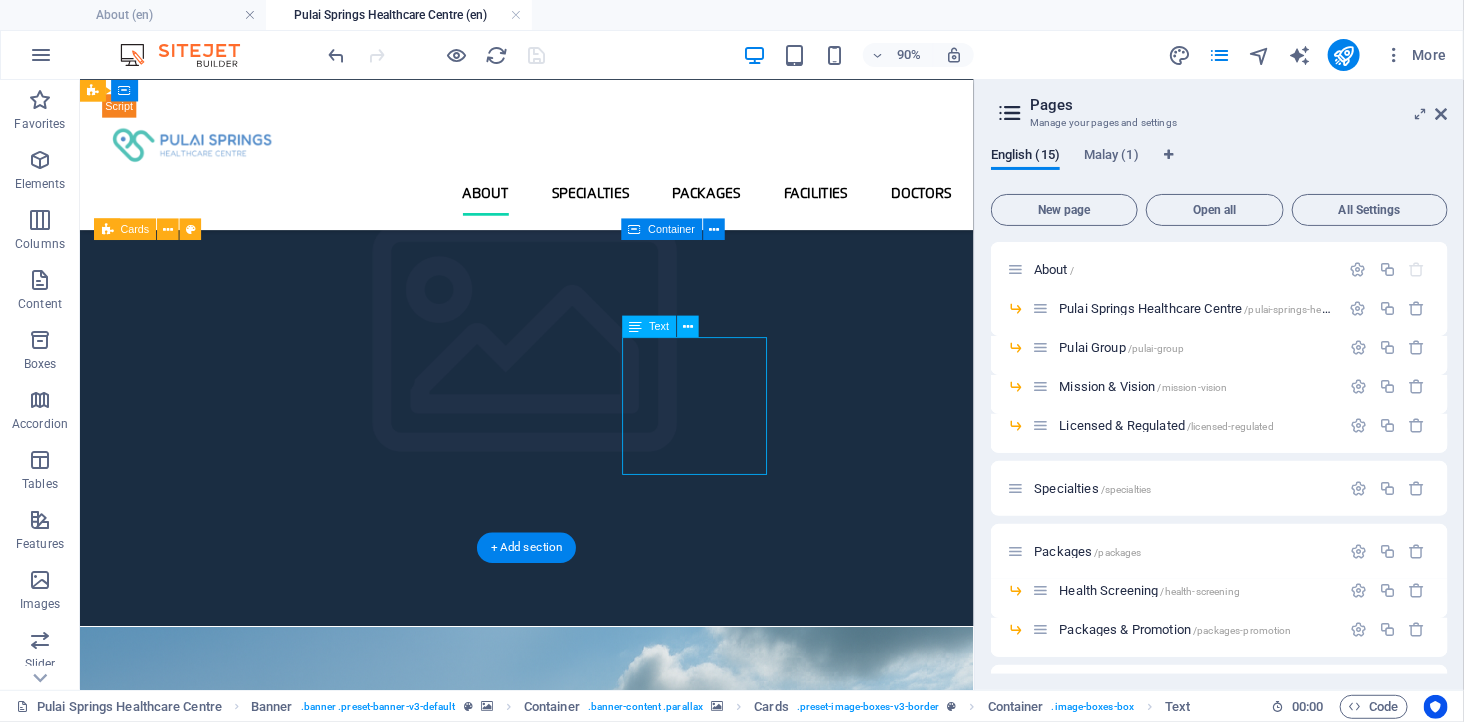 click on "Calm, resort-inspired environment for patient comfort" at bounding box center [185, 2630] 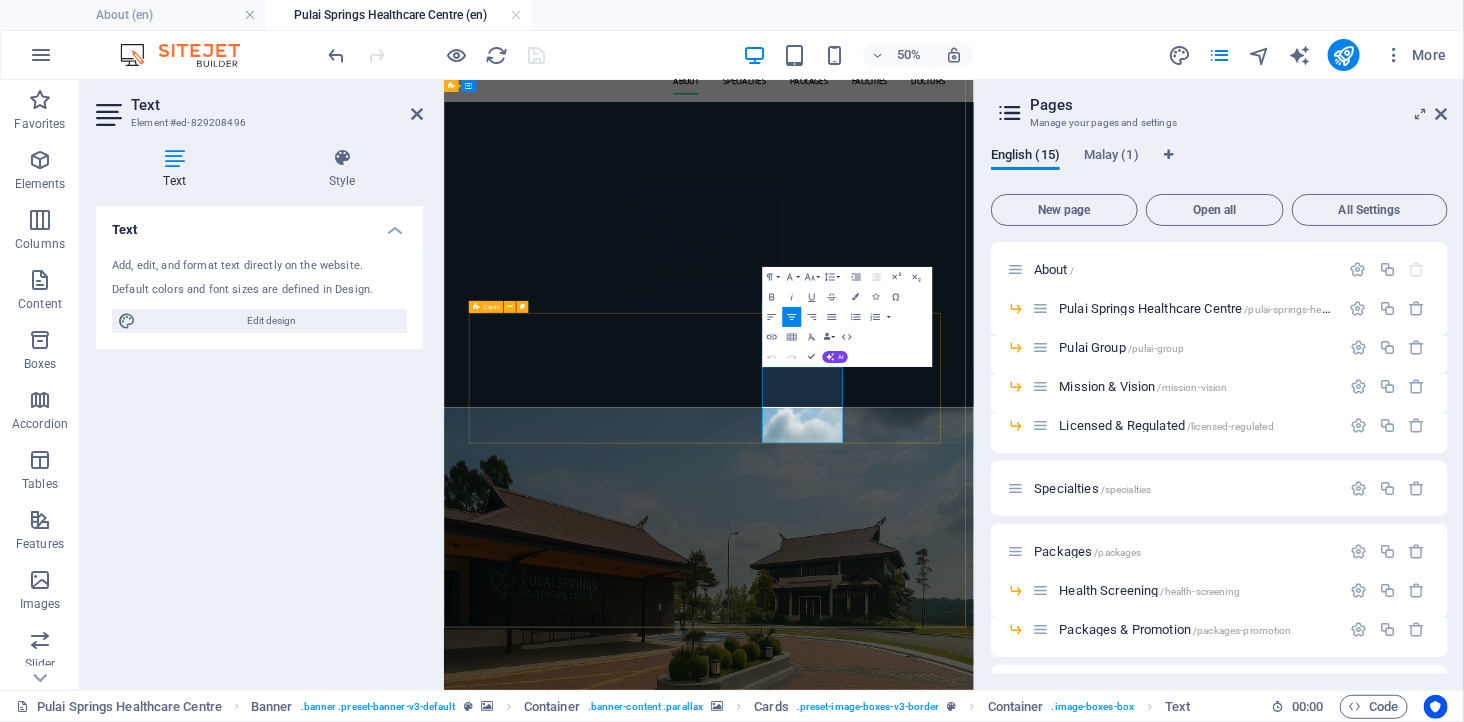 click on "Calm, resort-inspired environment for patient comfort" at bounding box center [582, 2678] 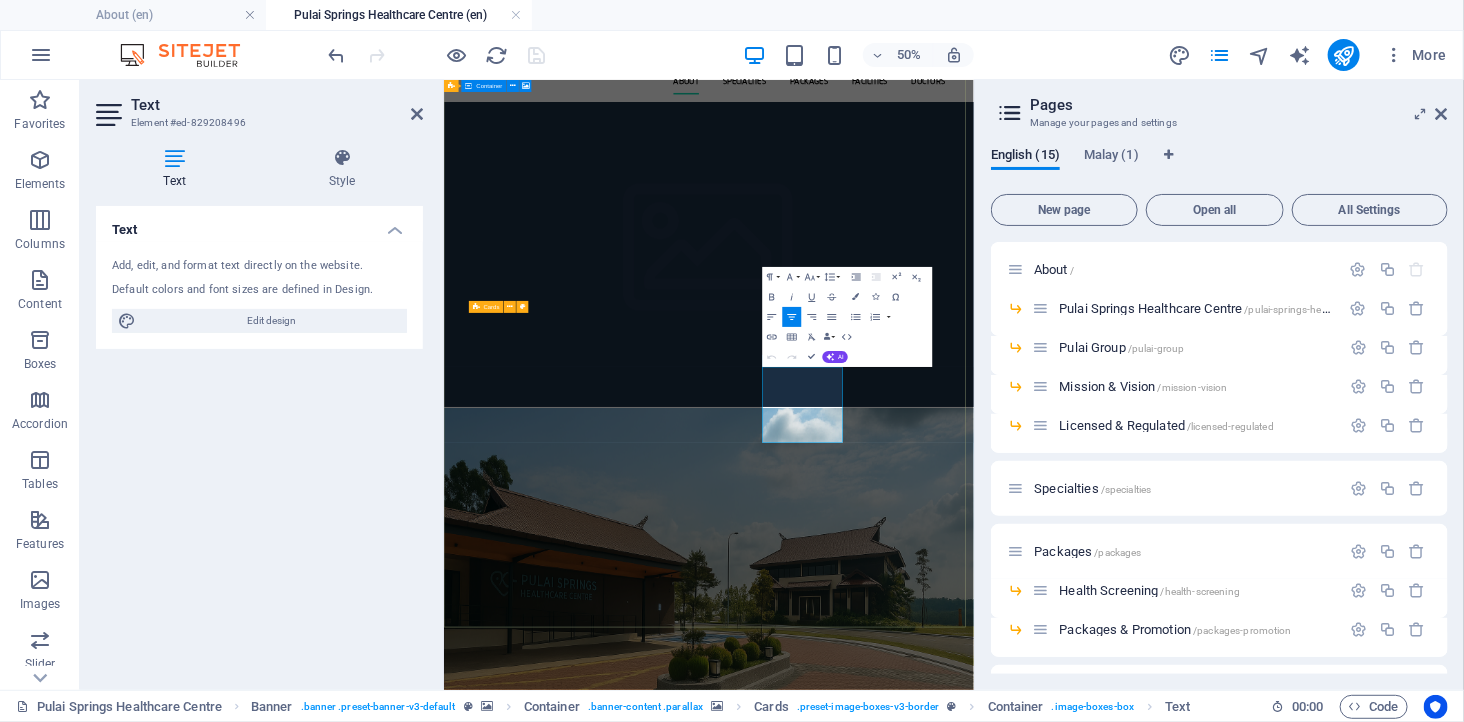 drag, startPoint x: 1103, startPoint y: 681, endPoint x: 1217, endPoint y: 812, distance: 173.65771 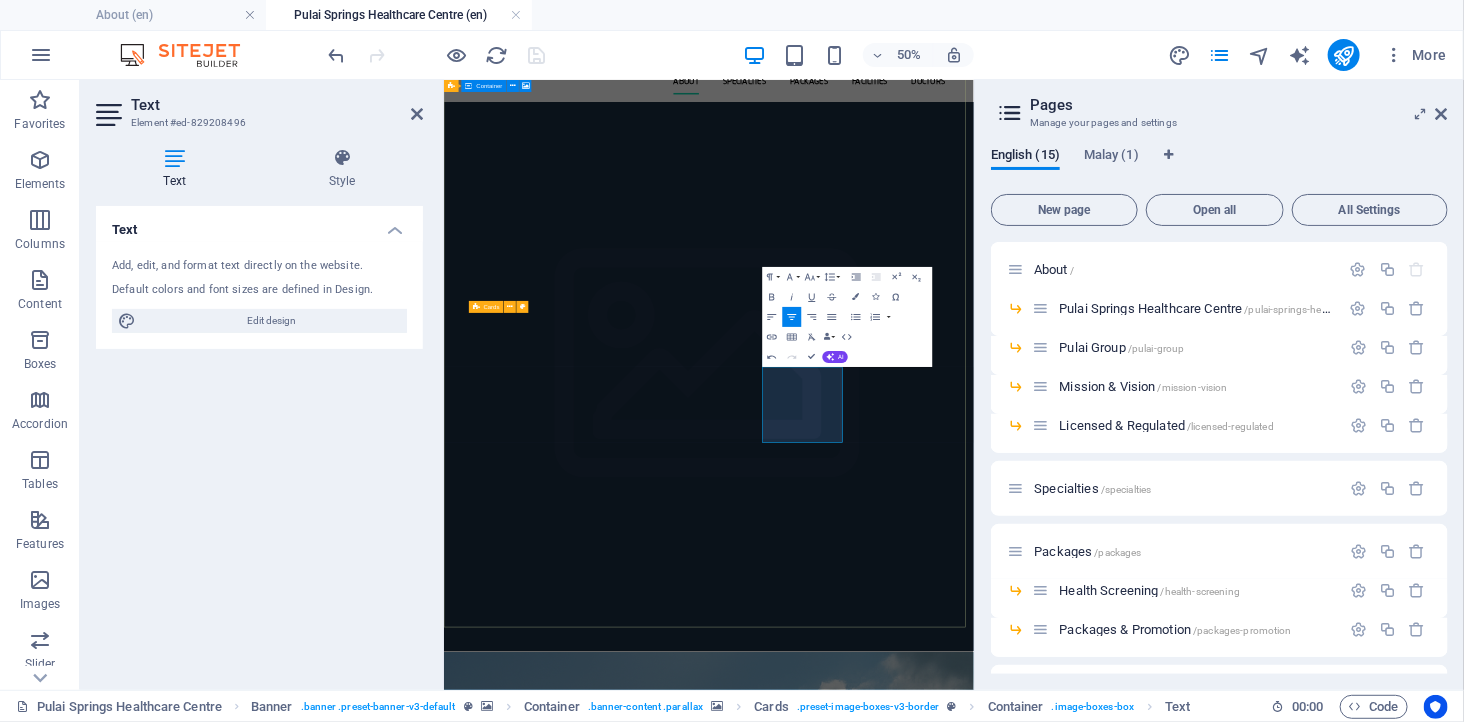 scroll, scrollTop: 0, scrollLeft: 5, axis: horizontal 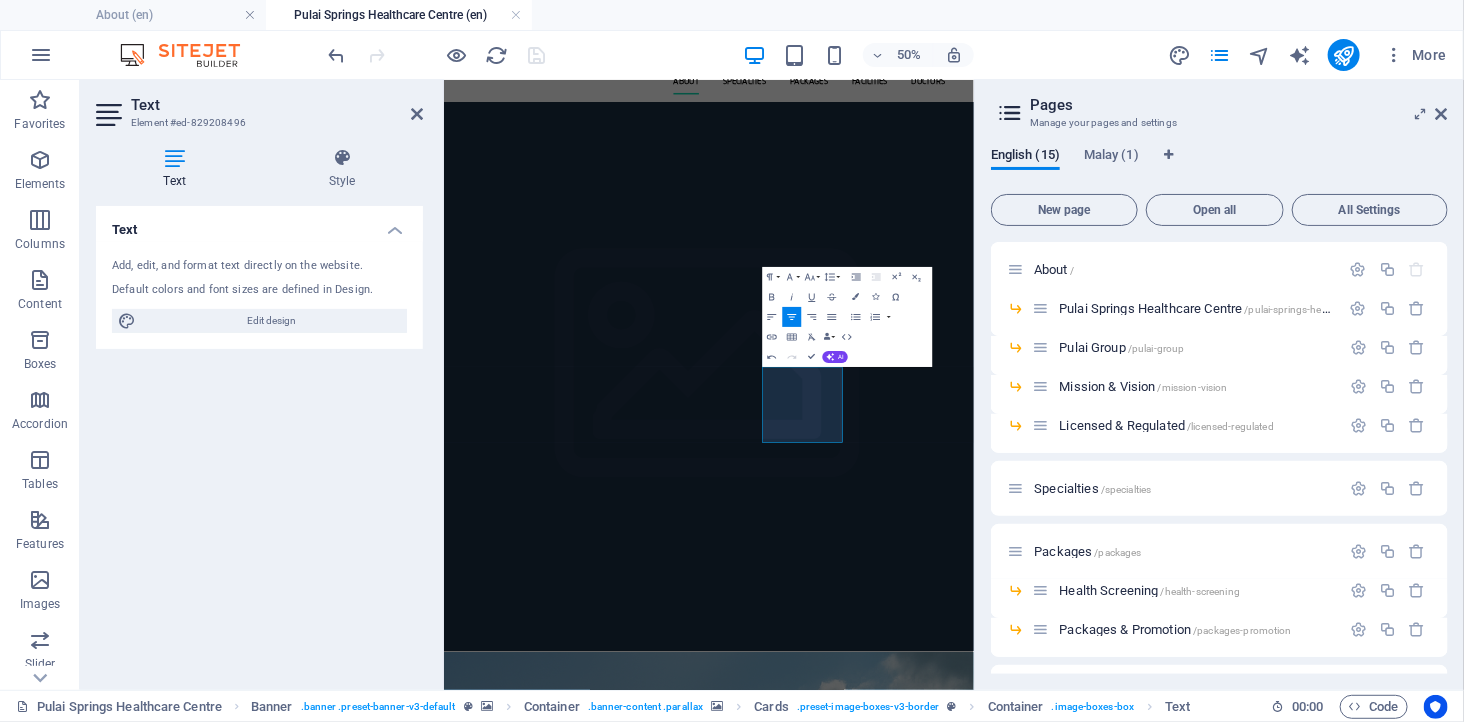 click at bounding box center (973, 1796) 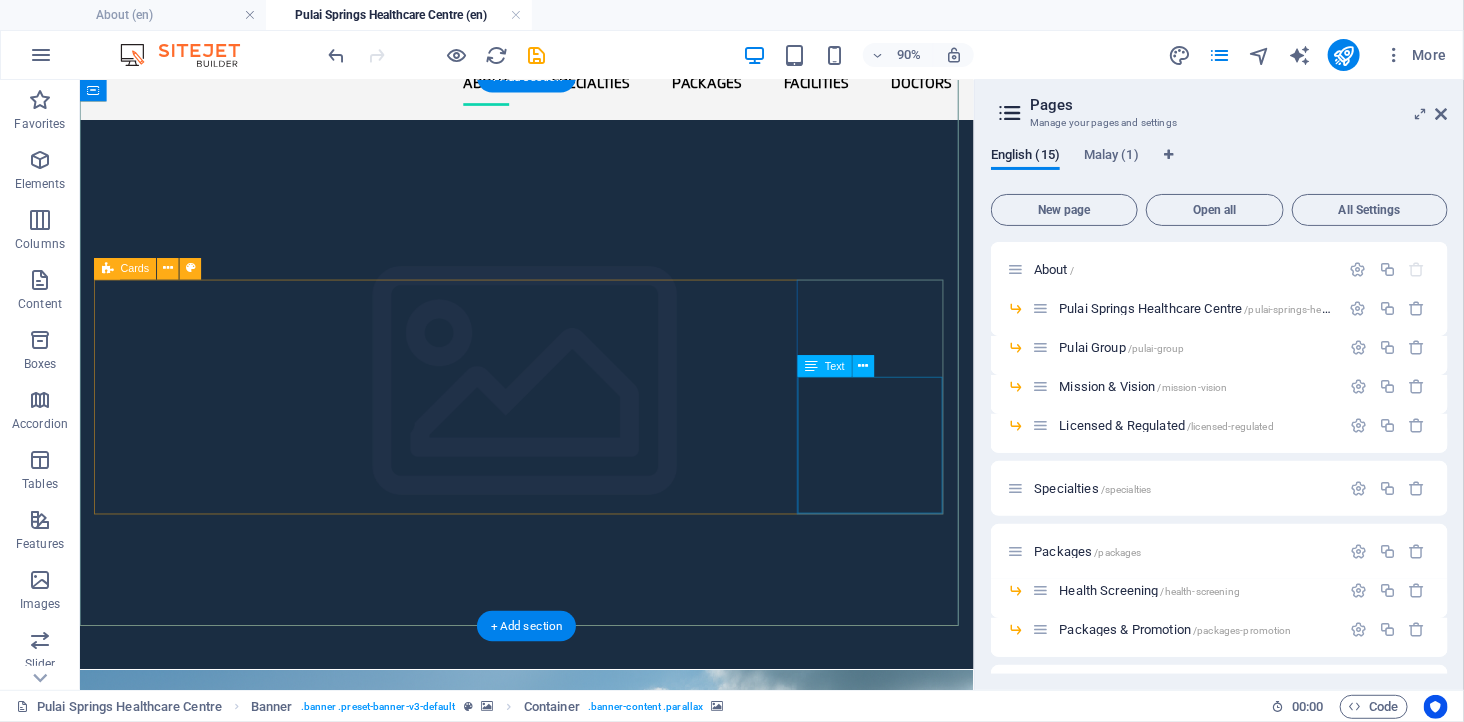 click on "Calm, resort-inspired environment for patient comfort" at bounding box center [185, 2956] 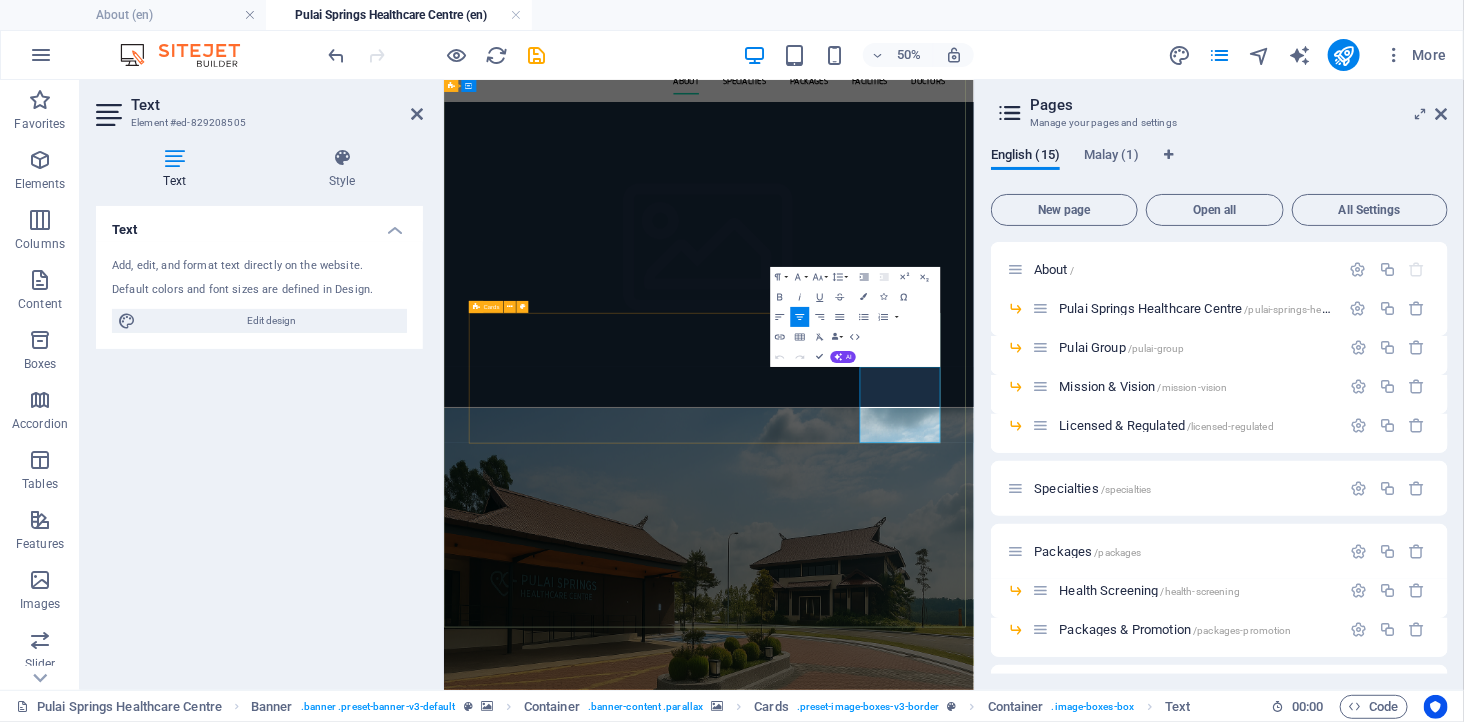 click on "Calm, resort-inspired environment for patient comfort" at bounding box center [582, 2956] 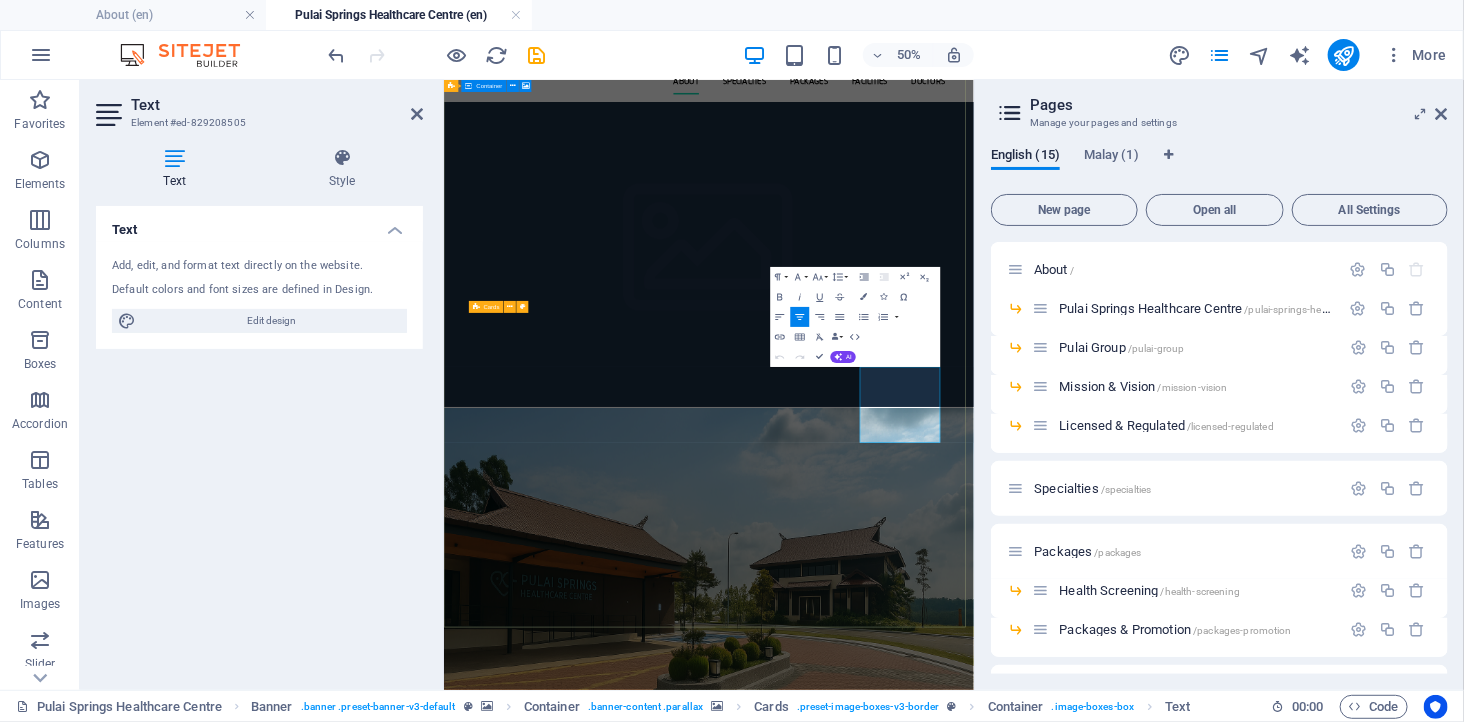 drag, startPoint x: 1306, startPoint y: 679, endPoint x: 1459, endPoint y: 825, distance: 211.48286 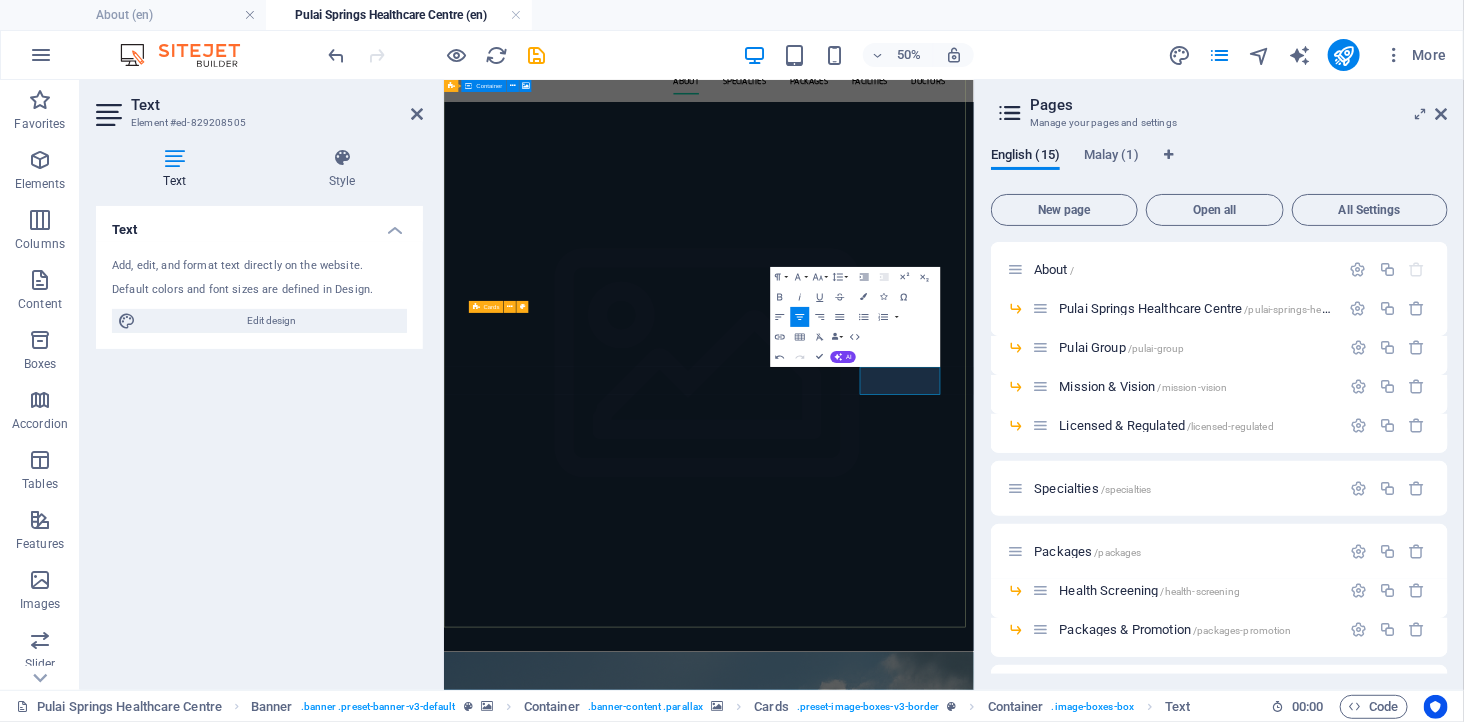 scroll, scrollTop: 110, scrollLeft: 0, axis: vertical 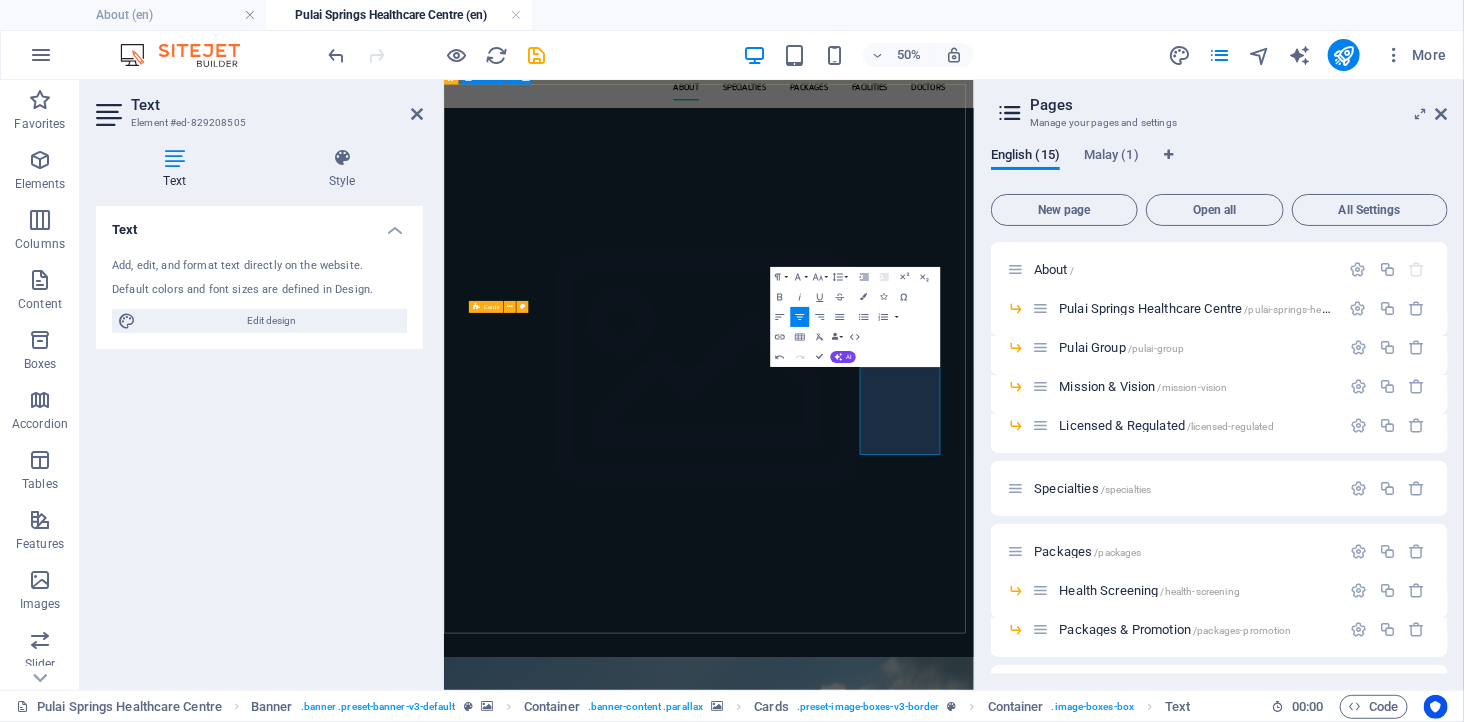 click at bounding box center (973, 1803) 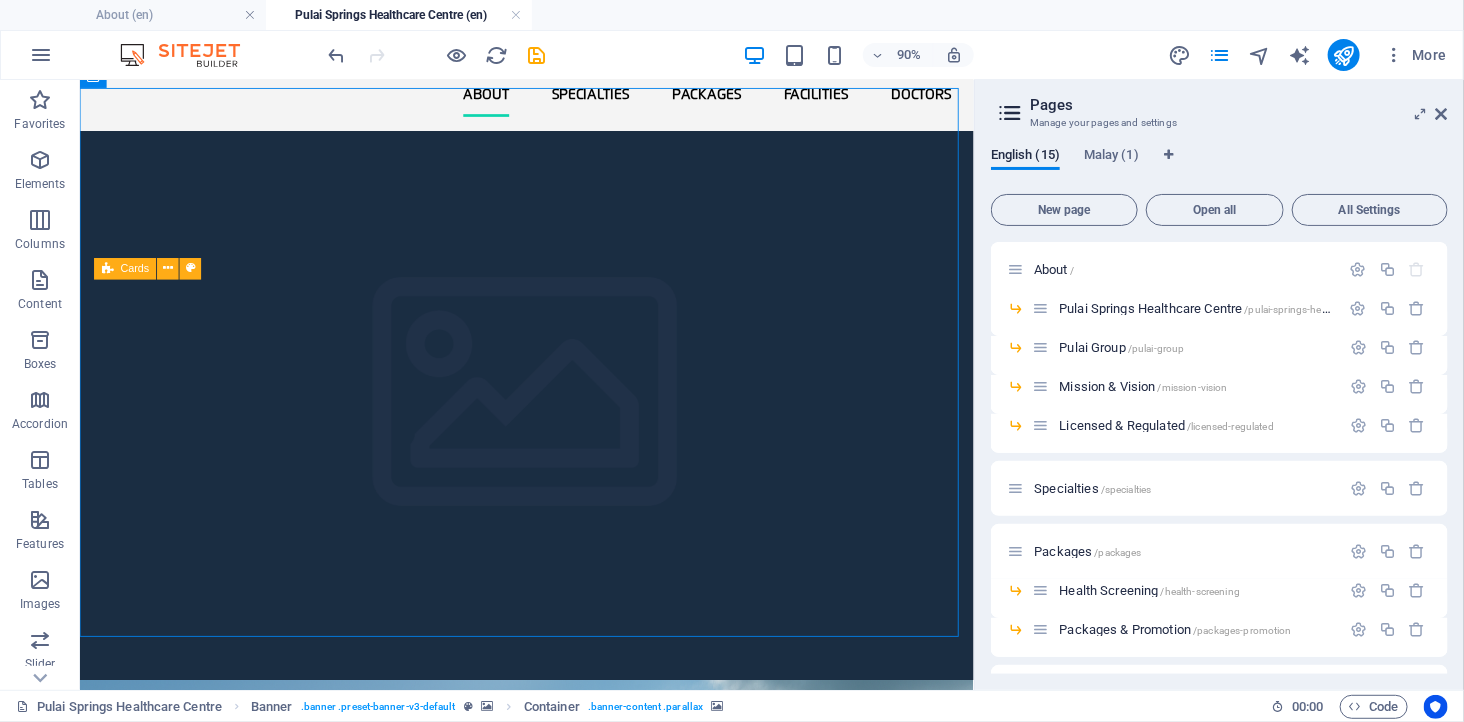 click on "Pages Manage your pages and settings English (15) Malay (1) New page Open all All Settings About / Pulai Springs Healthcare Centre /pulai-springs-healthcare-centre Pulai Group /pulai-group Mission & Vision /mission-vision Licensed & Regulated /licensed-regulated Specialties /specialties Packages /packages Health Screening /health-screening Packages & Promotion /packages-promotion Facilities /facilities Doctors /doctors Legal Notice /legal-notice Privacy /privacy Subpage /subpage Doctors: Single Page Layout /doctors-item" at bounding box center (1219, 385) 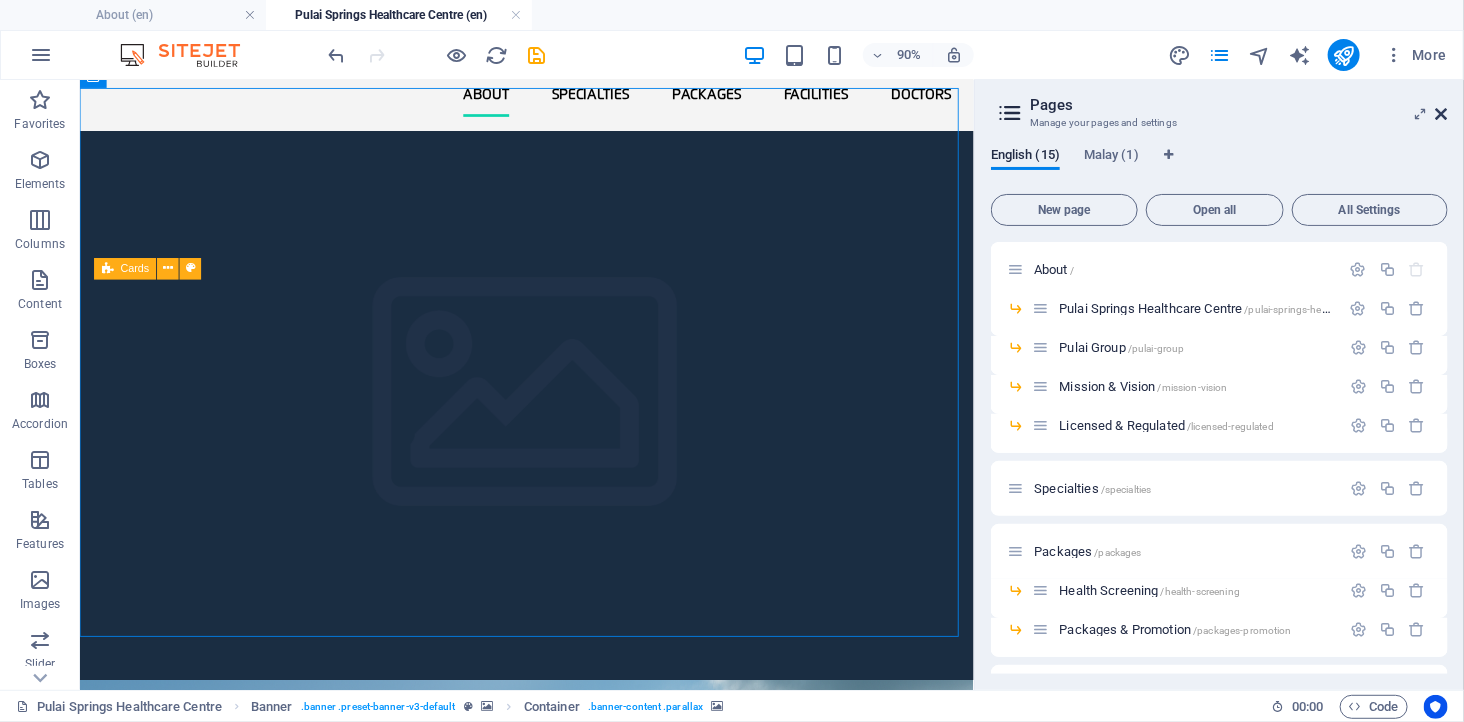 click at bounding box center [1442, 114] 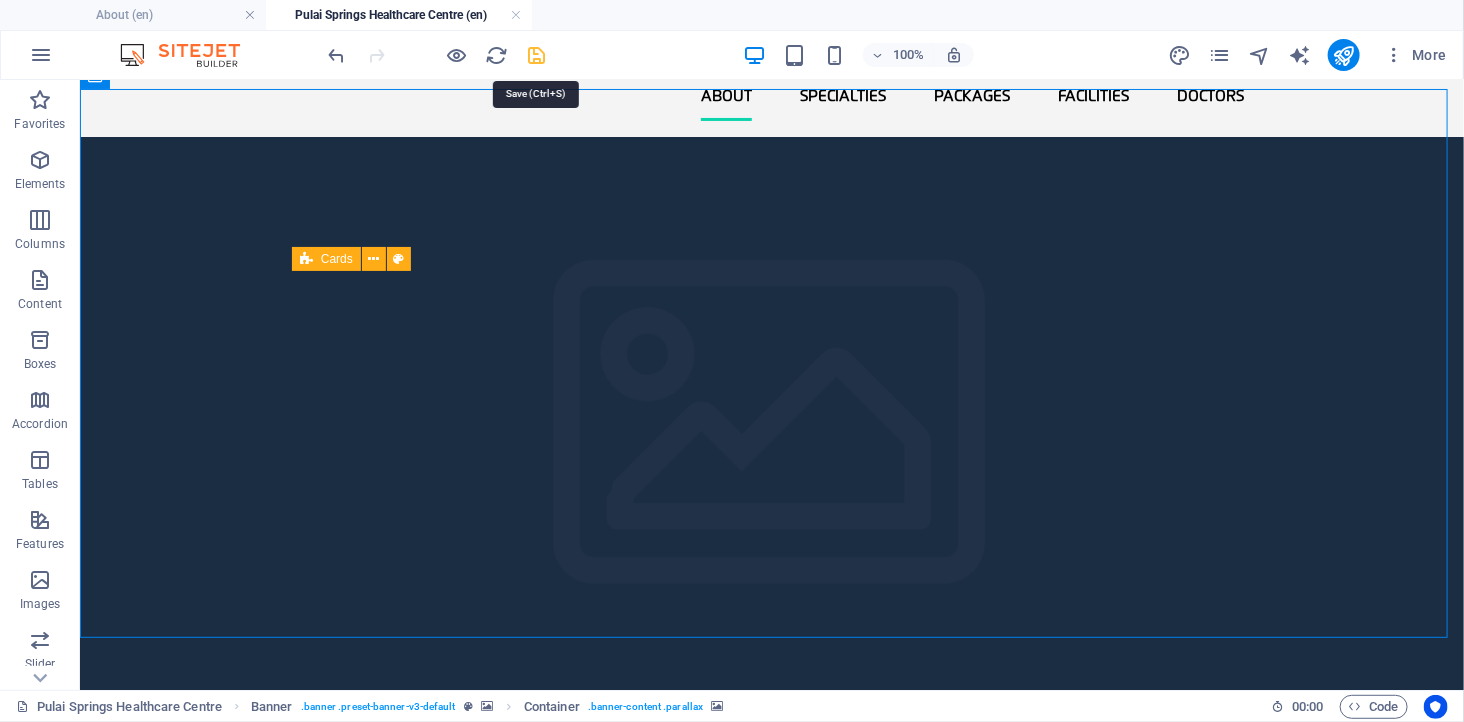 click at bounding box center [537, 55] 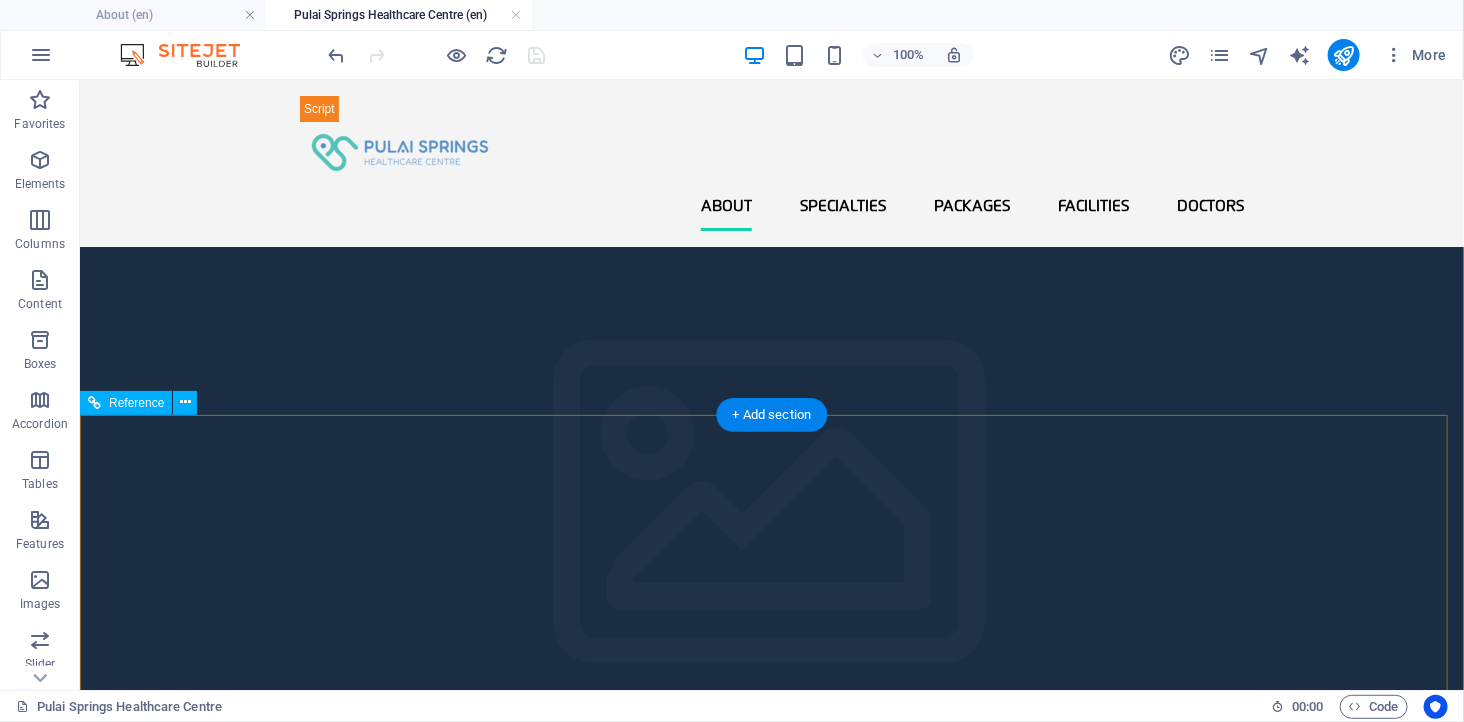 scroll, scrollTop: 333, scrollLeft: 0, axis: vertical 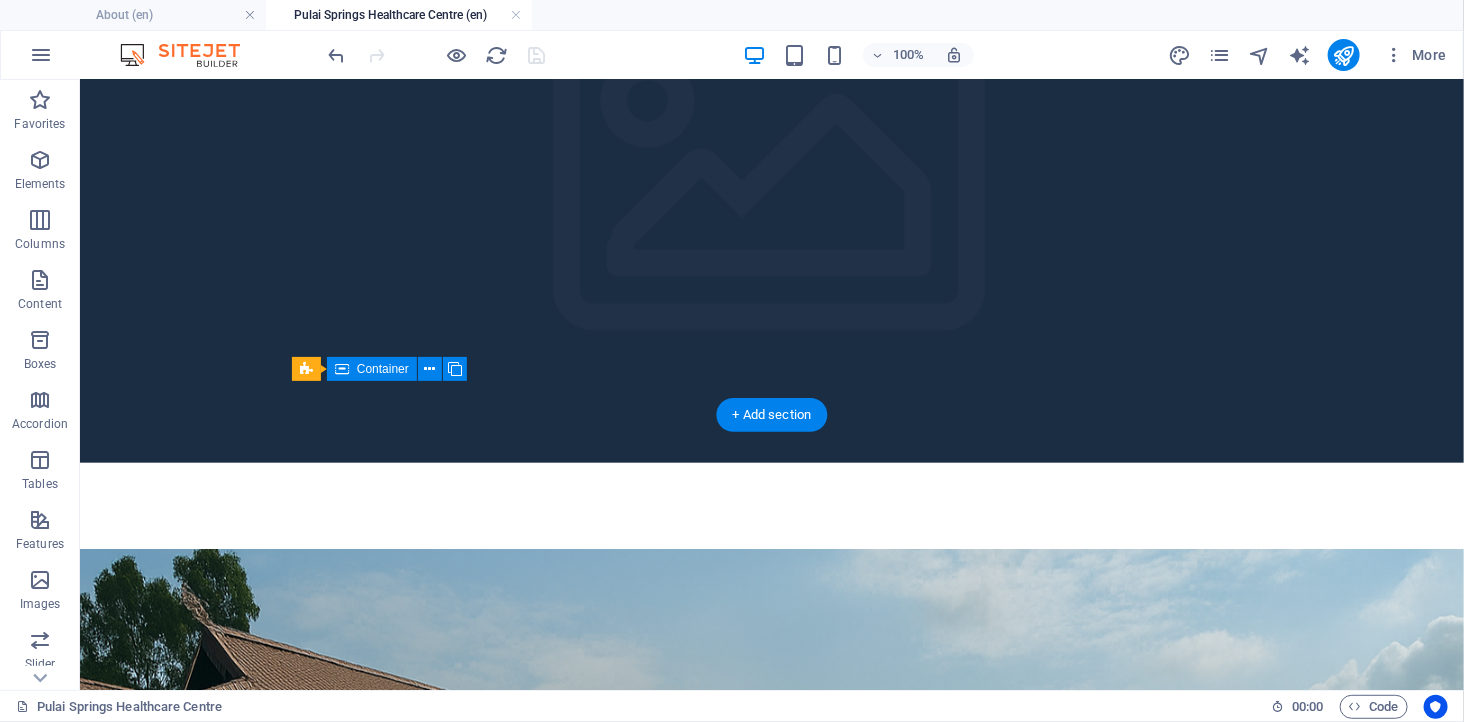 click at bounding box center (771, 835) 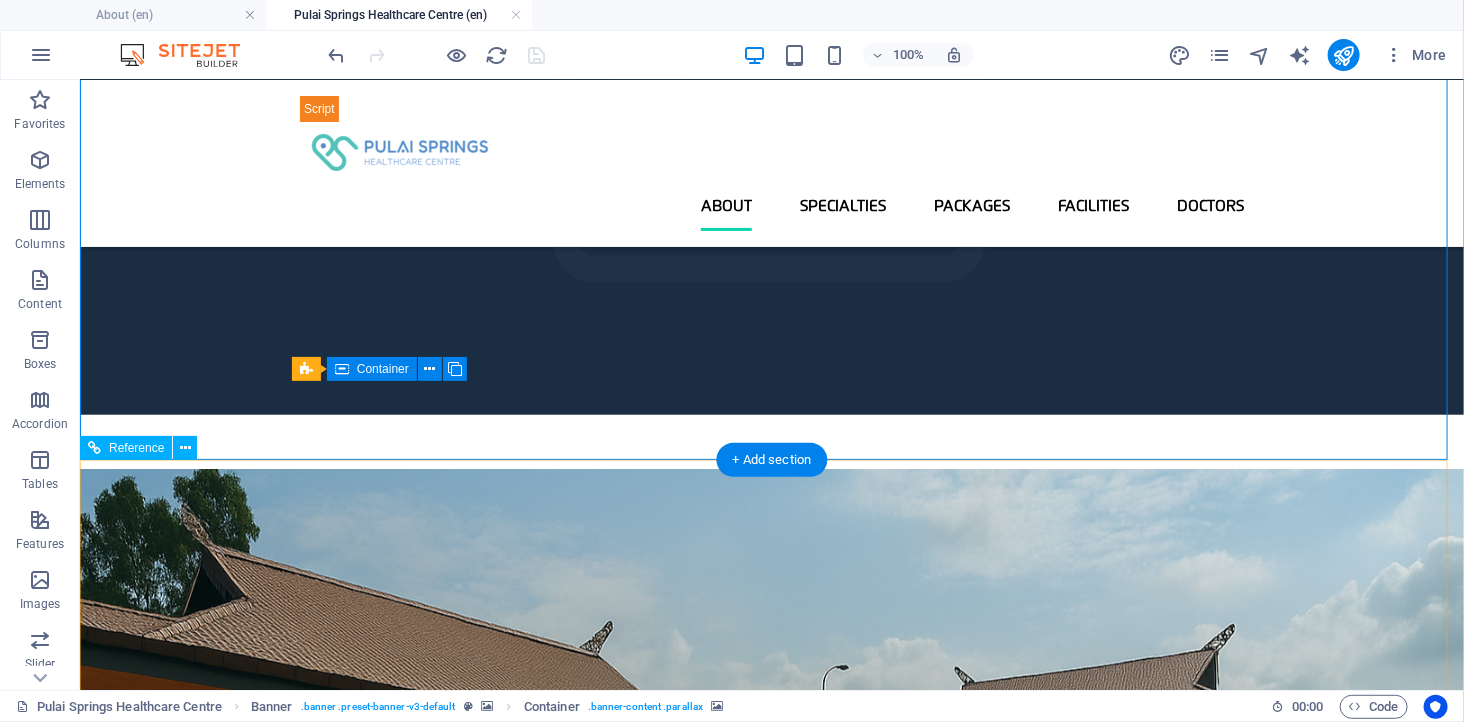 scroll, scrollTop: 0, scrollLeft: 0, axis: both 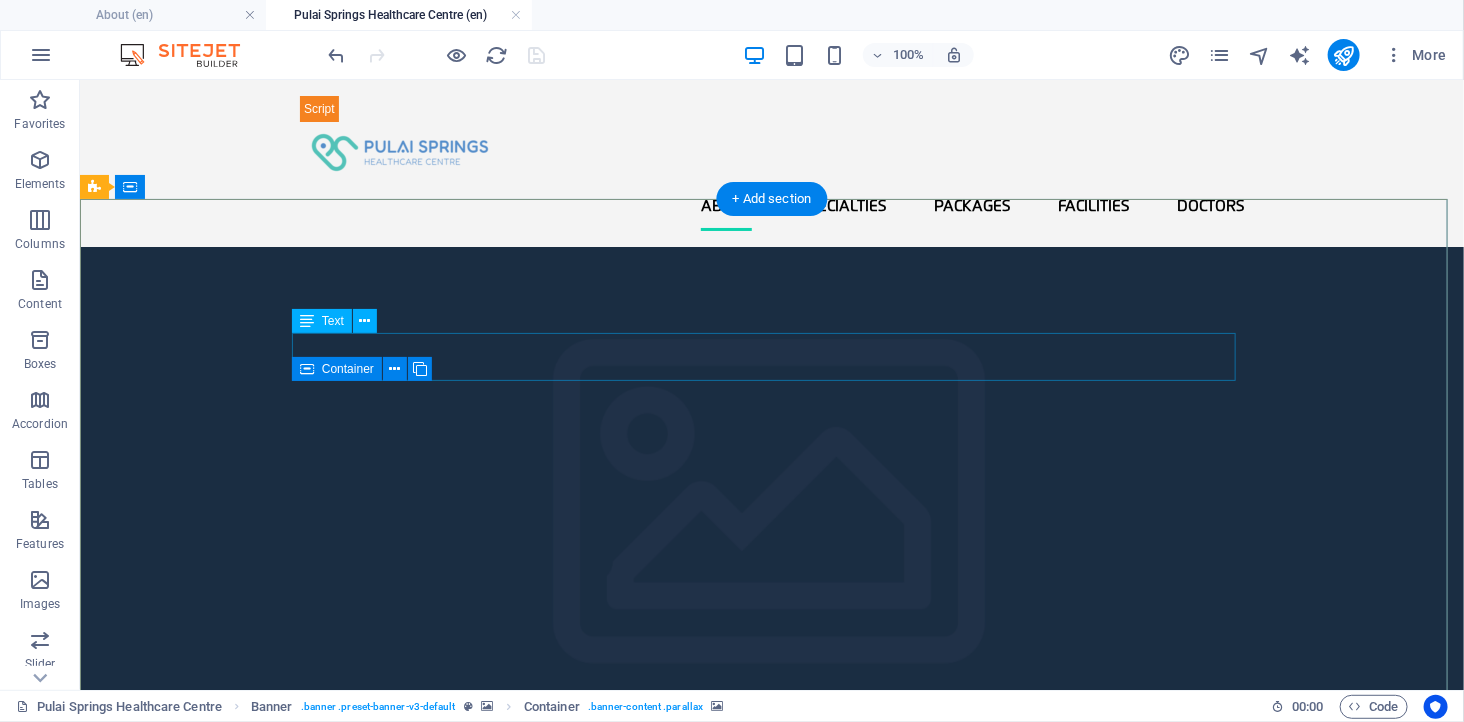 click on "Why Choose Pulai Springs Healthcare Centre?" at bounding box center (771, 1526) 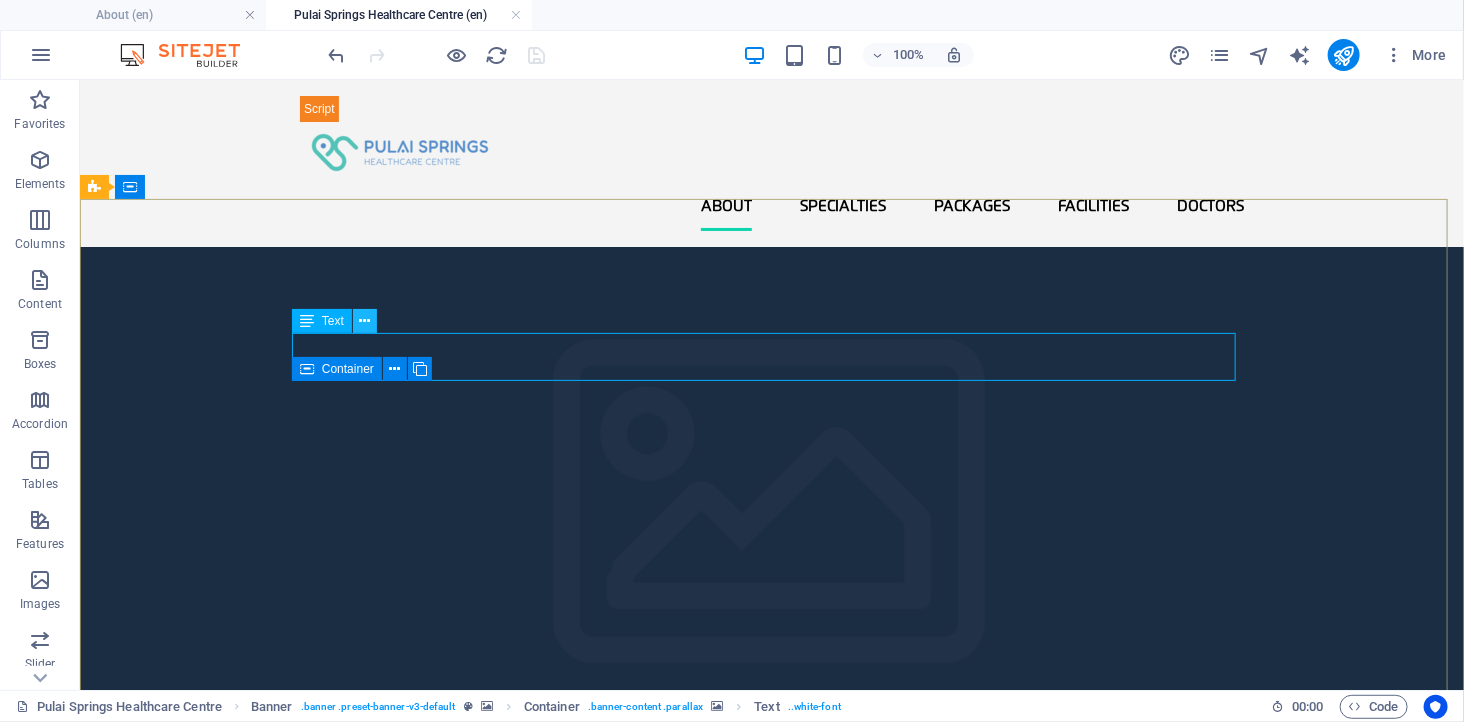 click at bounding box center (364, 321) 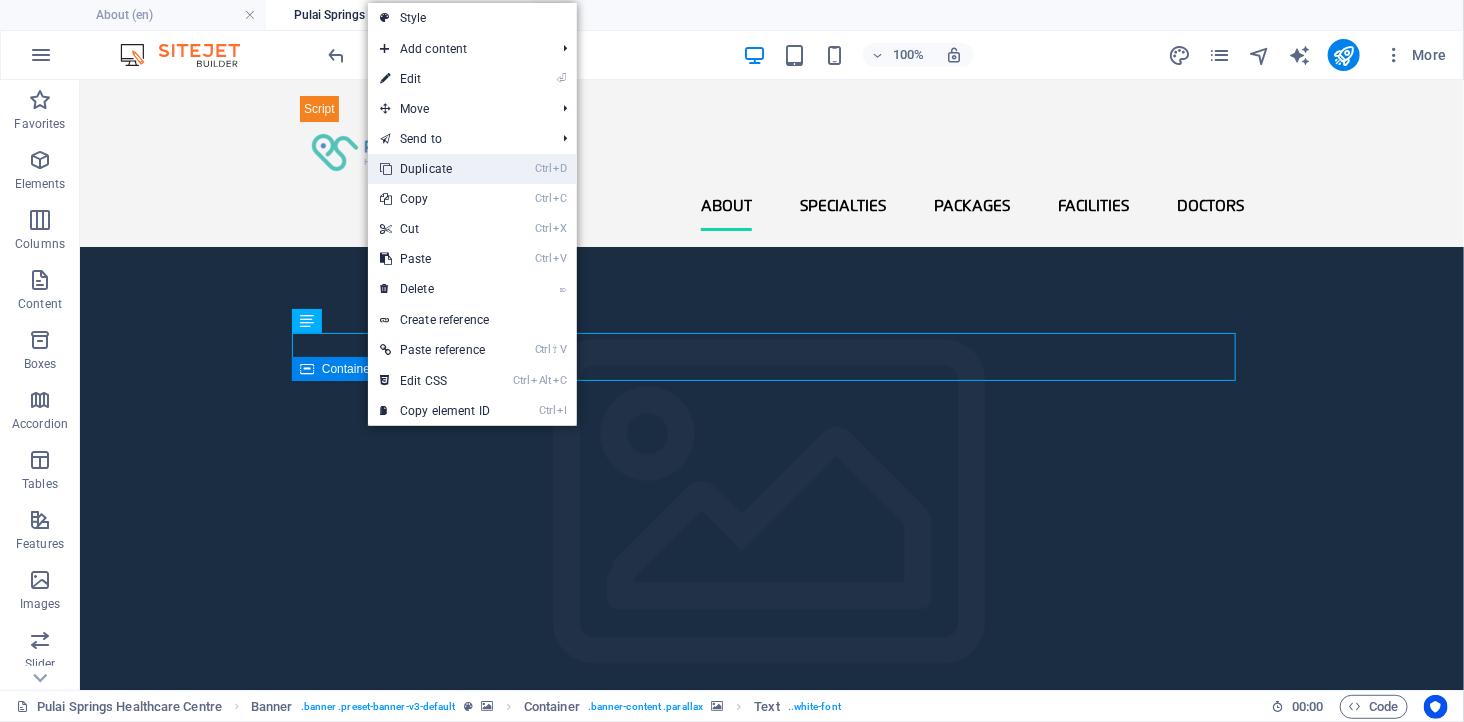 click on "Ctrl D  Duplicate" at bounding box center [435, 169] 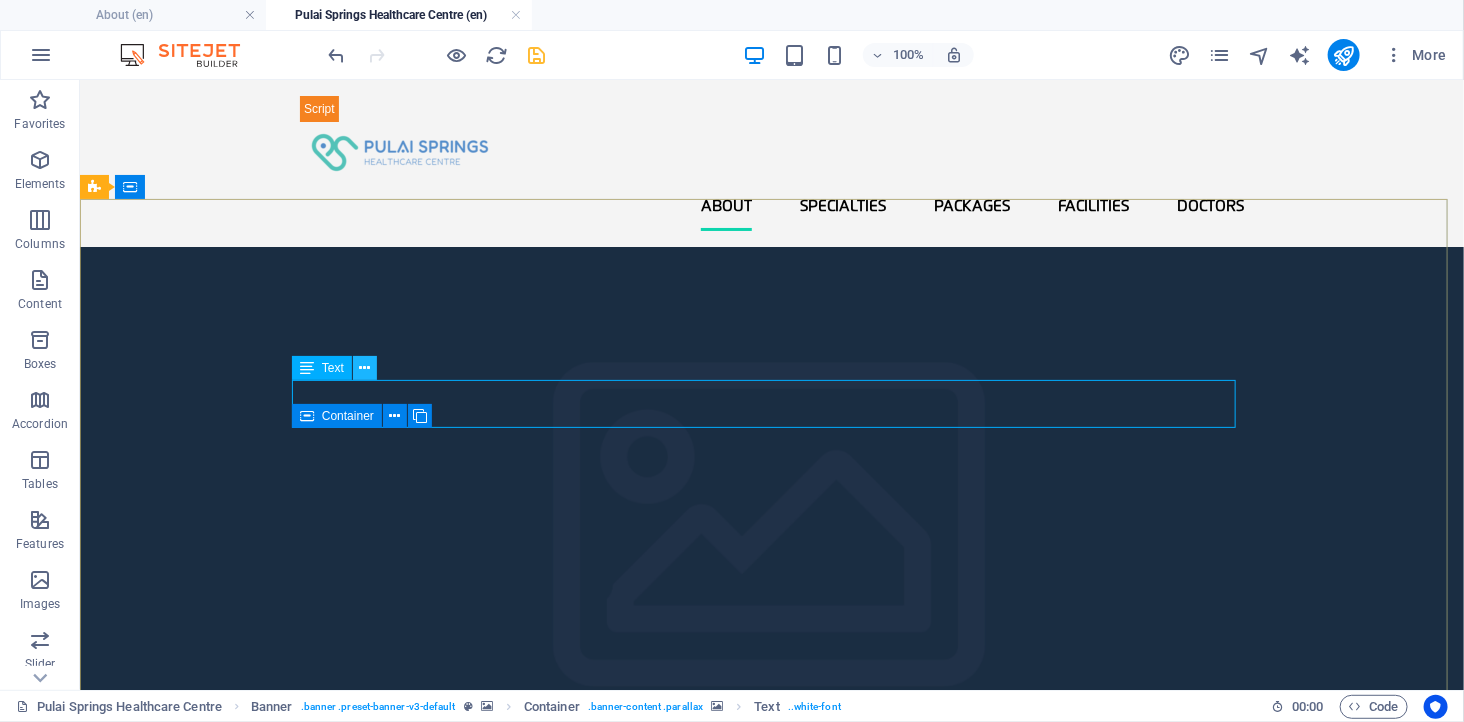 click at bounding box center [364, 368] 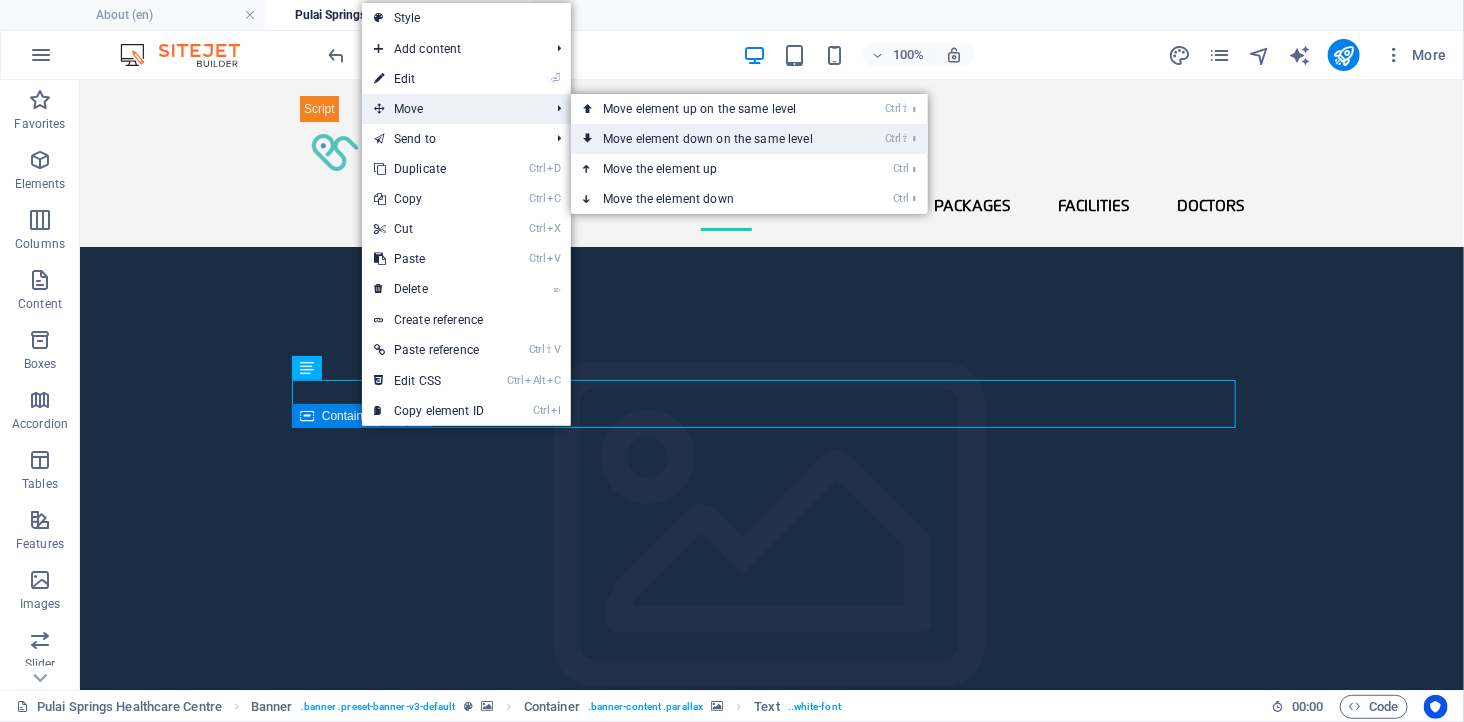 click on "Ctrl ⇧ ⬇  Move element down on the same level" at bounding box center [712, 139] 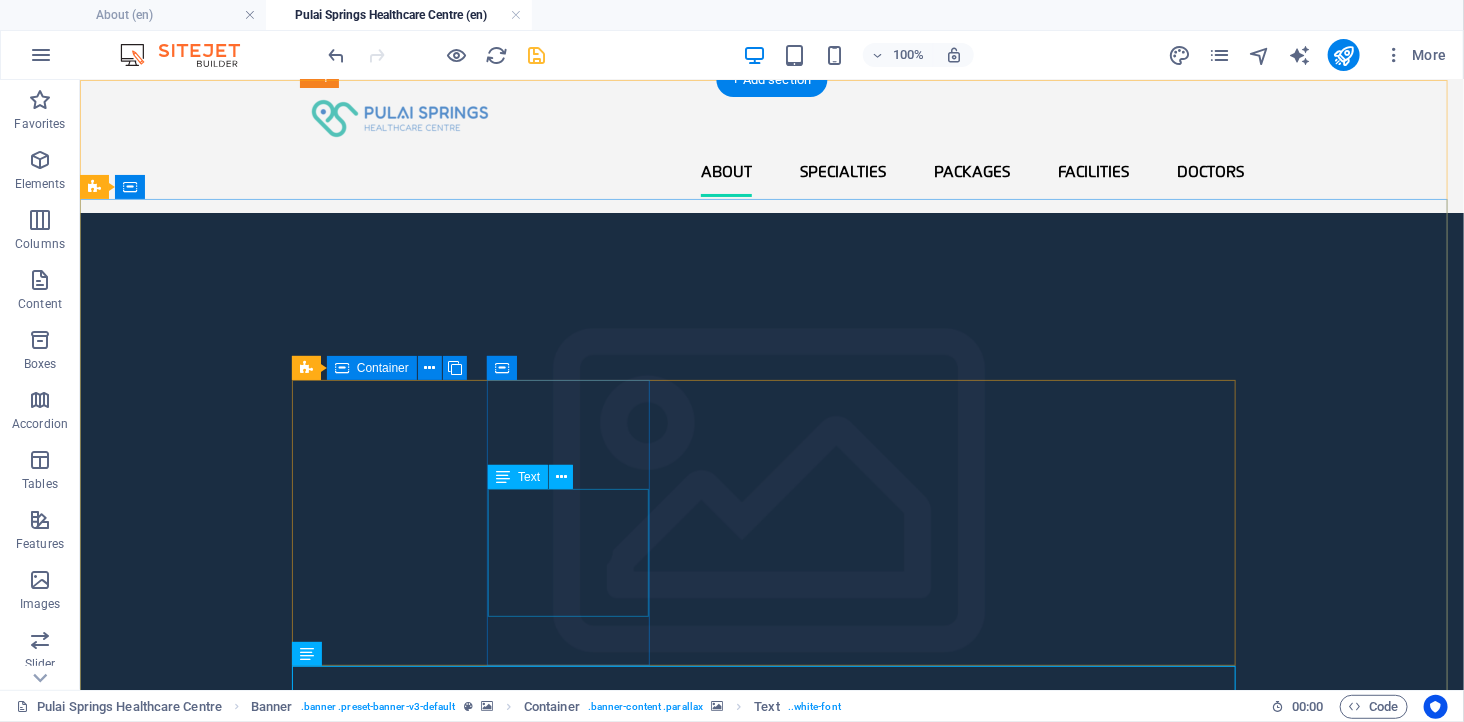 scroll, scrollTop: 0, scrollLeft: 0, axis: both 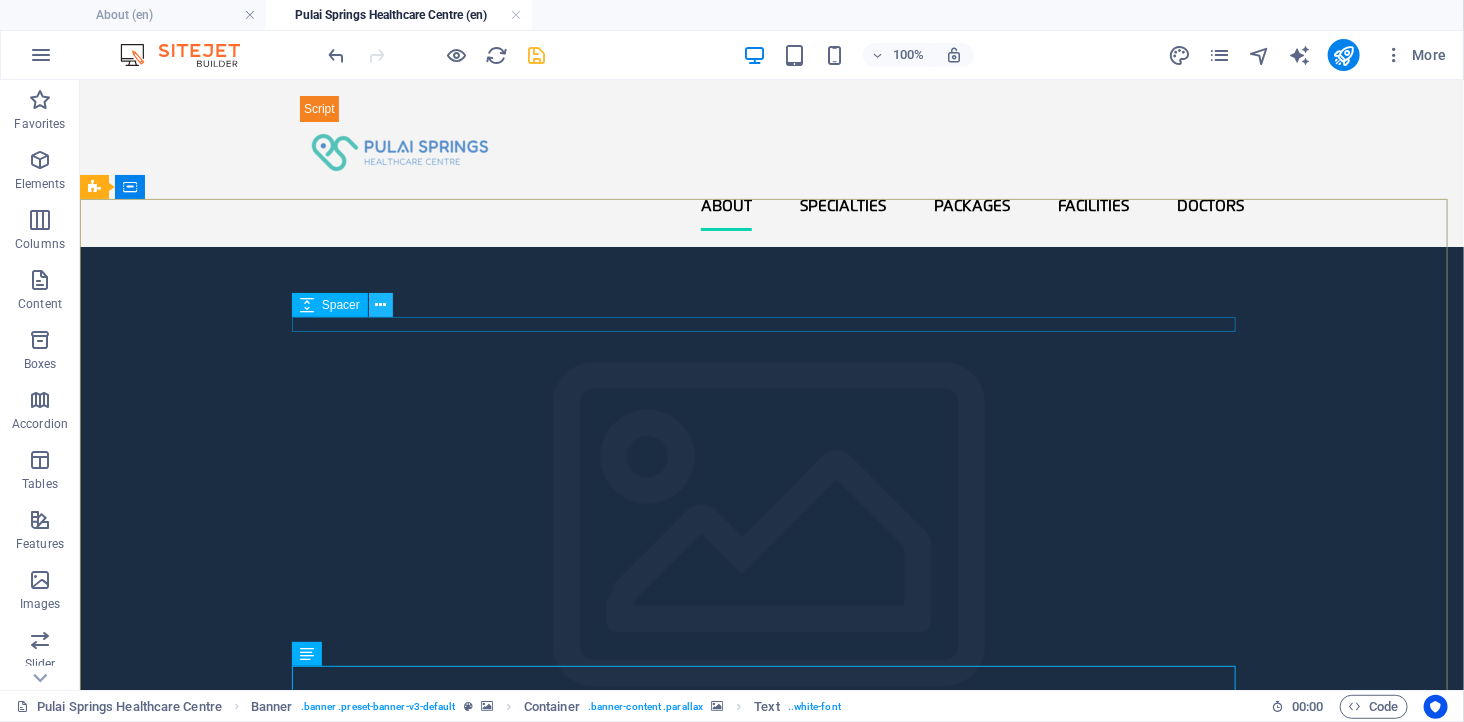 click at bounding box center [380, 305] 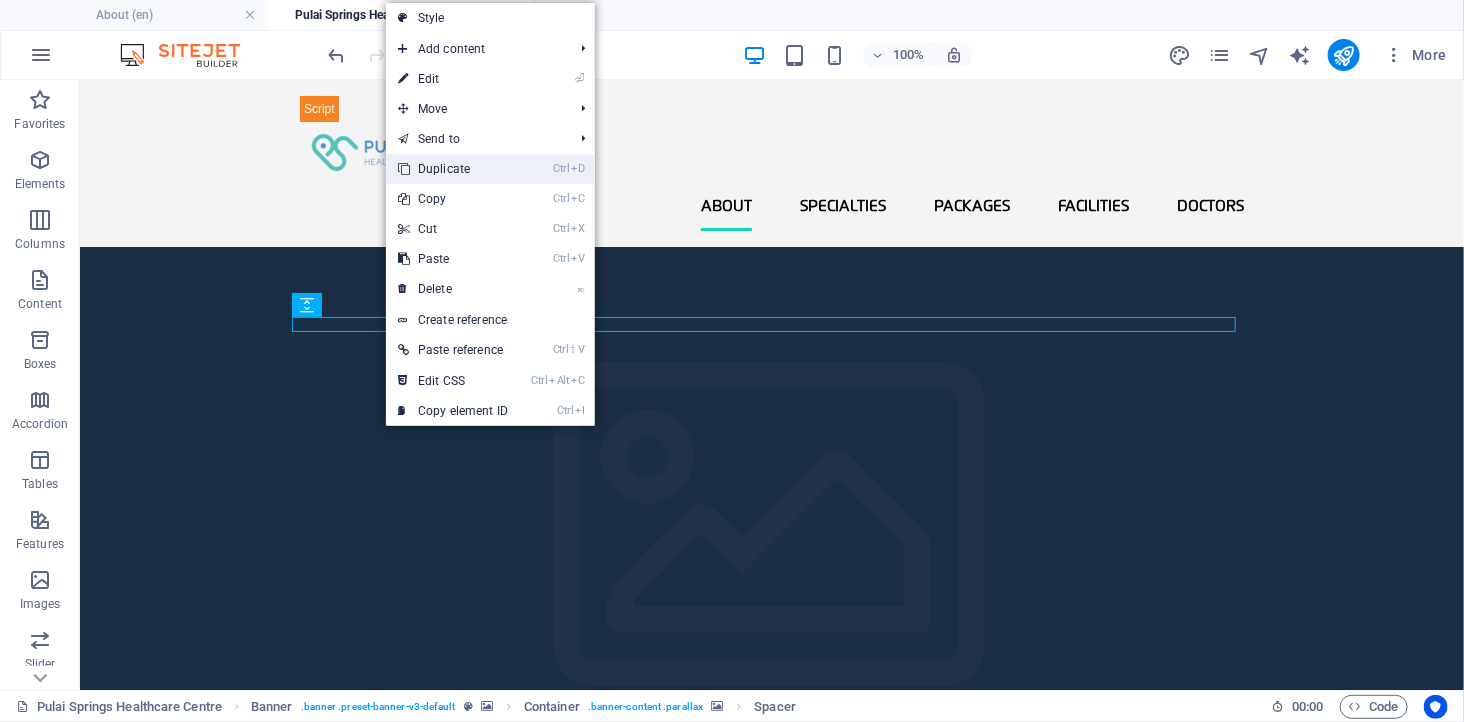 click on "Ctrl D  Duplicate" at bounding box center (453, 169) 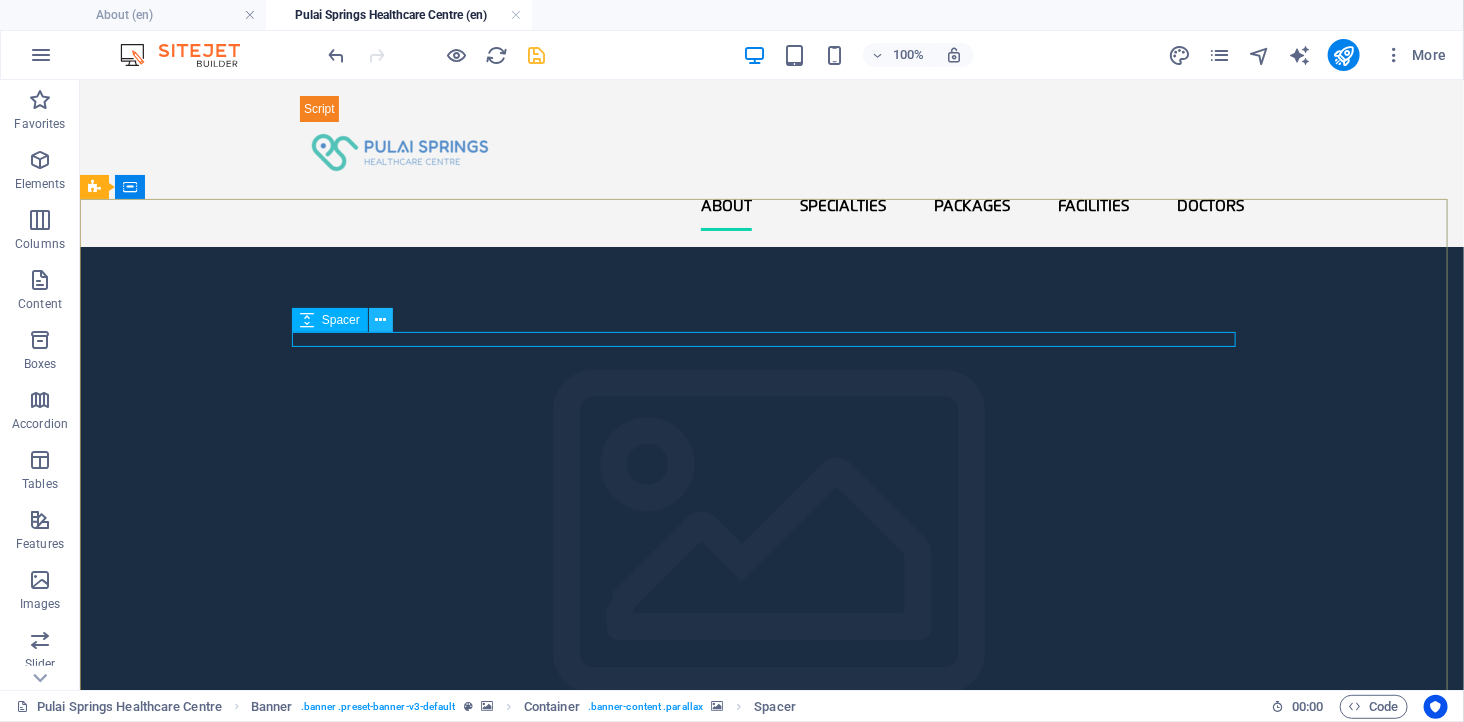 click at bounding box center [380, 320] 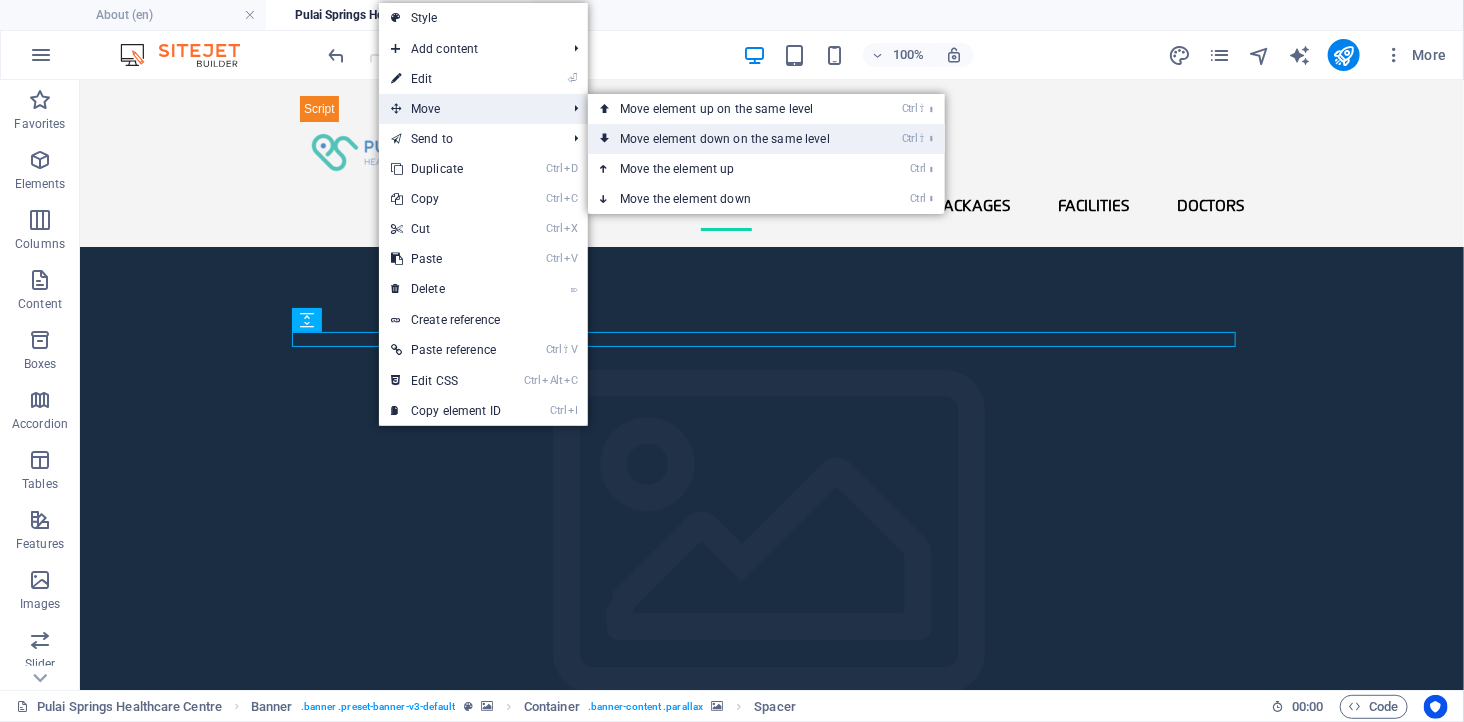 click on "Ctrl ⇧ ⬇  Move element down on the same level" at bounding box center [729, 139] 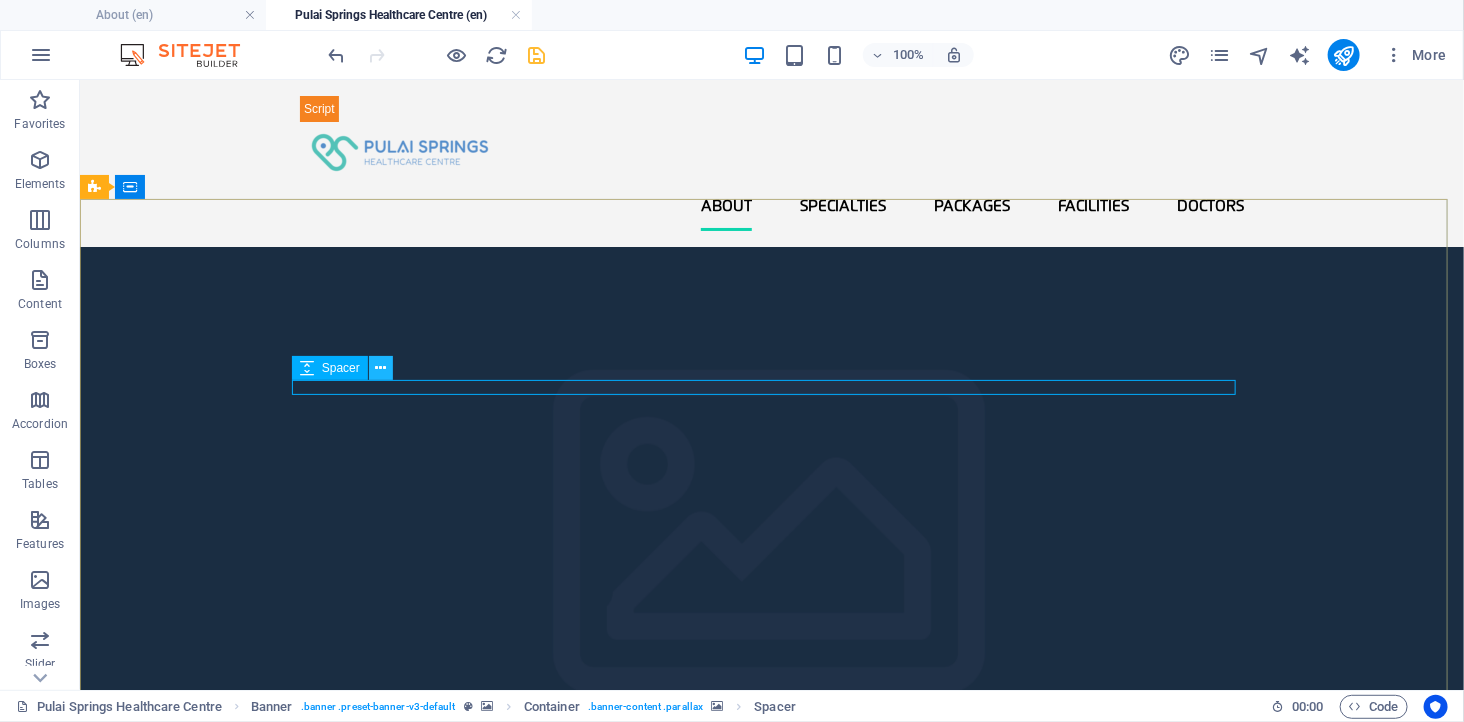 click at bounding box center (380, 368) 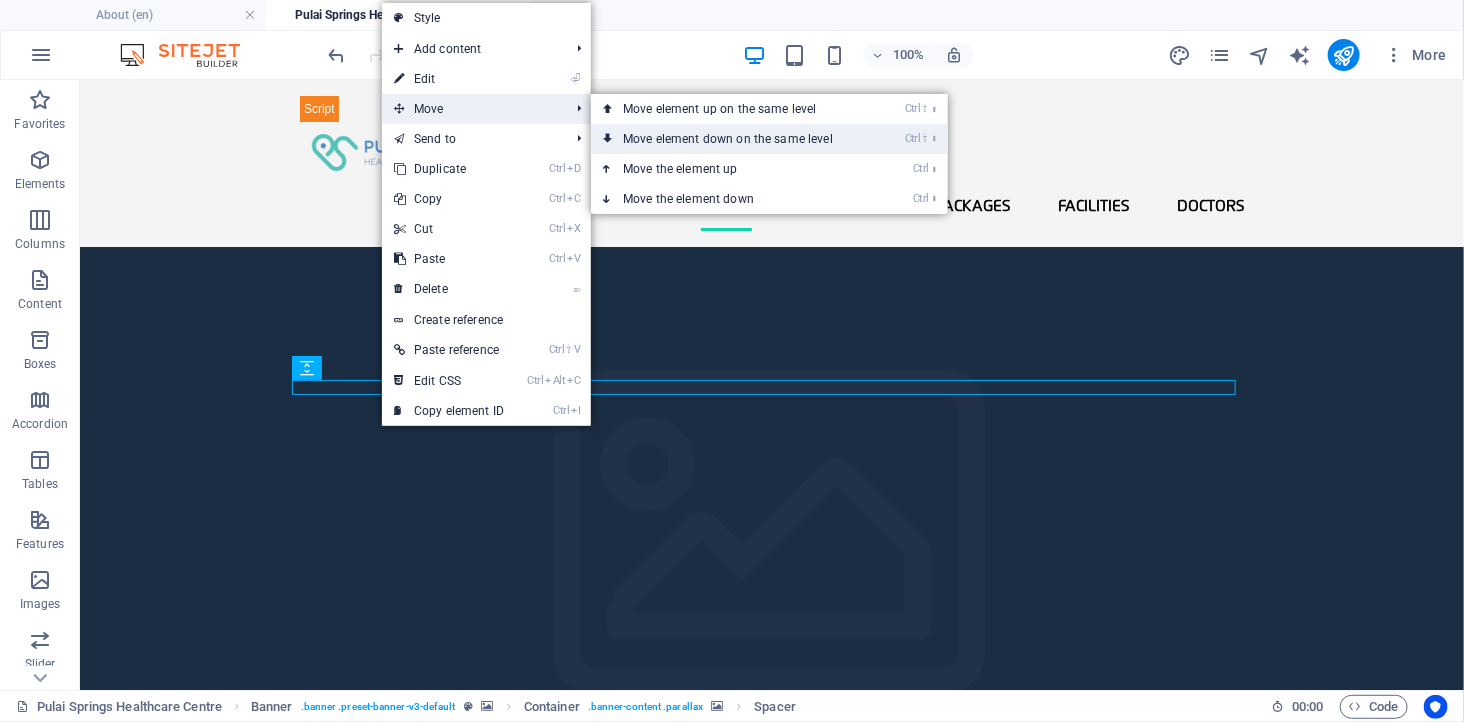 click on "Ctrl ⇧ ⬇  Move element down on the same level" at bounding box center [732, 139] 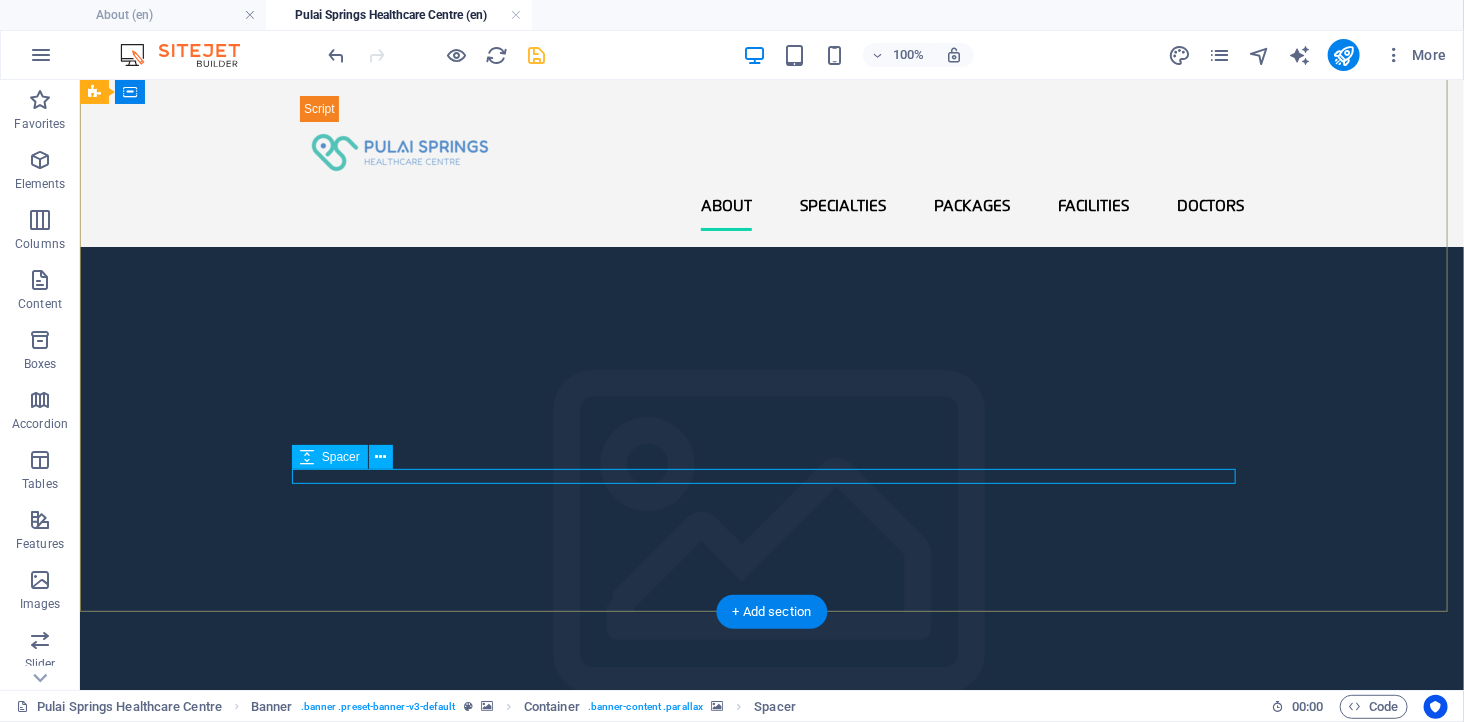 scroll, scrollTop: 222, scrollLeft: 0, axis: vertical 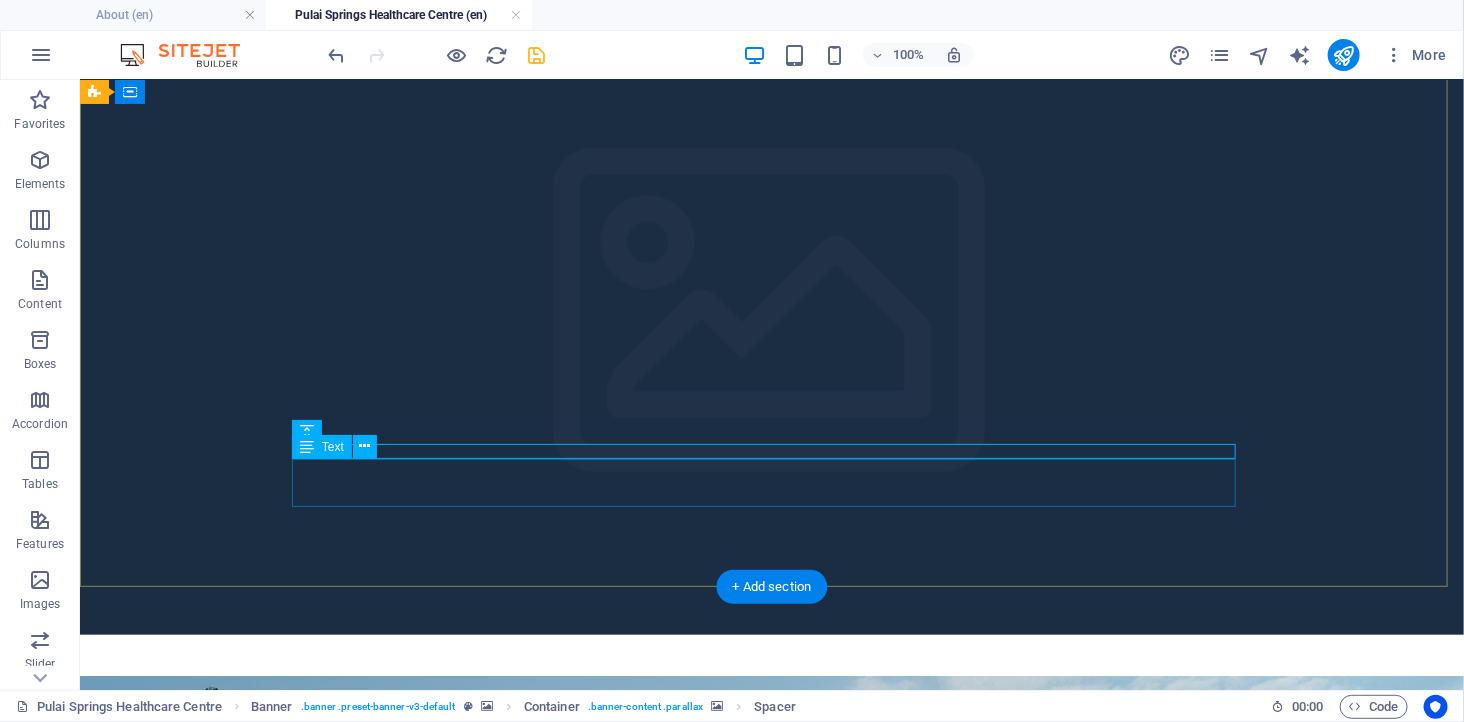 click on "Why Choose Pulai Springs Healthcare Centre?" at bounding box center (771, 2970) 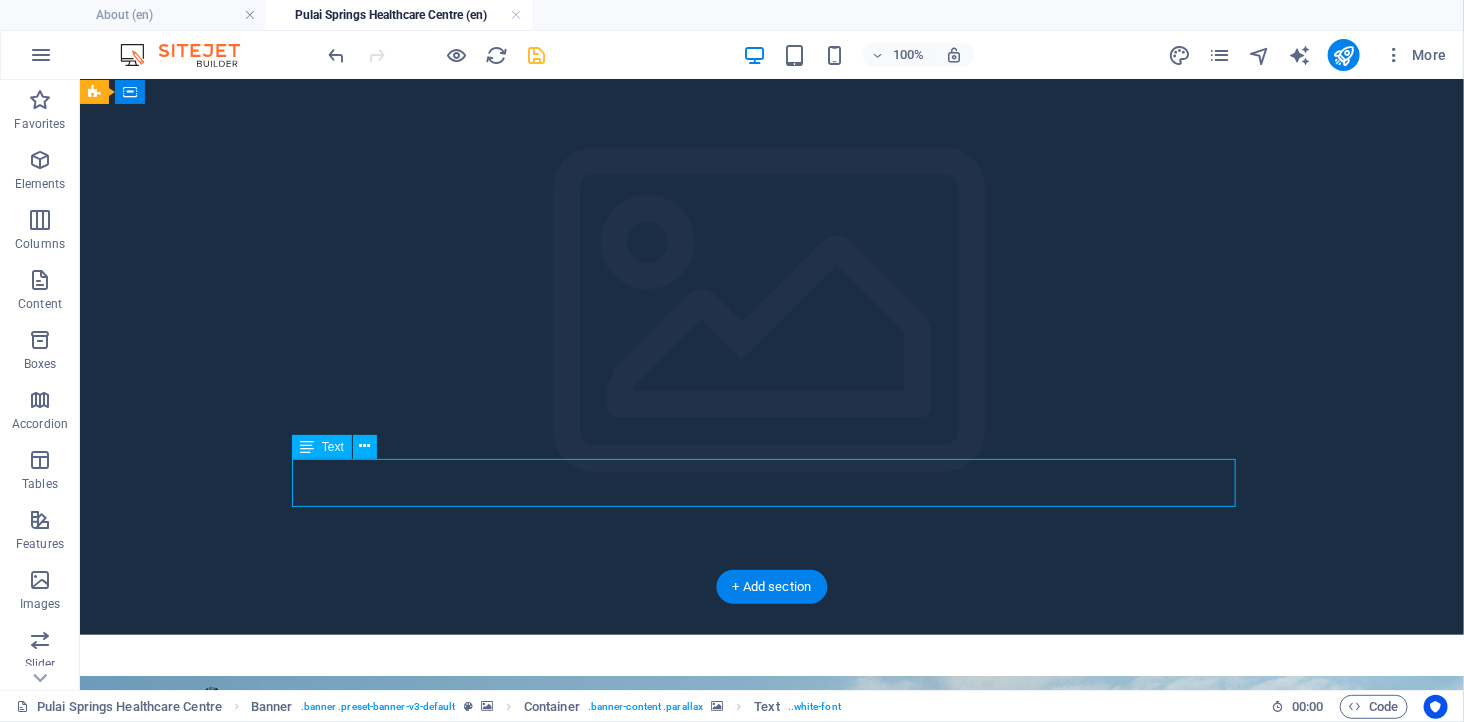click on "Why Choose Pulai Springs Healthcare Centre?" at bounding box center (771, 2970) 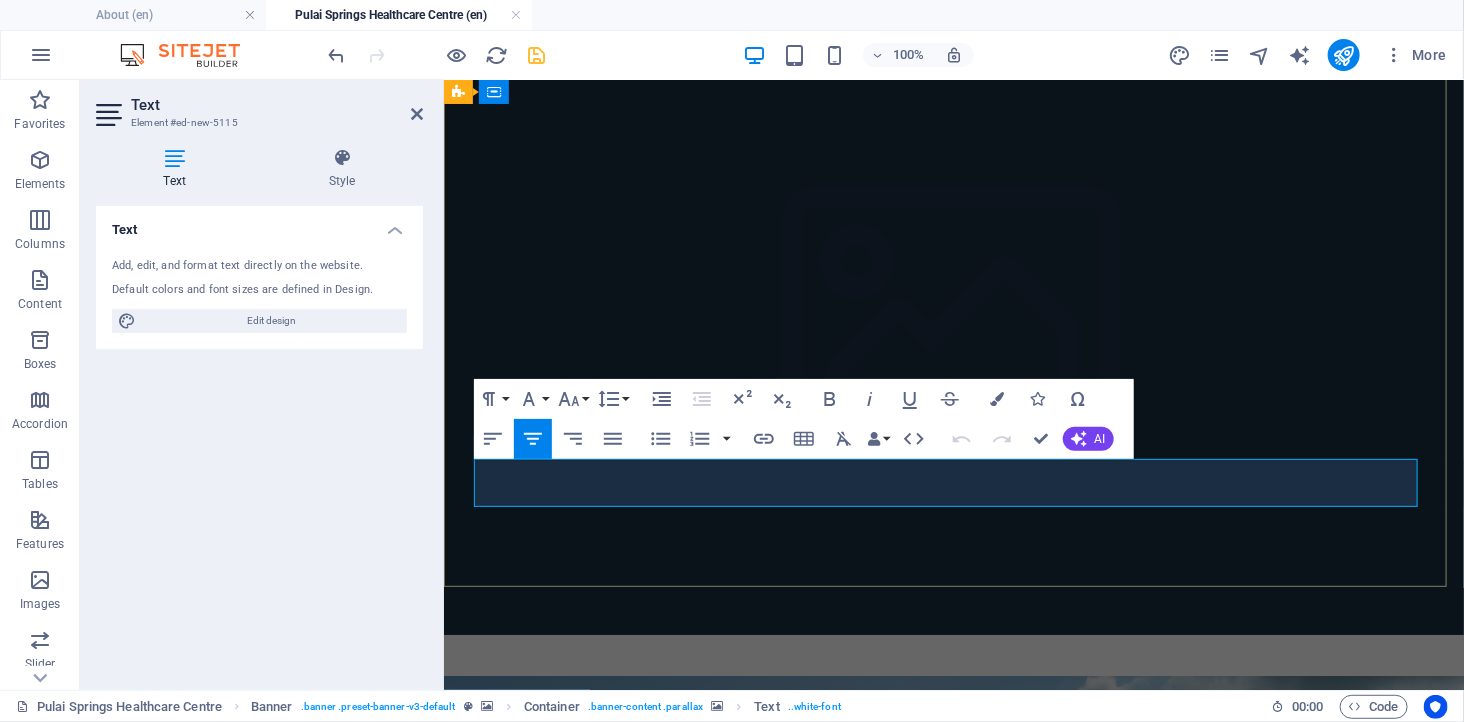click at bounding box center [953, 2982] 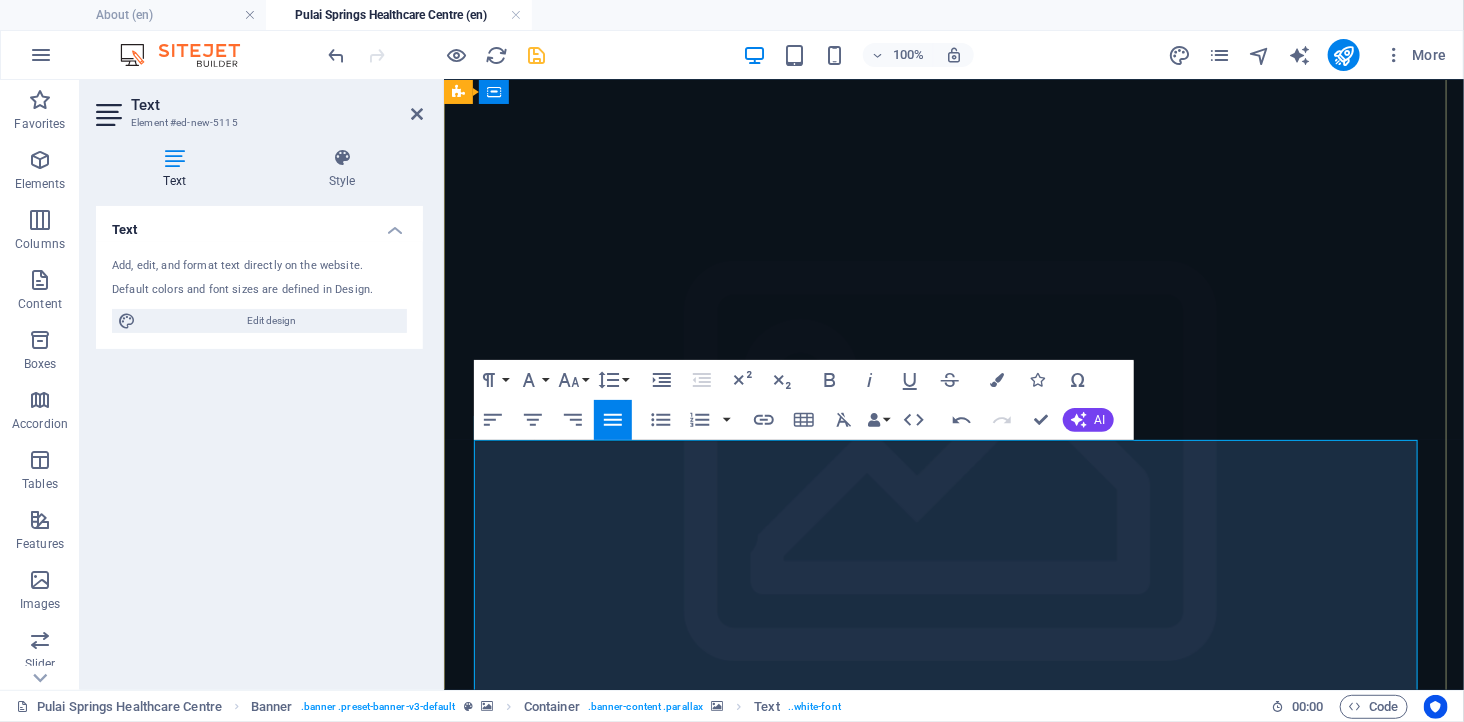 scroll, scrollTop: 222, scrollLeft: 0, axis: vertical 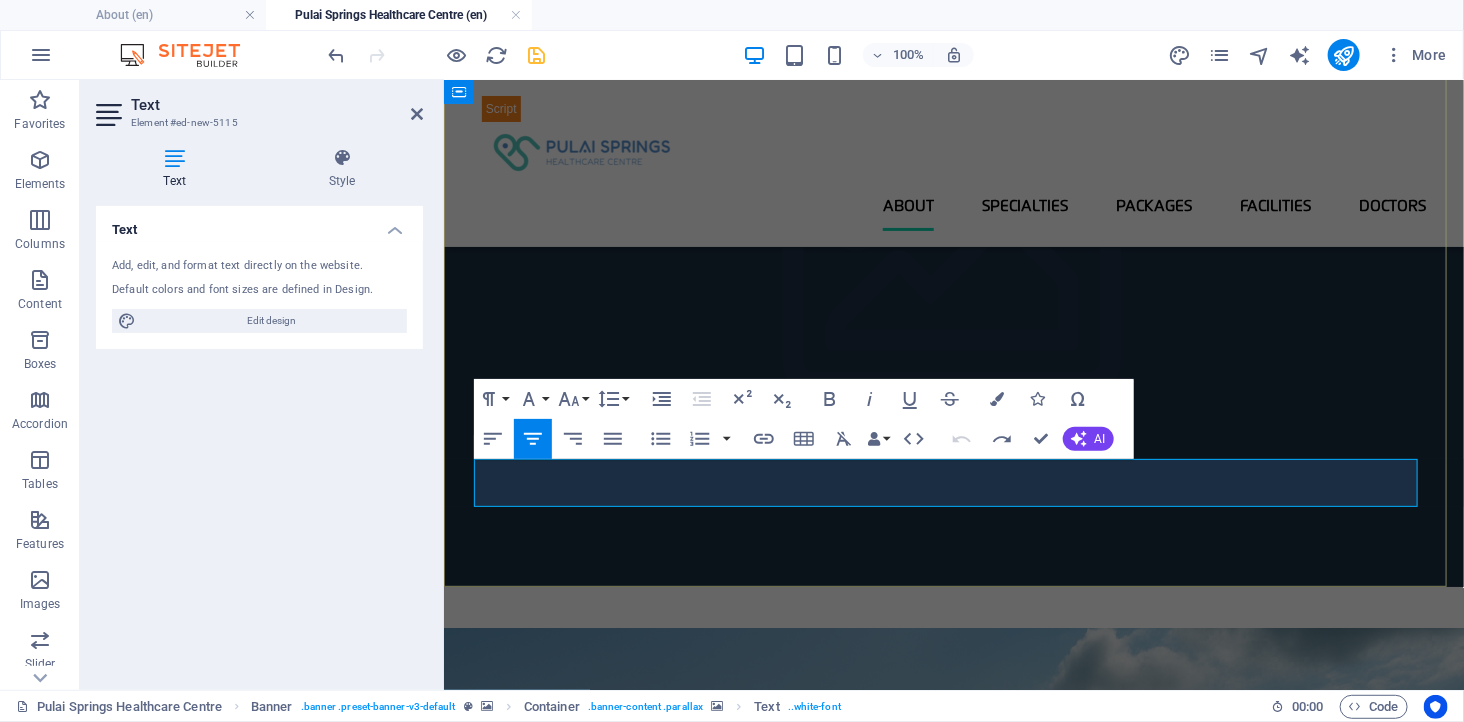 click on "Why Choose Pulai Springs Healthcare Centre?" at bounding box center [953, 2910] 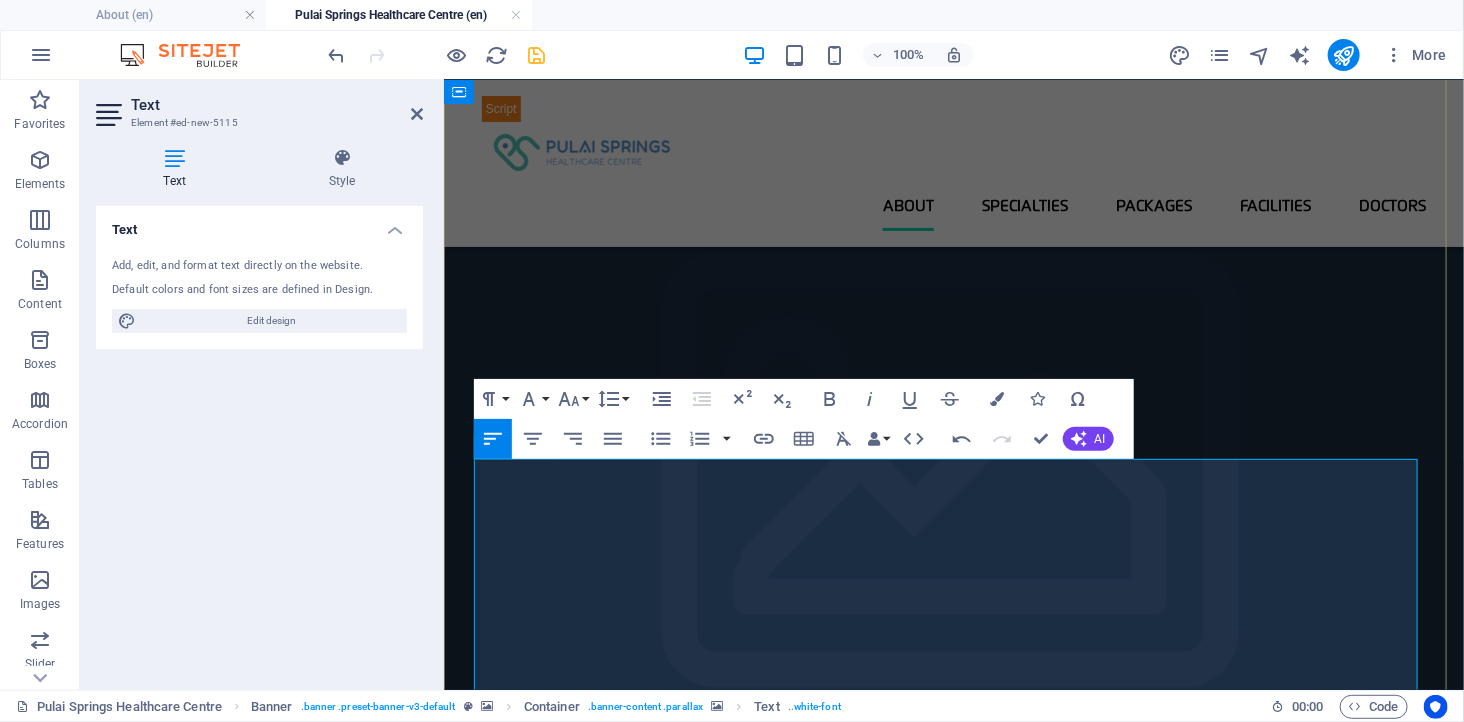 scroll, scrollTop: 19004, scrollLeft: 0, axis: vertical 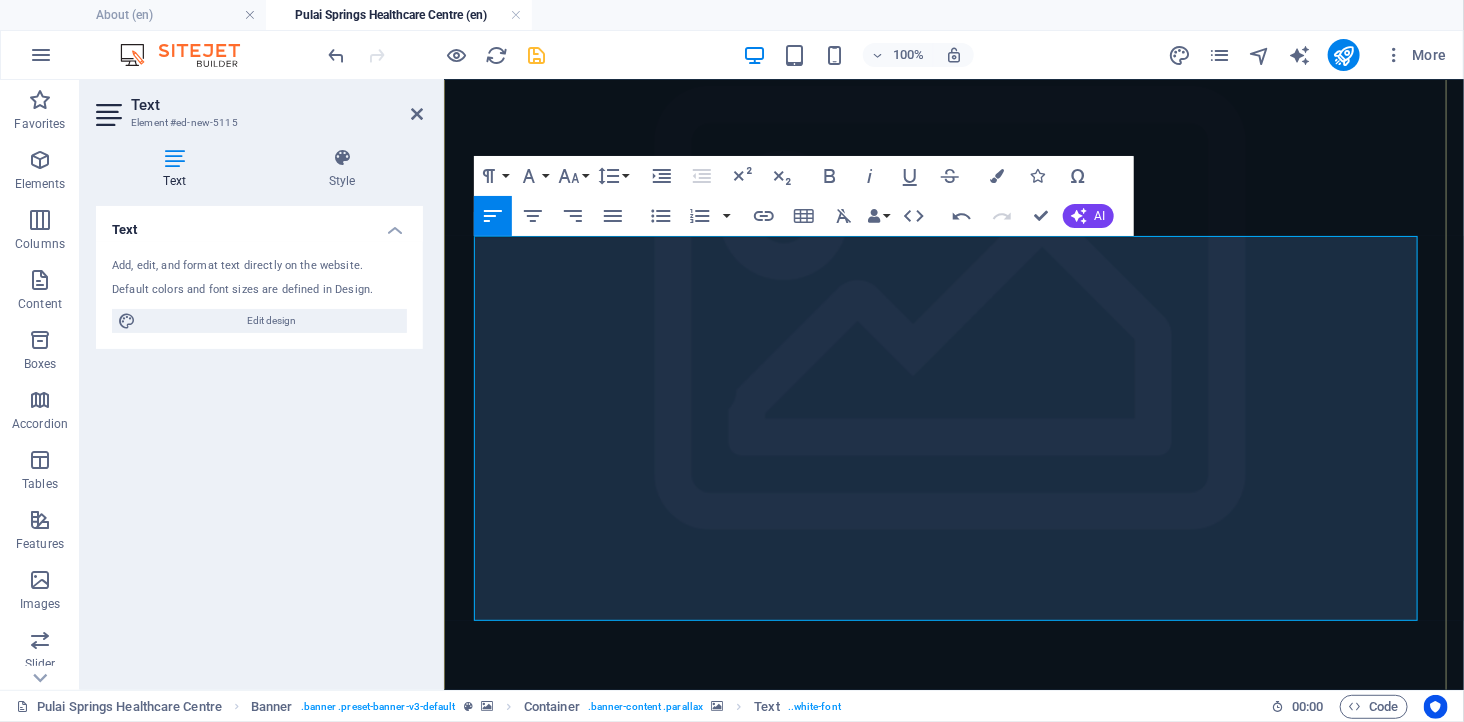 click on "At PSHC, we specialize in ambulatory care, providing a wide range of medical services without the need for hospital admission. From health screenings and diagnostics to minor surgeries and wellness programs, we offer a one-stop solution for your healthcare needs." at bounding box center [953, 3561] 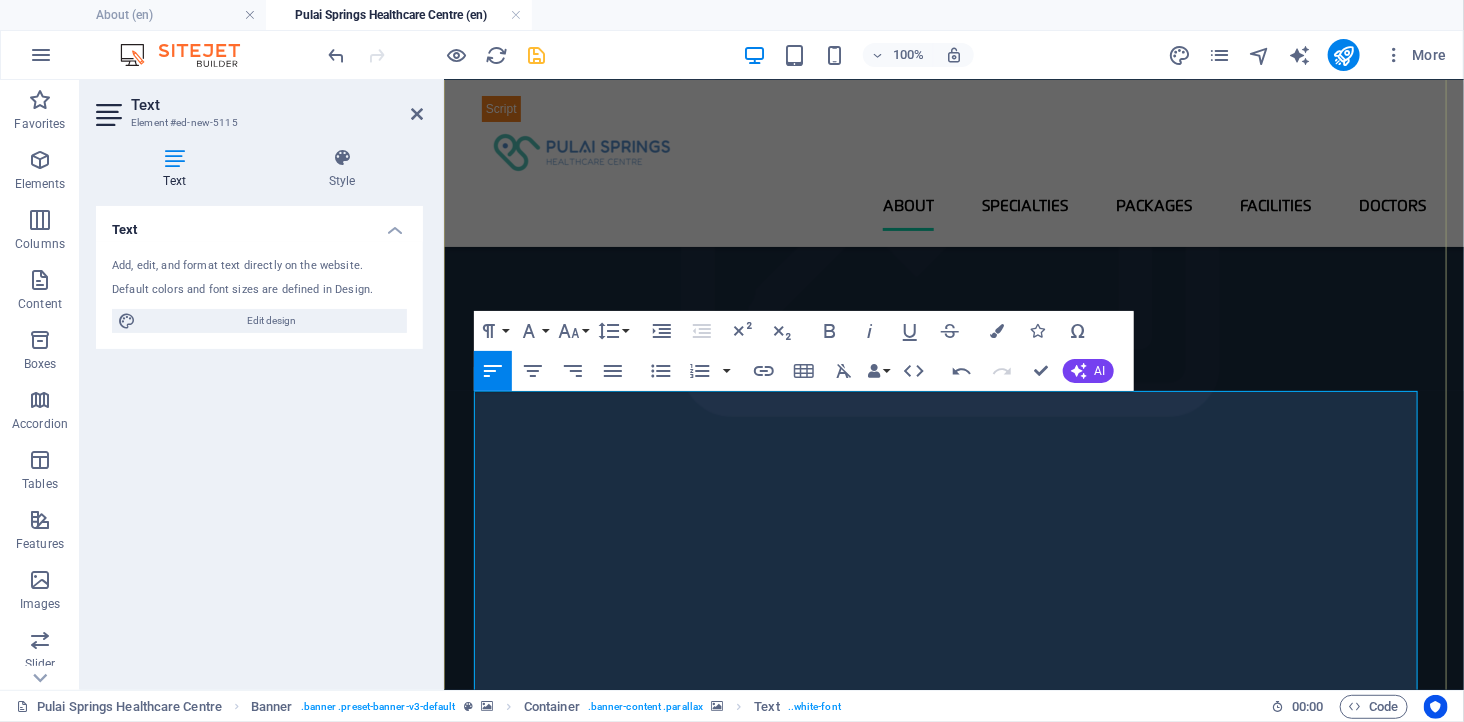 scroll, scrollTop: 222, scrollLeft: 0, axis: vertical 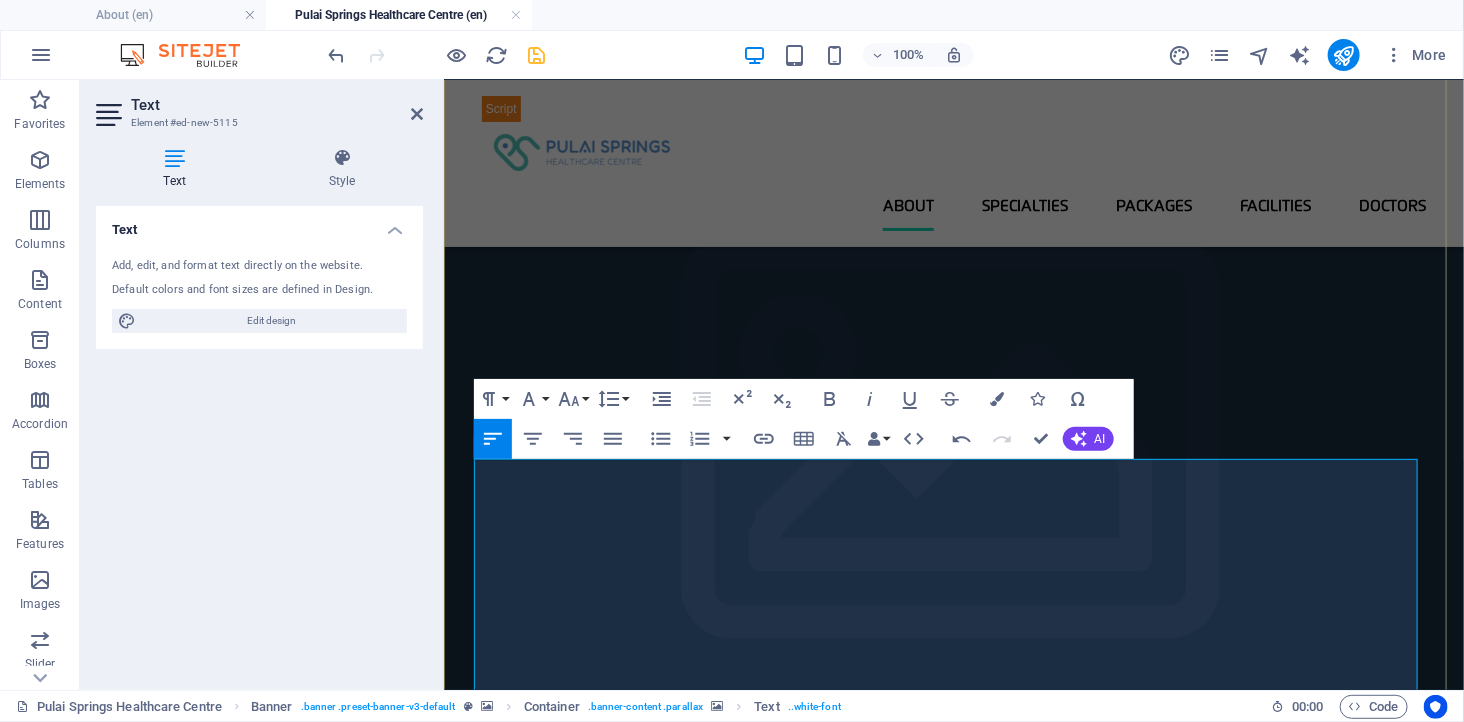 drag, startPoint x: 923, startPoint y: 471, endPoint x: 473, endPoint y: 477, distance: 450.04 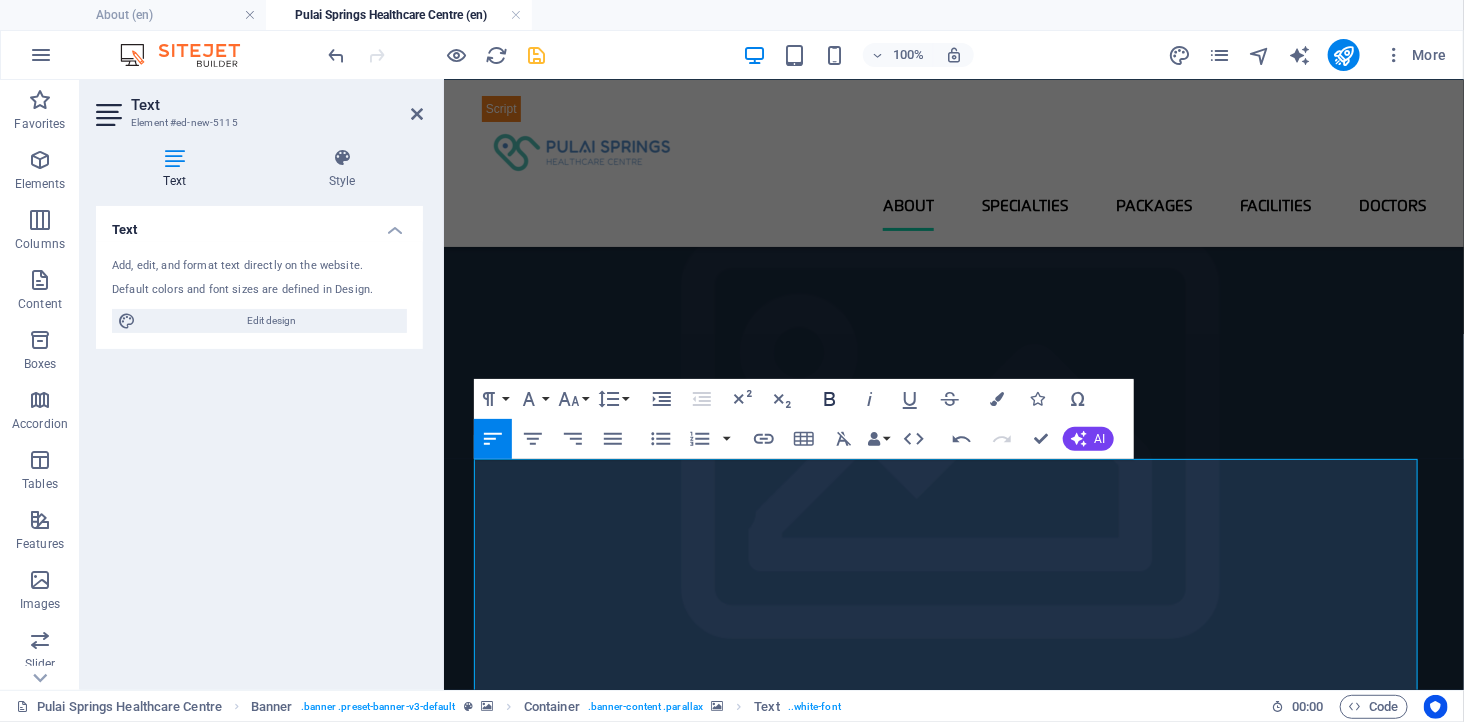 click 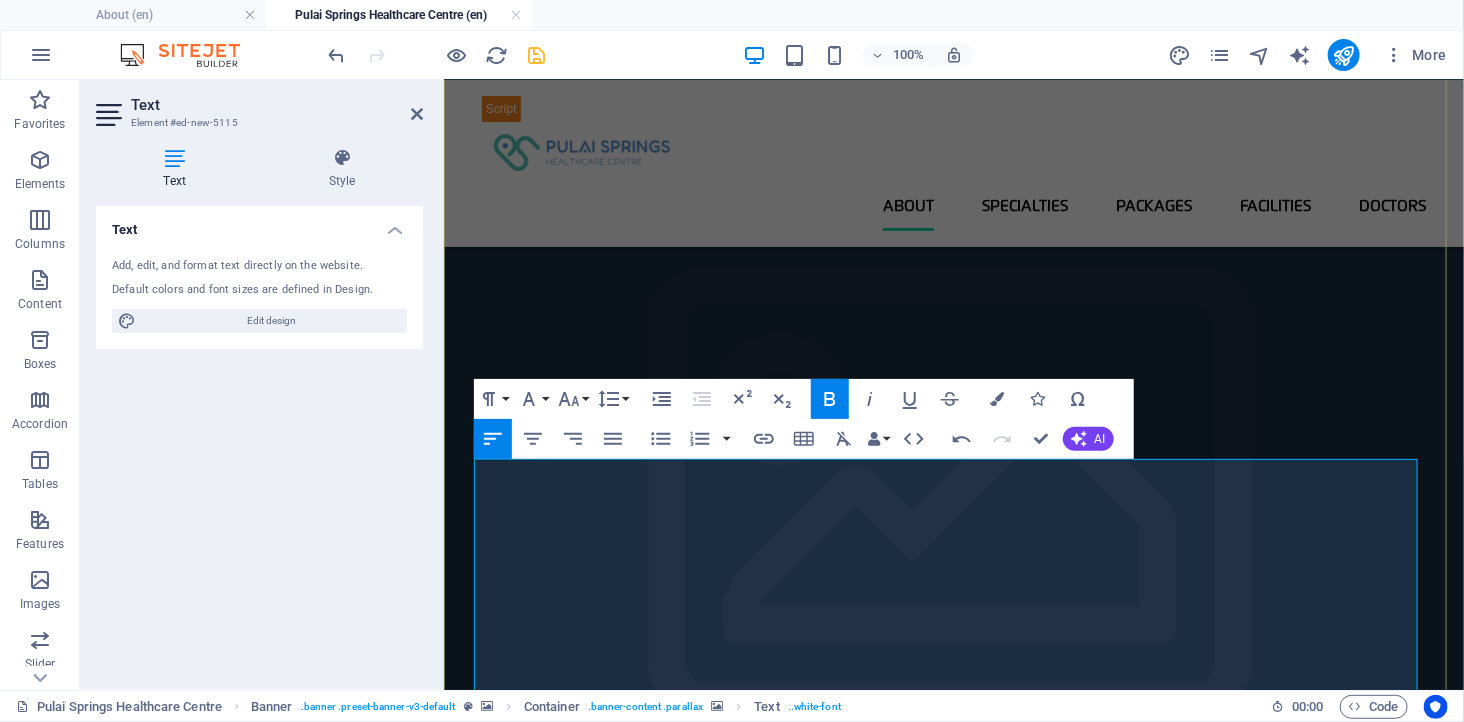 click on "Strategically located within the serene Pulai Springs Resort township, PSHC offers a modern and patient-centred approach to outpatient care. Our 24,000 sq. ft. purpose-built facility is designed to deliver clinical excellence with the comfort and convenience you deserve." at bounding box center (953, 3653) 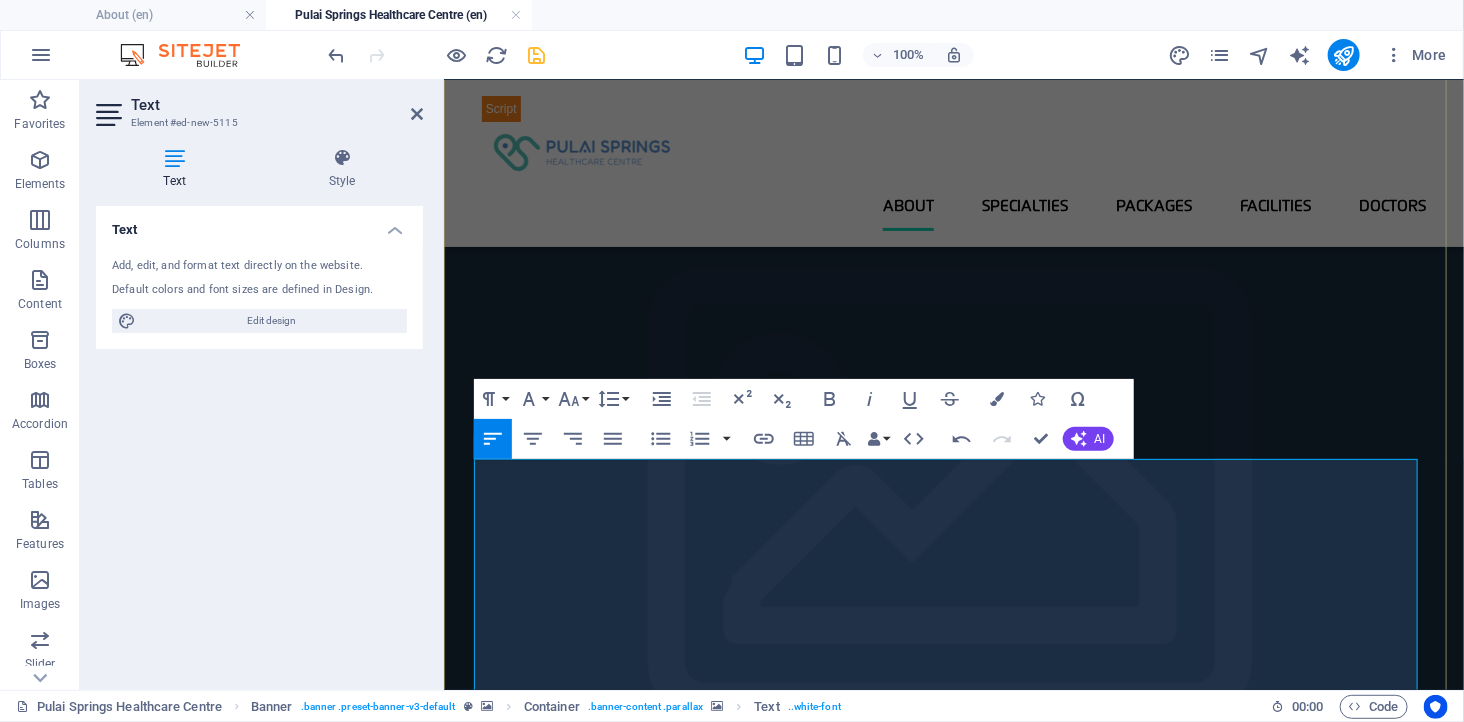 scroll, scrollTop: 333, scrollLeft: 0, axis: vertical 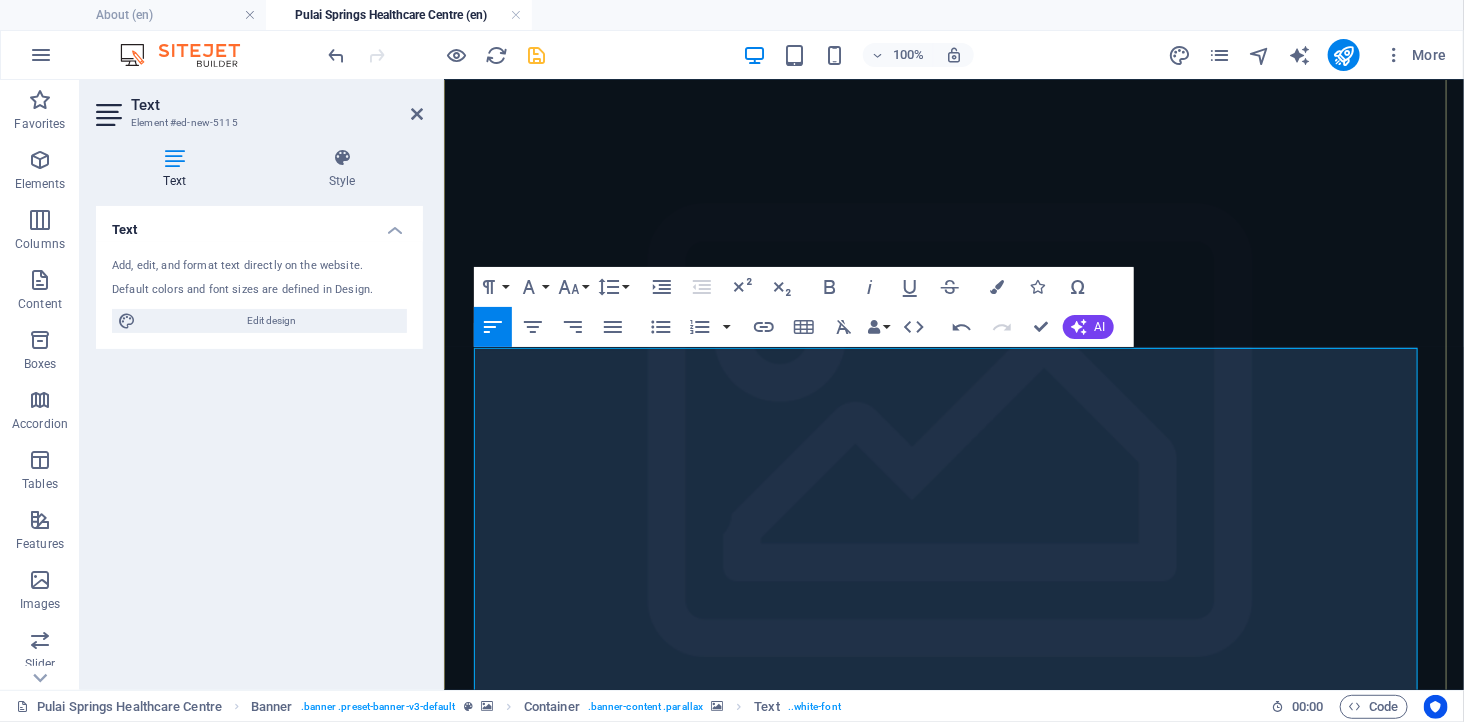 drag, startPoint x: 766, startPoint y: 462, endPoint x: 483, endPoint y: 469, distance: 283.08655 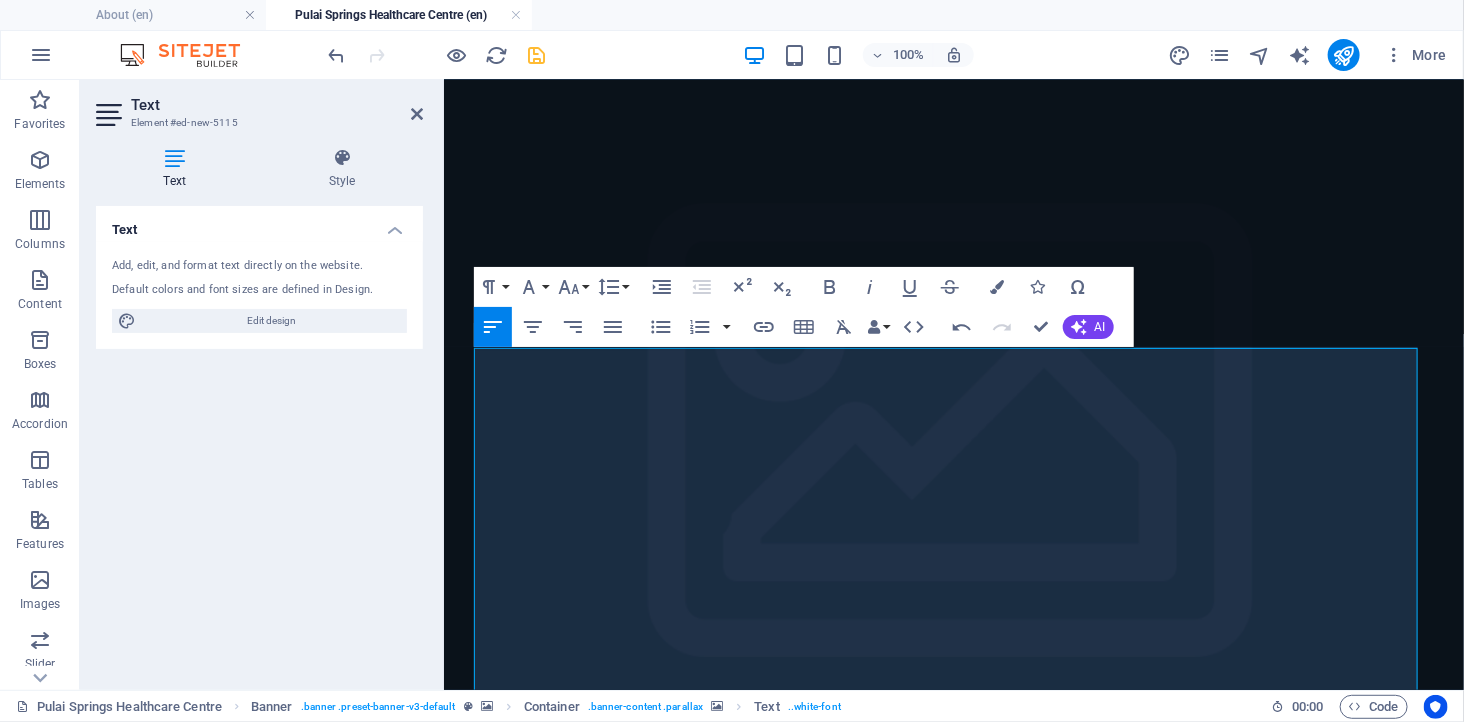 drag, startPoint x: 783, startPoint y: 477, endPoint x: 886, endPoint y: 565, distance: 135.47325 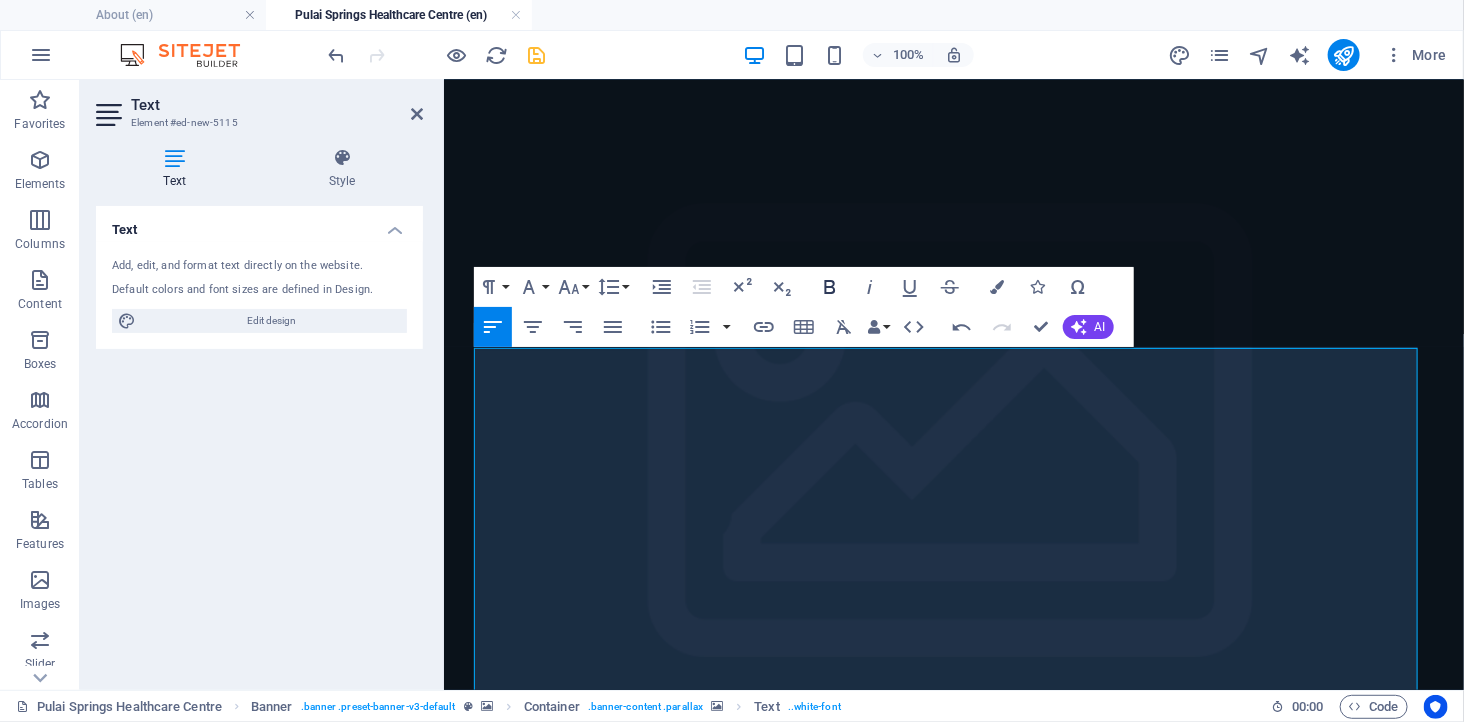 click 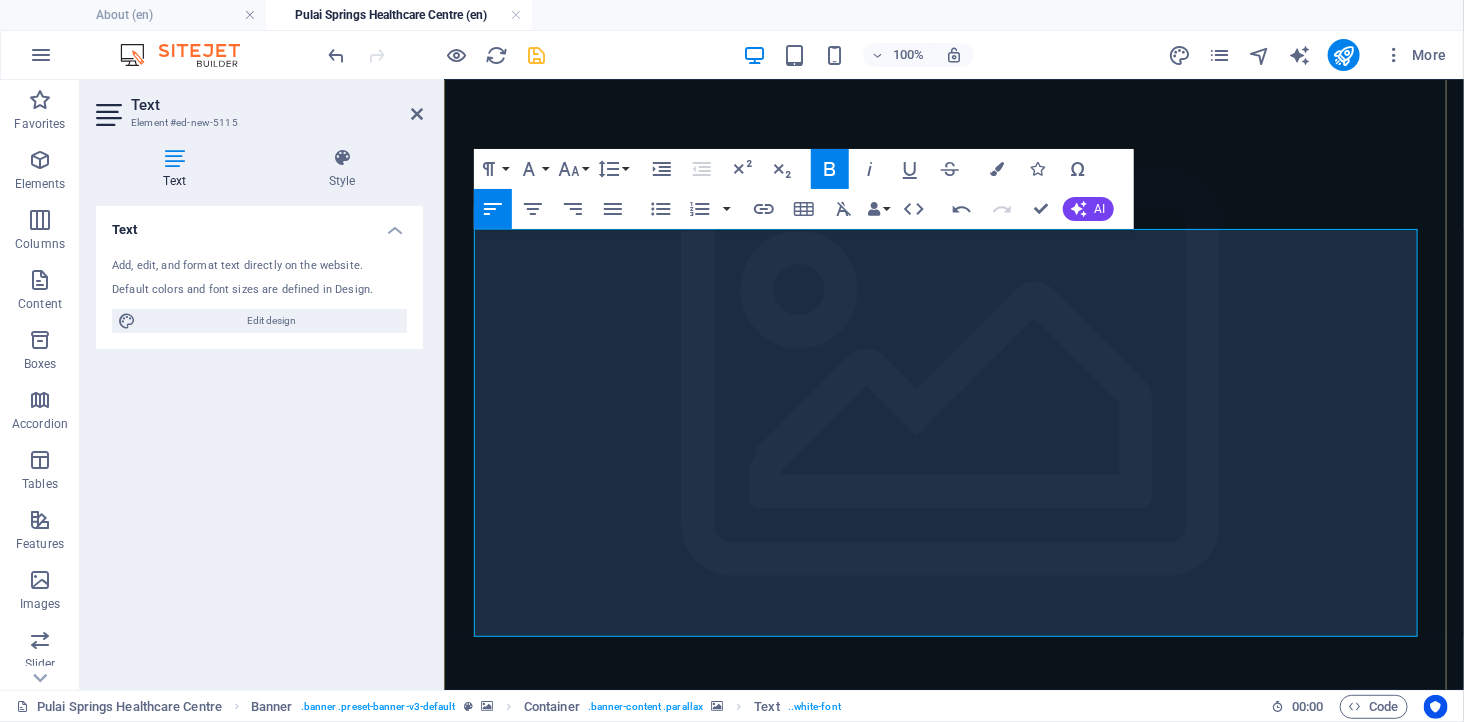 scroll, scrollTop: 555, scrollLeft: 0, axis: vertical 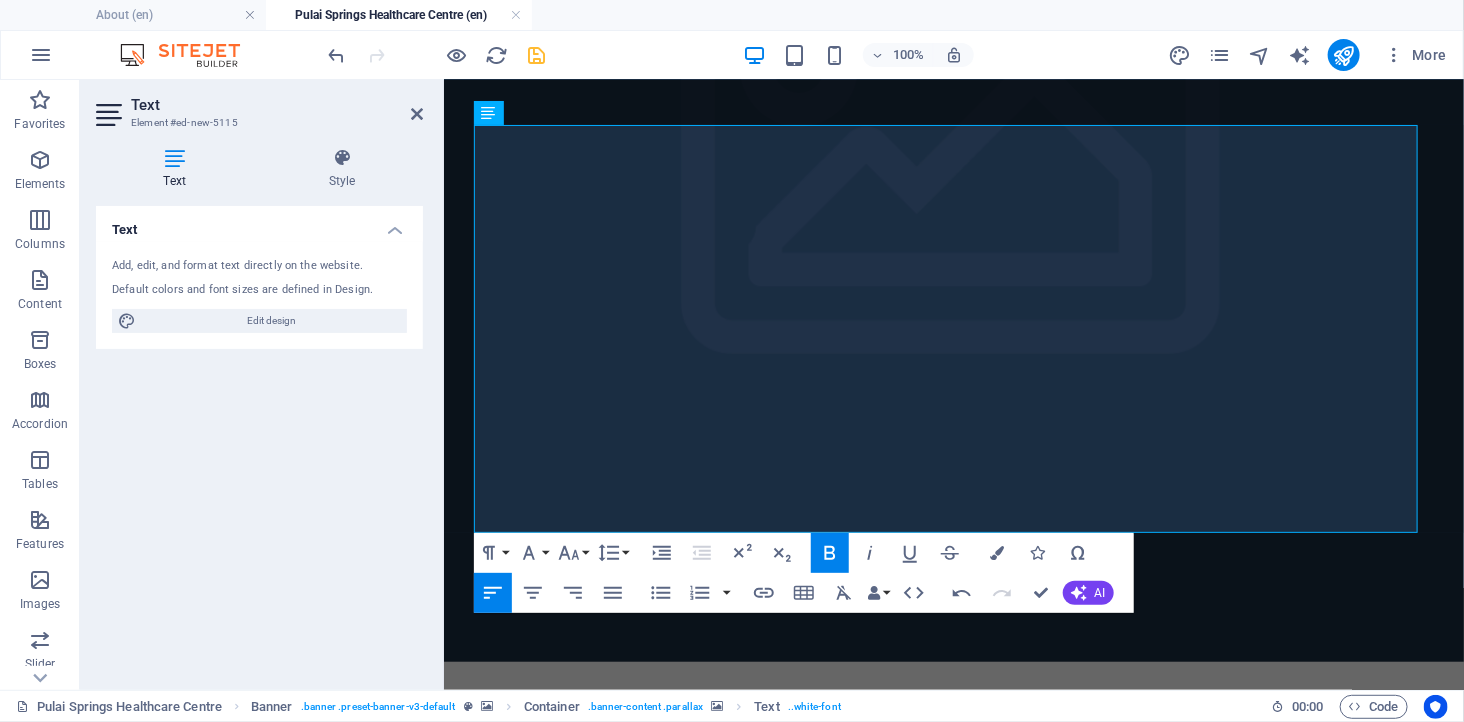 drag, startPoint x: 859, startPoint y: 371, endPoint x: 354, endPoint y: 373, distance: 505.00397 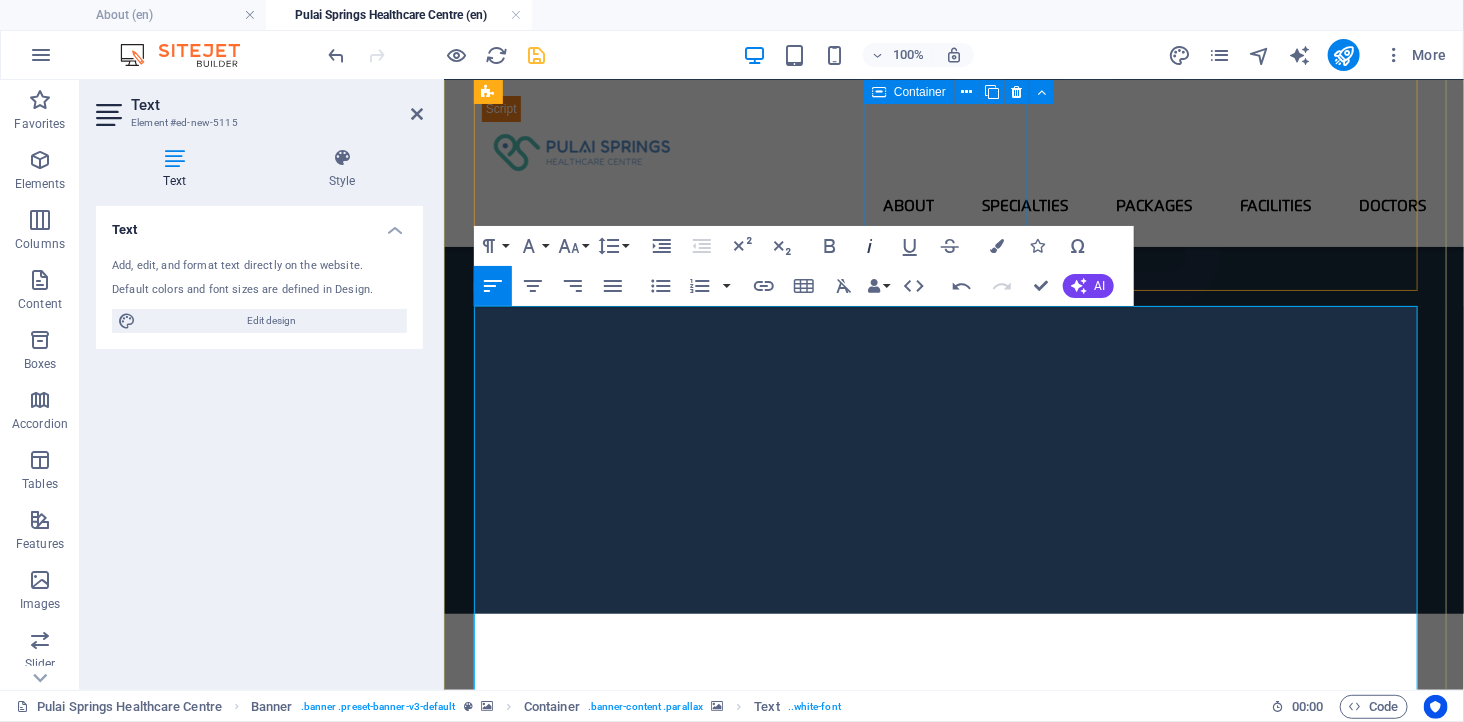 scroll, scrollTop: 333, scrollLeft: 0, axis: vertical 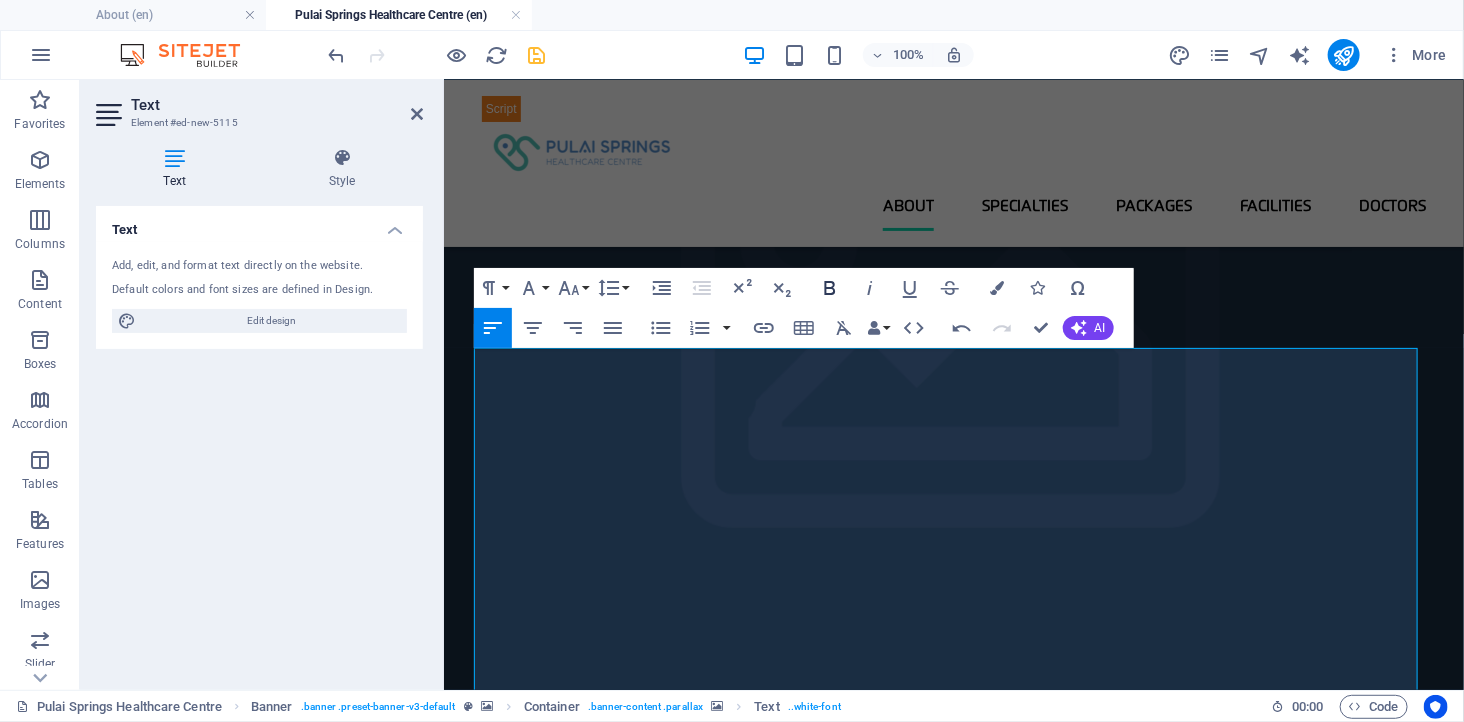 click 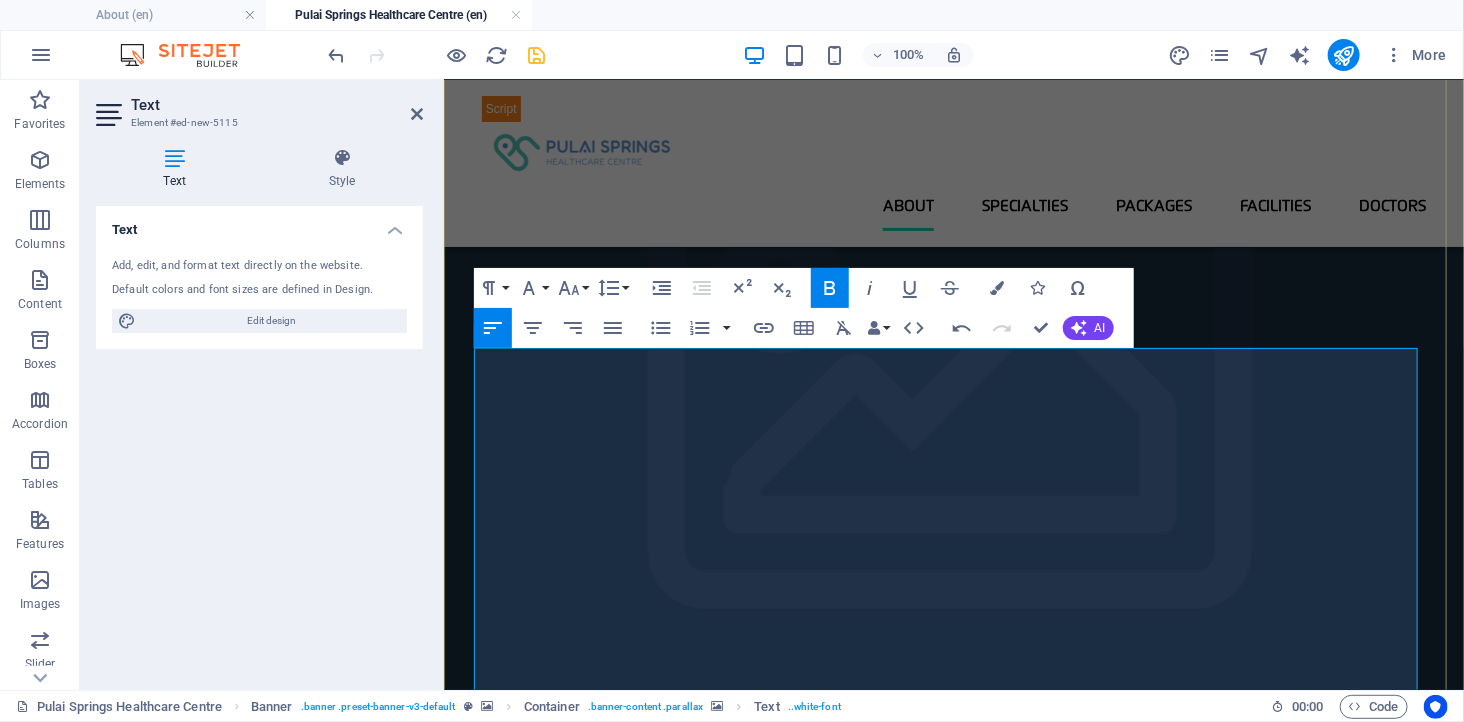 click on "At PSHC, we specialize in ambulatory care, providing a wide range of medical services without the need for hospital admission. From health screenings and diagnostics to minor surgeries and wellness programs, we offer a one-stop solution for your healthcare needs." at bounding box center (953, 3662) 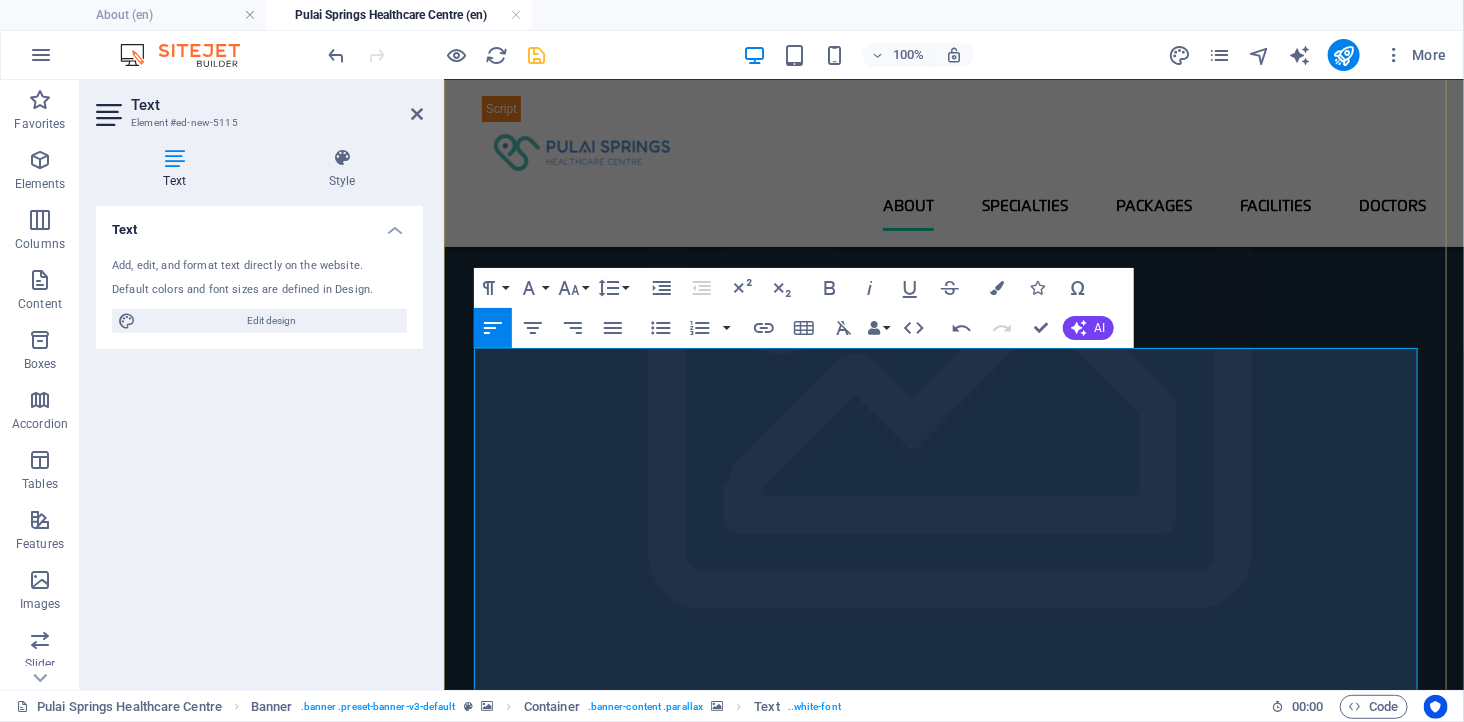 click on "At PSHC, we specialize in ambulatory care, providing a wide range of medical services without the need for hospital admission. From health screenings and diagnostics to minor surgeries and wellness programs, we offer a one-stop solution for your healthcare needs." at bounding box center [953, 3662] 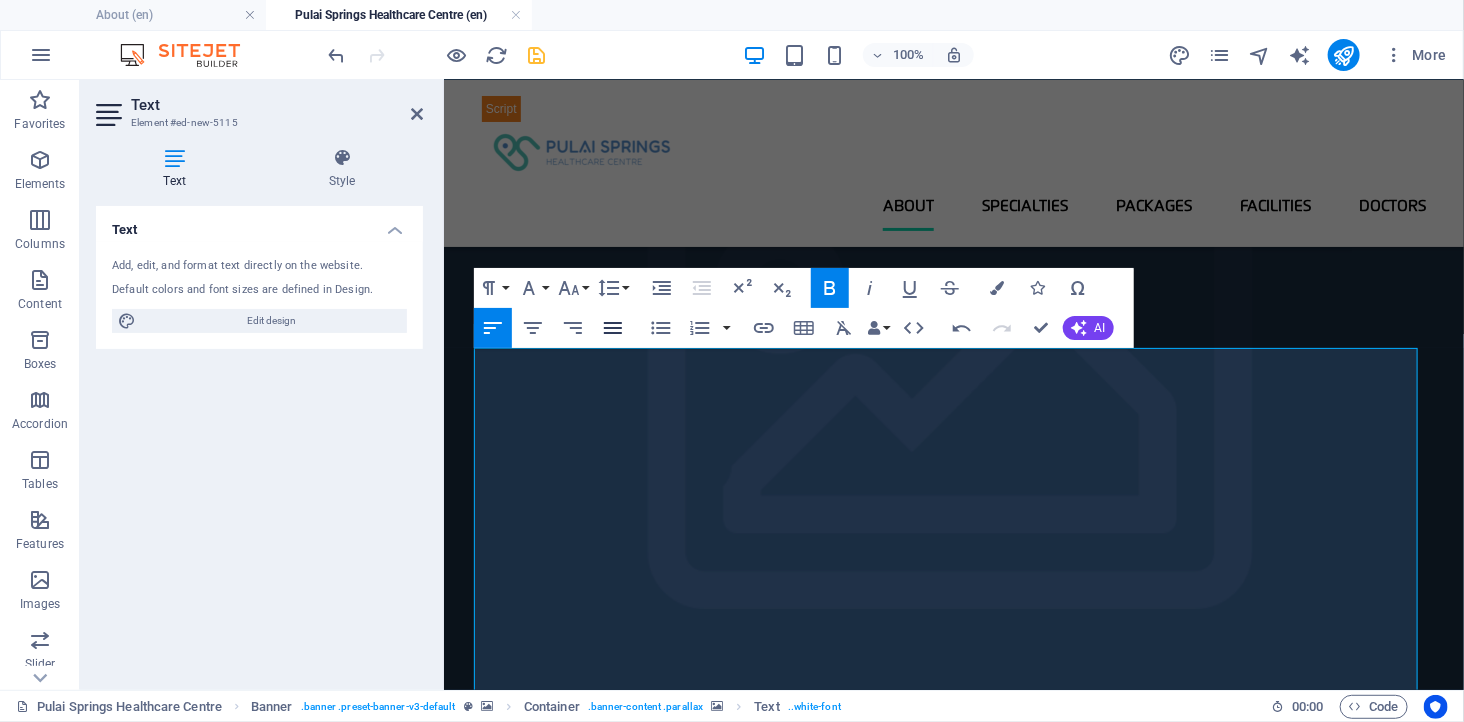 click 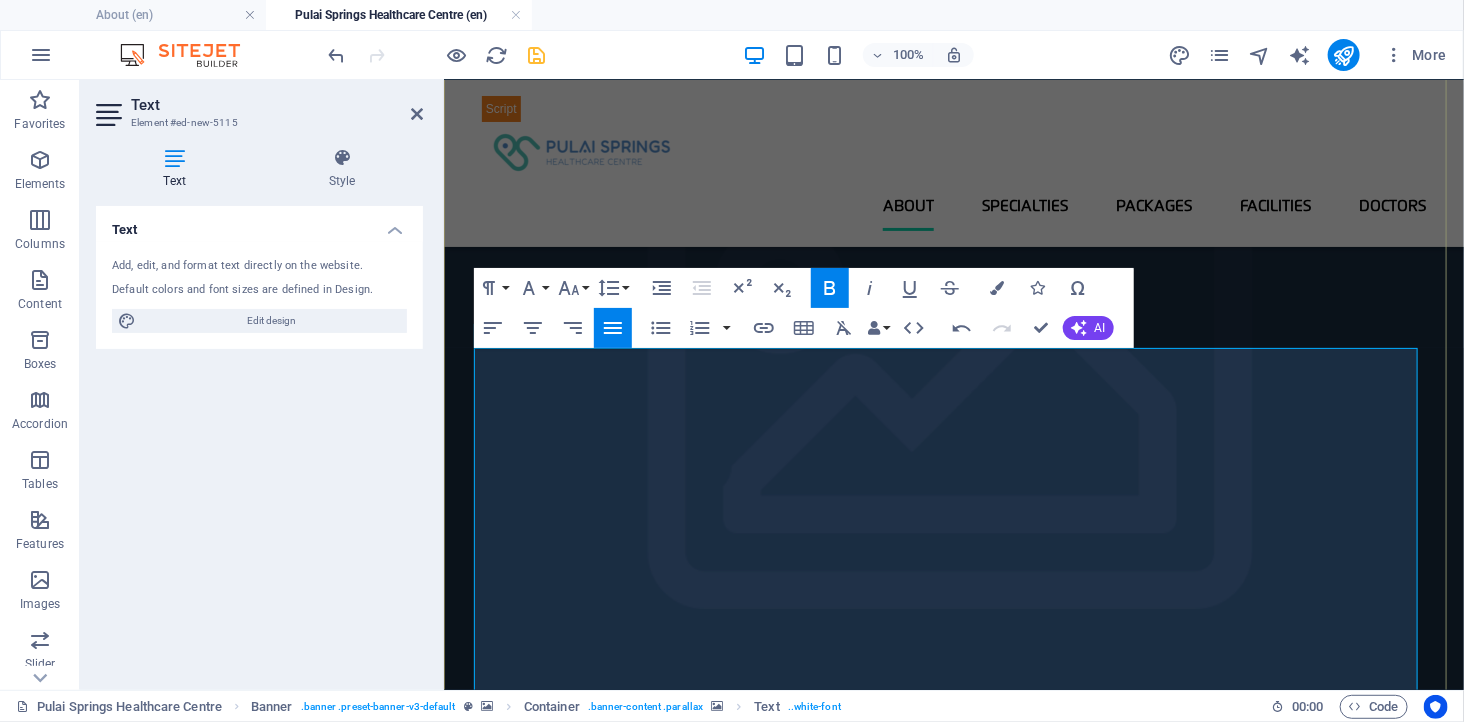 click on "At PSHC, we specialize in ambulatory care, providing a wide range of medical services without the need for hospital admission. From health screenings and diagnostics to minor surgeries and wellness programs, we offer a one-stop solution for your healthcare needs." at bounding box center [953, 3662] 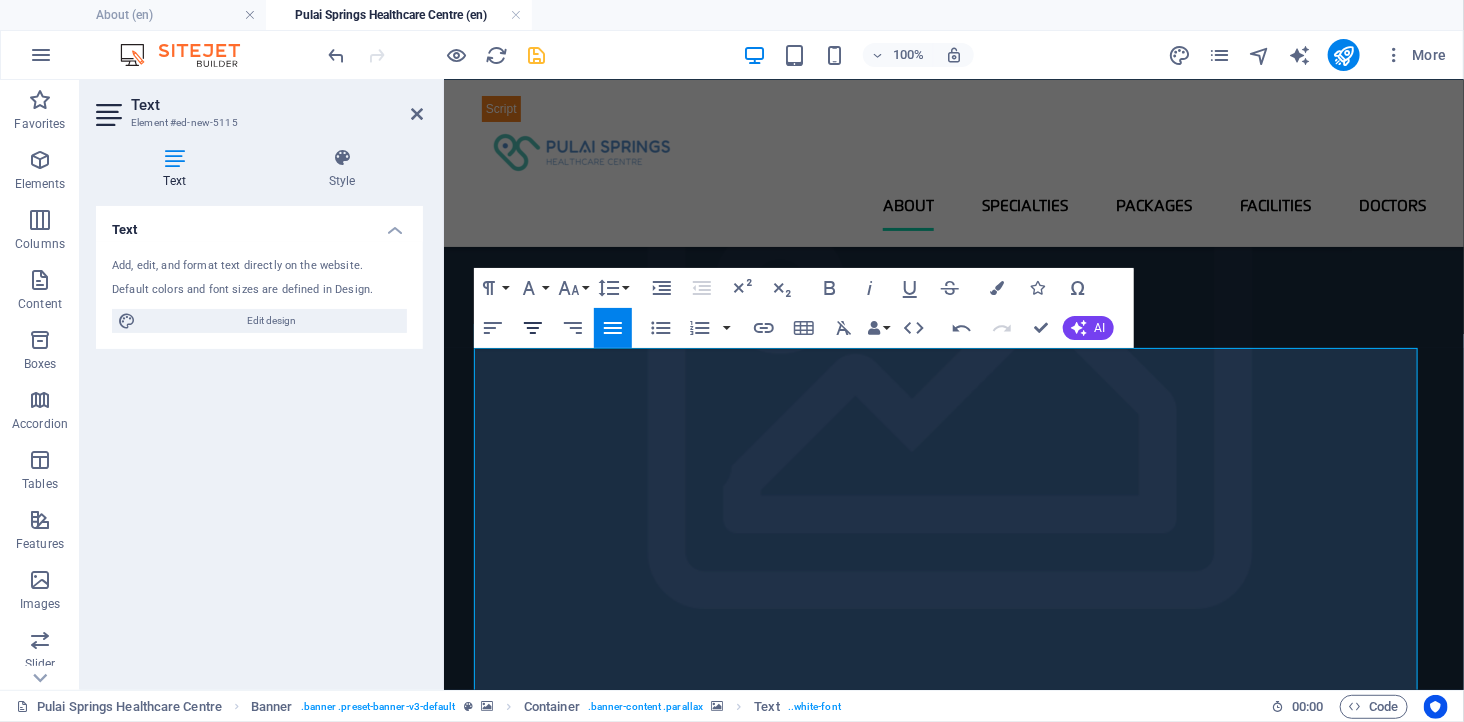 click 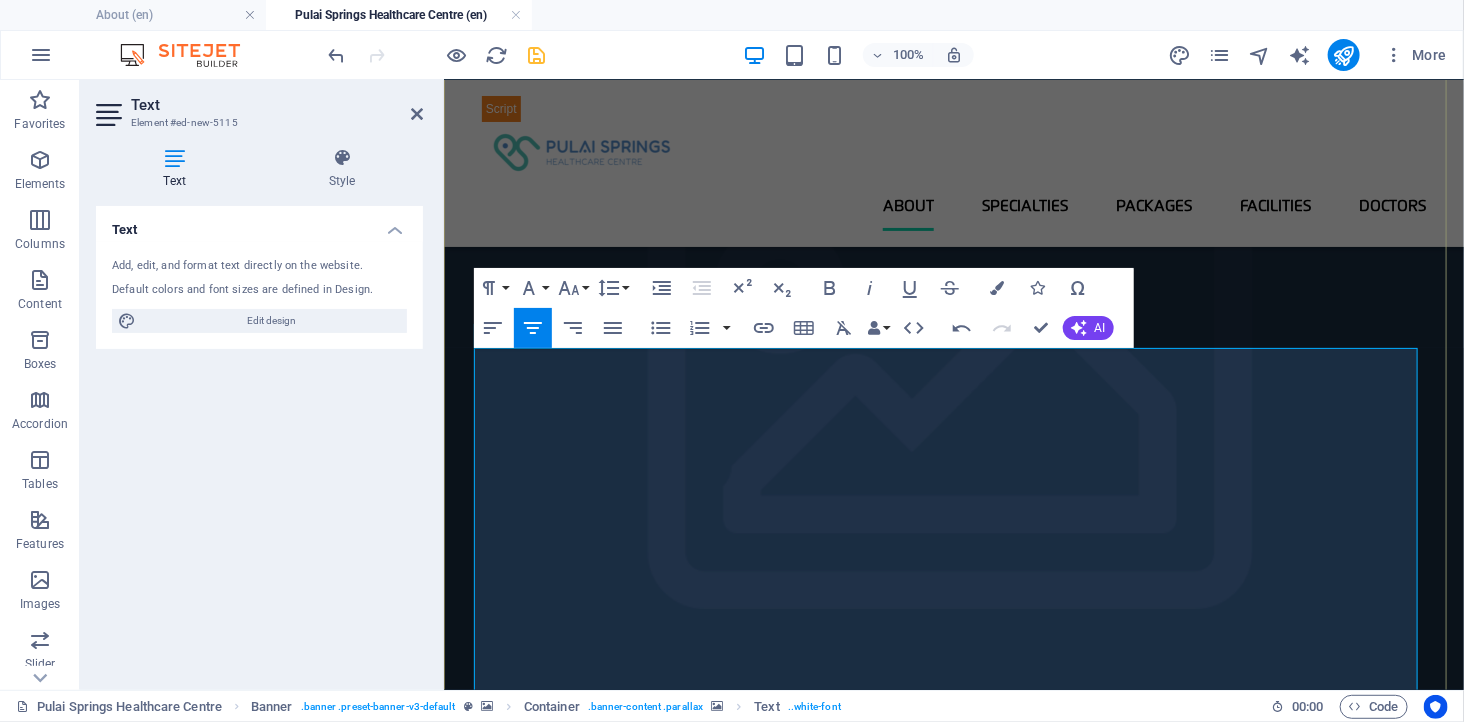 click at bounding box center [953, 3590] 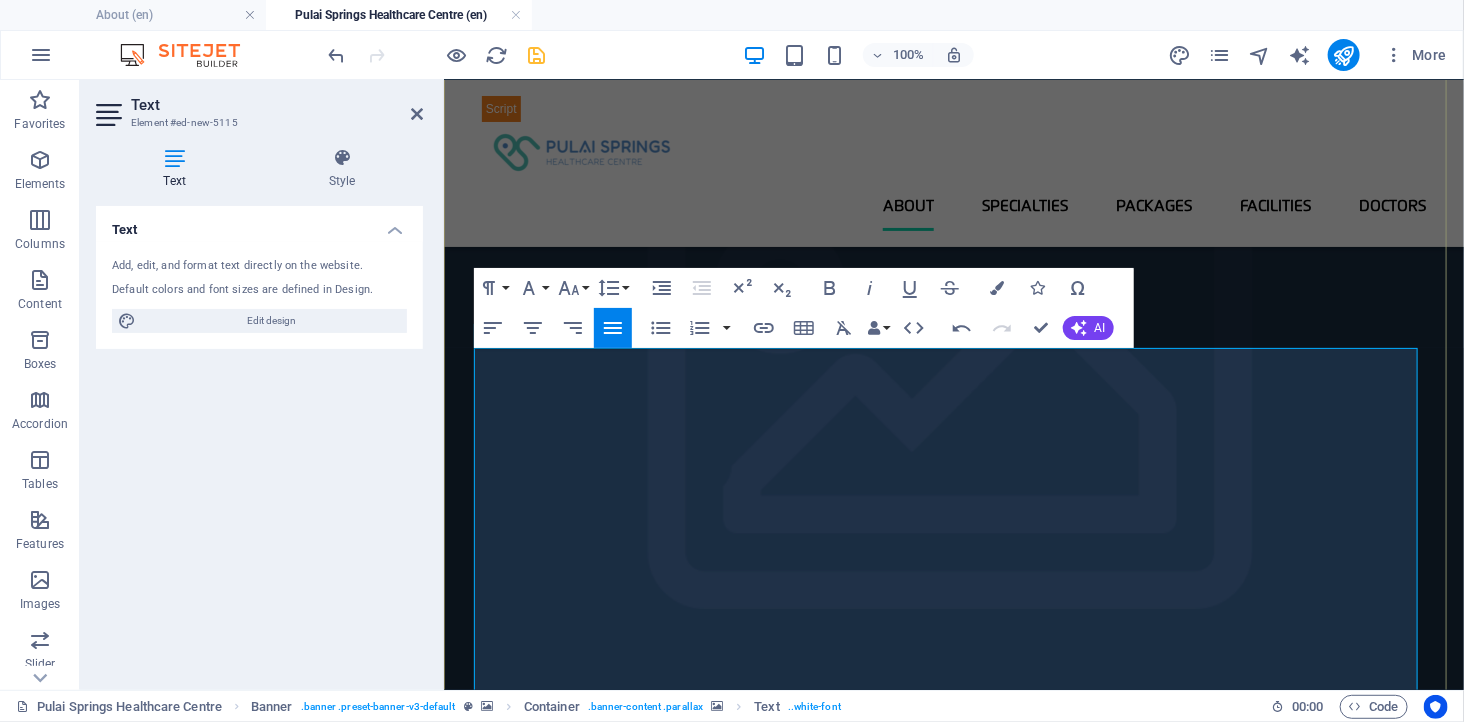 click at bounding box center (953, 3590) 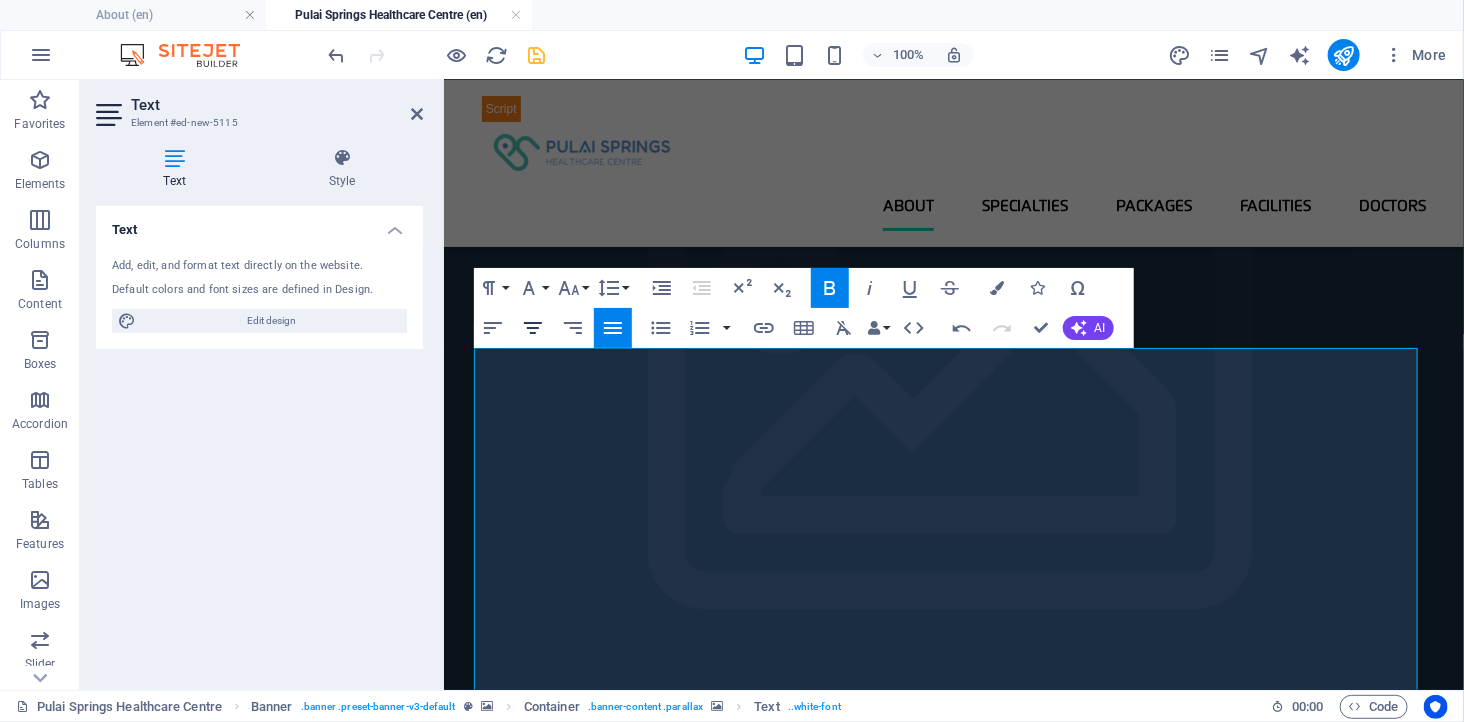 click 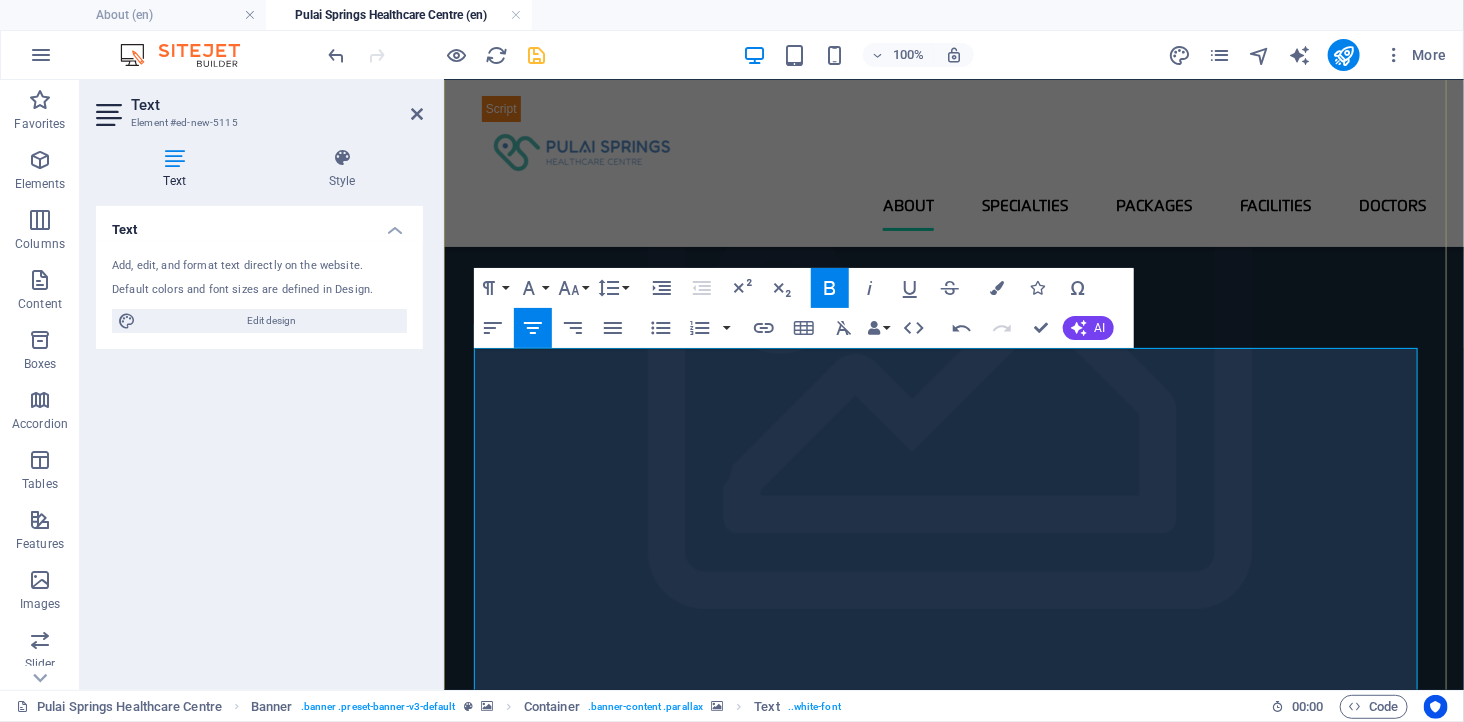 click at bounding box center (953, 3590) 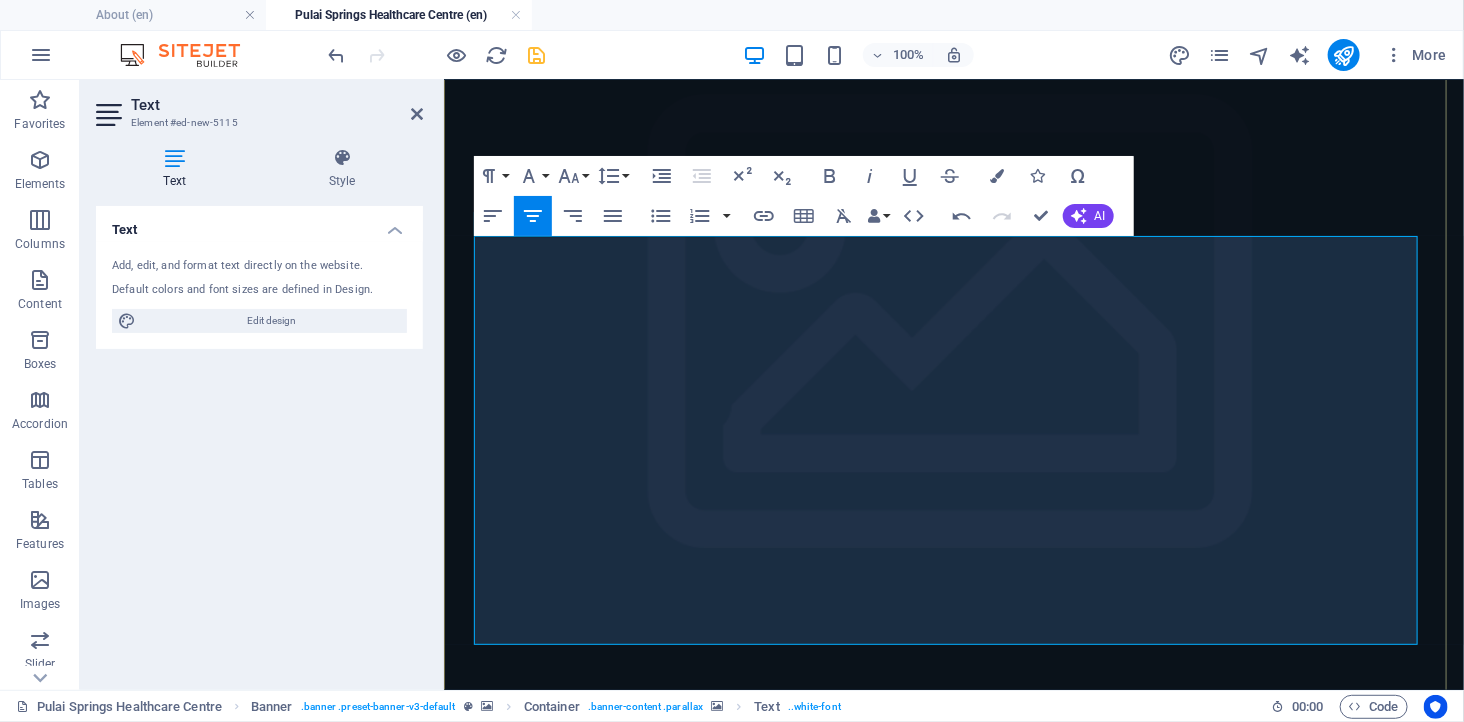 scroll, scrollTop: 444, scrollLeft: 0, axis: vertical 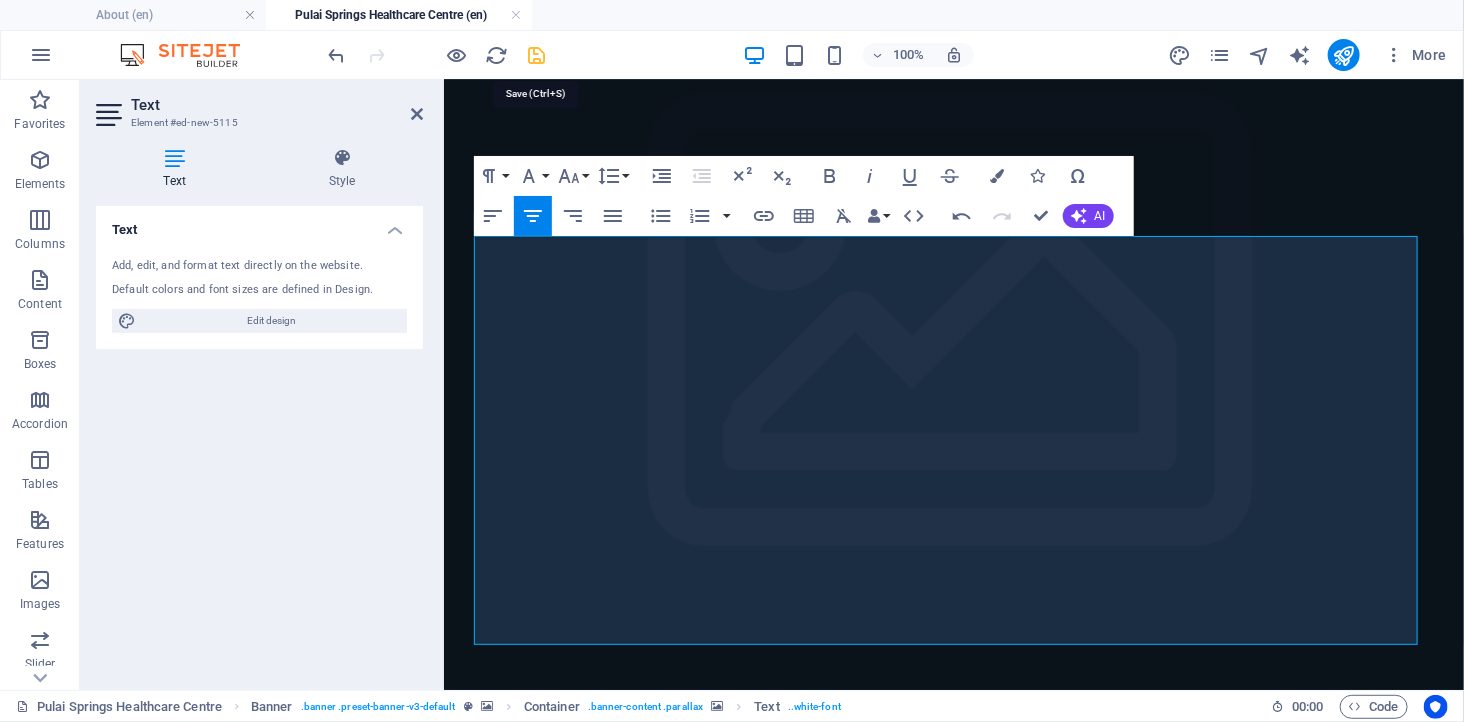click at bounding box center [537, 55] 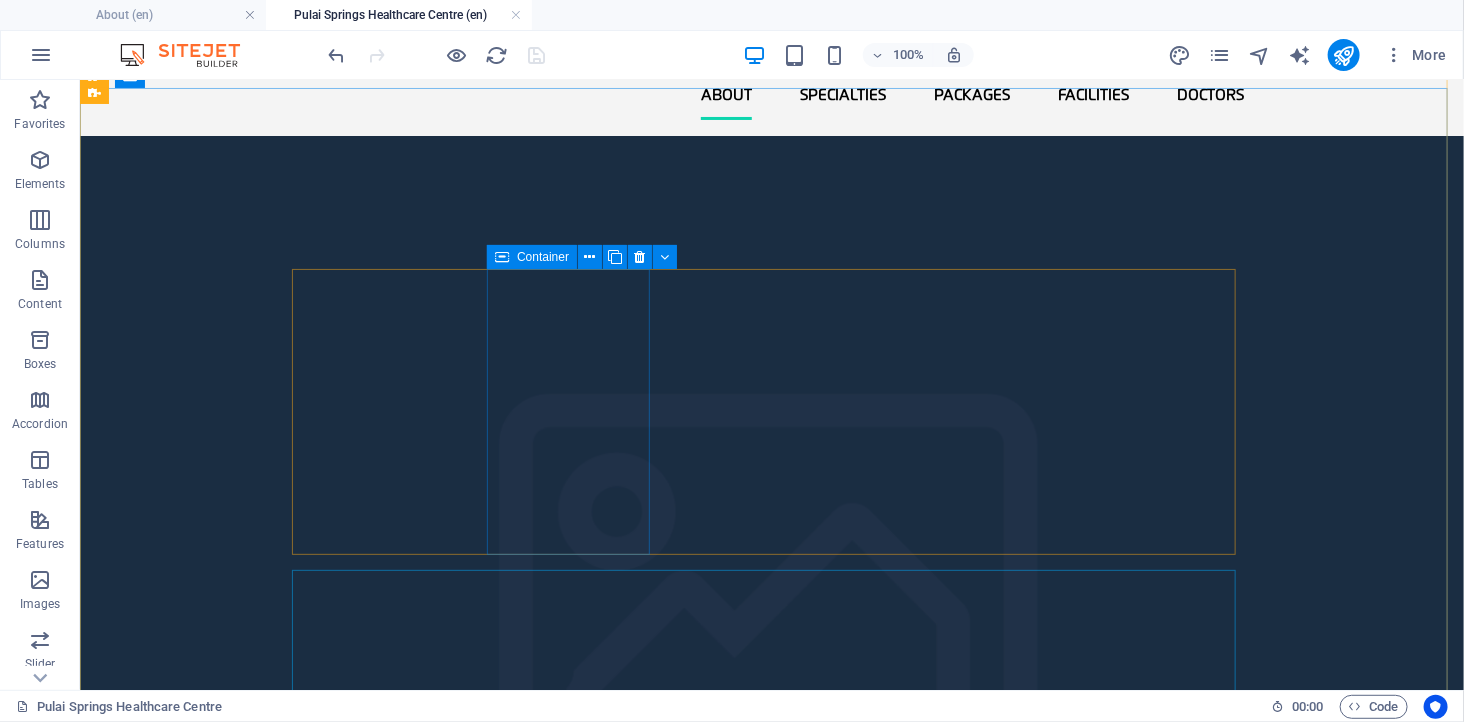 scroll, scrollTop: 0, scrollLeft: 0, axis: both 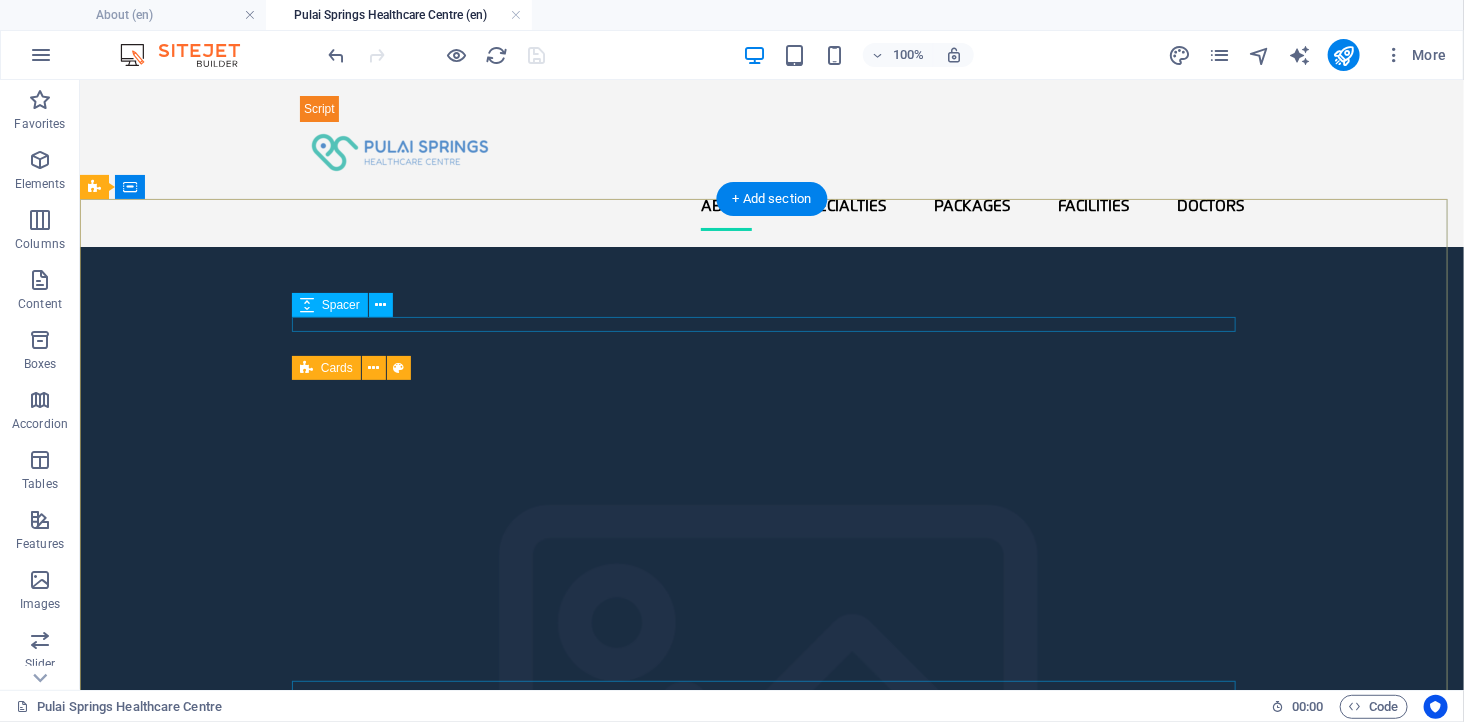 click at bounding box center [771, 2167] 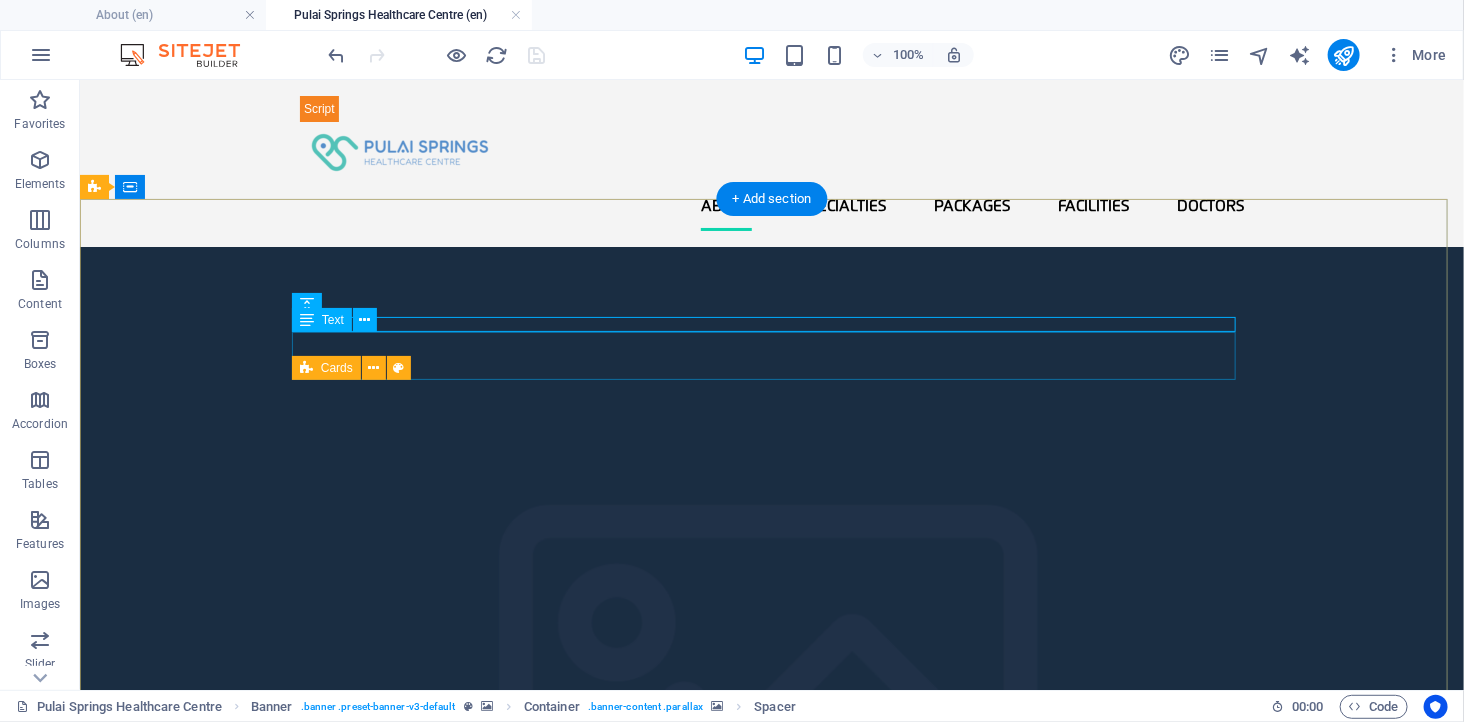 click on "Why Choose Pulai Springs Healthcare Centre?" at bounding box center [771, 2199] 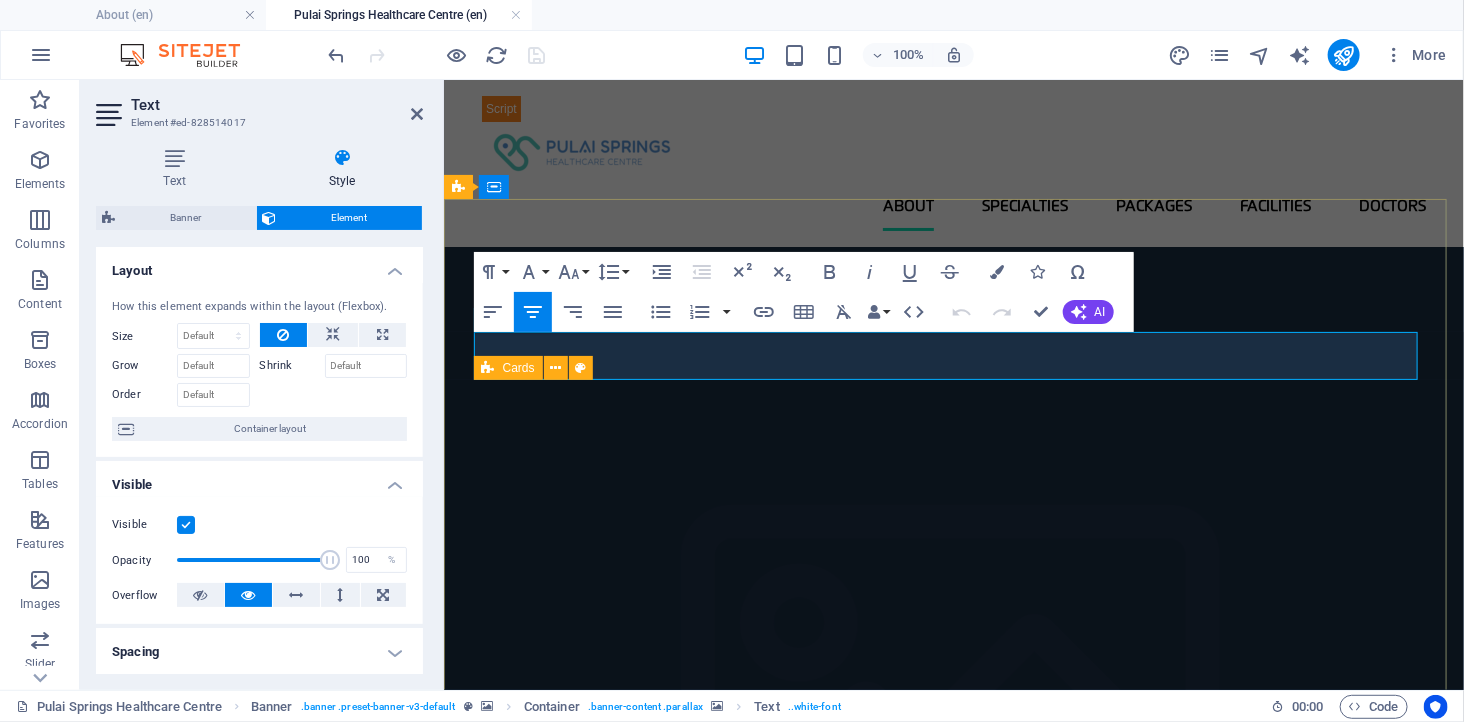 click on "Why Choose Pulai Springs Healthcare Centre?" at bounding box center [953, 2187] 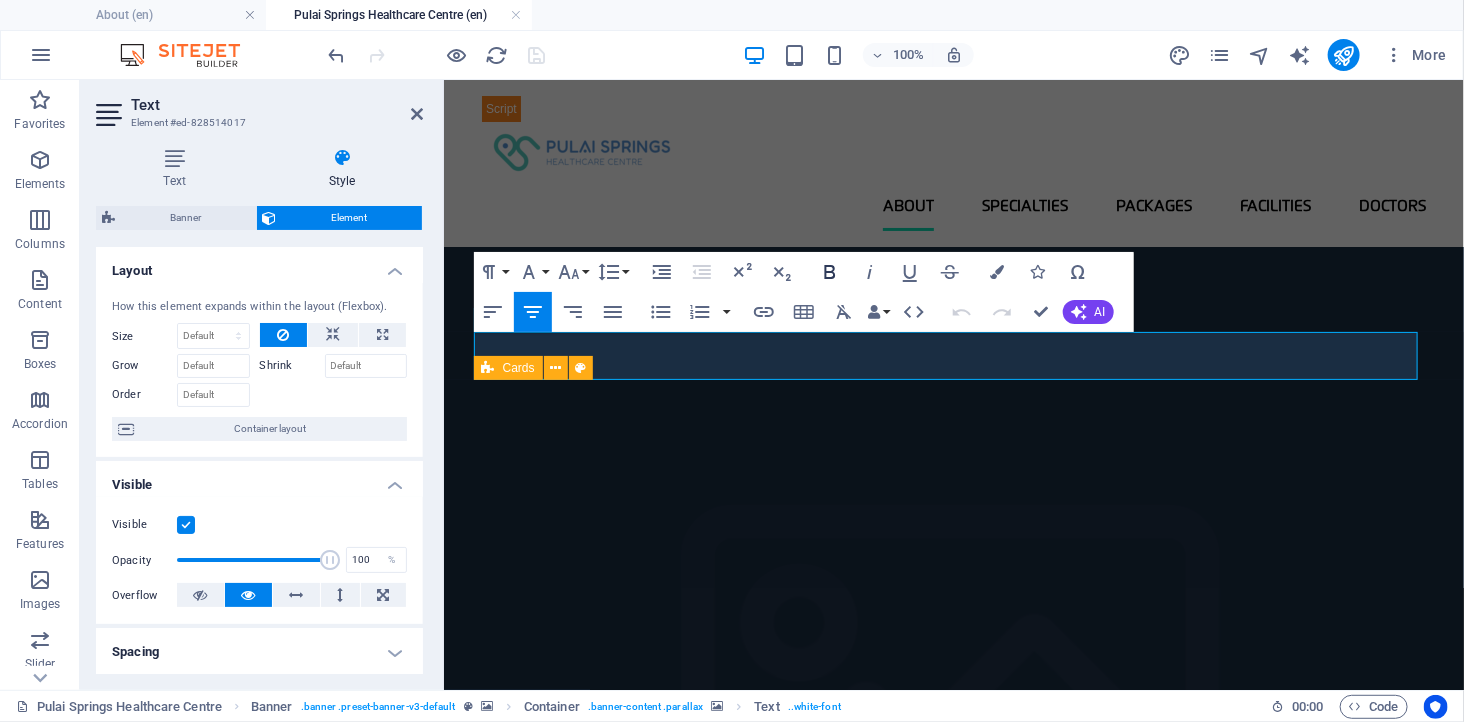 click 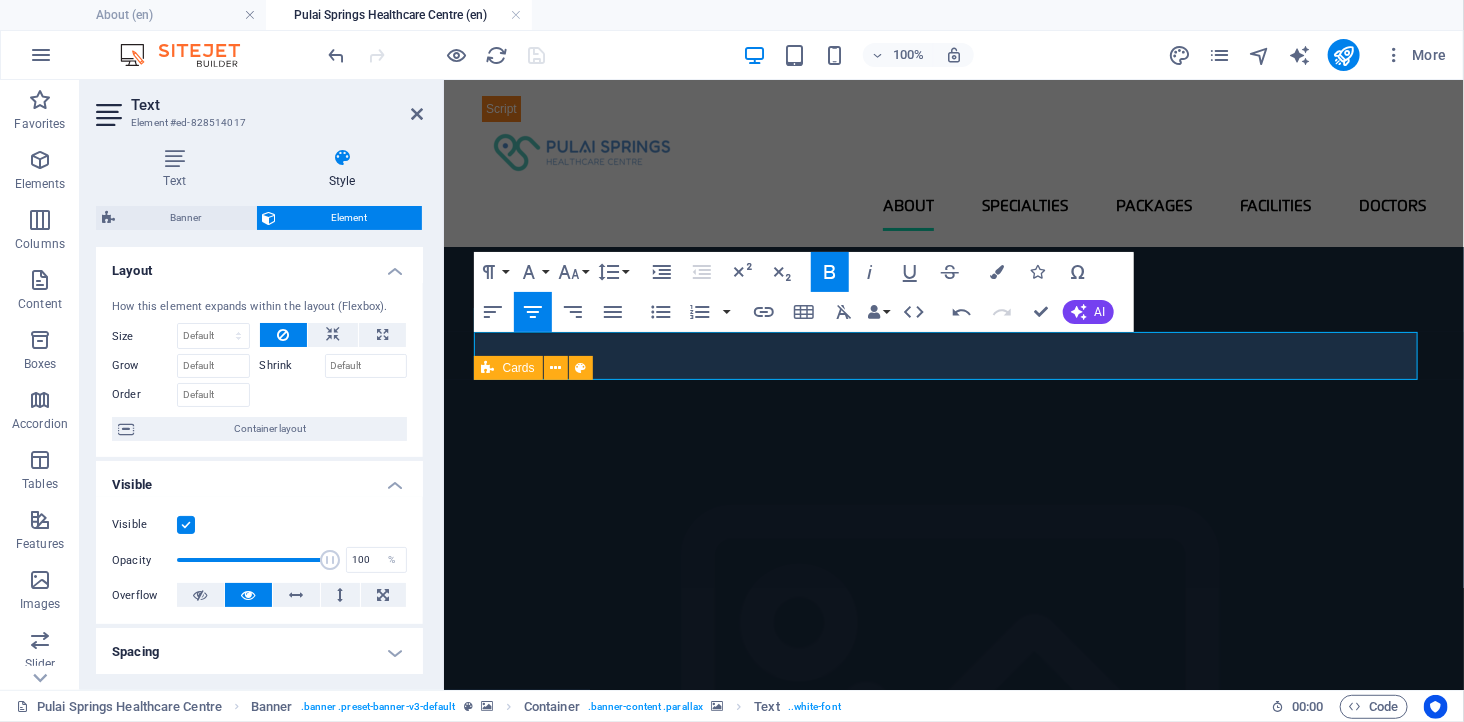 click at bounding box center (953, 1581) 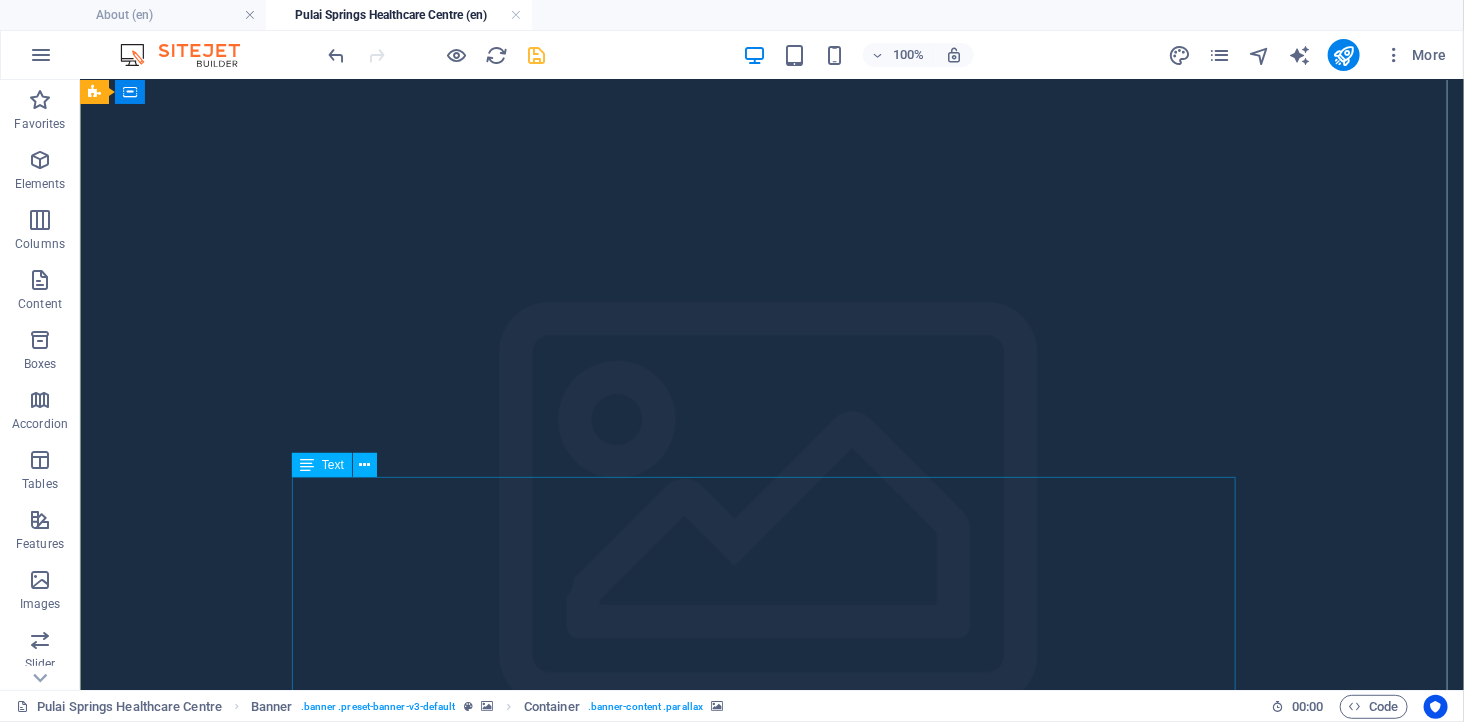 scroll, scrollTop: 333, scrollLeft: 0, axis: vertical 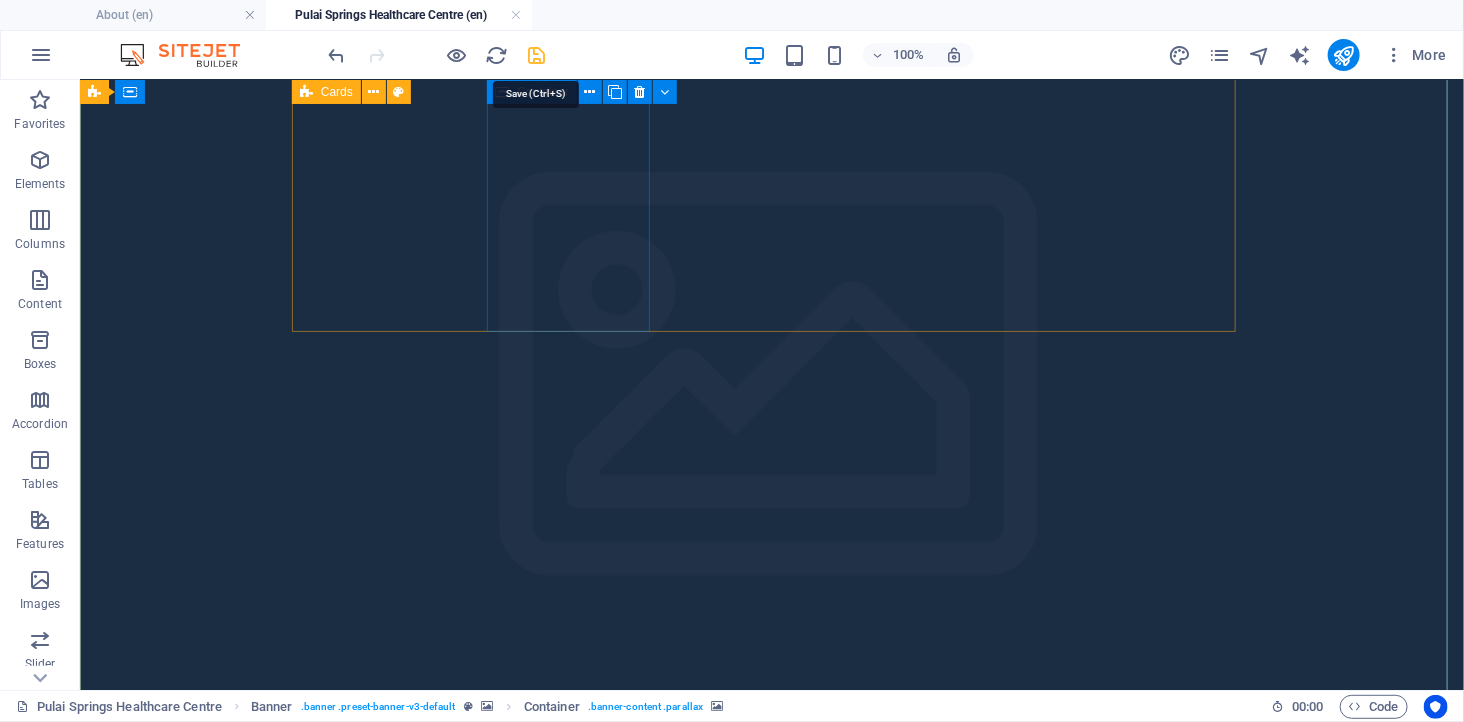 click at bounding box center [537, 55] 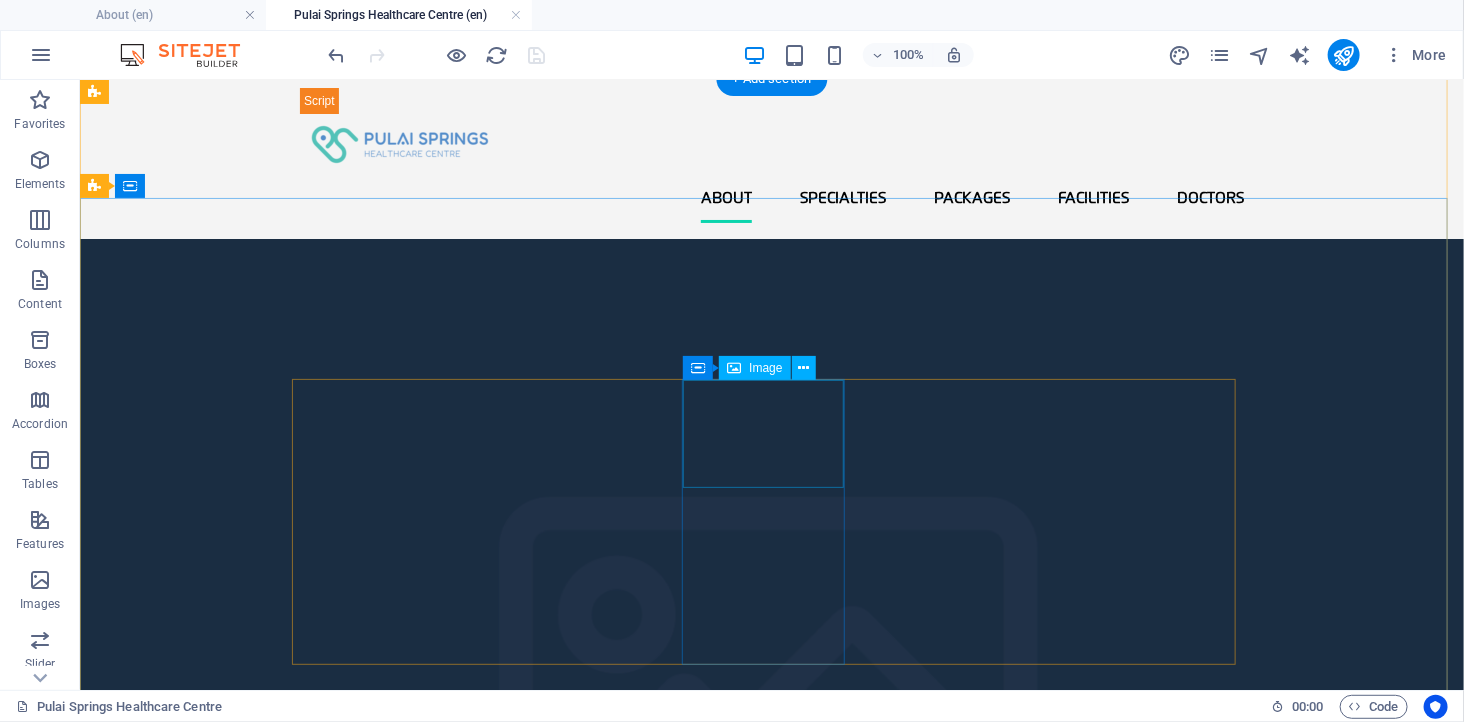 scroll, scrollTop: 0, scrollLeft: 0, axis: both 